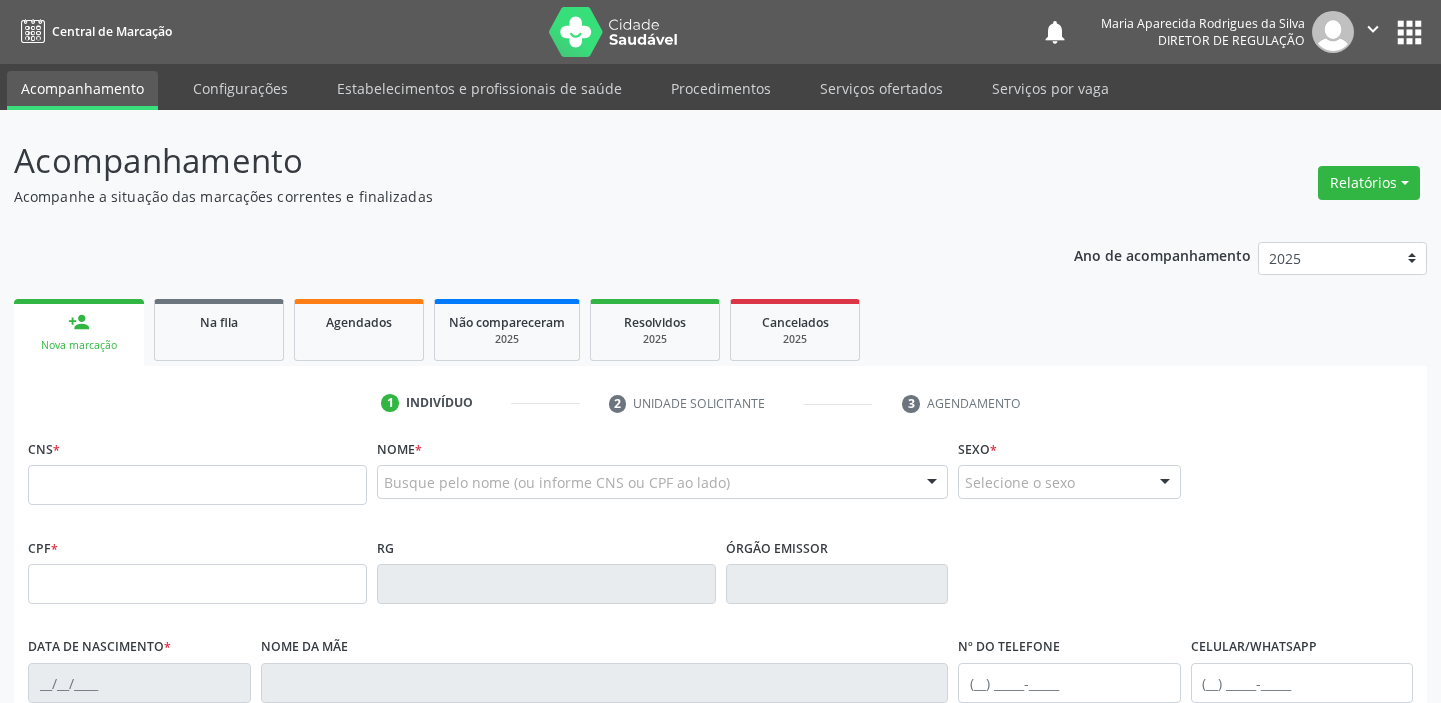 scroll, scrollTop: 0, scrollLeft: 0, axis: both 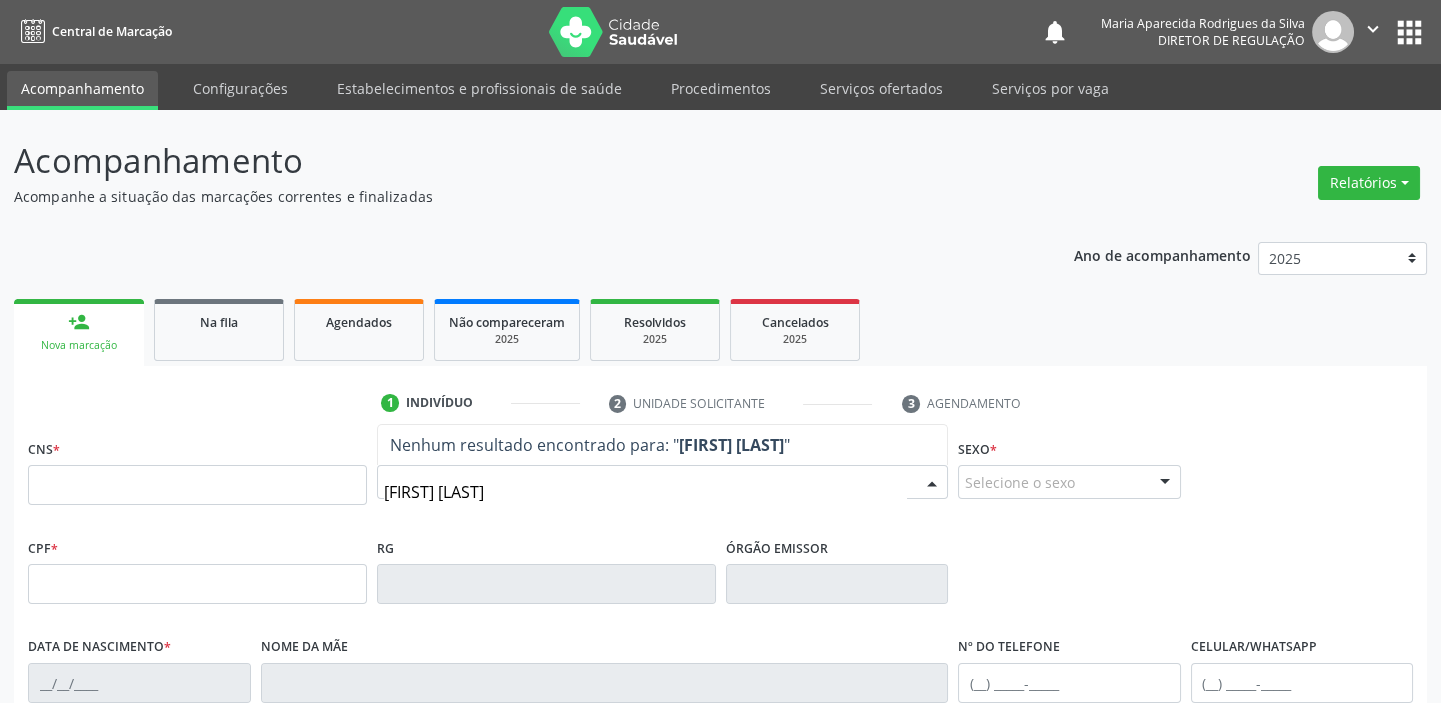 type on "[FIRST] [LAST]" 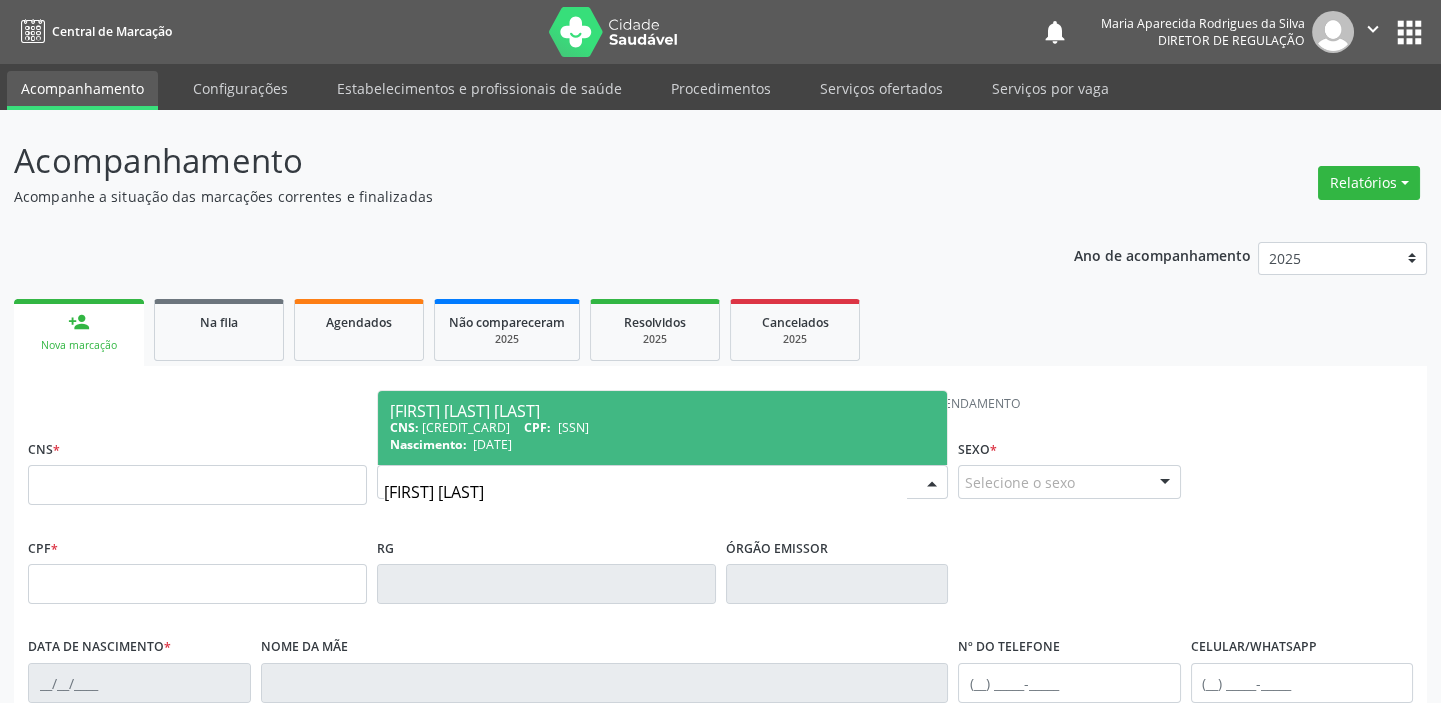 click on "Nascimento:
[DATE]" at bounding box center [662, 444] 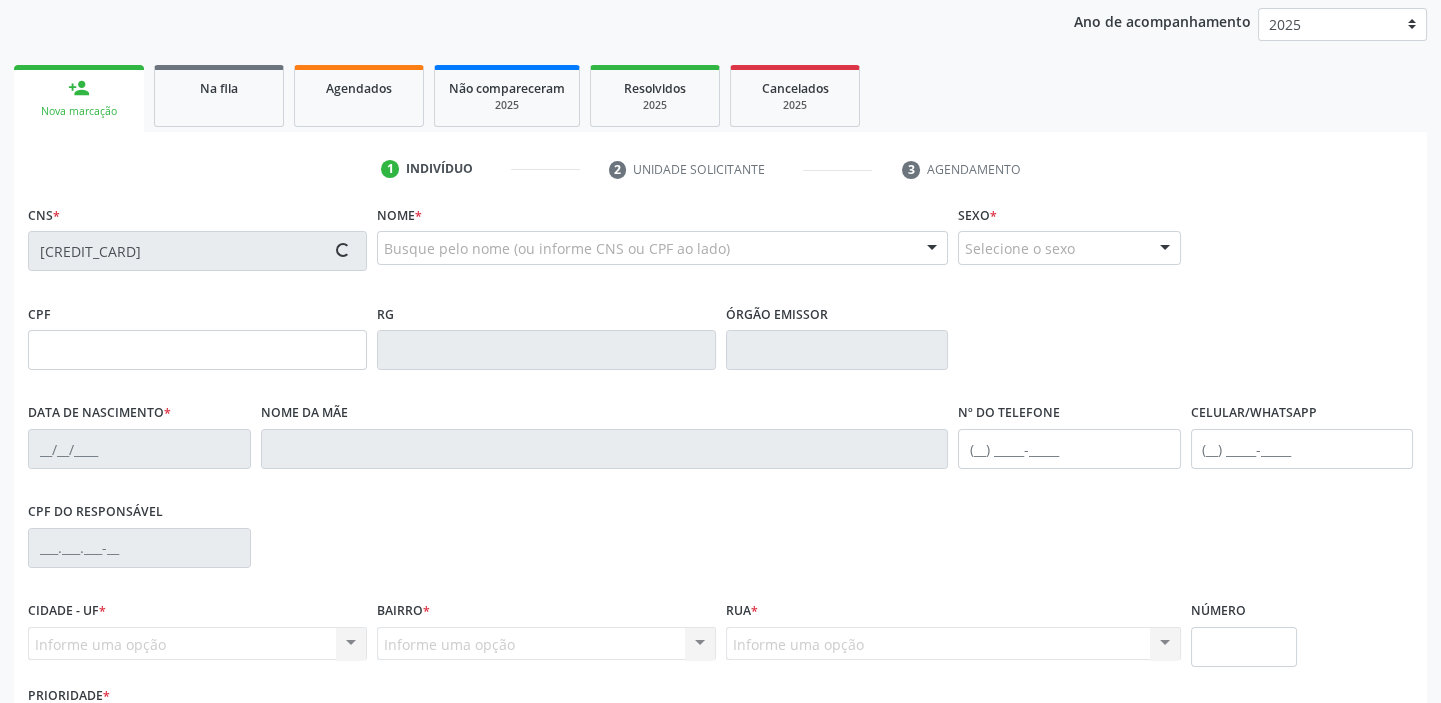 scroll, scrollTop: 380, scrollLeft: 0, axis: vertical 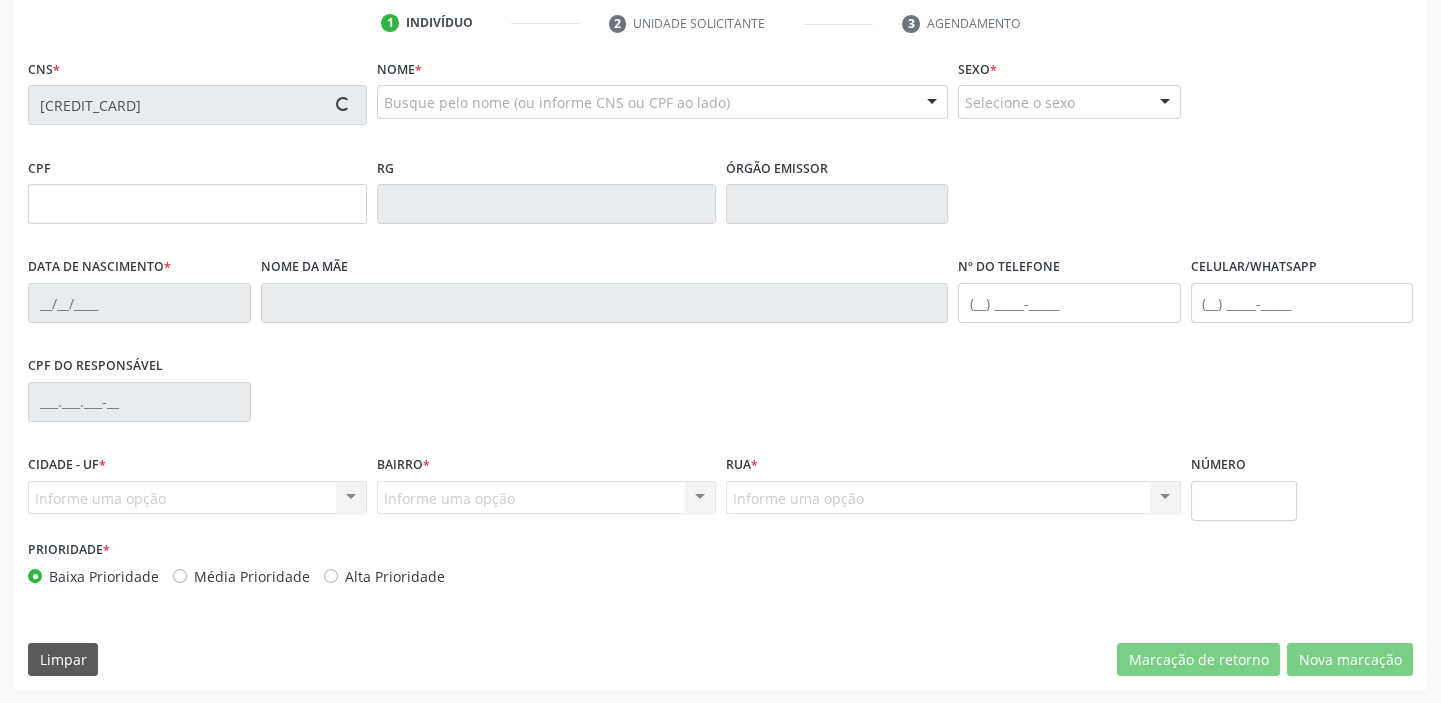 type on "[SSN]" 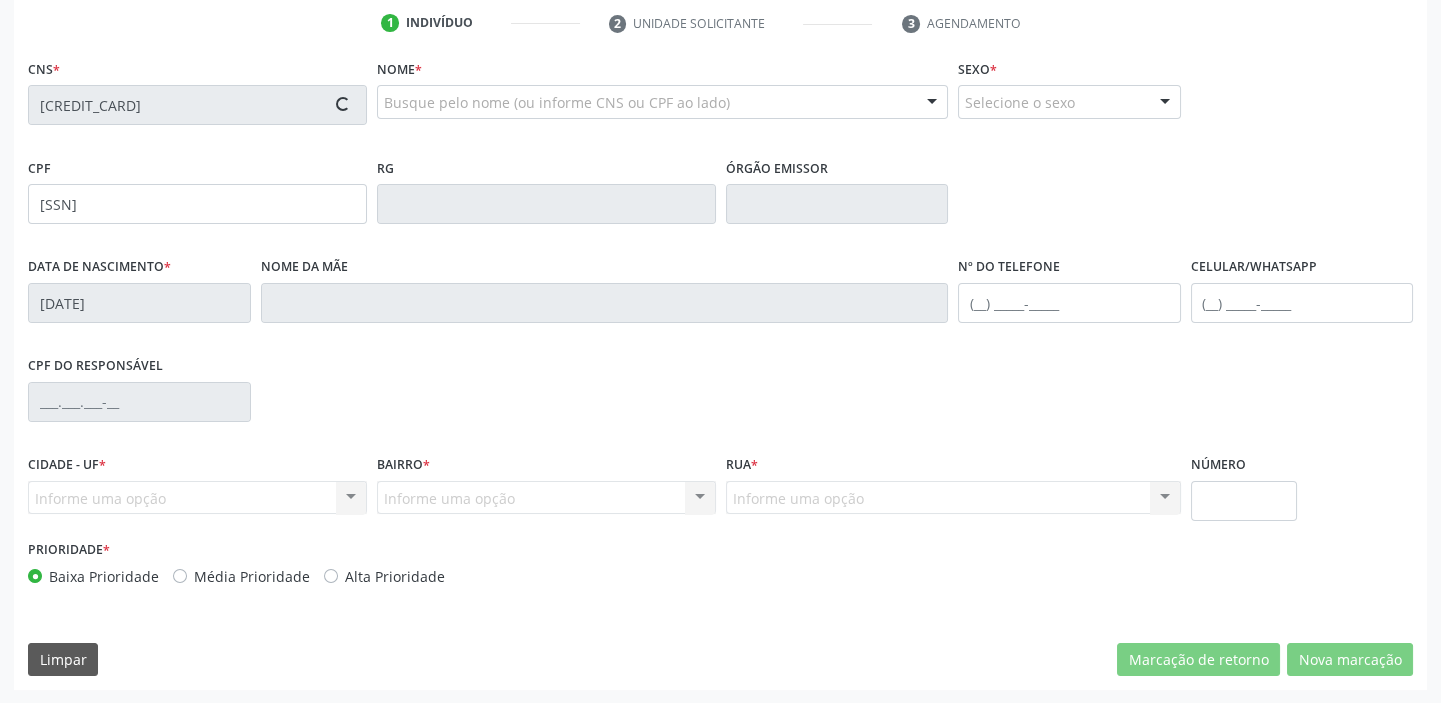 type on "[FIRST] [LAST] [LAST]" 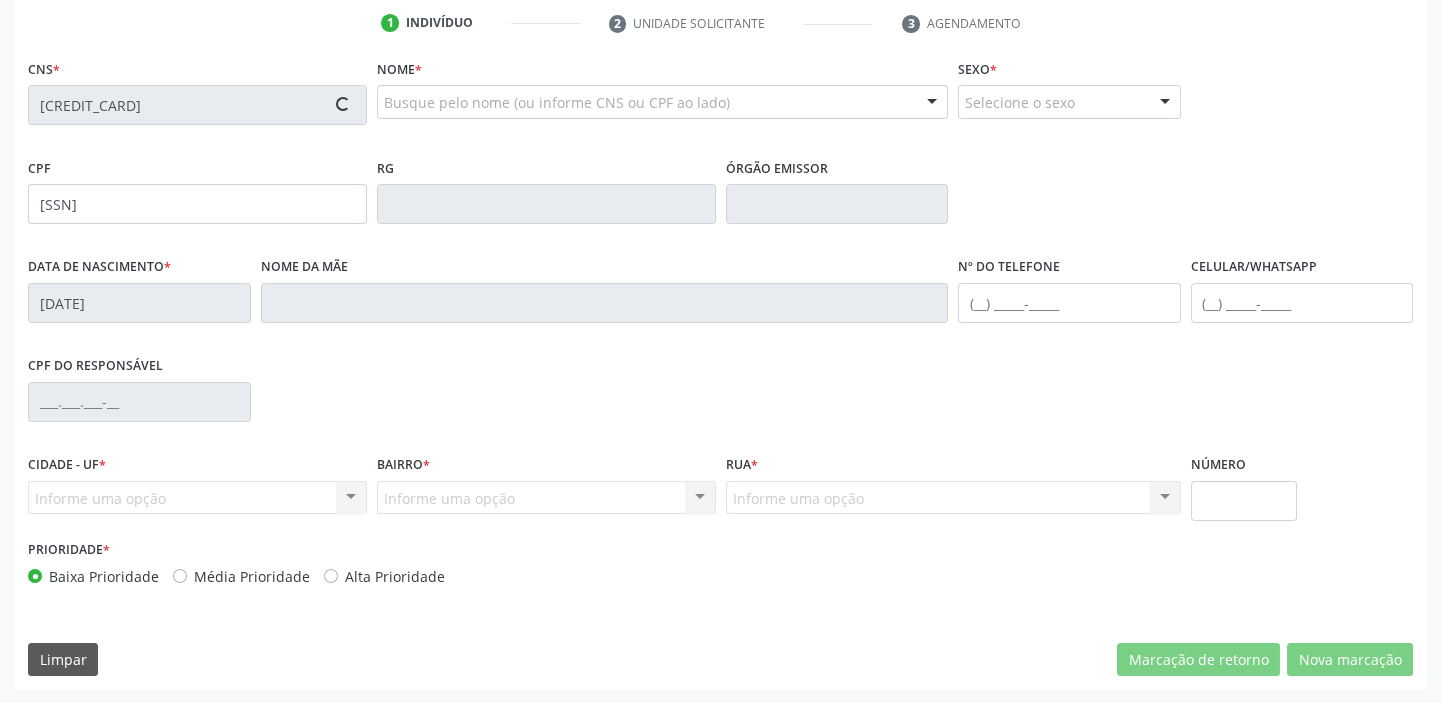 type on "S/N" 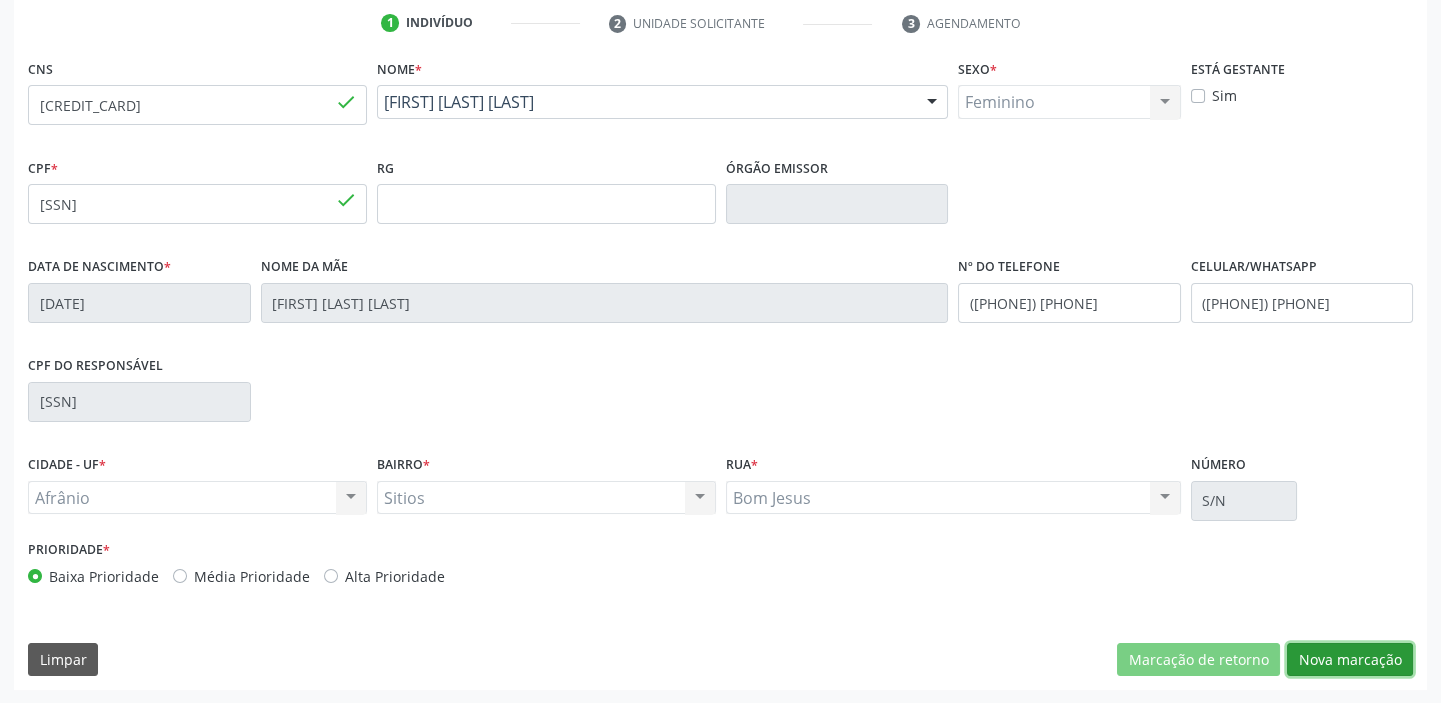 click on "Nova marcação" at bounding box center (1350, 660) 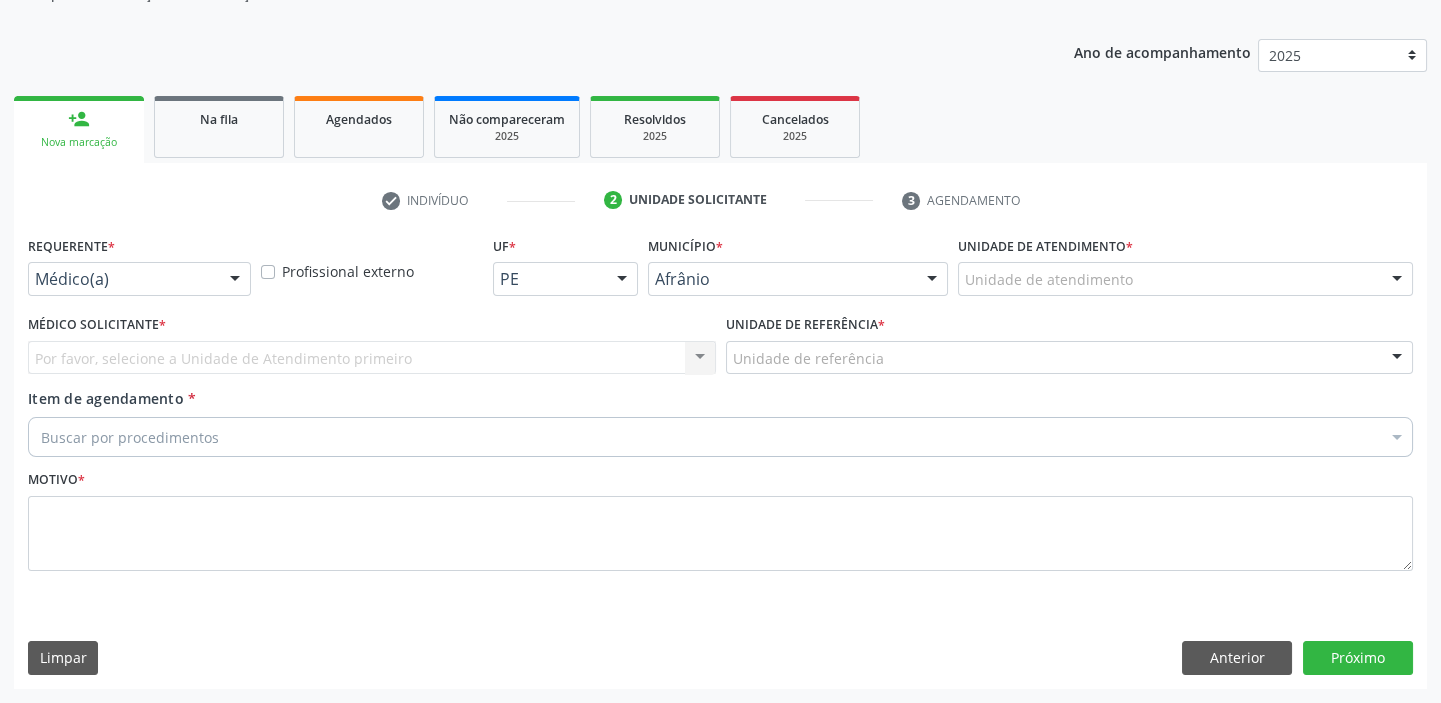 scroll, scrollTop: 201, scrollLeft: 0, axis: vertical 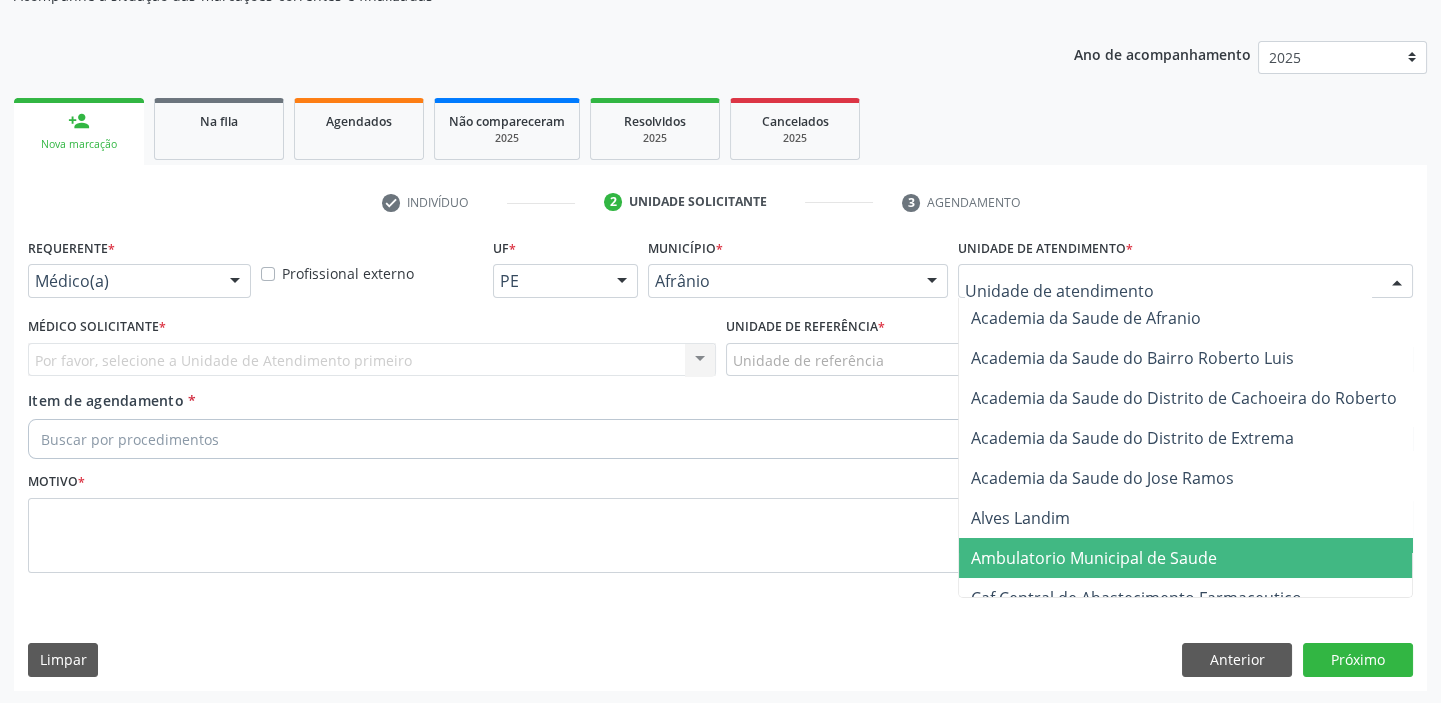 click on "Ambulatorio Municipal de Saude" at bounding box center [1094, 558] 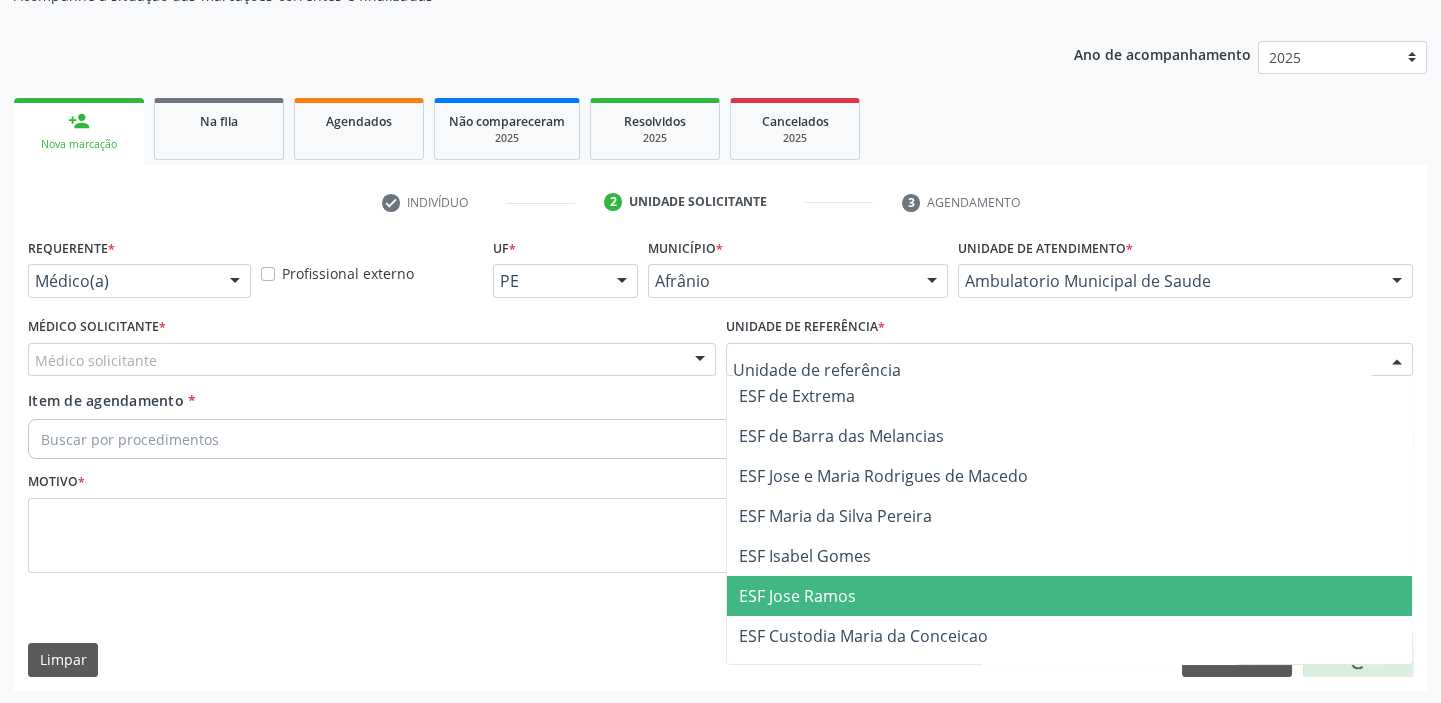 click on "ESF Jose Ramos" at bounding box center [1070, 596] 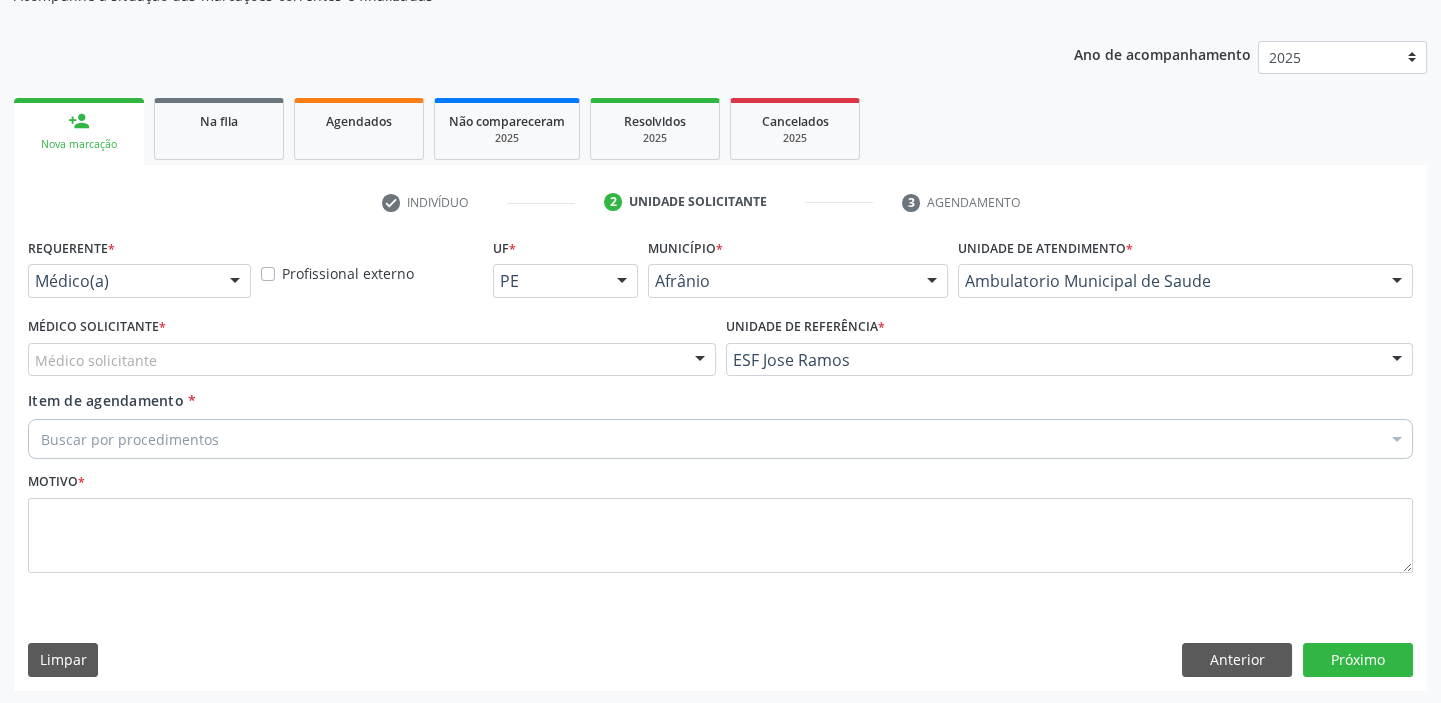 drag, startPoint x: 109, startPoint y: 357, endPoint x: 119, endPoint y: 394, distance: 38.327538 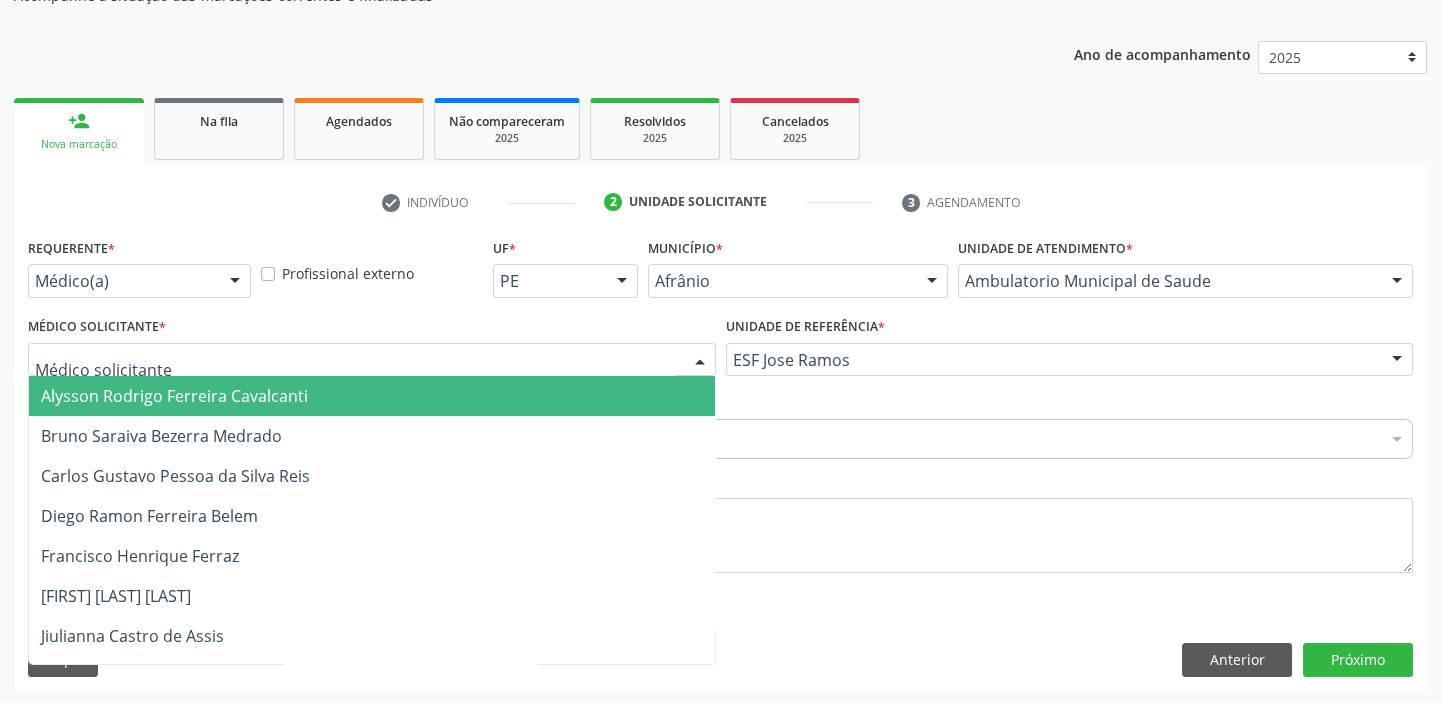 click on "Alysson Rodrigo Ferreira Cavalcanti" at bounding box center [174, 396] 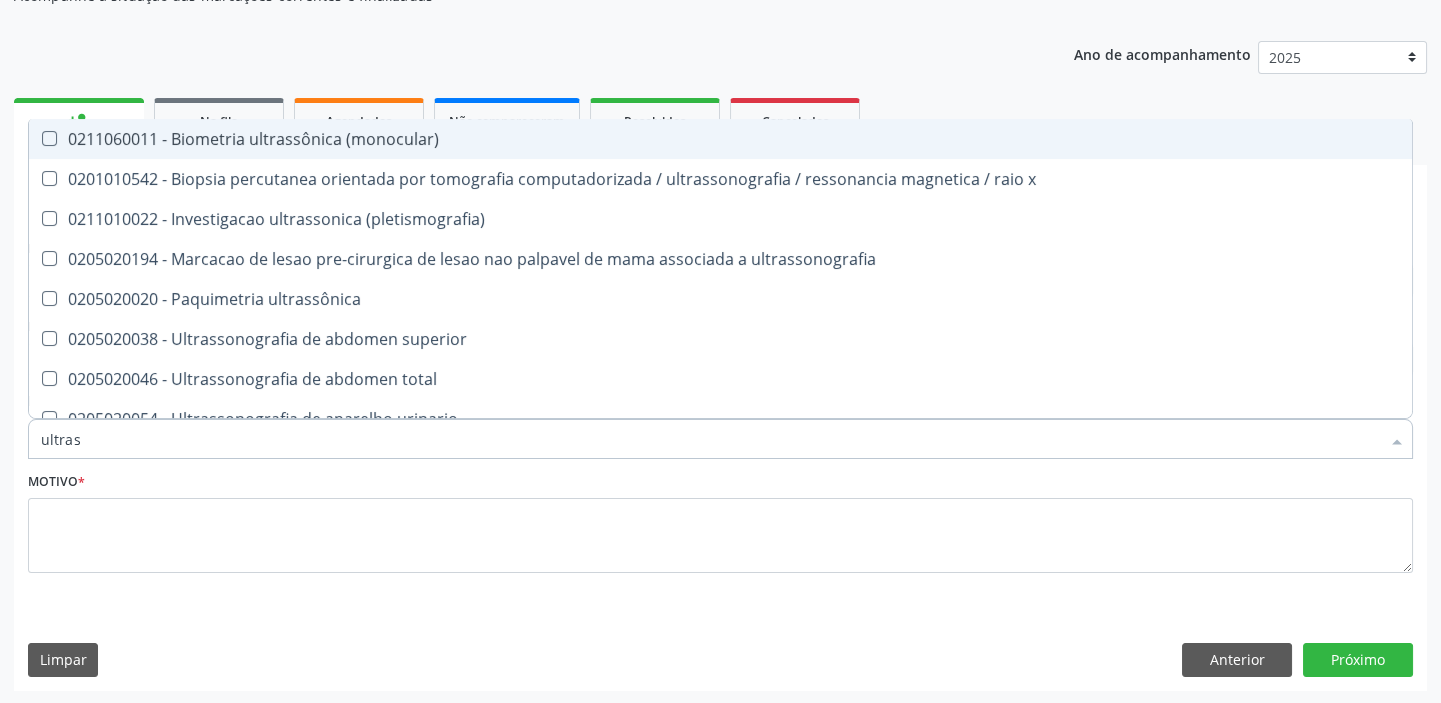 type on "ultrass" 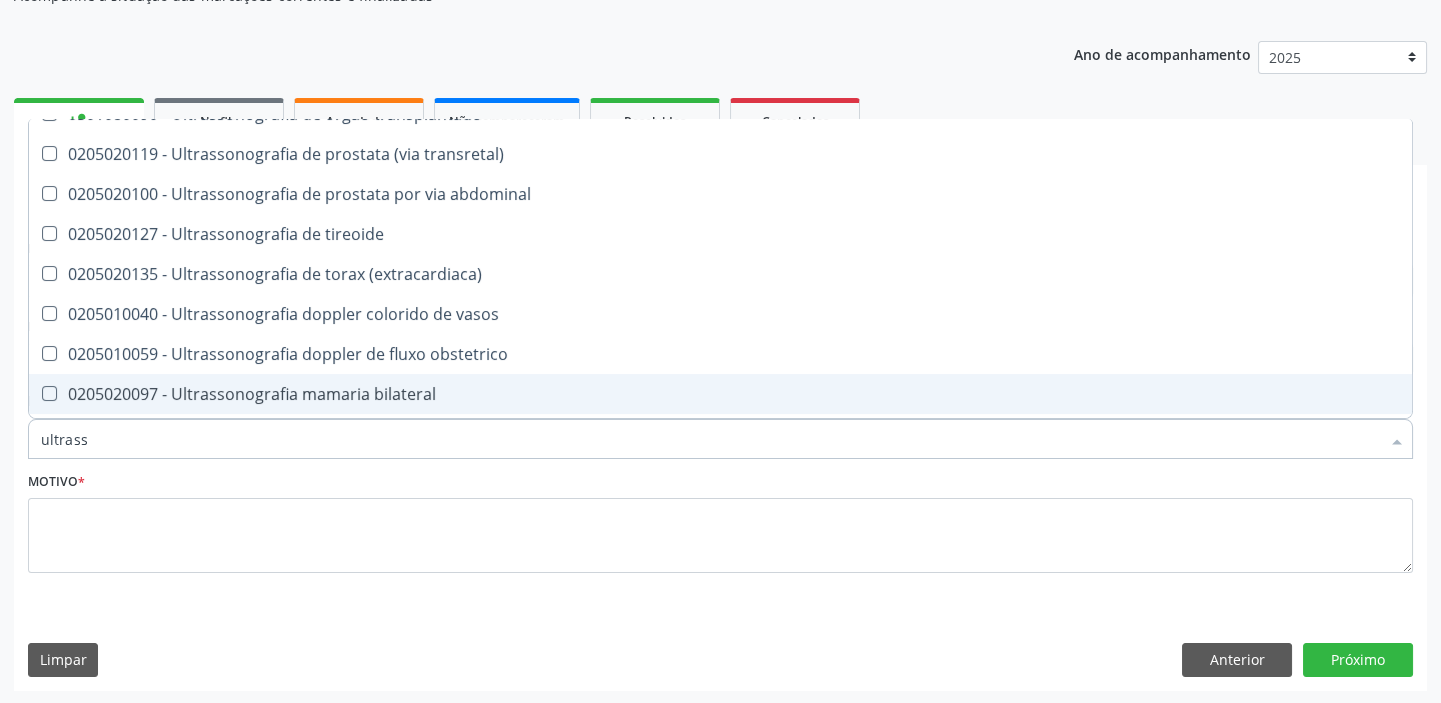scroll, scrollTop: 454, scrollLeft: 0, axis: vertical 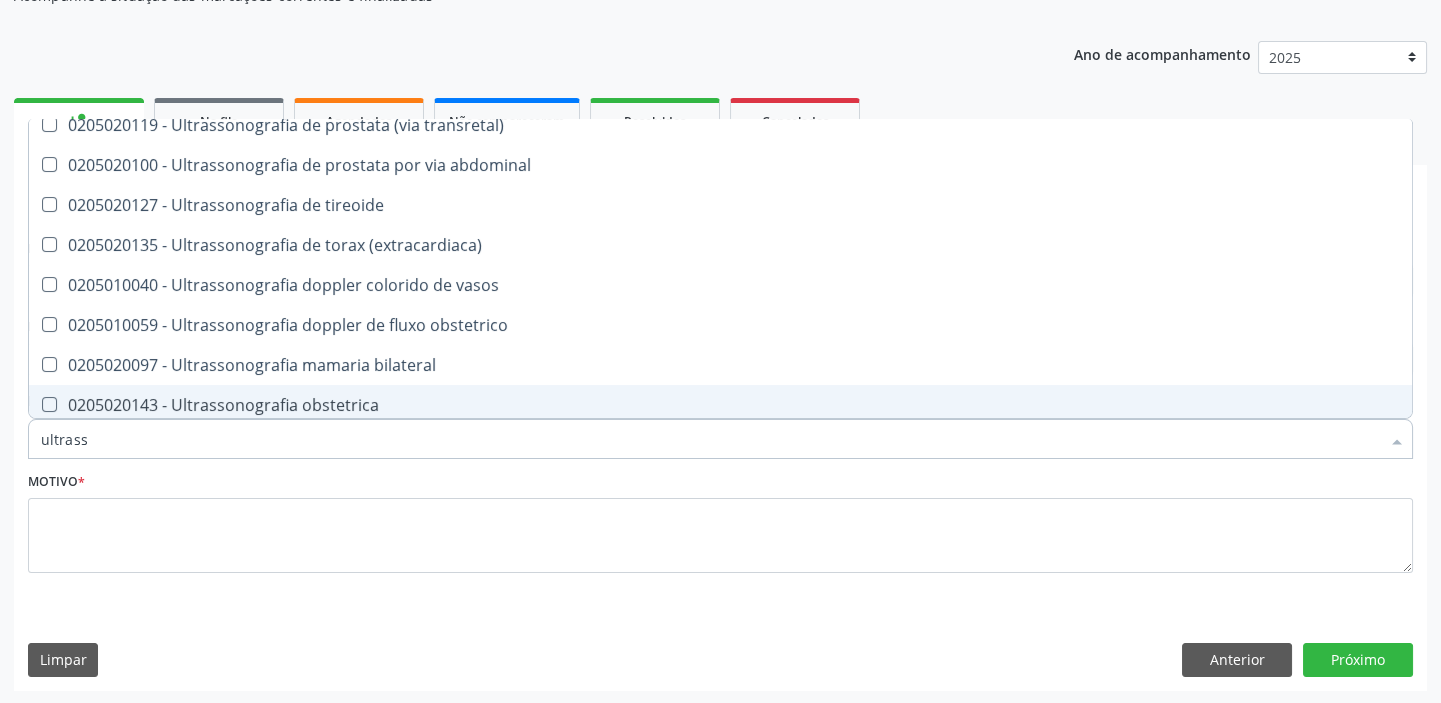click on "0205020143 - Ultrassonografia obstetrica" at bounding box center (720, 405) 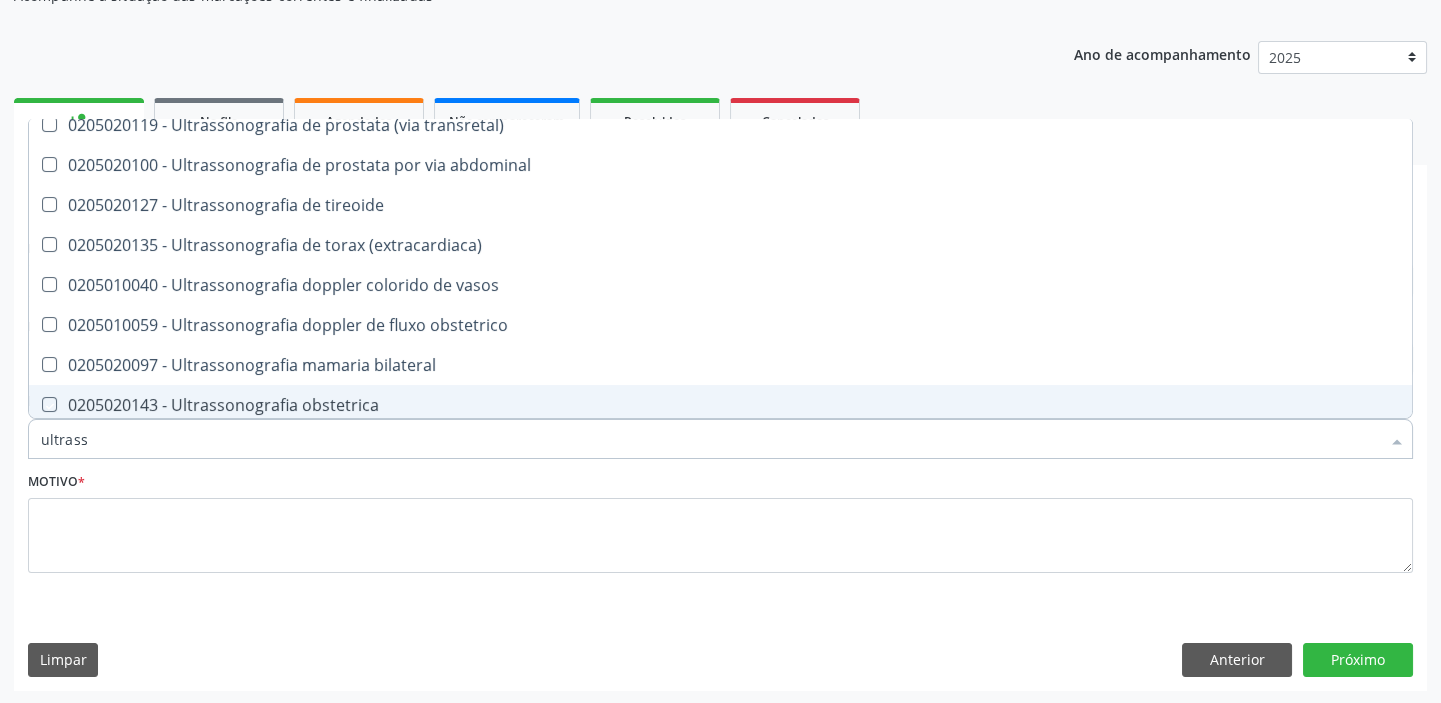 checkbox on "true" 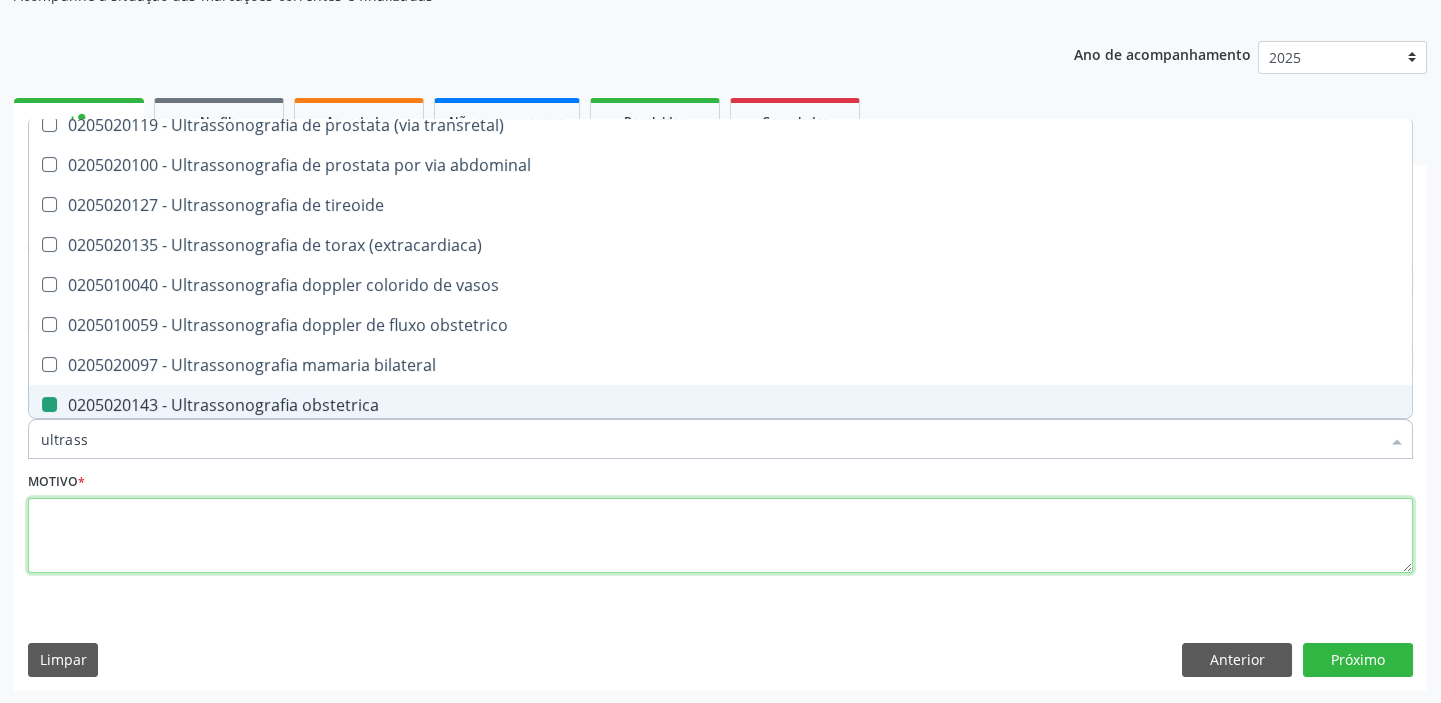 click at bounding box center [720, 536] 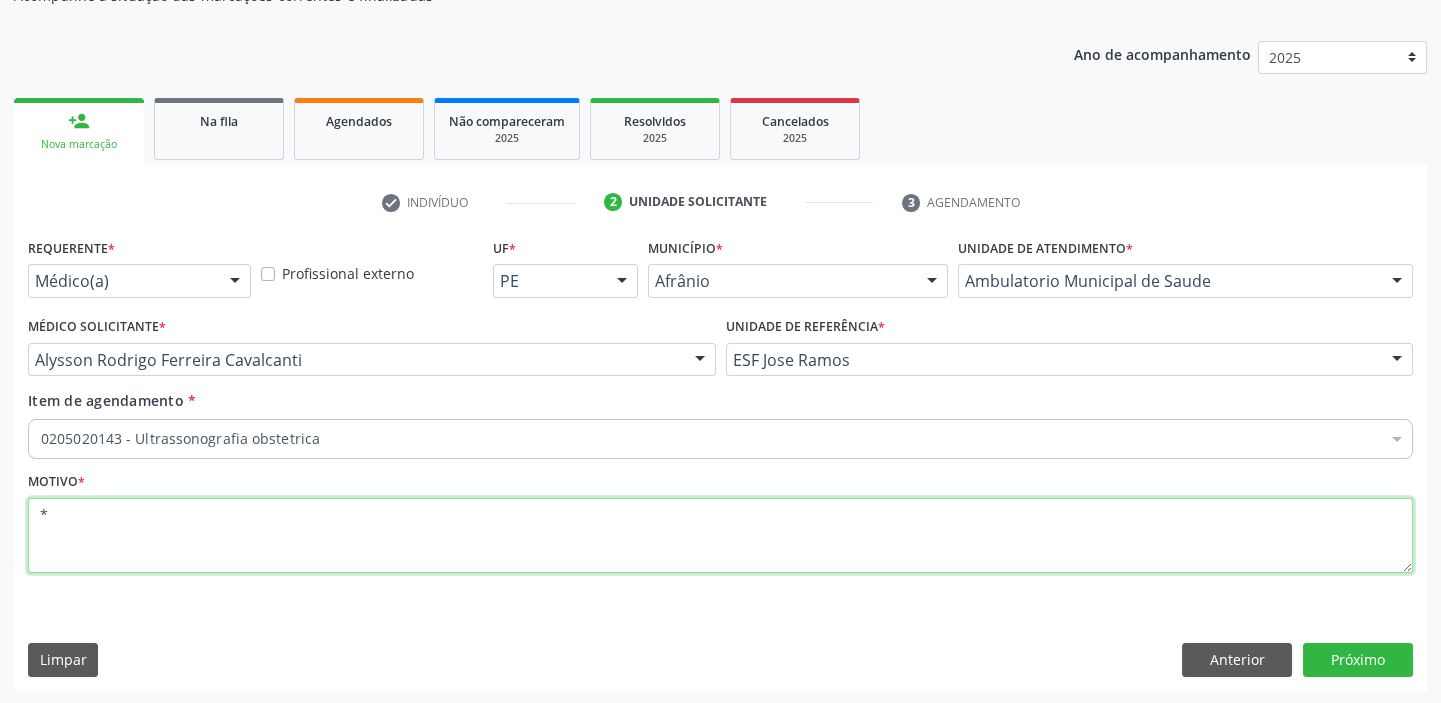 scroll, scrollTop: 0, scrollLeft: 0, axis: both 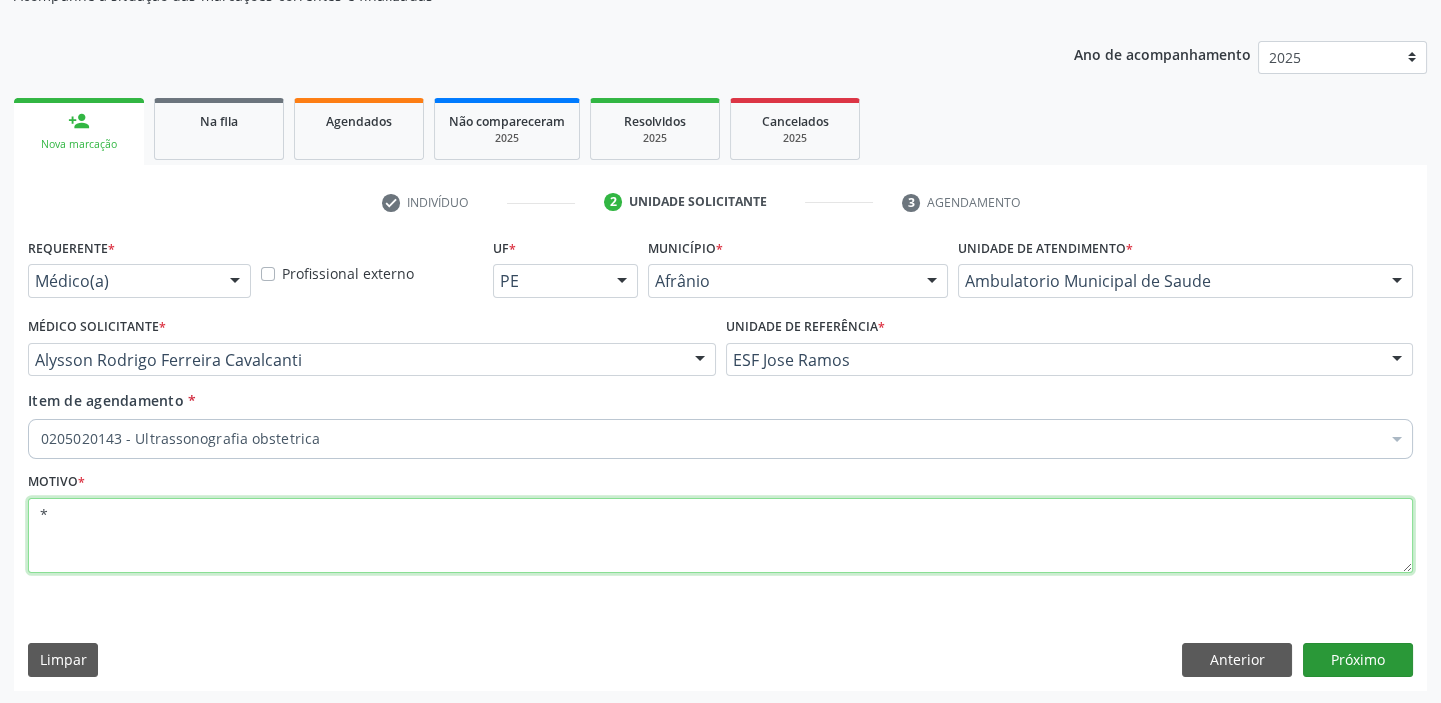 type on "*" 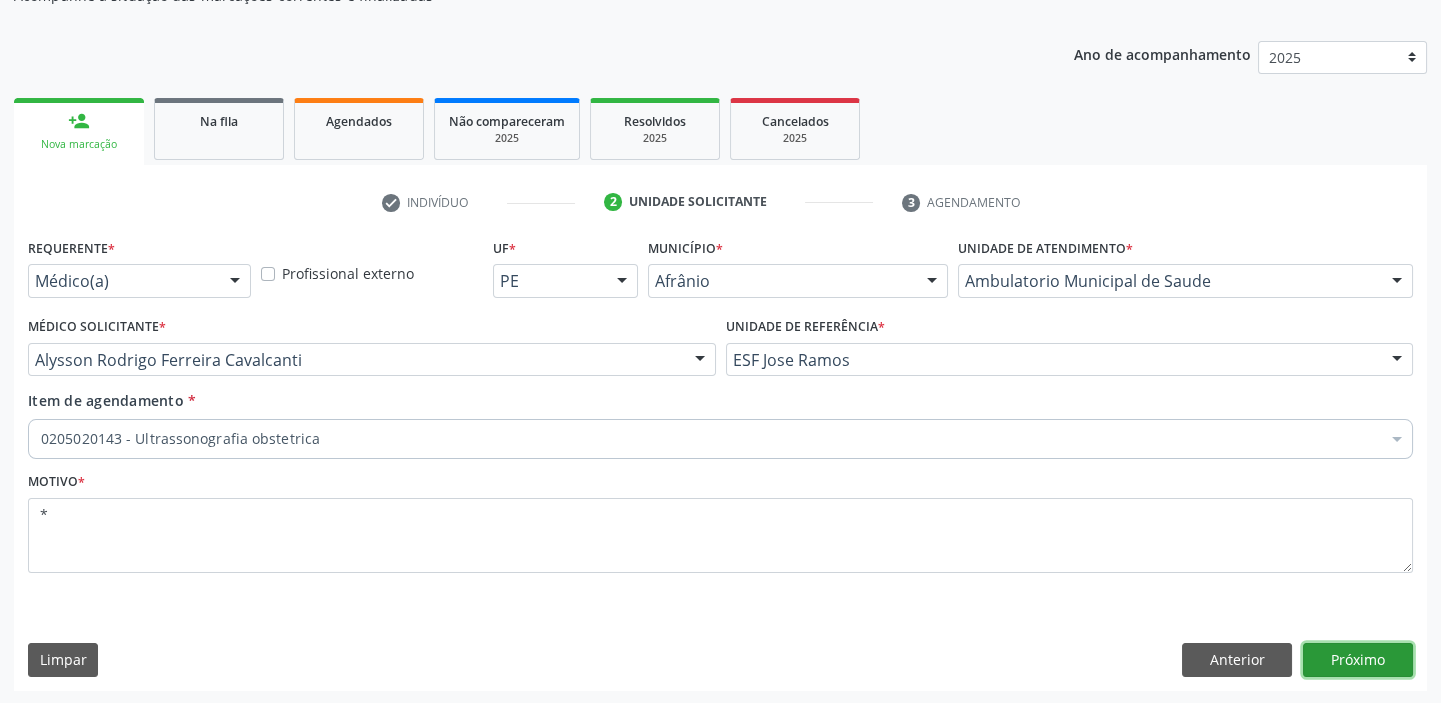 click on "Próximo" at bounding box center [1358, 660] 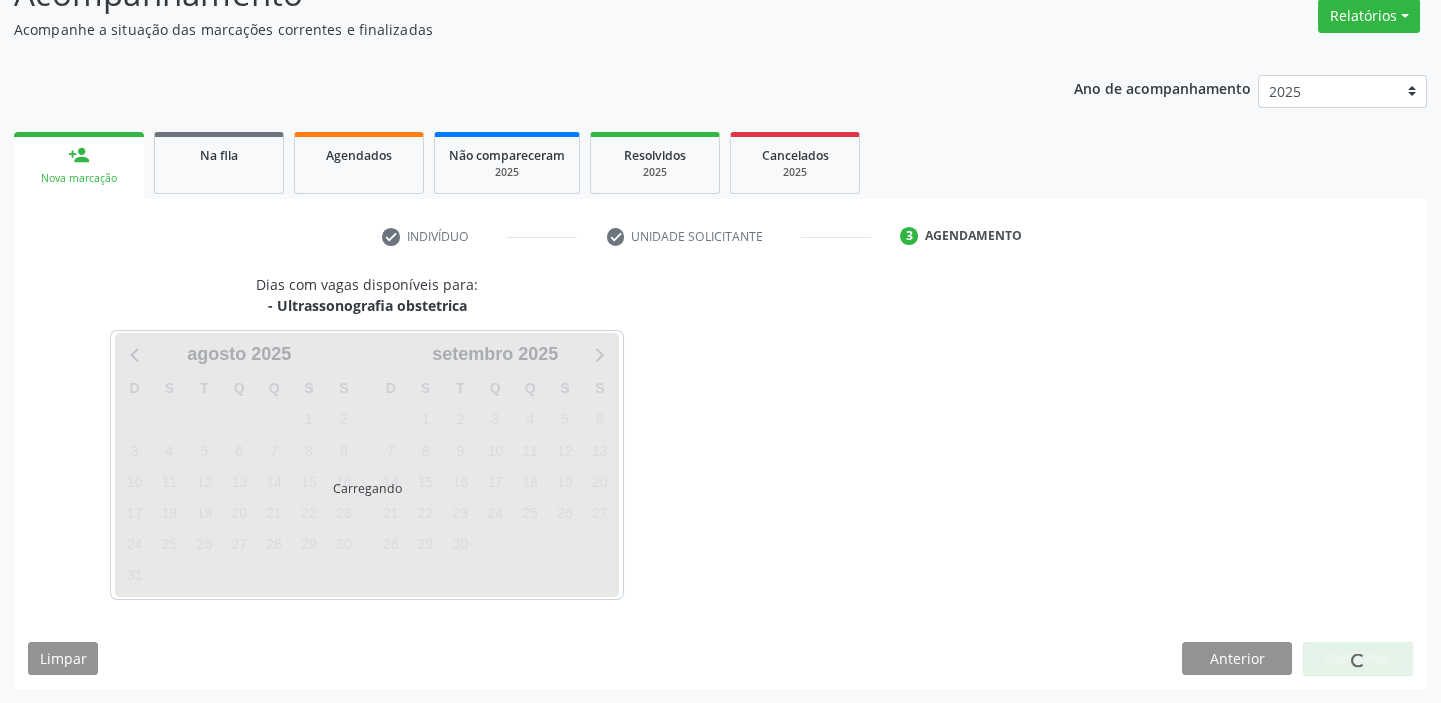 scroll, scrollTop: 166, scrollLeft: 0, axis: vertical 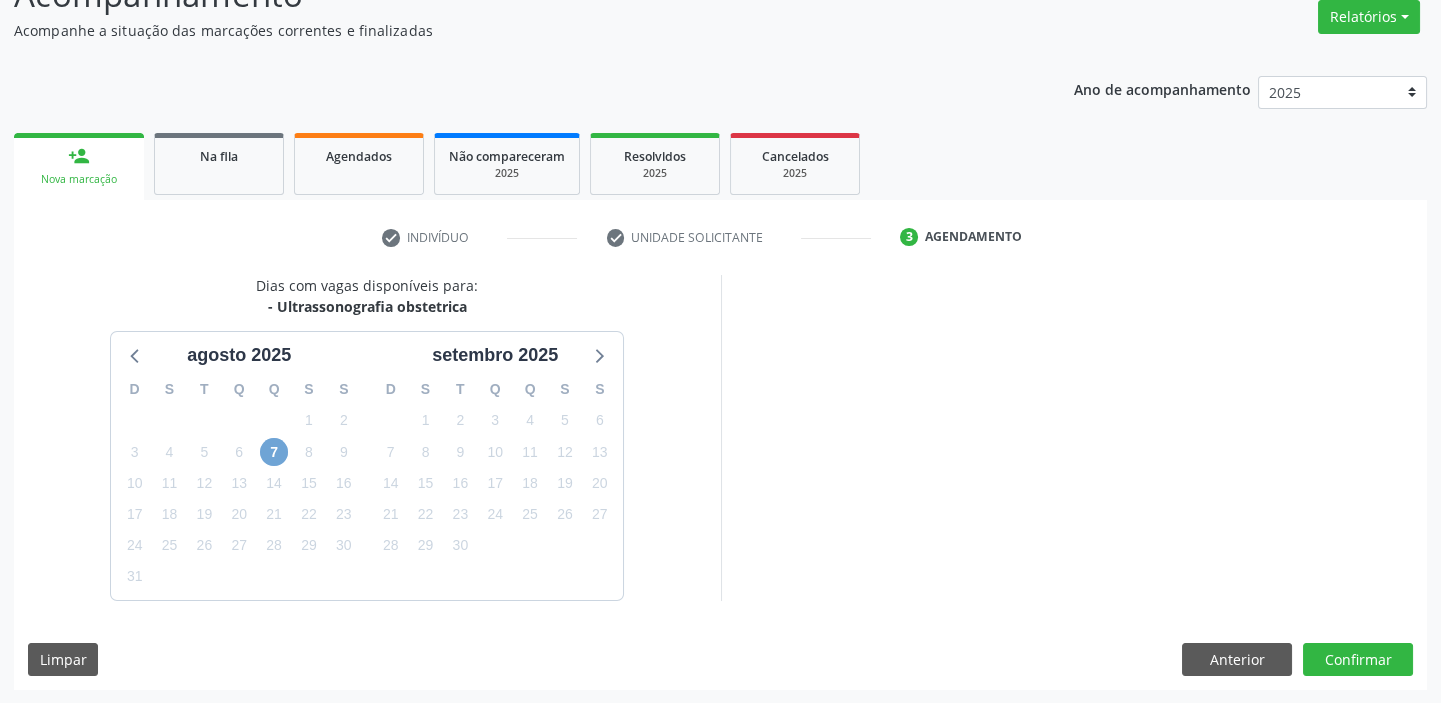 click on "7" at bounding box center [274, 452] 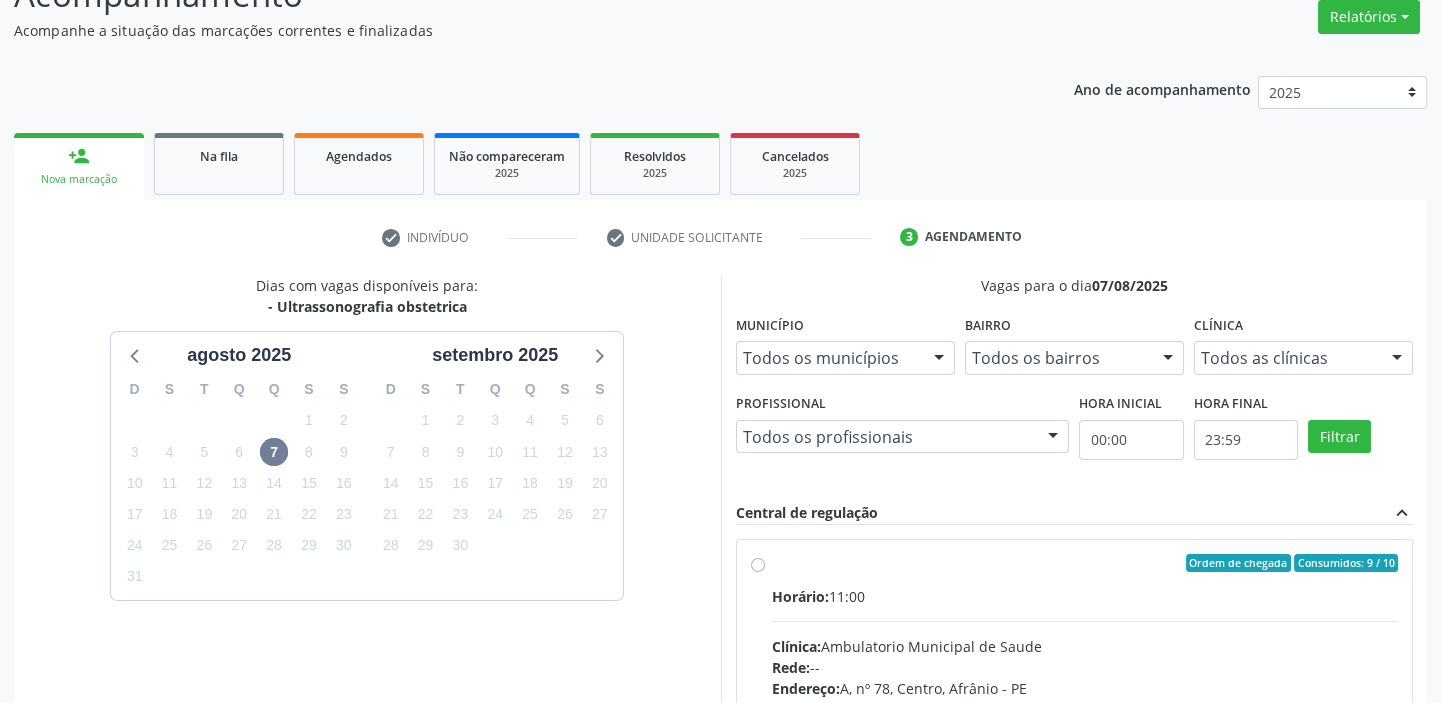 click on "Horário:   11:00
Clínica:  Ambulatorio Municipal de Saude
Rede:
--
Endereço:   A, nº 78, Centro, Afrânio - PE
Telefone:   --
Profissional:
--
Informações adicionais sobre o atendimento
Idade de atendimento:
Sem restrição
Gênero(s) atendido(s):
Sem restrição
Informações adicionais:
--" at bounding box center (1085, 723) 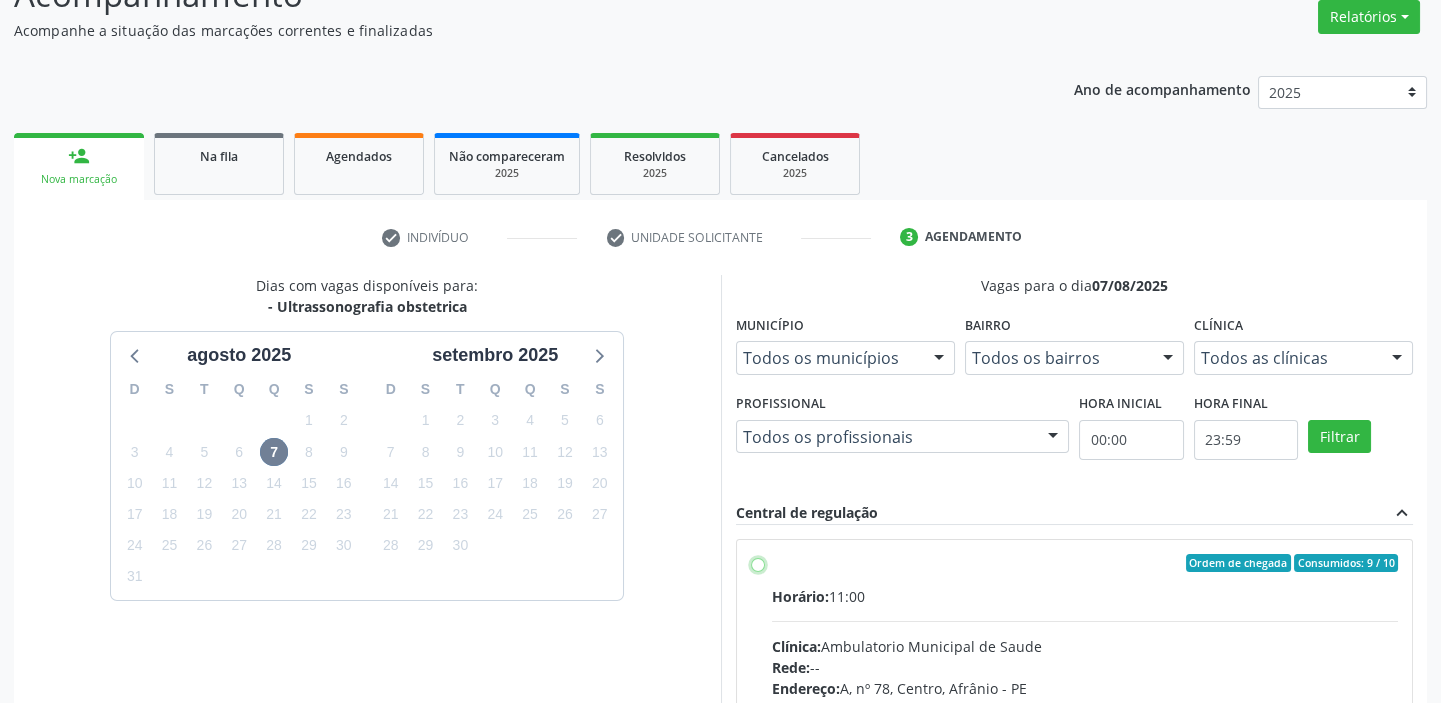 click on "Ordem de chegada
Consumidos: 9 / 10
Horário:   [TIME]
Clínica:  Ambulatorio Municipal de Saude
Rede:
--
Endereço:   A, nº [NUMBER], Centro, [CITY] - [STATE]
Telefone:   --
Profissional:
--
Informações adicionais sobre o atendimento
Idade de atendimento:
Sem restrição
Gênero(s) atendido(s):
Sem restrição
Informações adicionais:
--" at bounding box center (758, 563) 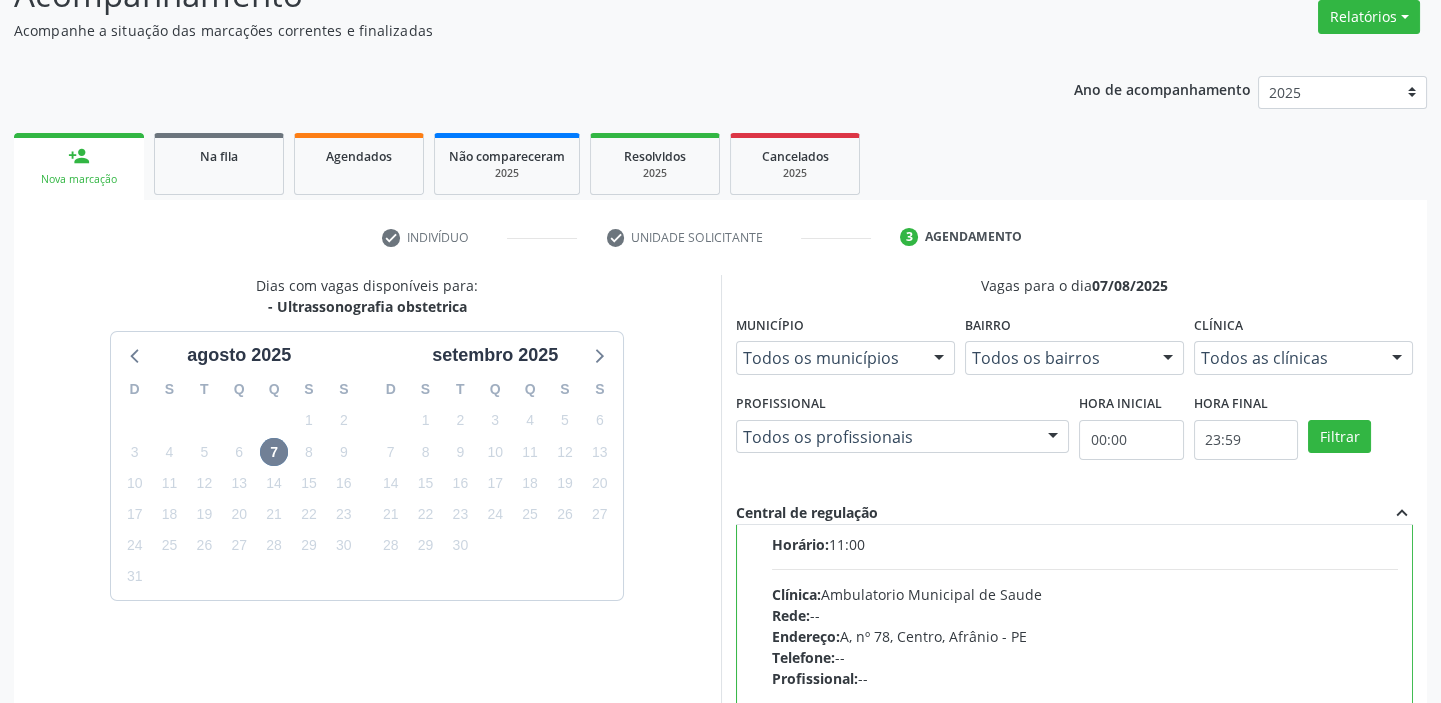 scroll, scrollTop: 99, scrollLeft: 0, axis: vertical 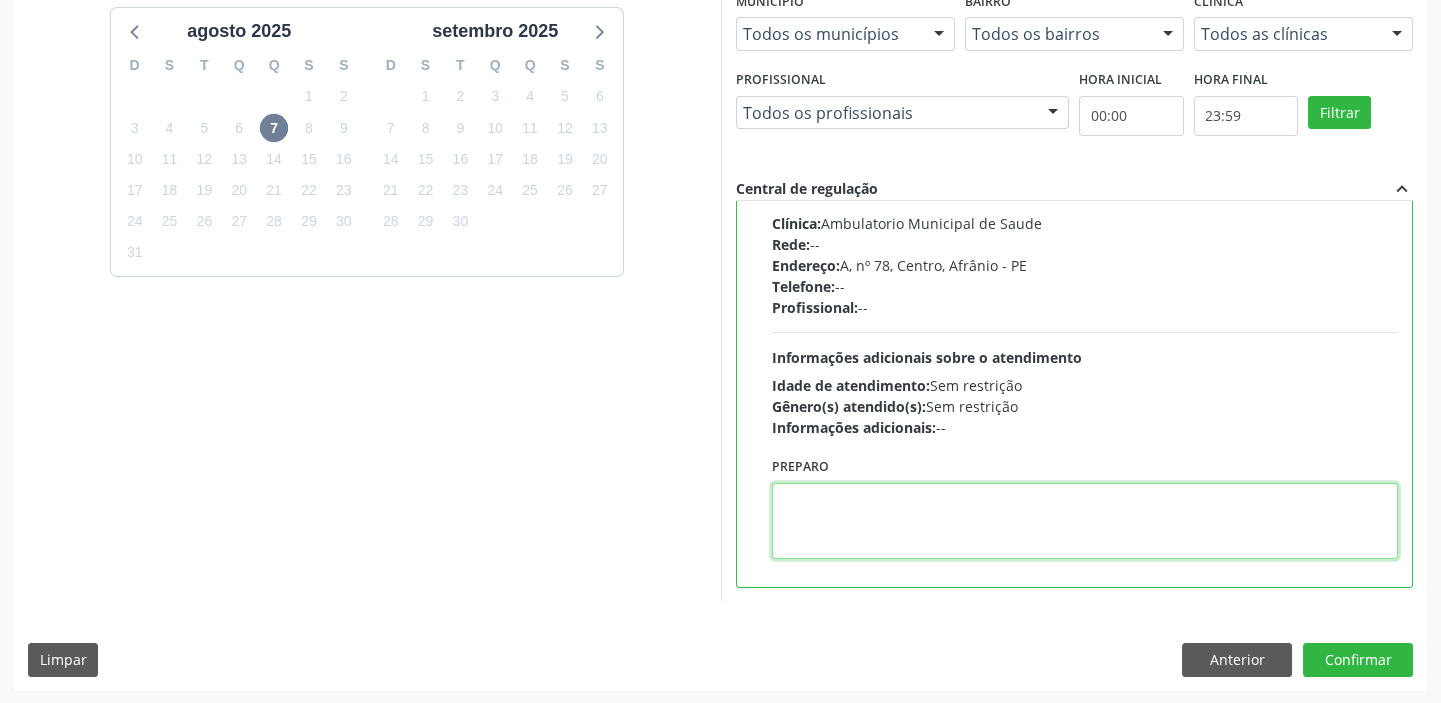 click at bounding box center [1085, 521] 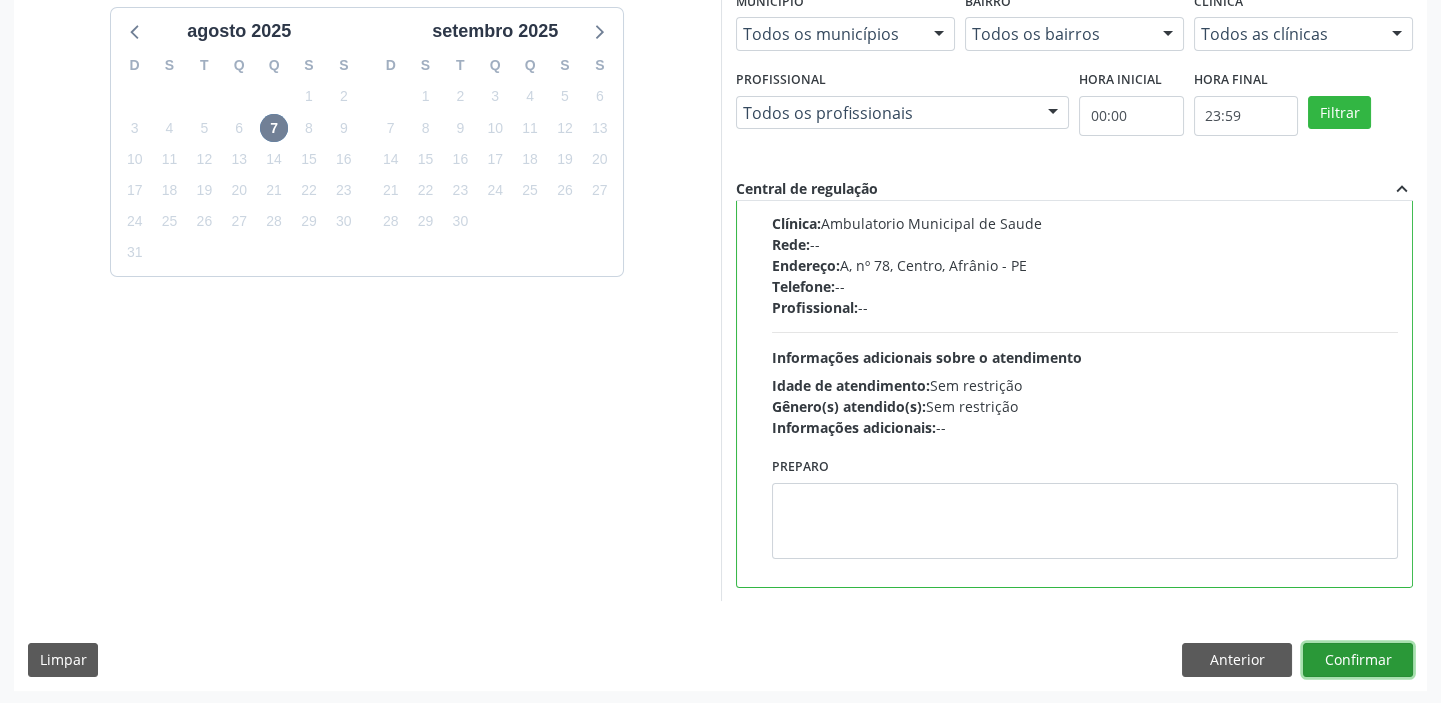 click on "Confirmar" at bounding box center [1358, 660] 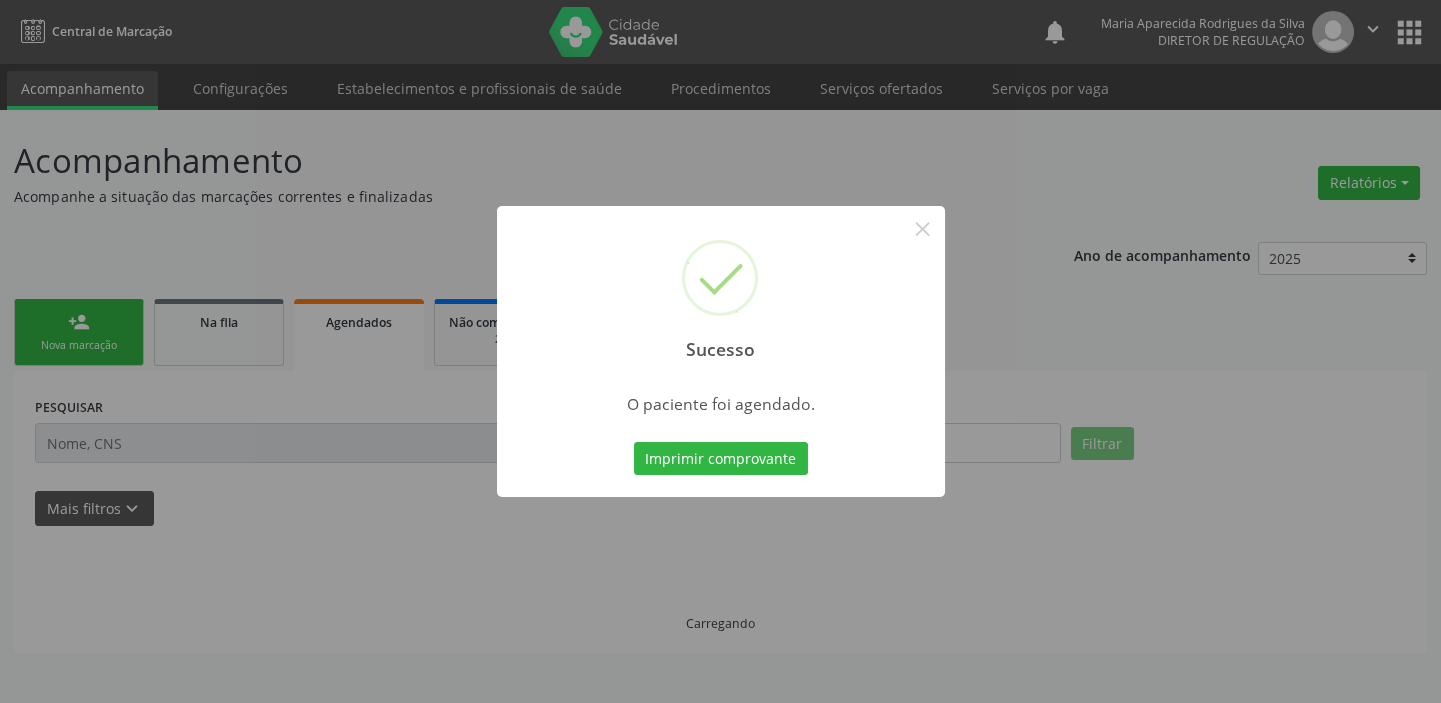 scroll, scrollTop: 0, scrollLeft: 0, axis: both 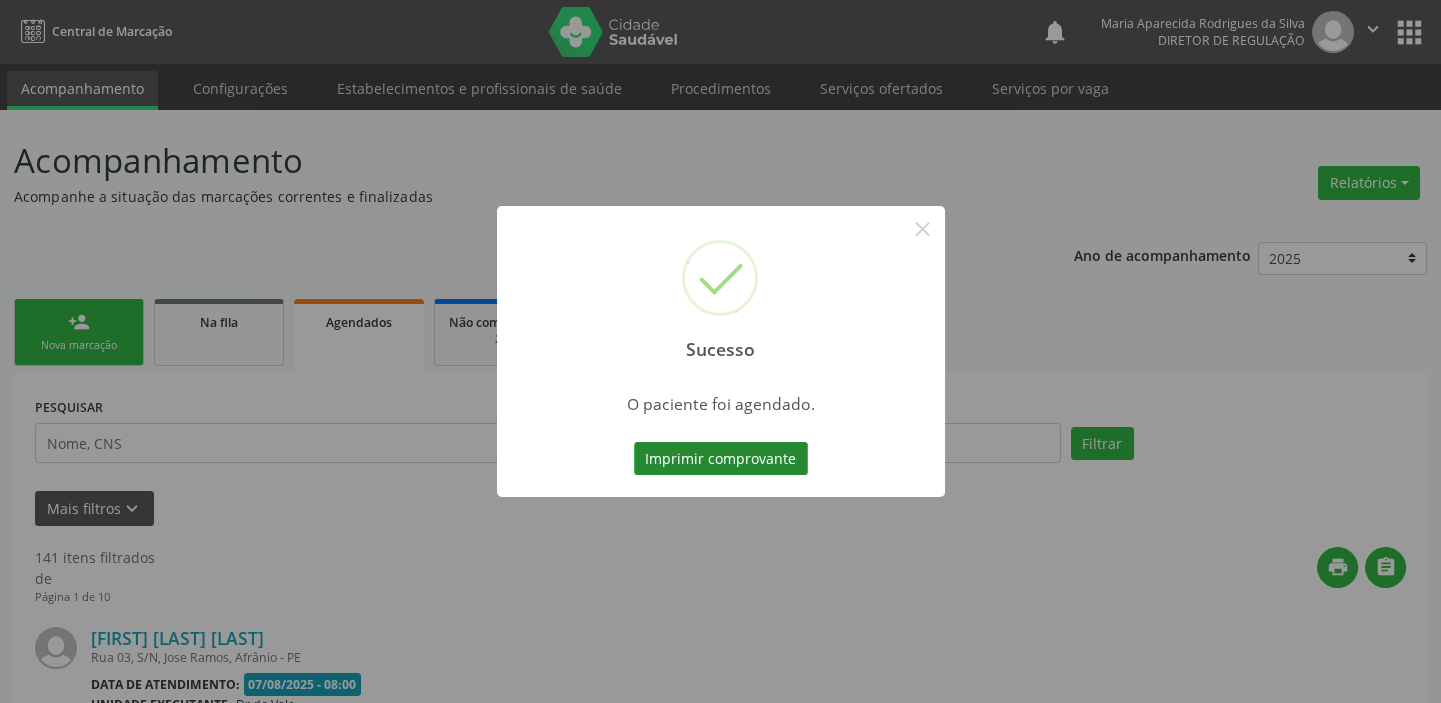 click on "Imprimir comprovante" at bounding box center [721, 459] 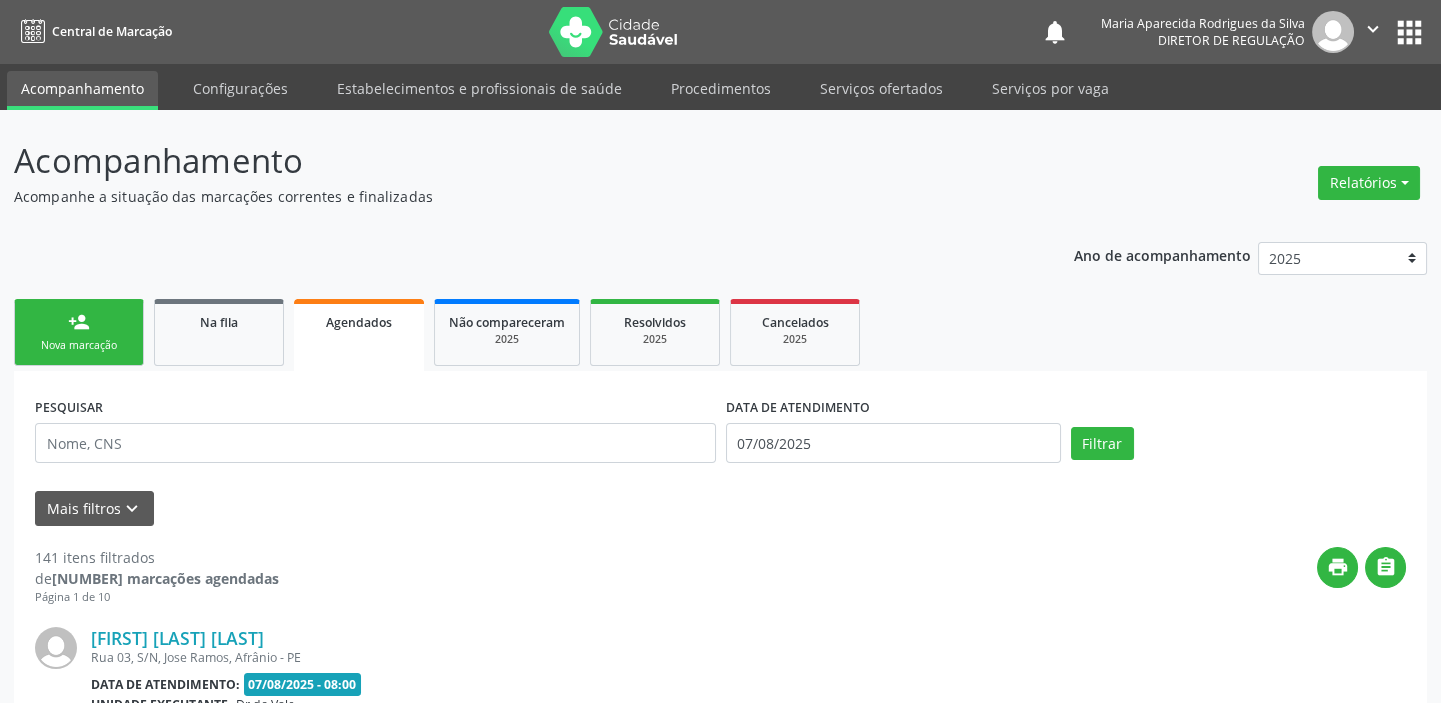 click on "person_add
Nova marcação" at bounding box center [79, 332] 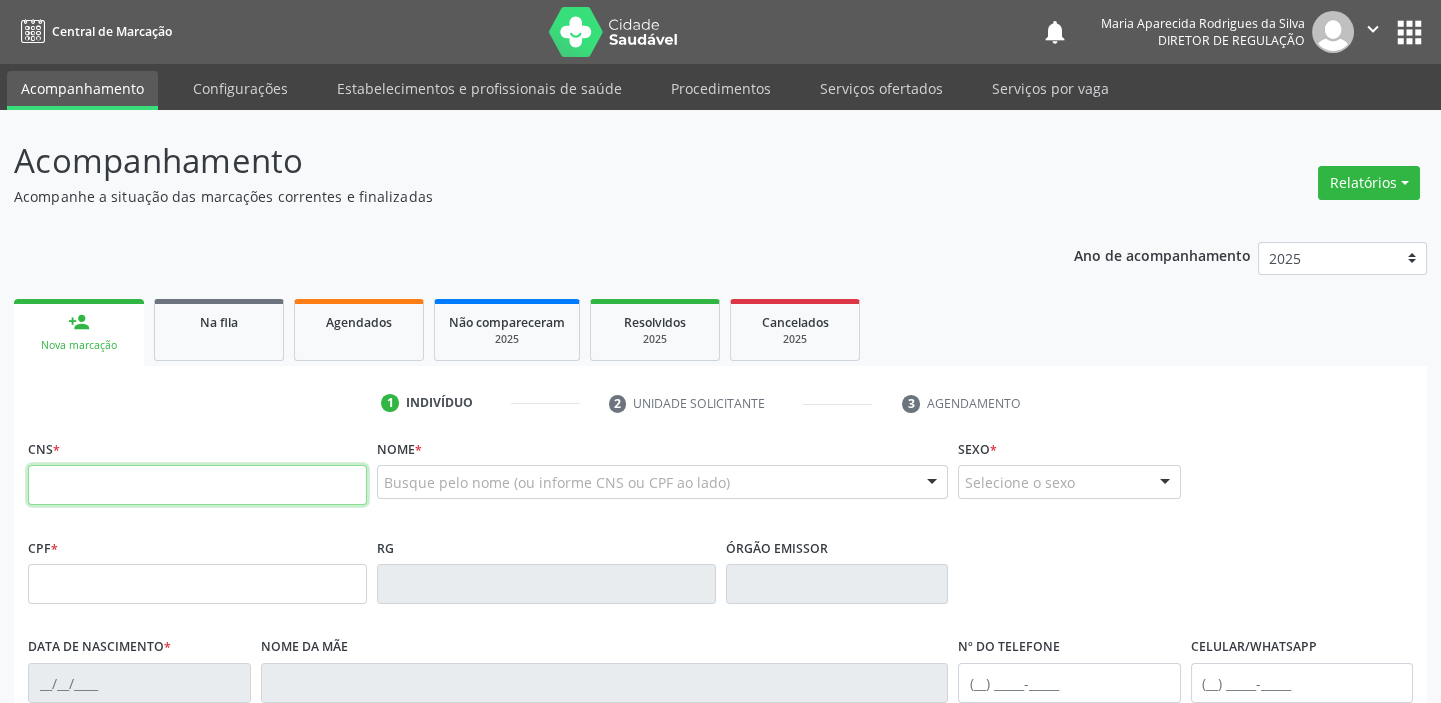 click at bounding box center [197, 485] 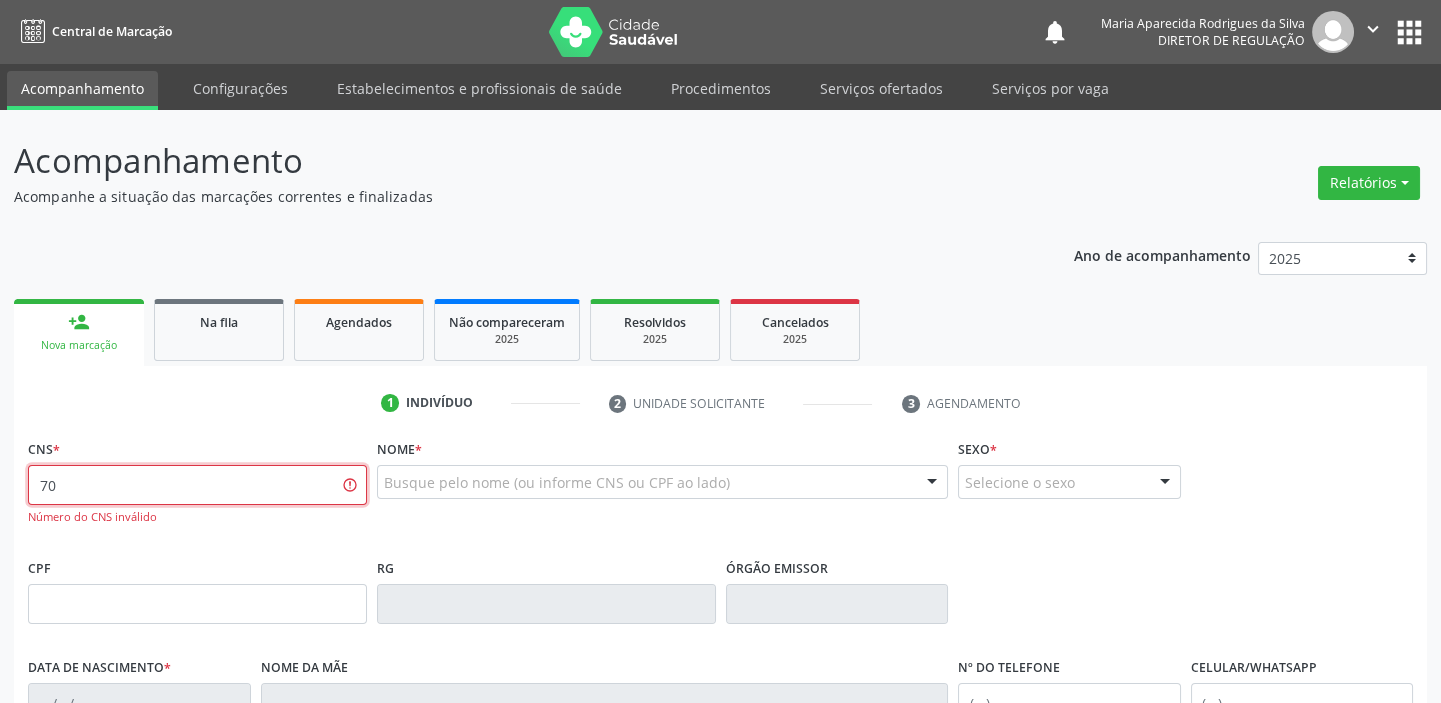 type on "7" 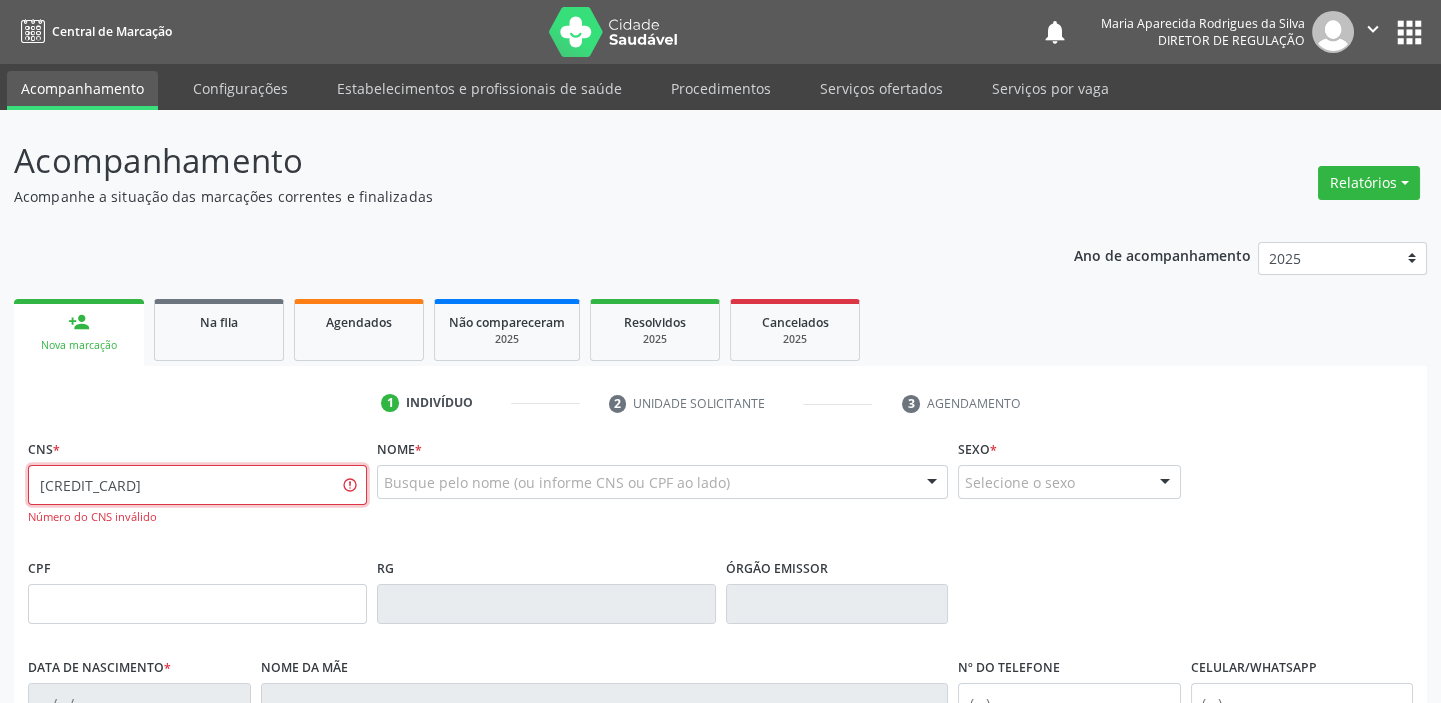 type on "[CREDIT_CARD]" 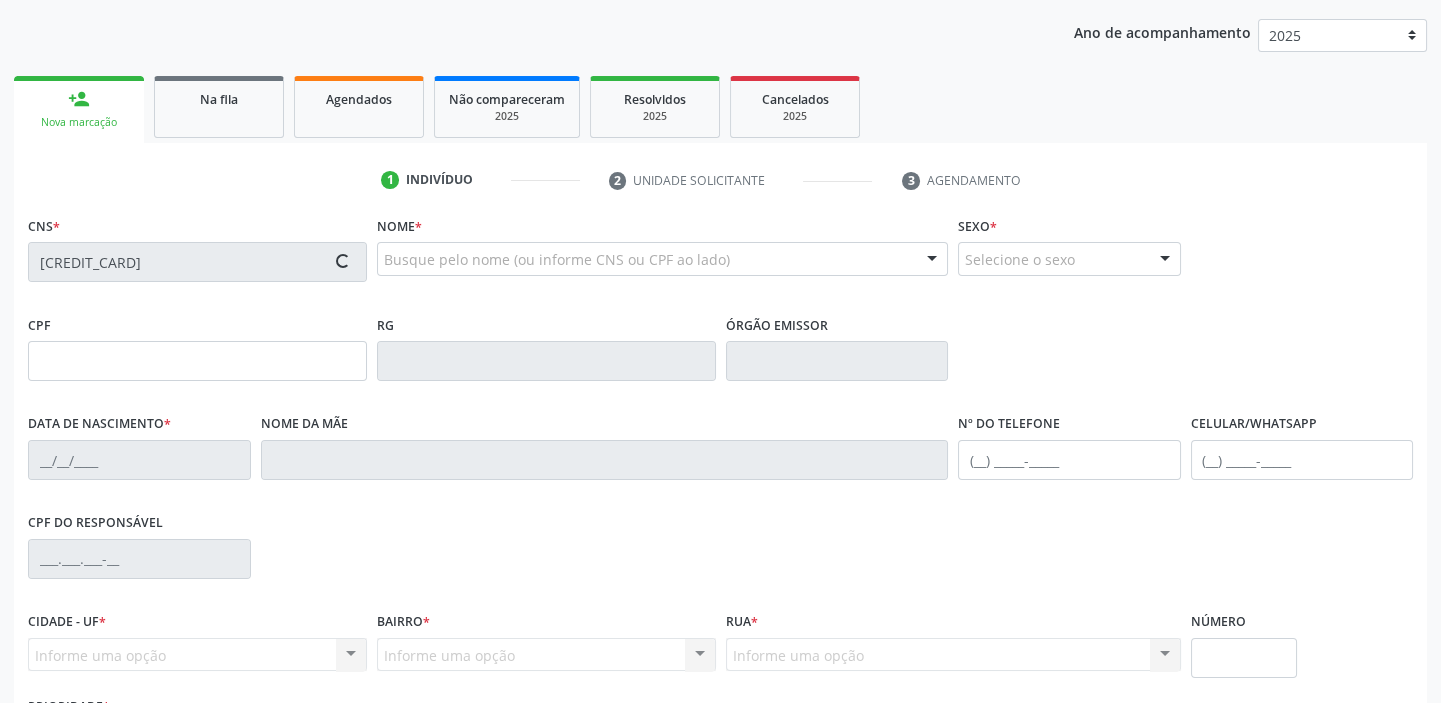 type on "[SSN]" 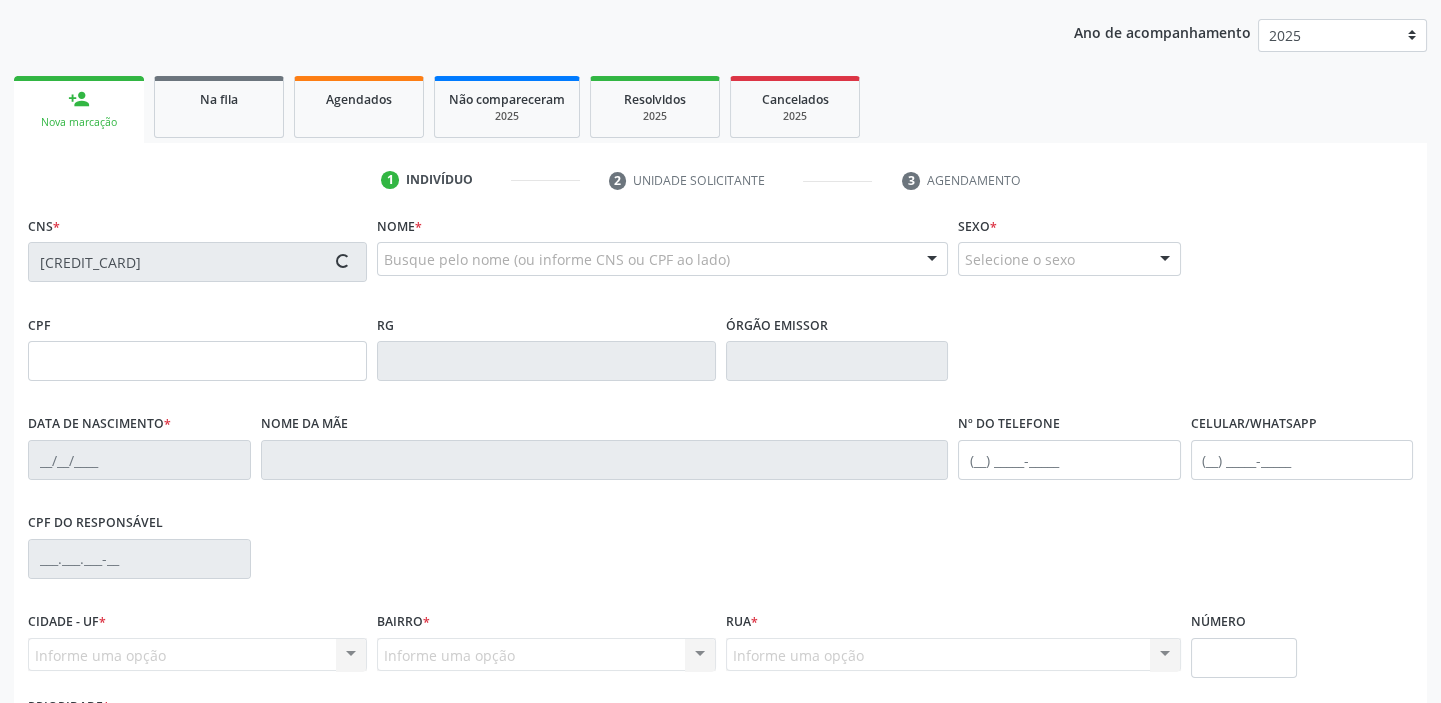 type on "[DATE]" 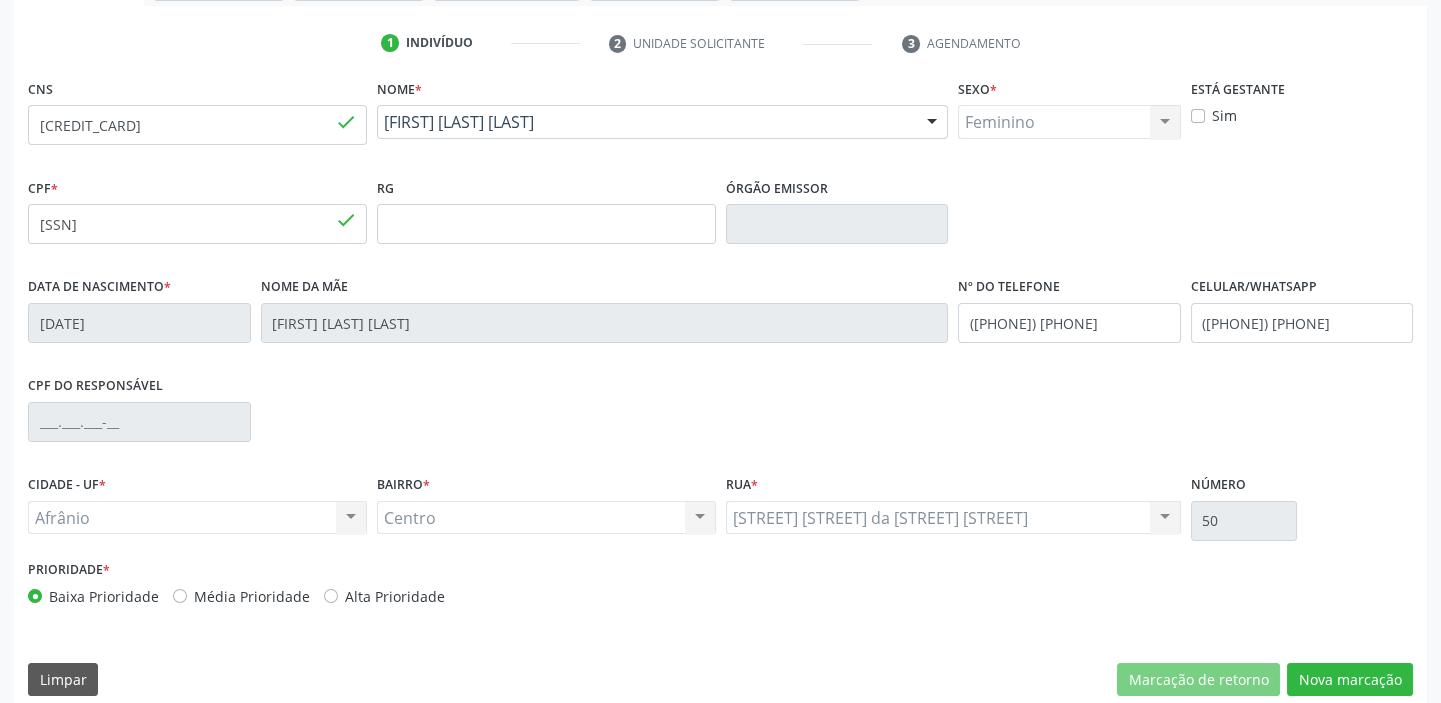 scroll, scrollTop: 380, scrollLeft: 0, axis: vertical 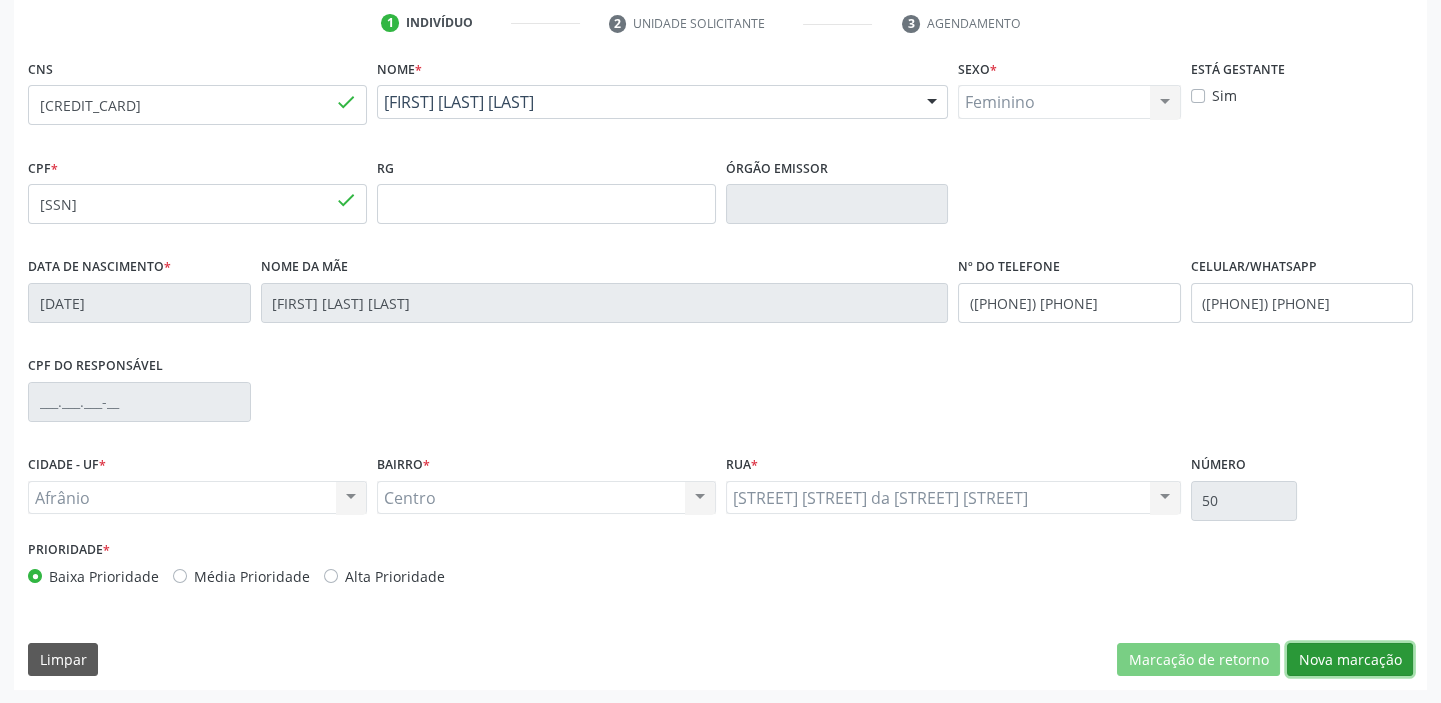 click on "Nova marcação" at bounding box center [1350, 660] 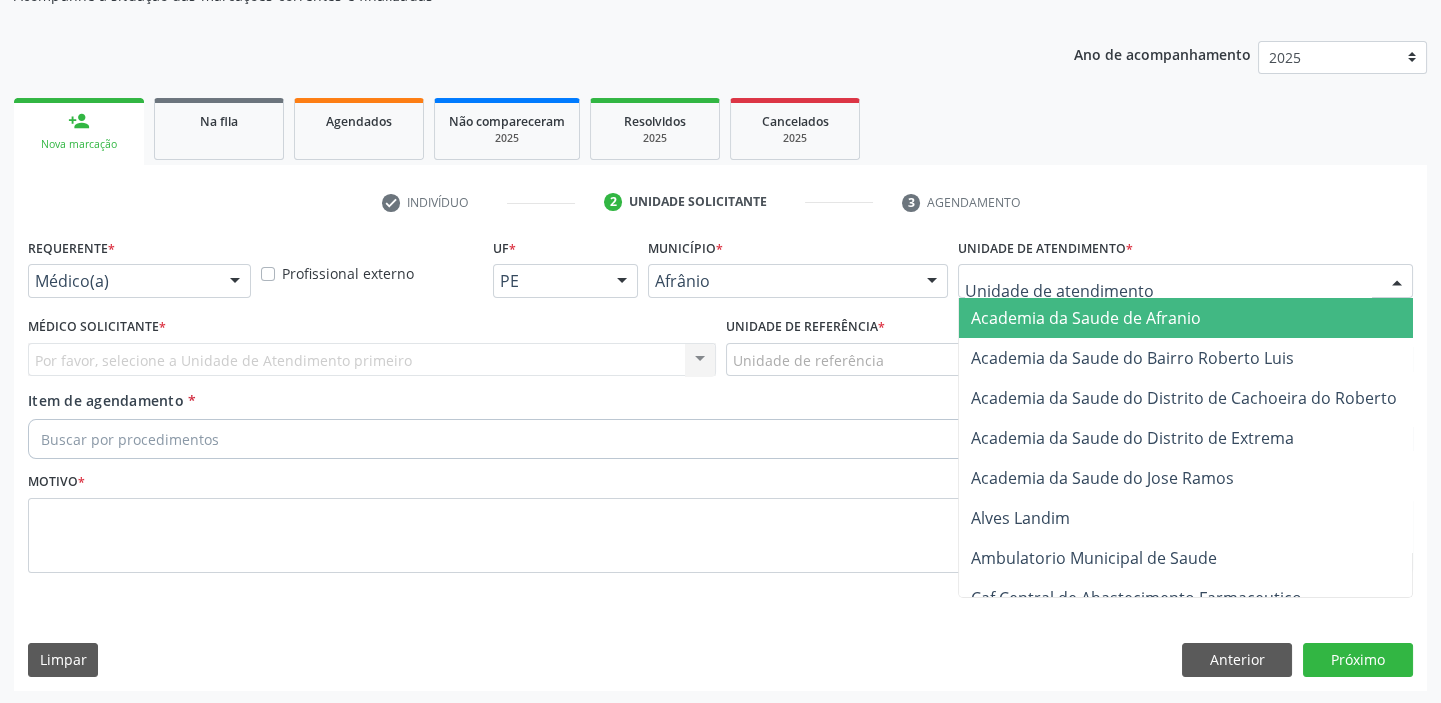 click on "Academia da Saude de Afranio   Academia da Saude do Bairro Roberto Luis   Academia da Saude do Distrito de Cachoeira do Roberto   Academia da Saude do Distrito de Extrema   Academia da Saude do Jose Ramos   Alves Landim   Ambulatorio Municipal de Saude   Caf Central de Abastecimento Farmaceutico   Centro de Atencao Psicossocial de Afranio Pe   Centro de Especialidades   Cime   Cuidar   Equipe de Atencao Basica Prisional Tipo I com Saude Mental   Esf Ana Coelho Nonato   Esf Custodia Maria da Conceicao   Esf Isabel Gomes   Esf Jose Ramos   Esf Jose e Maria Rodrigues de Macedo   Esf Maria Dilurdes da Silva   Esf Maria da Silva Pereira   Esf Rosalia Cavalcanti Gomes   Esf de Barra das Melancias   Esf de Extrema   Farmacia Basica do Municipio de Afranio   Hospital Municipal Maria Coelho Cavalcanti Rodrigues   Hospital de Campanha Covid 19 Ambulatorio Municipal   Laboratorio de Protese Dentario   Lid Laboratorio de Investigacoes e Diagnosticos     Posto de Saude de Tres Paus     Renove Afranio" at bounding box center (1185, 281) 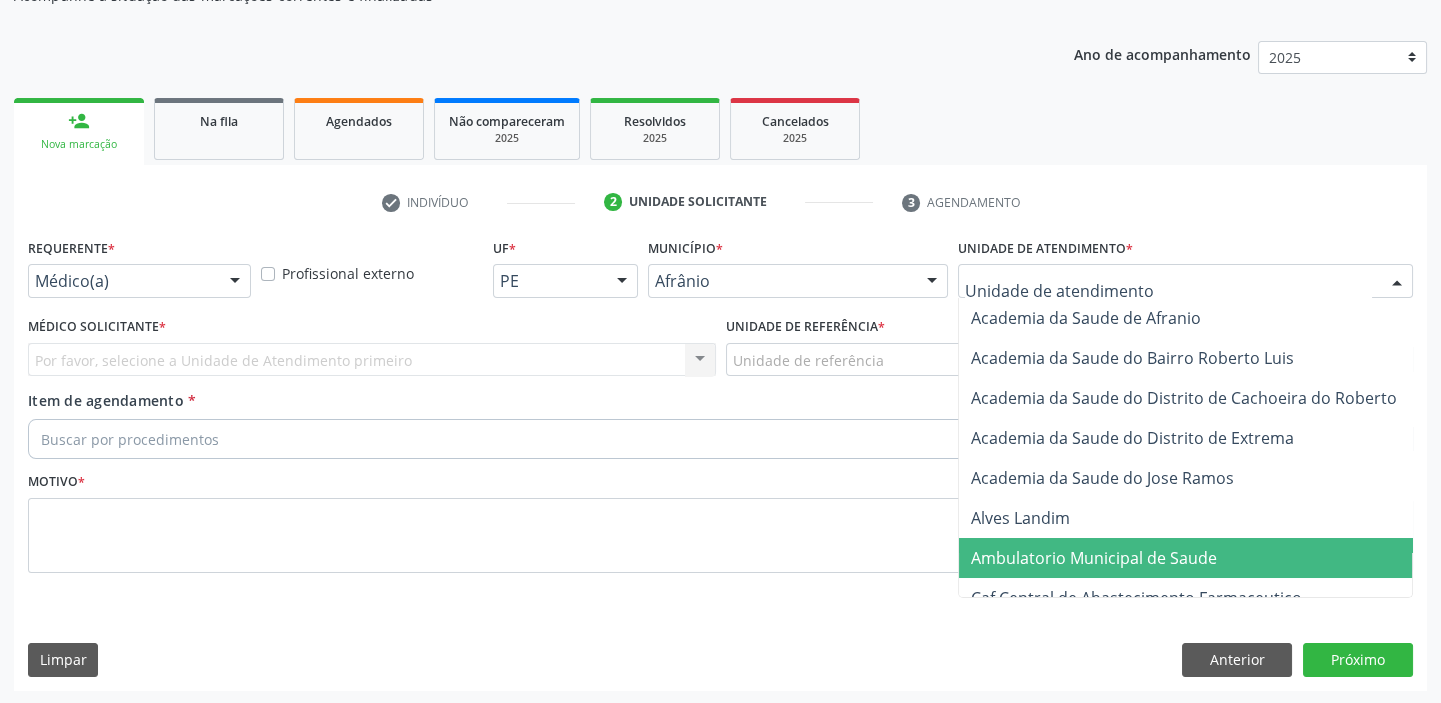 click on "Ambulatorio Municipal de Saude" at bounding box center (1094, 558) 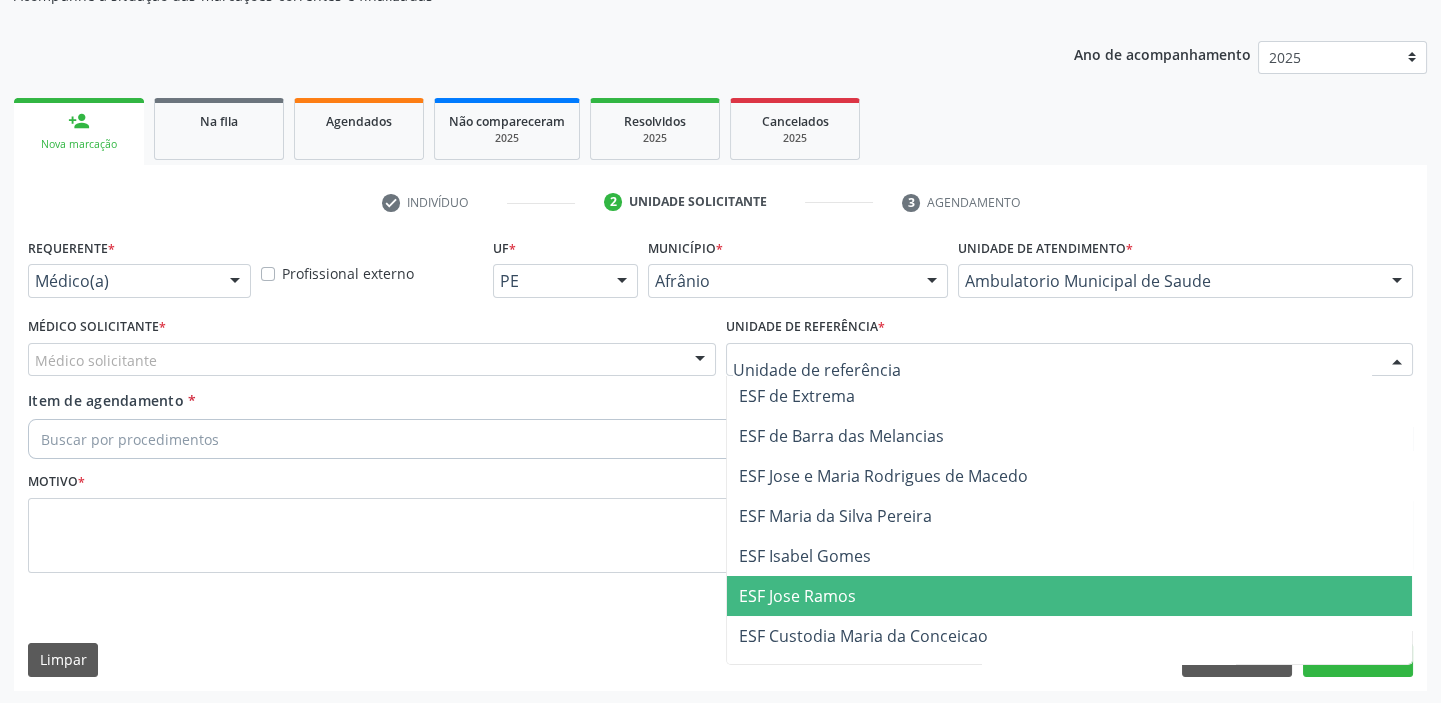 click on "ESF Jose Ramos" at bounding box center (797, 596) 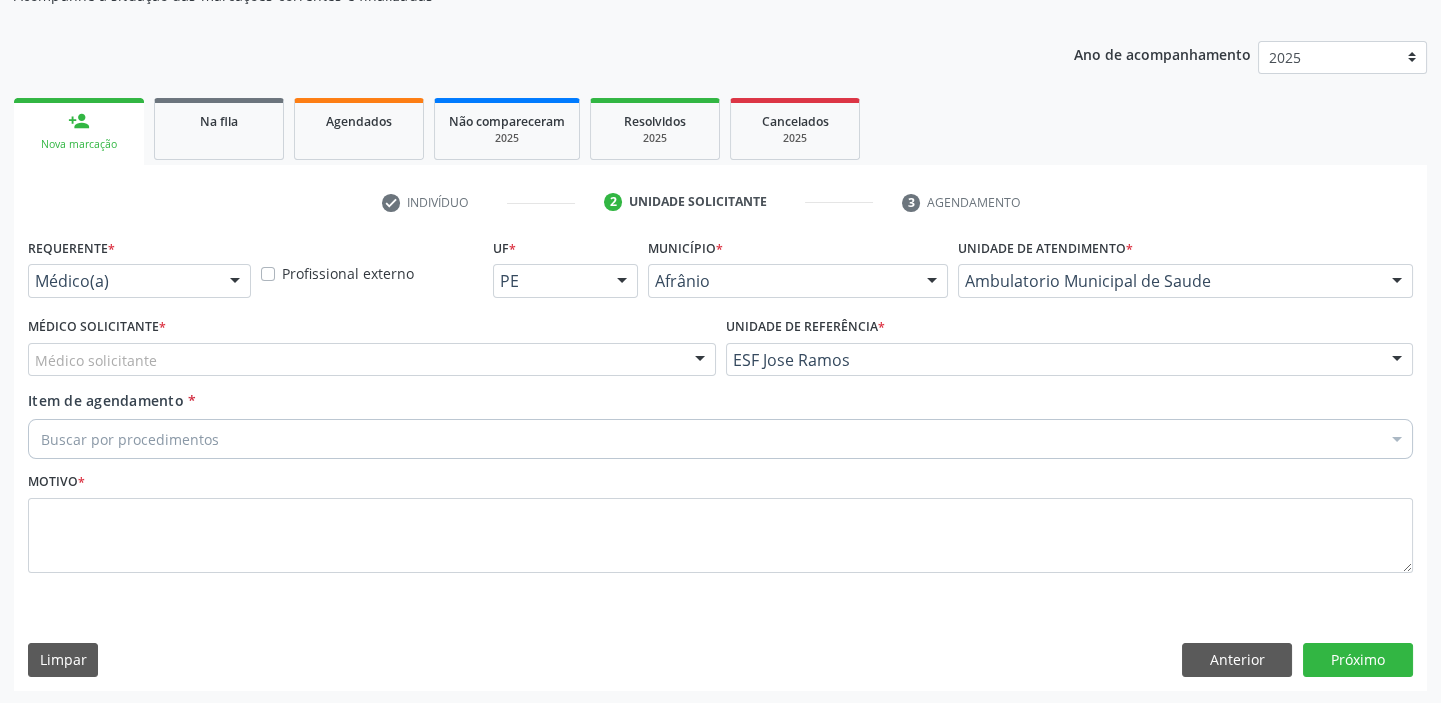 drag, startPoint x: 122, startPoint y: 358, endPoint x: 132, endPoint y: 378, distance: 22.36068 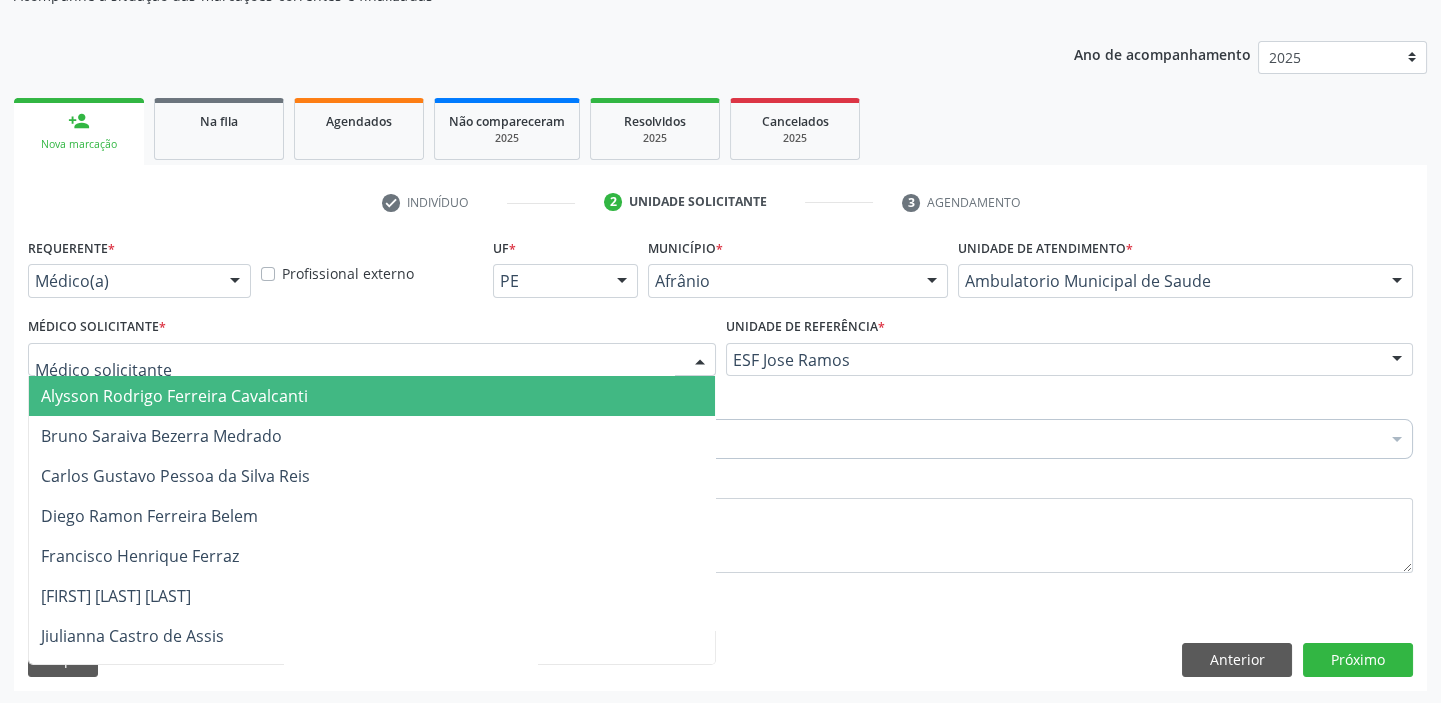 click on "Alysson Rodrigo Ferreira Cavalcanti" at bounding box center [174, 396] 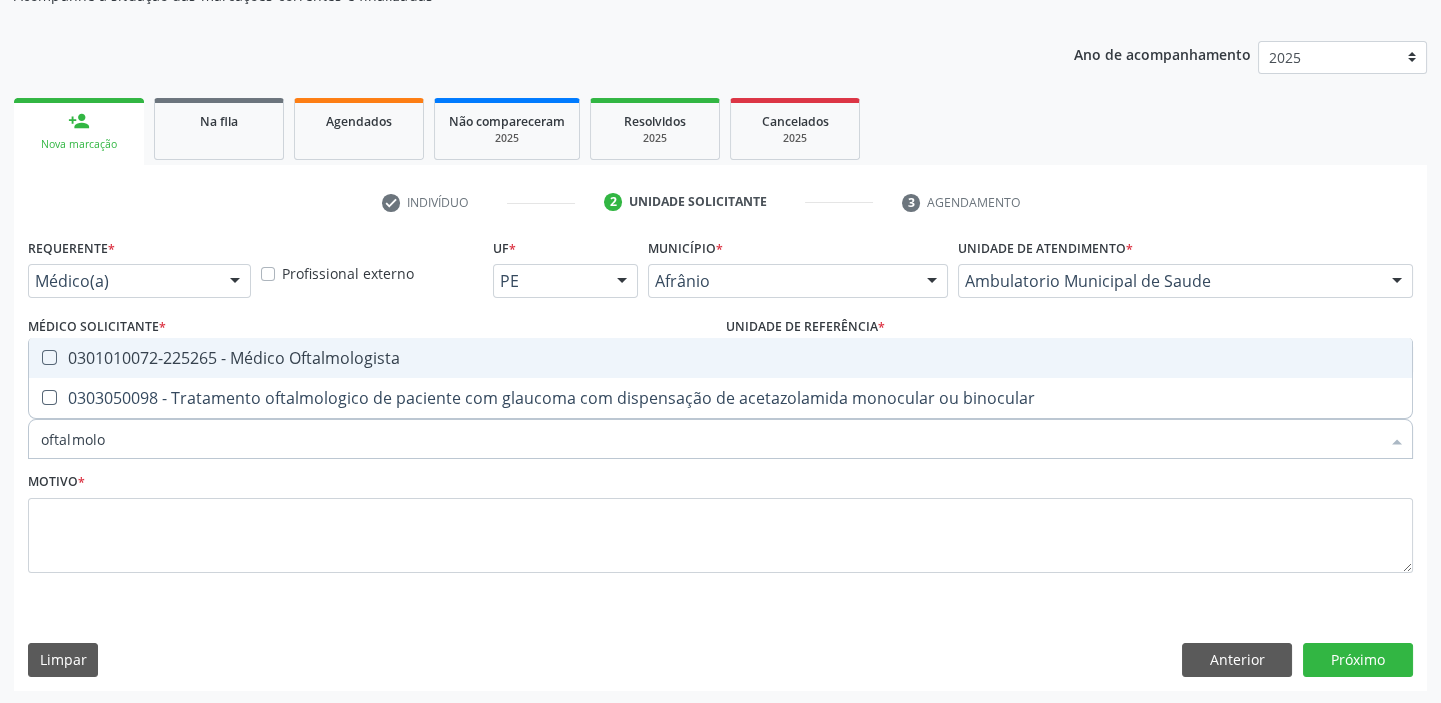type on "oftalmolog" 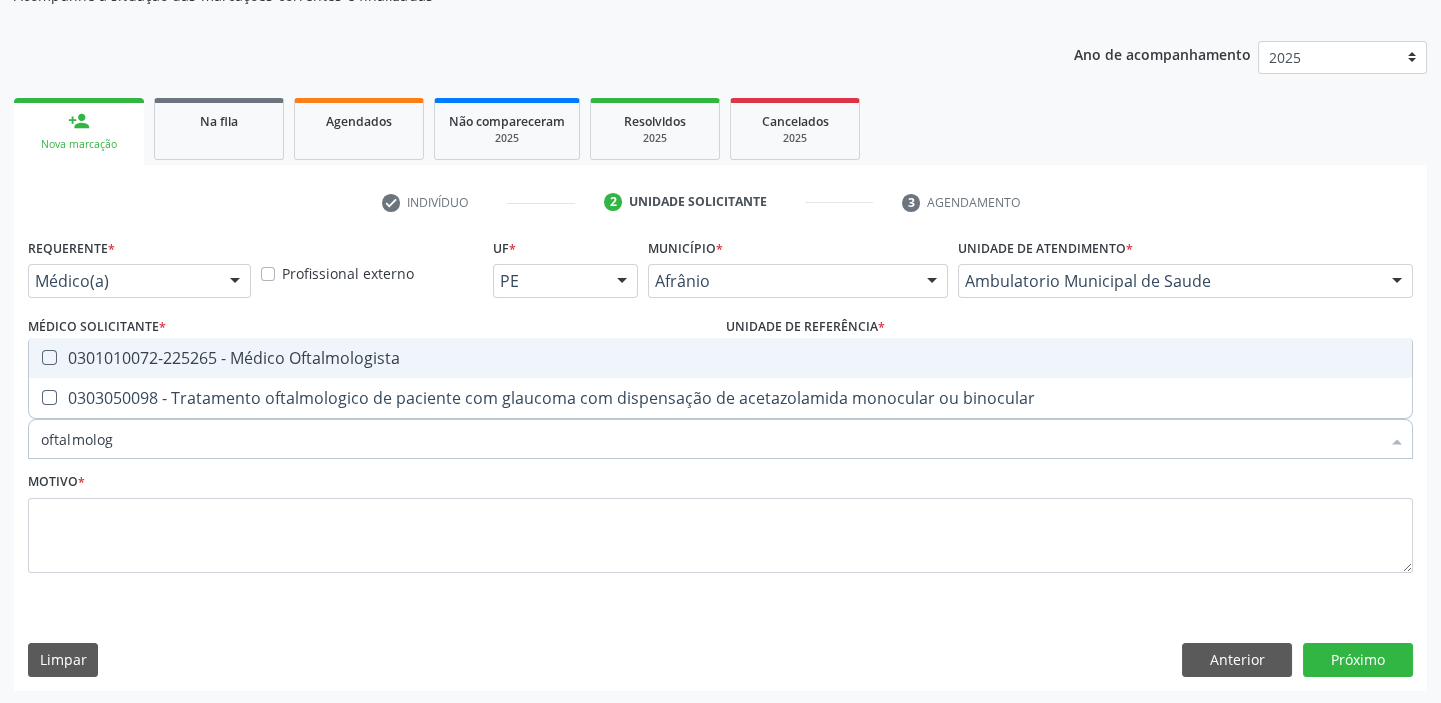 click on "0301010072-225265 - Médico Oftalmologista" at bounding box center (720, 358) 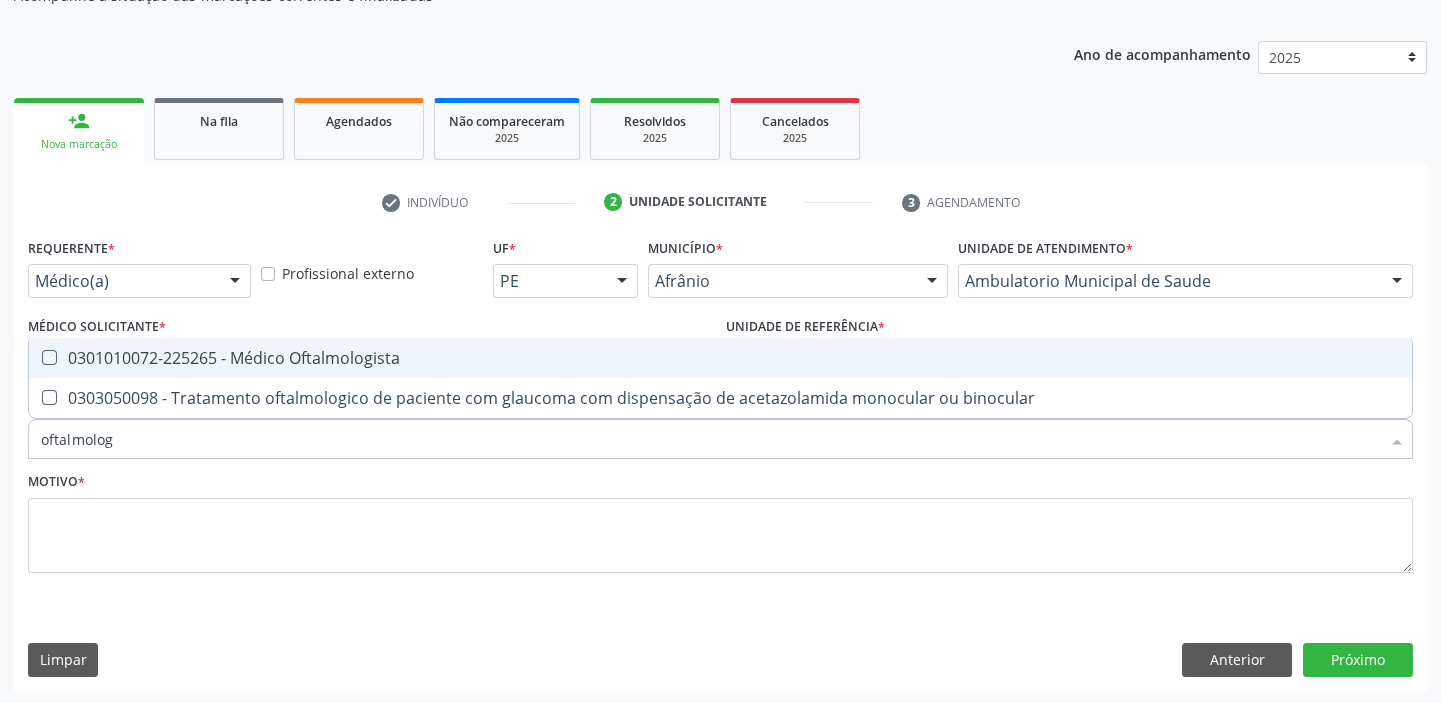 checkbox on "true" 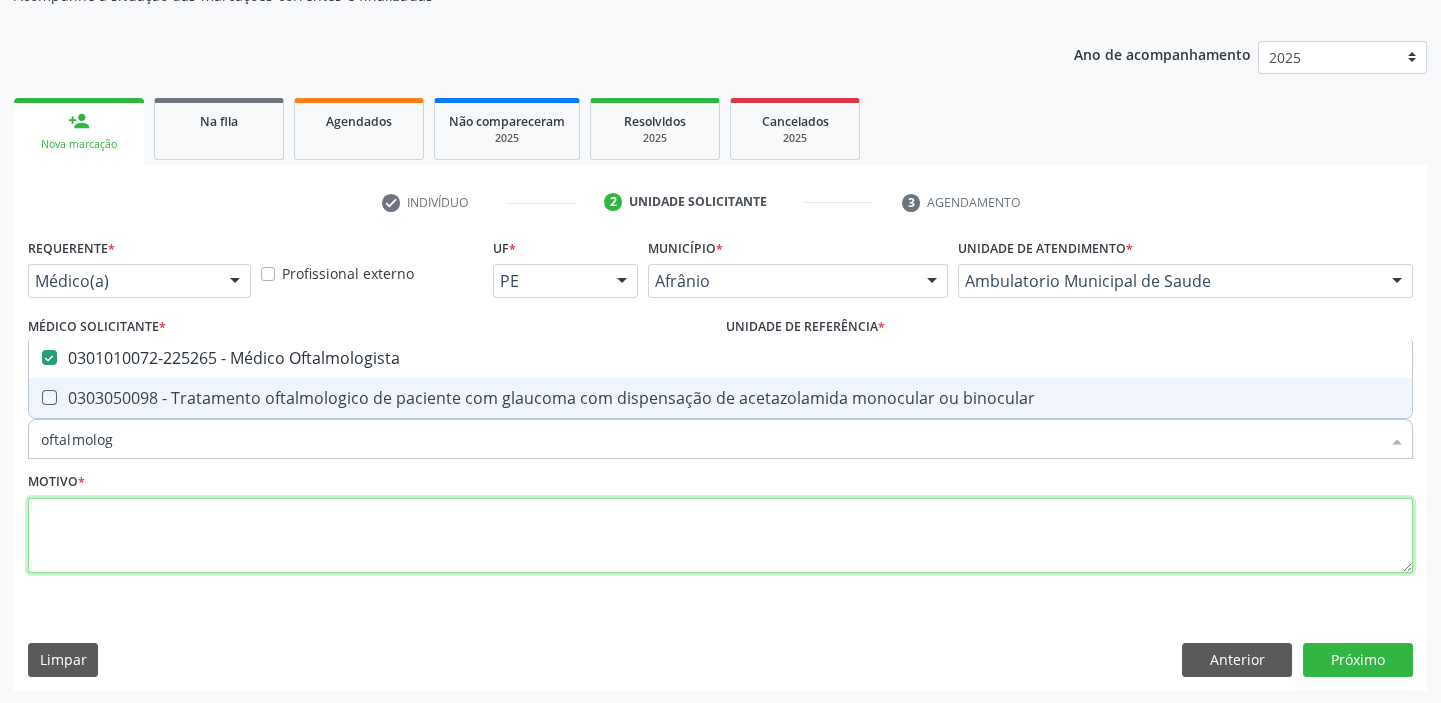 click at bounding box center [720, 536] 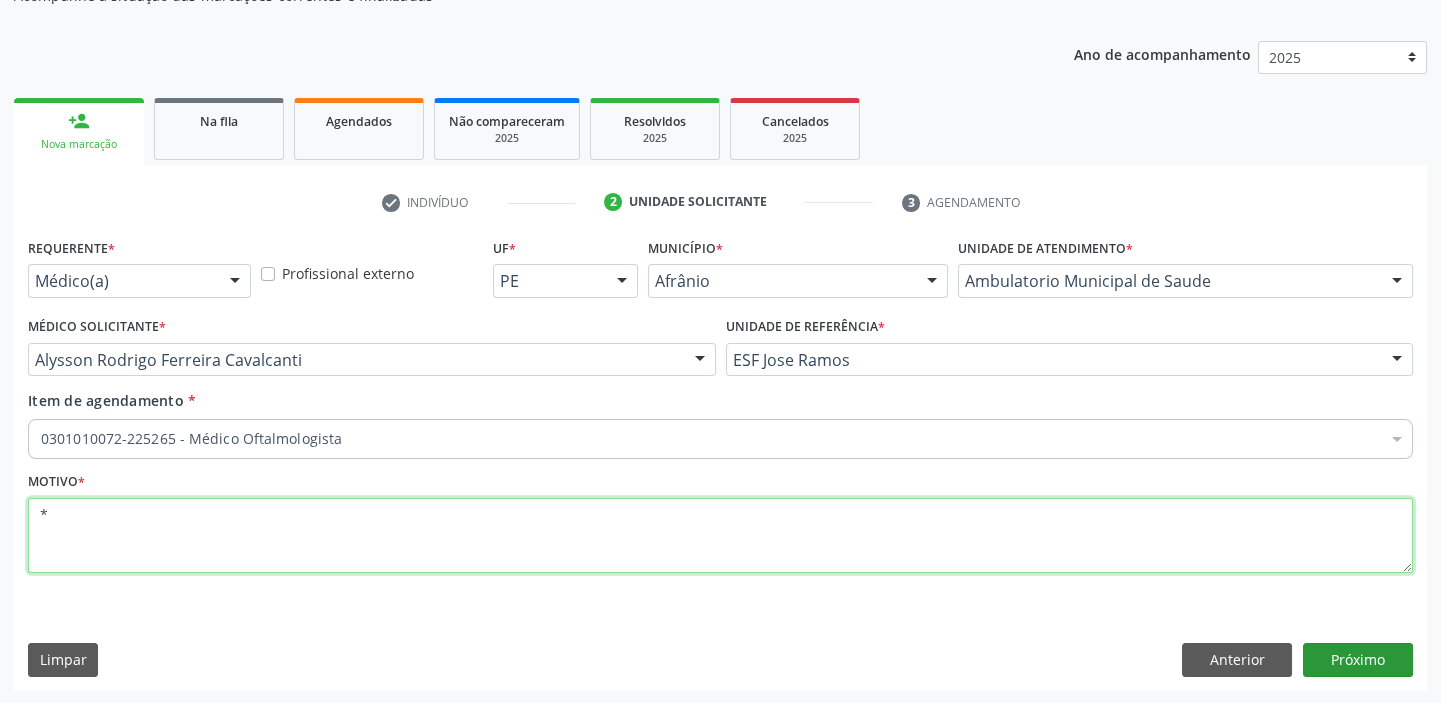 type on "*" 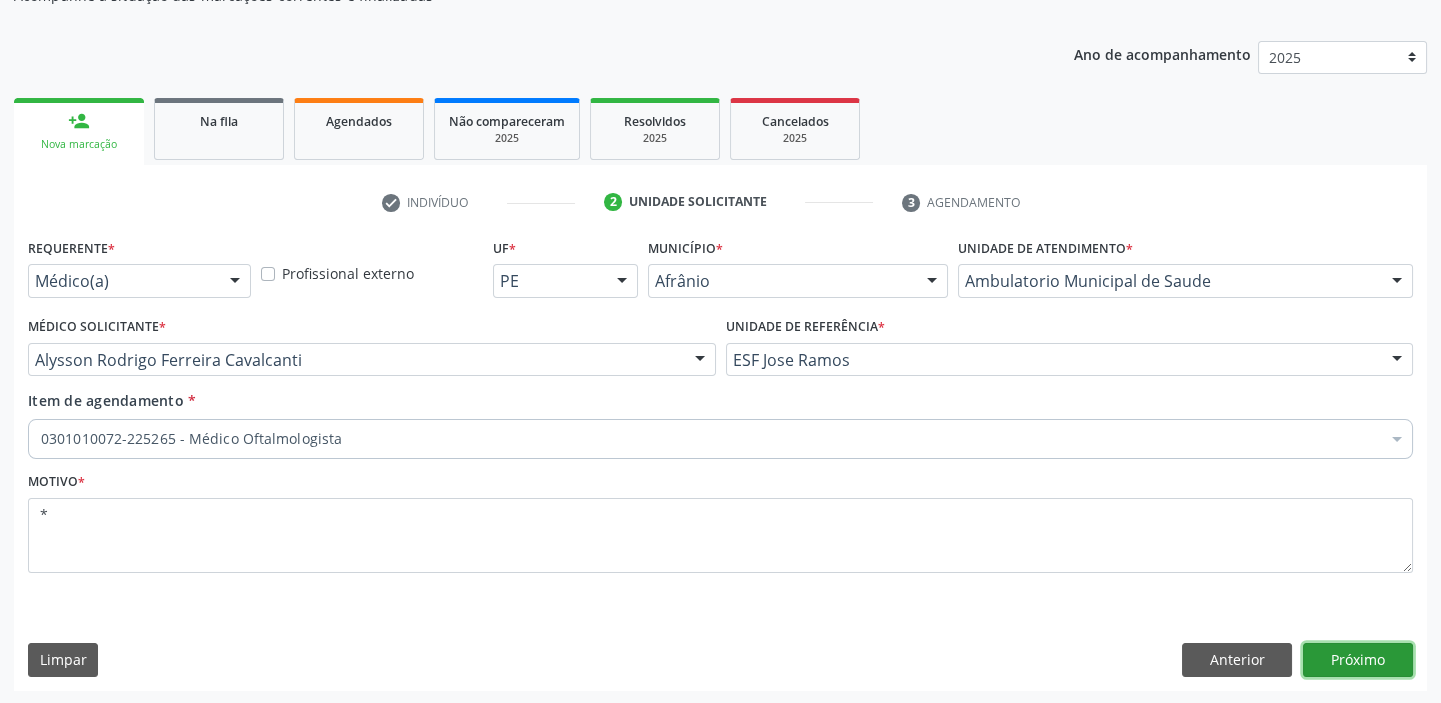 click on "Próximo" at bounding box center [1358, 660] 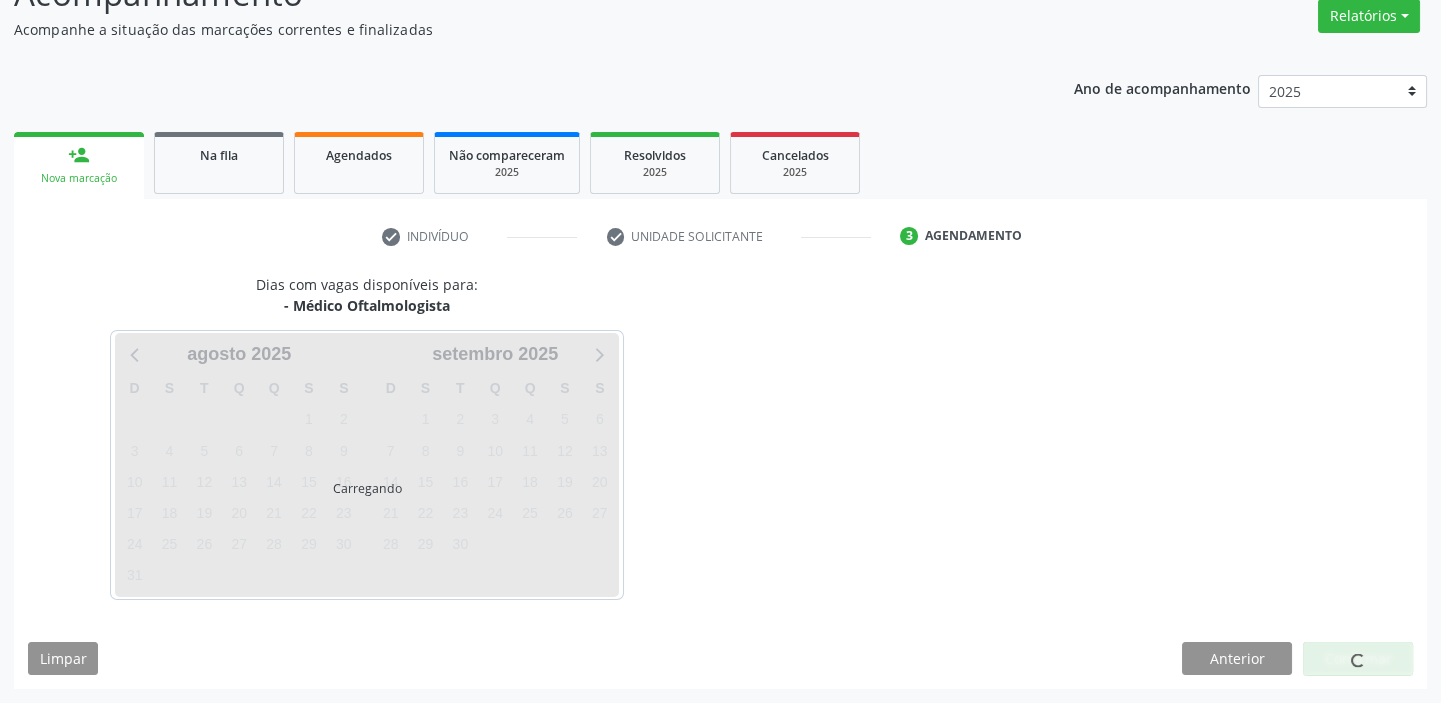 scroll, scrollTop: 166, scrollLeft: 0, axis: vertical 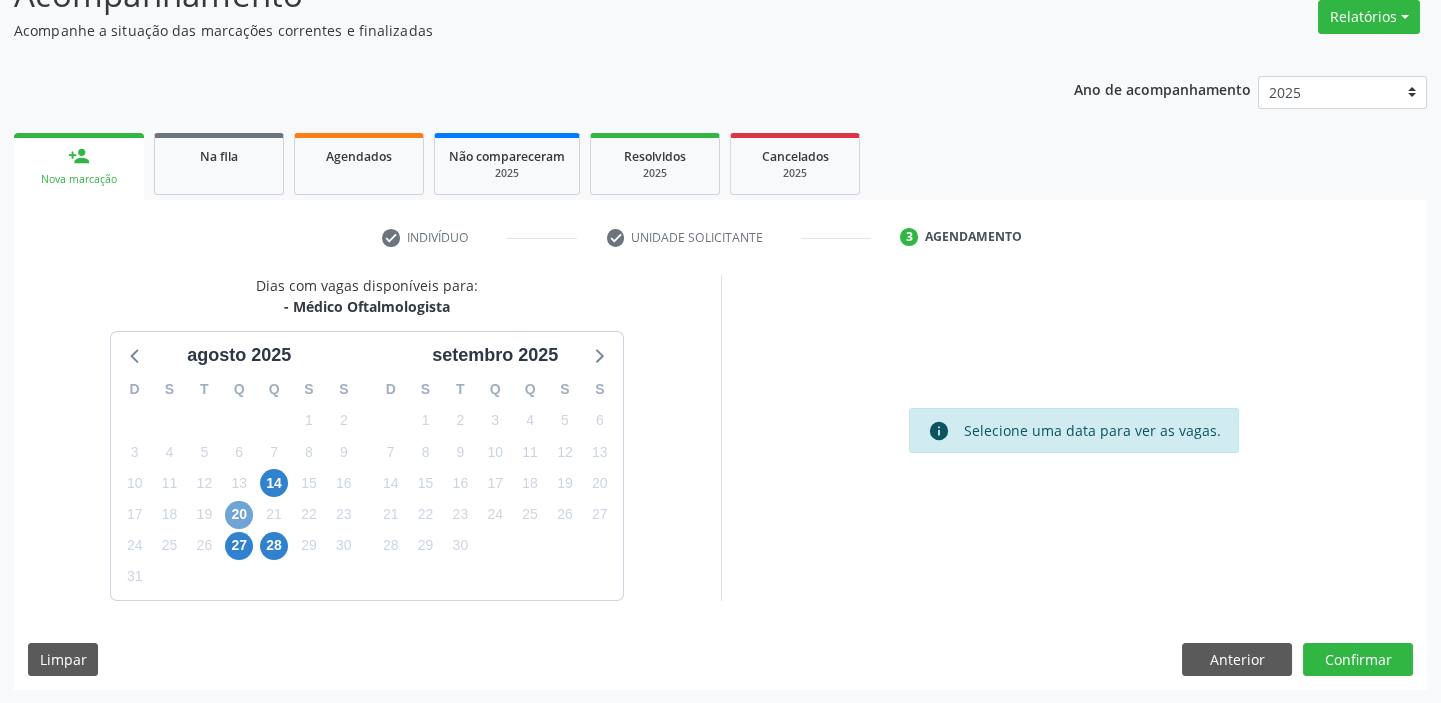 click on "20" at bounding box center (239, 515) 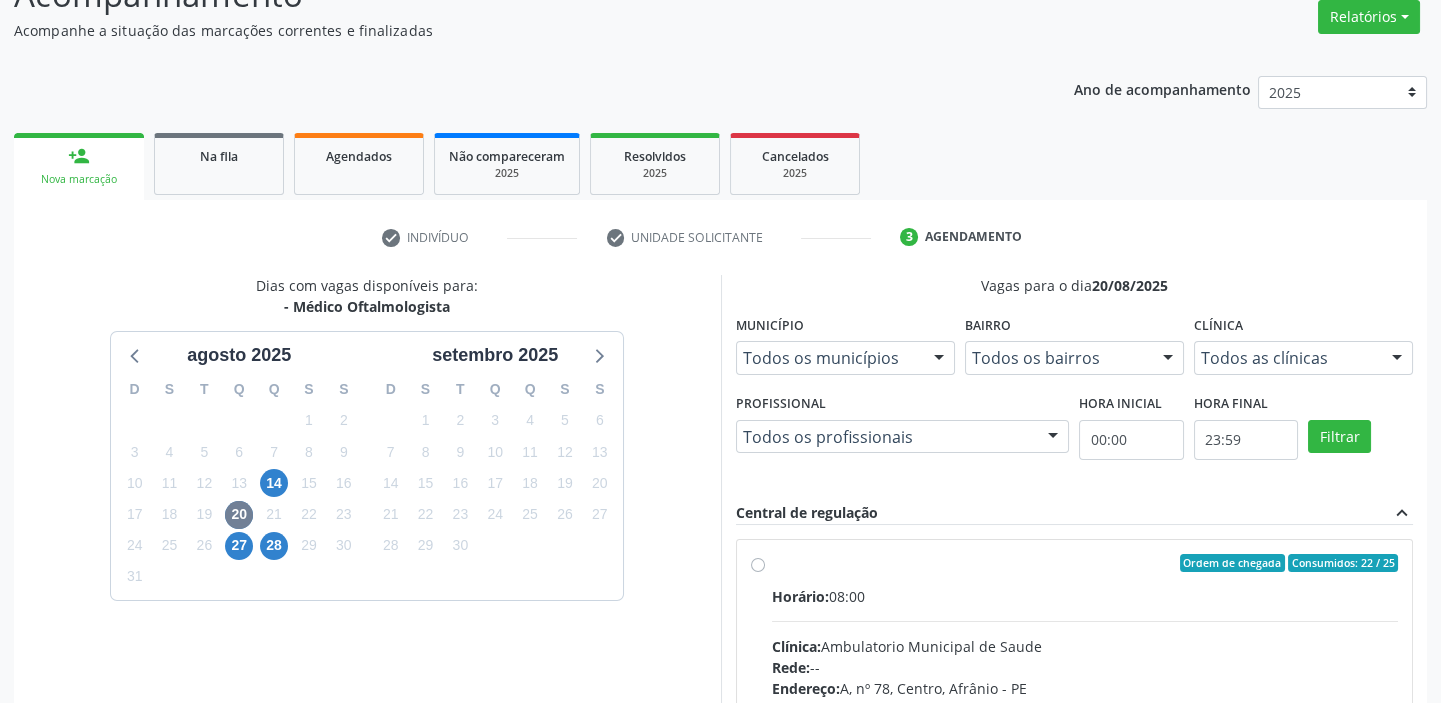 click on "Horário:   08:00
Clínica:  Ambulatorio Municipal de Saude
Rede:
--
Endereço:   A, nº 78, Centro, Afrânio - PE
Telefone:   --
Profissional:
--
Informações adicionais sobre o atendimento
Idade de atendimento:
Sem restrição
Gênero(s) atendido(s):
Sem restrição
Informações adicionais:
--" at bounding box center [1085, 723] 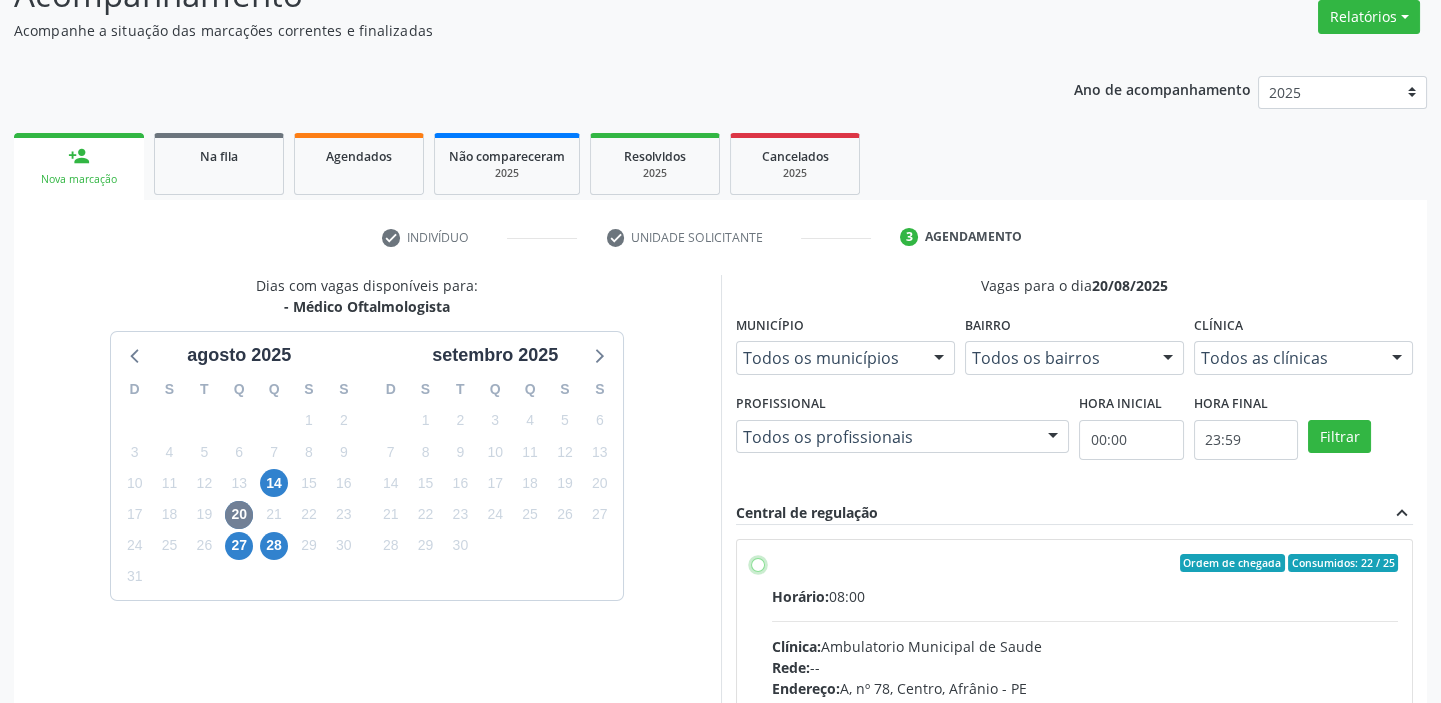 click on "Ordem de chegada
Consumidos: 22 / 25
Horário:   [TIME]
Clínica:  Ambulatorio Municipal de Saude
Rede:
--
Endereço:   A, nº [NUMBER], Centro, [CITY] - [STATE]
Telefone:   --
Profissional:
--
Informações adicionais sobre o atendimento
Idade de atendimento:
Sem restrição
Gênero(s) atendido(s):
Sem restrição
Informações adicionais:
--" at bounding box center (758, 563) 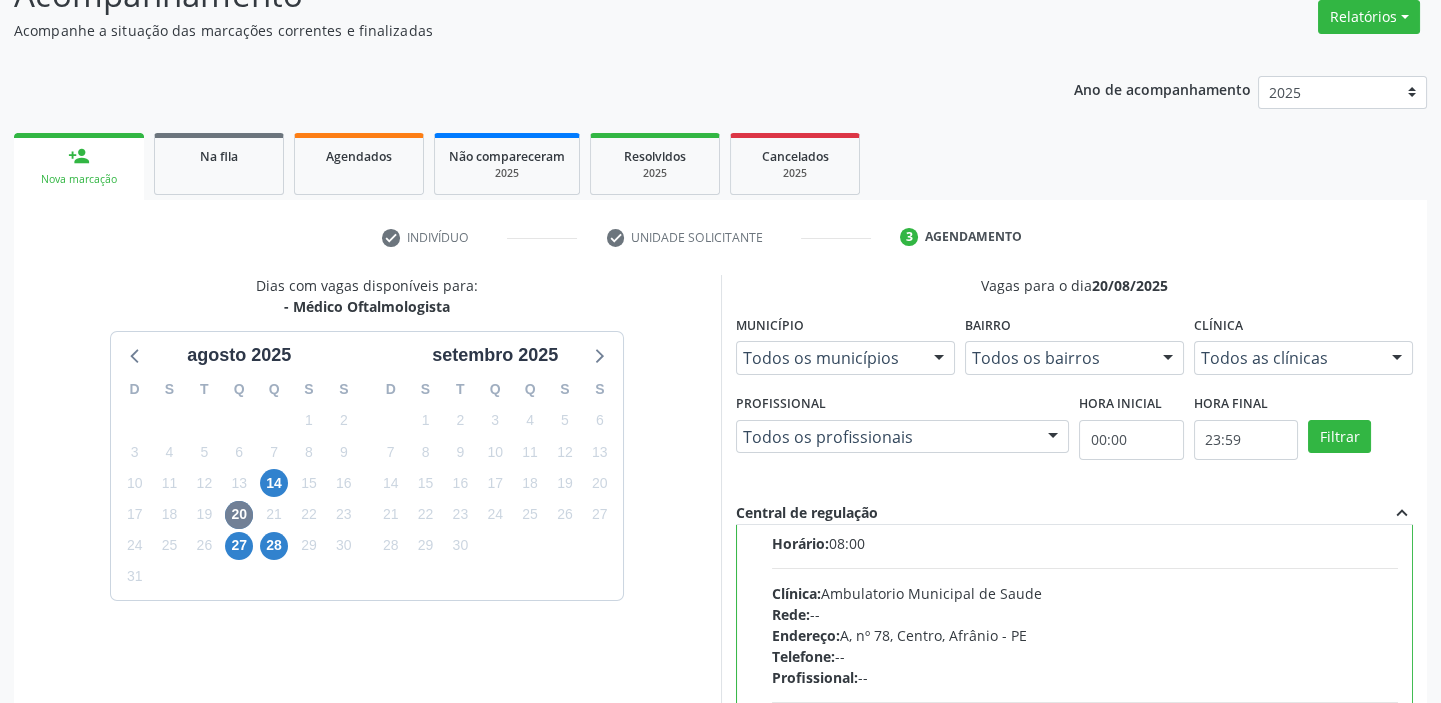 scroll, scrollTop: 99, scrollLeft: 0, axis: vertical 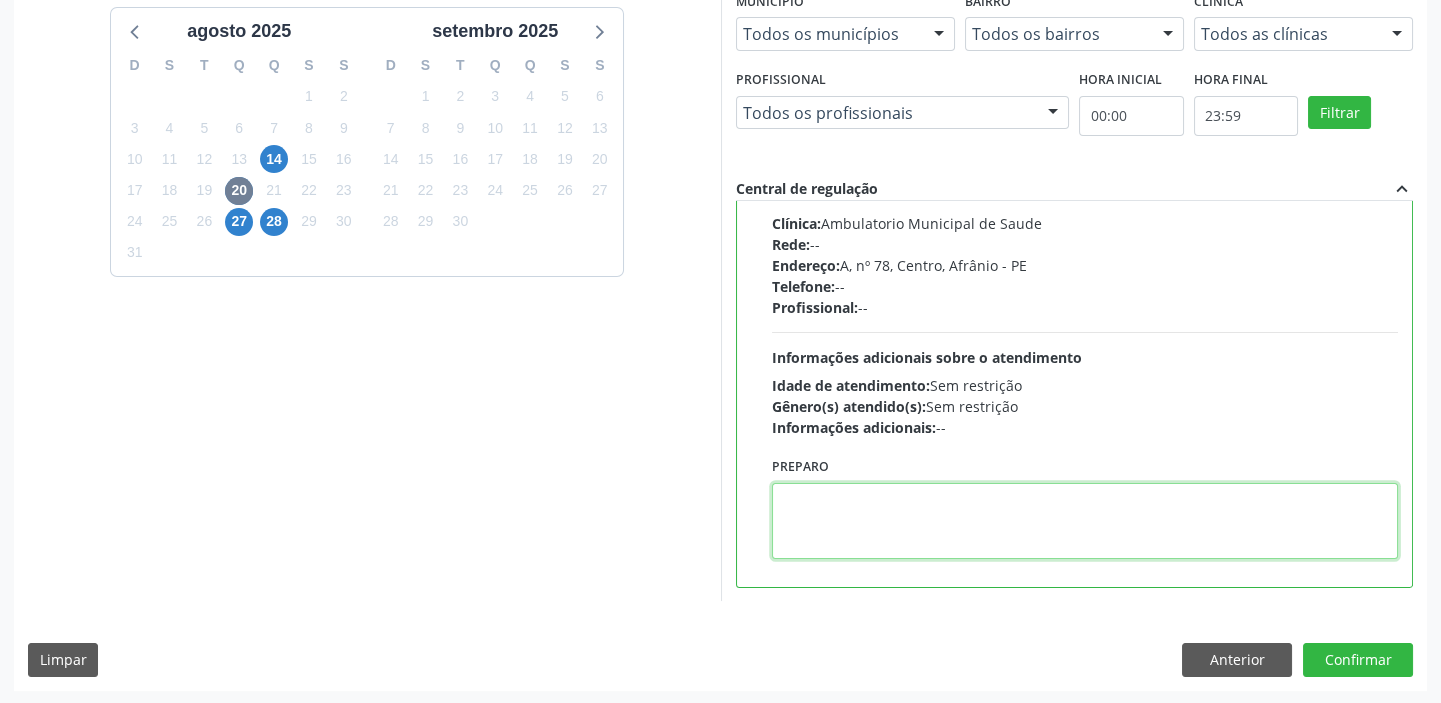 click at bounding box center [1085, 521] 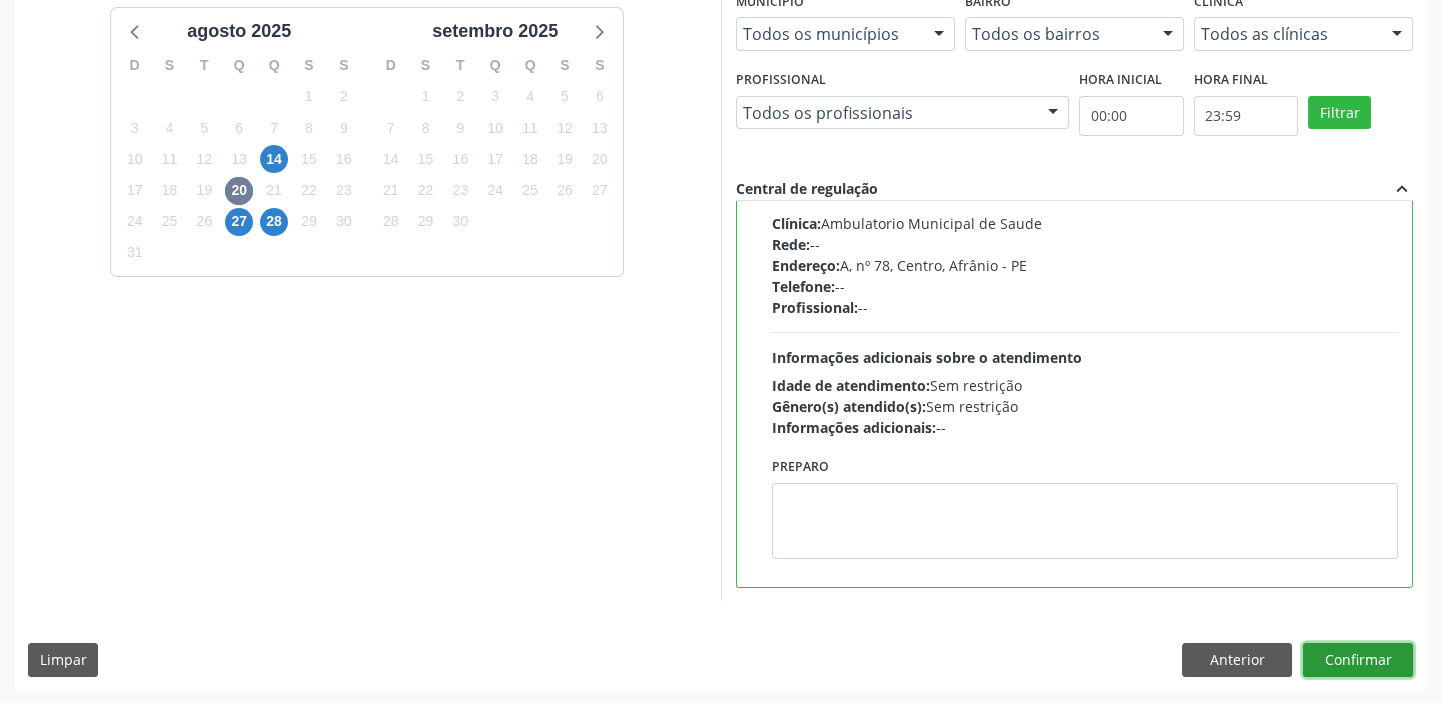 click on "Confirmar" at bounding box center (1358, 660) 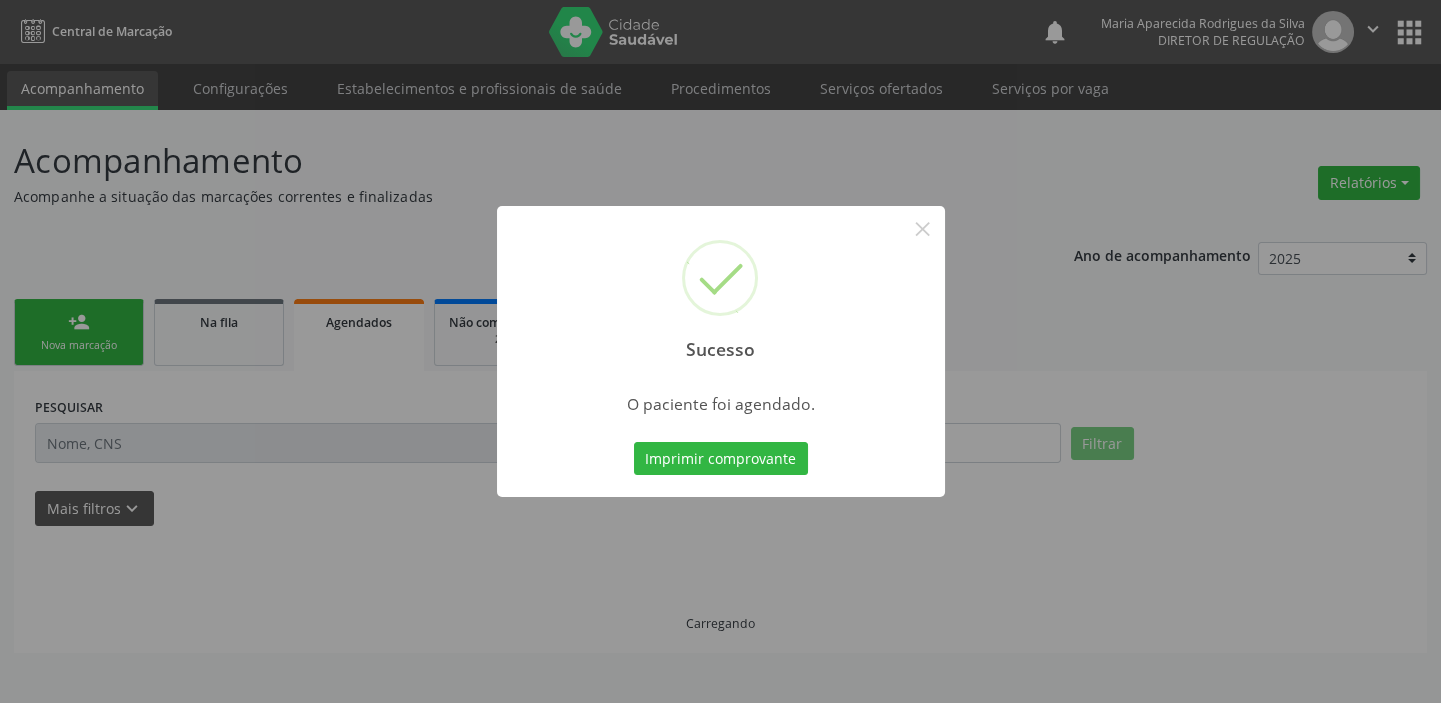 scroll, scrollTop: 0, scrollLeft: 0, axis: both 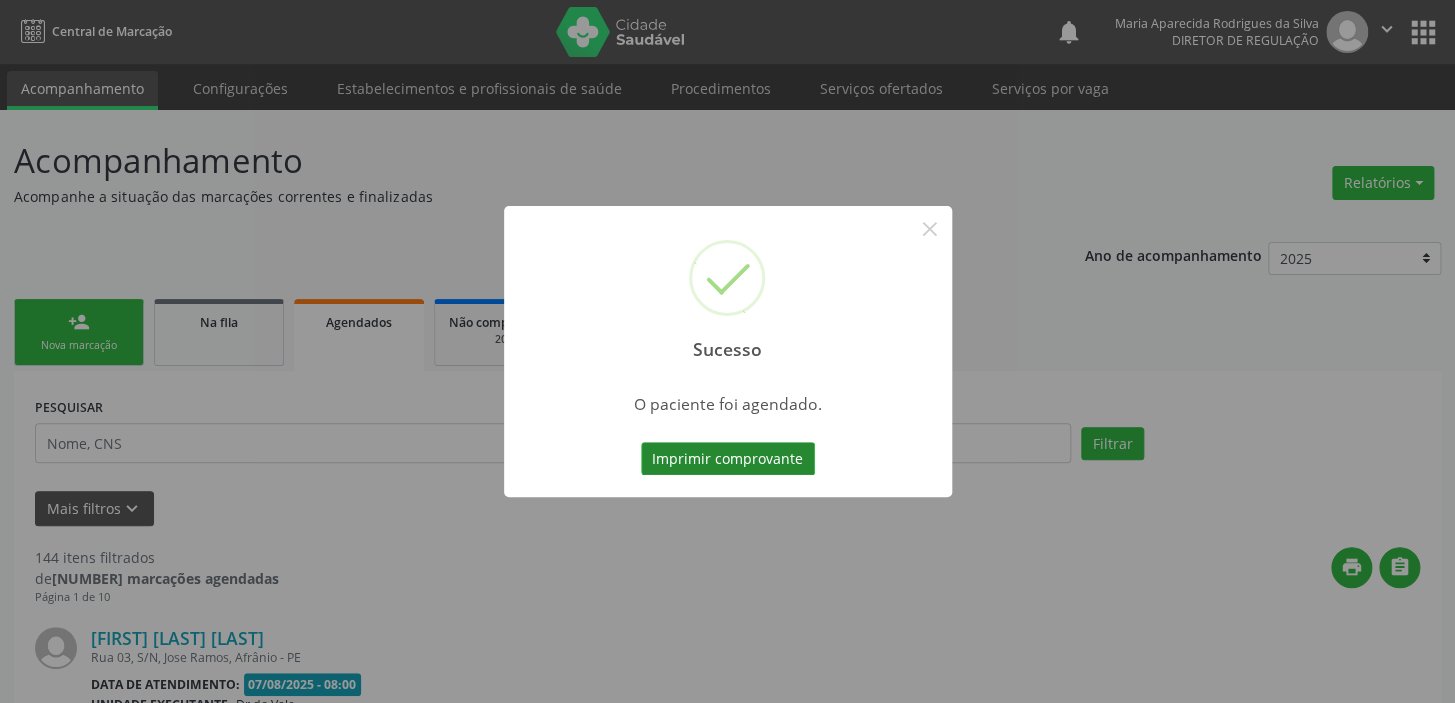 click on "Imprimir comprovante" at bounding box center [728, 459] 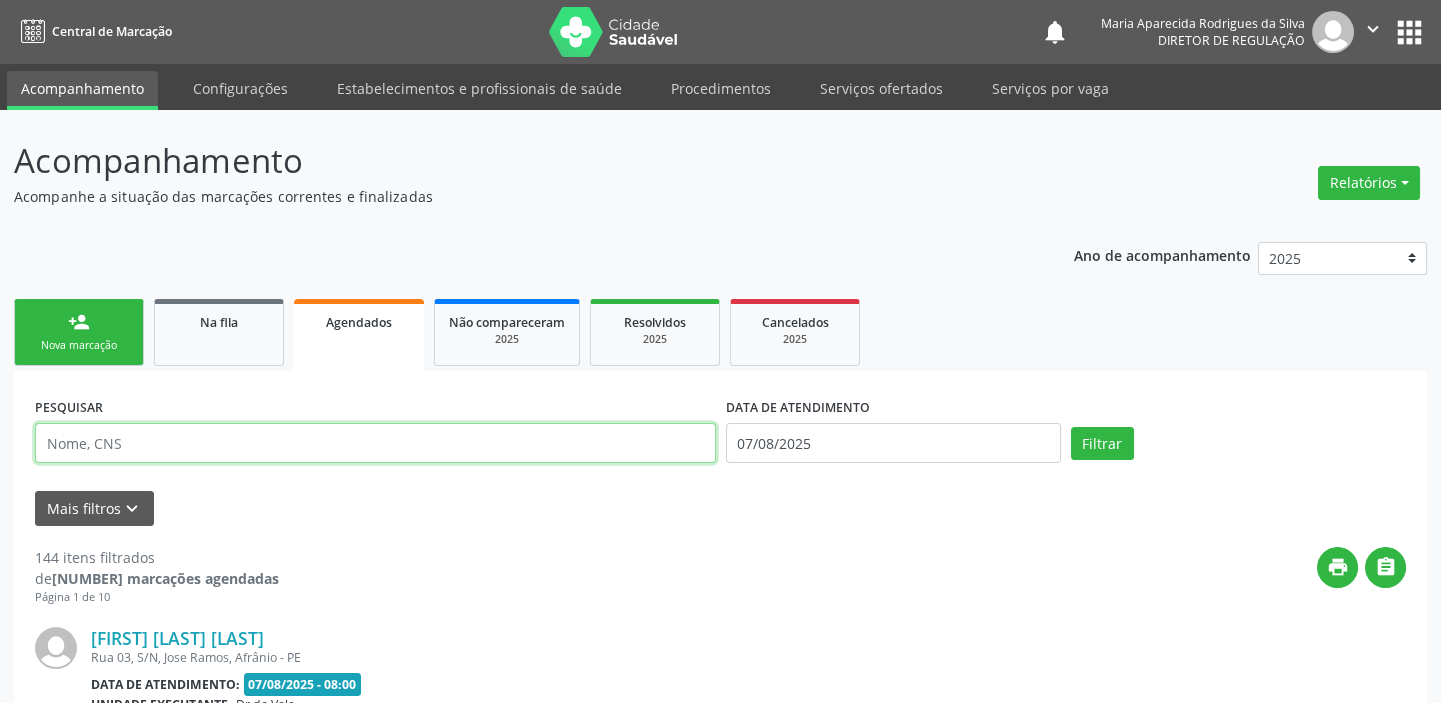 click at bounding box center [375, 443] 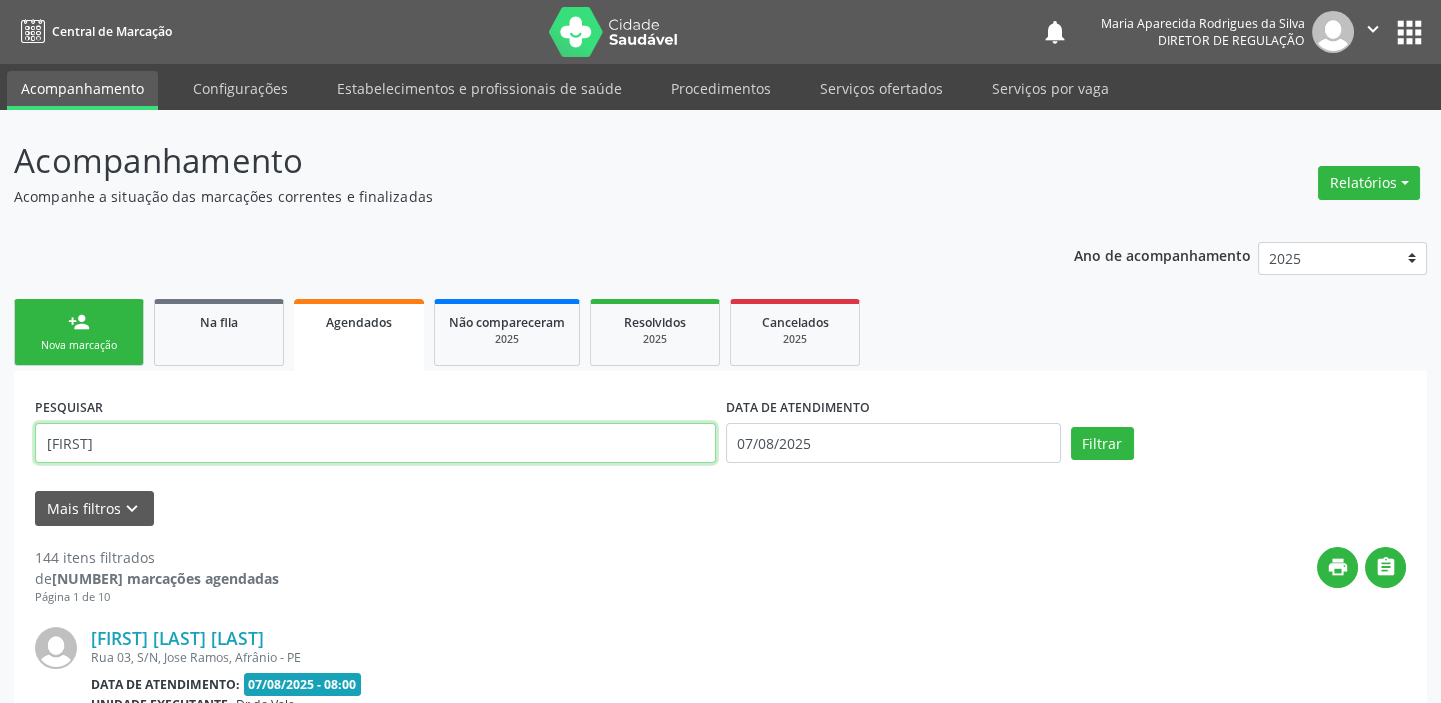 type on "[FIRST]" 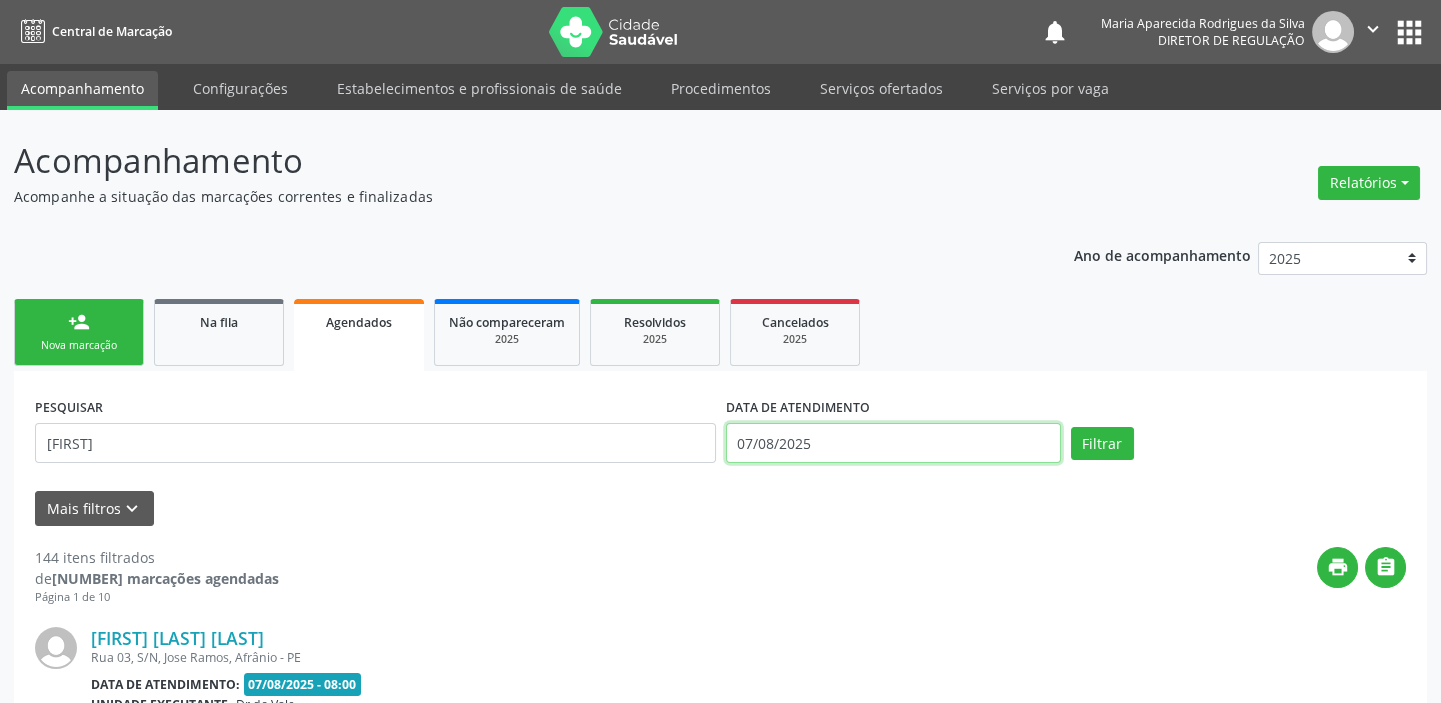 click on "07/08/2025" at bounding box center (893, 443) 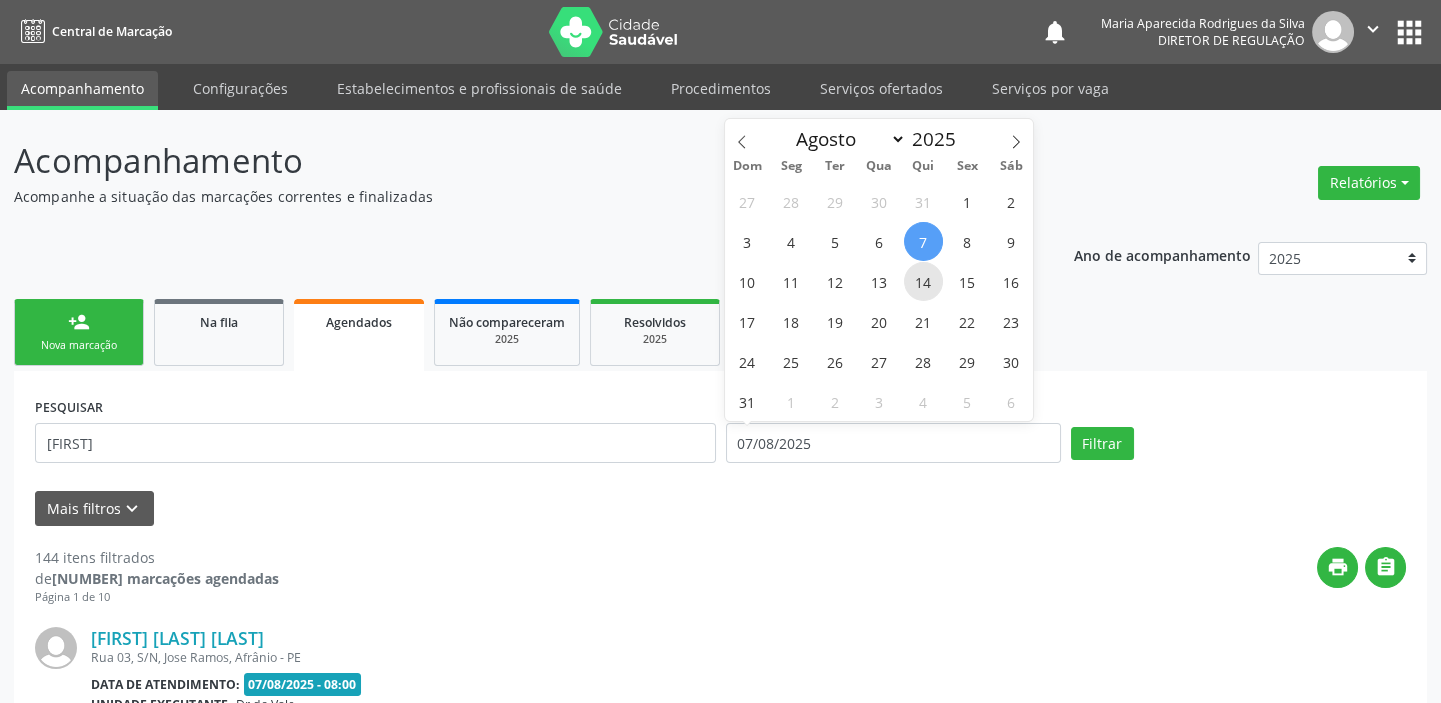 click on "14" at bounding box center (923, 281) 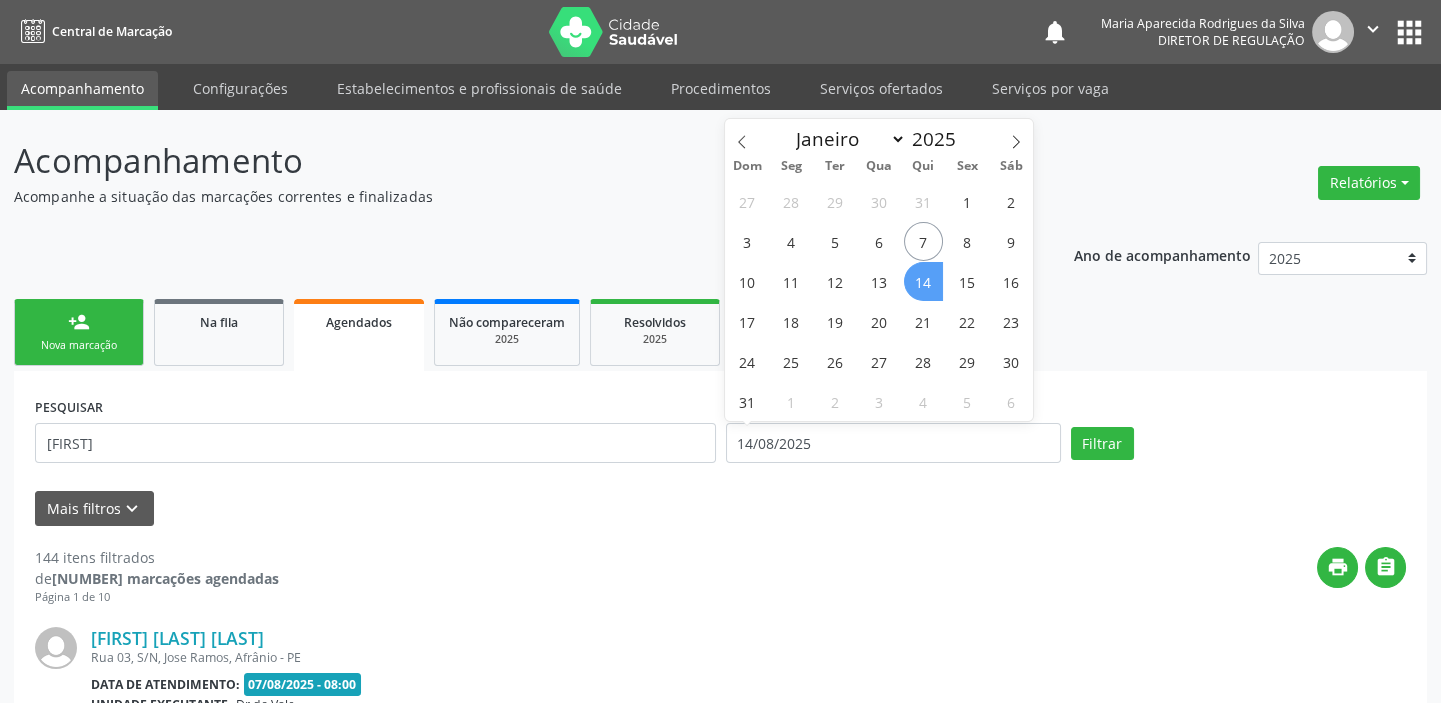 click on "14" at bounding box center [923, 281] 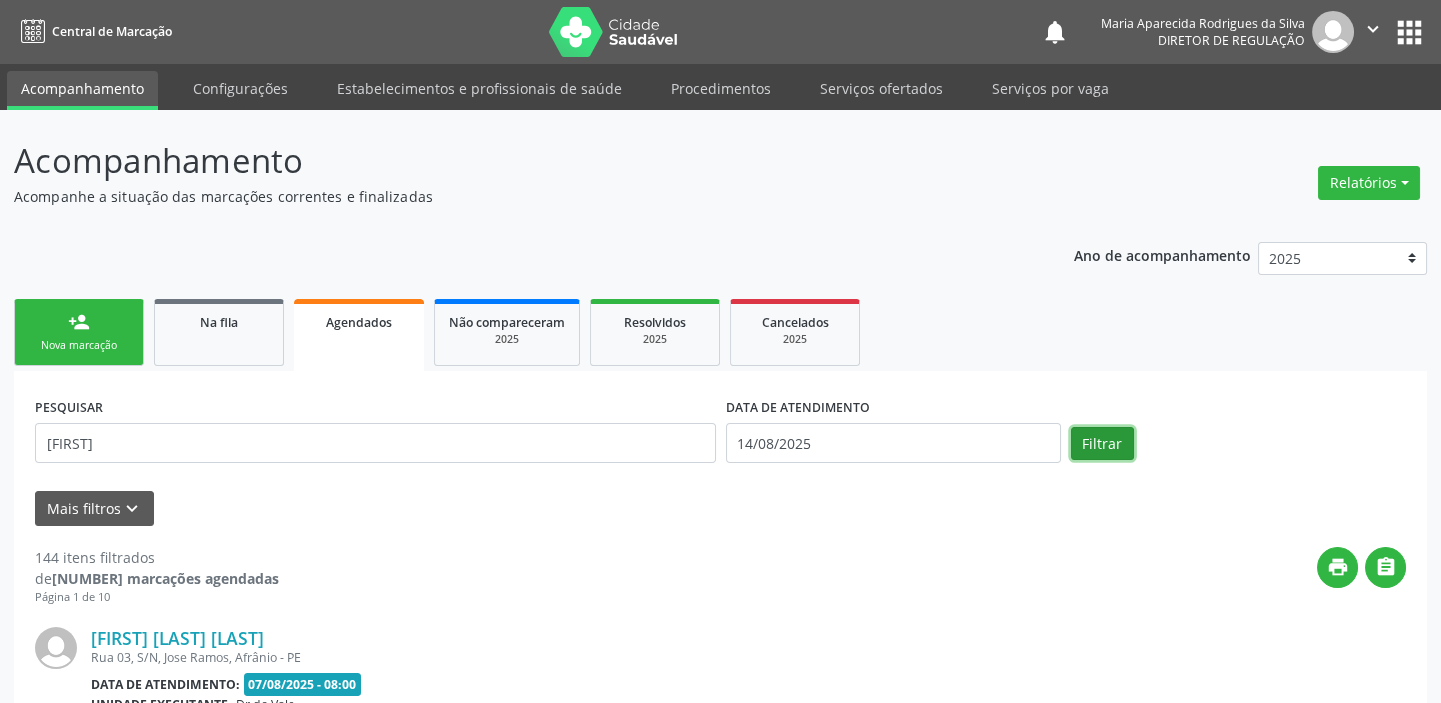 click on "Filtrar" at bounding box center (1102, 444) 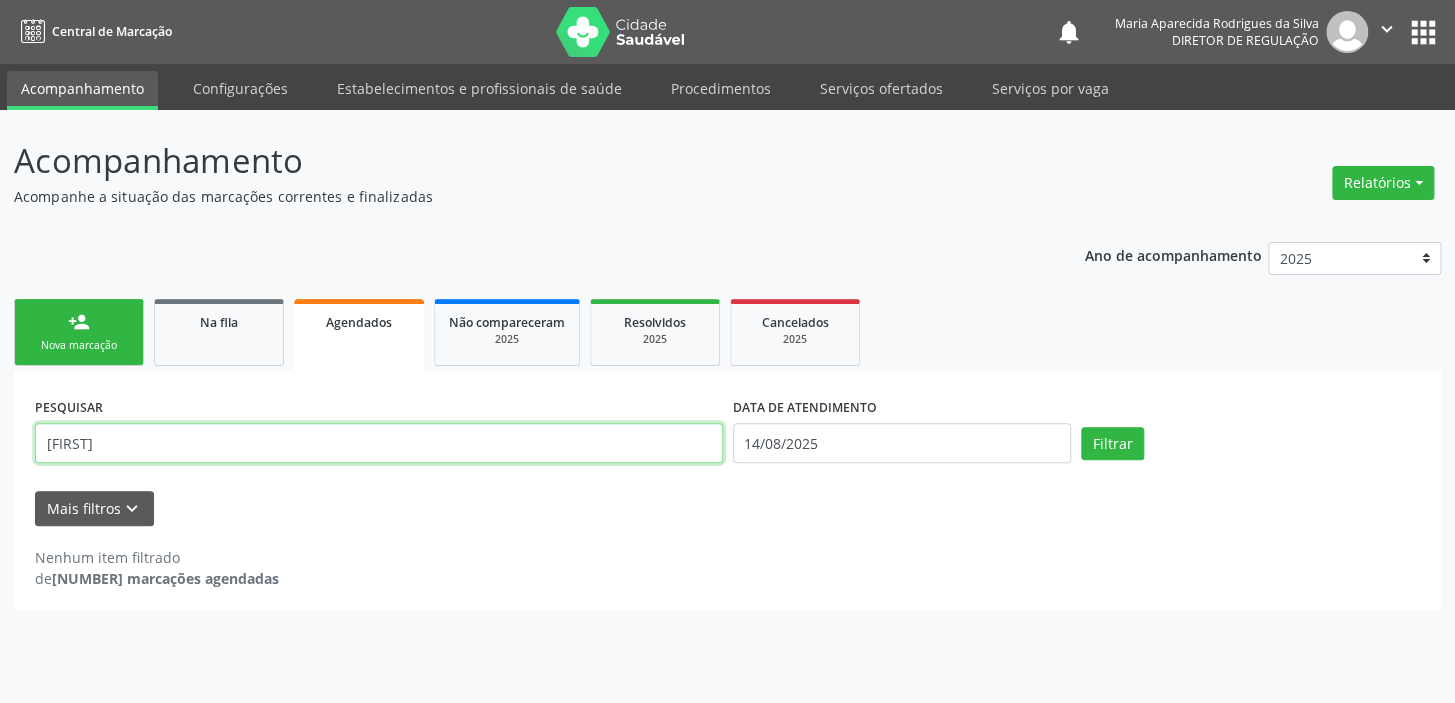 click on "[FIRST]" at bounding box center [379, 443] 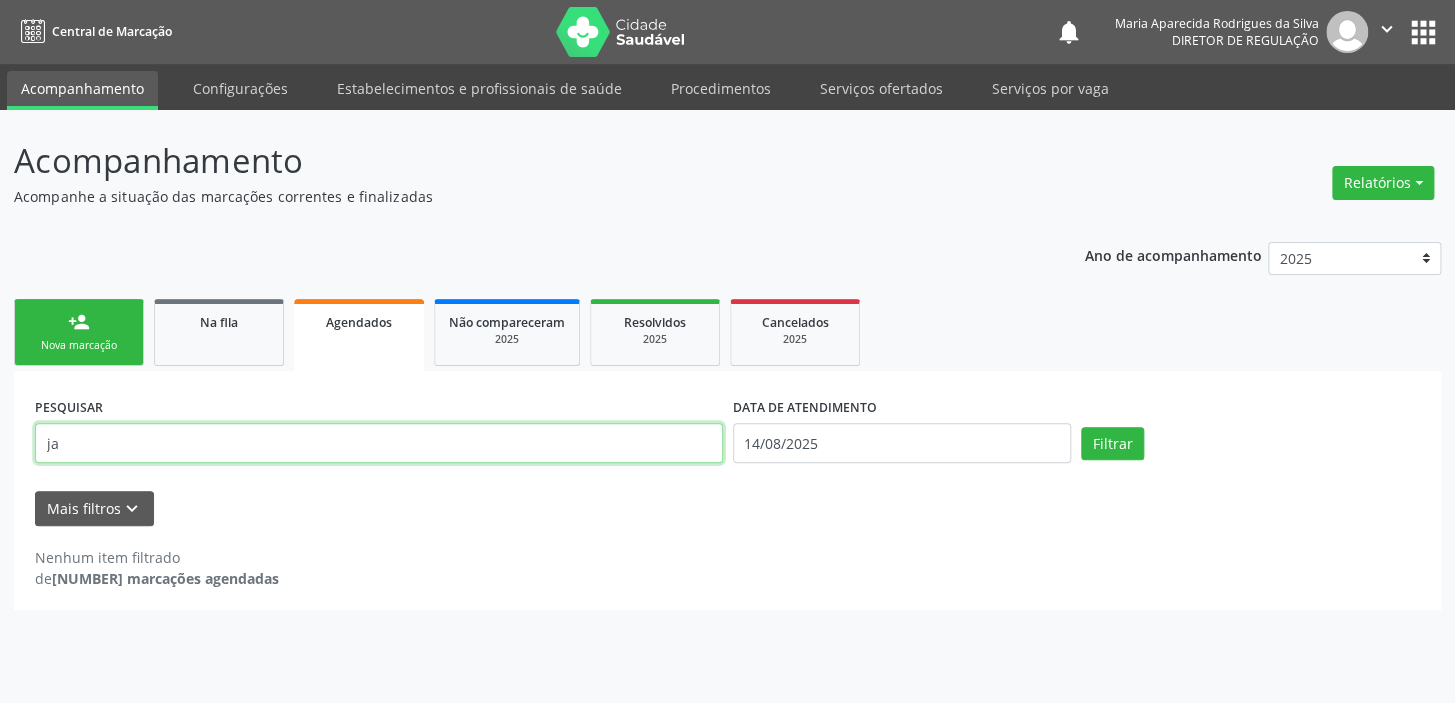 type on "j" 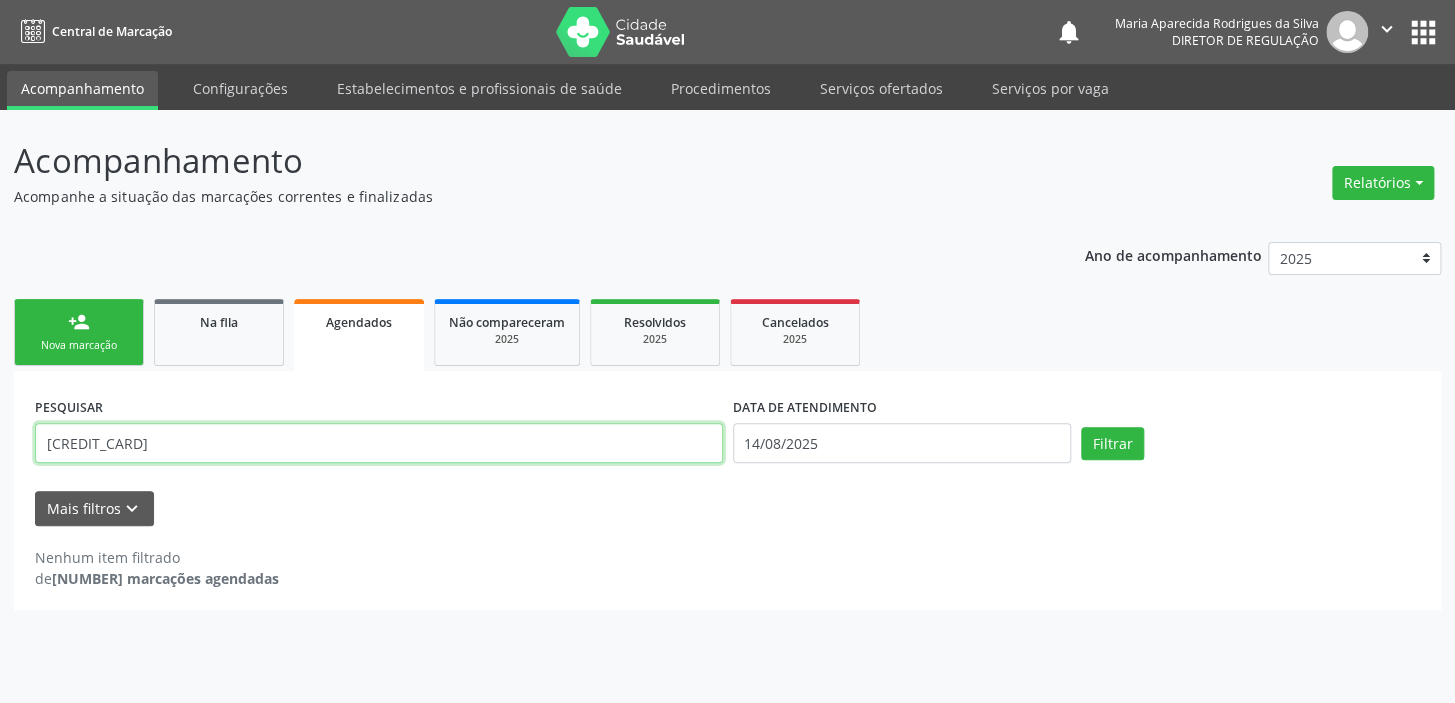 type on "[CREDIT_CARD]" 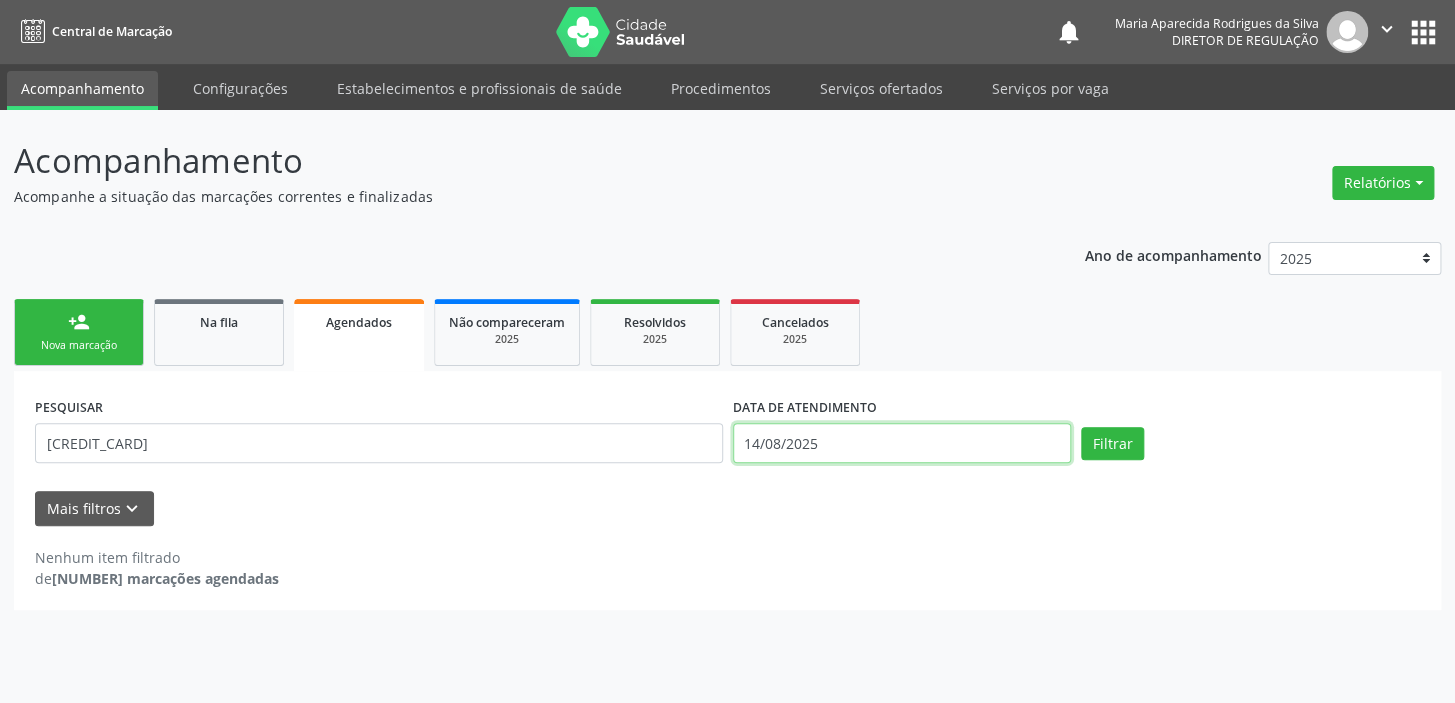 click on "14/08/2025" at bounding box center [902, 443] 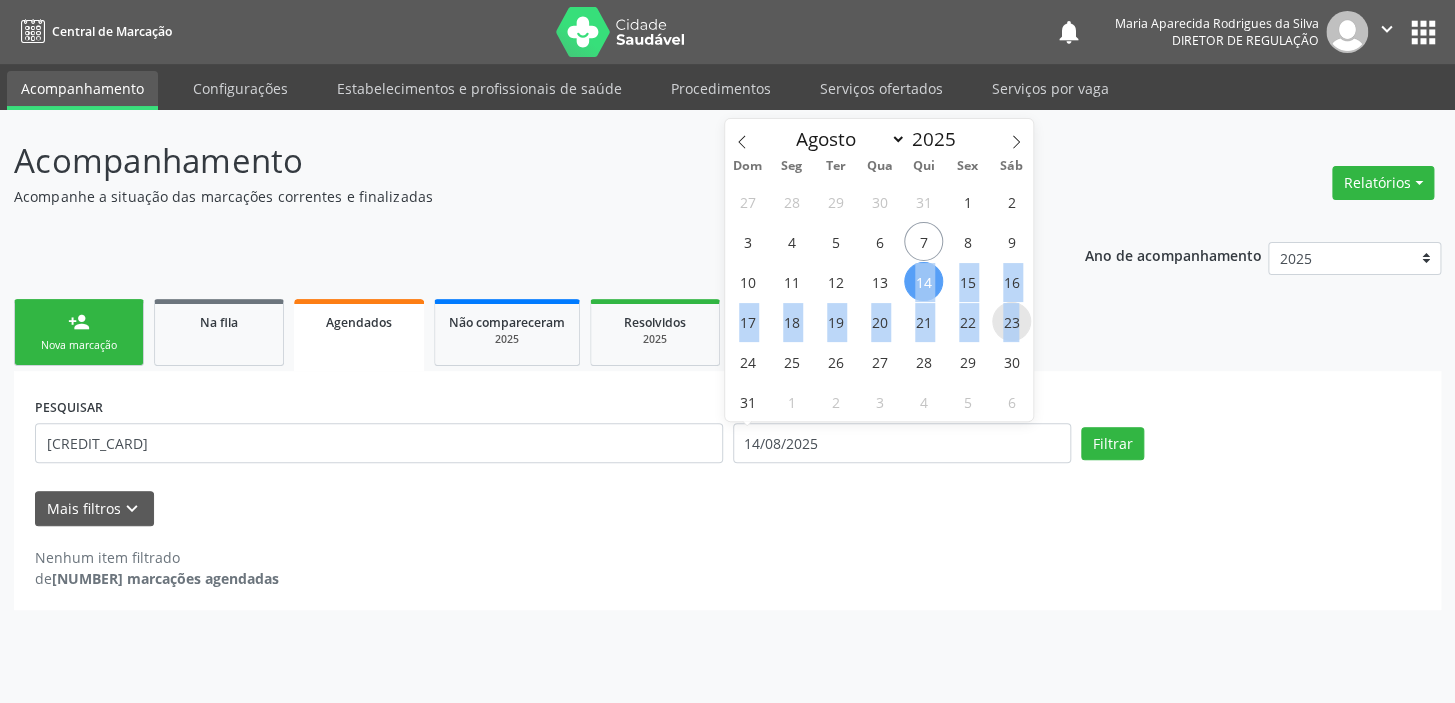 drag, startPoint x: 918, startPoint y: 282, endPoint x: 1026, endPoint y: 331, distance: 118.595955 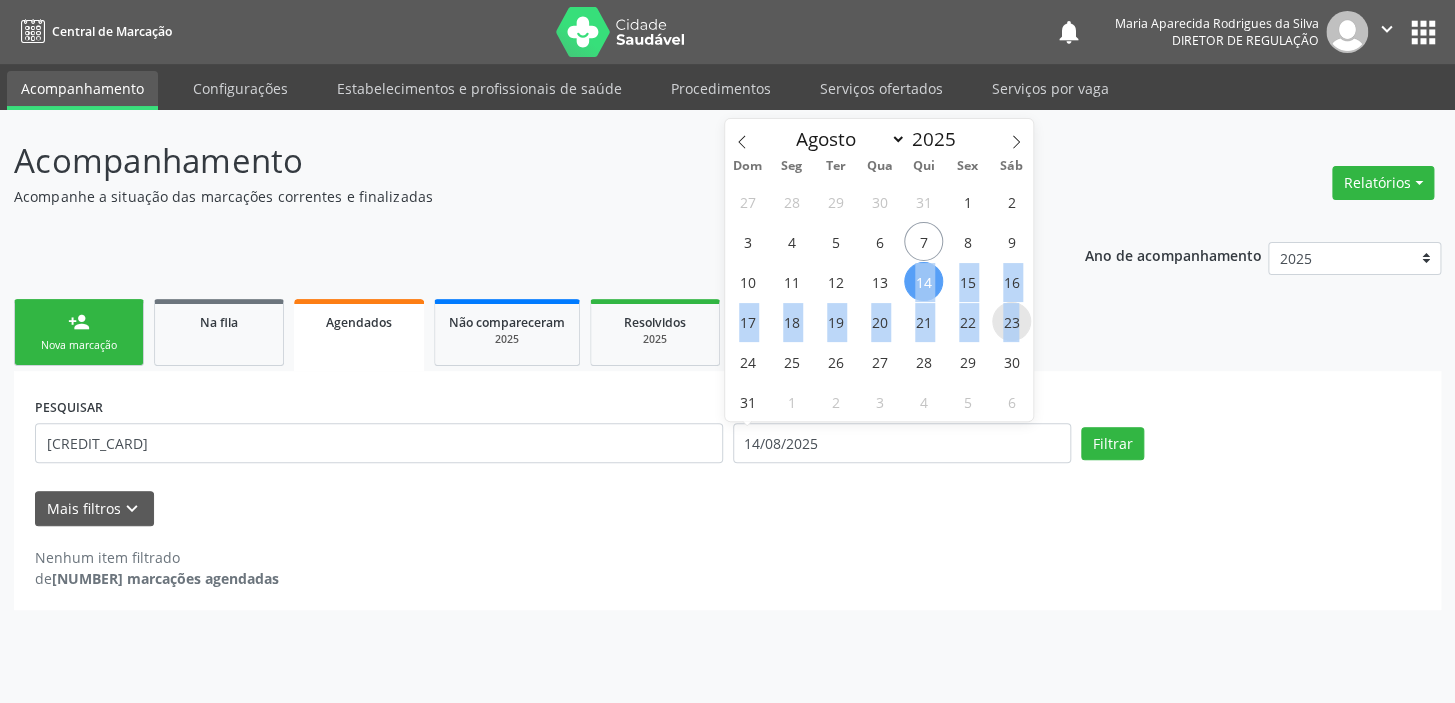 click on "23" at bounding box center (1011, 321) 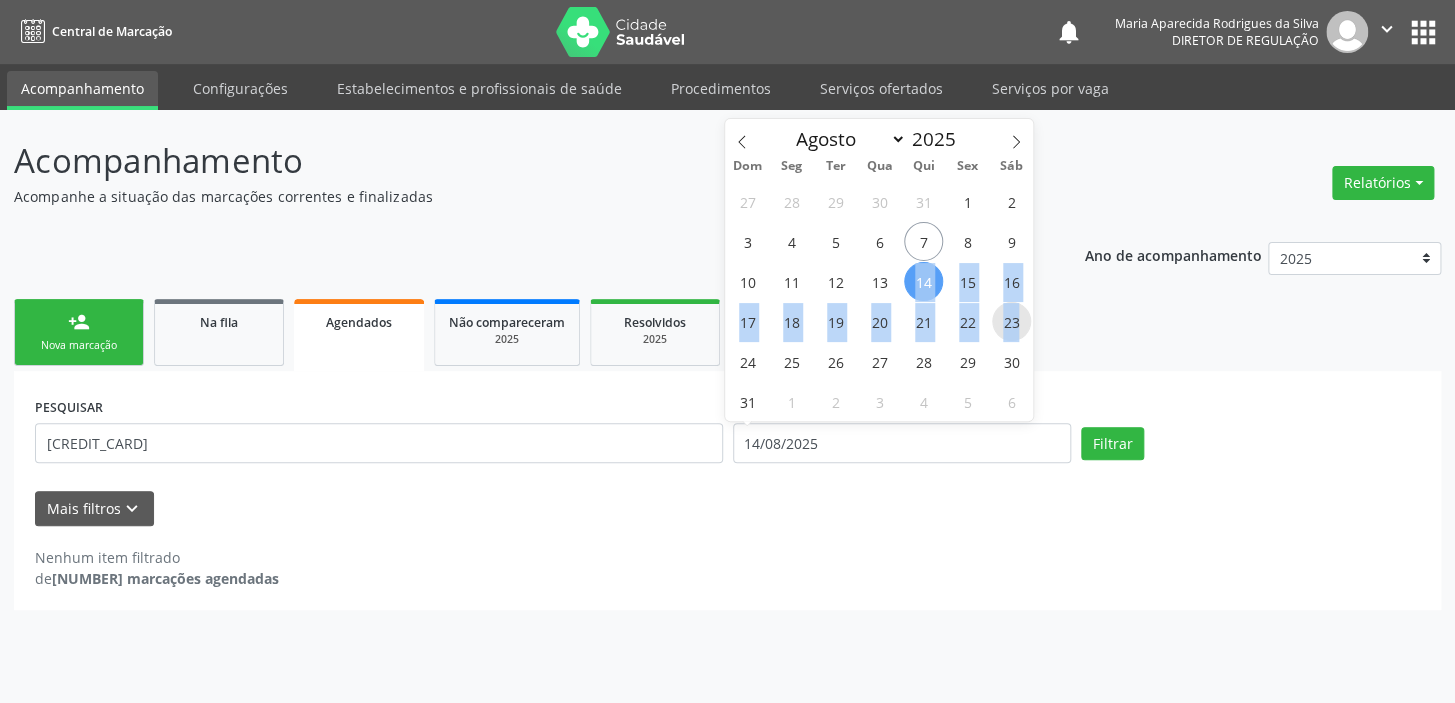 type on "[DATE]" 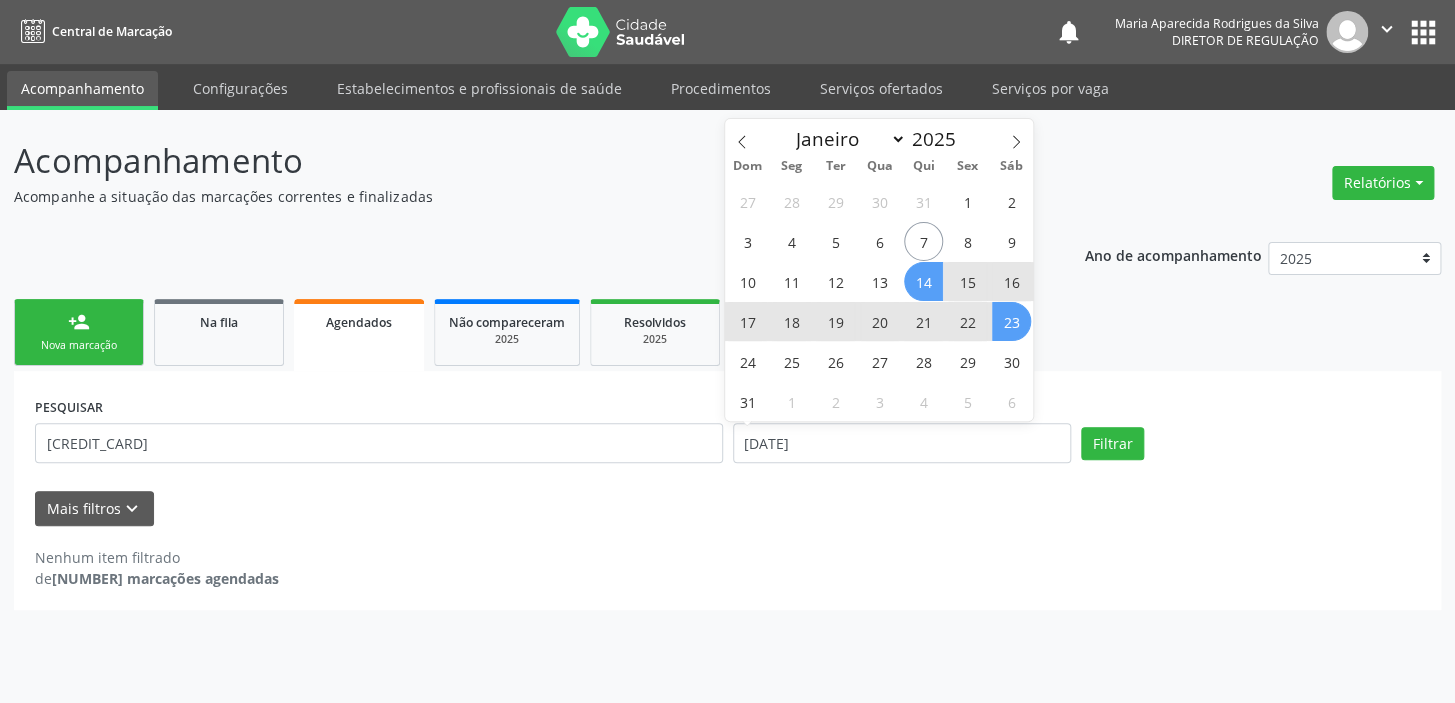 click on "14" at bounding box center [923, 281] 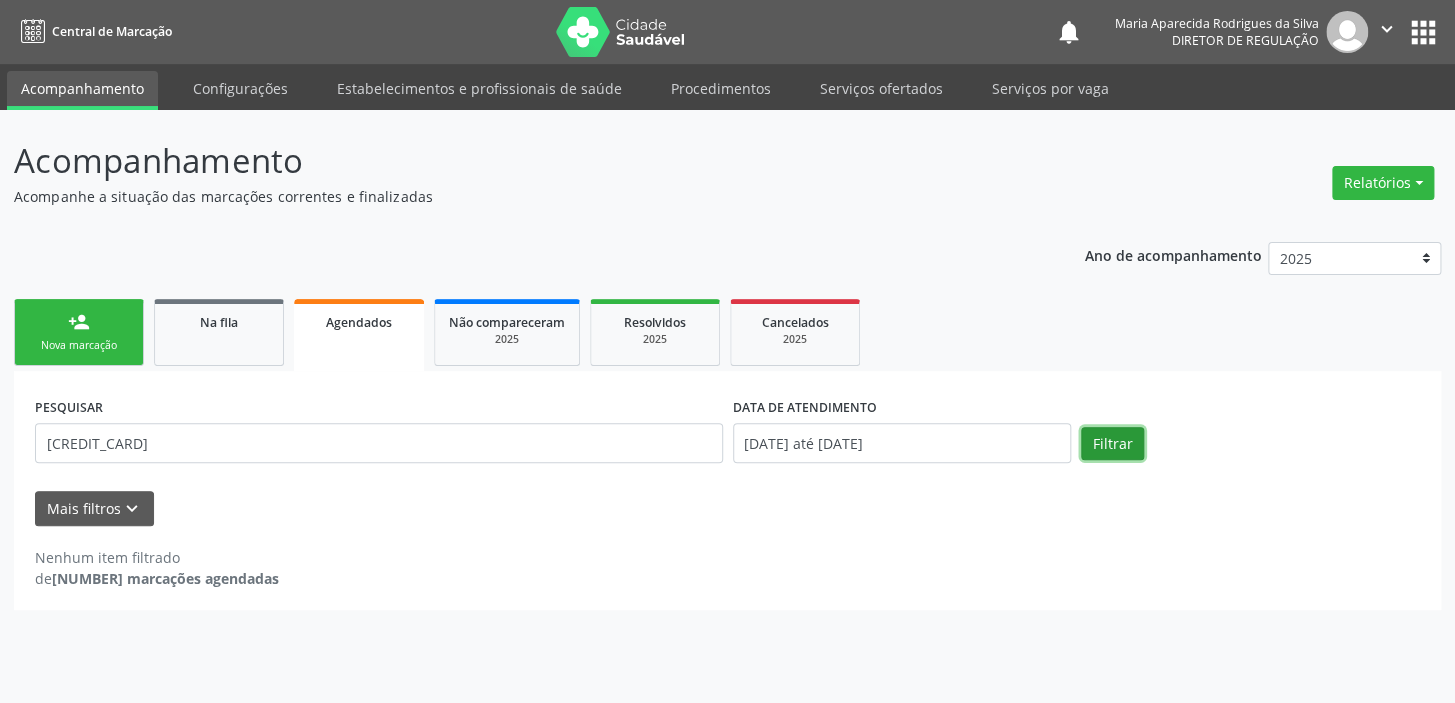 click on "Filtrar" at bounding box center (1112, 444) 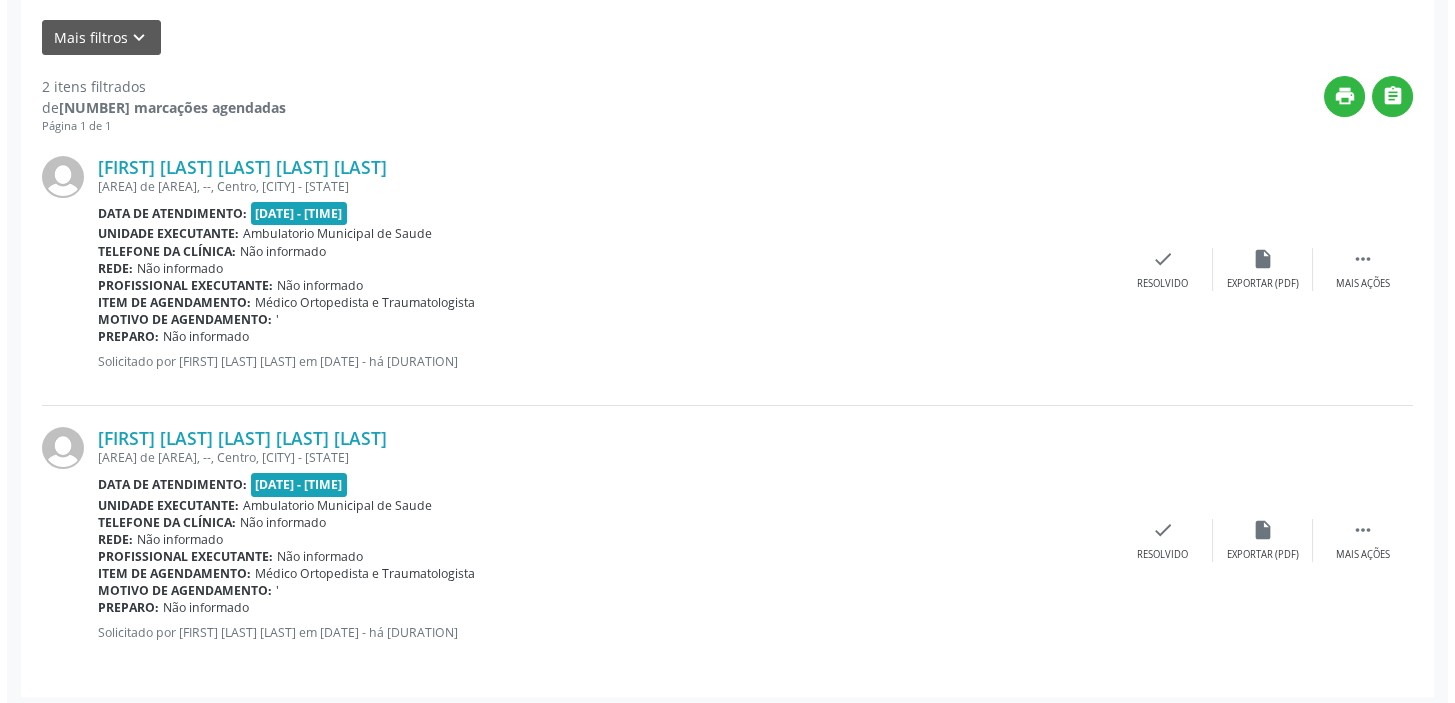 scroll, scrollTop: 477, scrollLeft: 0, axis: vertical 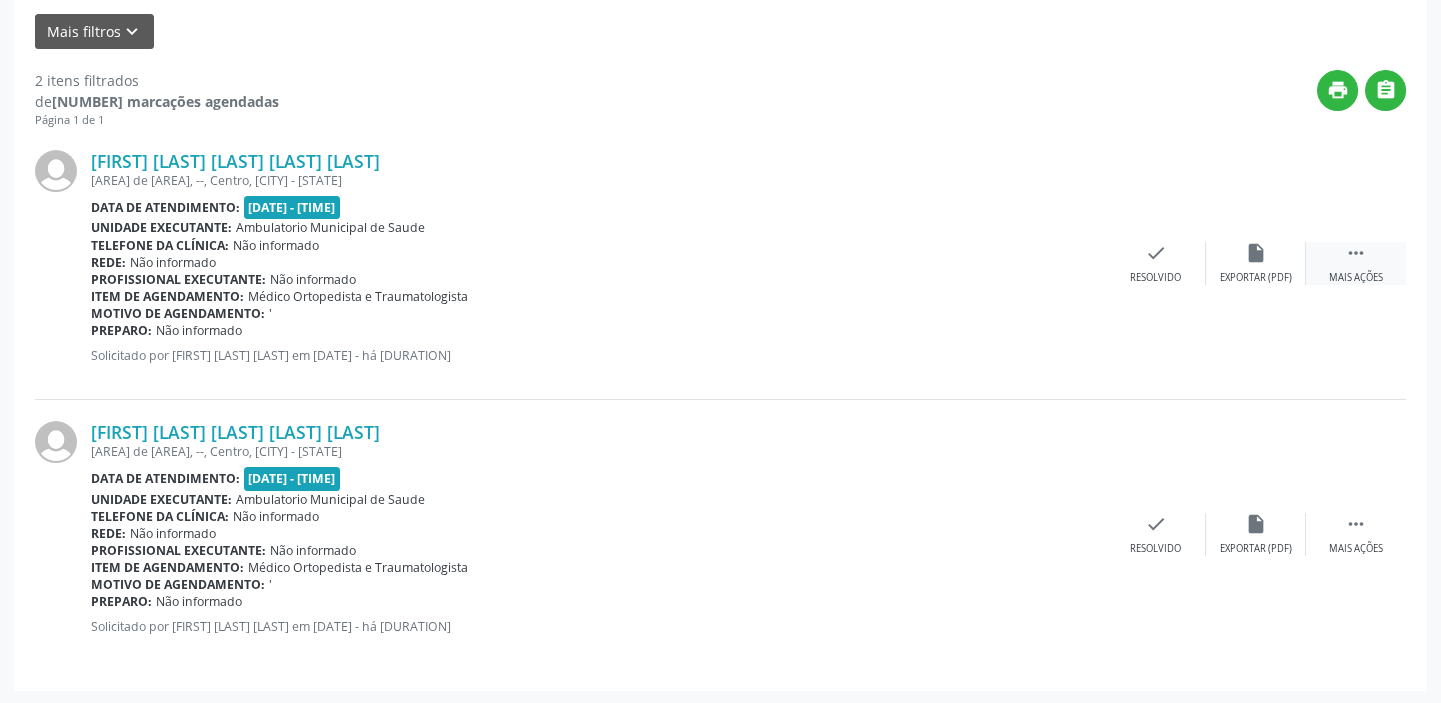 click on "" at bounding box center [1356, 253] 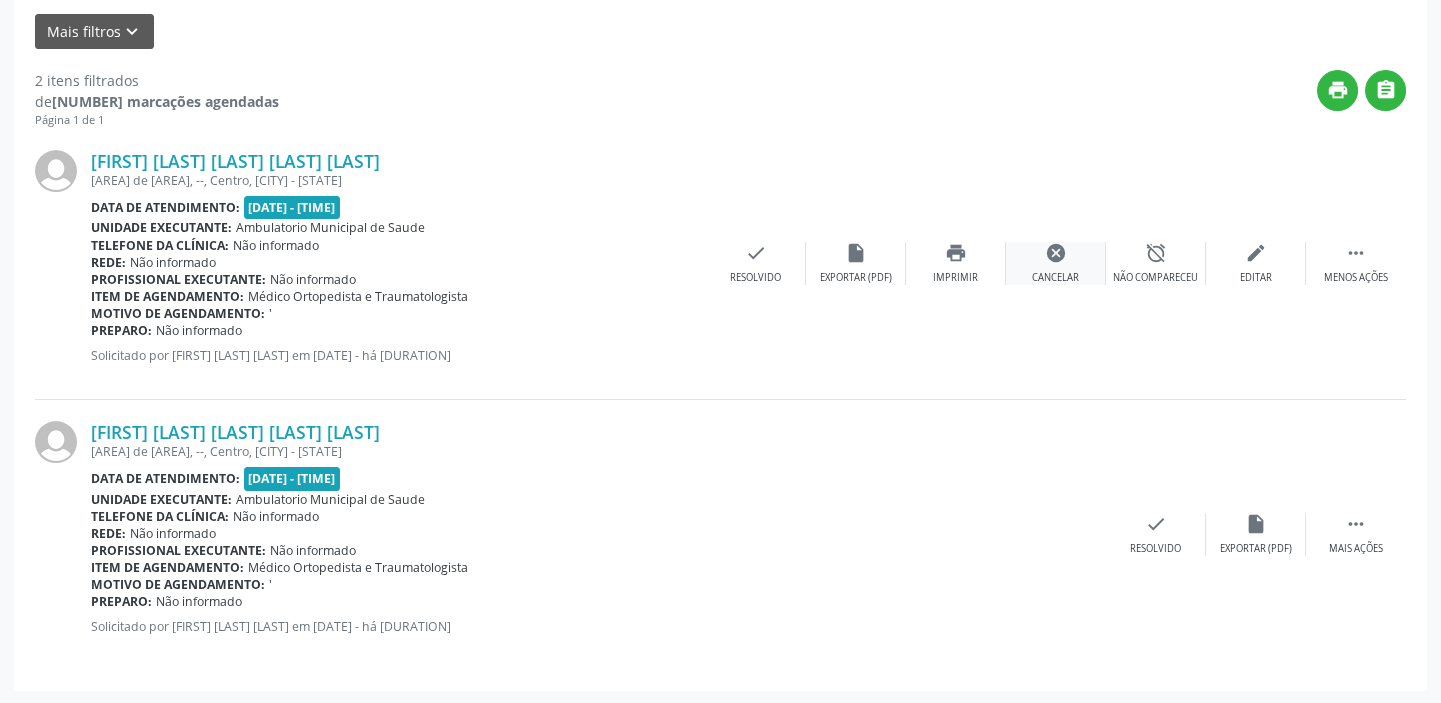click on "cancel
Cancelar" at bounding box center [1056, 263] 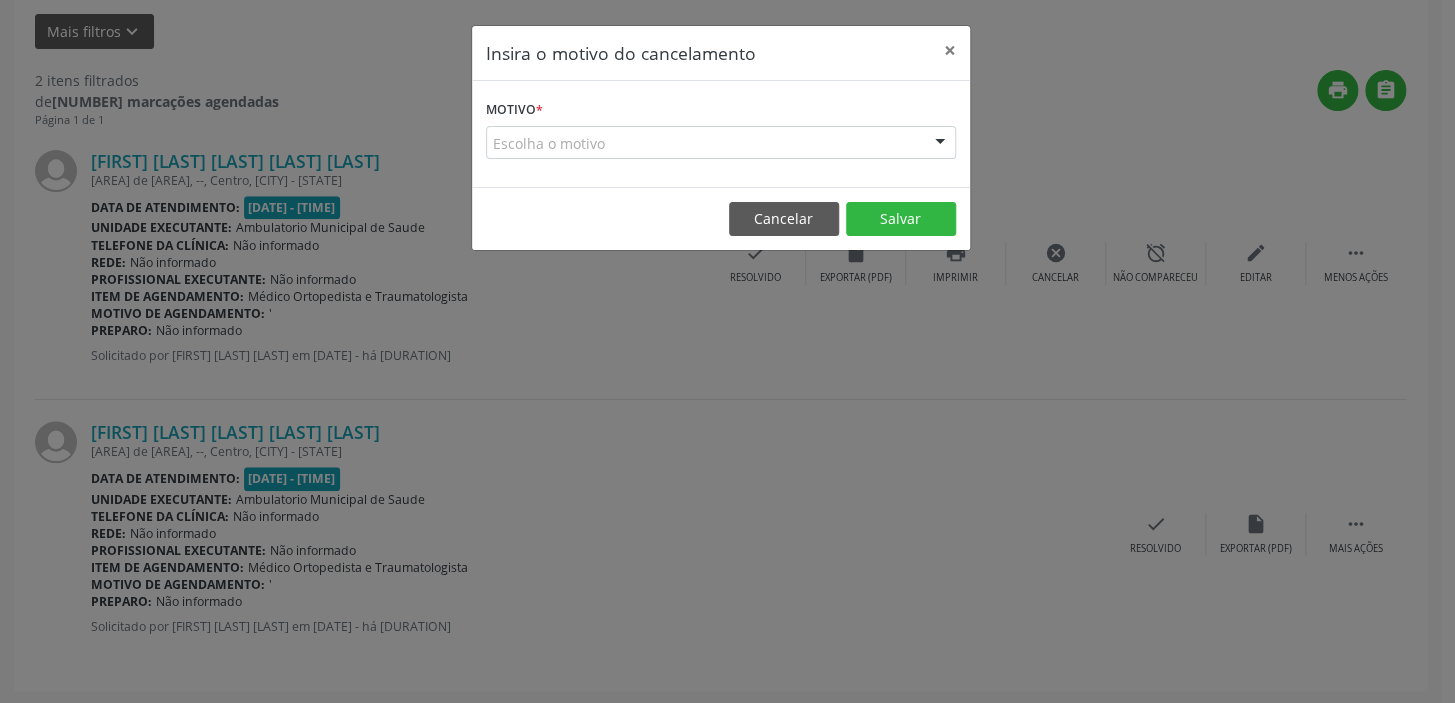 click on "Escolha o motivo" at bounding box center (721, 143) 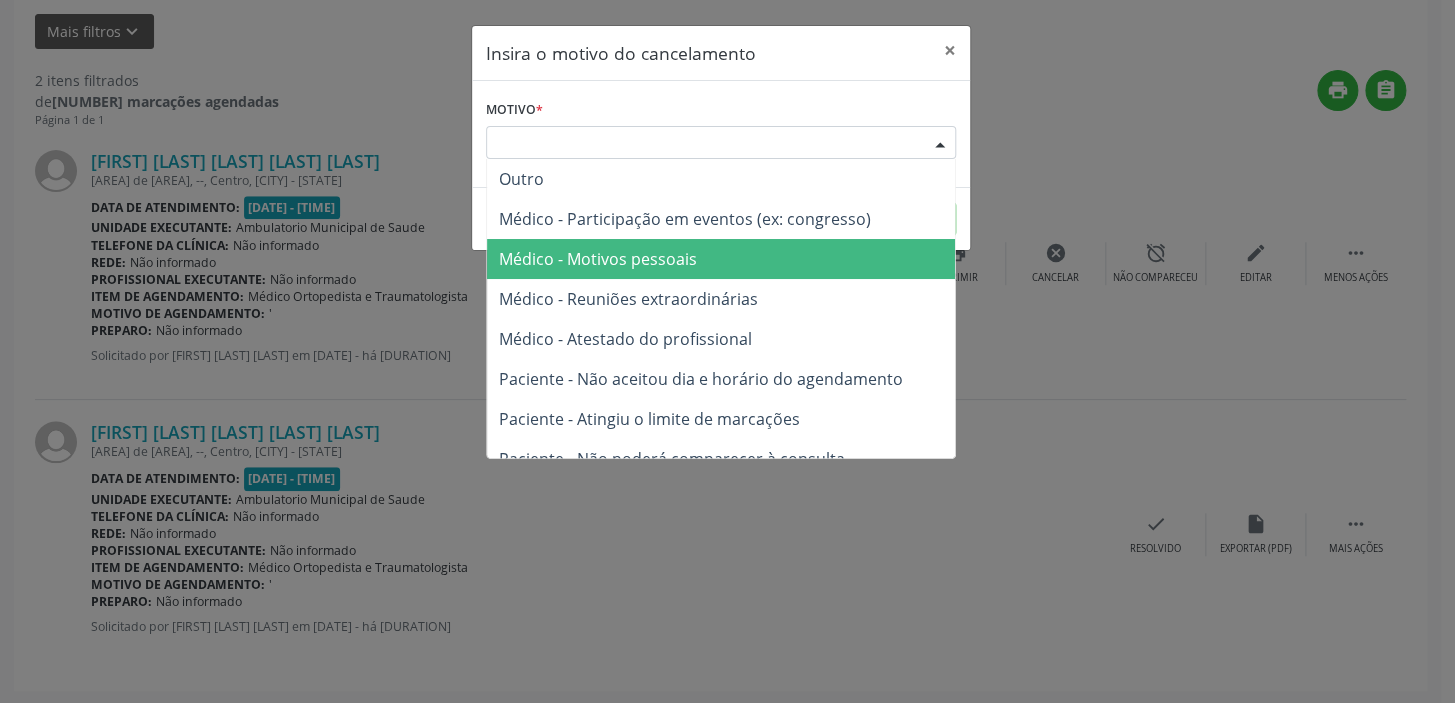 click on "Médico - Motivos pessoais" at bounding box center (598, 259) 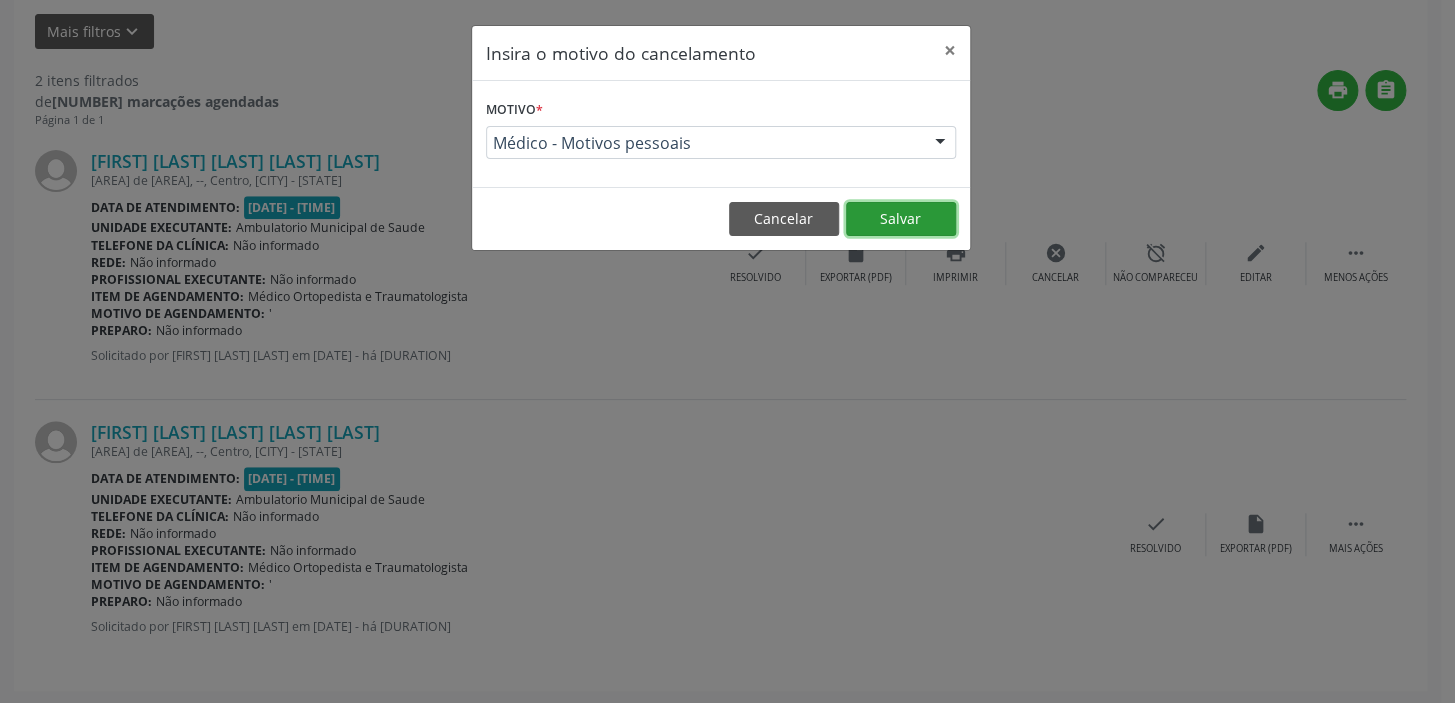 click on "Salvar" at bounding box center [901, 219] 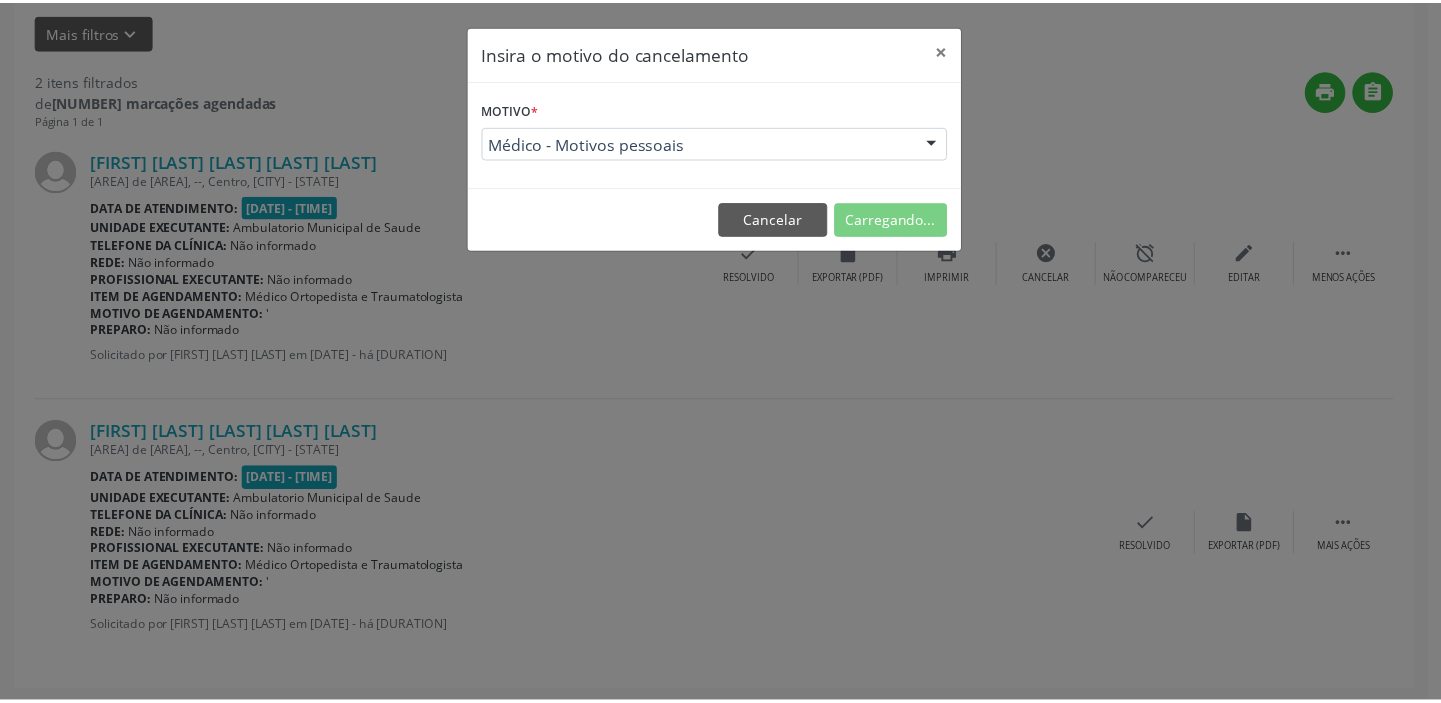 scroll, scrollTop: 0, scrollLeft: 0, axis: both 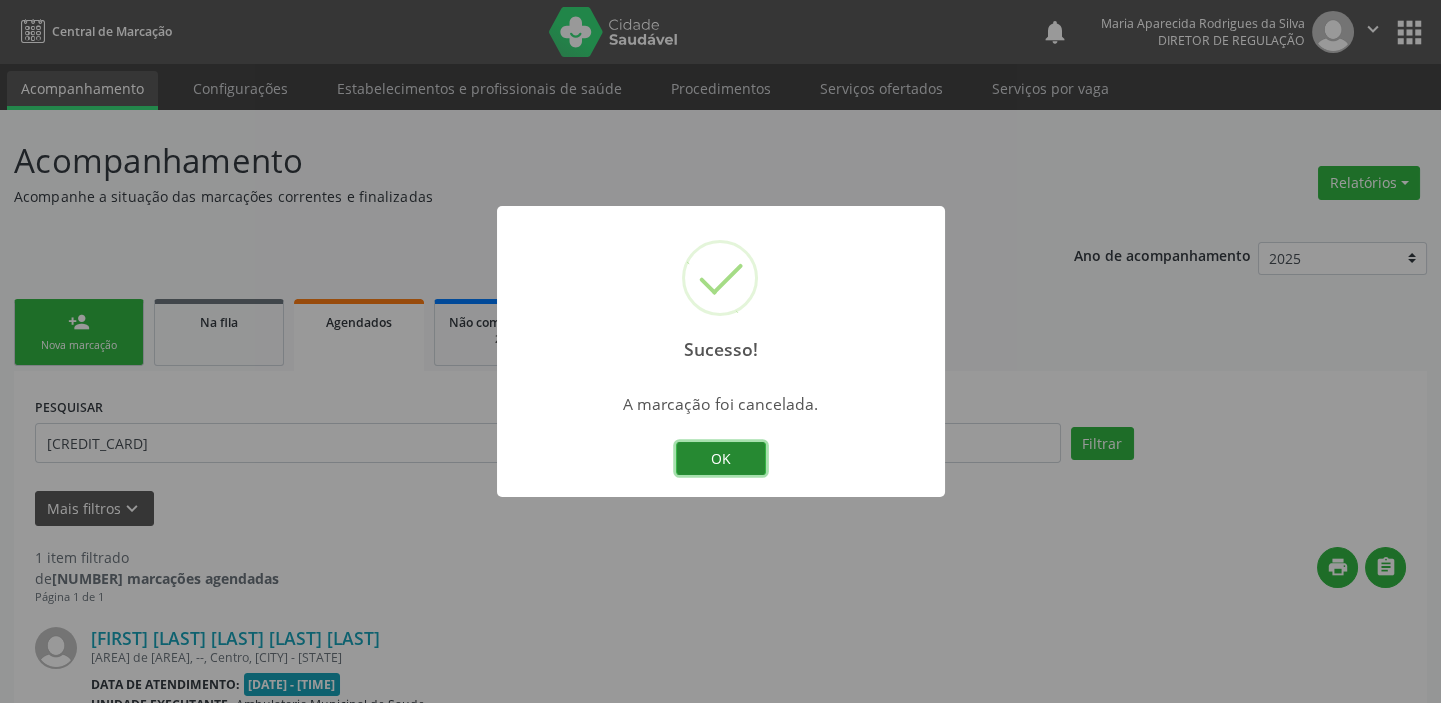 click on "OK" at bounding box center [721, 459] 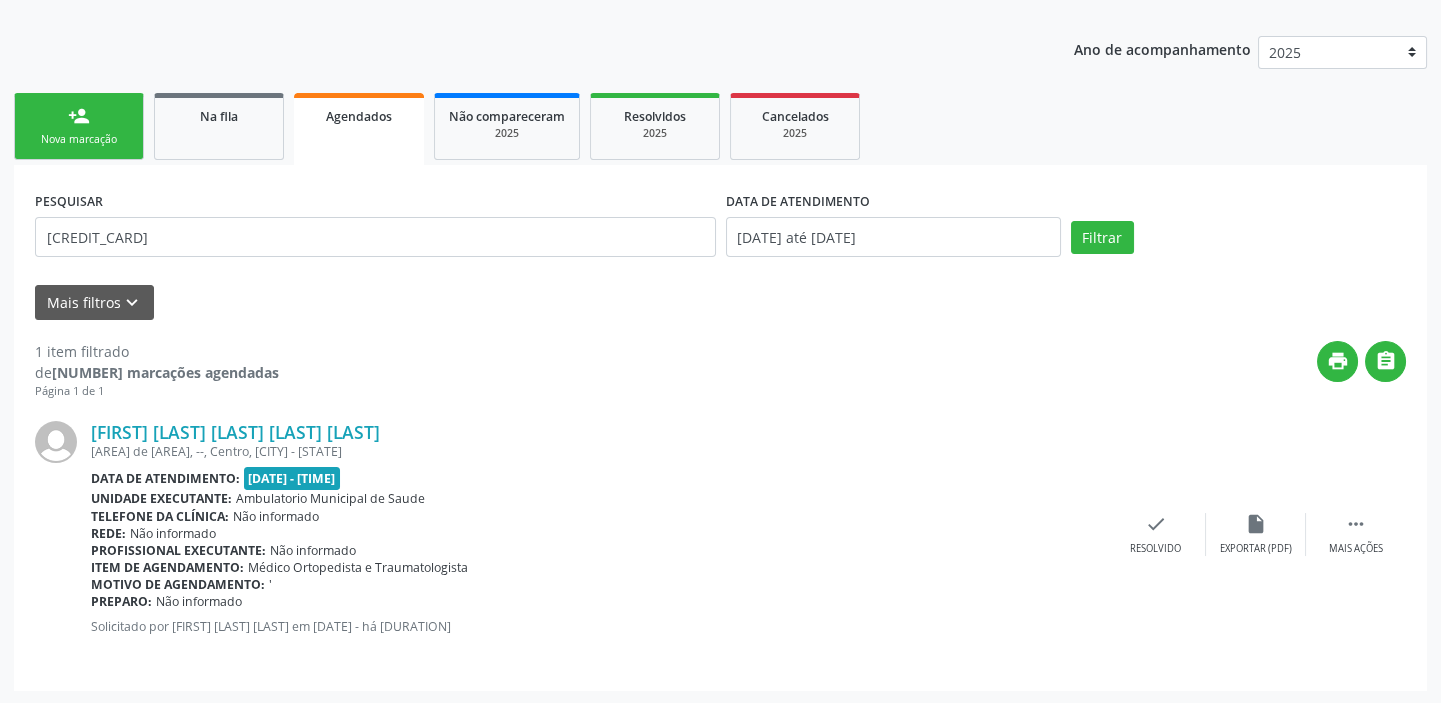 scroll, scrollTop: 207, scrollLeft: 0, axis: vertical 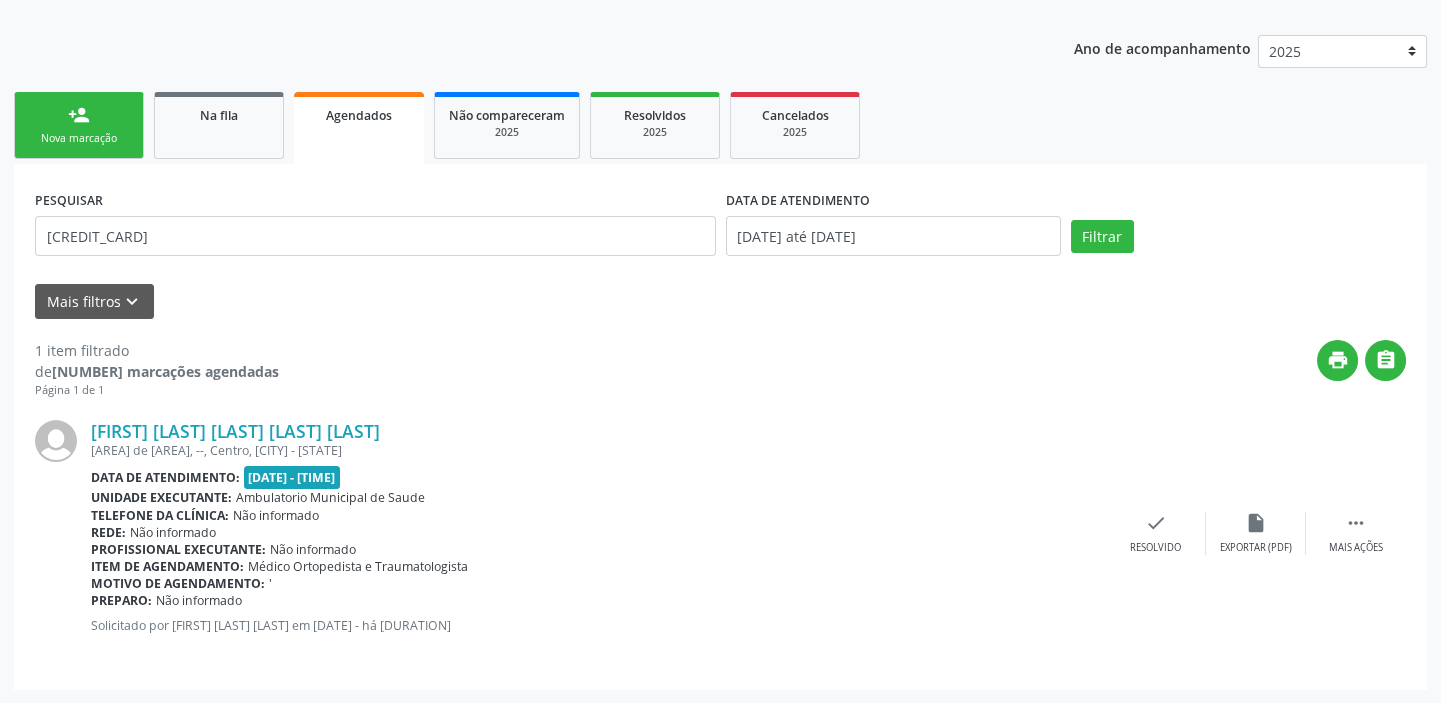 click on "person_add" at bounding box center [79, 115] 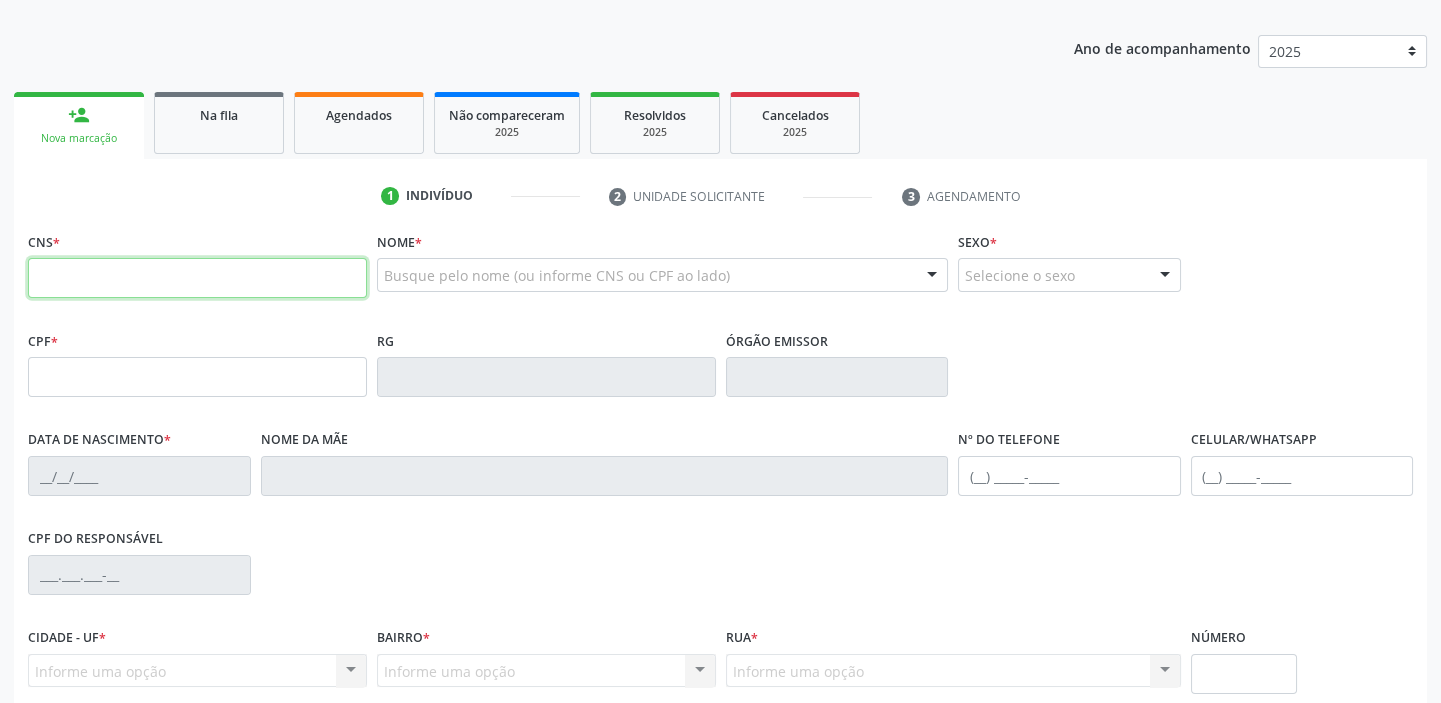 click at bounding box center [197, 278] 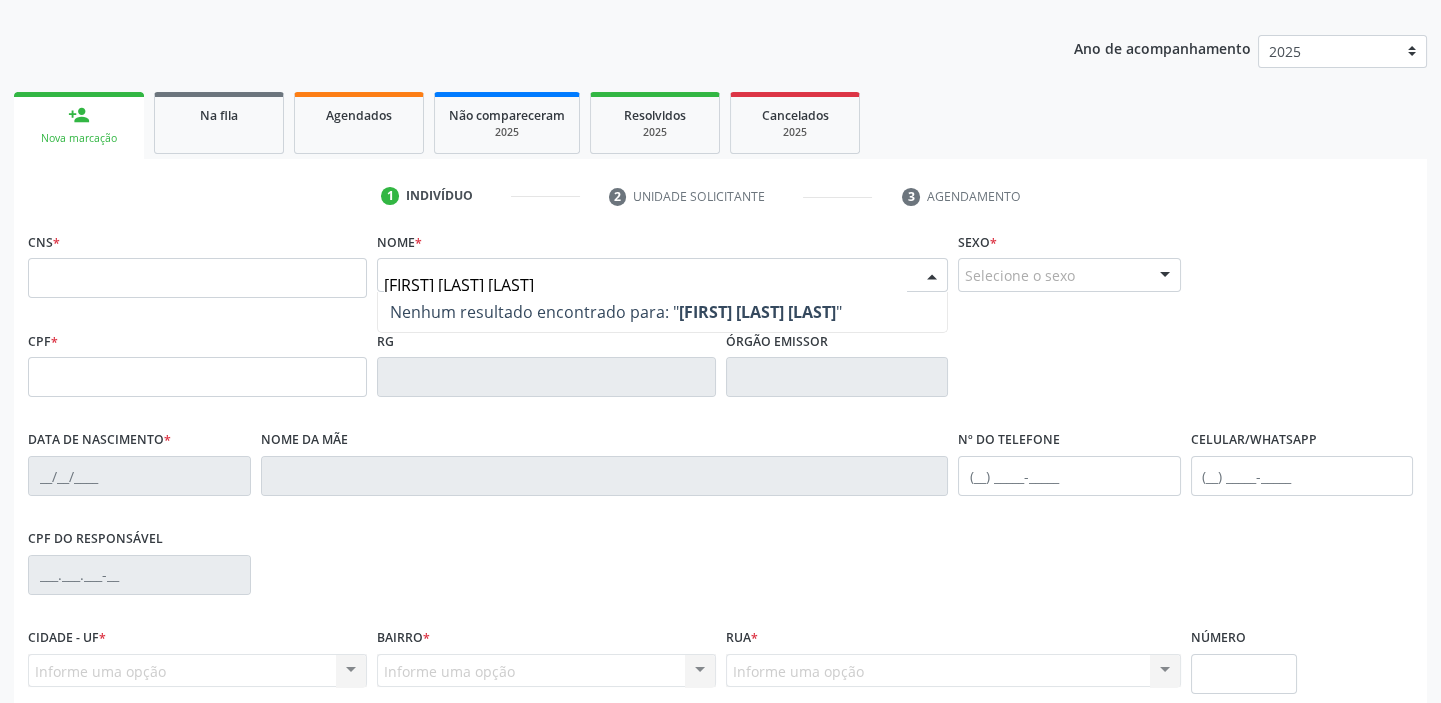 type on "[FIRST] [LAST] [LAST]" 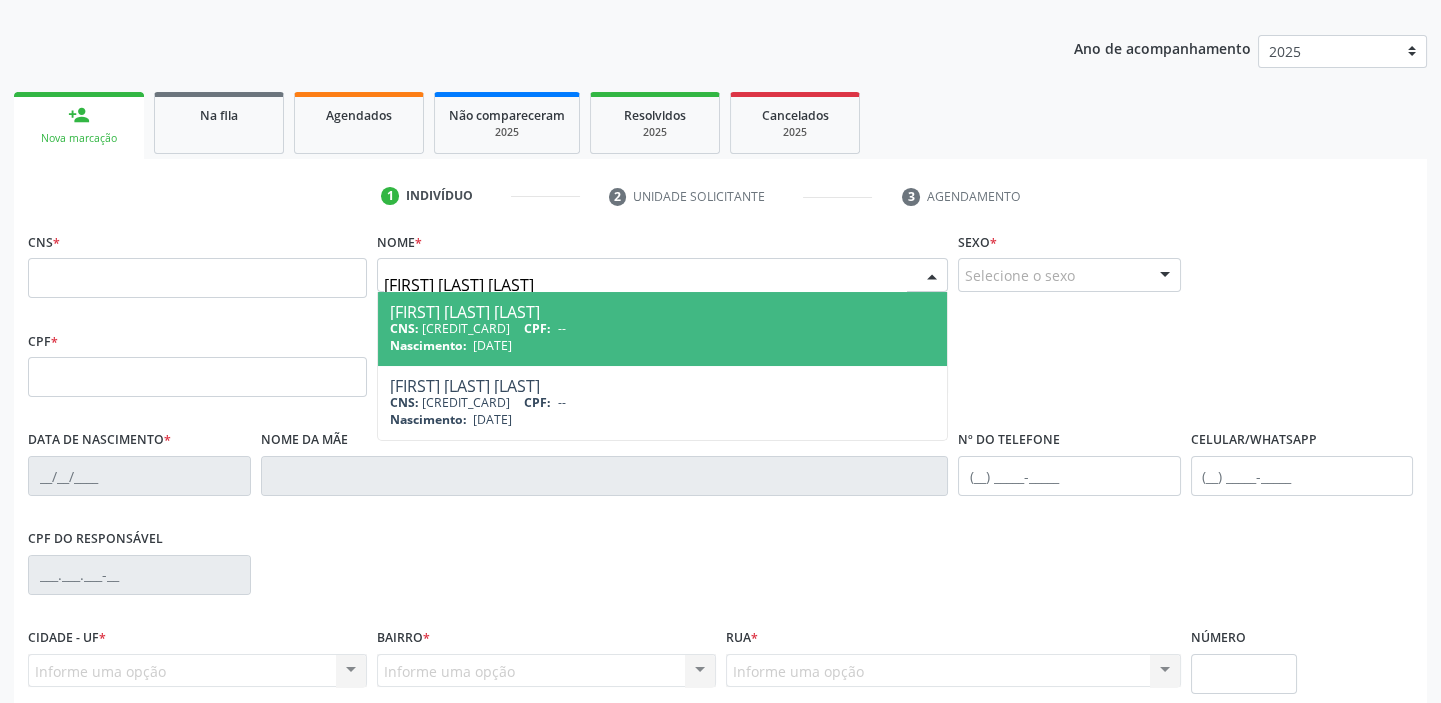 click on "Nascimento:
[DATE]" at bounding box center (662, 345) 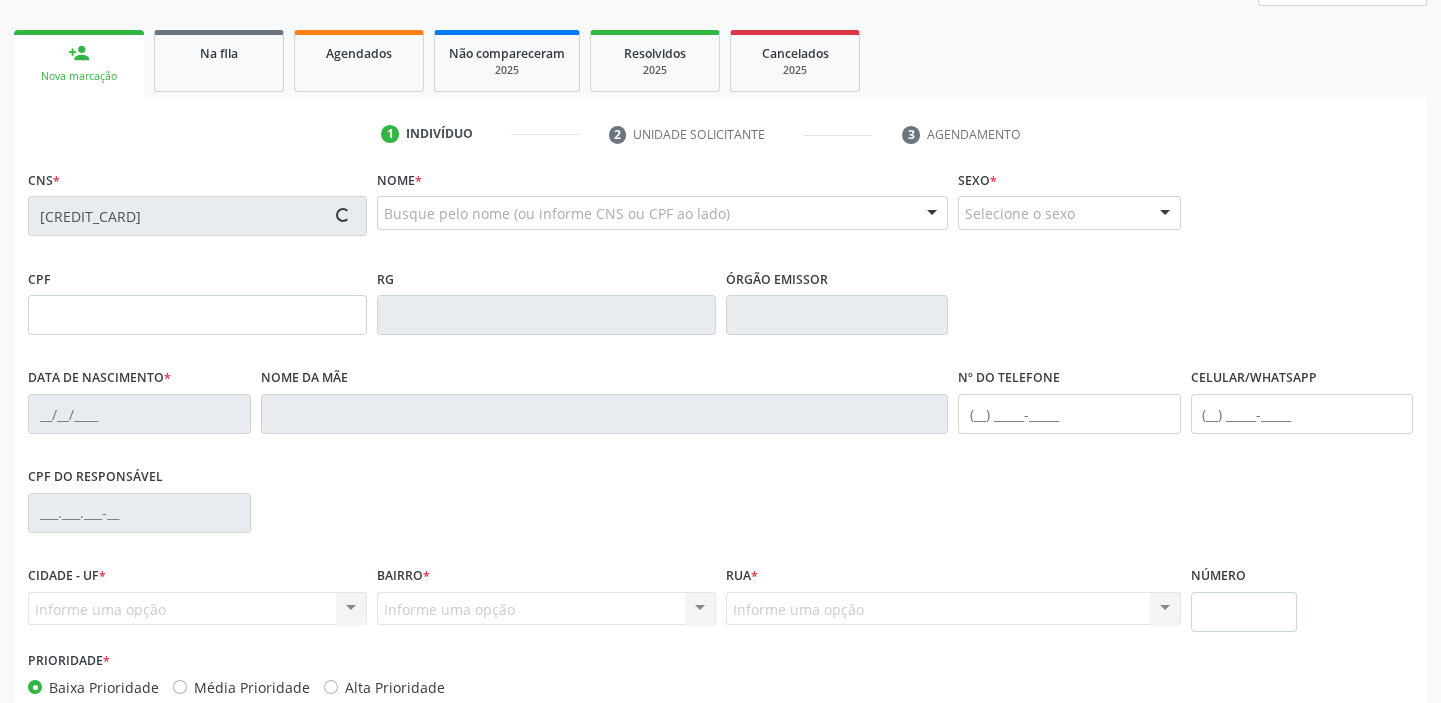 type on "[DATE]" 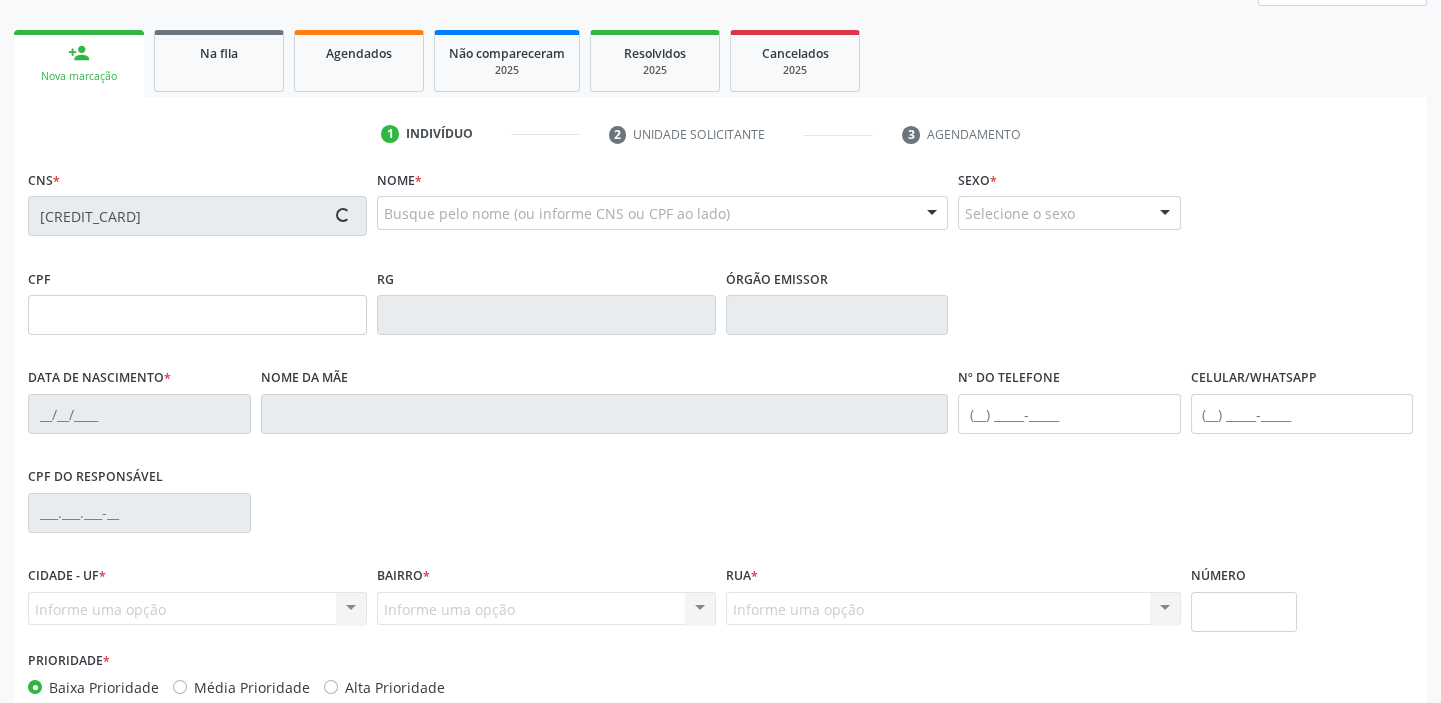 type on "[FIRST] [LAST] [LAST]" 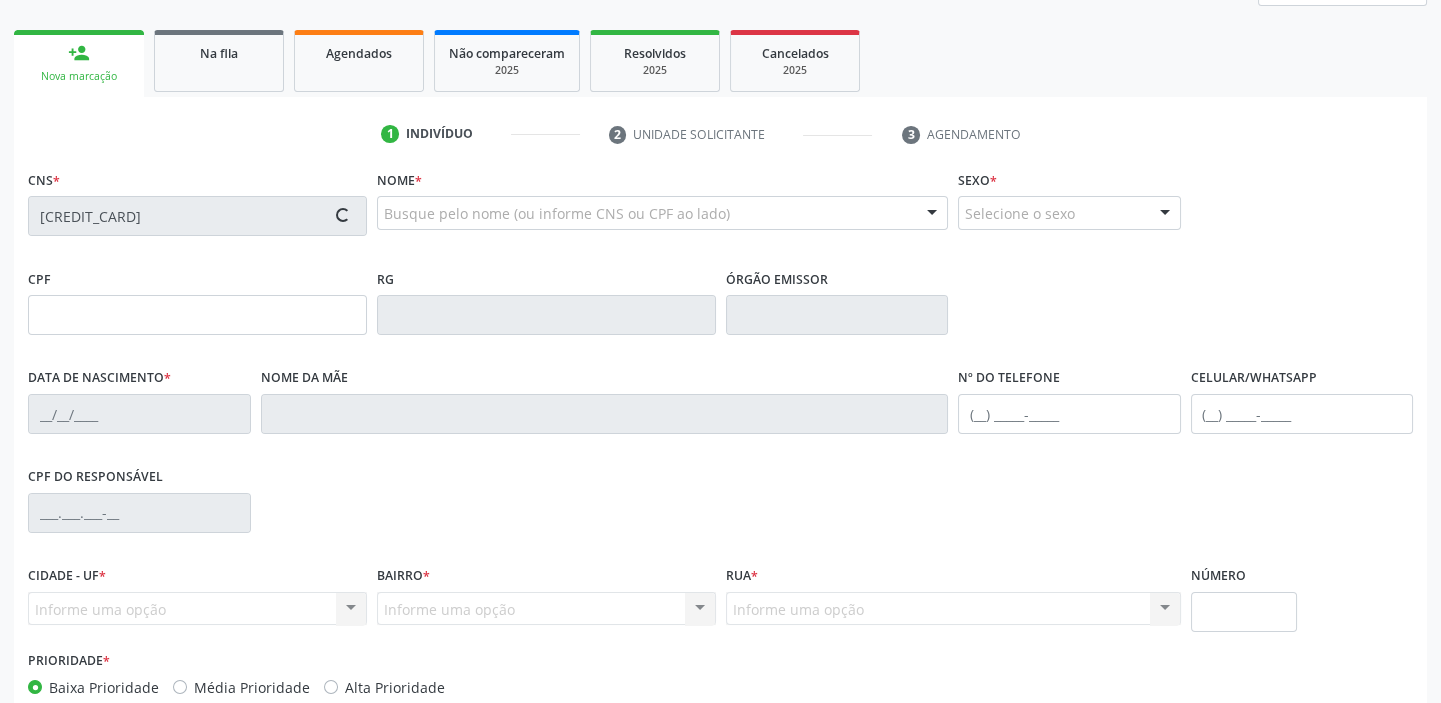 type on "([PHONE]) [PHONE]" 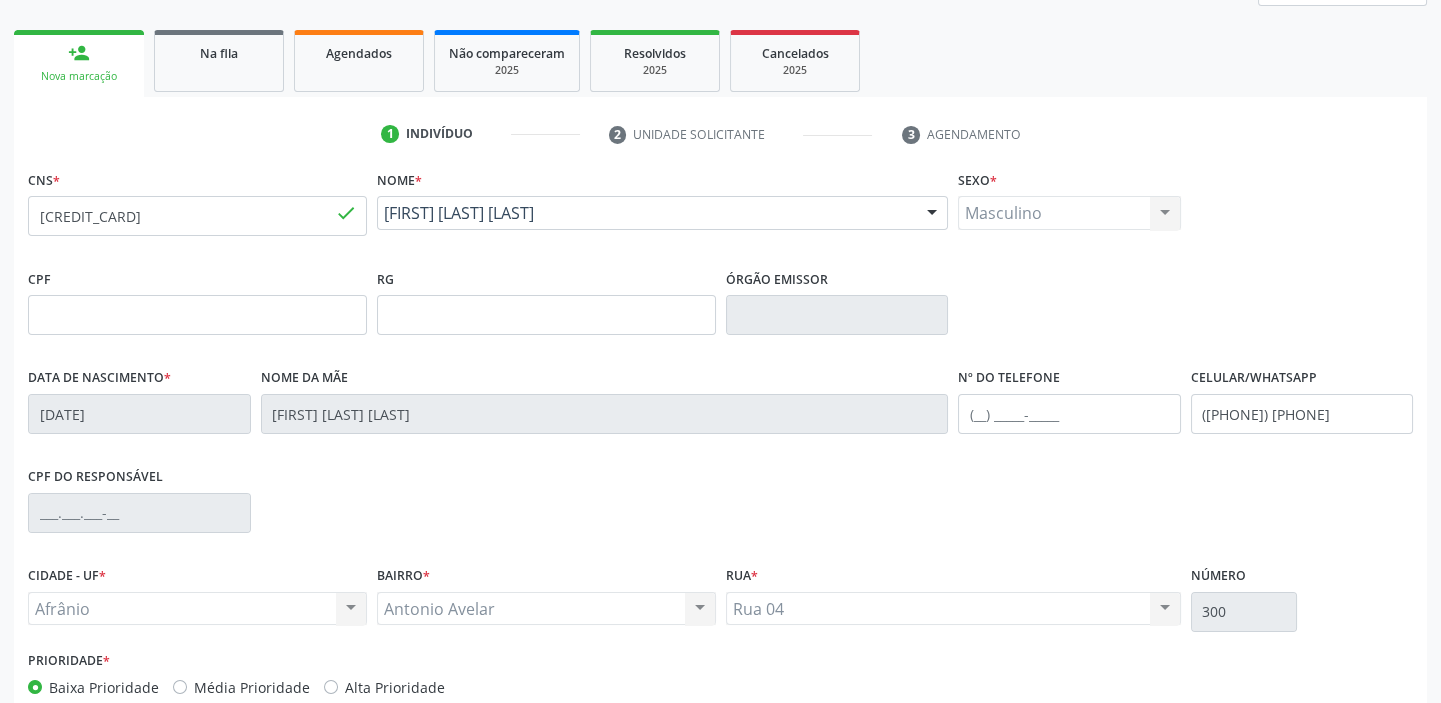 scroll, scrollTop: 380, scrollLeft: 0, axis: vertical 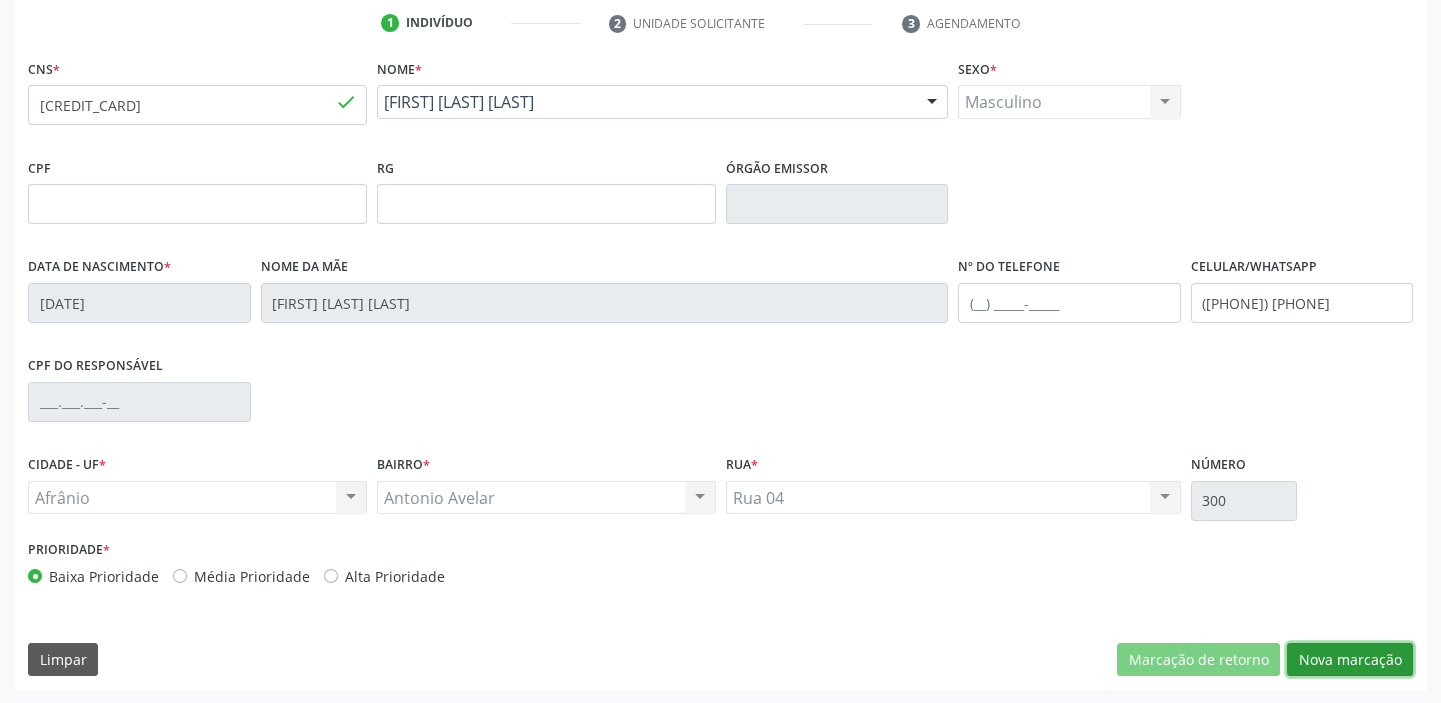 click on "Nova marcação" at bounding box center (1350, 660) 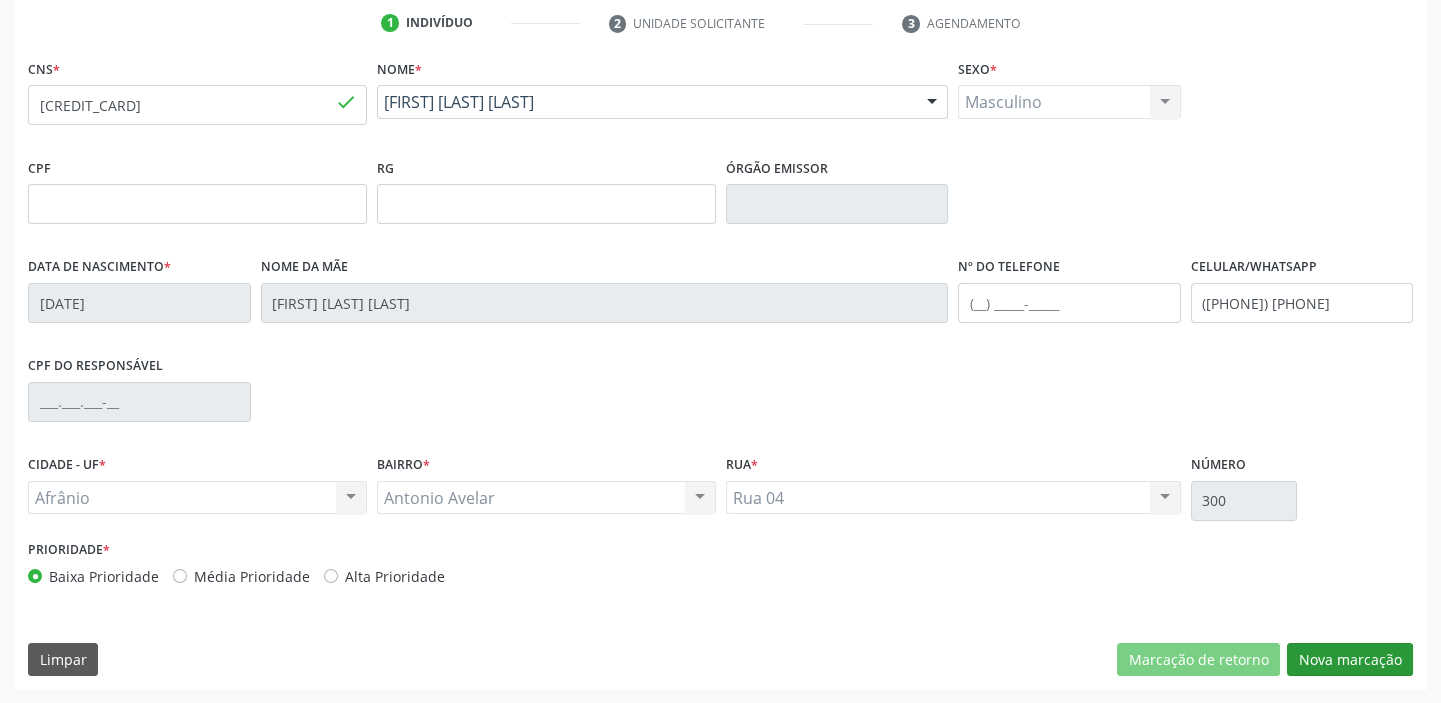 scroll, scrollTop: 201, scrollLeft: 0, axis: vertical 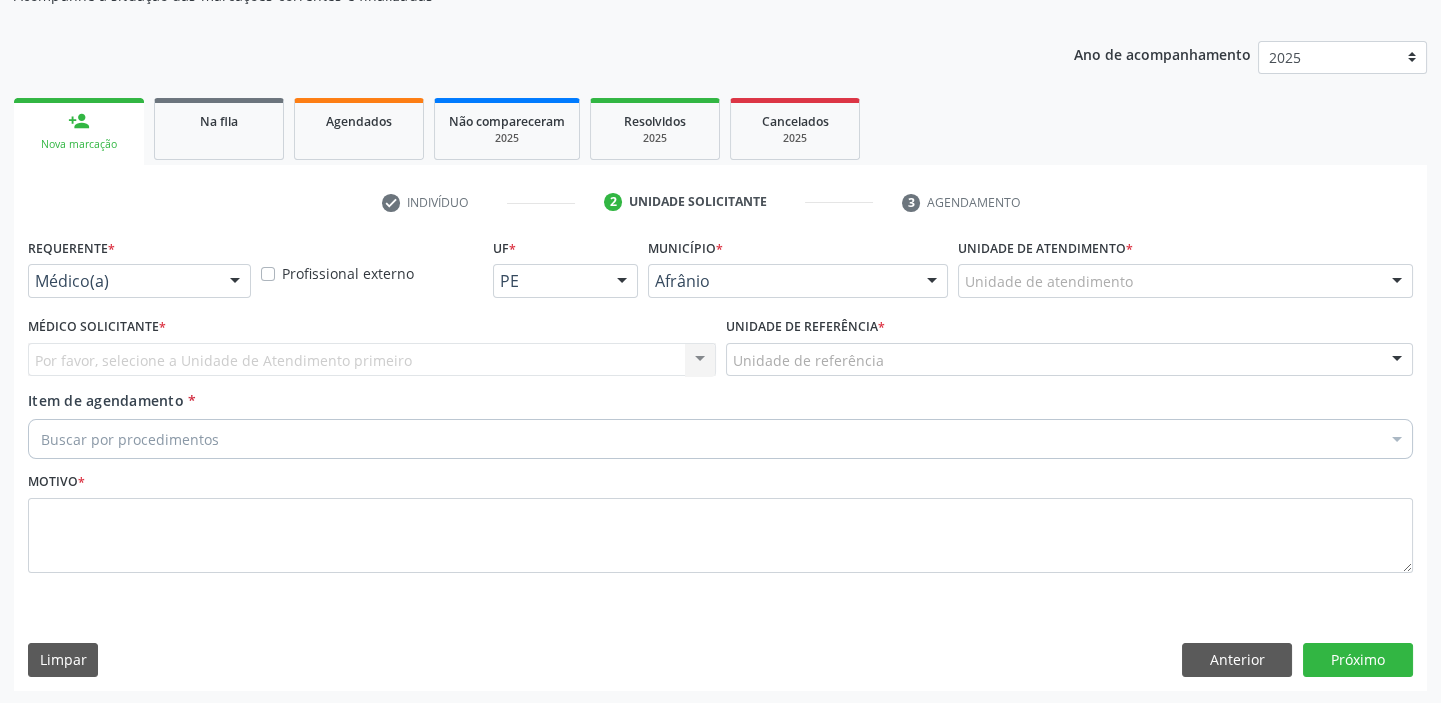click on "Unidade de atendimento
*" at bounding box center [1045, 248] 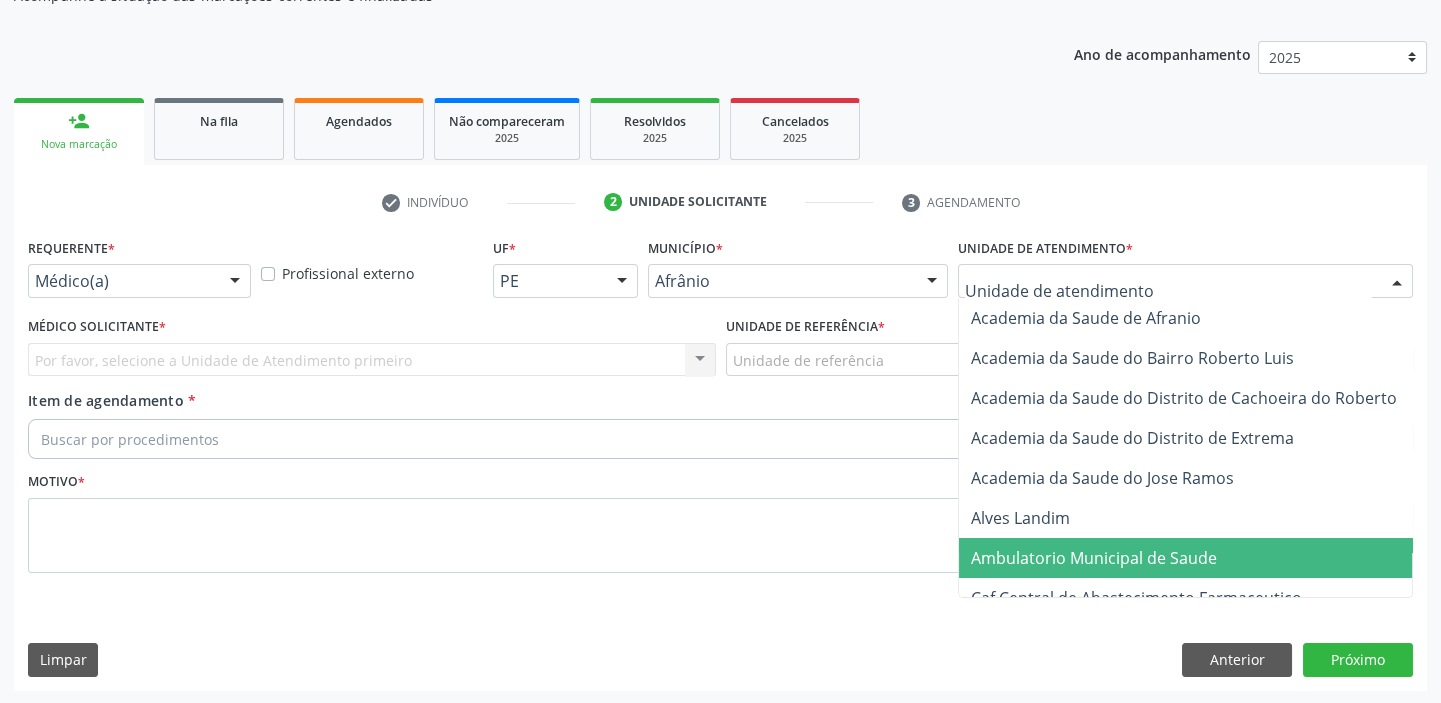 click on "Ambulatorio Municipal de Saude" at bounding box center (1197, 558) 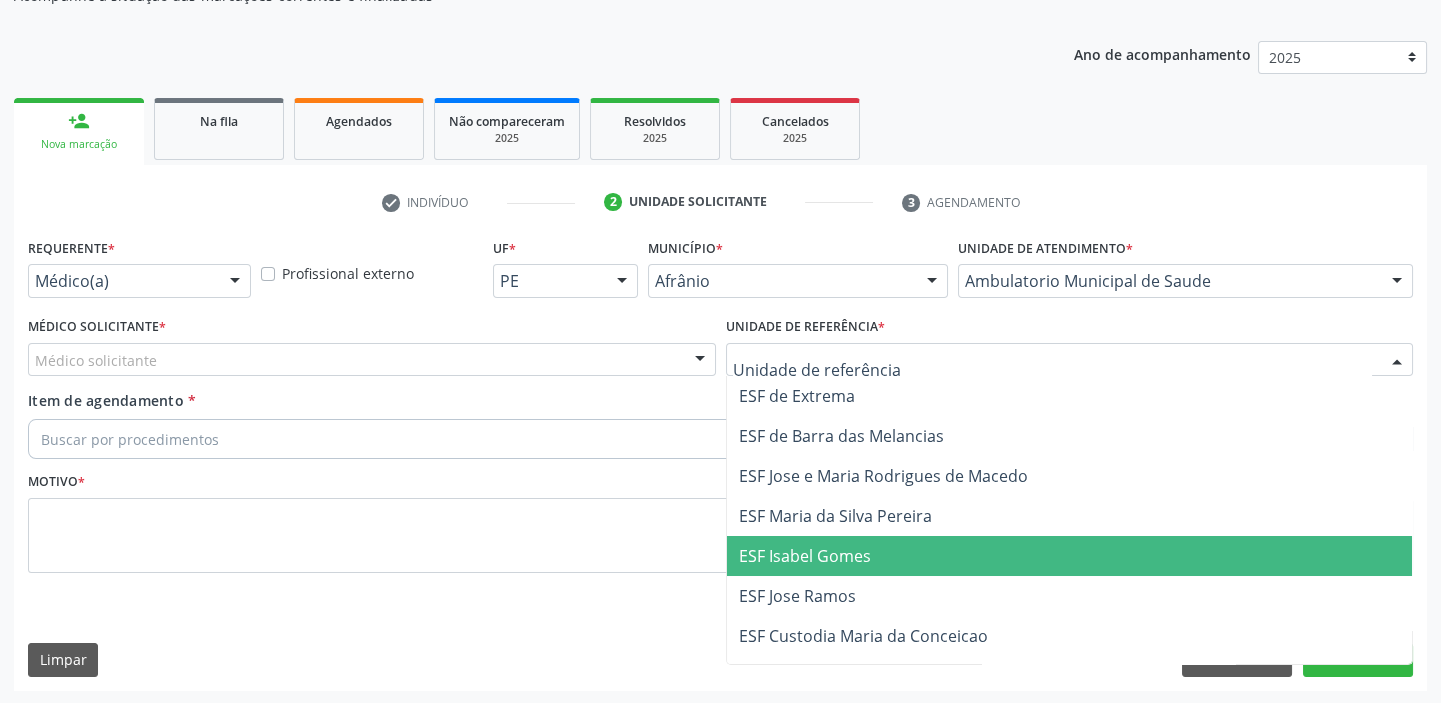 click on "ESF Isabel Gomes" at bounding box center [805, 556] 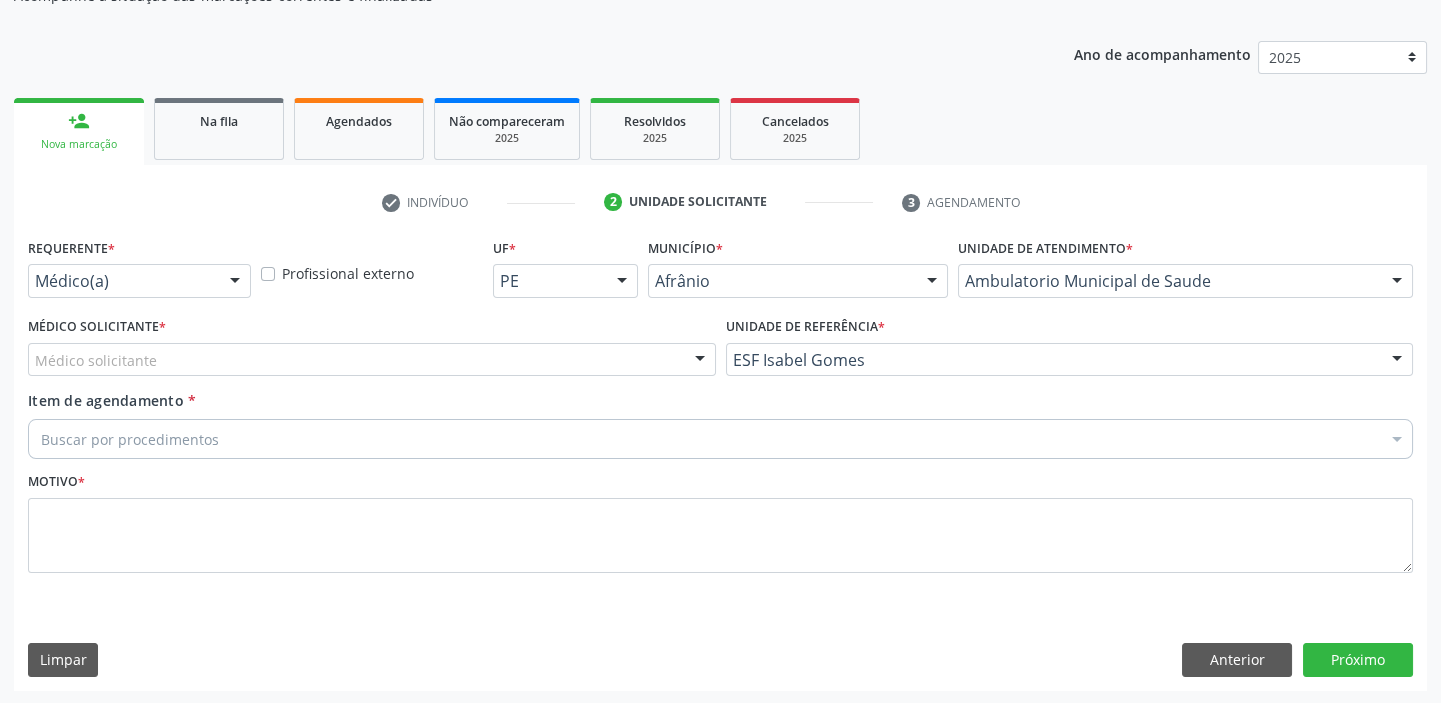 click on "Médico solicitante" at bounding box center [372, 360] 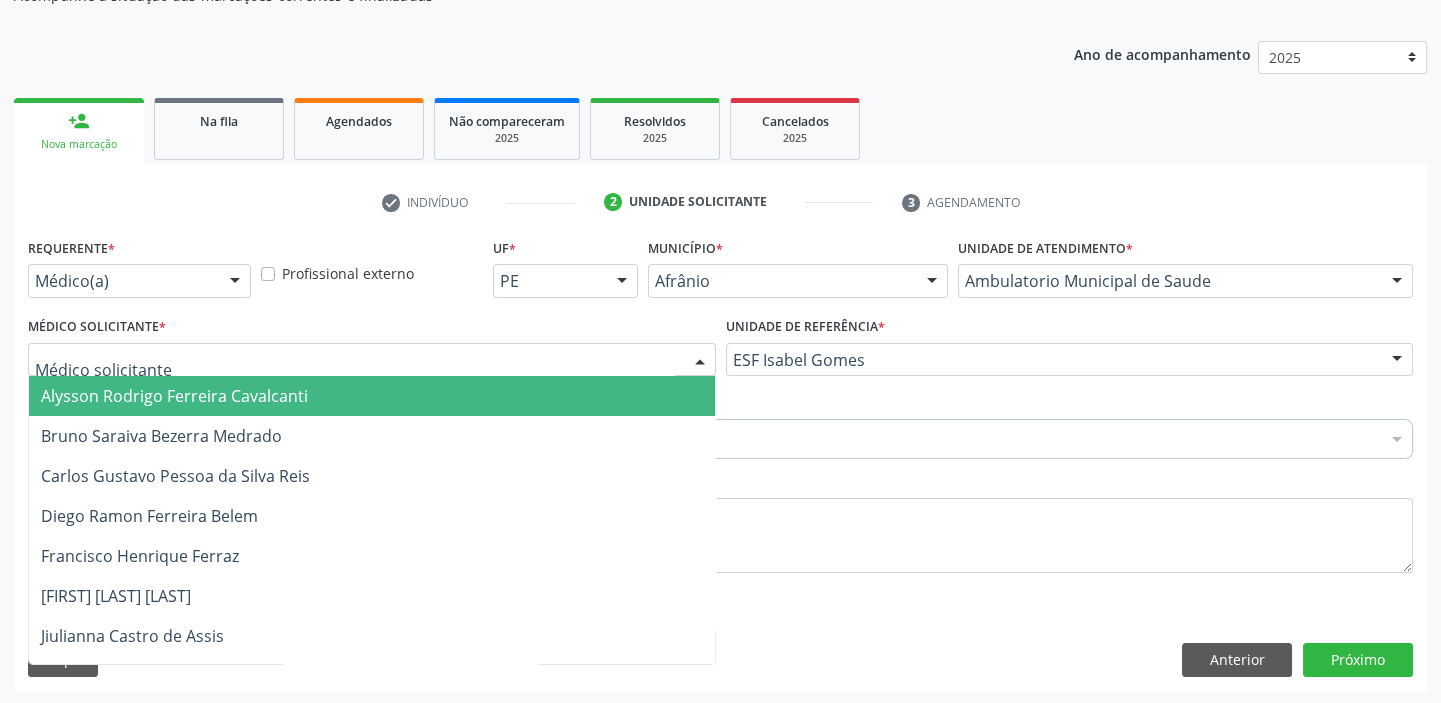 click on "Alysson Rodrigo Ferreira Cavalcanti" at bounding box center (372, 396) 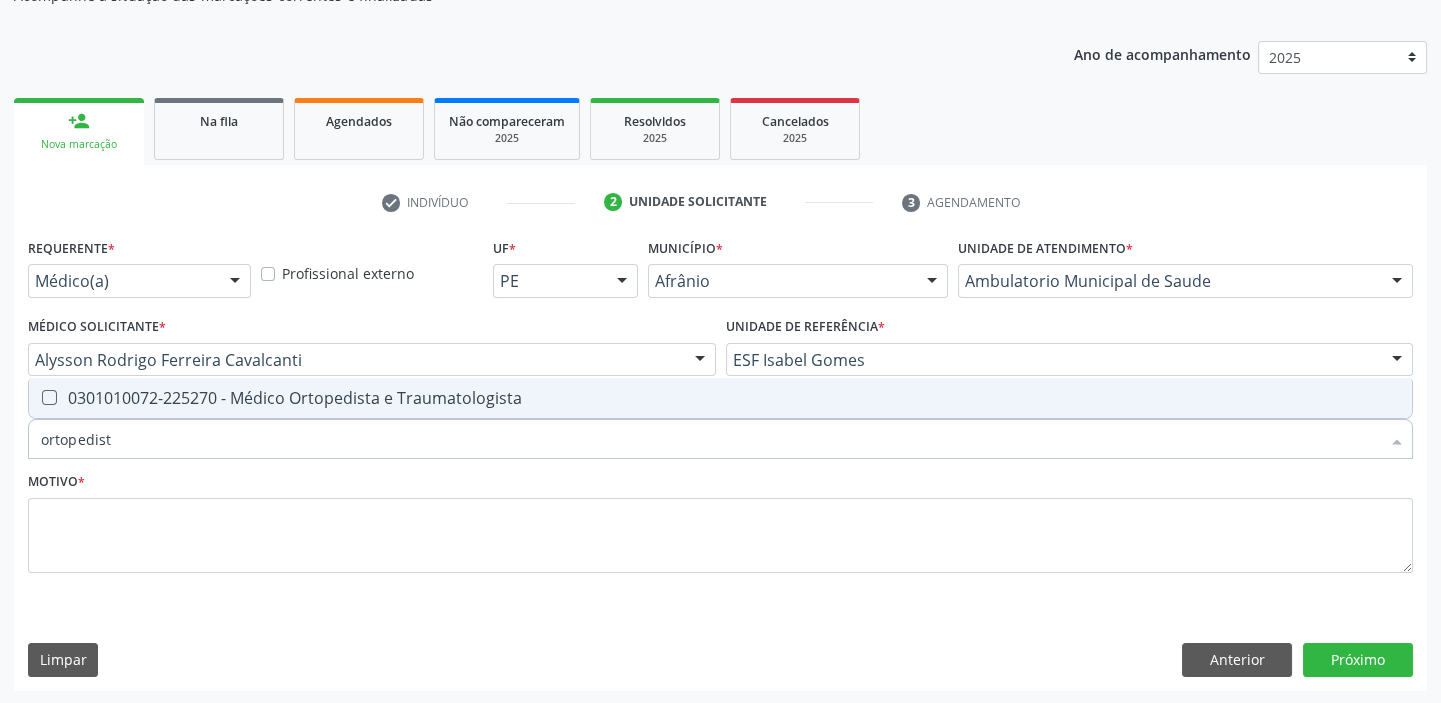 type on "ortopedista" 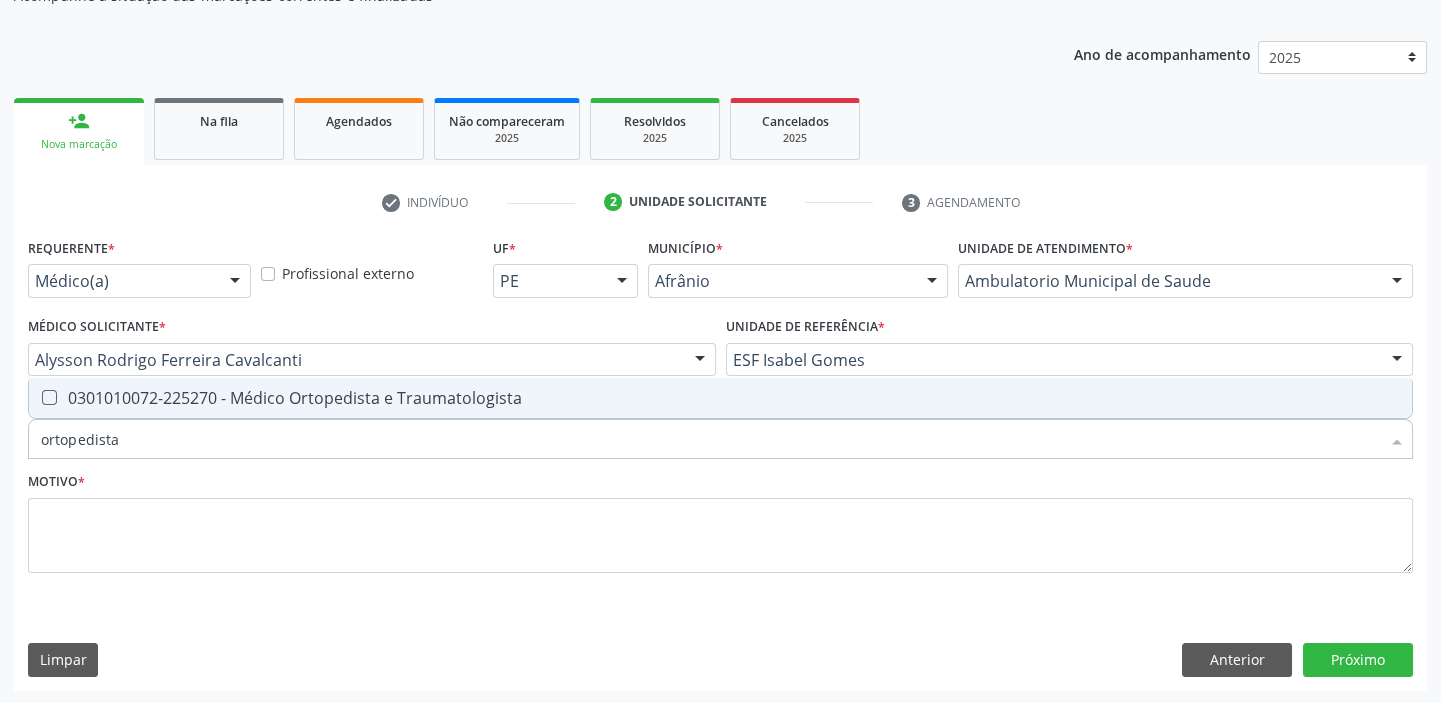 click on "0301010072-225270 - Médico Ortopedista e Traumatologista" at bounding box center (720, 398) 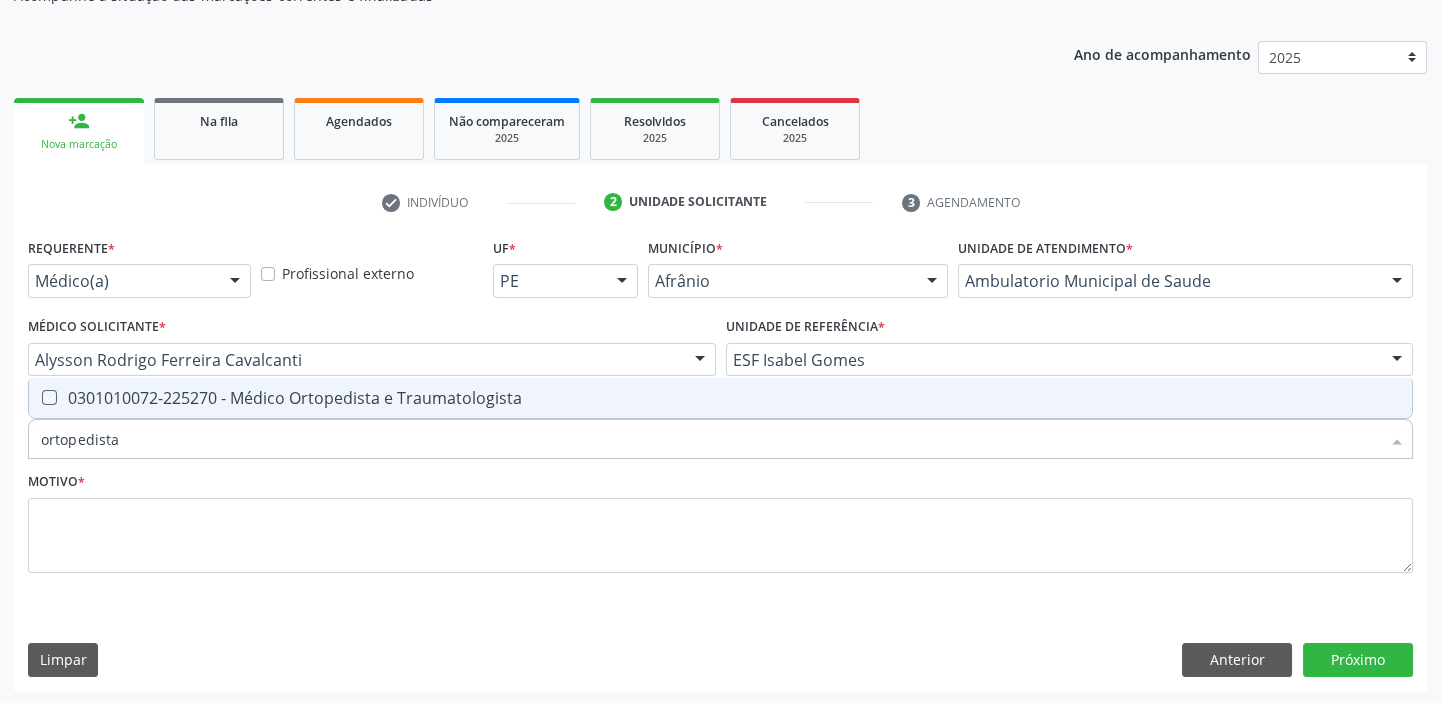 checkbox on "true" 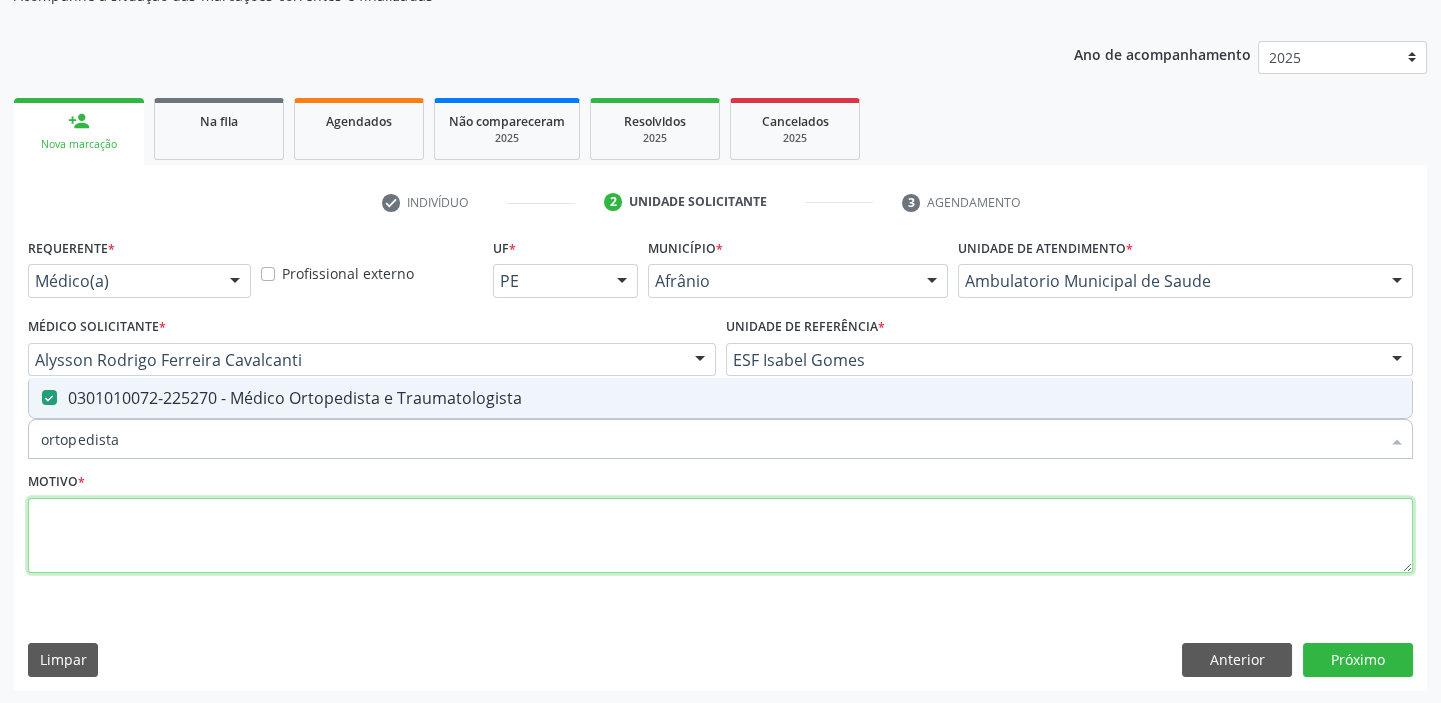 click at bounding box center [720, 536] 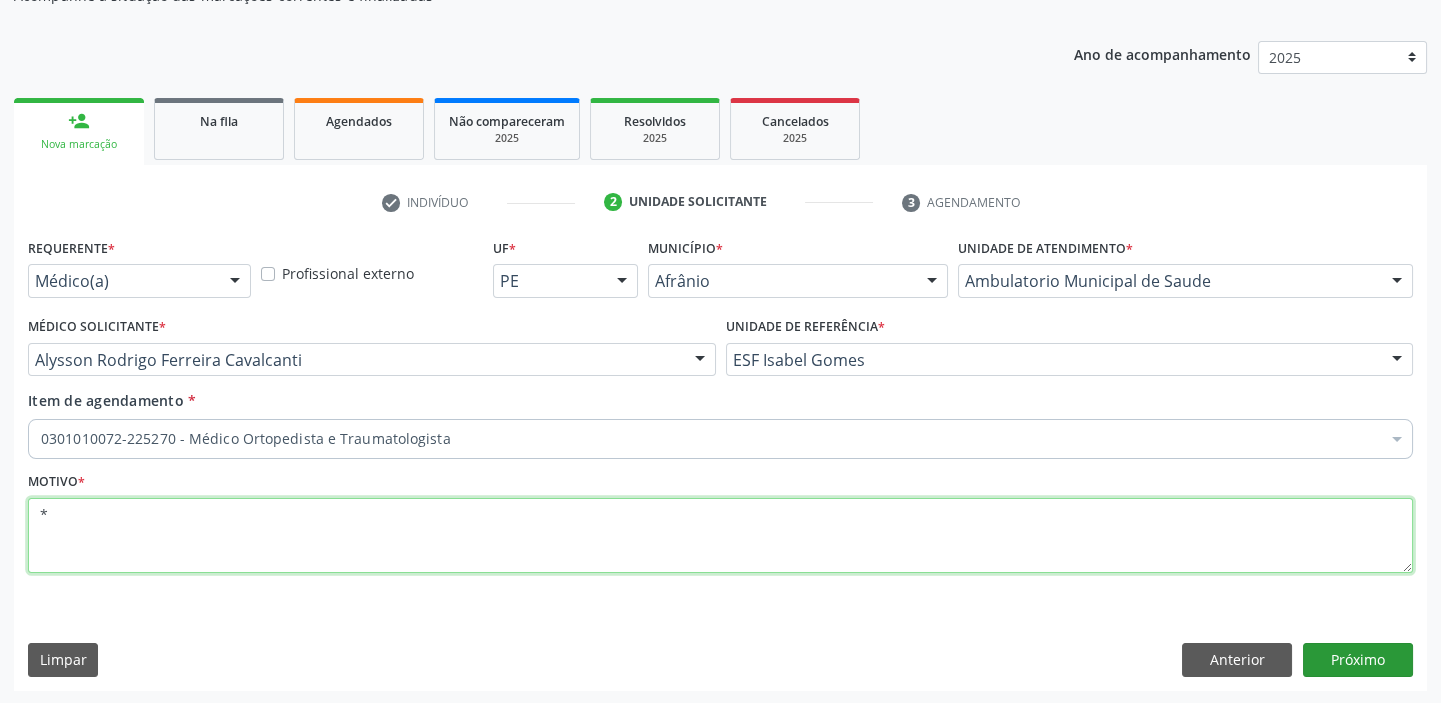 type on "*" 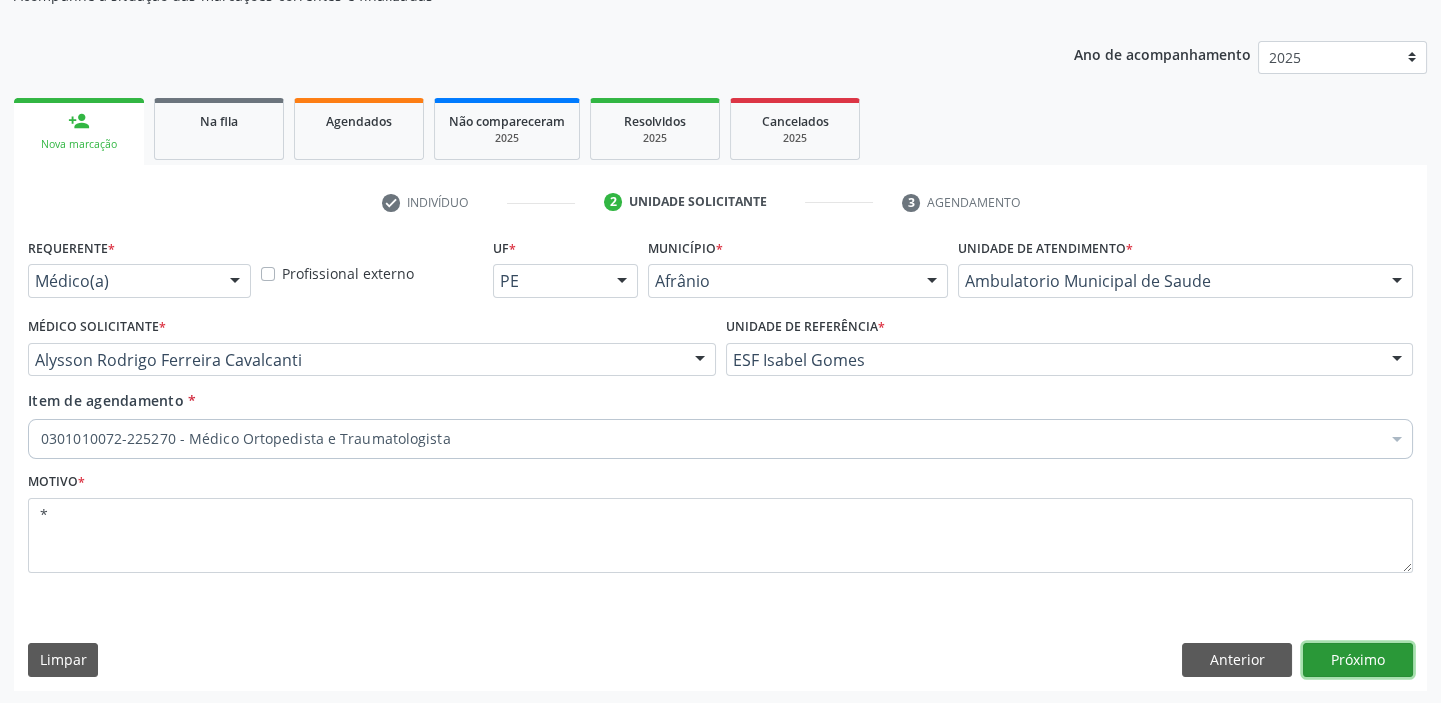 click on "Próximo" at bounding box center [1358, 660] 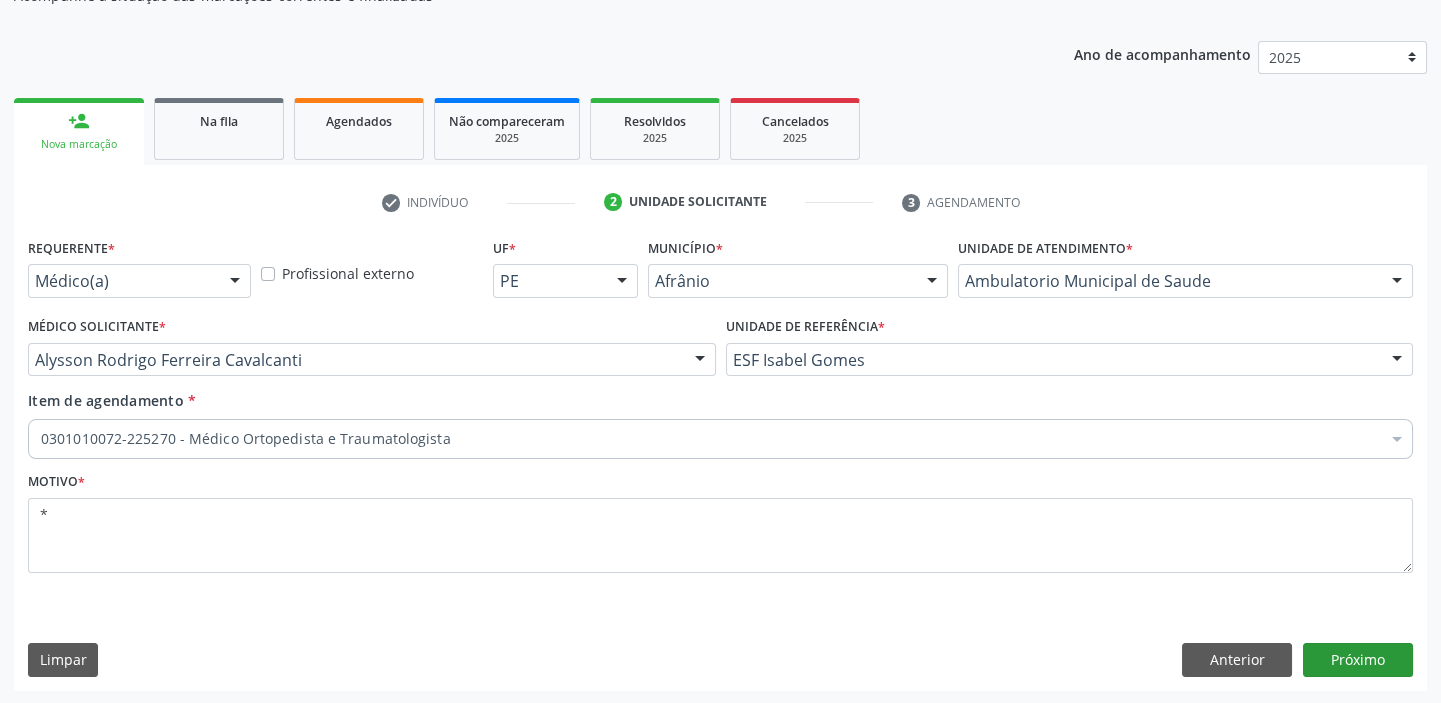 scroll, scrollTop: 166, scrollLeft: 0, axis: vertical 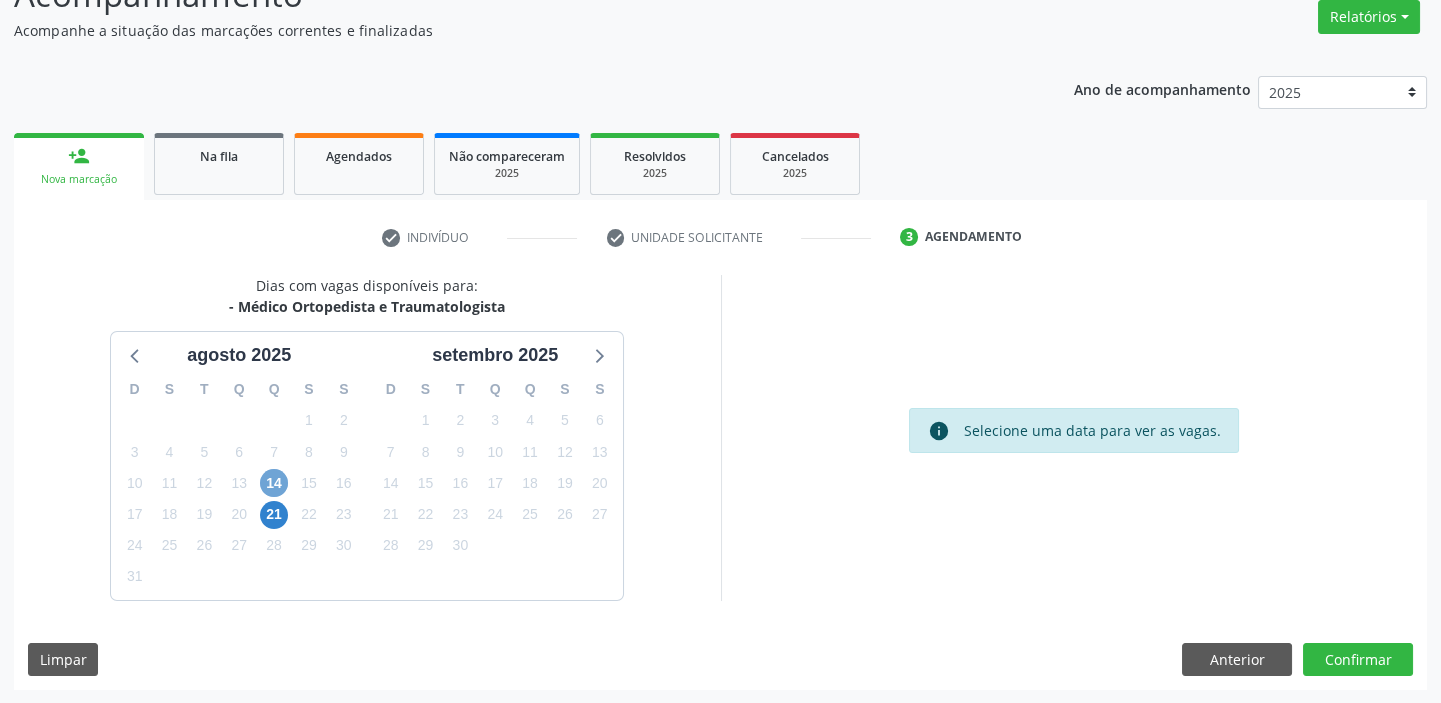 click on "14" at bounding box center (274, 483) 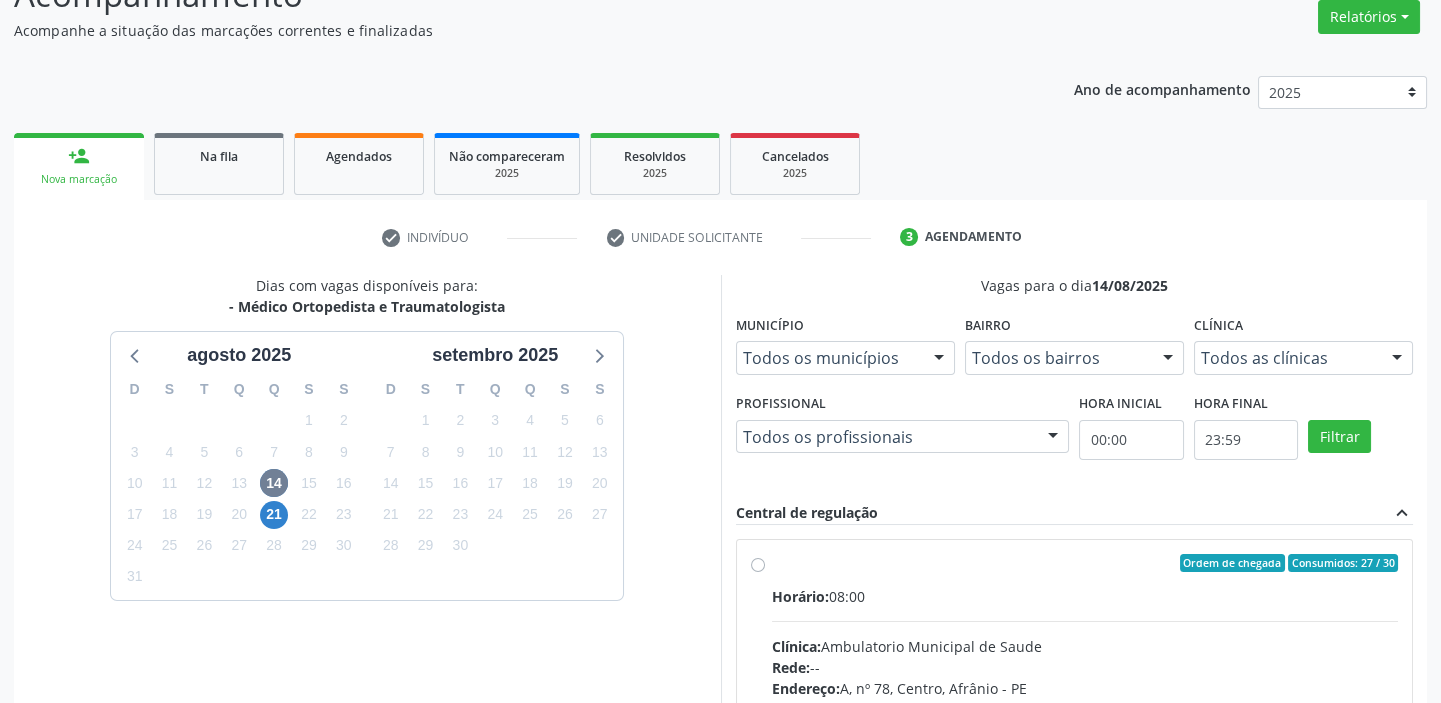 click on "21" at bounding box center [274, 514] 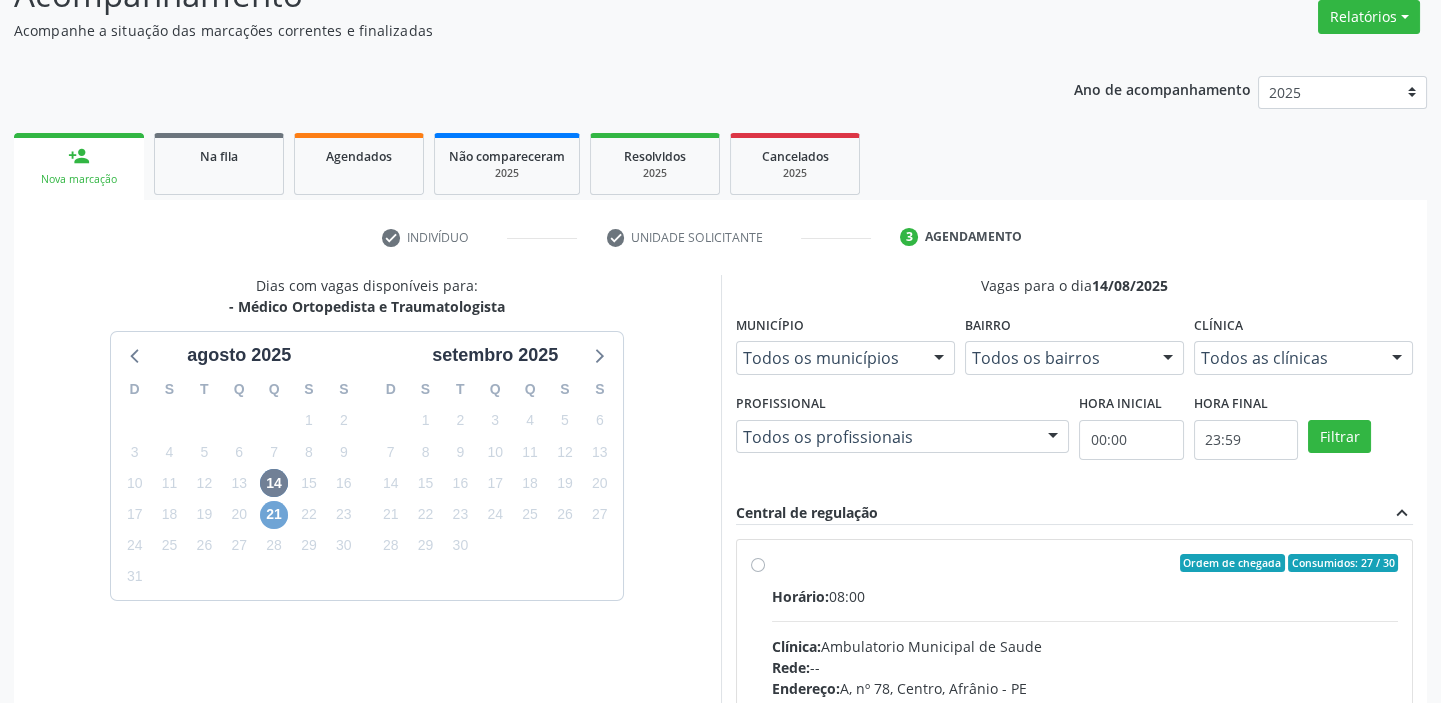 click on "21" at bounding box center (274, 515) 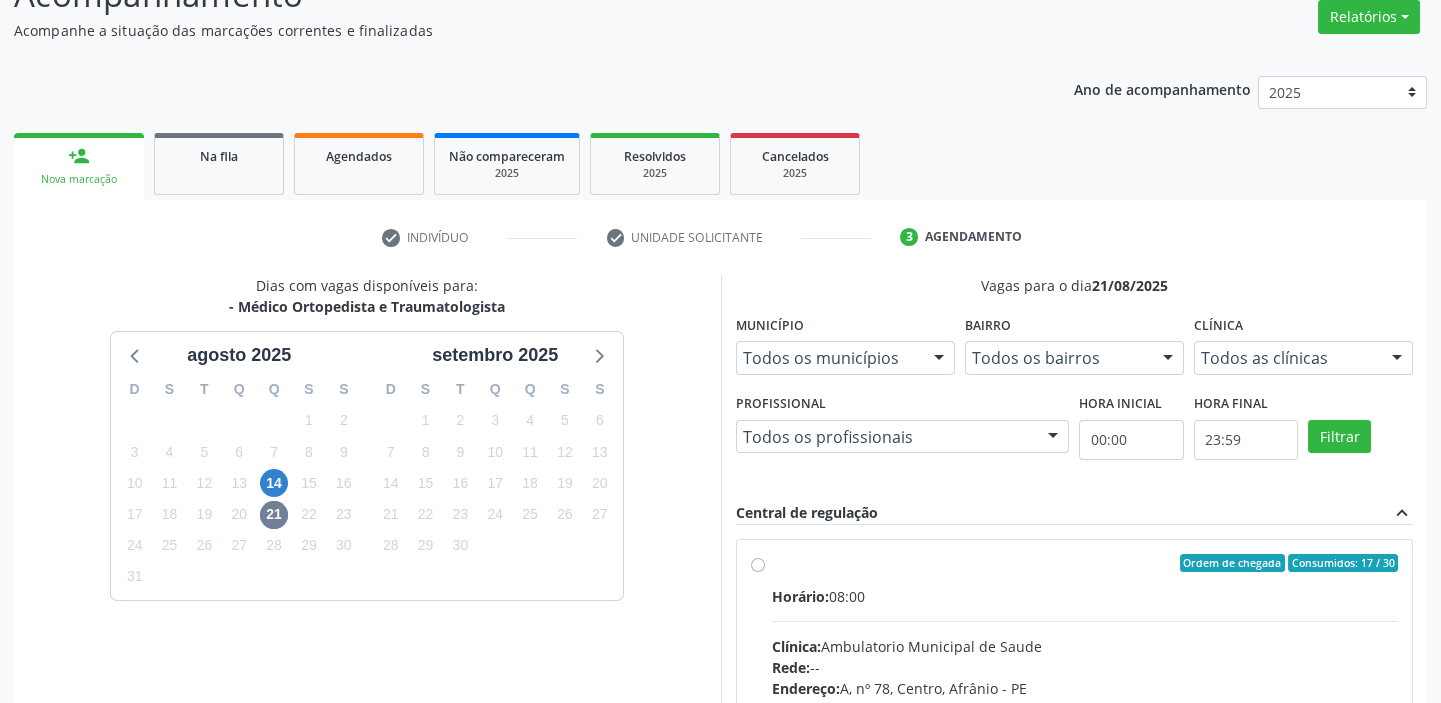 click on "Horário:   08:00
Clínica:  Ambulatorio Municipal de Saude
Rede:
--
Endereço:   A, nº 78, Centro, Afrânio - PE
Telefone:   --
Profissional:
--
Informações adicionais sobre o atendimento
Idade de atendimento:
Sem restrição
Gênero(s) atendido(s):
Sem restrição
Informações adicionais:
--" at bounding box center [1085, 723] 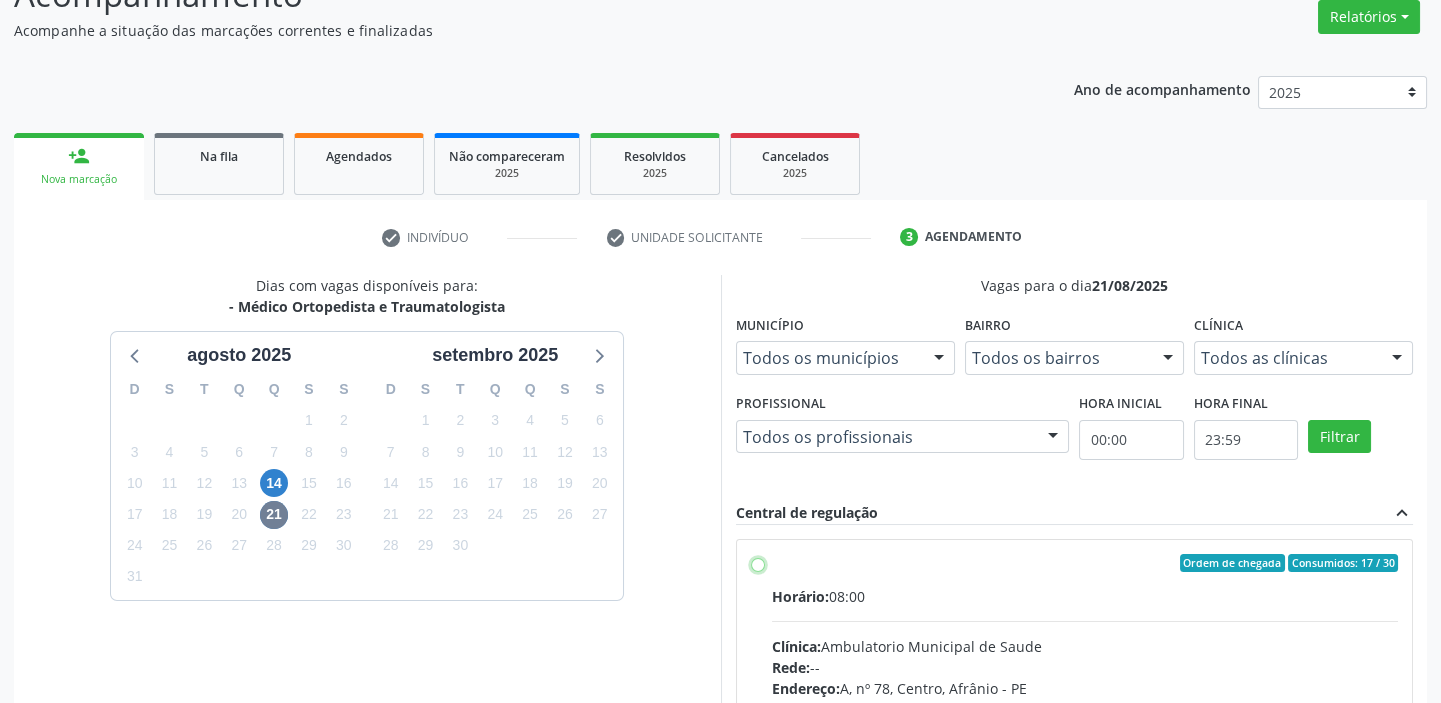 click on "Ordem de chegada
Consumidos: 17 / 30
Horário:   [TIME]
Clínica:  Ambulatorio Municipal de Saude
Rede:
--
Endereço:   A, nº [NUMBER], Centro, [CITY] - [STATE]
Telefone:   --
Profissional:
--
Informações adicionais sobre o atendimento
Idade de atendimento:
Sem restrição
Gênero(s) atendido(s):
Sem restrição
Informações adicionais:
--" at bounding box center [758, 563] 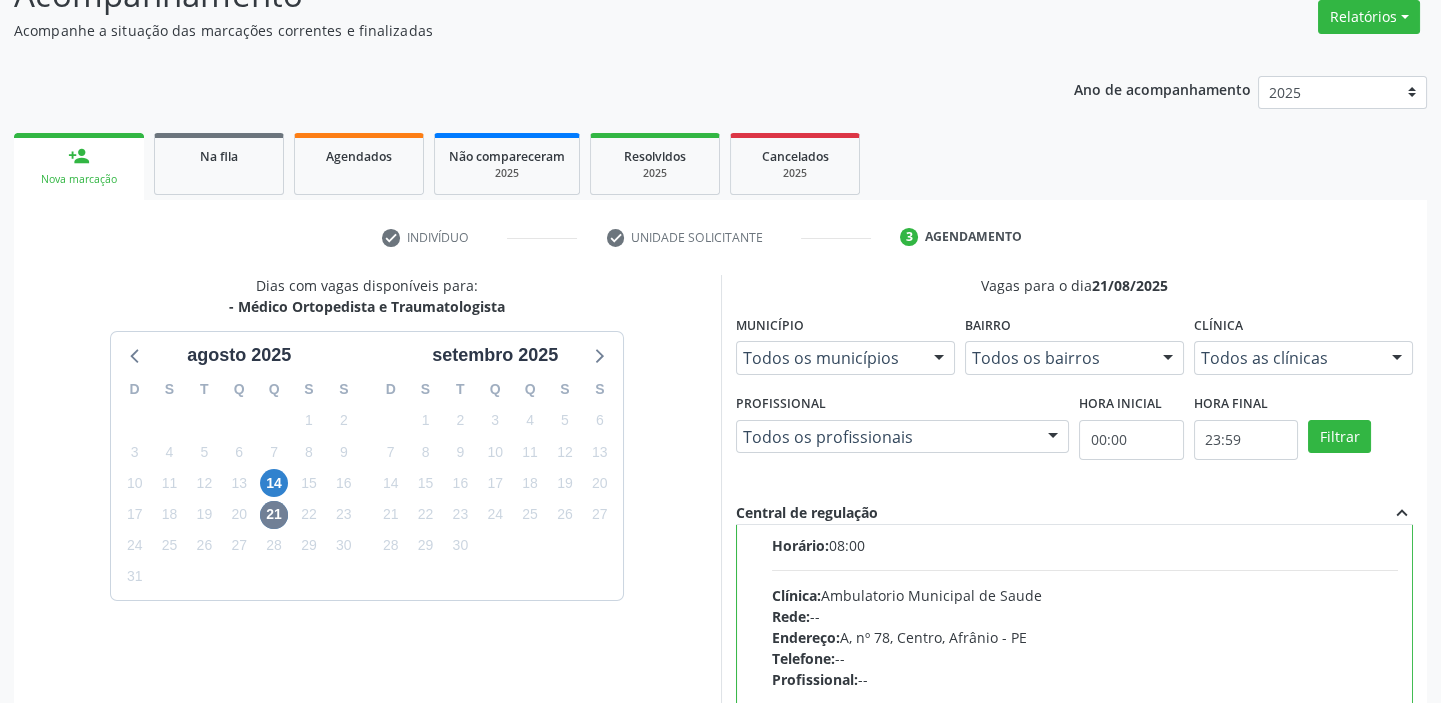 scroll, scrollTop: 99, scrollLeft: 0, axis: vertical 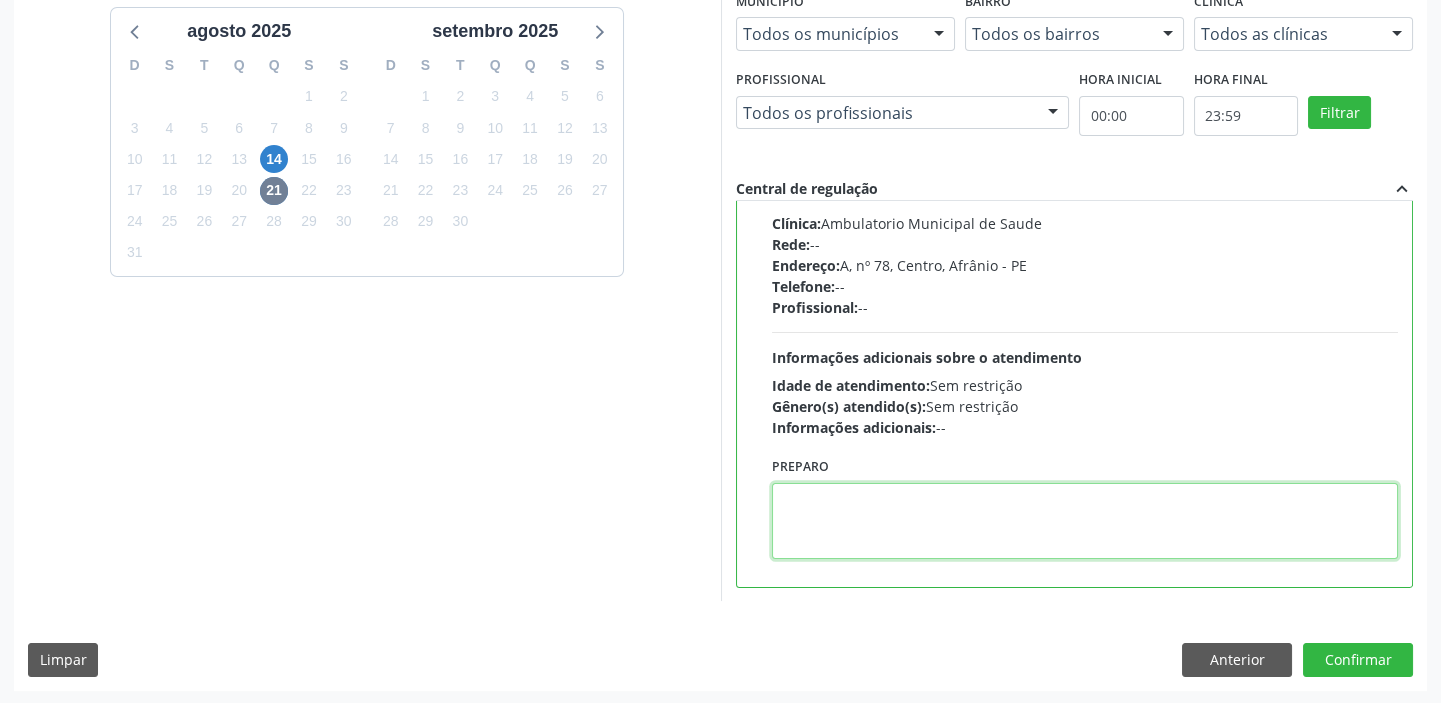 click at bounding box center [1085, 521] 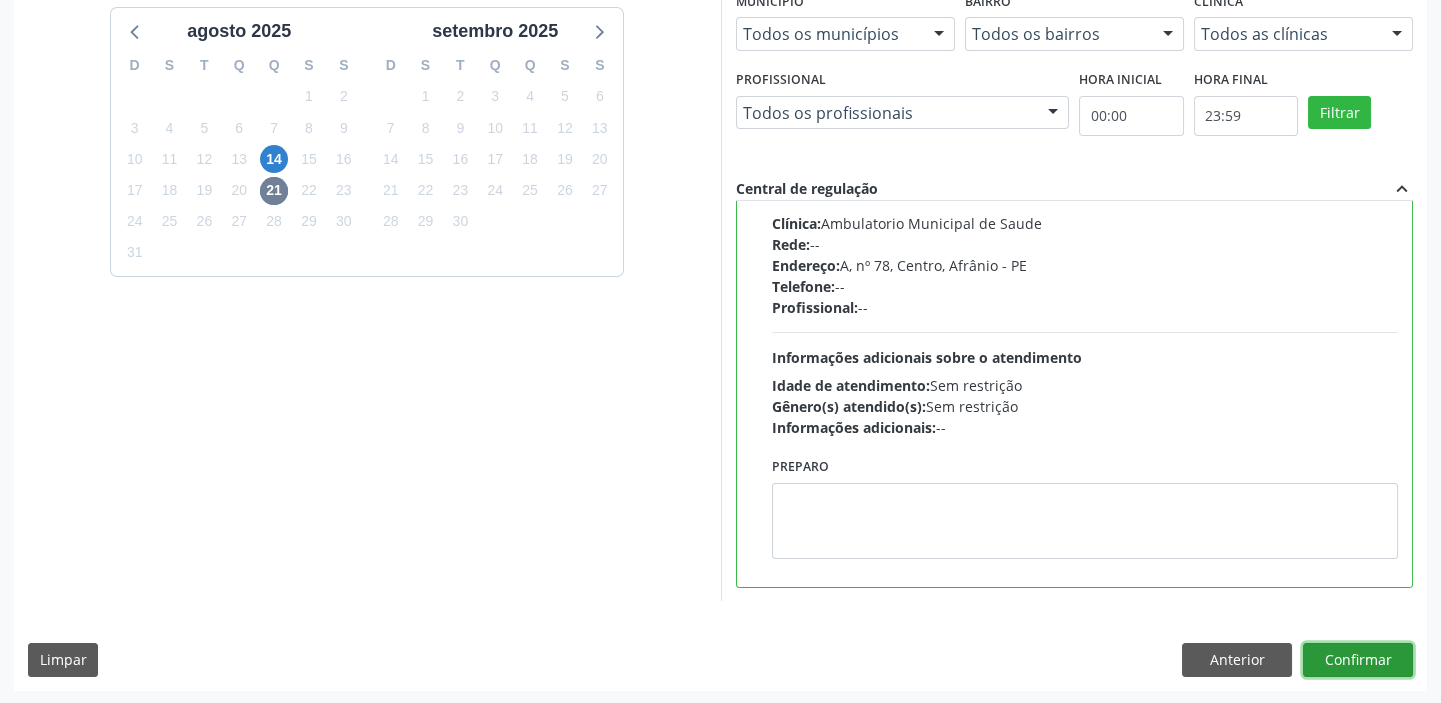 click on "Confirmar" at bounding box center [1358, 660] 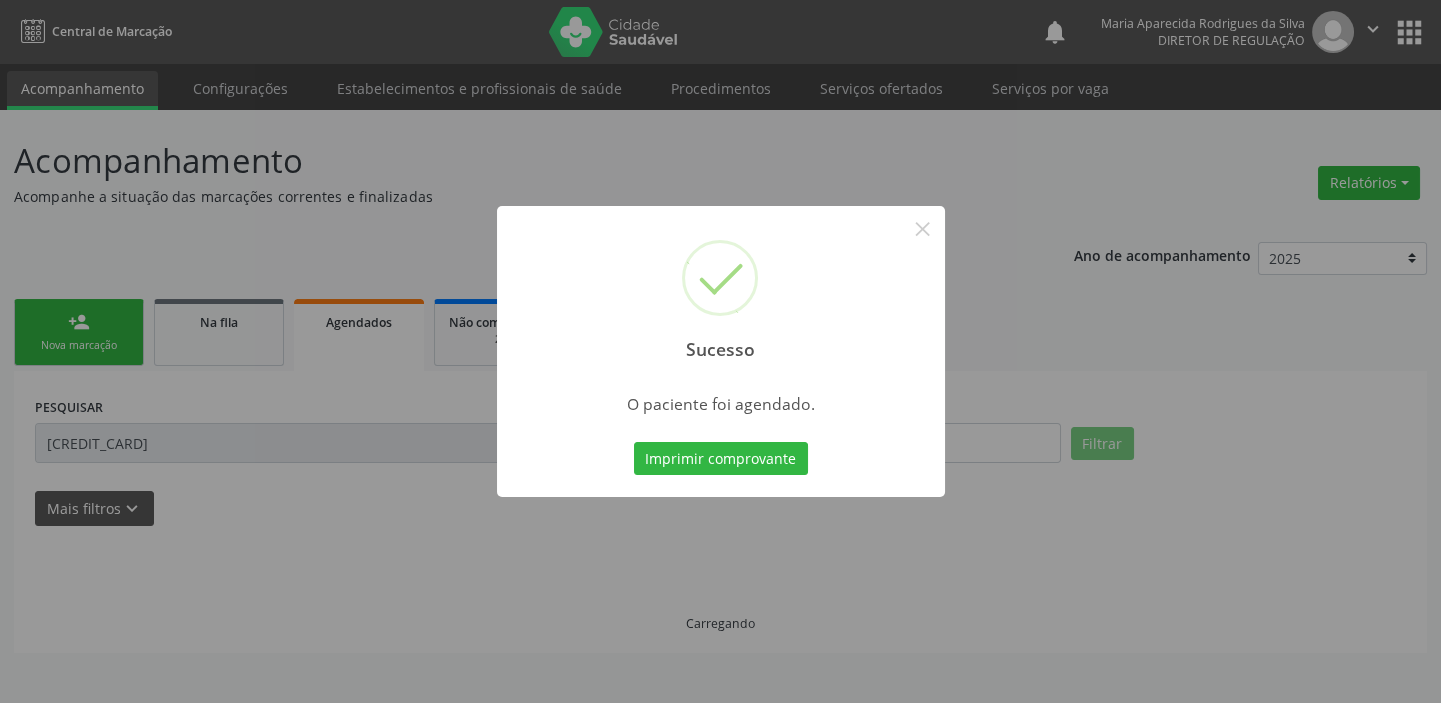 scroll, scrollTop: 0, scrollLeft: 0, axis: both 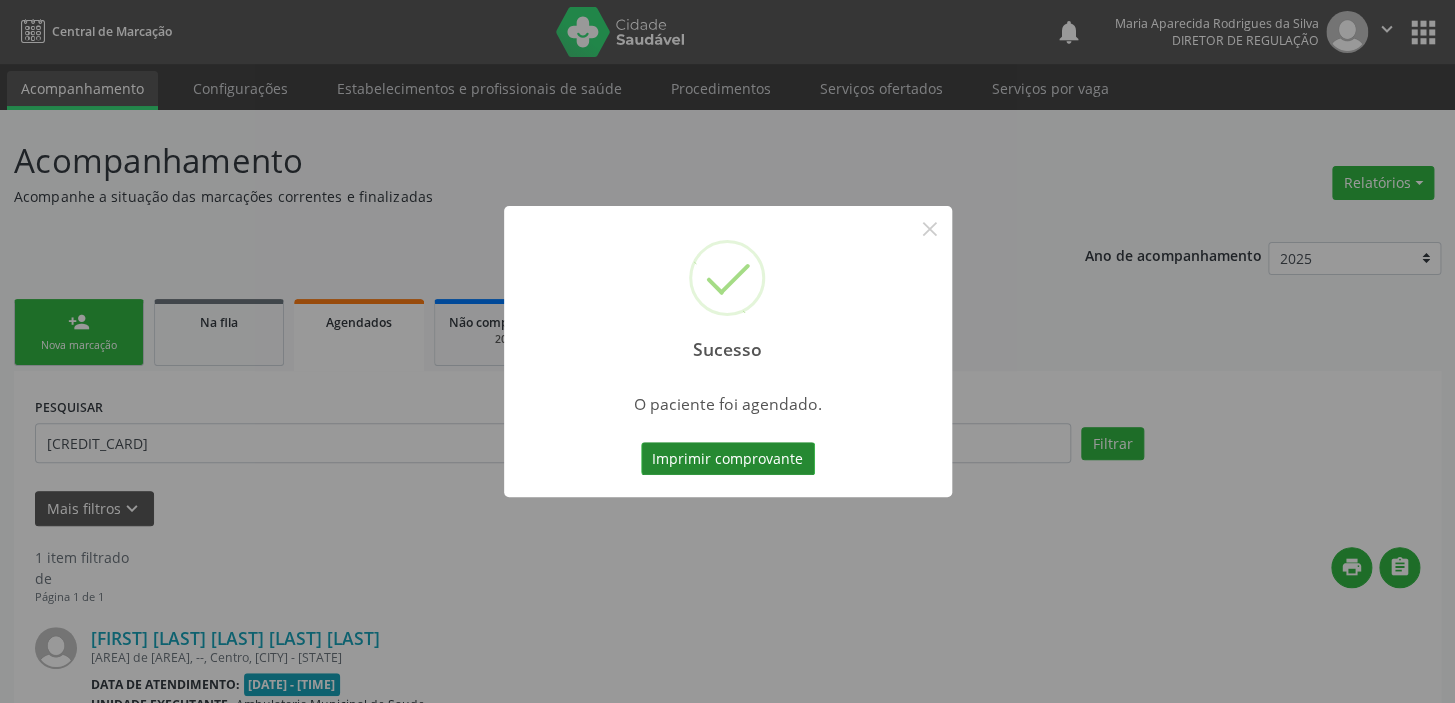 click on "Imprimir comprovante" at bounding box center (728, 459) 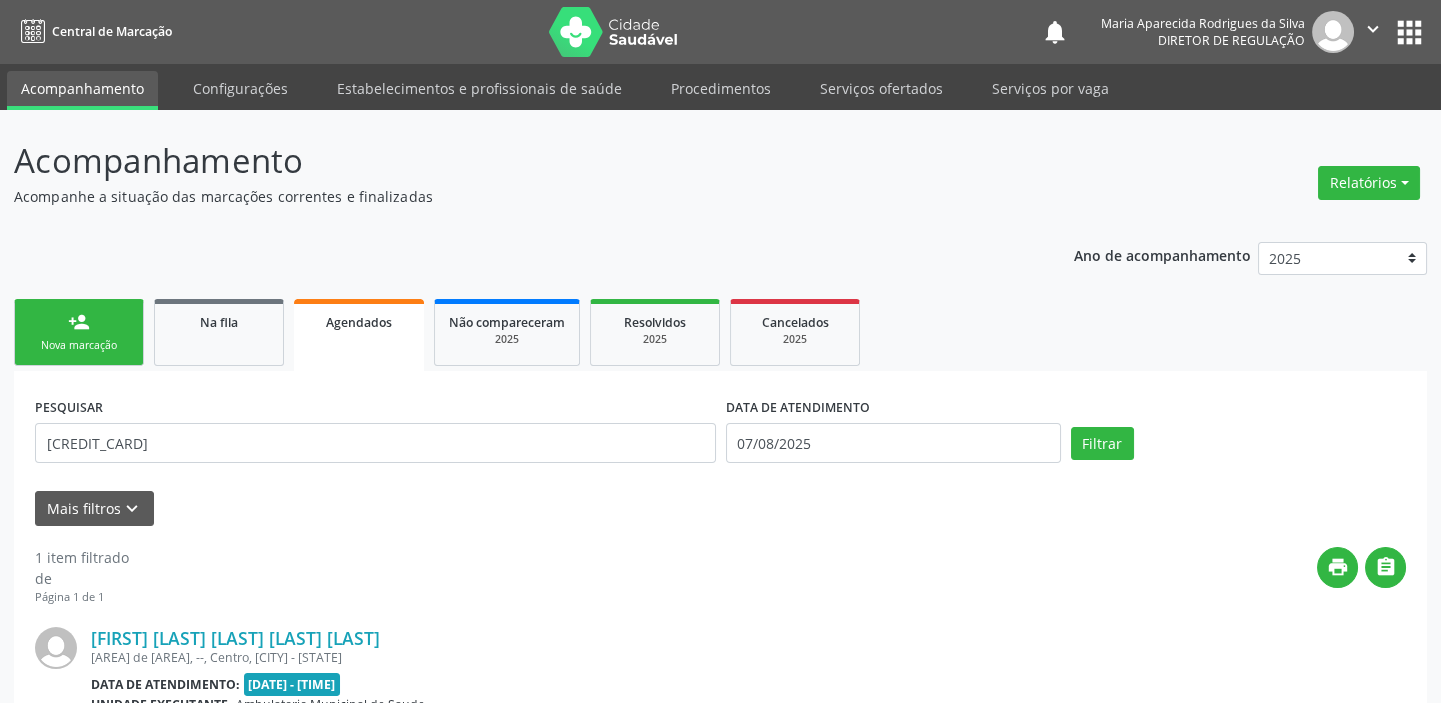 click on "person_add
Nova marcação" at bounding box center [79, 332] 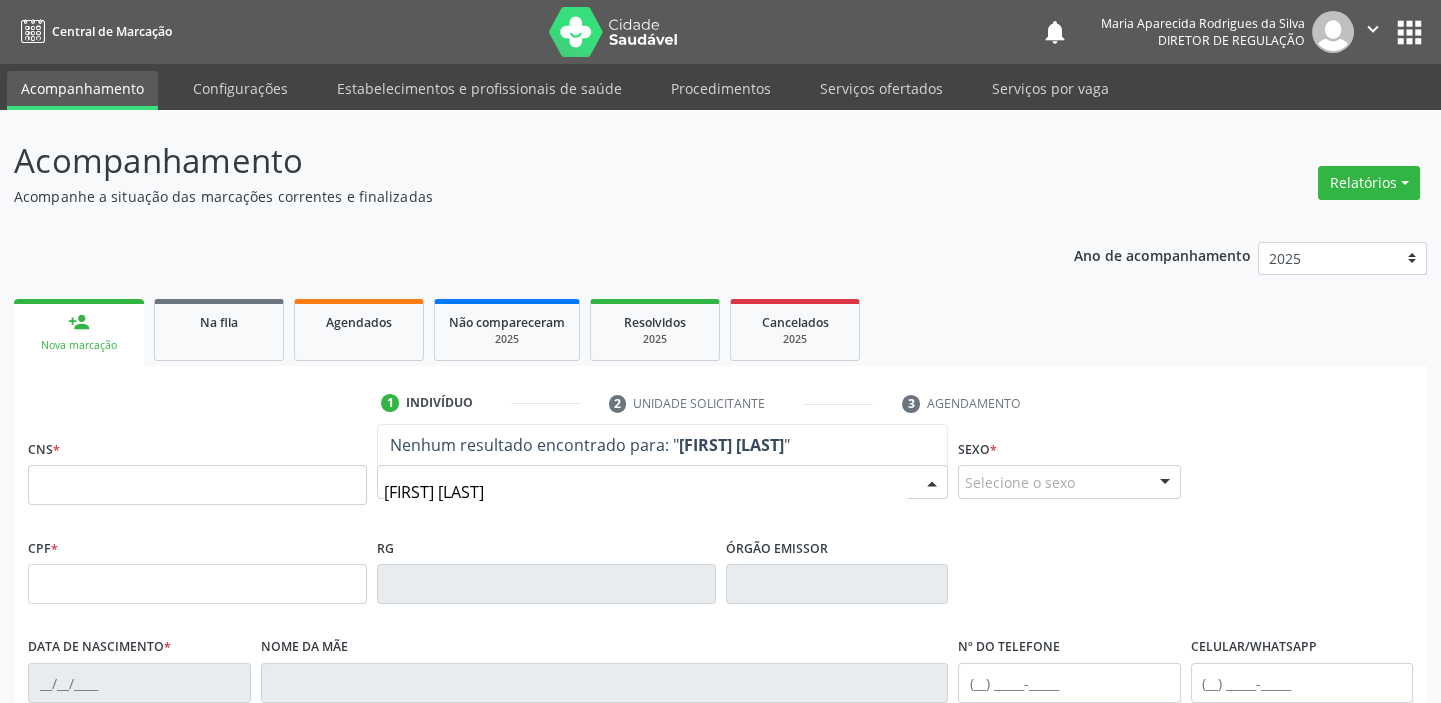 type on "[FIRST] [LAST]" 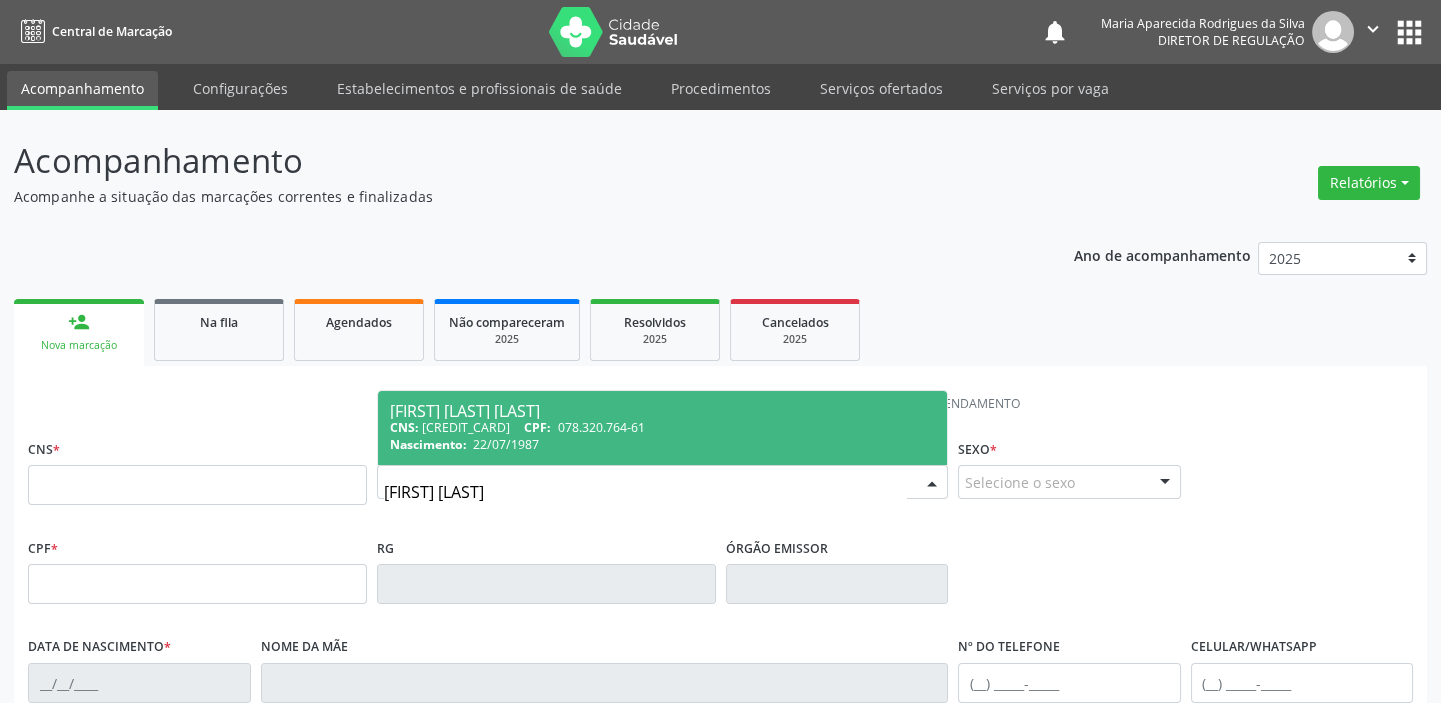 click on "[FIRST] [LAST] [LAST]" at bounding box center (662, 411) 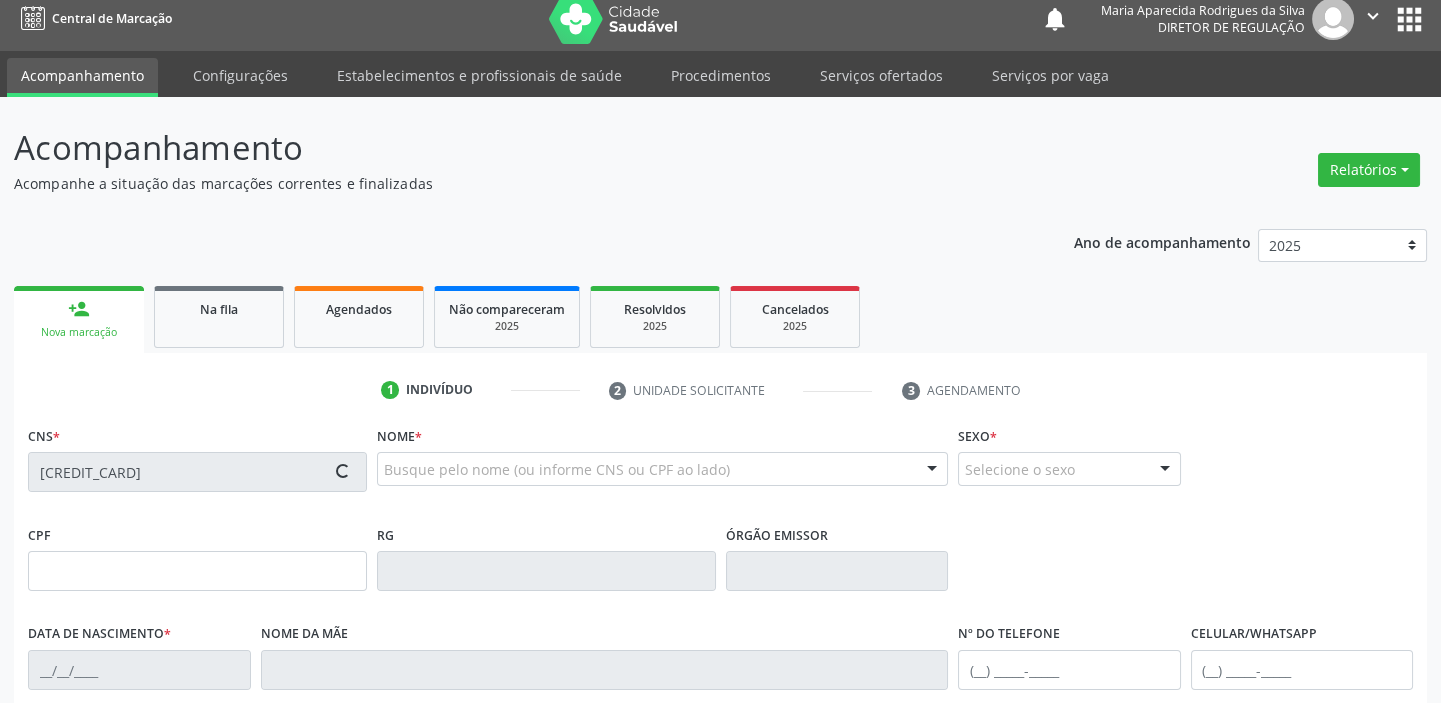 scroll, scrollTop: 380, scrollLeft: 0, axis: vertical 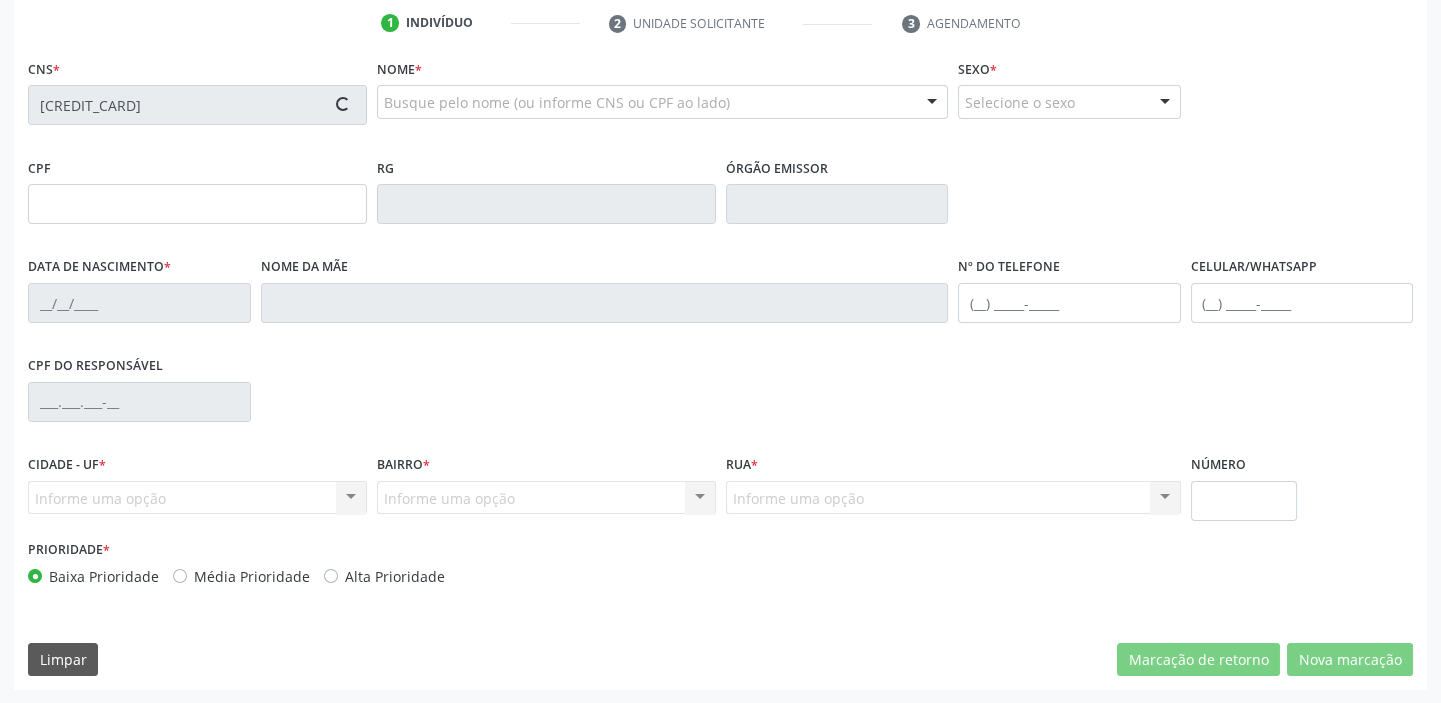 type on "078.320.764-61" 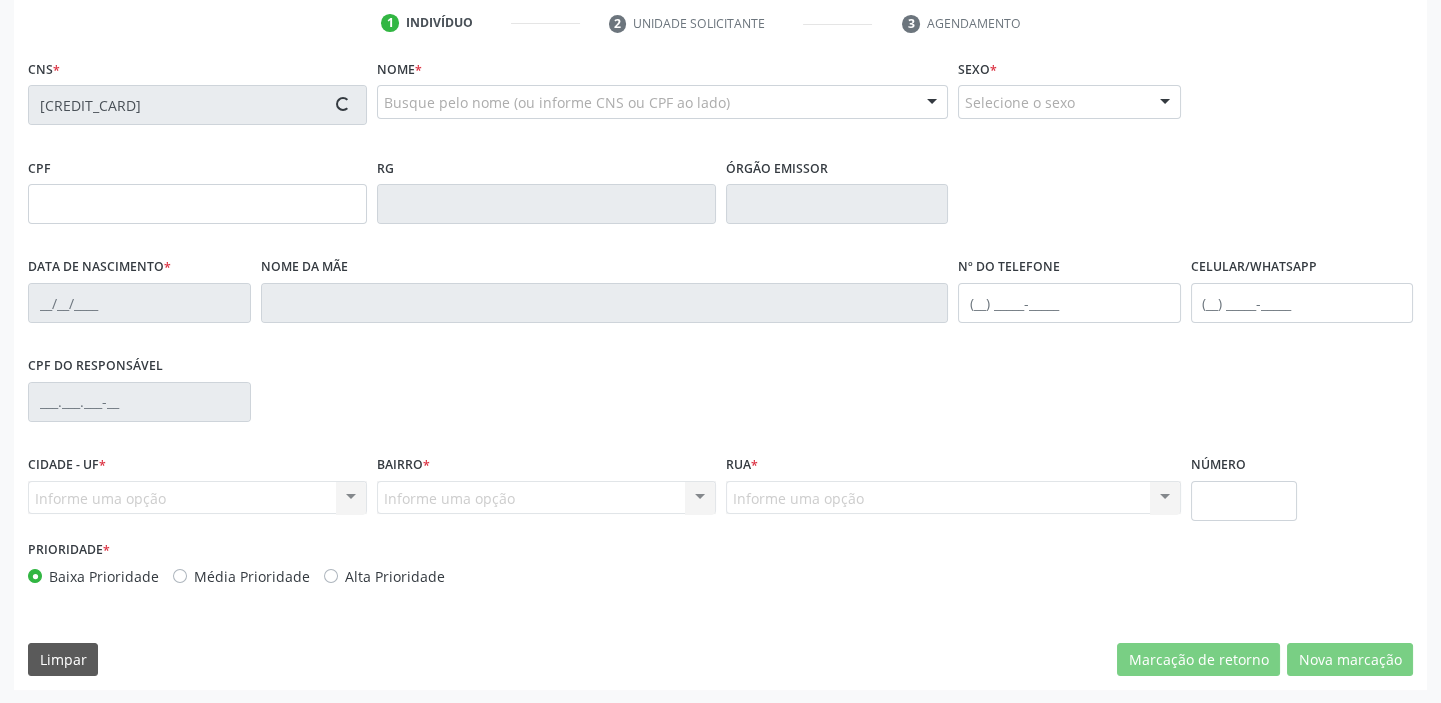 type on "22/07/1987" 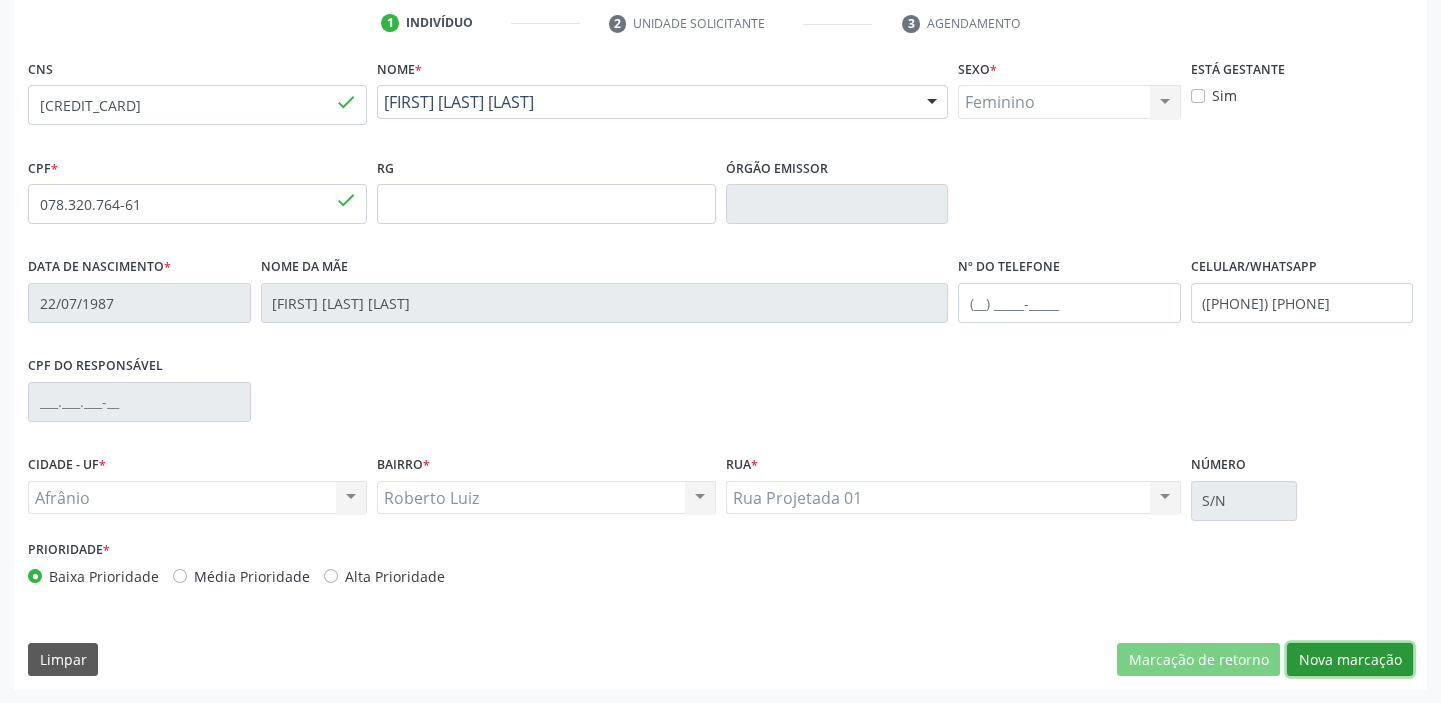 click on "Nova marcação" at bounding box center (1350, 660) 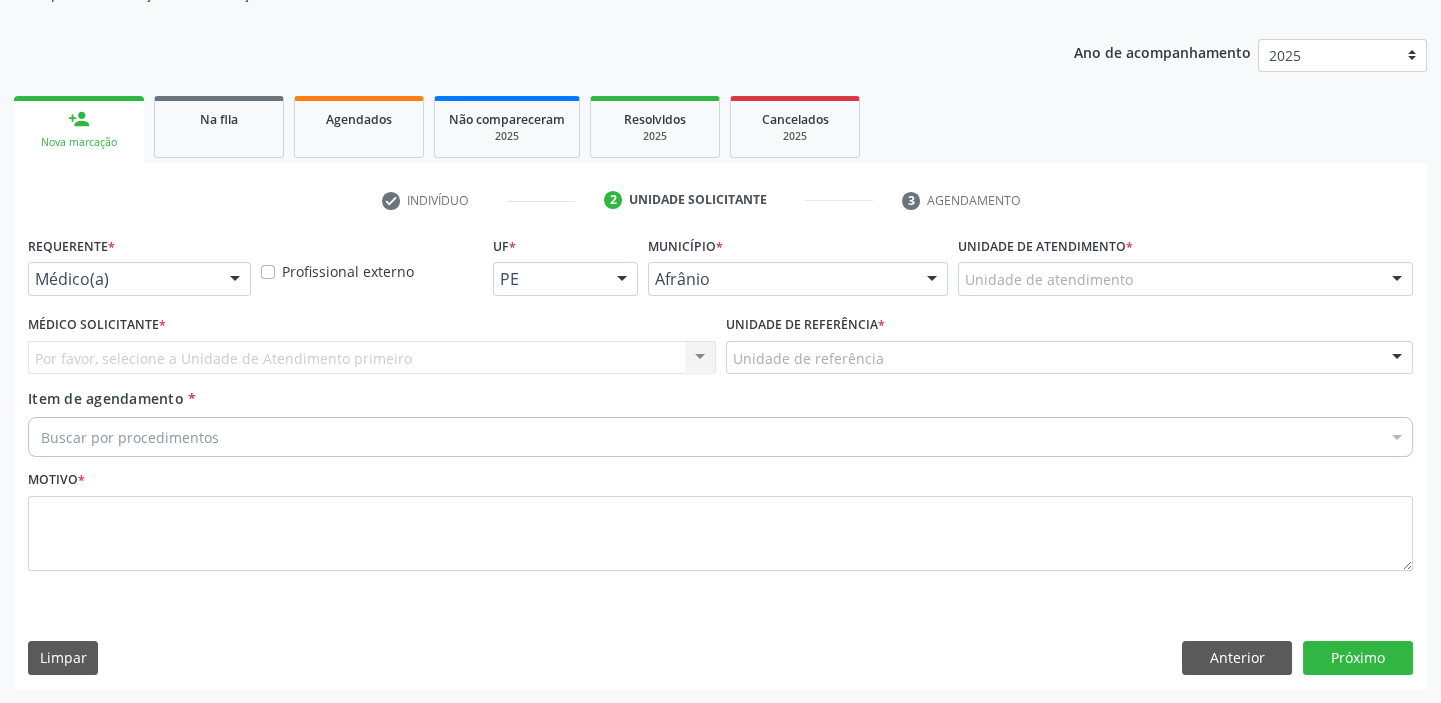 scroll, scrollTop: 201, scrollLeft: 0, axis: vertical 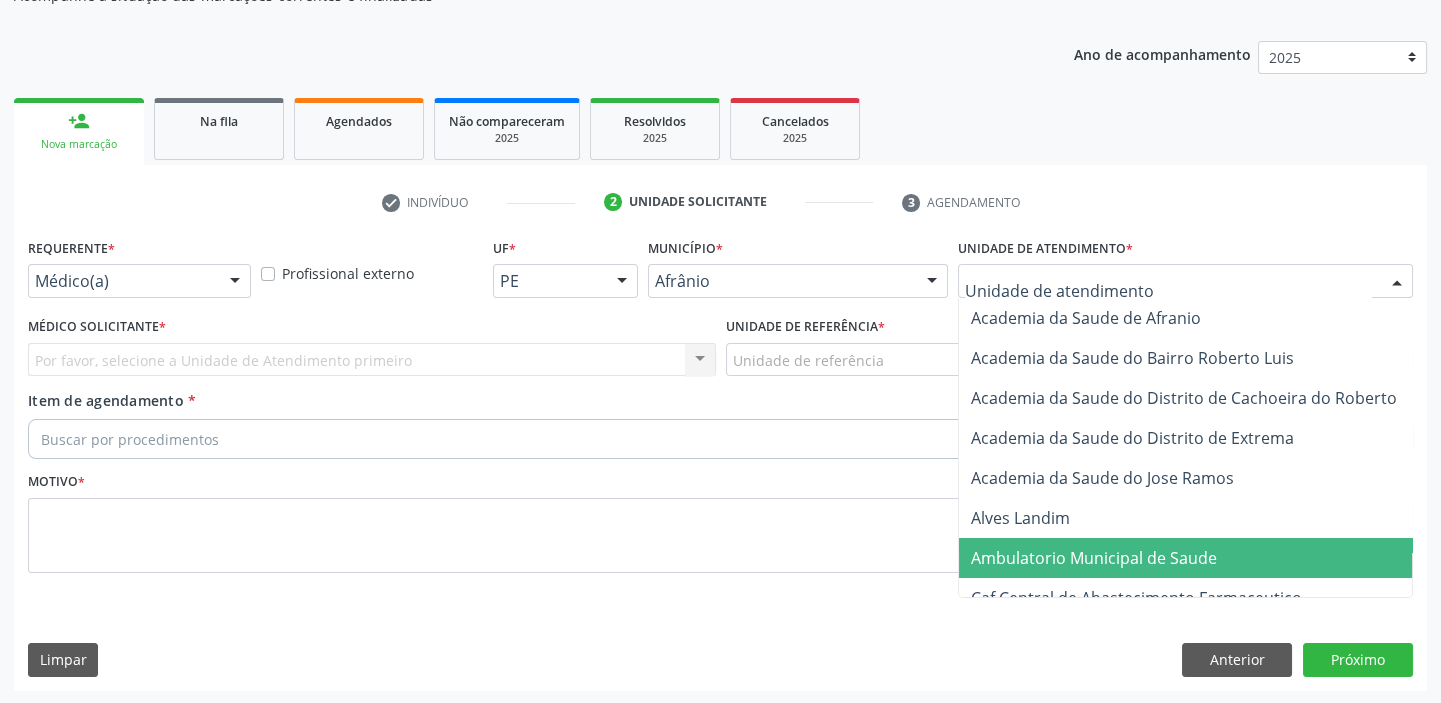 click on "Ambulatorio Municipal de Saude" at bounding box center (1094, 558) 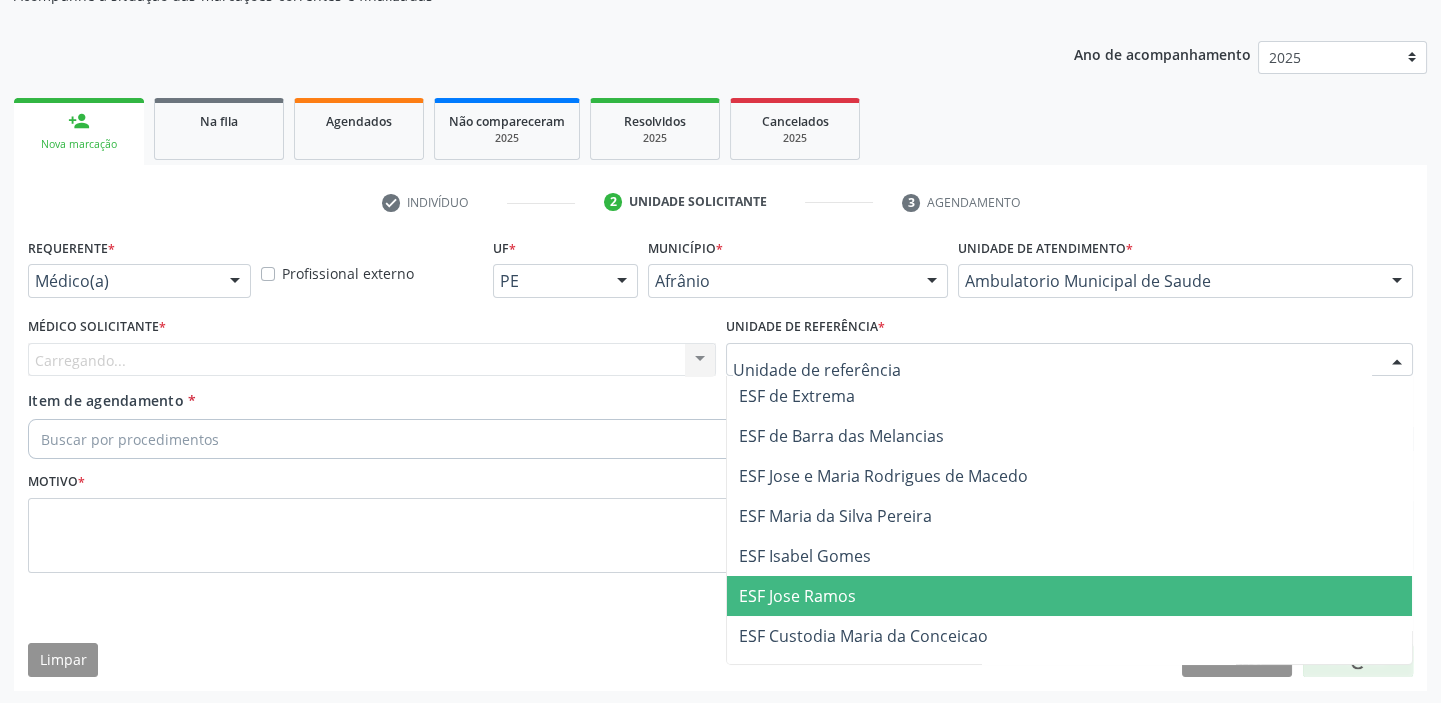 click on "ESF Jose Ramos" at bounding box center (1070, 596) 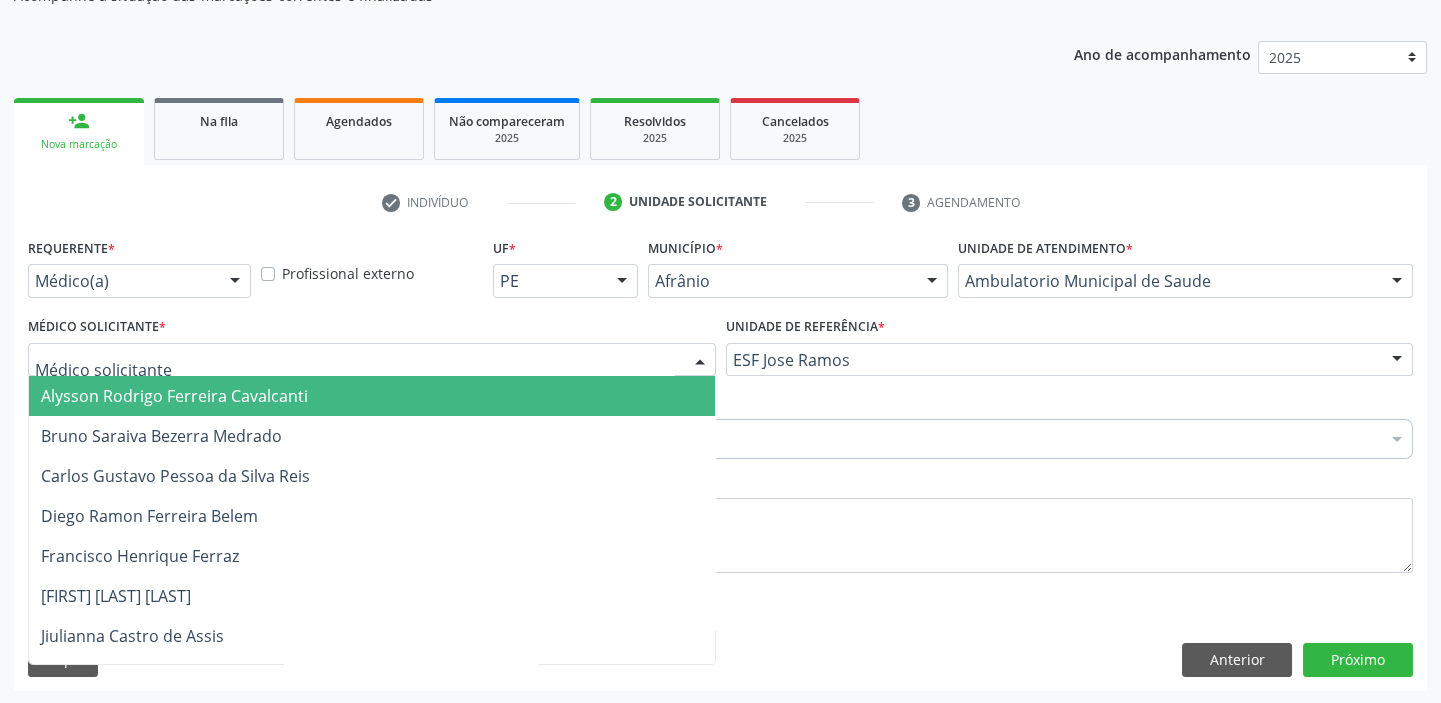 click on "Alysson Rodrigo Ferreira Cavalcanti" at bounding box center [174, 396] 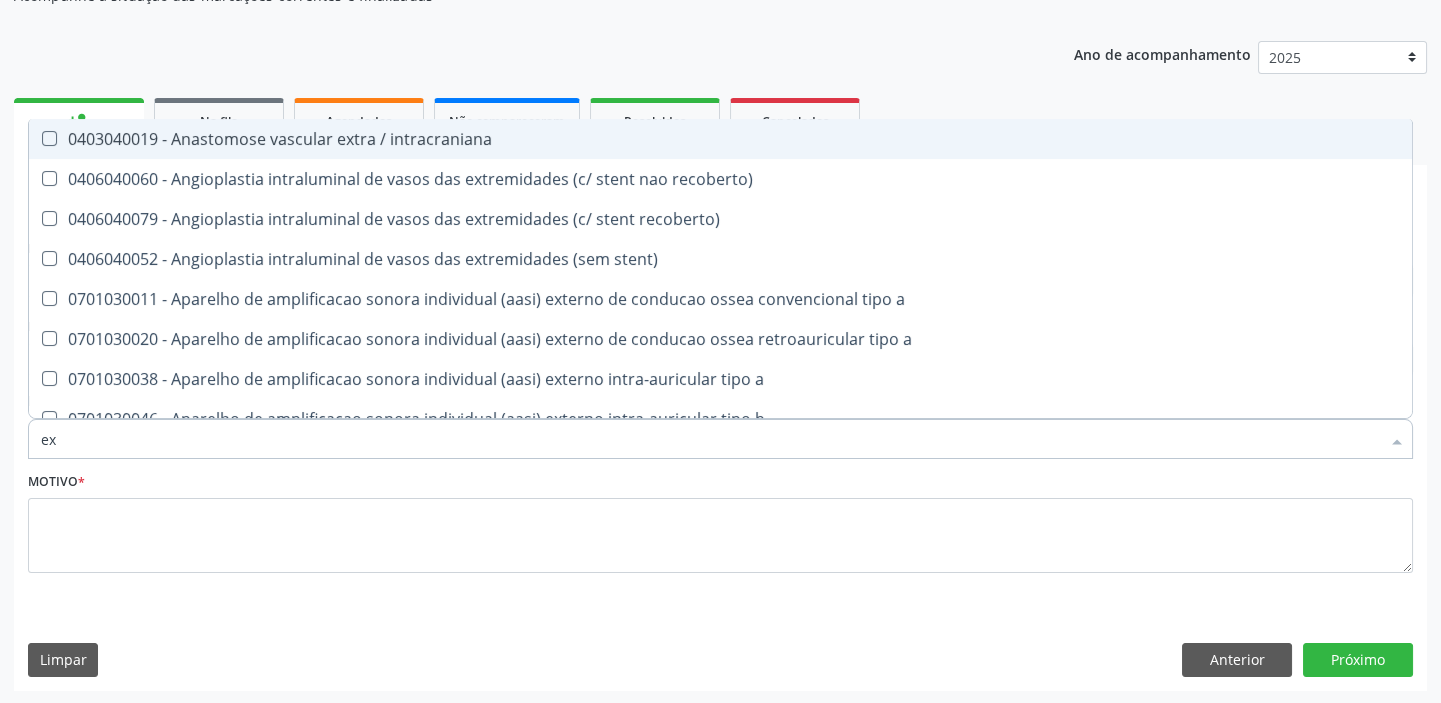 type on "e" 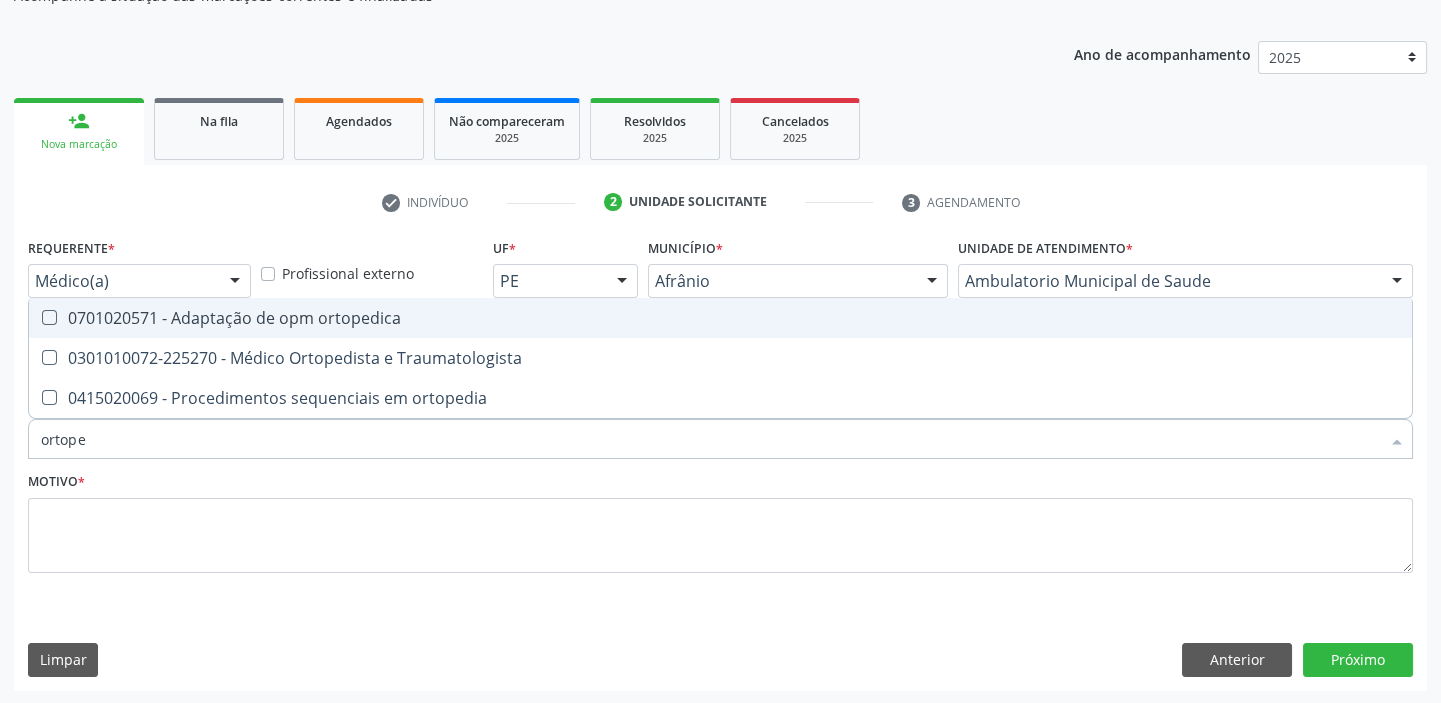 type on "ortoped" 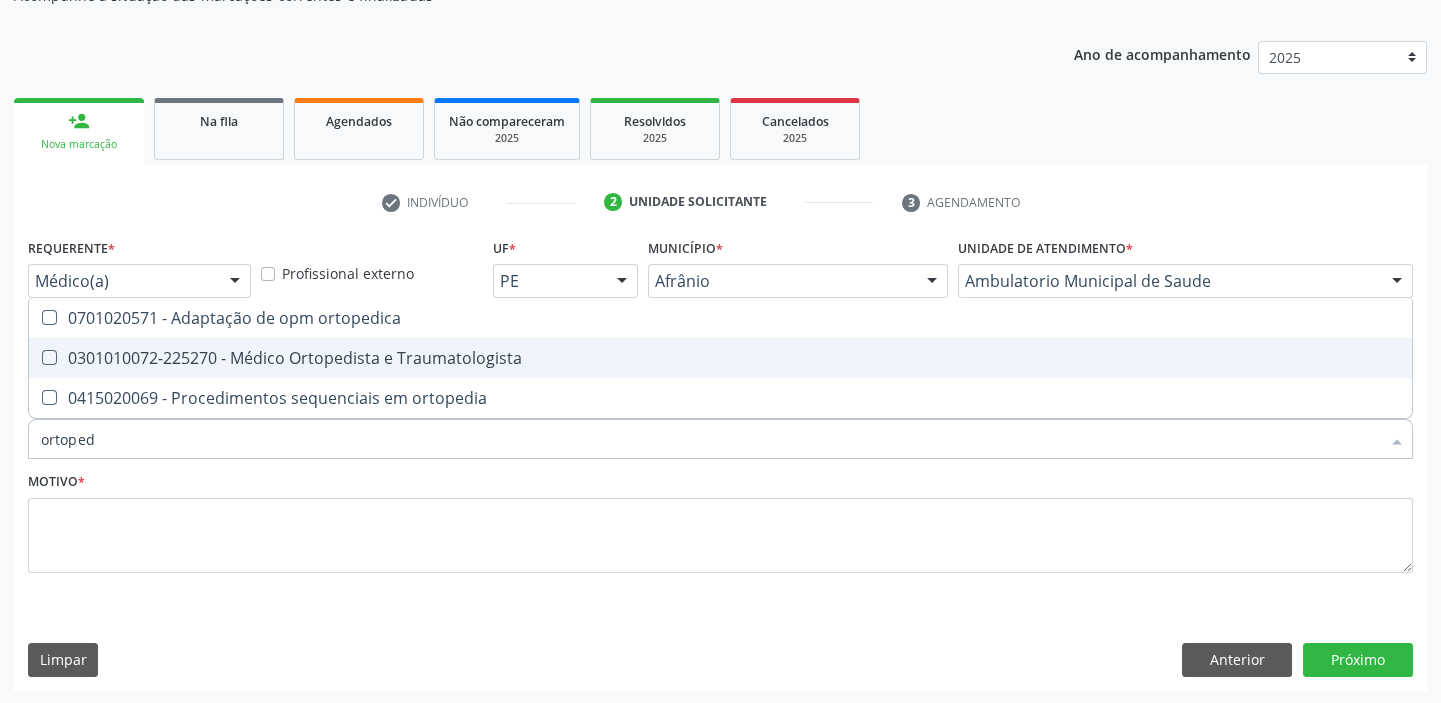 click on "0301010072-225270 - Médico Ortopedista e Traumatologista" at bounding box center (720, 358) 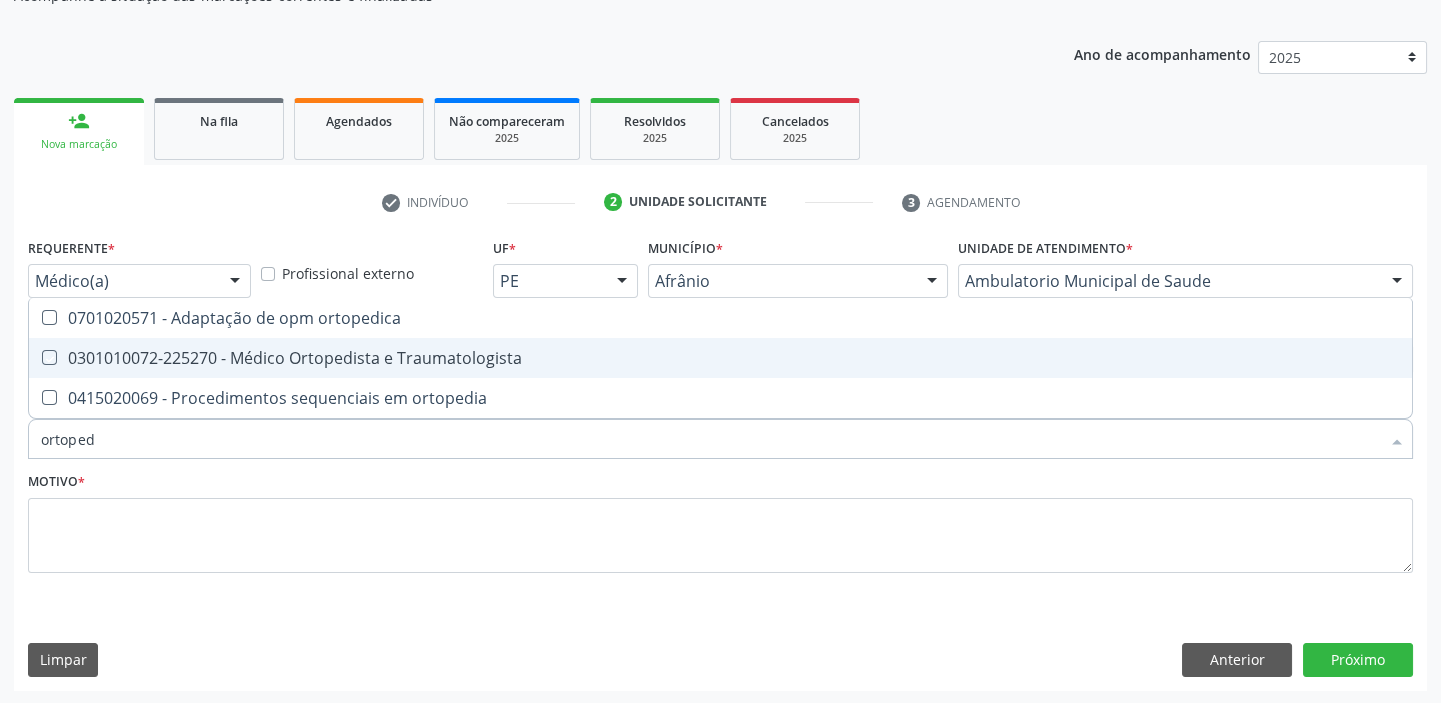 checkbox on "true" 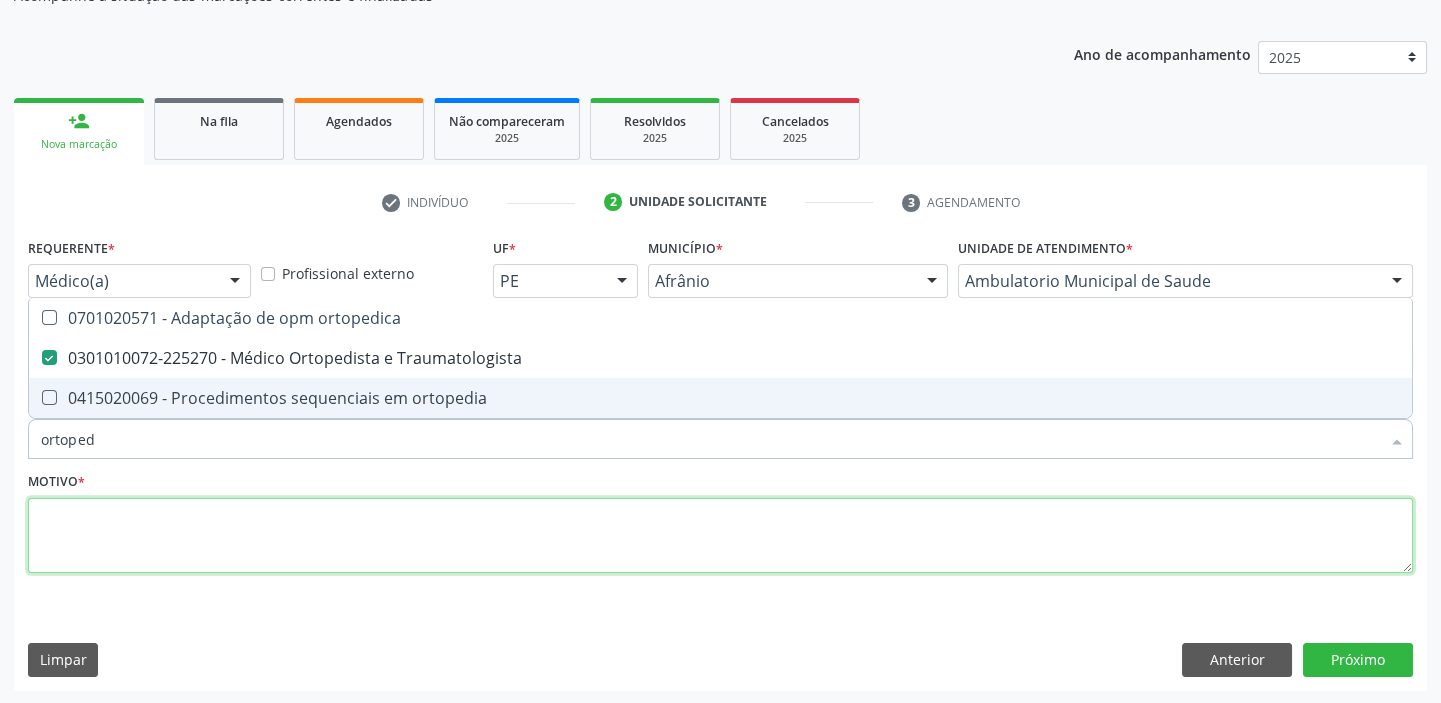 click at bounding box center (720, 536) 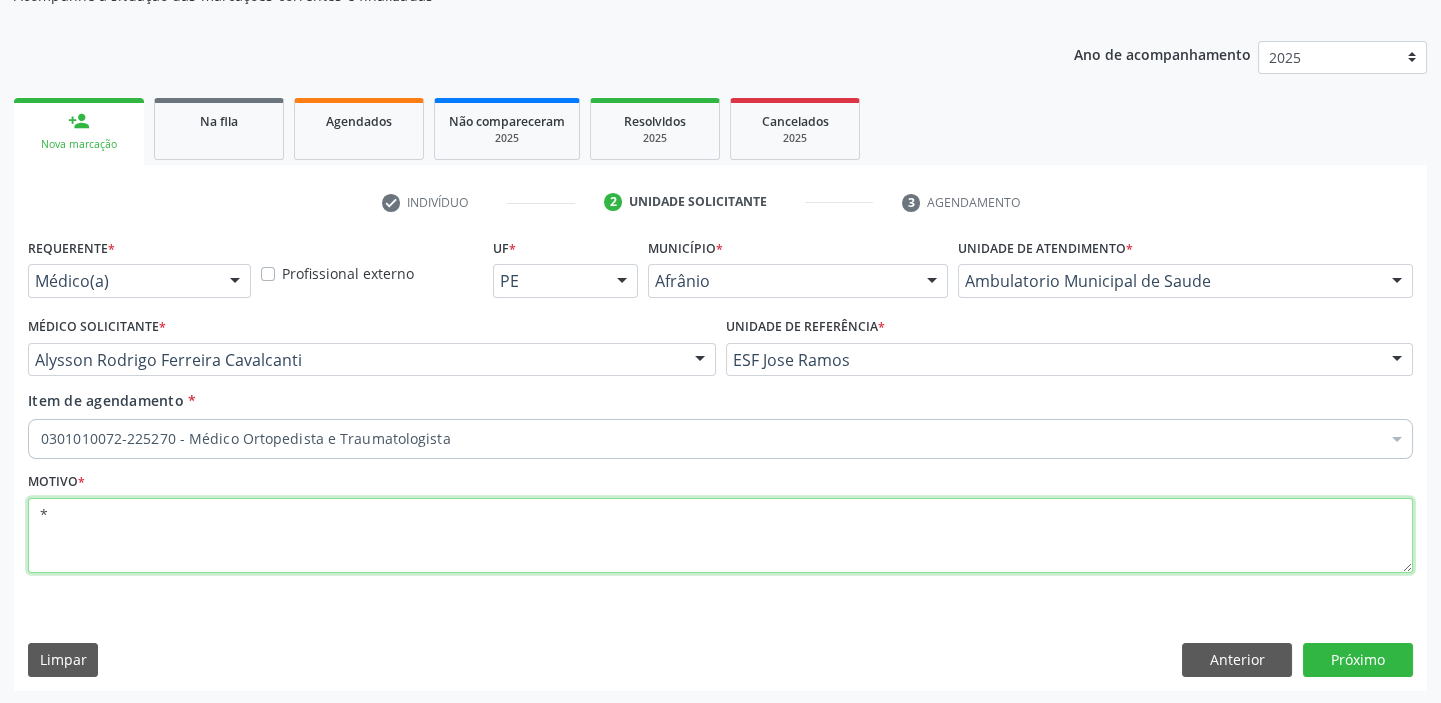 type on "*" 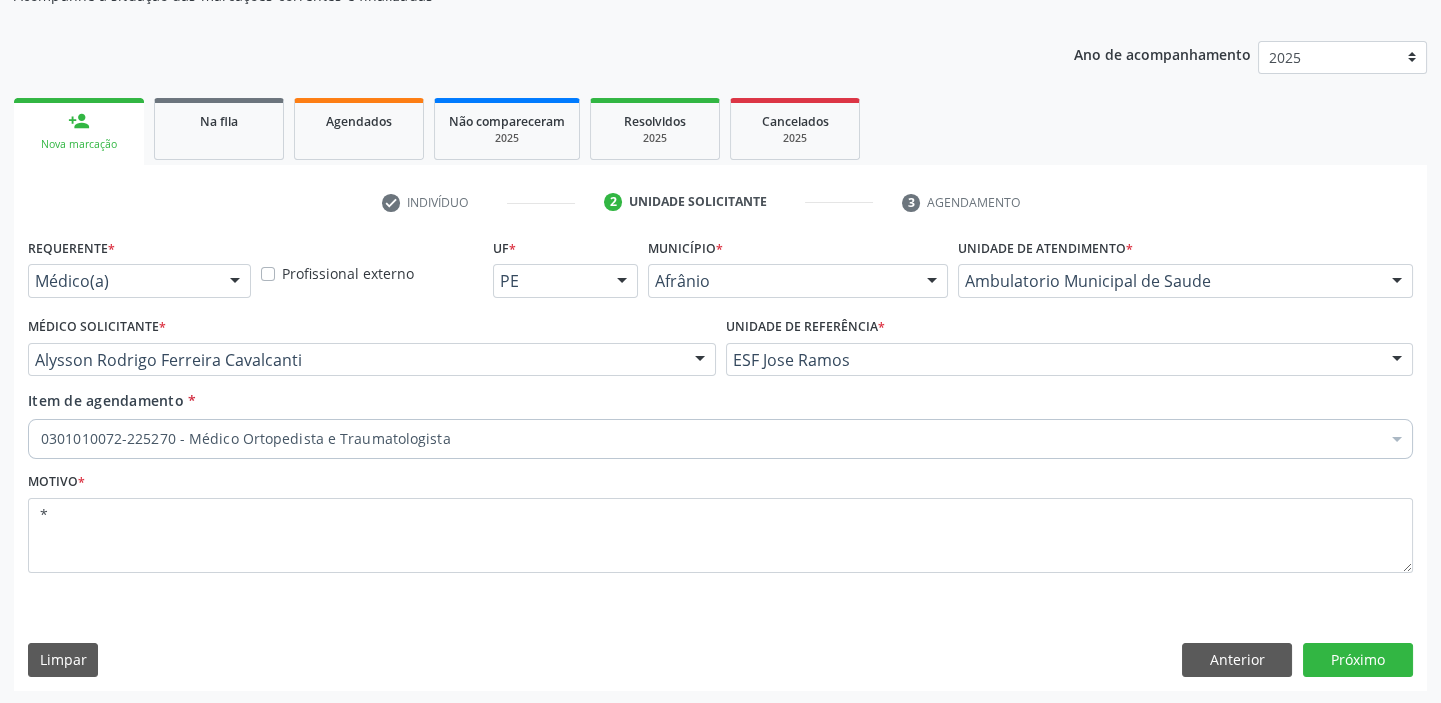 click on "Requerente
*
Médico(a)         Médico(a)   Enfermeiro(a)   Paciente
Nenhum resultado encontrado para: "   "
Não há nenhuma opção para ser exibida.
Profissional externo
UF
*
PE         BA   PE
Nenhum resultado encontrado para: "   "
Não há nenhuma opção para ser exibida.
Município
*
Afrânio         Afrânio   Petrolina
Nenhum resultado encontrado para: "   "
Não há nenhuma opção para ser exibida.
Unidade de atendimento
*
Ambulatorio Municipal de Saude         Academia da Saude de Afranio   Academia da Saude do Bairro Roberto Luis   Academia da Saude do Distrito de Cachoeira do Roberto   Academia da Saude do Distrito de Extrema   Academia da Saude do Jose Ramos   Alves Landim   Ambulatorio Municipal de Saude   Caf Central de Abastecimento Farmaceutico     Centro de Especialidades   Cime   Cuidar" at bounding box center (720, 461) 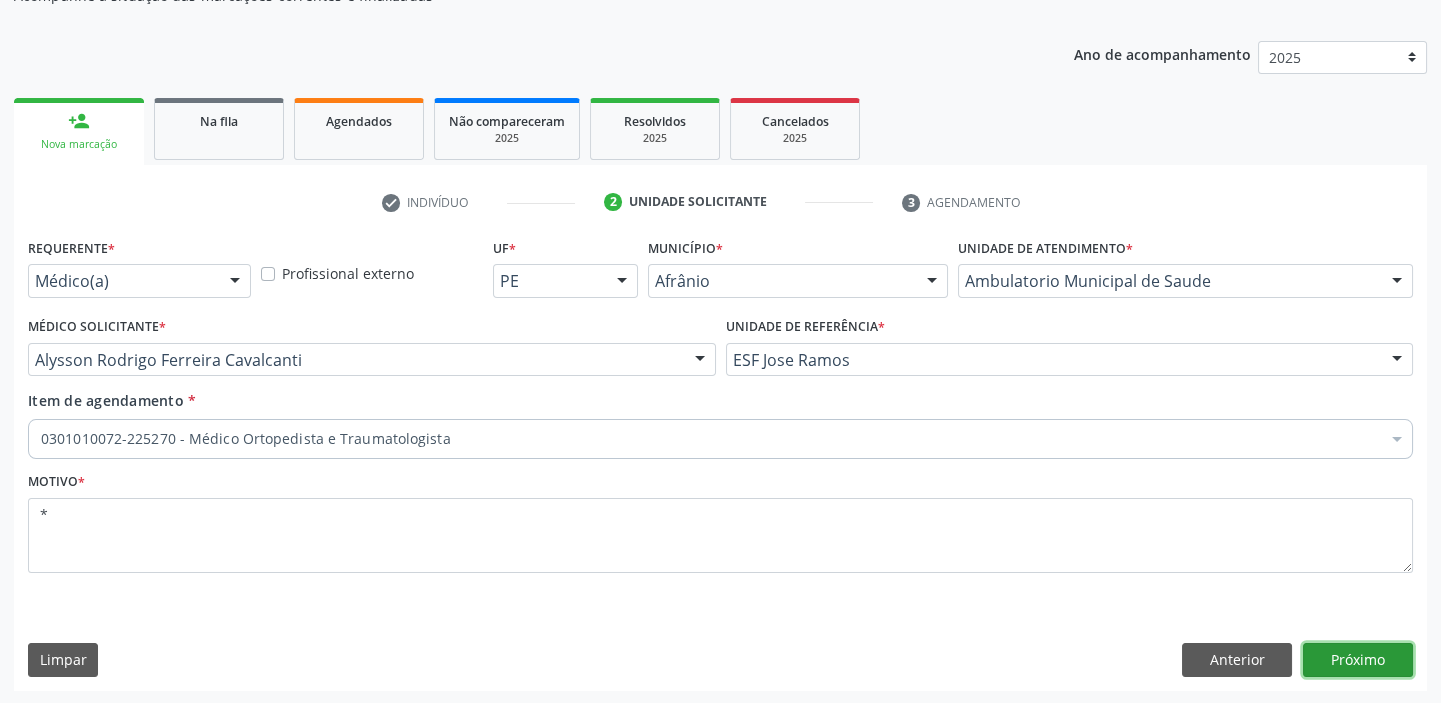 click on "Próximo" at bounding box center [1358, 660] 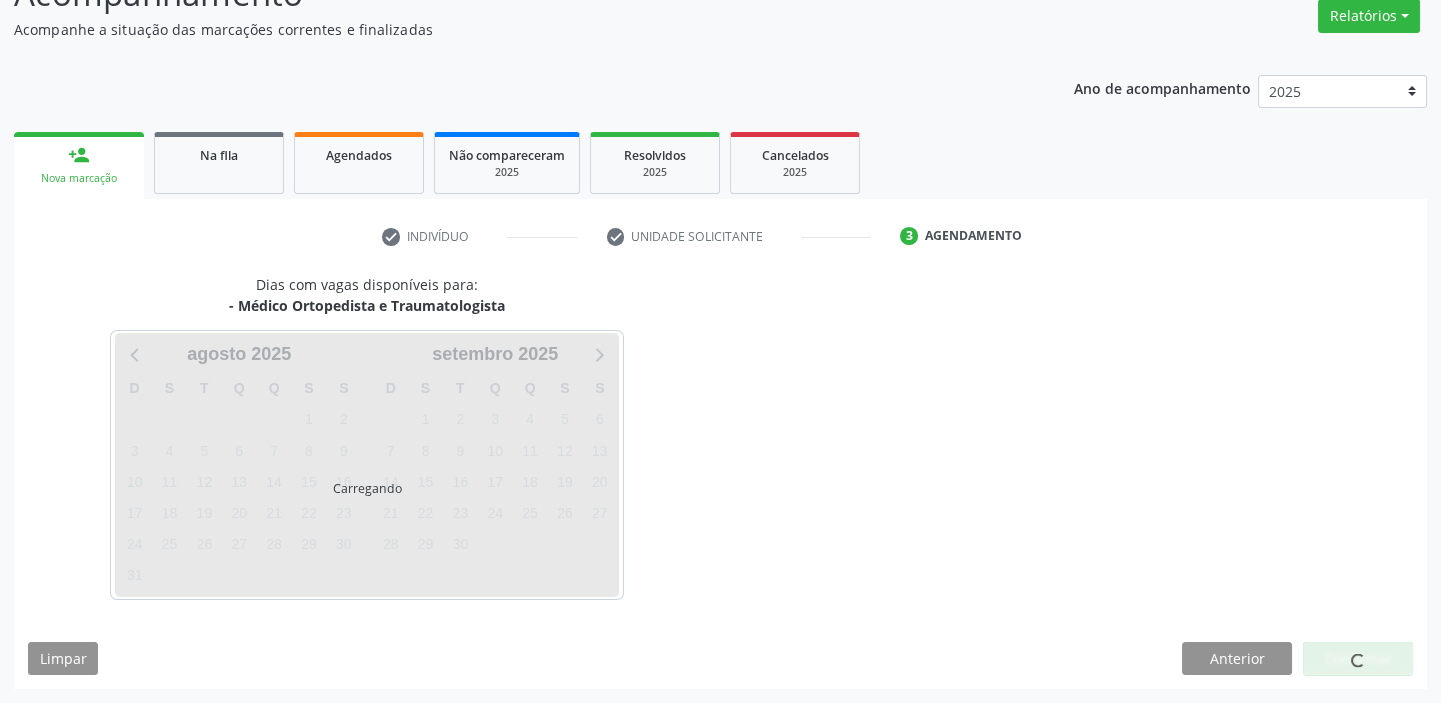 scroll, scrollTop: 166, scrollLeft: 0, axis: vertical 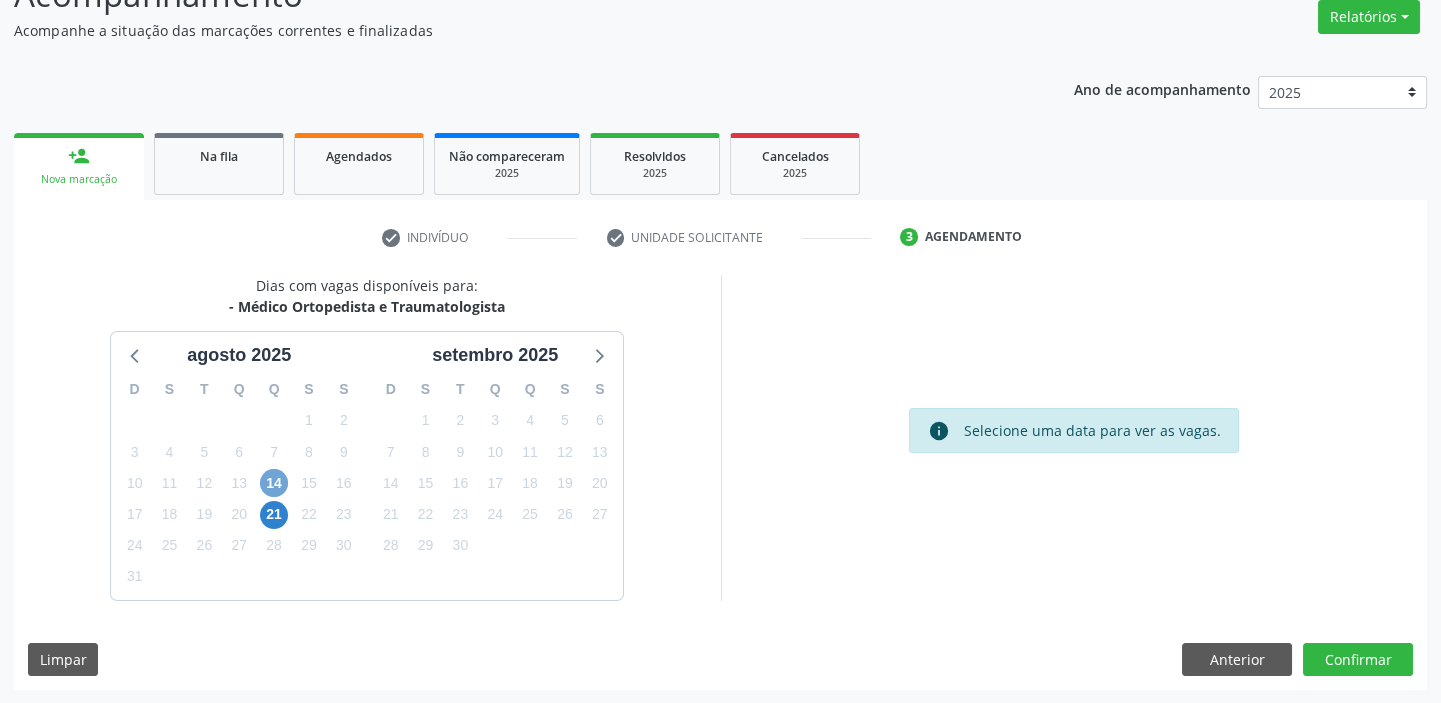 click on "14" at bounding box center (274, 483) 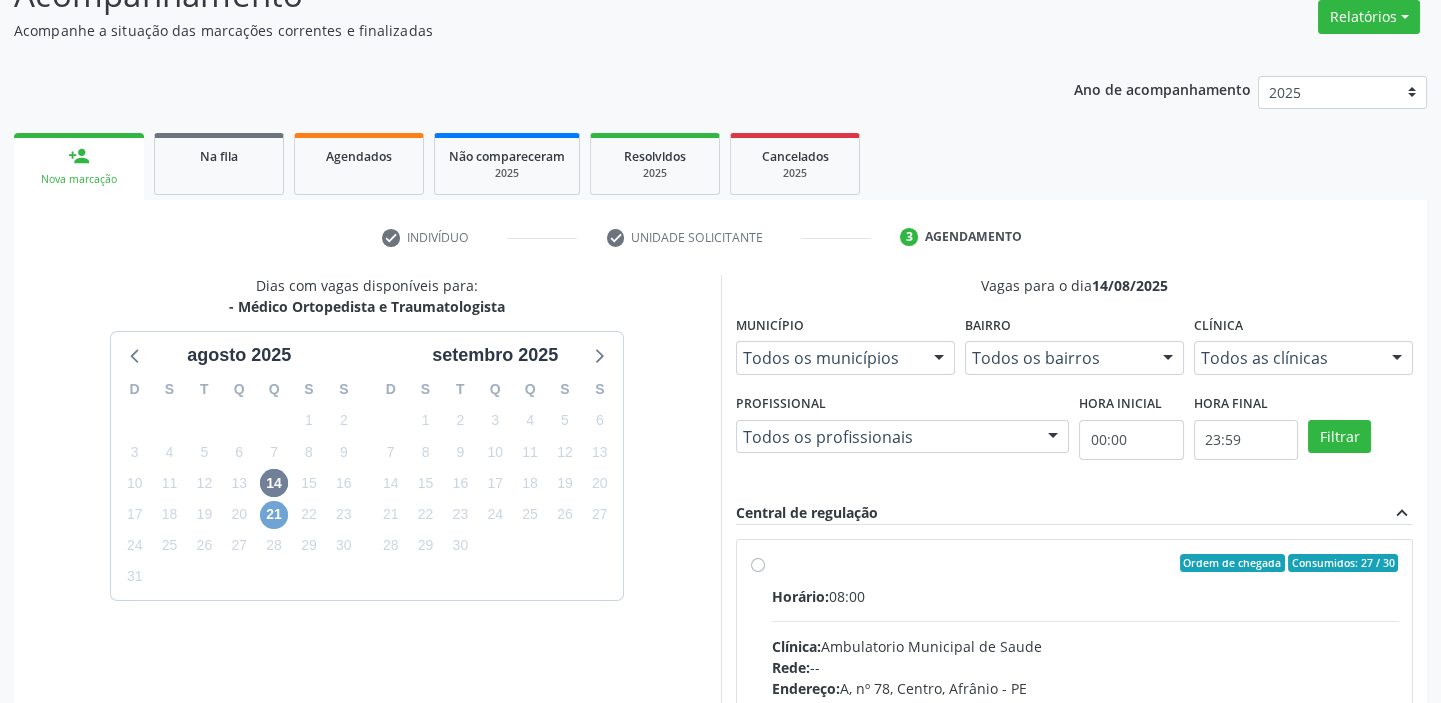 click on "21" at bounding box center [274, 515] 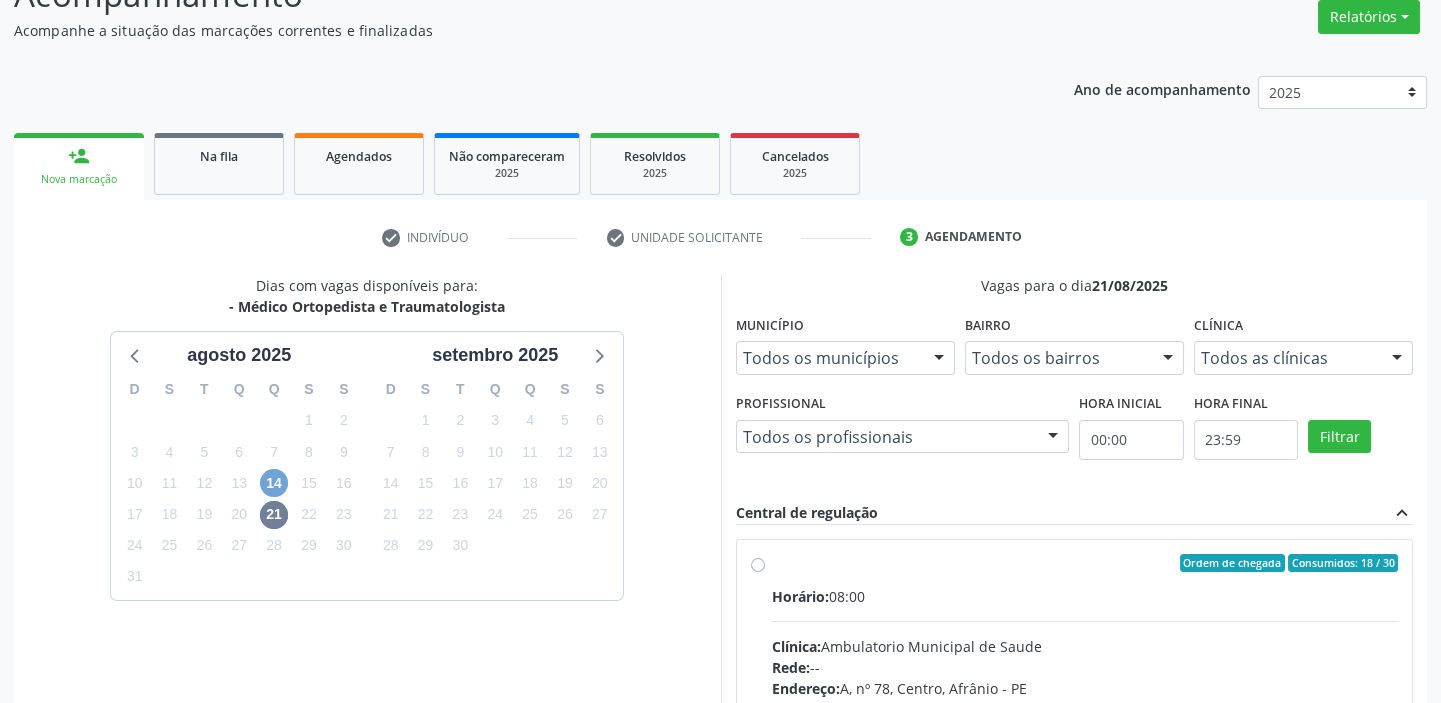 click on "14" at bounding box center [274, 483] 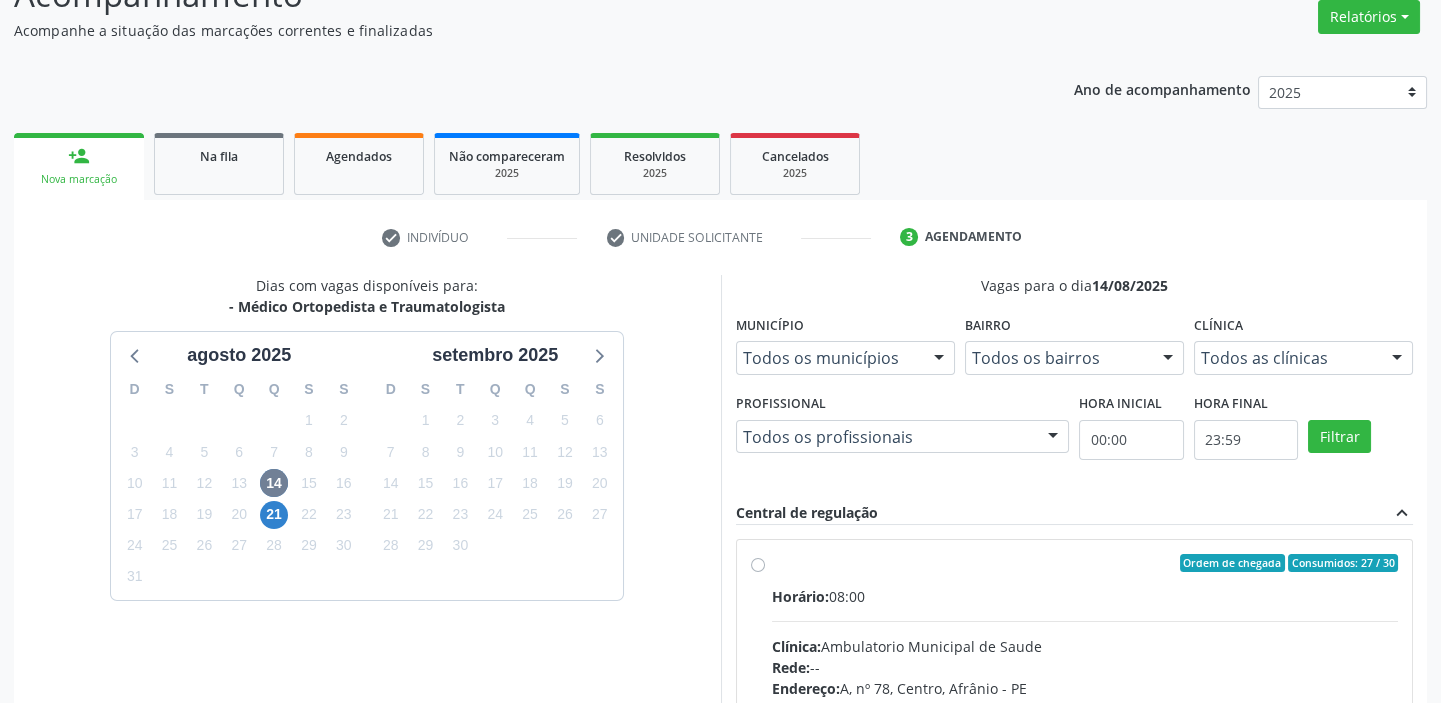 click on "Horário:   08:00
Clínica:  Ambulatorio Municipal de Saude
Rede:
--
Endereço:   A, nº 78, Centro, Afrânio - PE
Telefone:   --
Profissional:
--
Informações adicionais sobre o atendimento
Idade de atendimento:
Sem restrição
Gênero(s) atendido(s):
Sem restrição
Informações adicionais:
--" at bounding box center [1085, 723] 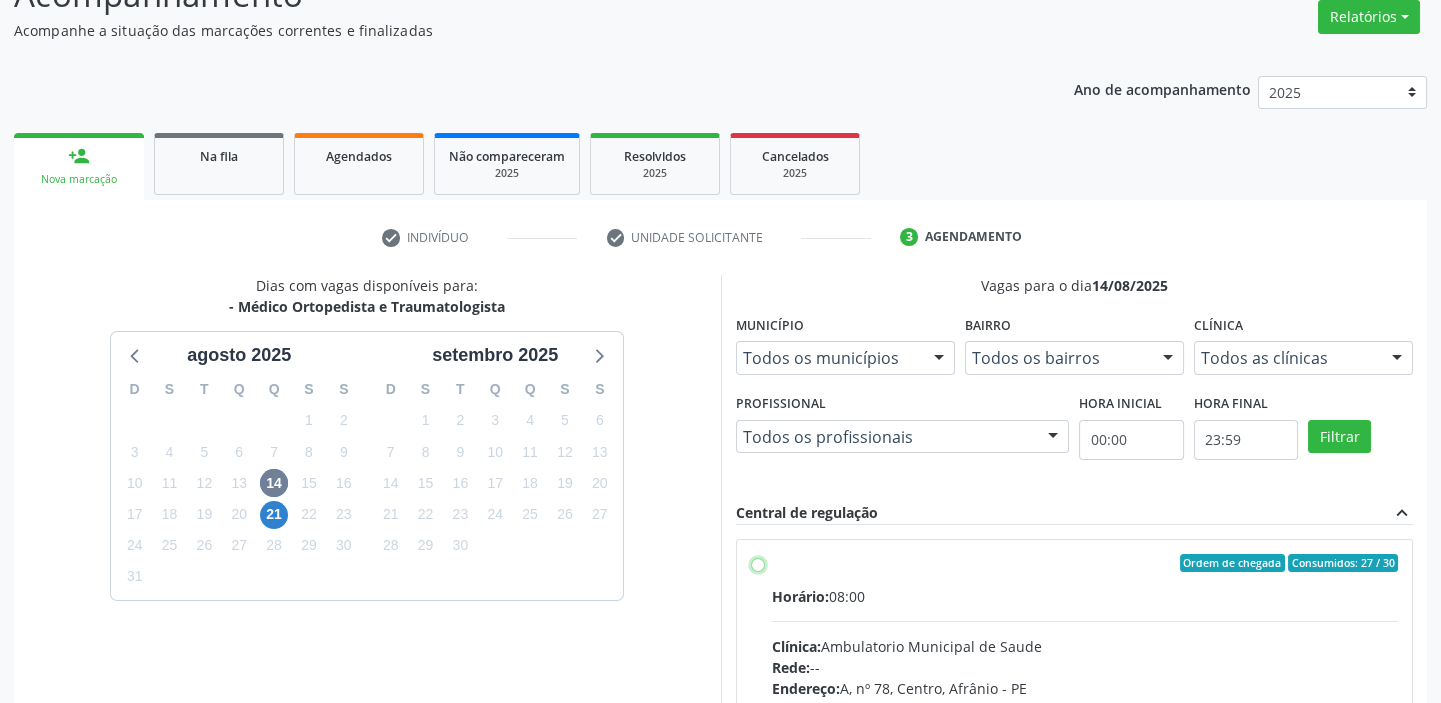 click on "Ordem de chegada
Consumidos: 27 / 30
Horário:   [TIME]
Clínica:  Ambulatorio Municipal de Saude
Rede:
--
Endereço:   A, nº [NUMBER], Centro, [CITY] - [STATE]
Telefone:   --
Profissional:
--
Informações adicionais sobre o atendimento
Idade de atendimento:
Sem restrição
Gênero(s) atendido(s):
Sem restrição
Informações adicionais:
--" at bounding box center [758, 563] 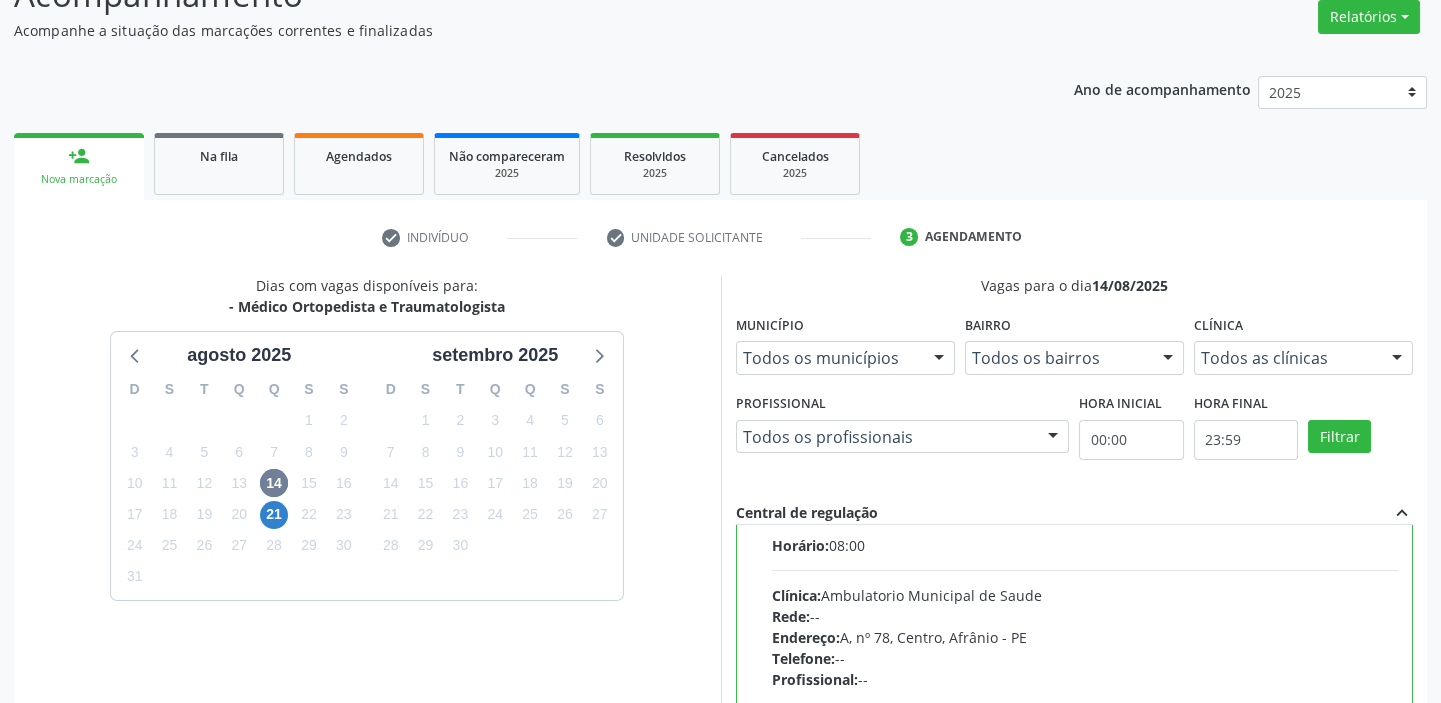 scroll, scrollTop: 99, scrollLeft: 0, axis: vertical 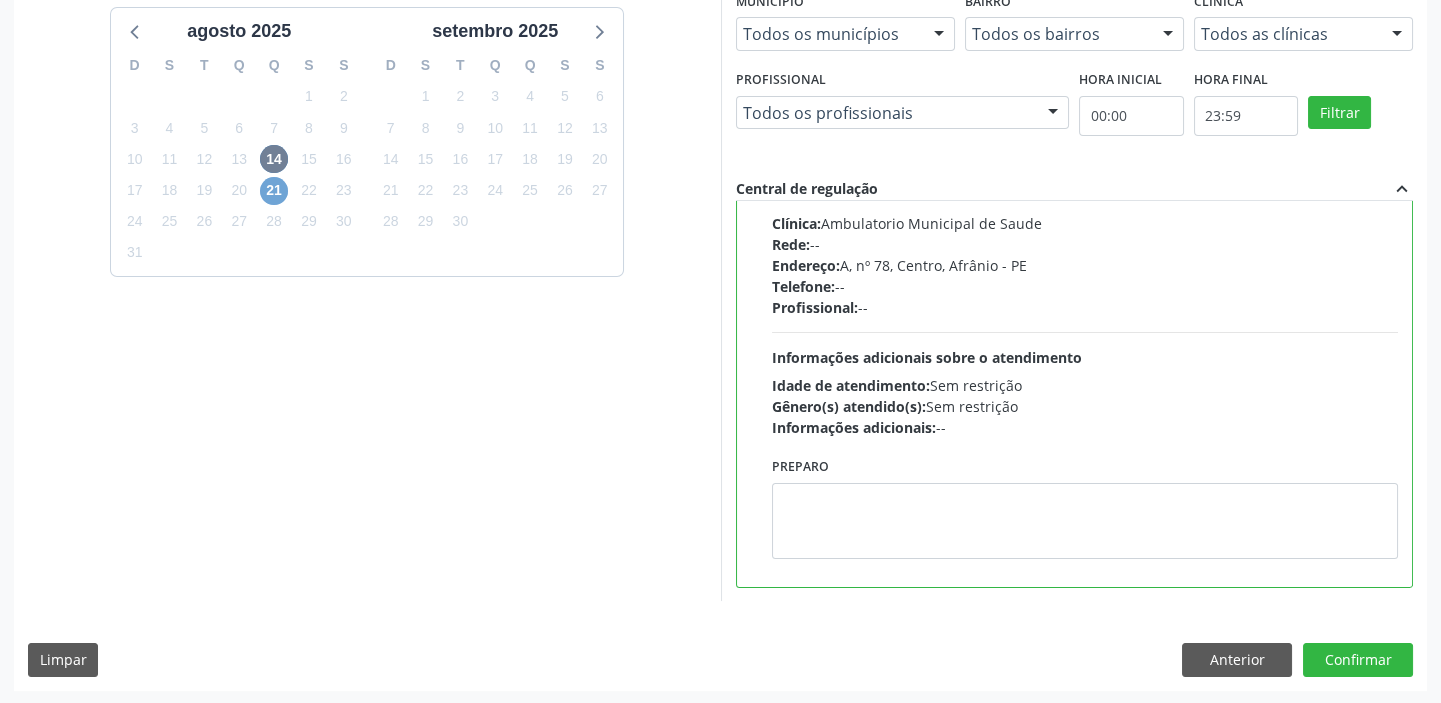 click on "21" at bounding box center (274, 191) 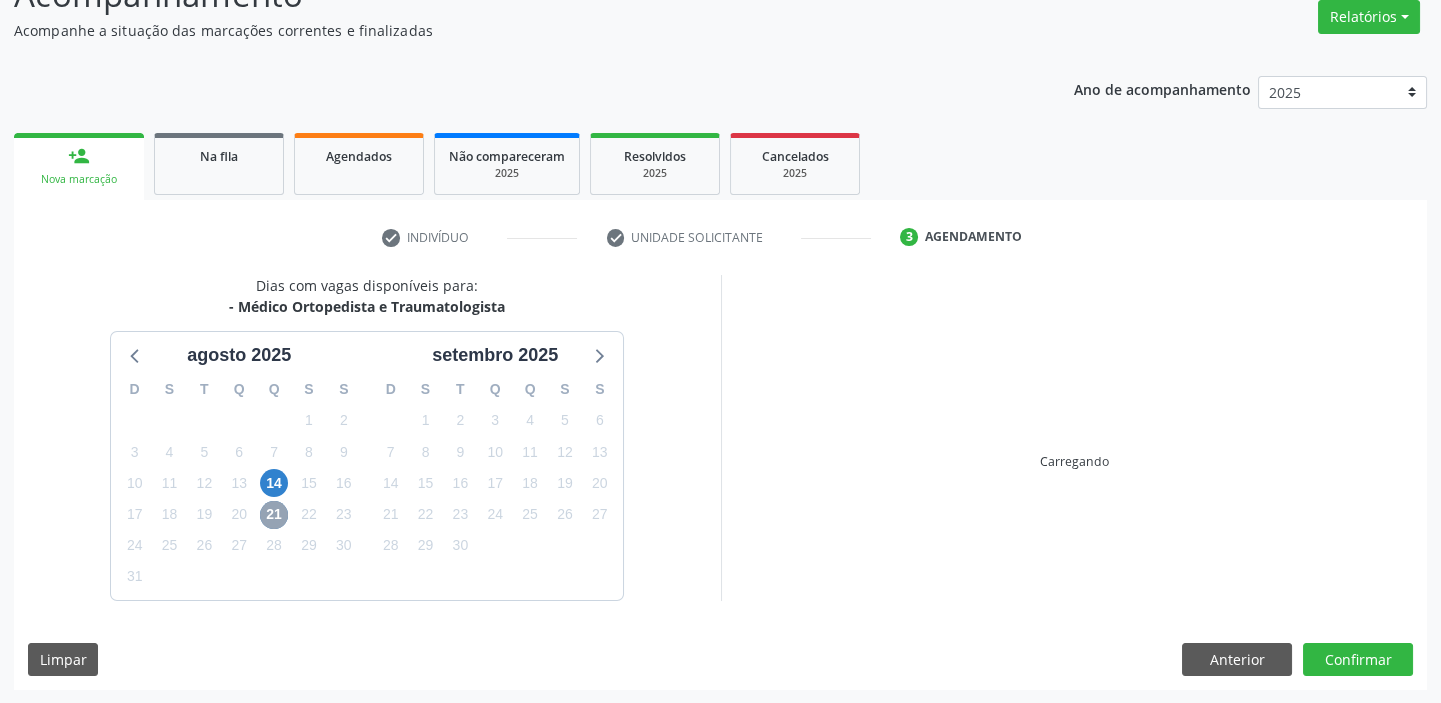 scroll, scrollTop: 455, scrollLeft: 0, axis: vertical 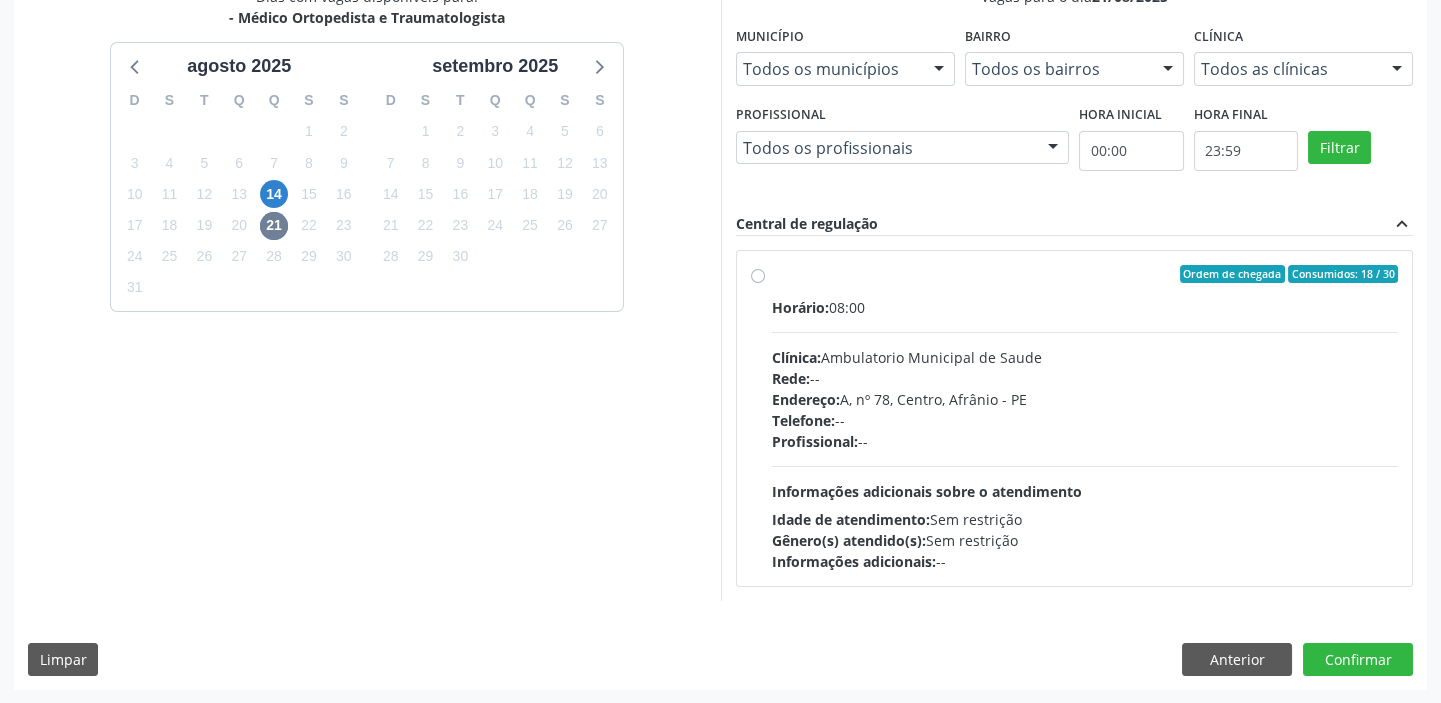click on "Ordem de chegada
Consumidos: 18 / 30
Horário:   [TIME]
Clínica:  Ambulatorio Municipal de Saude
Rede:
--
Endereço:   A, nº [NUMBER], Centro, [CITY] - [STATE]
Telefone:   --
Profissional:
--
Informações adicionais sobre o atendimento
Idade de atendimento:
Sem restrição
Gênero(s) atendido(s):
Sem restrição
Informações adicionais:
--" at bounding box center (1075, 418) 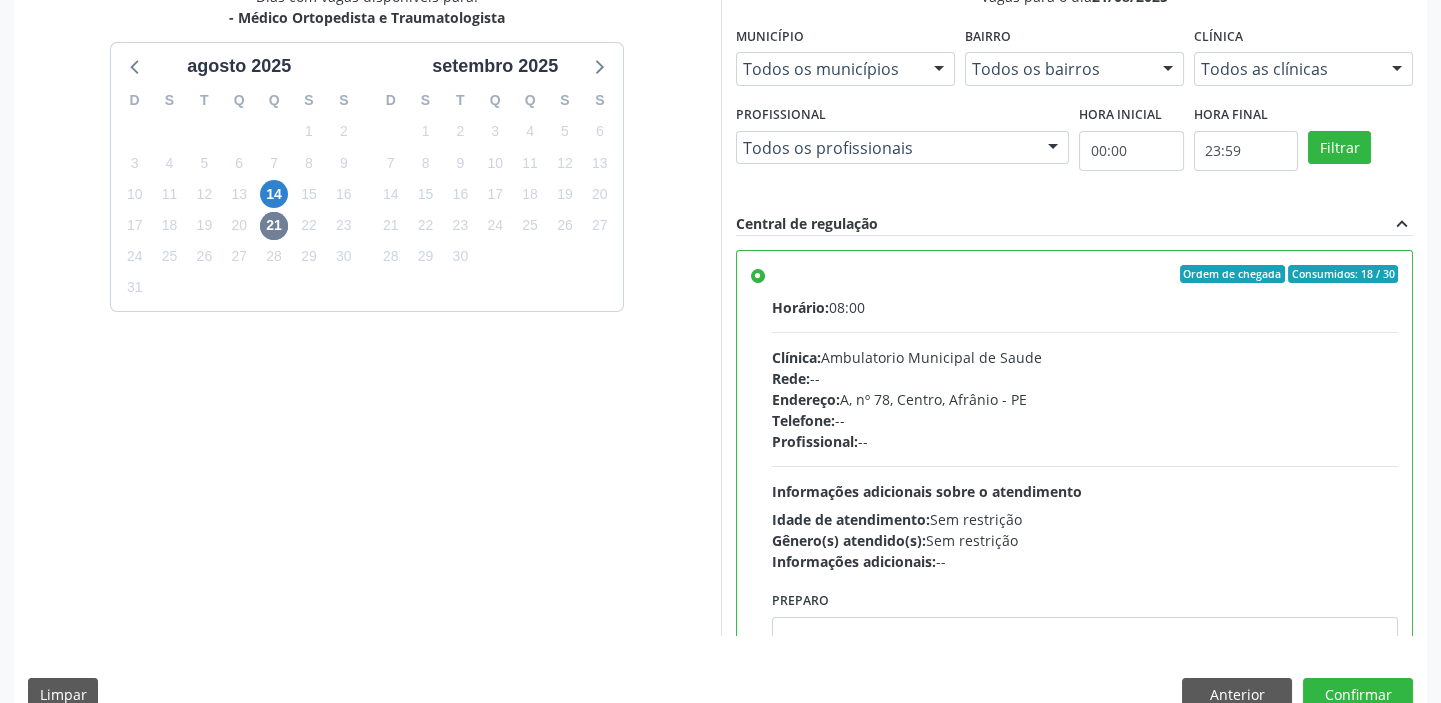 scroll, scrollTop: 99, scrollLeft: 0, axis: vertical 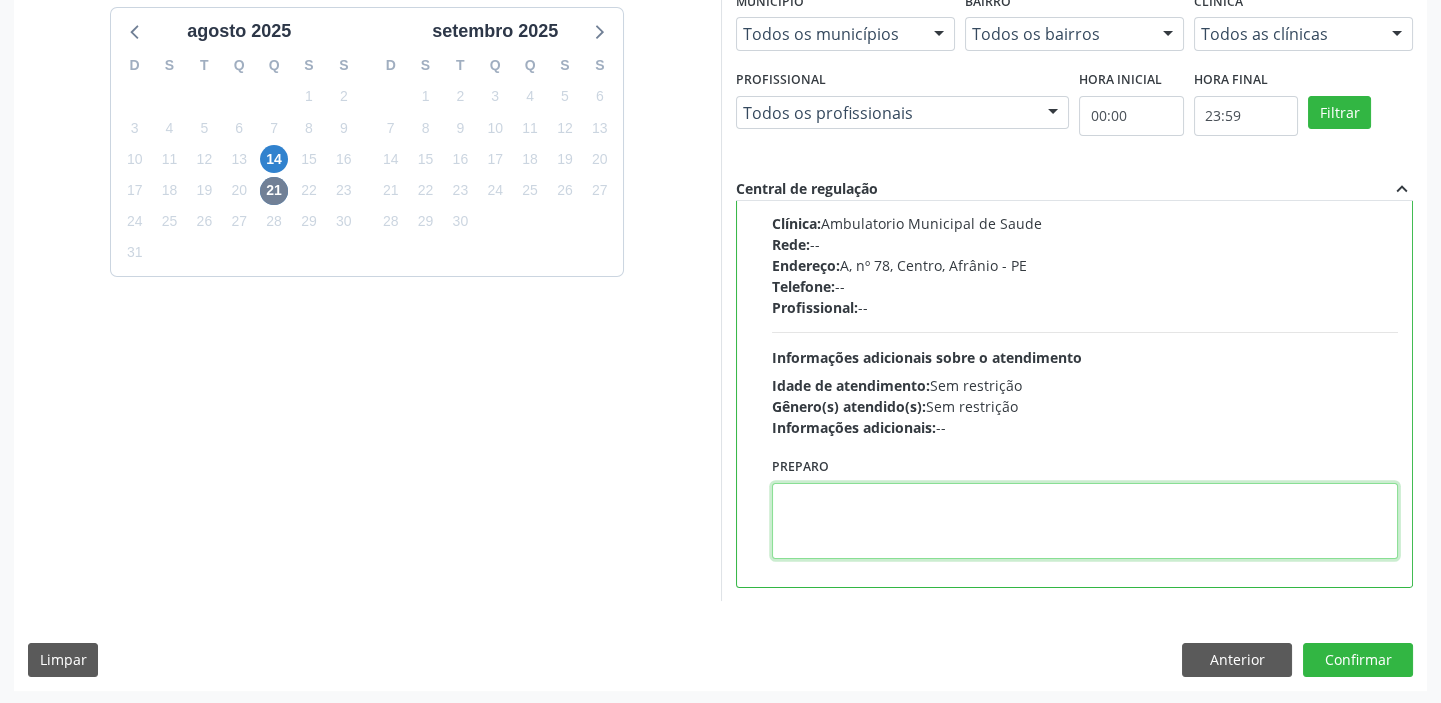 click at bounding box center (1085, 521) 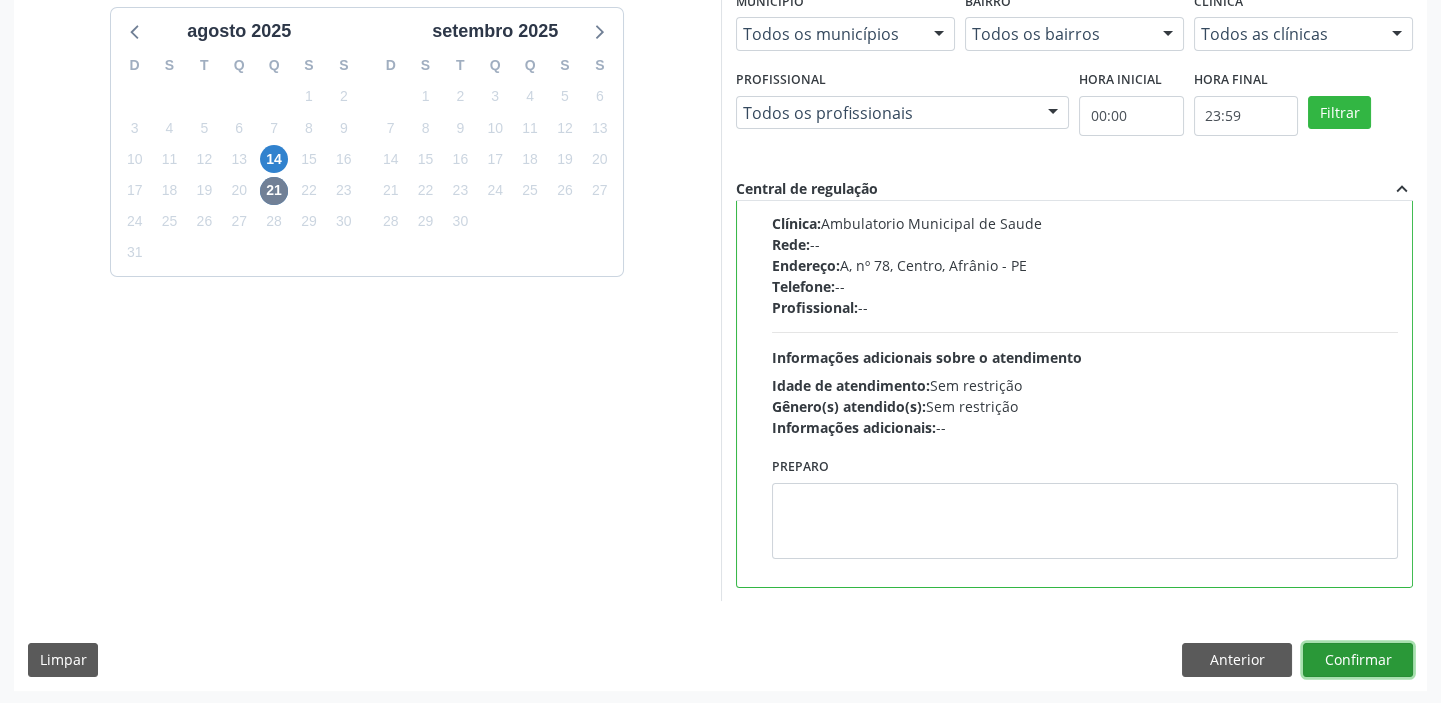 click on "Confirmar" at bounding box center (1358, 660) 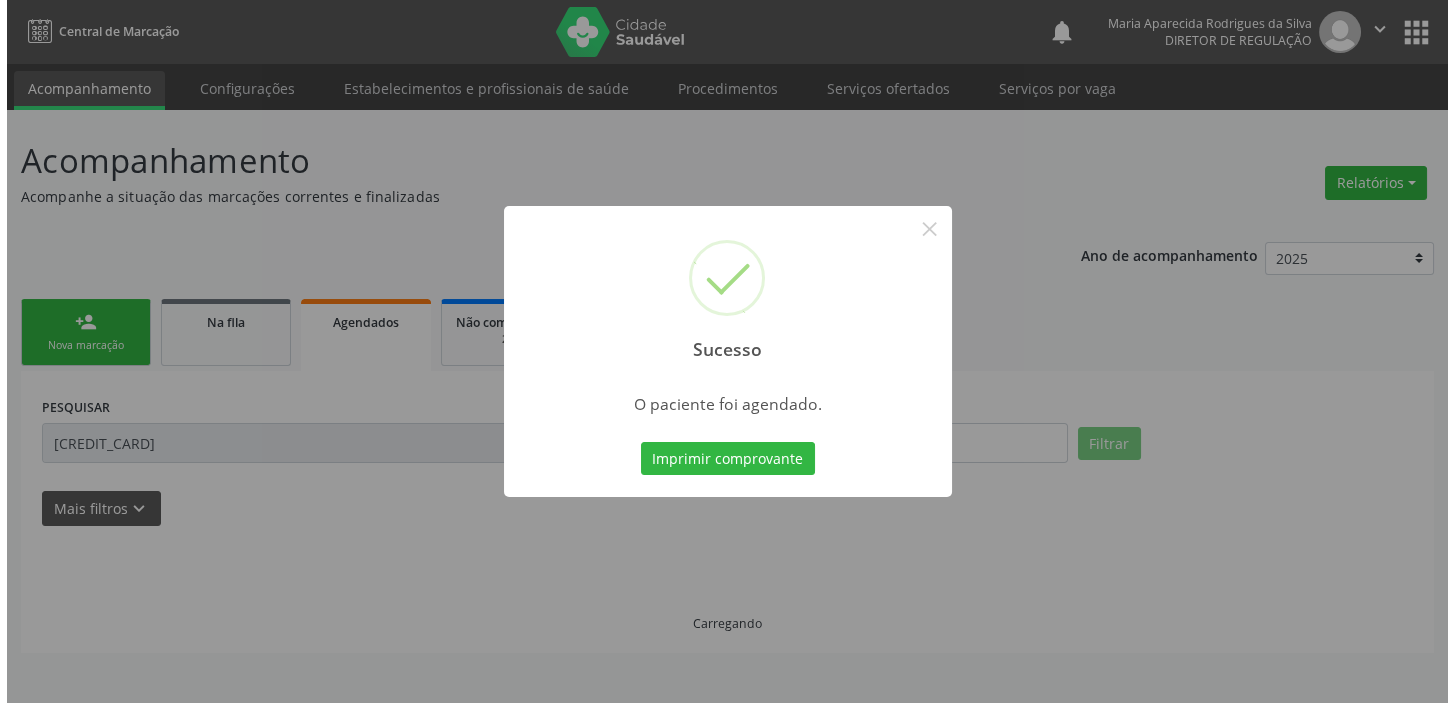 scroll, scrollTop: 0, scrollLeft: 0, axis: both 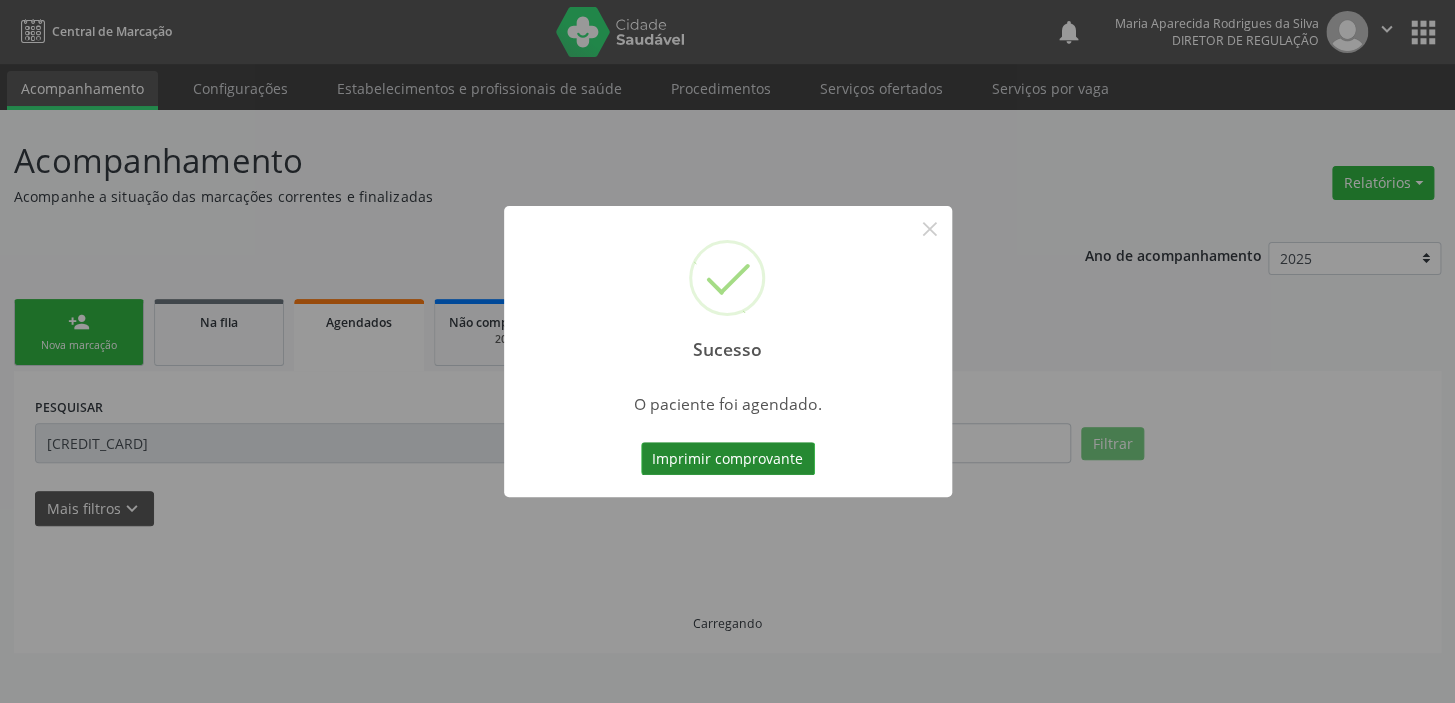 click on "Imprimir comprovante" at bounding box center [728, 459] 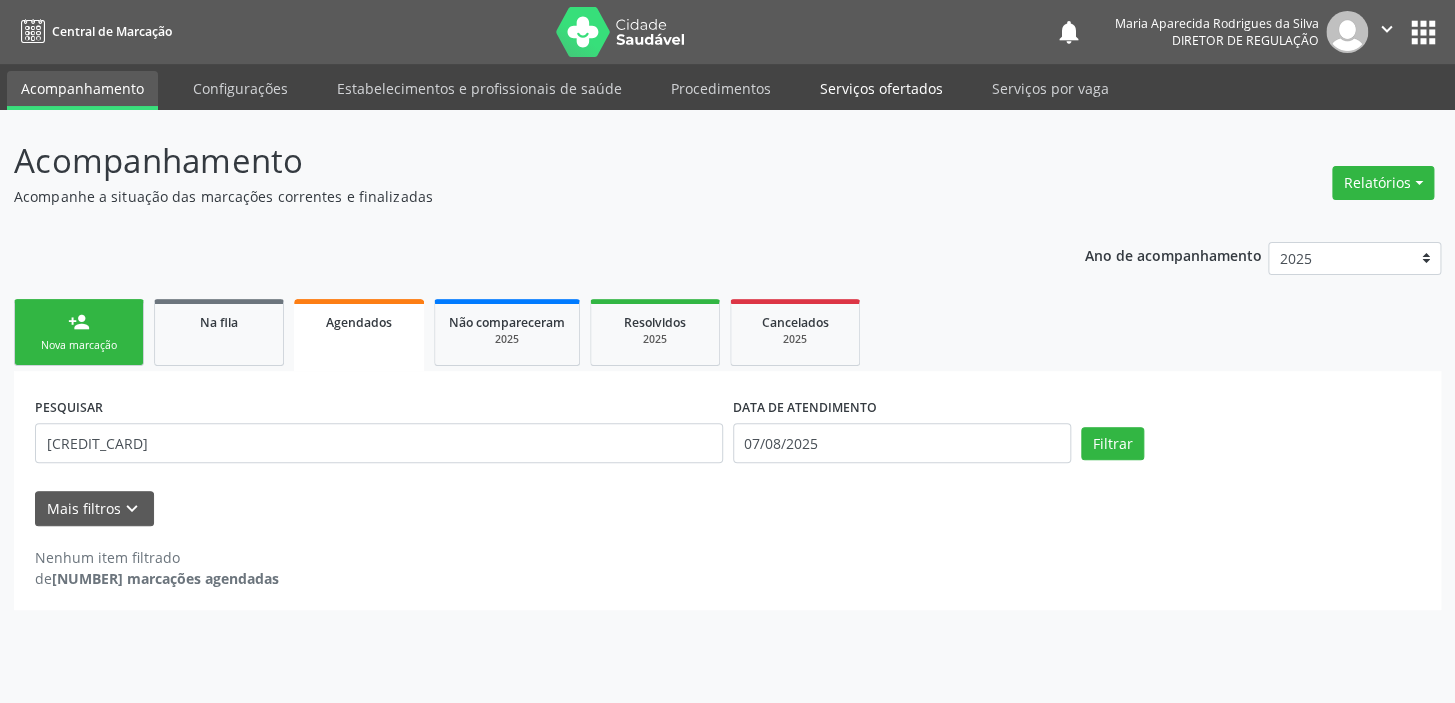 click on "Serviços ofertados" at bounding box center (881, 88) 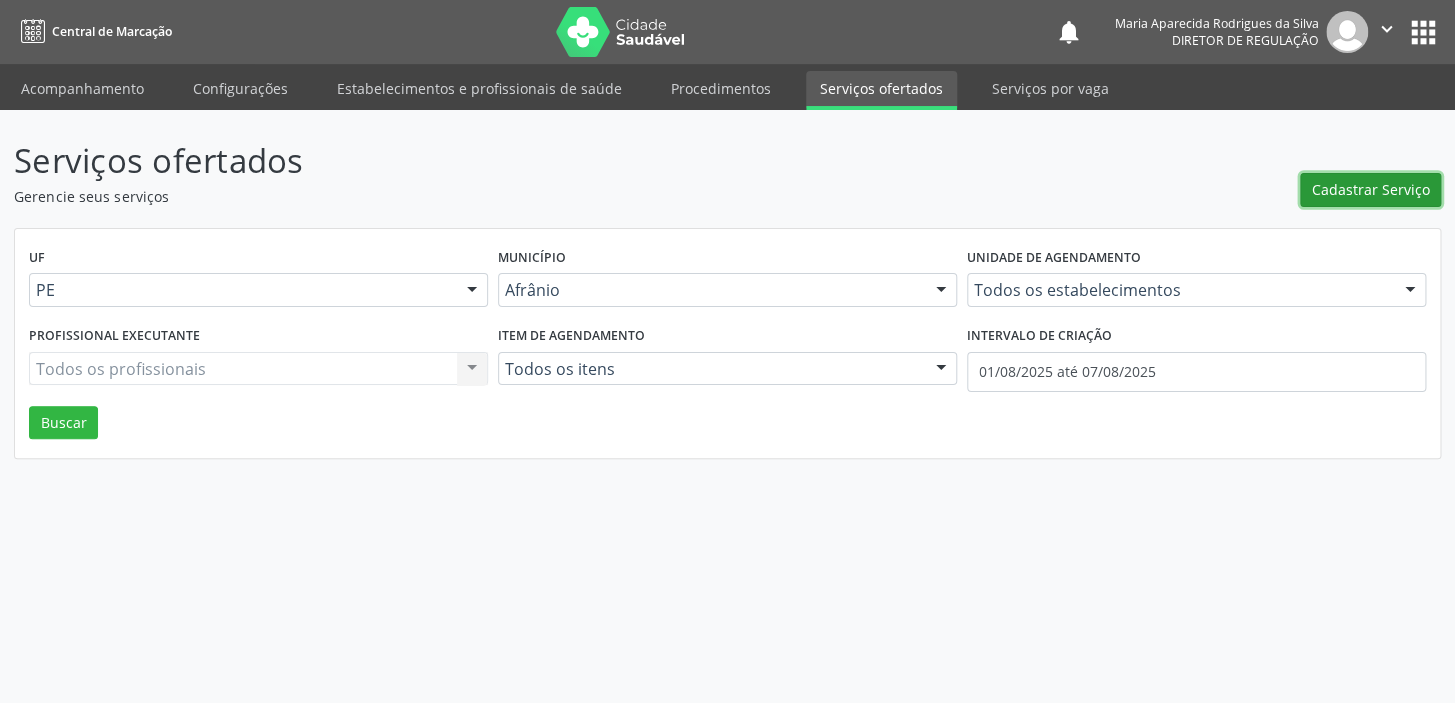 click on "Cadastrar Serviço" at bounding box center (1371, 189) 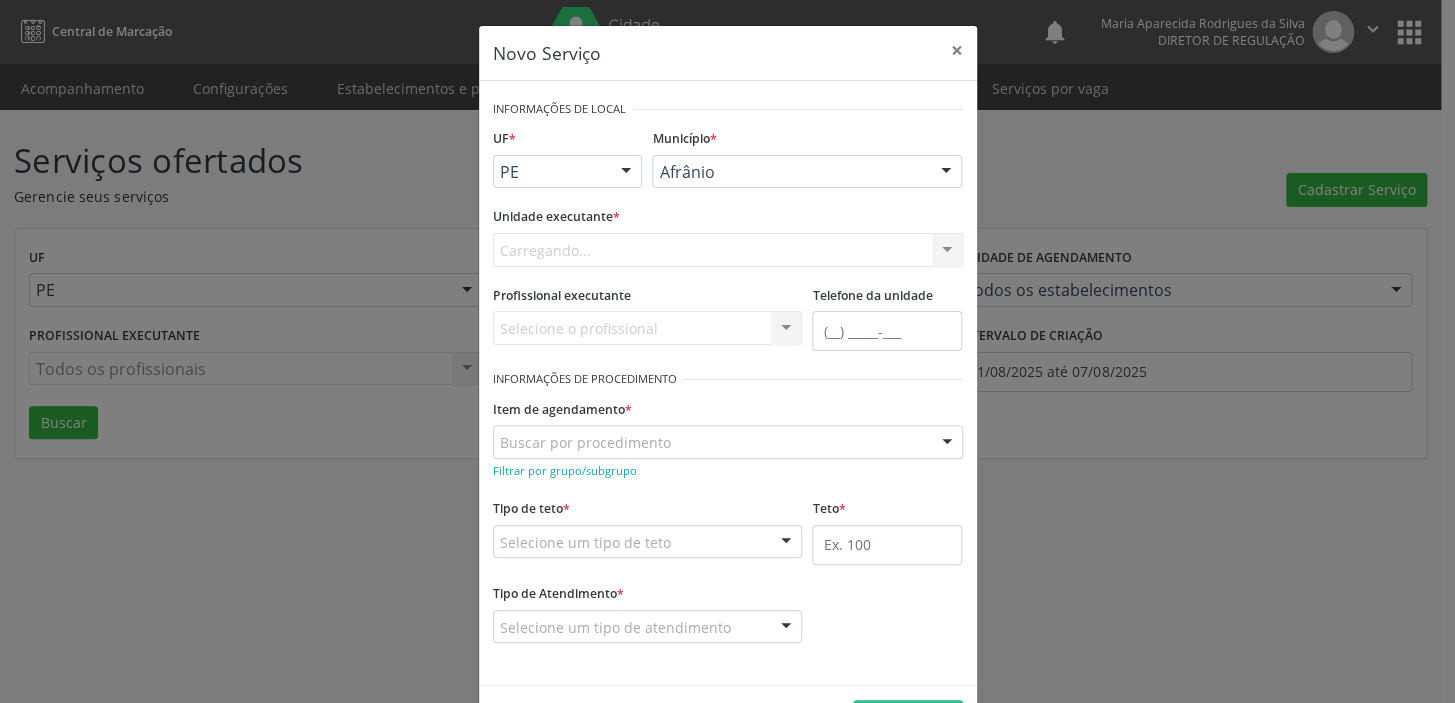 scroll, scrollTop: 0, scrollLeft: 0, axis: both 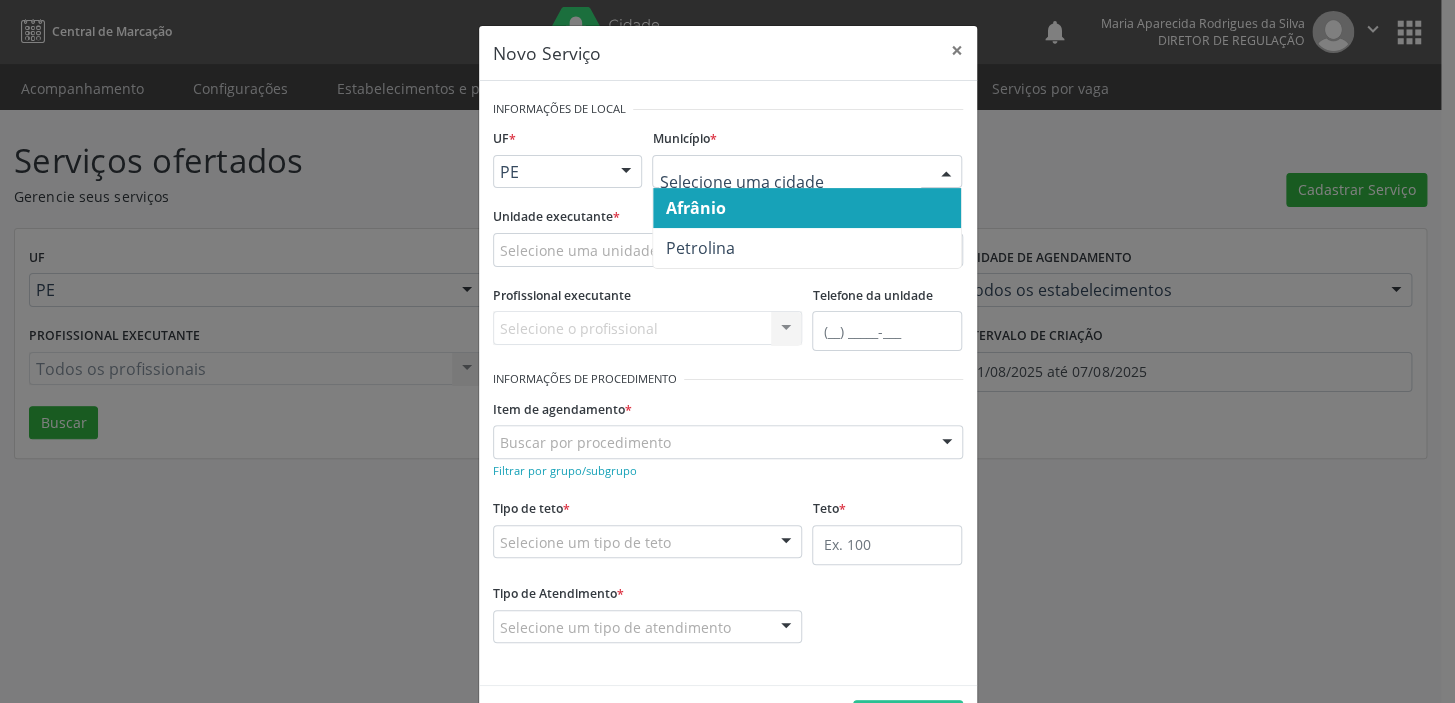 click on "Afrânio" at bounding box center (695, 208) 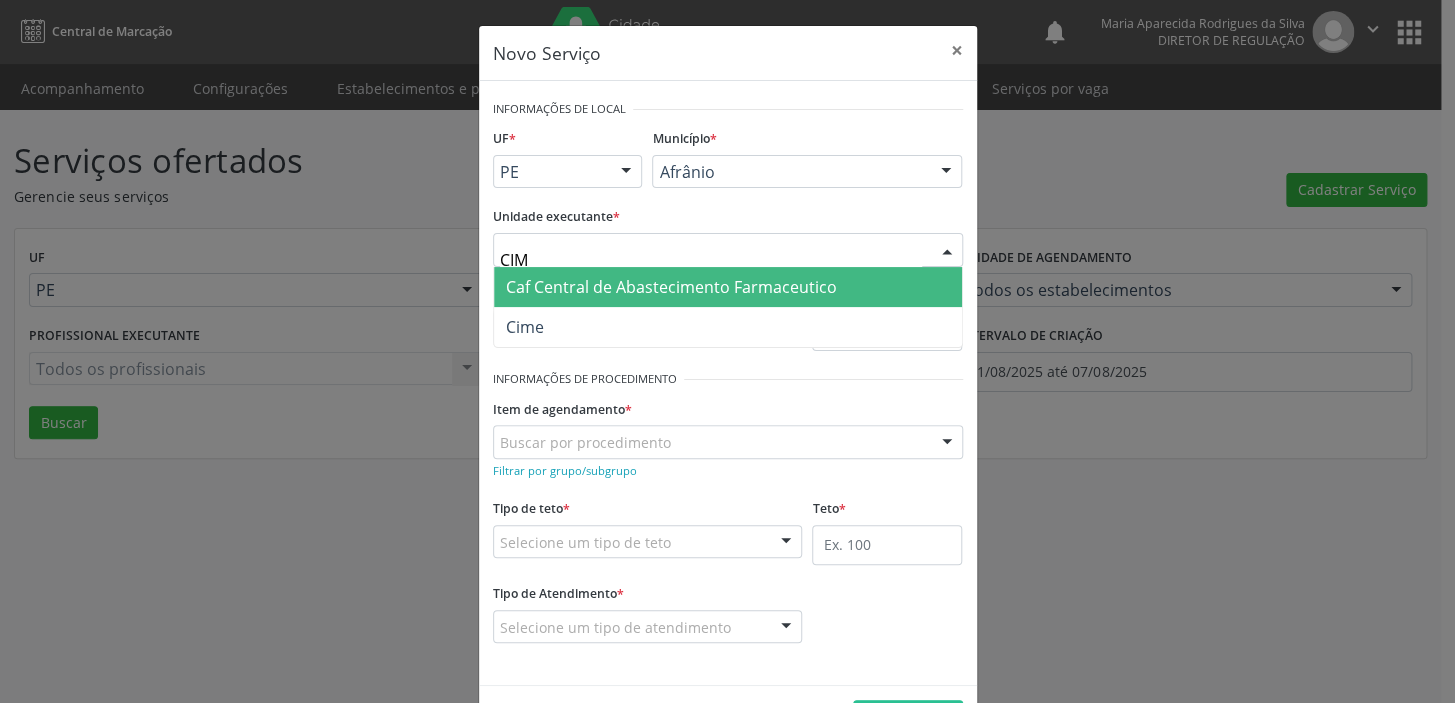 type on "CIME" 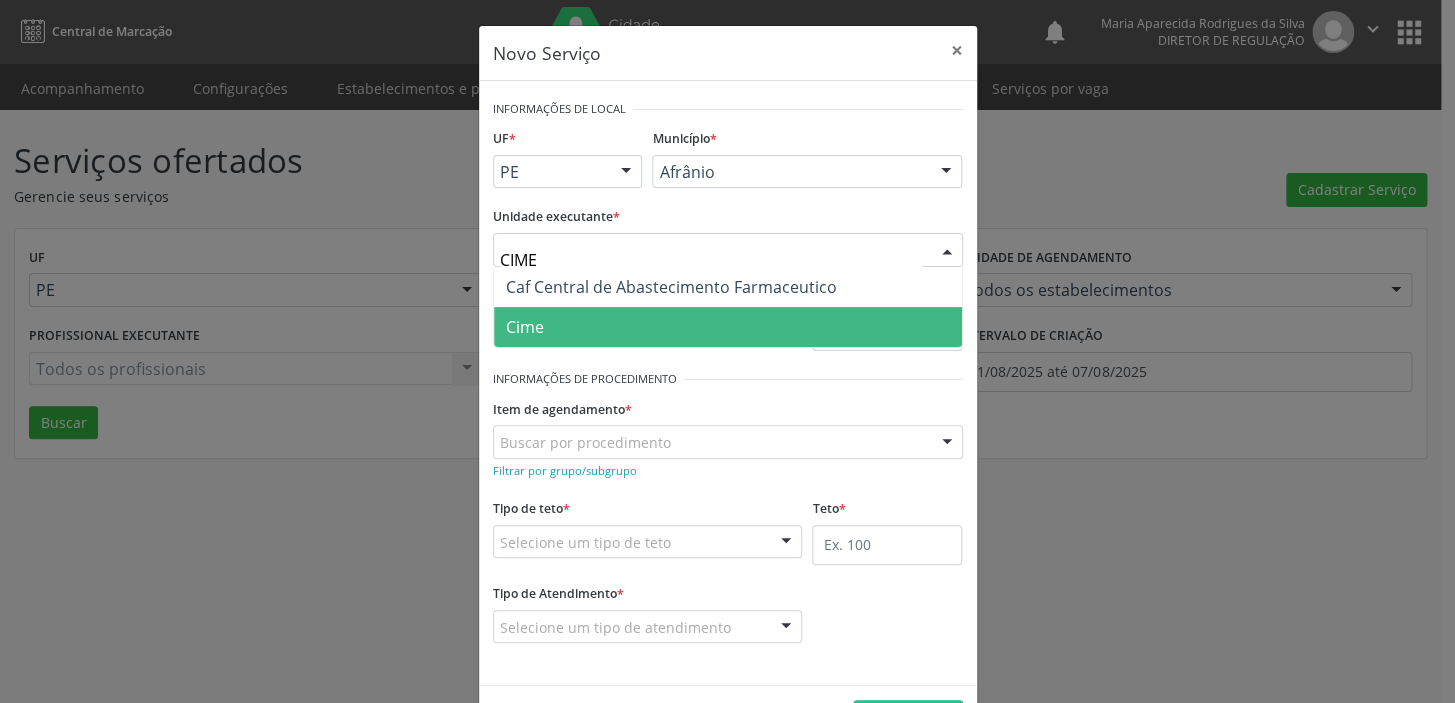 click on "Cime" at bounding box center [728, 327] 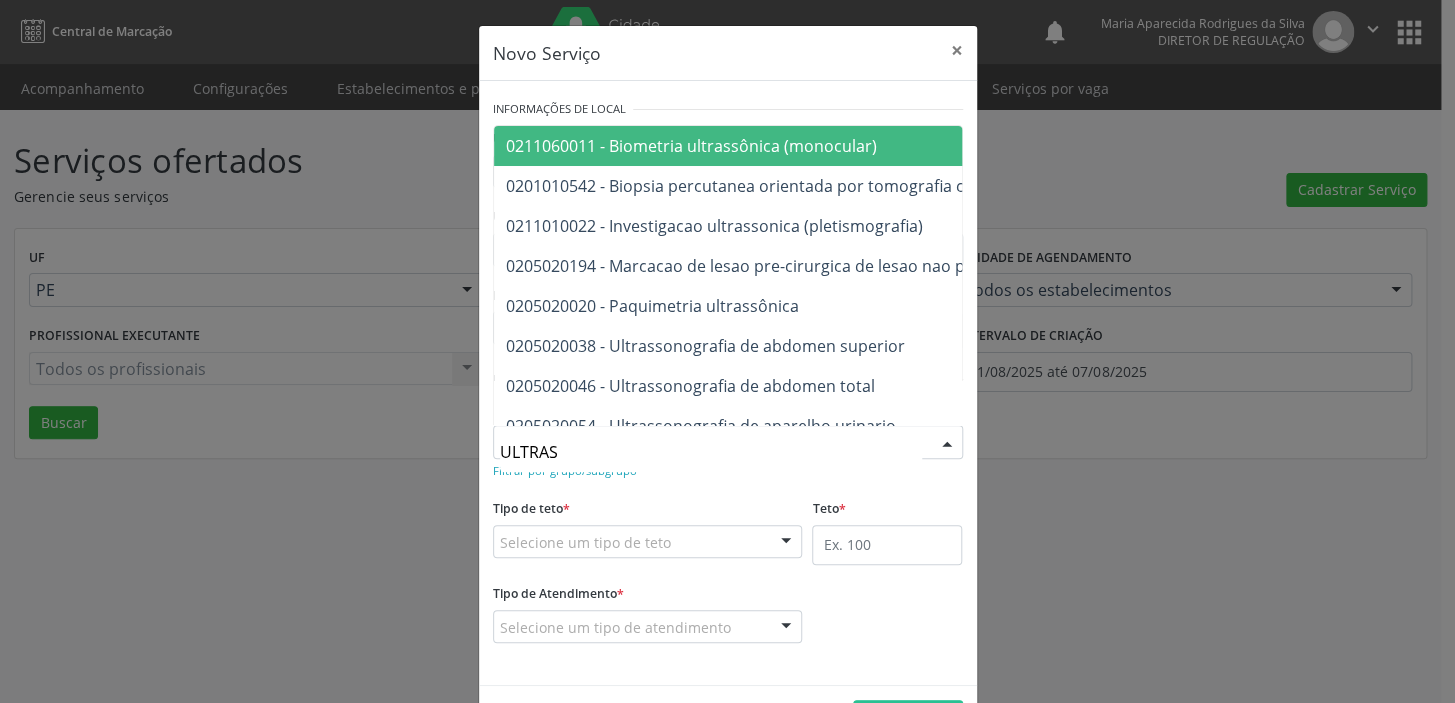 type on "ULTRASS" 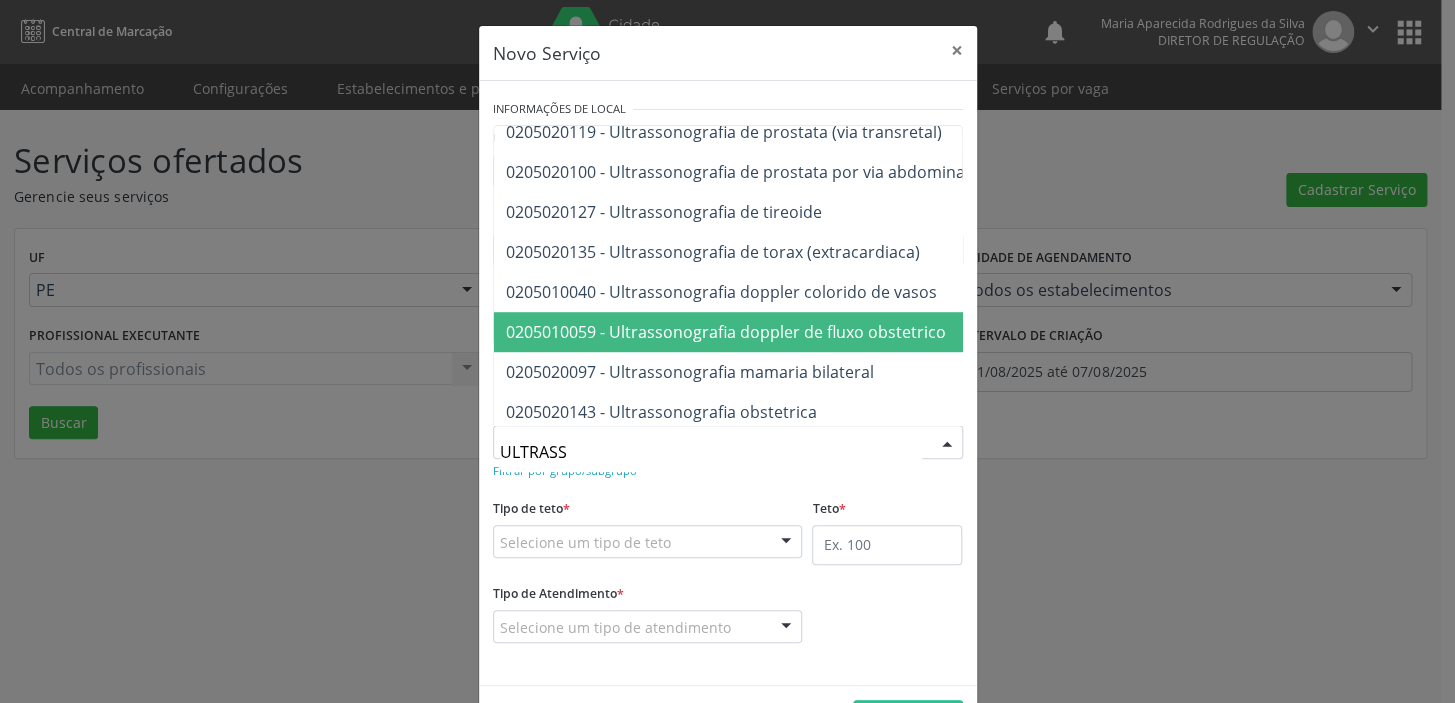 scroll, scrollTop: 545, scrollLeft: 0, axis: vertical 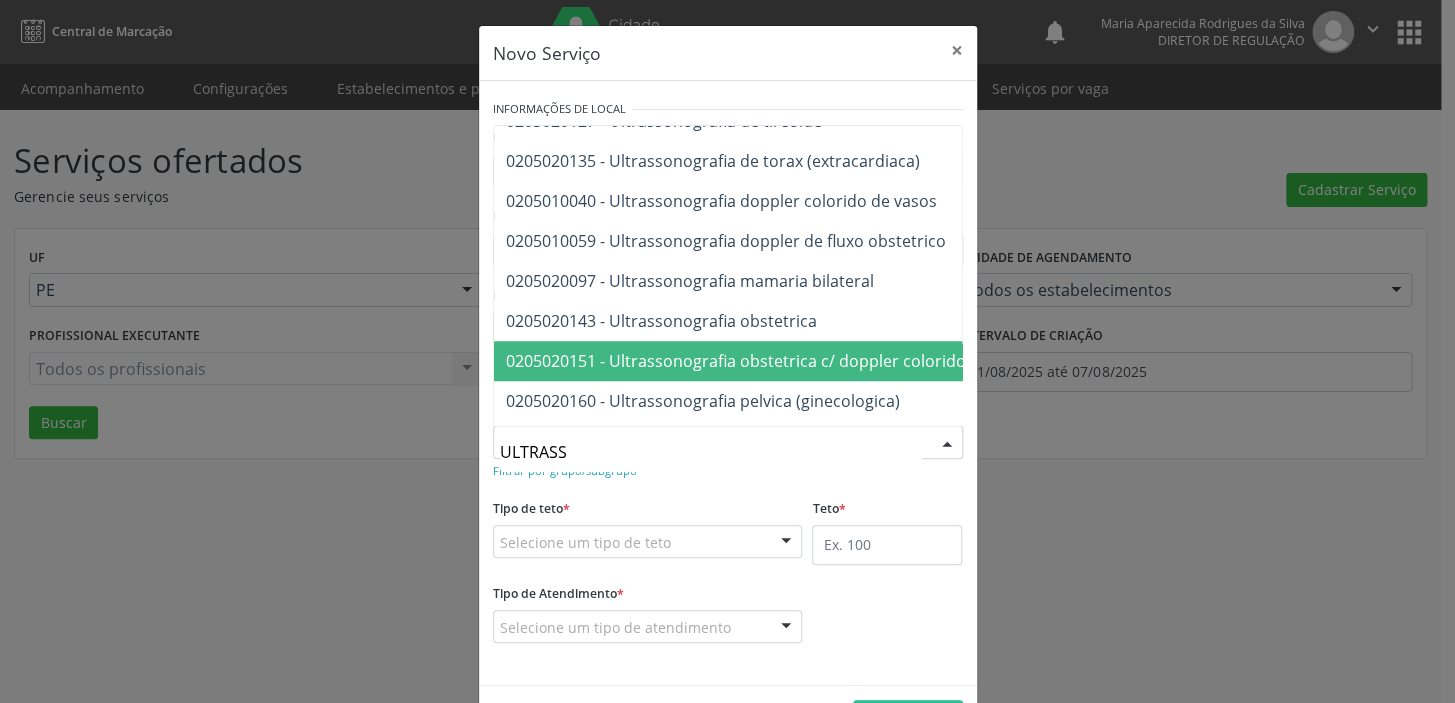 click on "0205020151 - Ultrassonografia obstetrica c/ doppler colorido e pulsado" at bounding box center [775, 361] 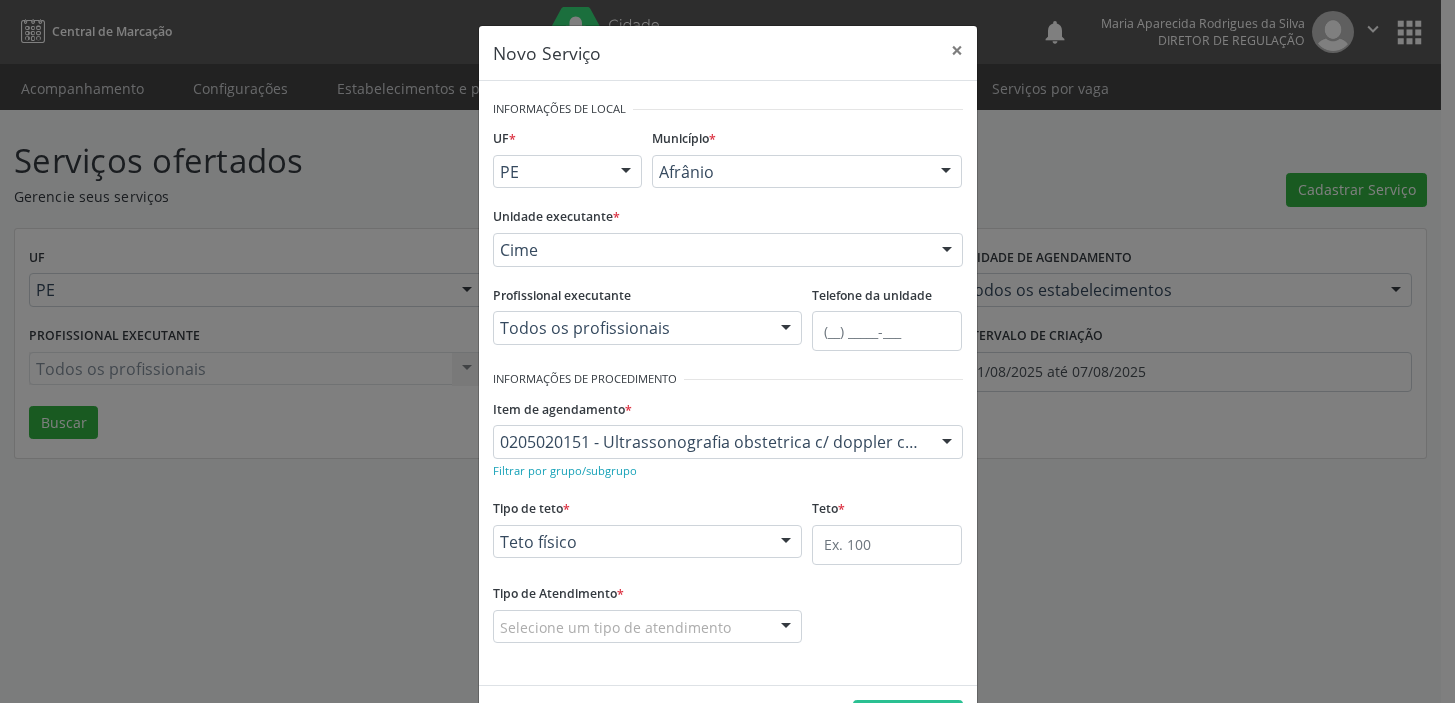 scroll, scrollTop: 0, scrollLeft: 0, axis: both 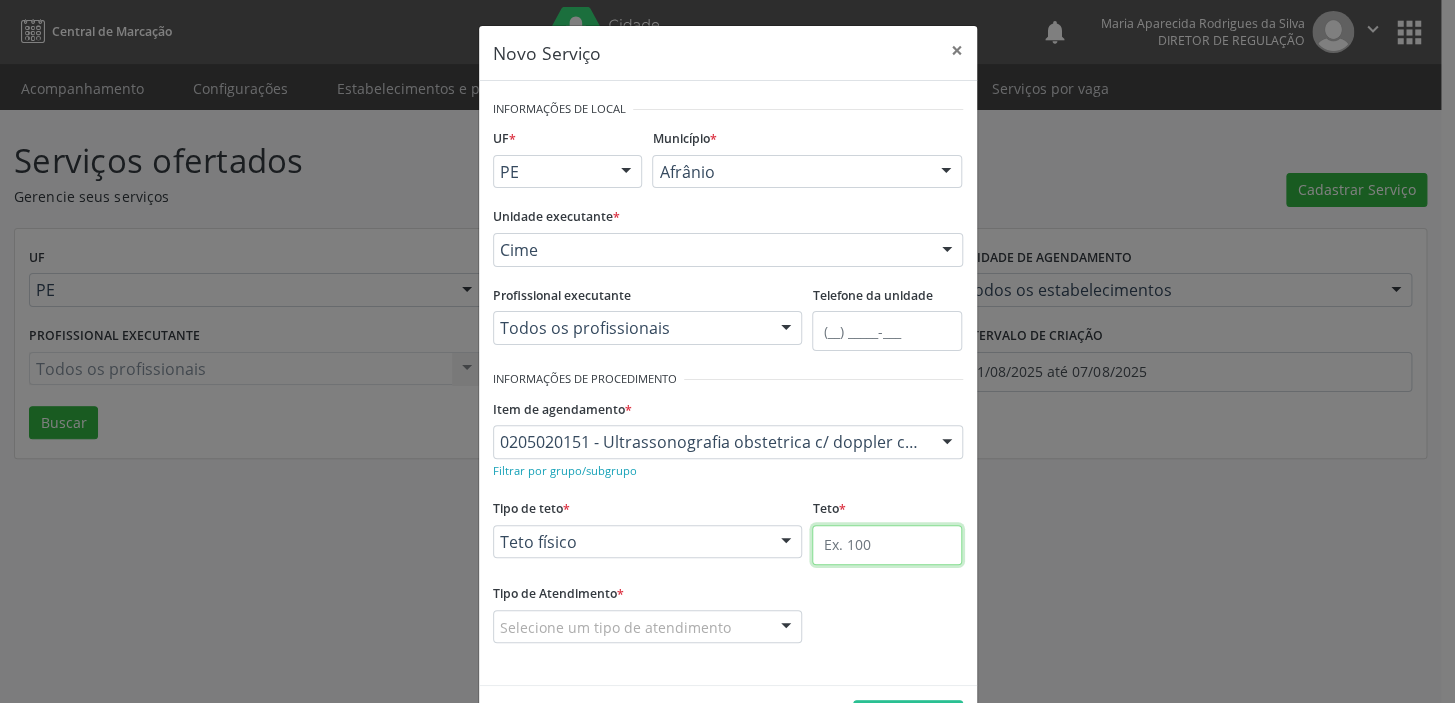 click at bounding box center [887, 545] 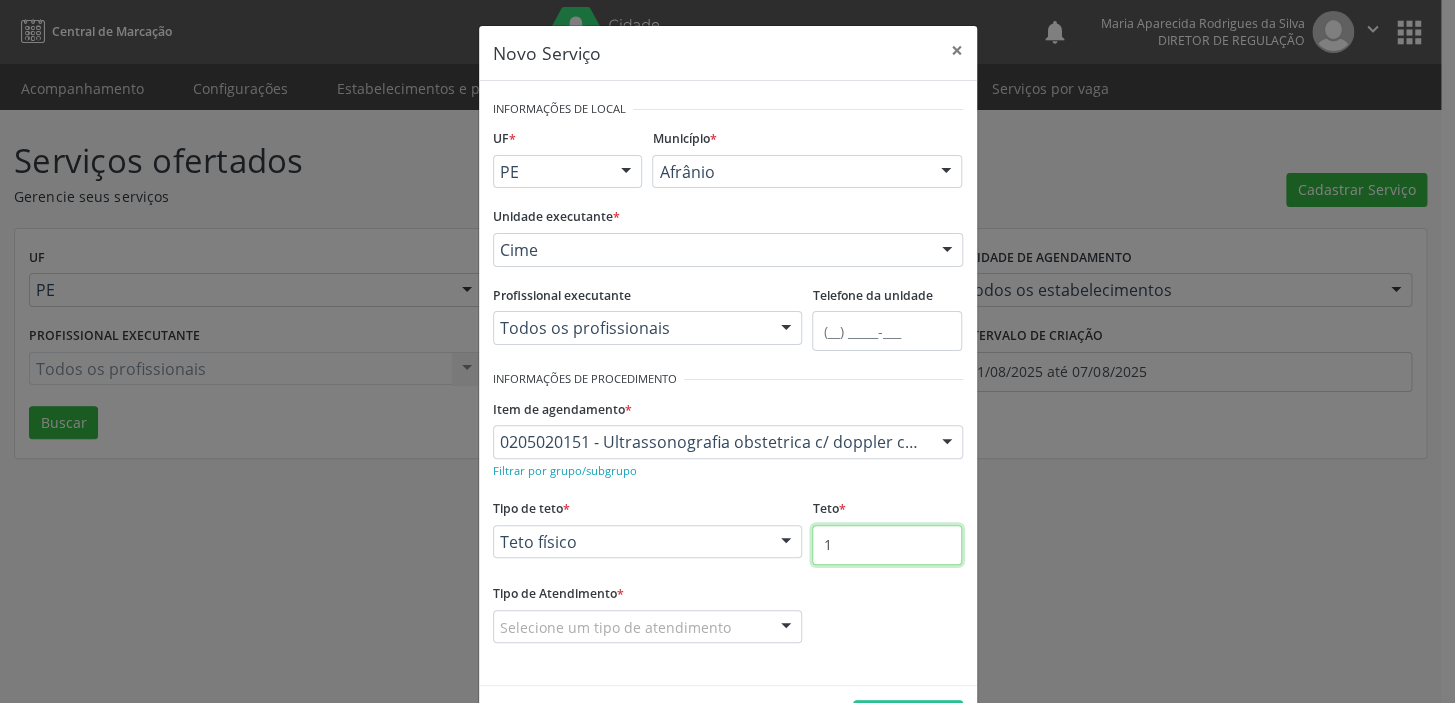 type on "1" 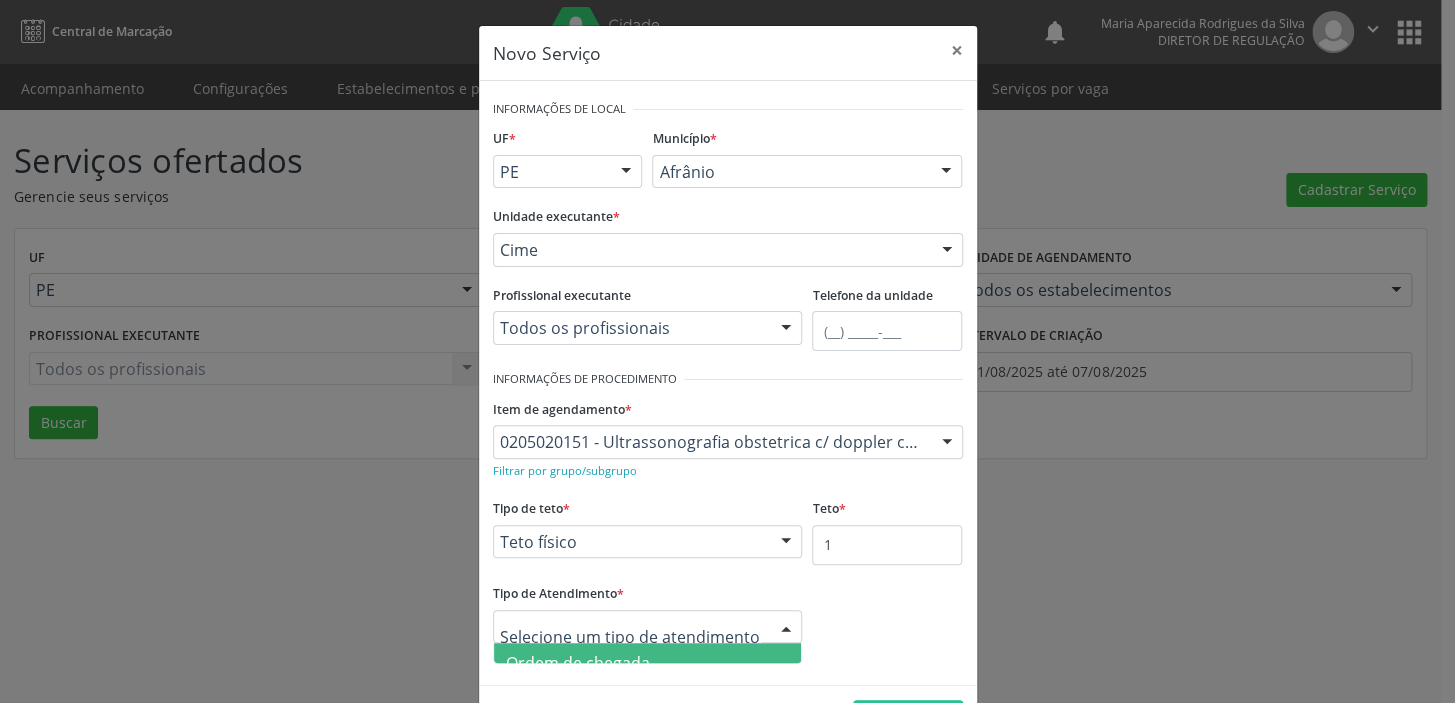 click on "Ordem de chegada" at bounding box center (578, 663) 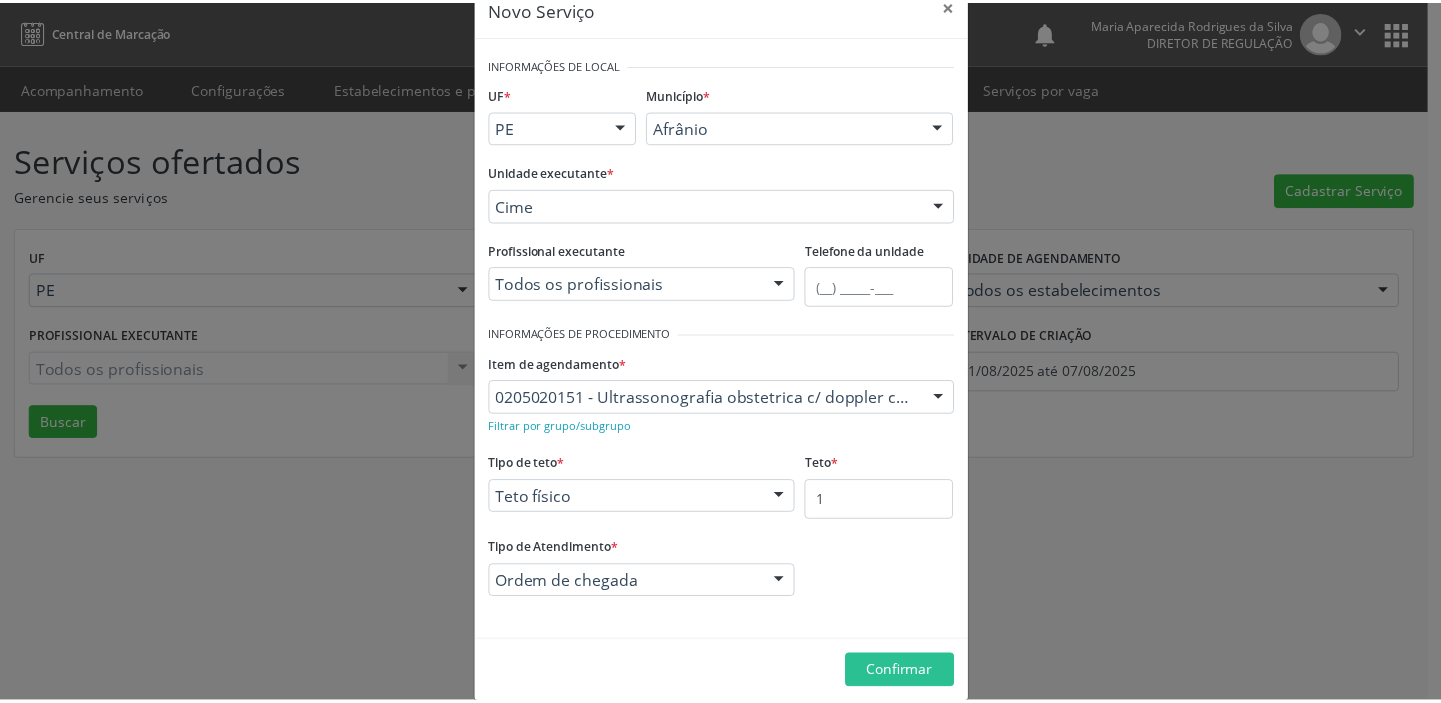 scroll, scrollTop: 69, scrollLeft: 0, axis: vertical 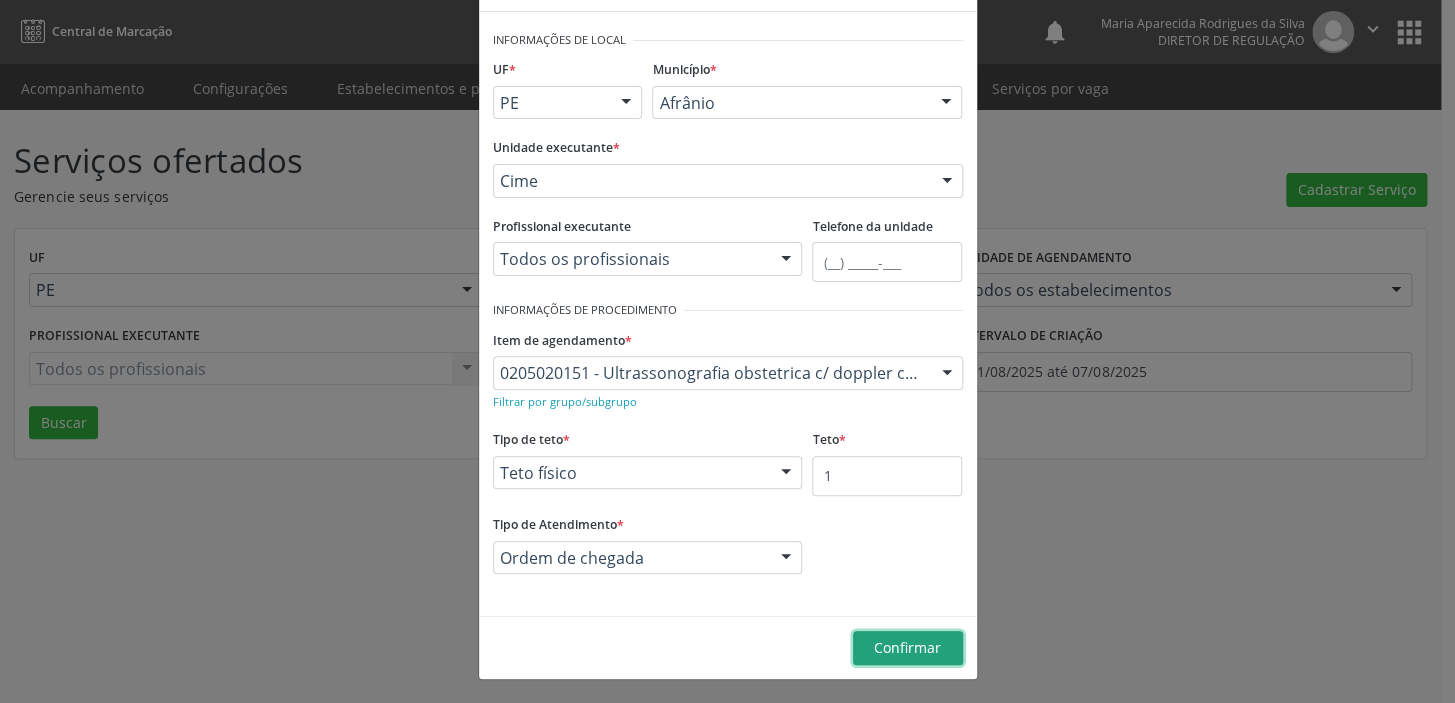 click on "Confirmar" at bounding box center (907, 647) 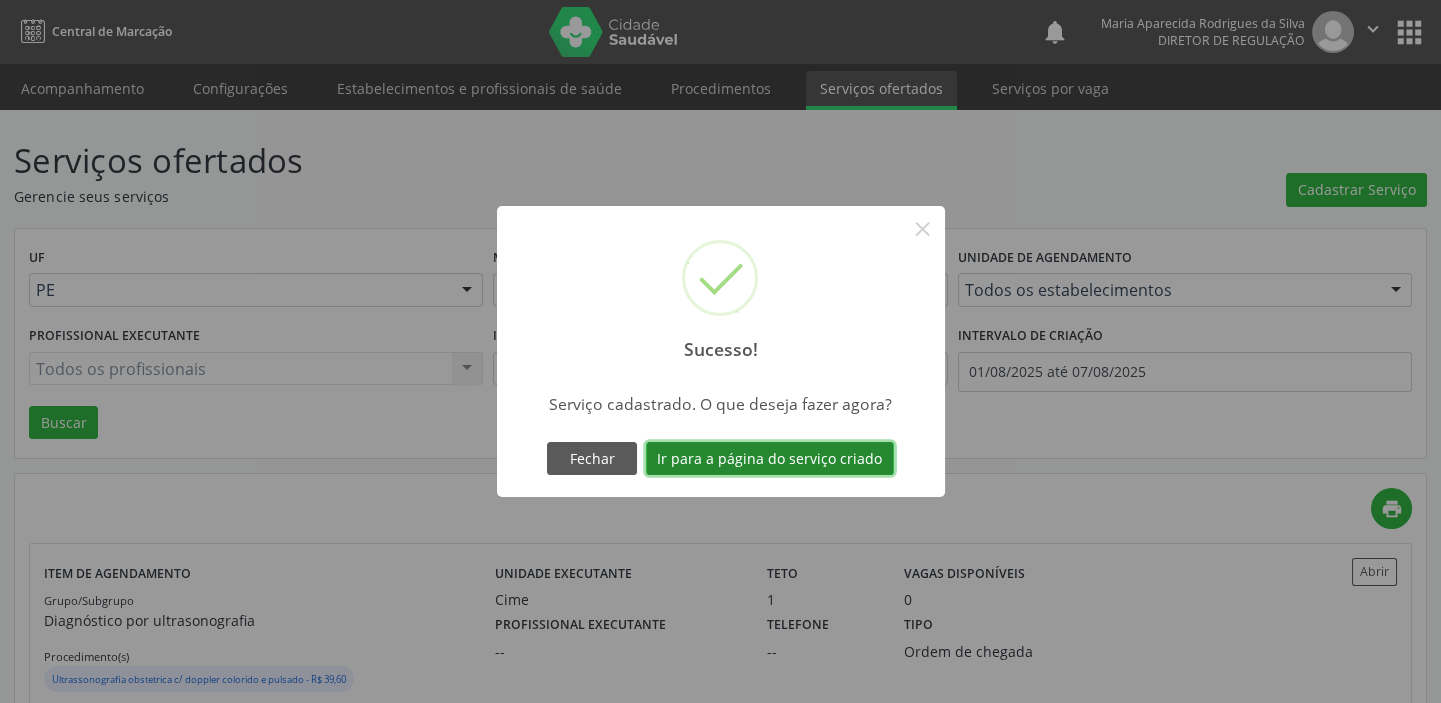 click on "Ir para a página do serviço criado" at bounding box center [770, 459] 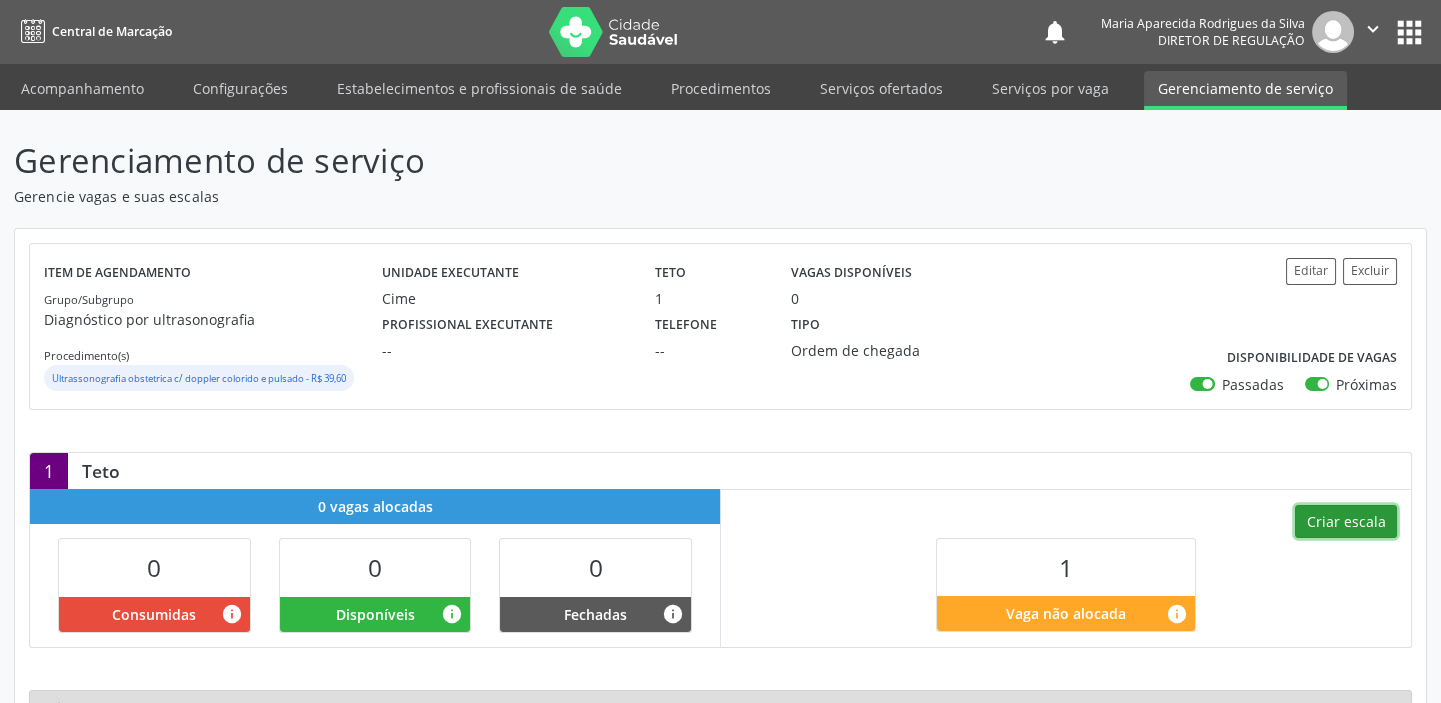click on "Criar escala" at bounding box center [1346, 522] 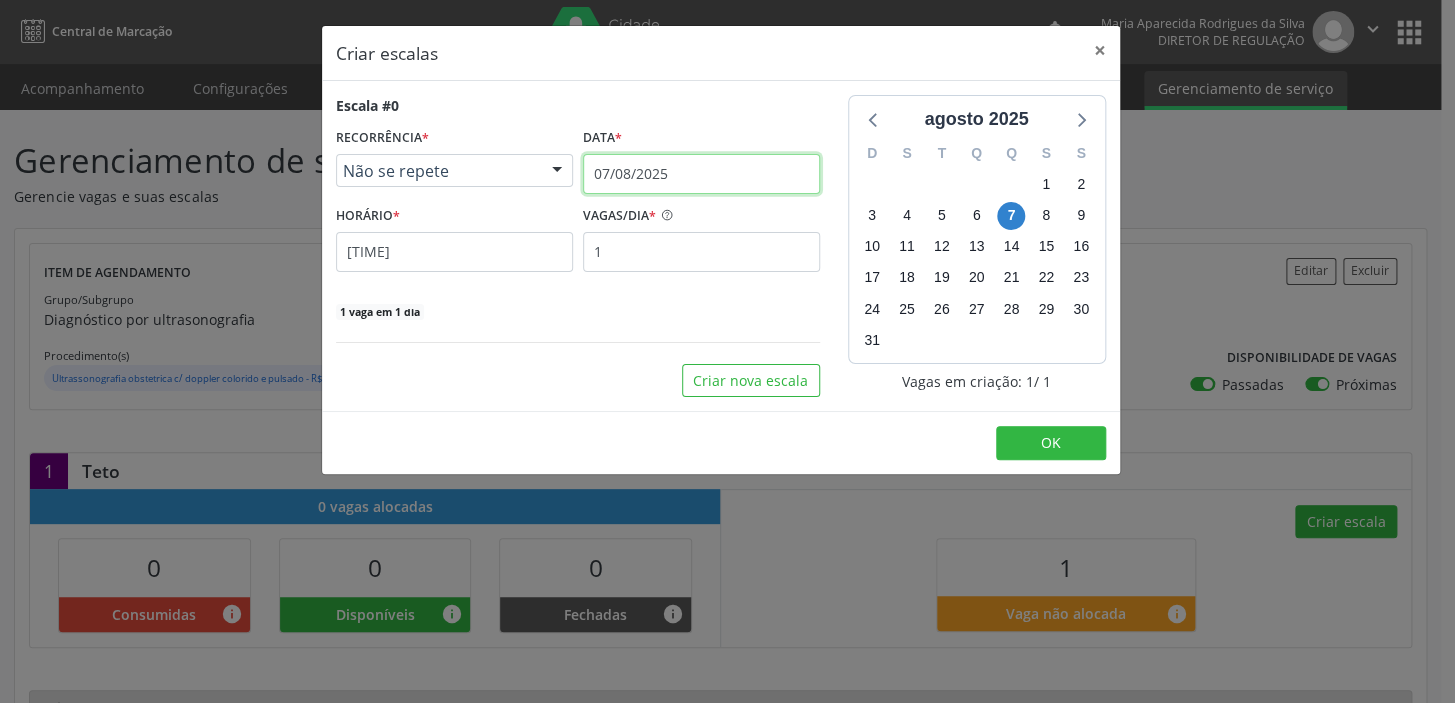 click on "07/08/2025" at bounding box center (701, 174) 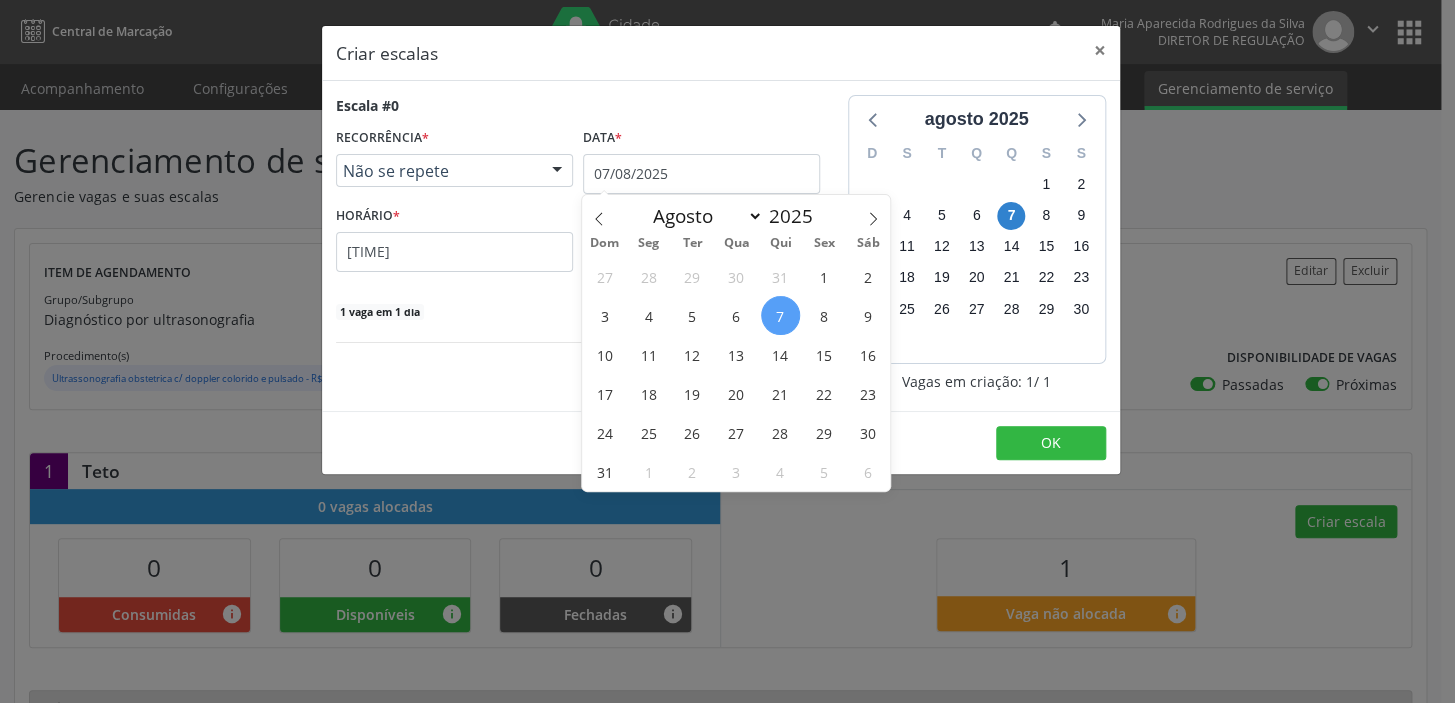 click on "7" at bounding box center (780, 315) 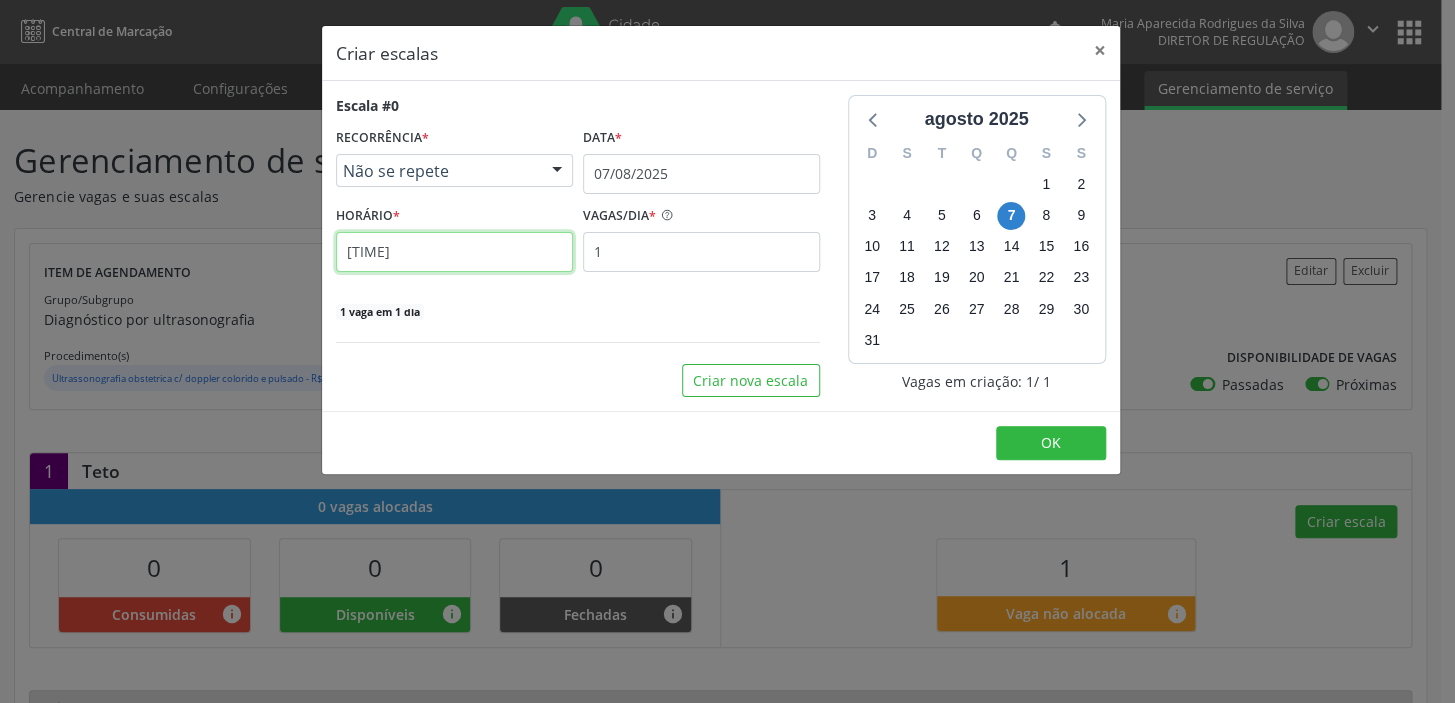 click on "08:35" at bounding box center (454, 252) 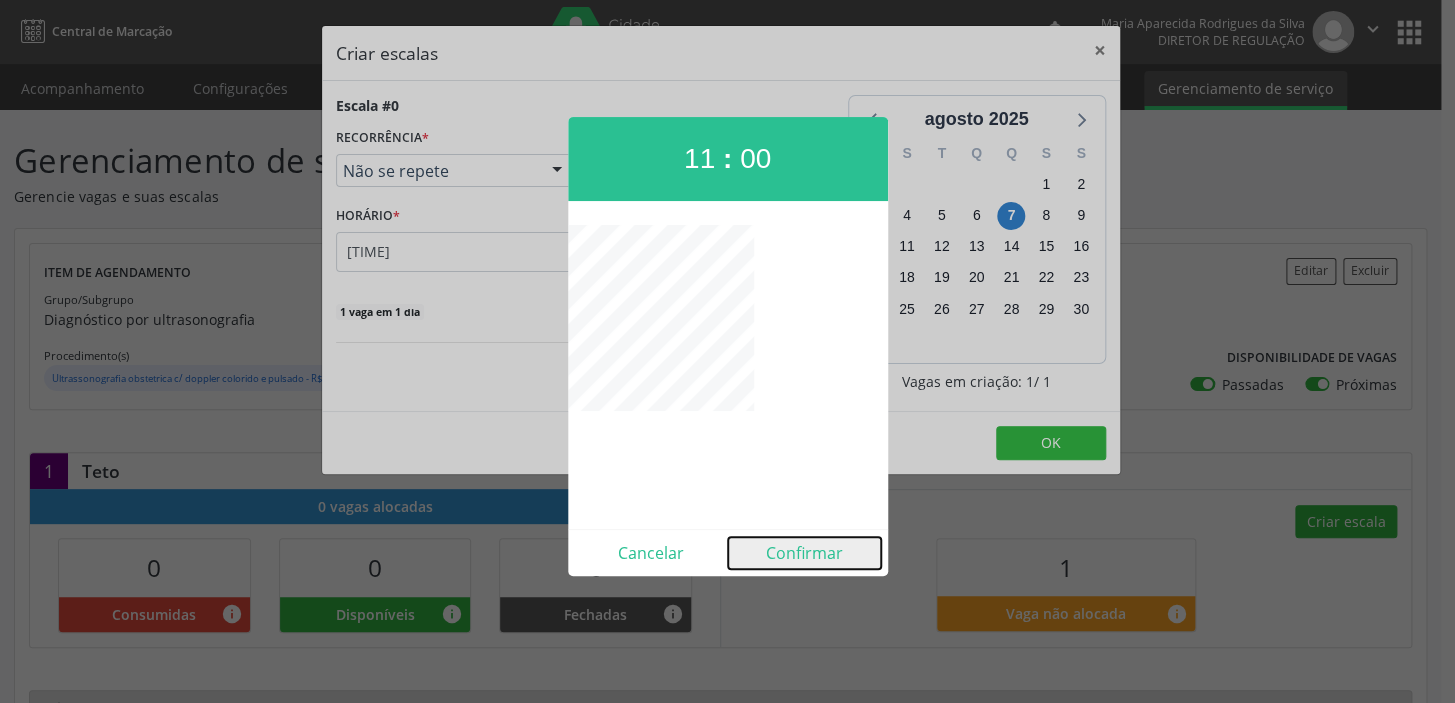 click on "Confirmar" at bounding box center [804, 553] 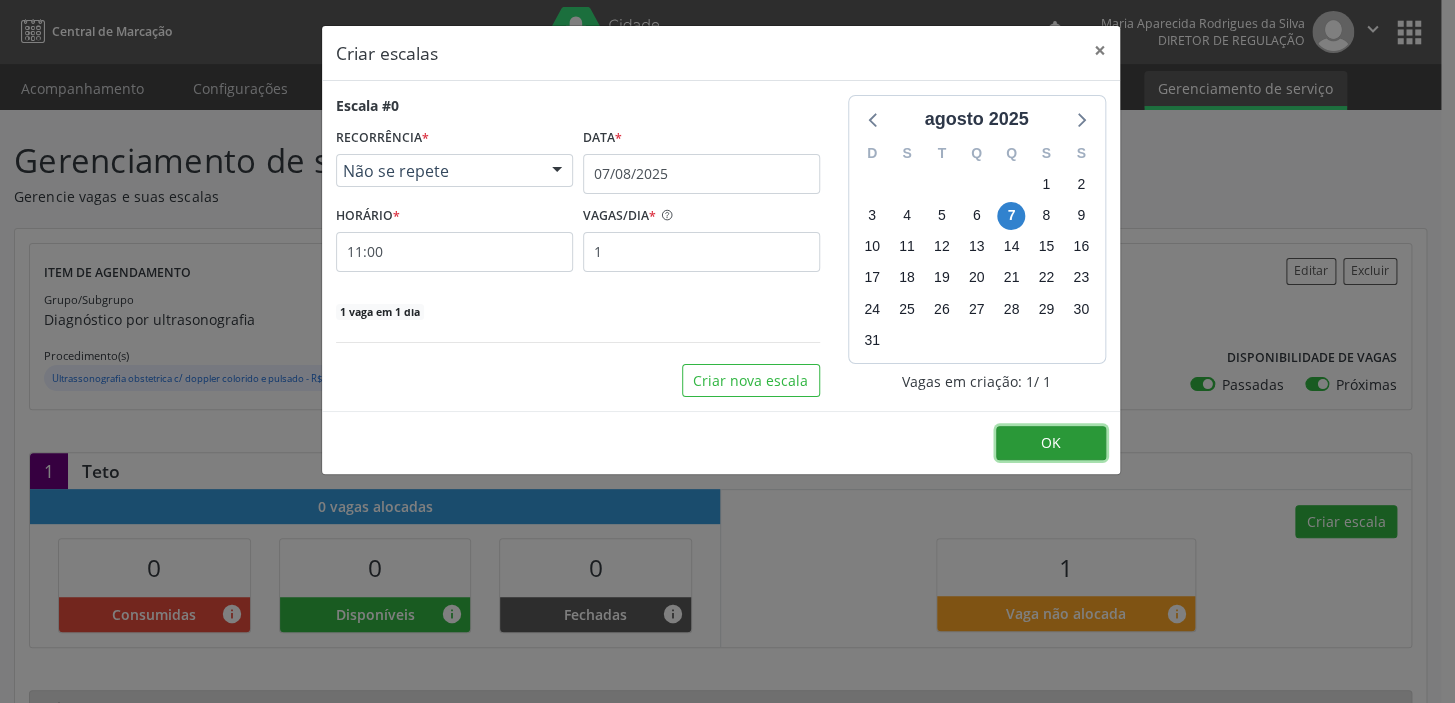 click on "OK" at bounding box center [1051, 442] 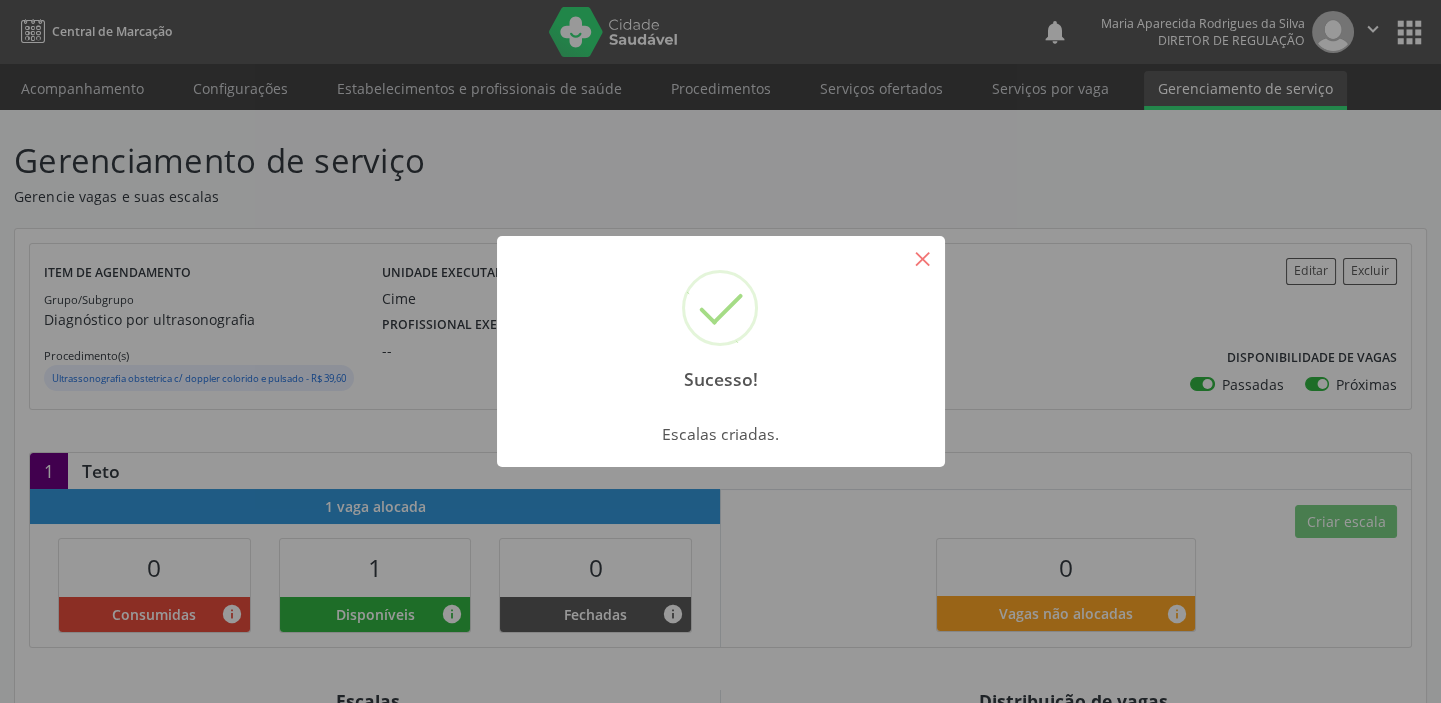 click on "×" at bounding box center [923, 258] 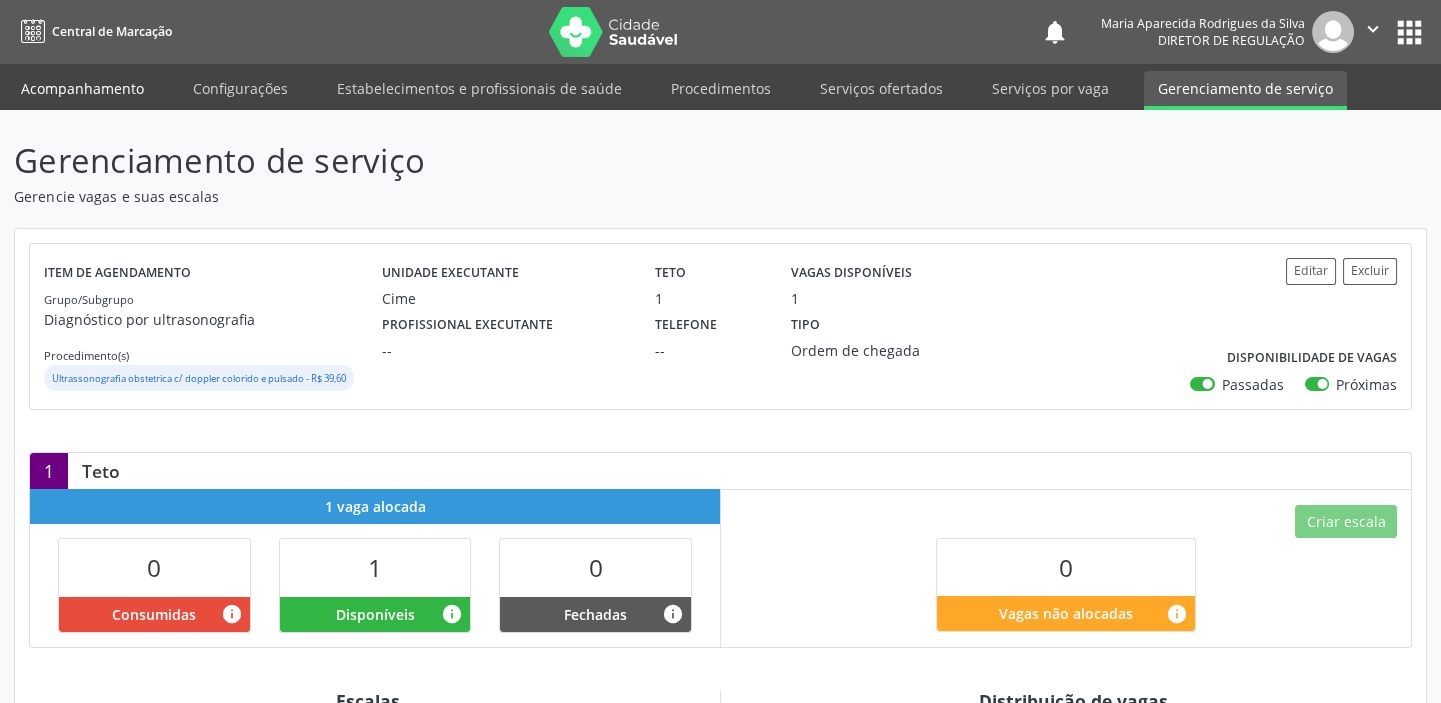 click on "Acompanhamento" at bounding box center [82, 88] 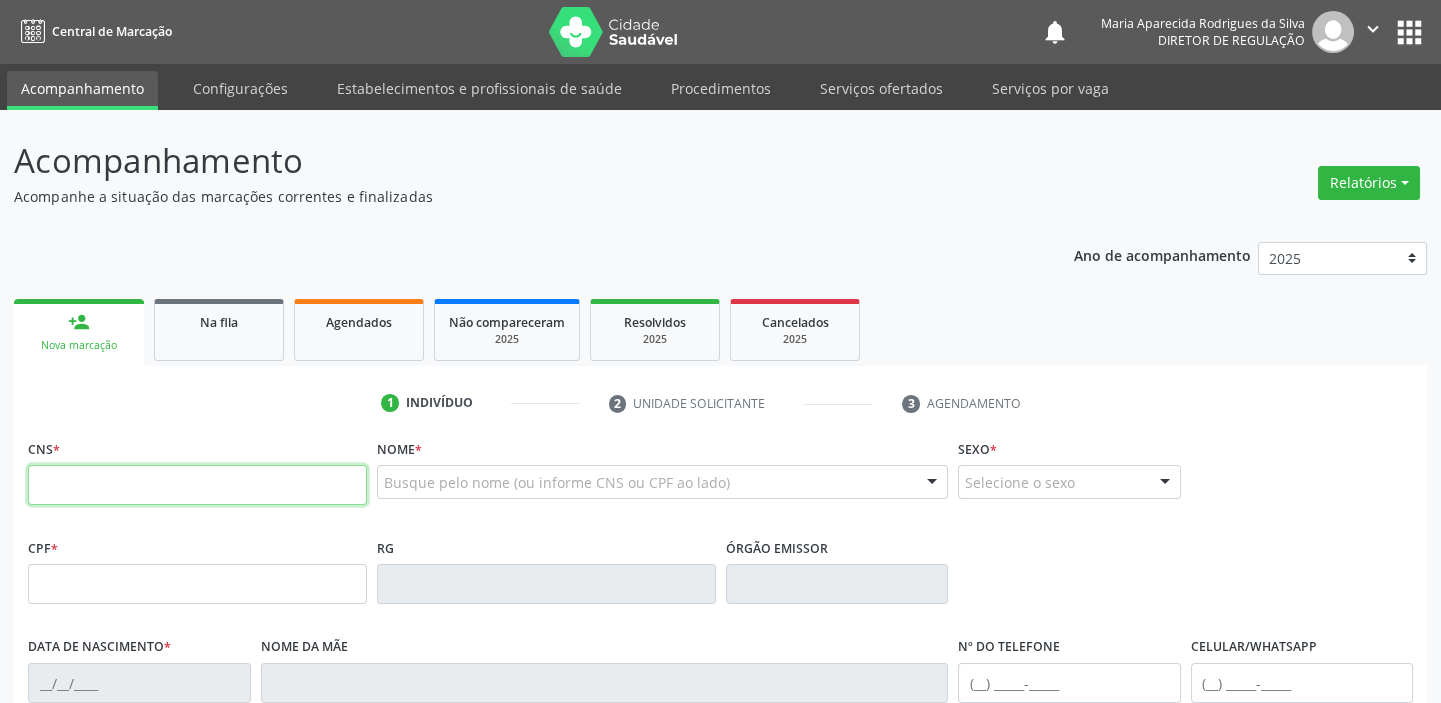 click at bounding box center (197, 485) 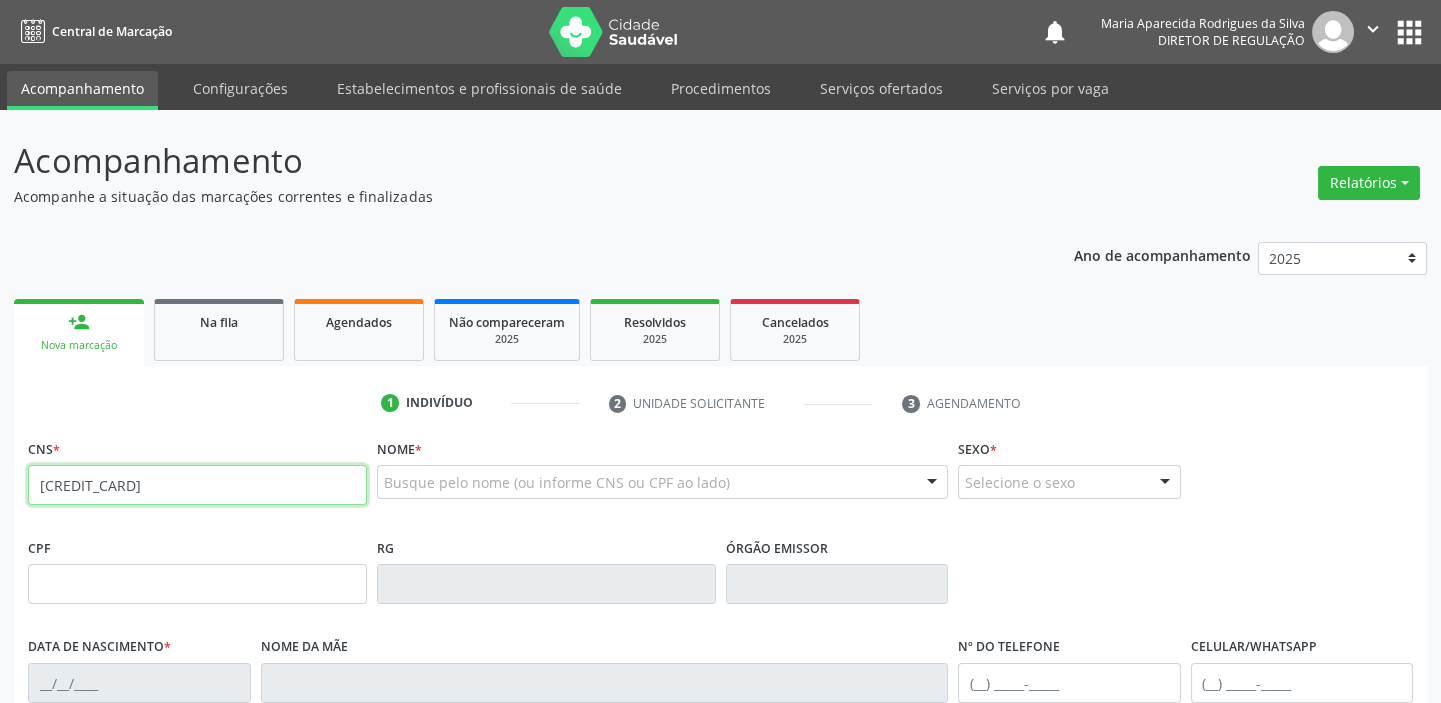 type on "700 2059 0771 7826" 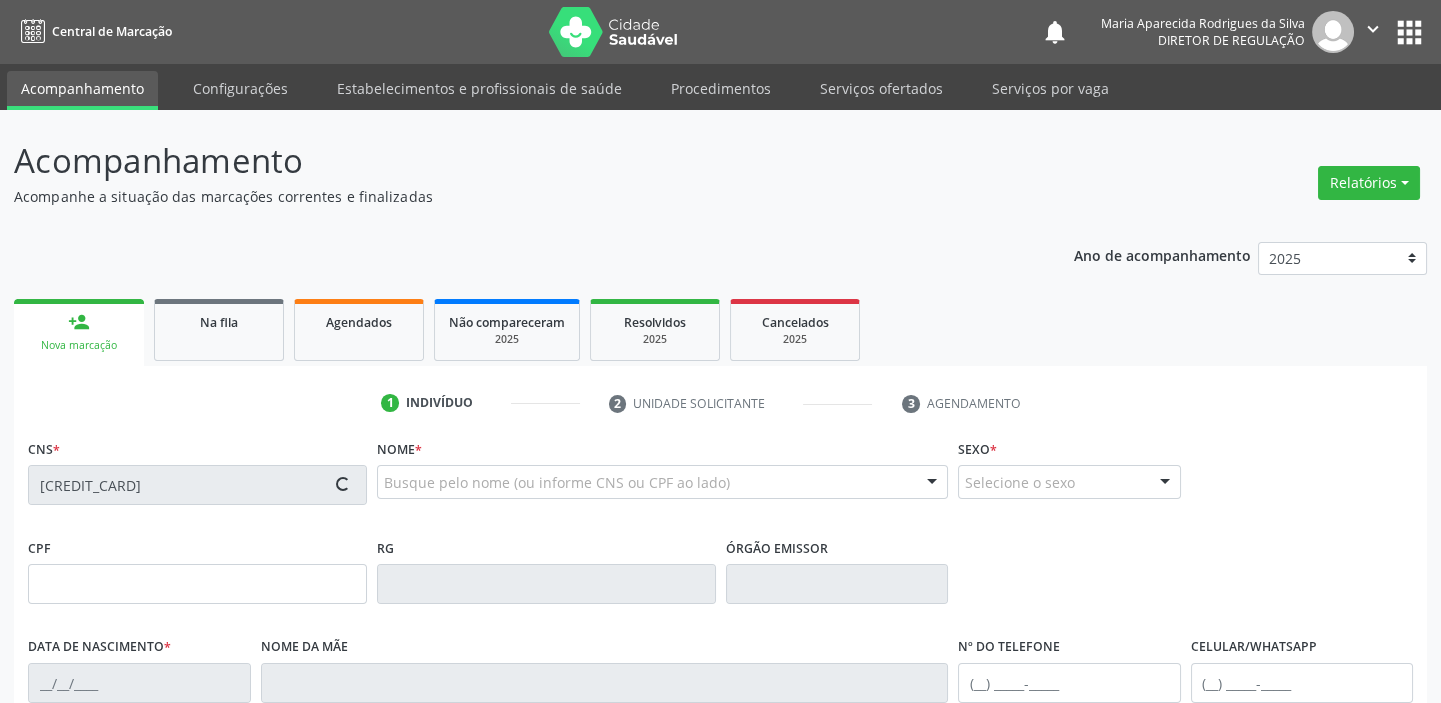 type on "137.710.364-10" 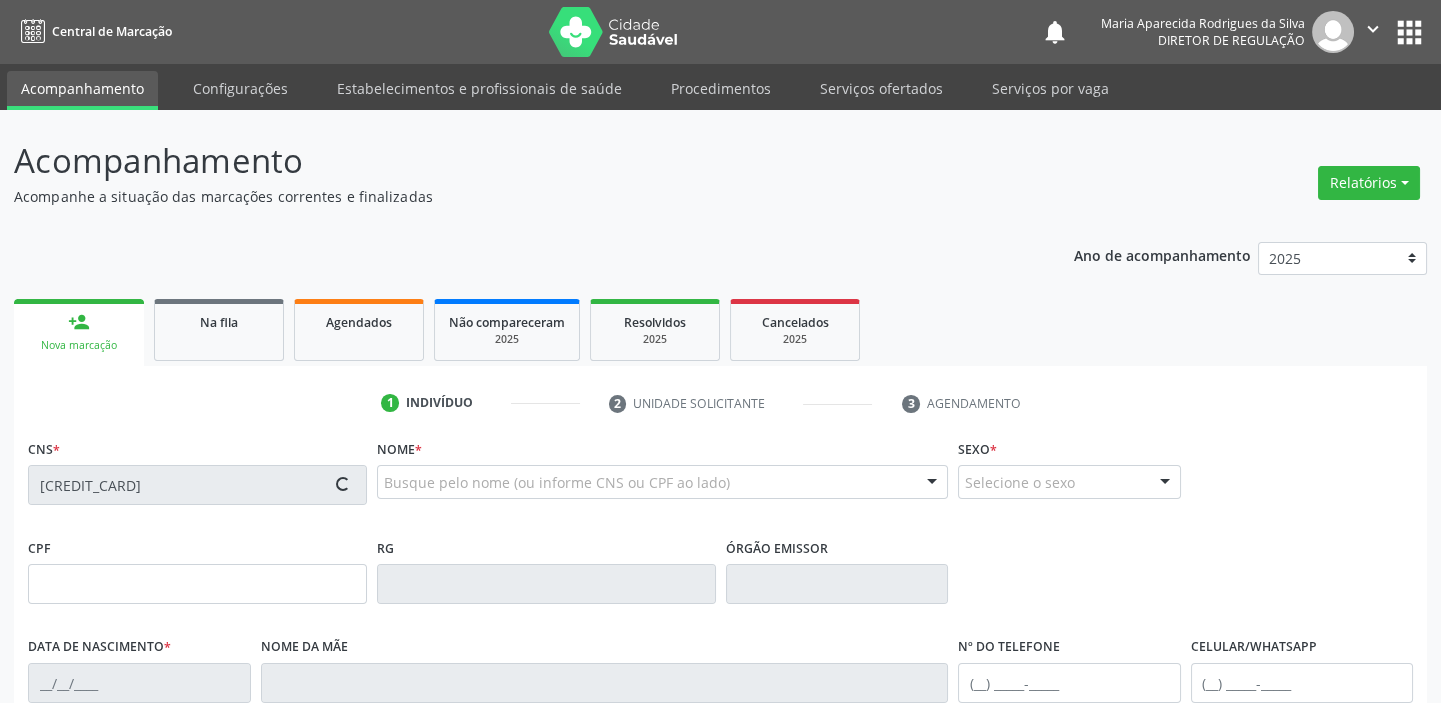 type on "15/11/2004" 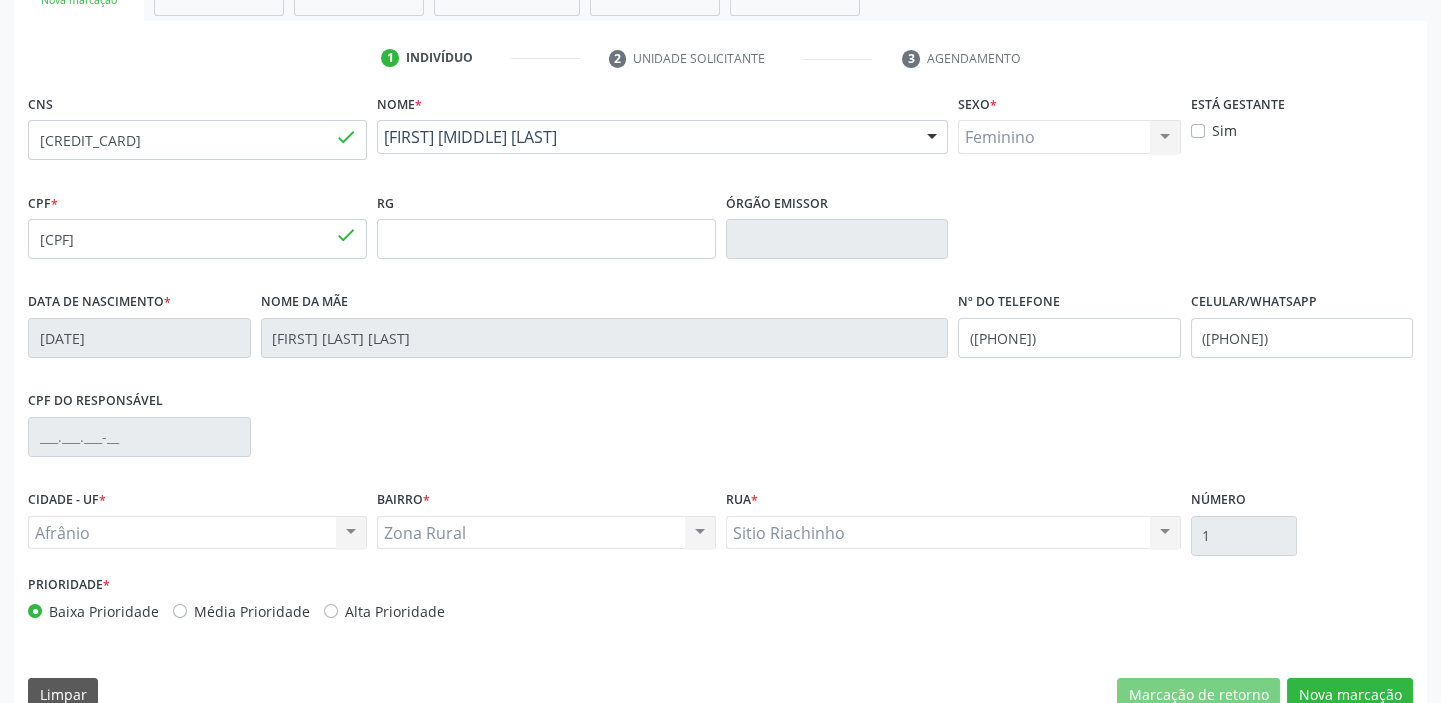 scroll, scrollTop: 380, scrollLeft: 0, axis: vertical 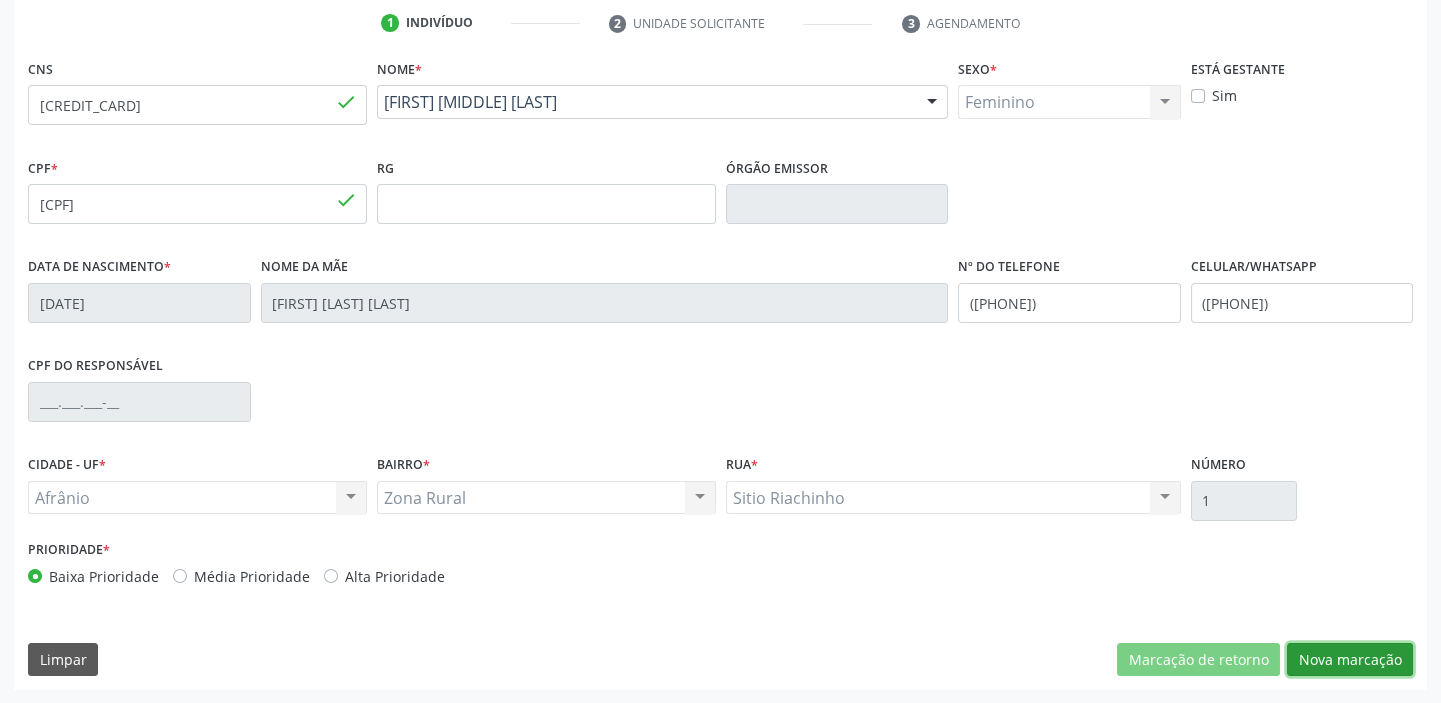 click on "Nova marcação" at bounding box center [1350, 660] 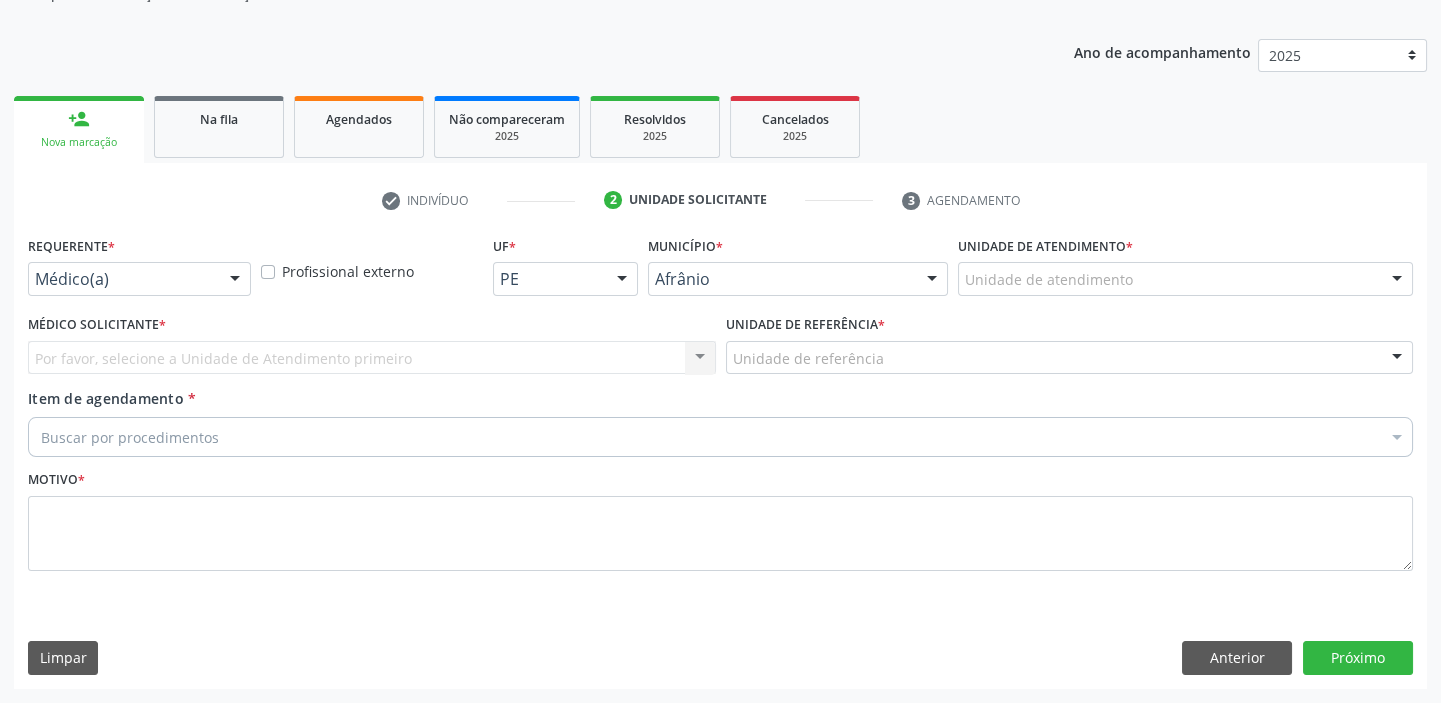 scroll, scrollTop: 201, scrollLeft: 0, axis: vertical 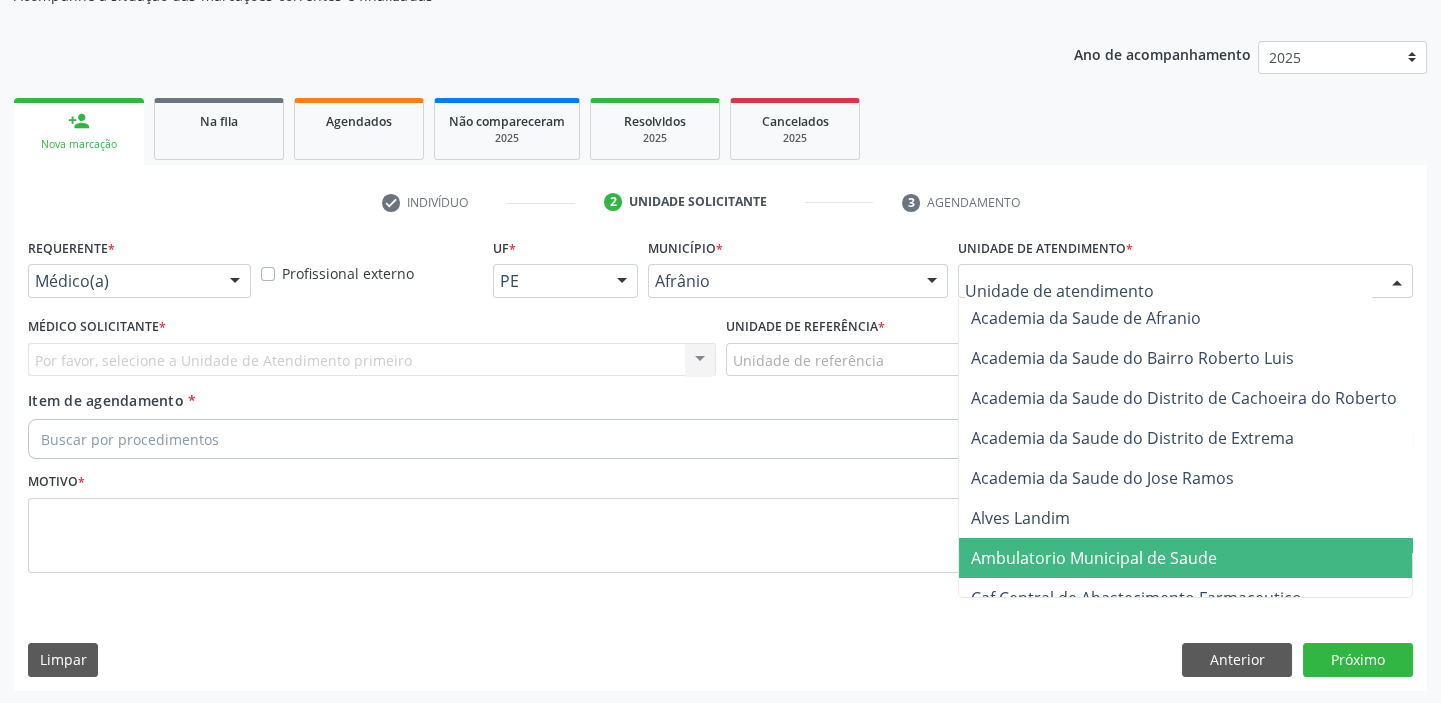 click on "Ambulatorio Municipal de Saude" at bounding box center [1094, 558] 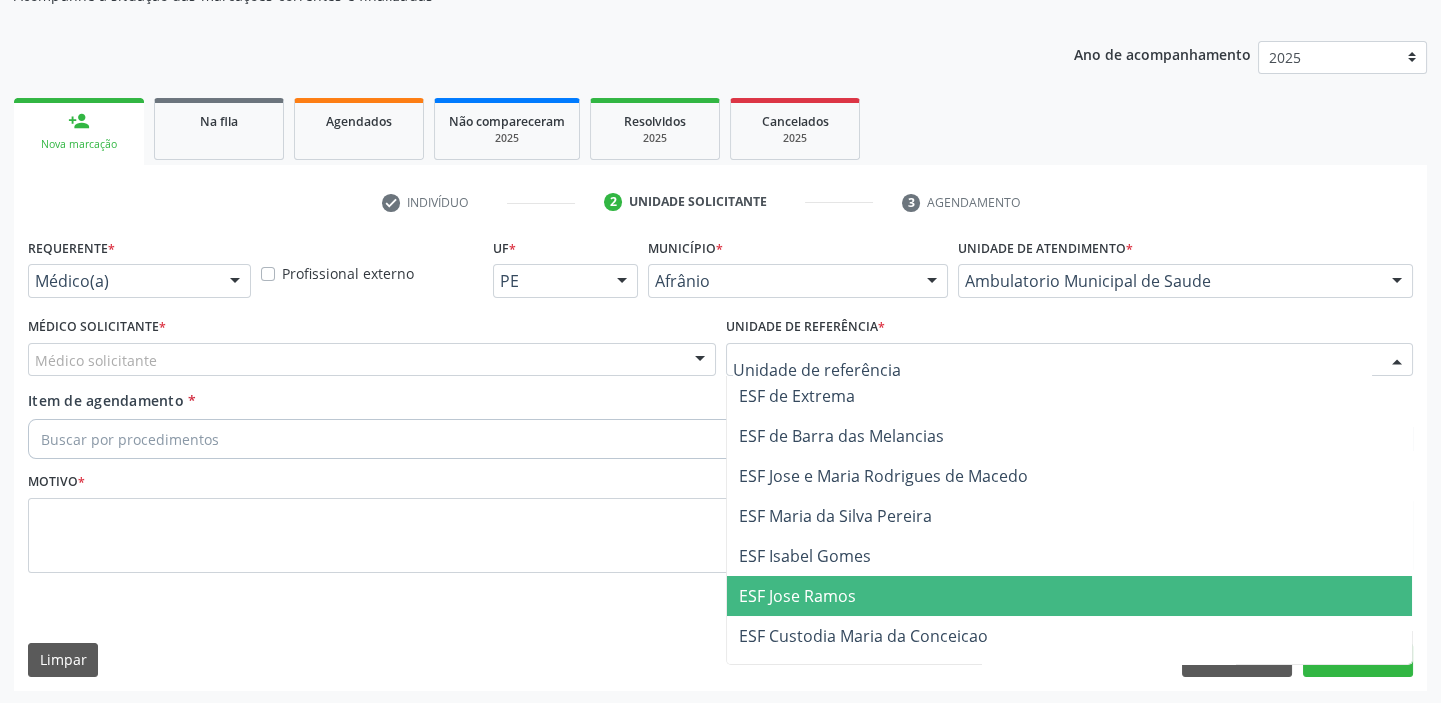 click on "ESF Jose Ramos" at bounding box center [797, 596] 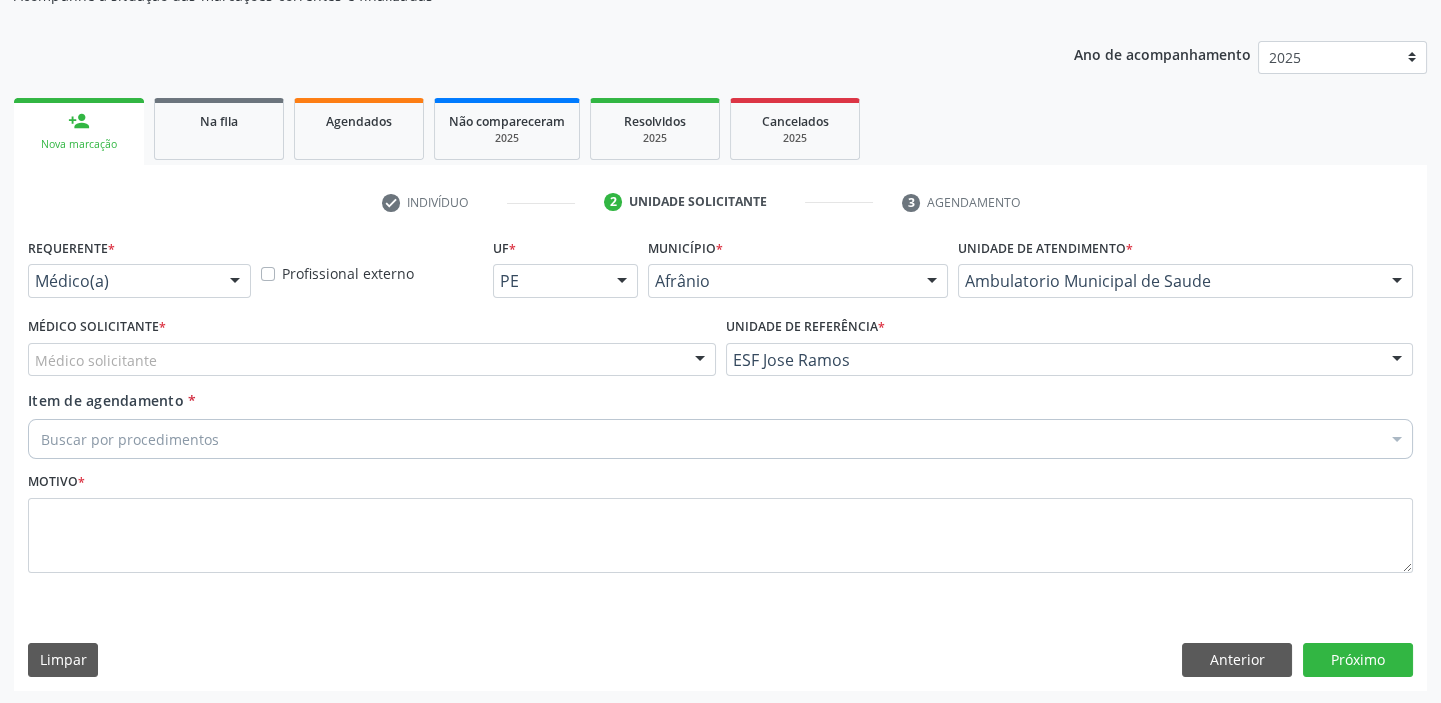 click on "Médico solicitante" at bounding box center [372, 360] 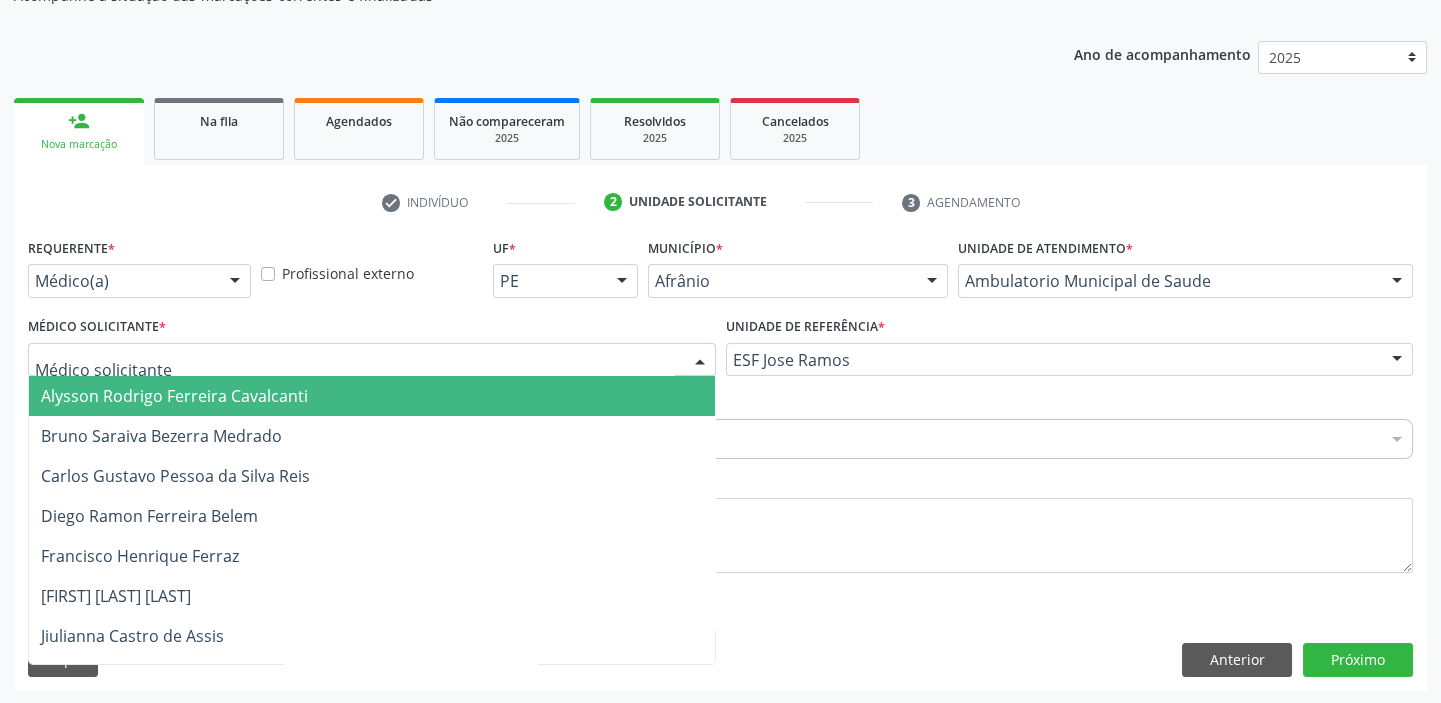 drag, startPoint x: 175, startPoint y: 385, endPoint x: 176, endPoint y: 404, distance: 19.026299 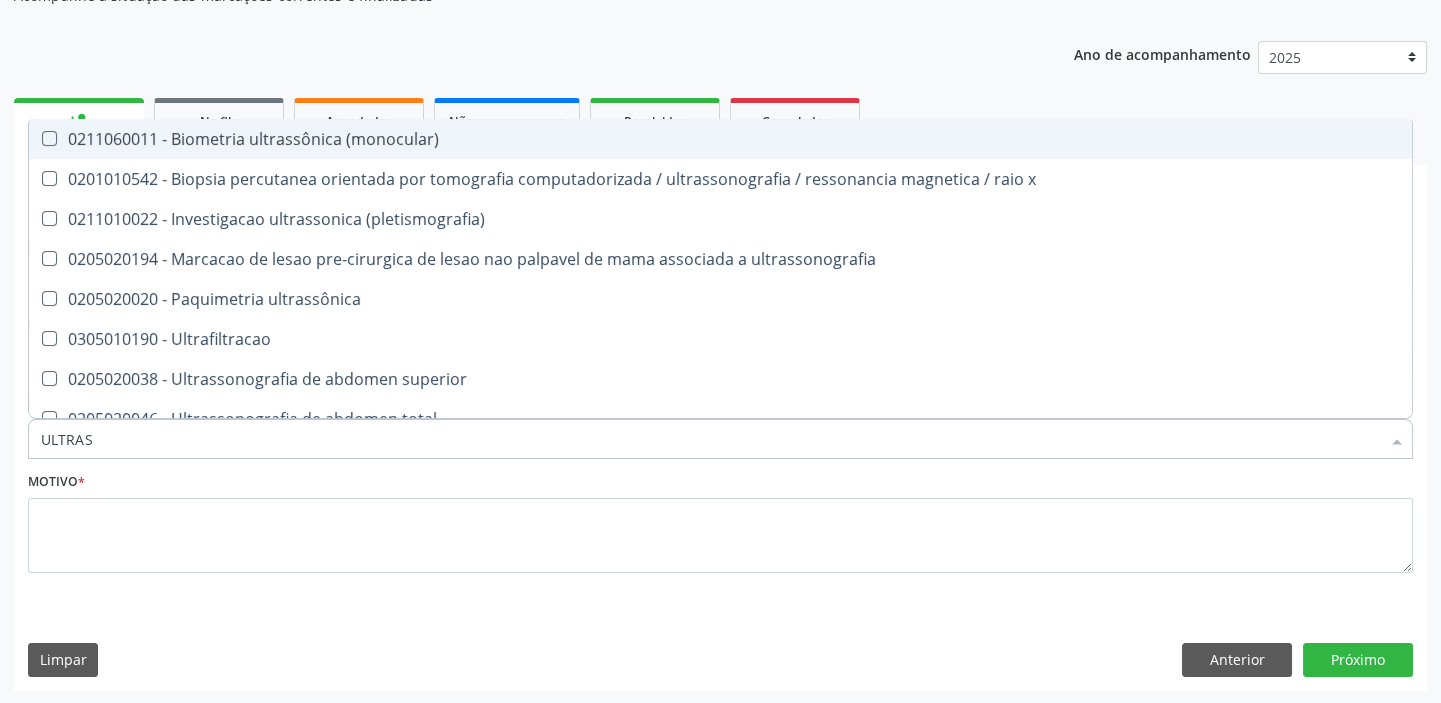 type on "ULTRASS" 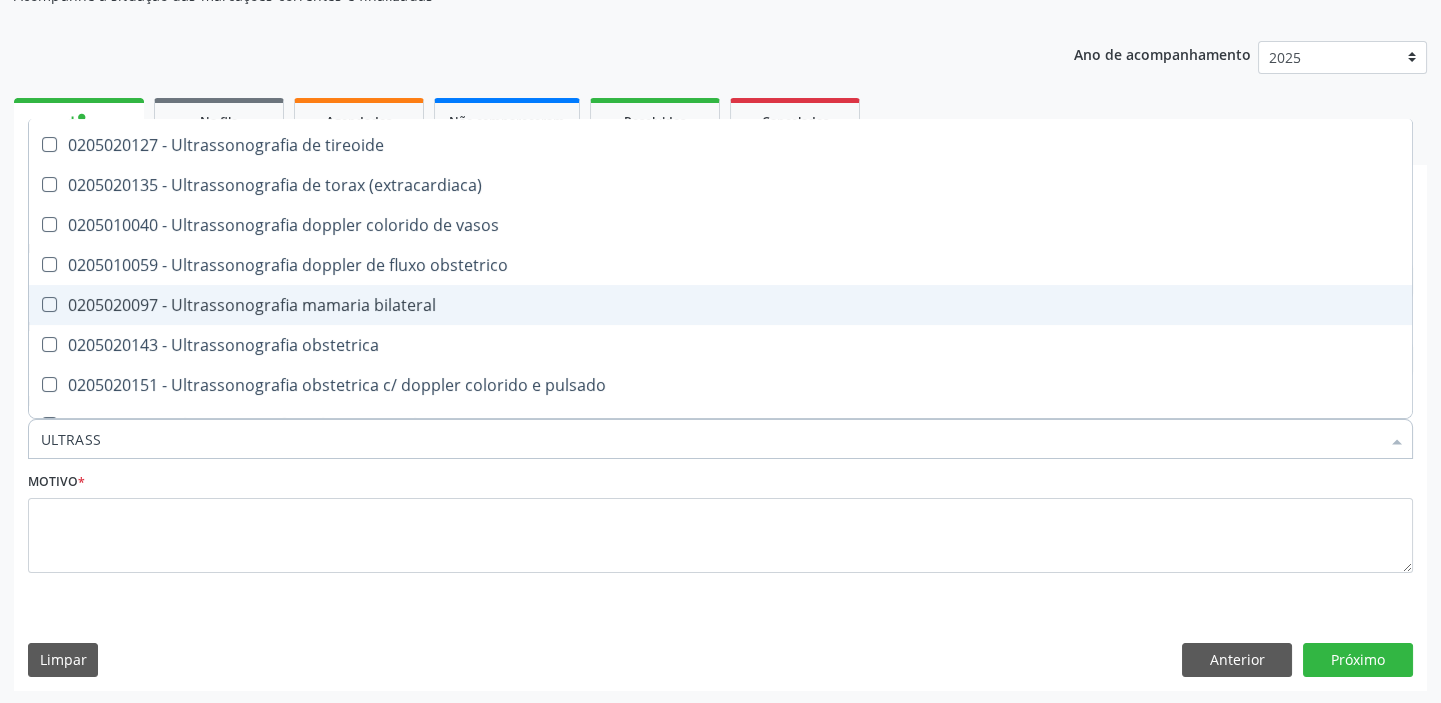 scroll, scrollTop: 545, scrollLeft: 0, axis: vertical 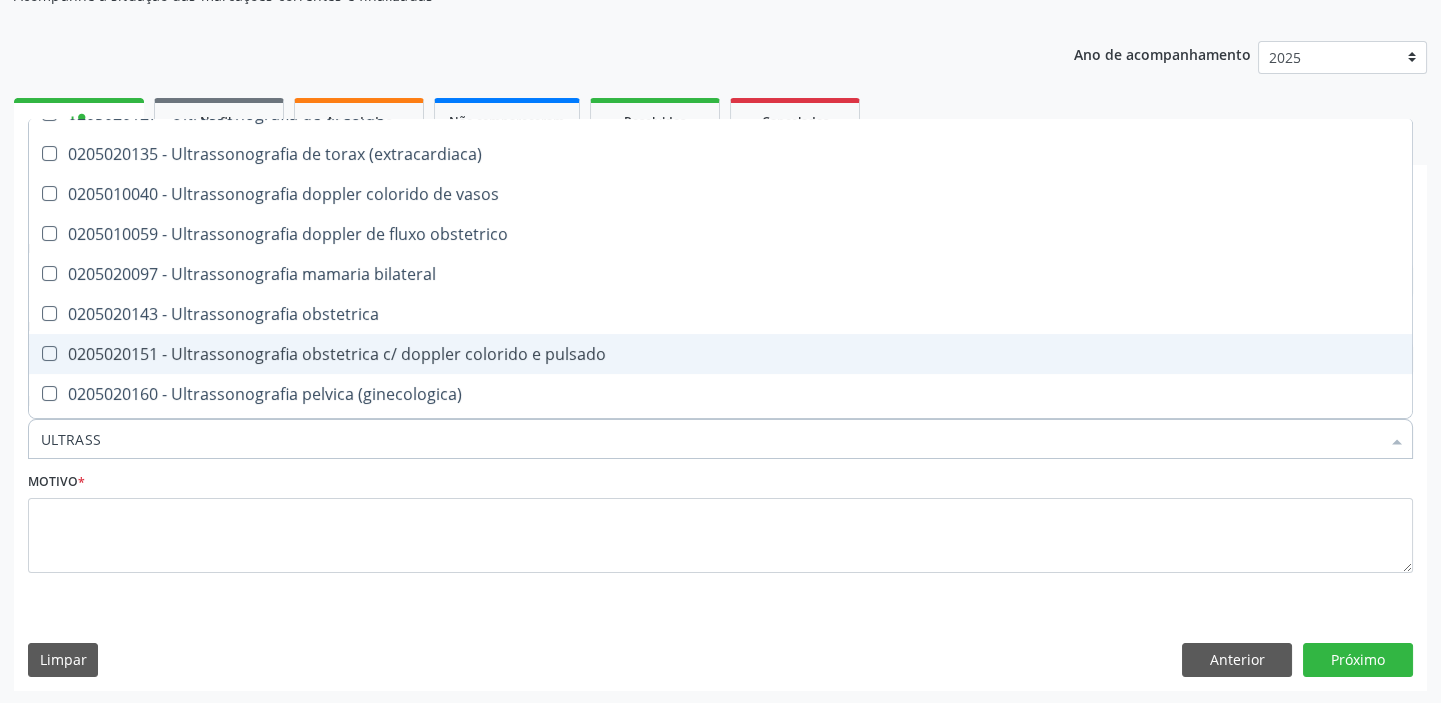 click on "0205020151 - Ultrassonografia obstetrica c/ doppler colorido e pulsado" at bounding box center (720, 354) 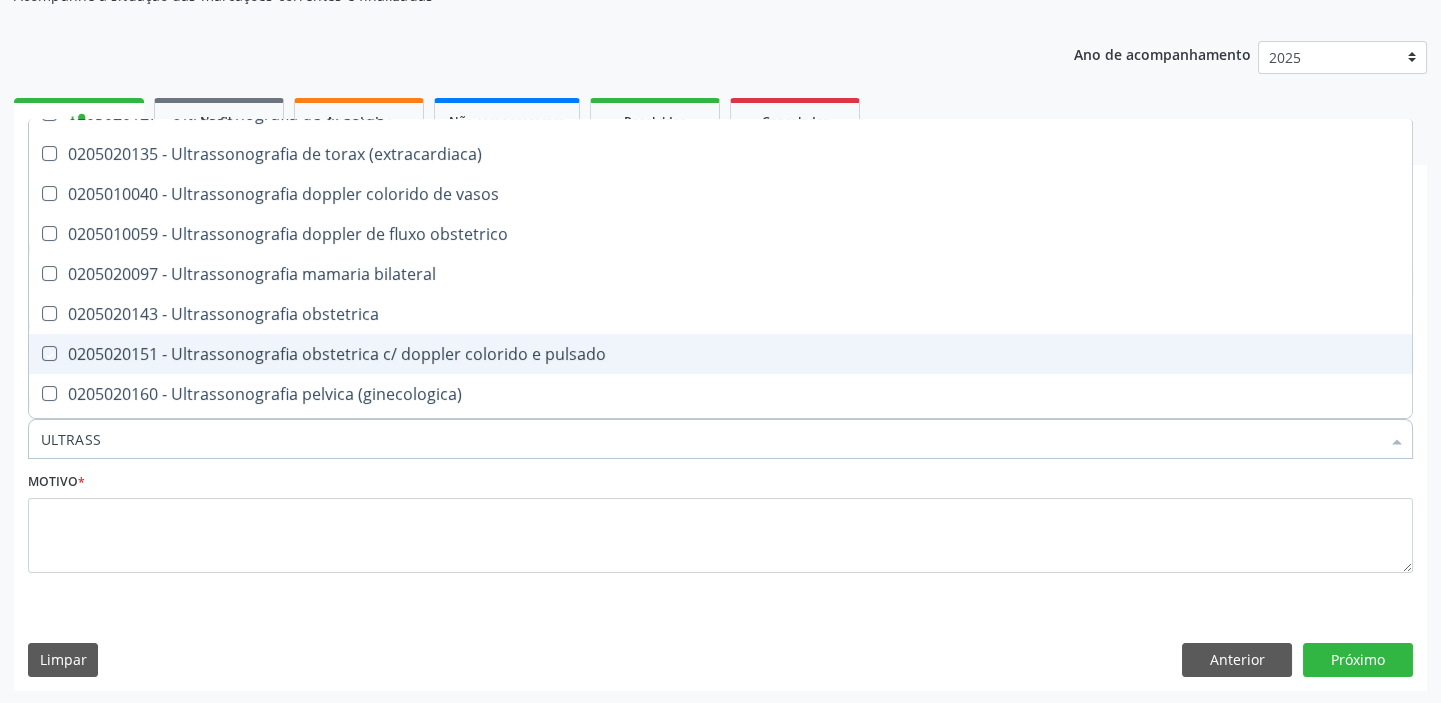 checkbox on "true" 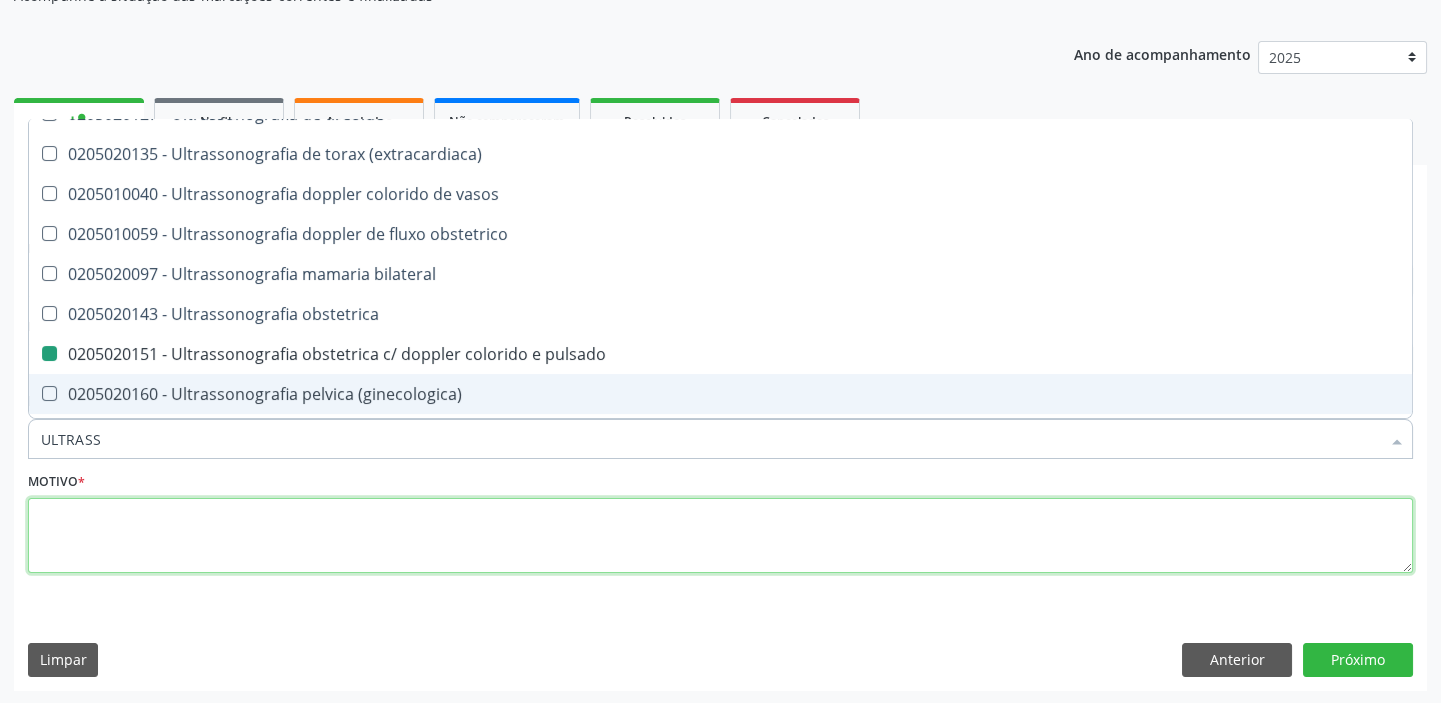 click at bounding box center [720, 536] 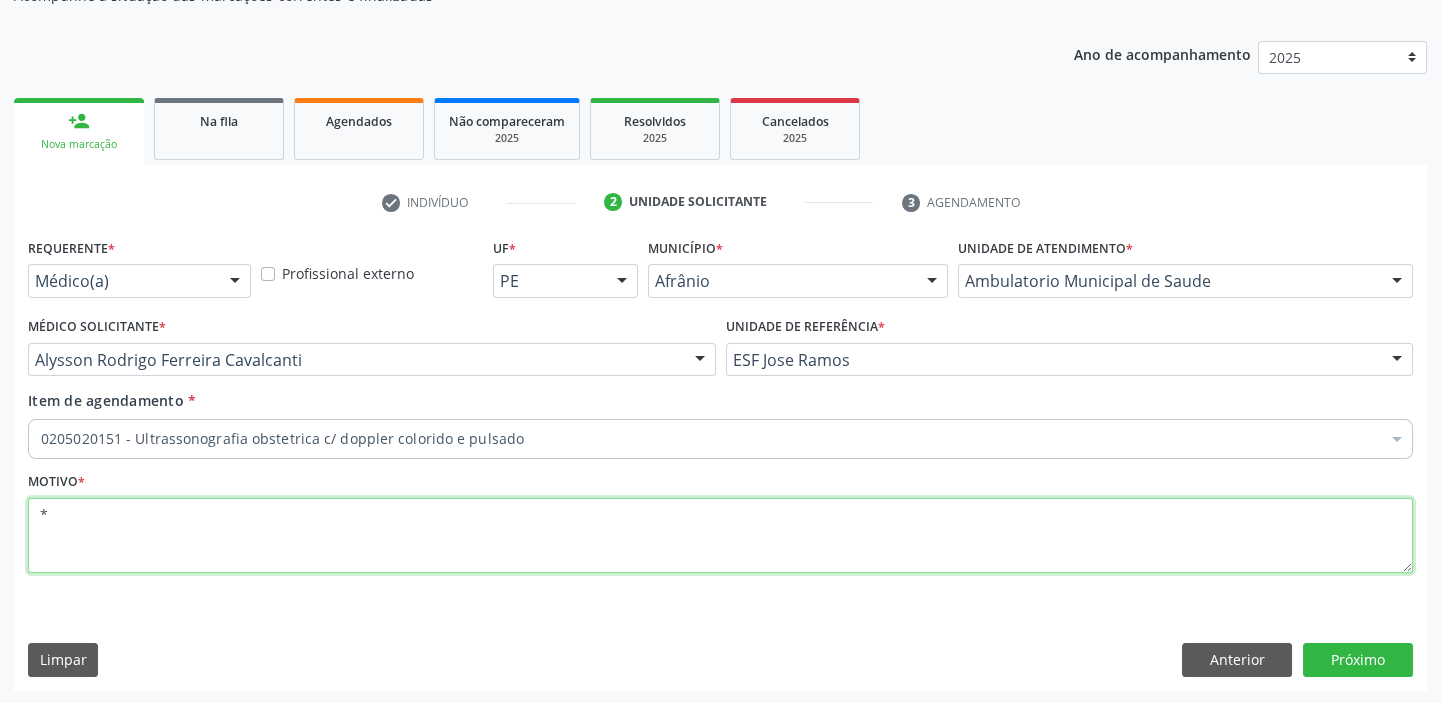 scroll, scrollTop: 0, scrollLeft: 0, axis: both 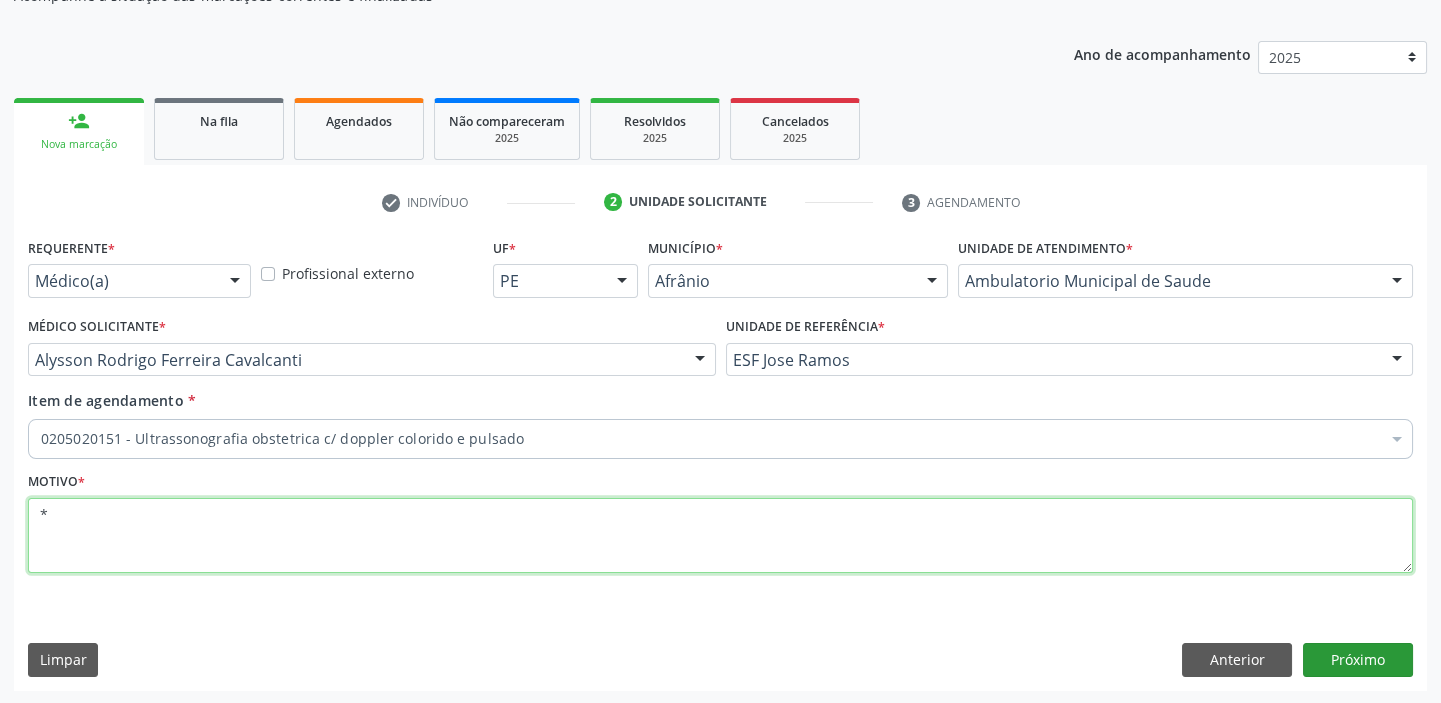 type on "*" 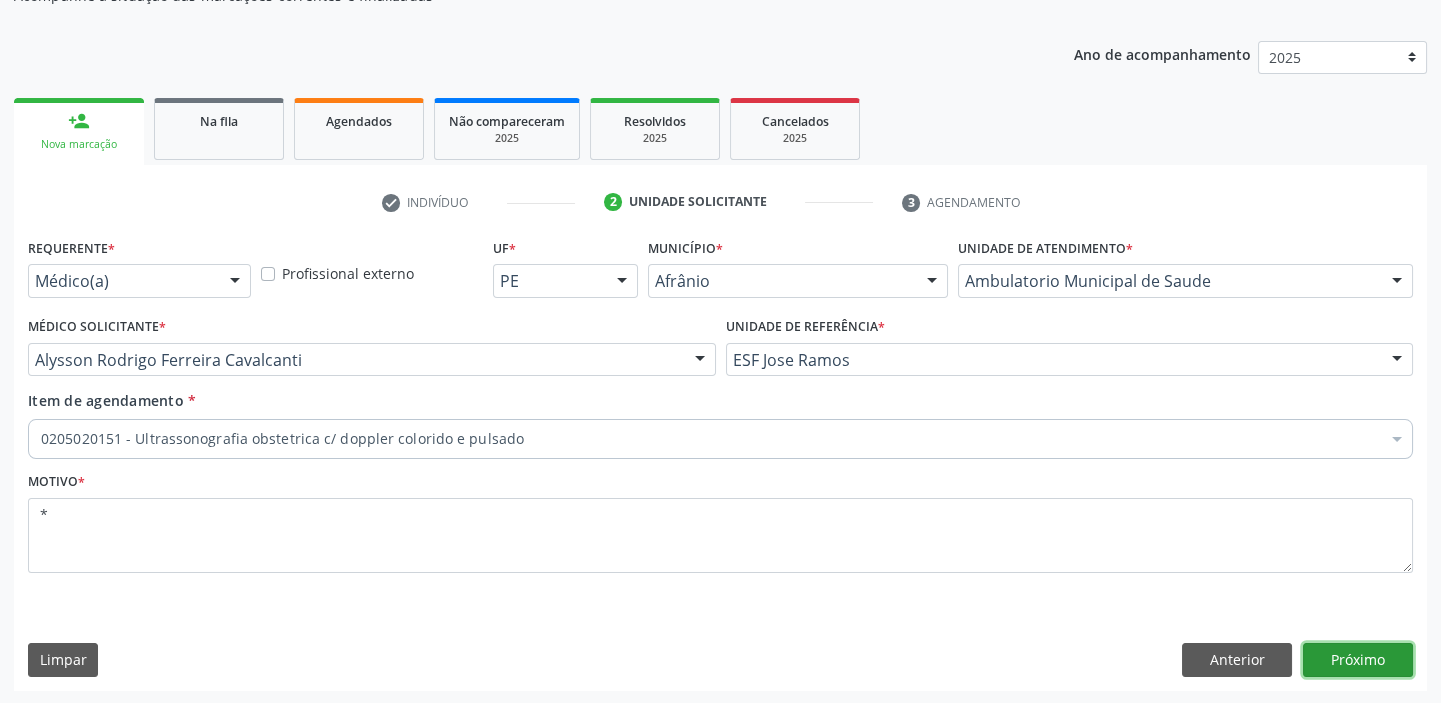 click on "Próximo" at bounding box center [1358, 660] 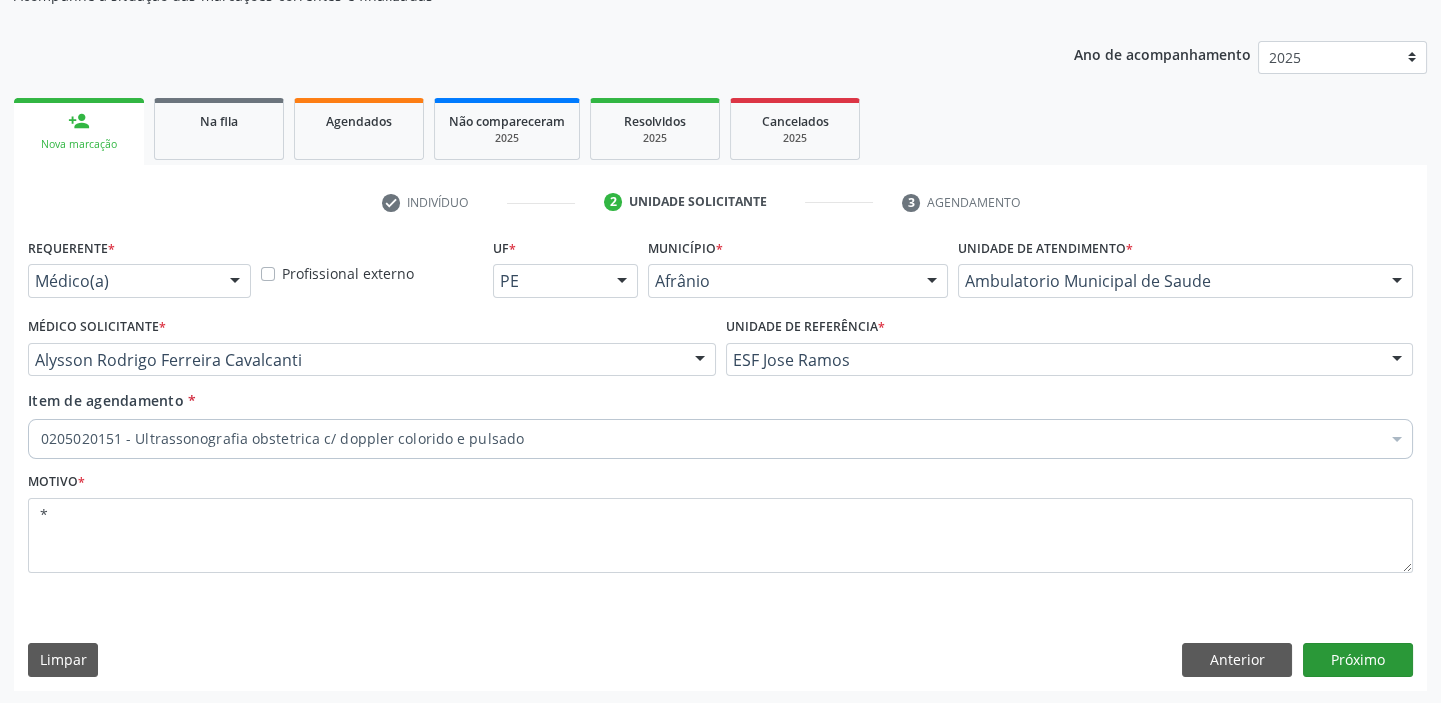 scroll, scrollTop: 166, scrollLeft: 0, axis: vertical 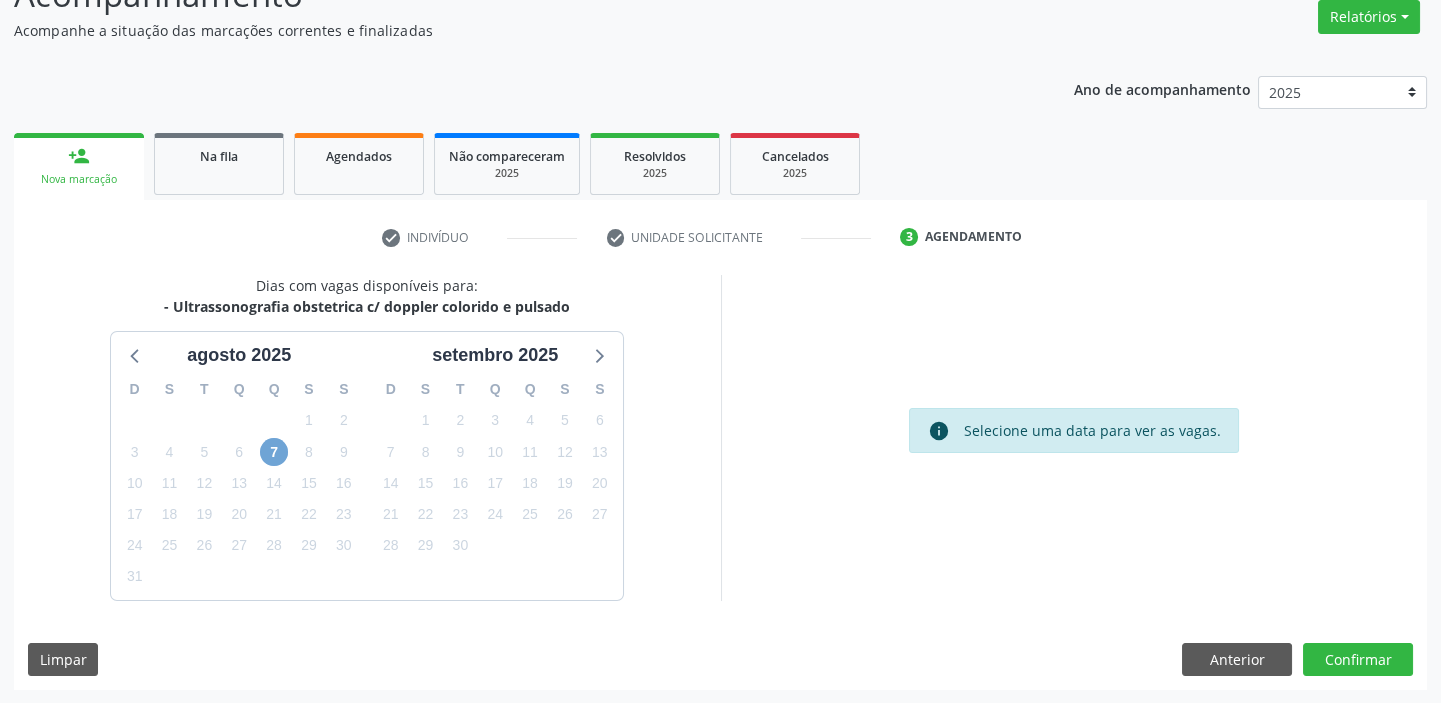 click on "7" at bounding box center (274, 452) 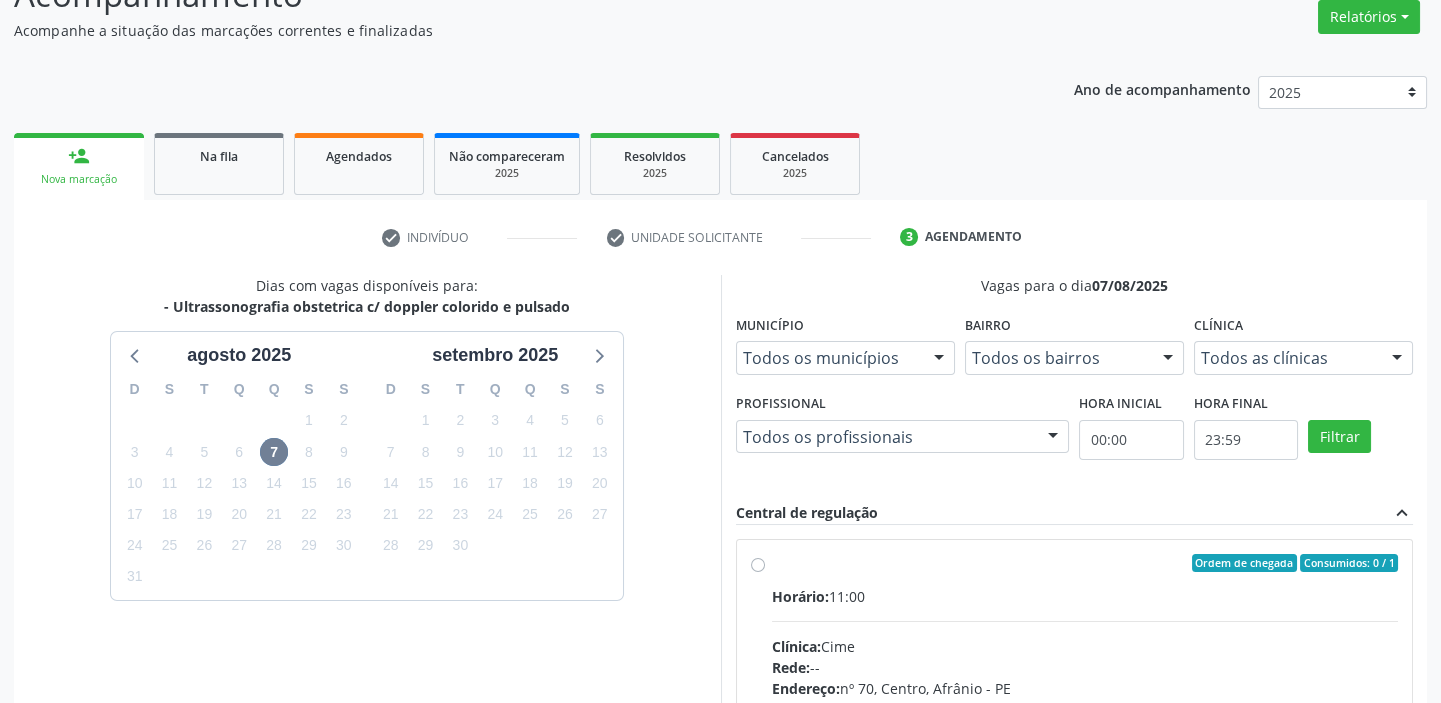 click on "Clínica:  Cime" at bounding box center (1085, 646) 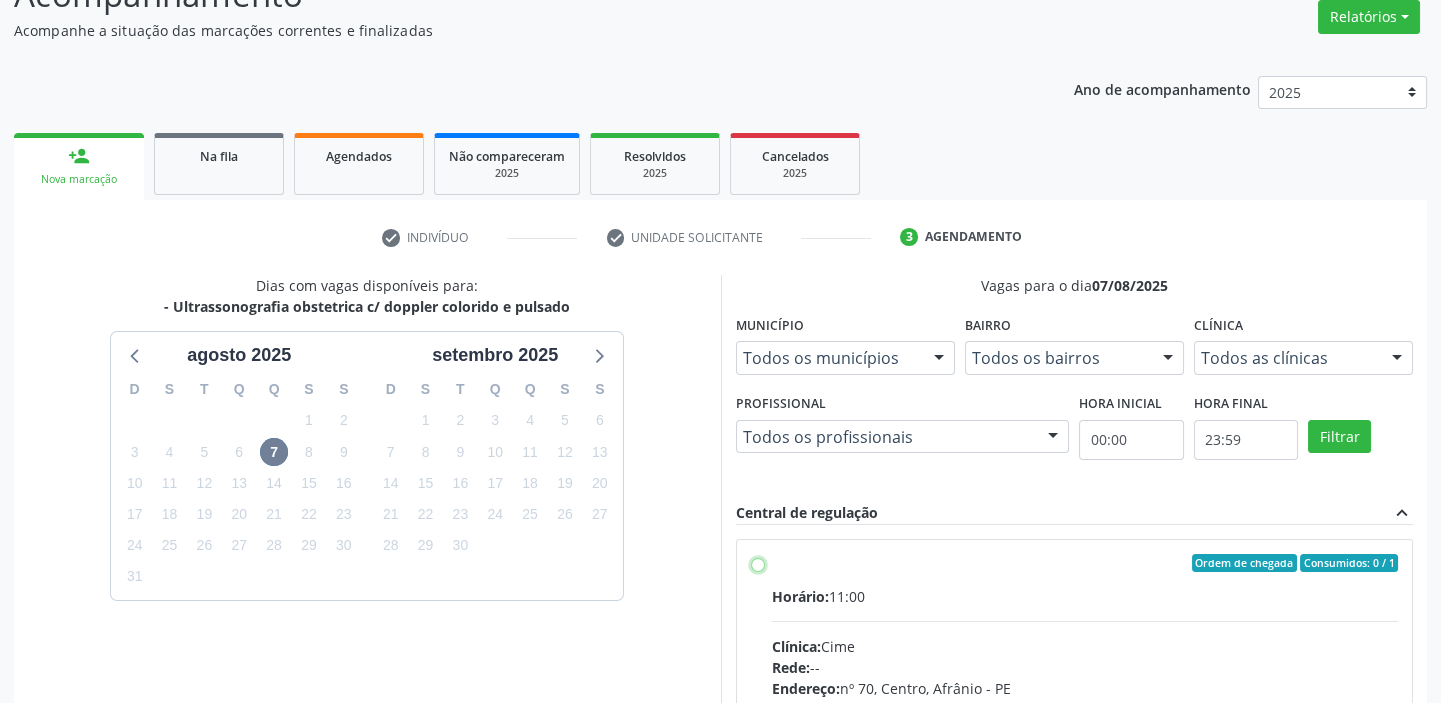 click on "Ordem de chegada
Consumidos: 0 / 1
Horário:   11:00
Clínica:  Cime
Rede:
--
Endereço:   nº 70, Centro, Afrânio - PE
Telefone:   (87) 88416145
Profissional:
--
Informações adicionais sobre o atendimento
Idade de atendimento:
Sem restrição
Gênero(s) atendido(s):
Sem restrição
Informações adicionais:
--" at bounding box center [758, 563] 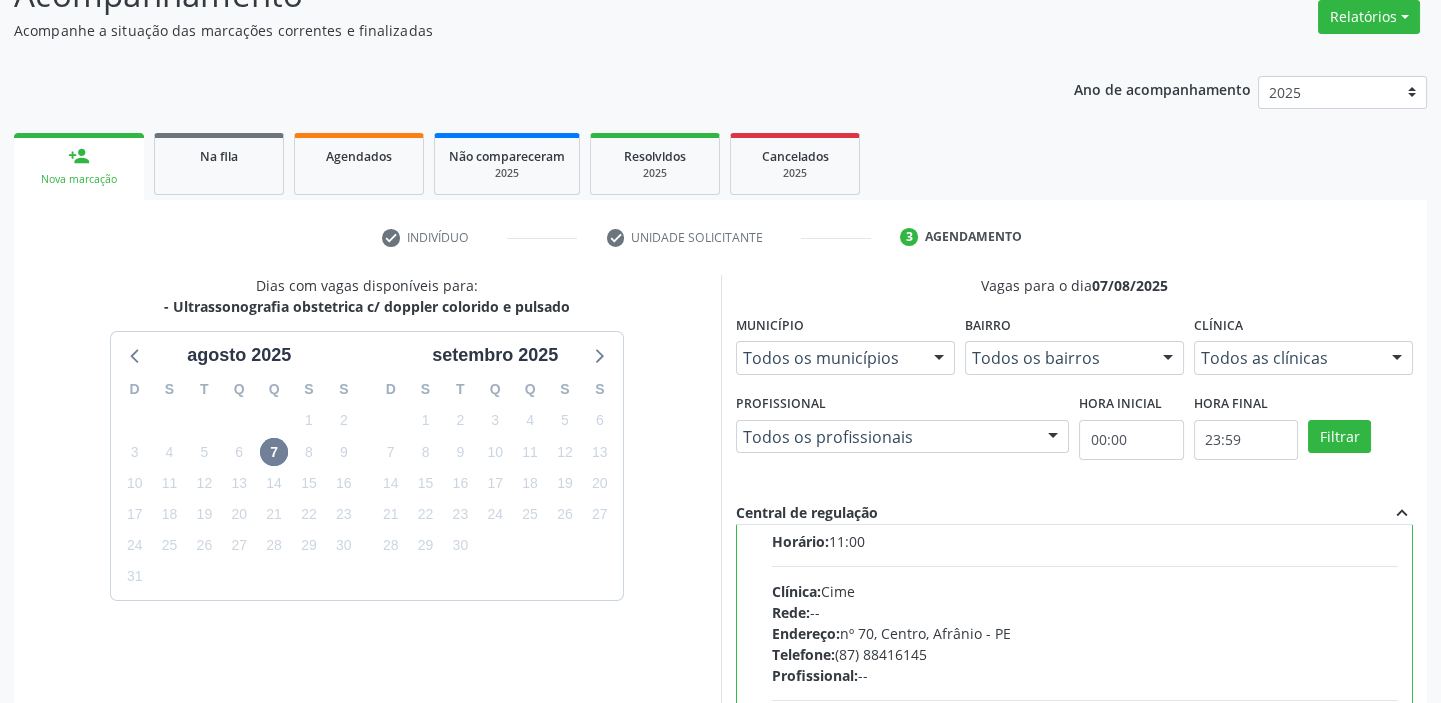 scroll, scrollTop: 99, scrollLeft: 0, axis: vertical 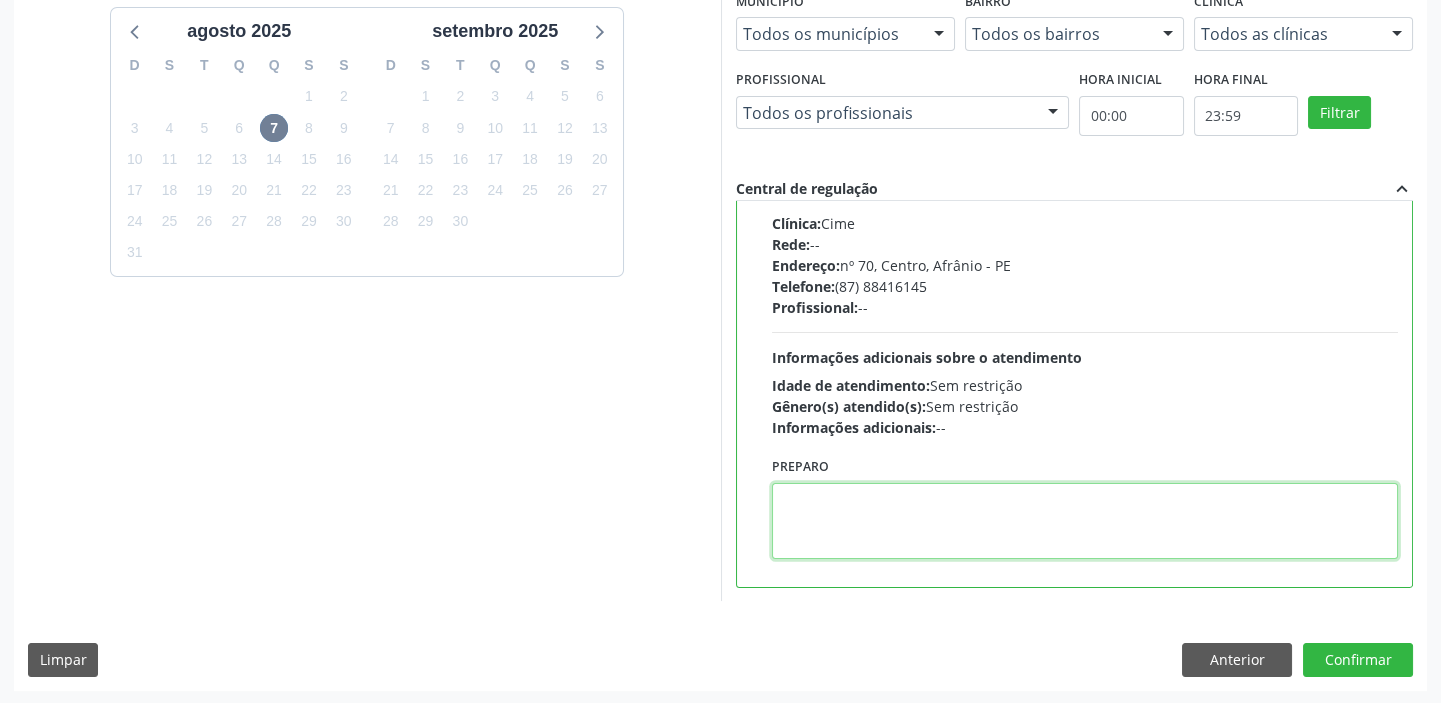 click at bounding box center [1085, 521] 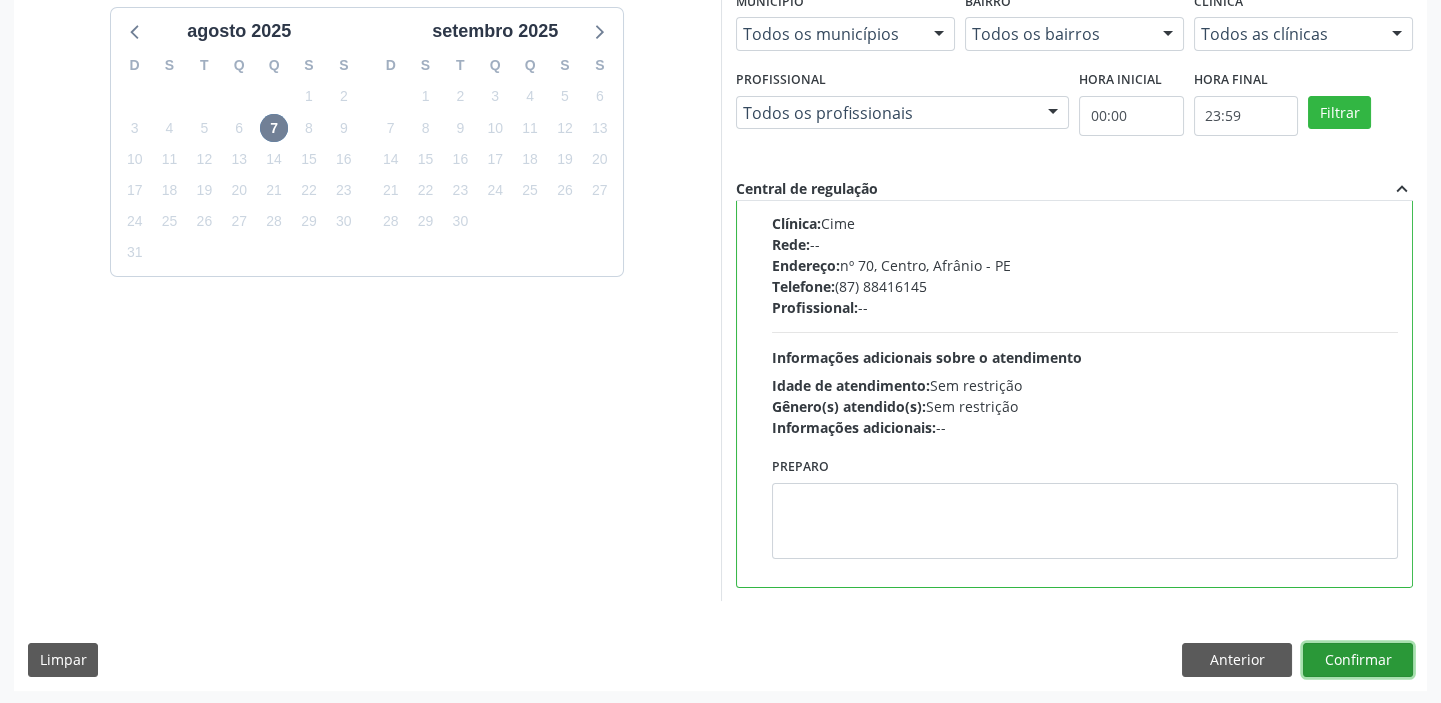 click on "Confirmar" at bounding box center (1358, 660) 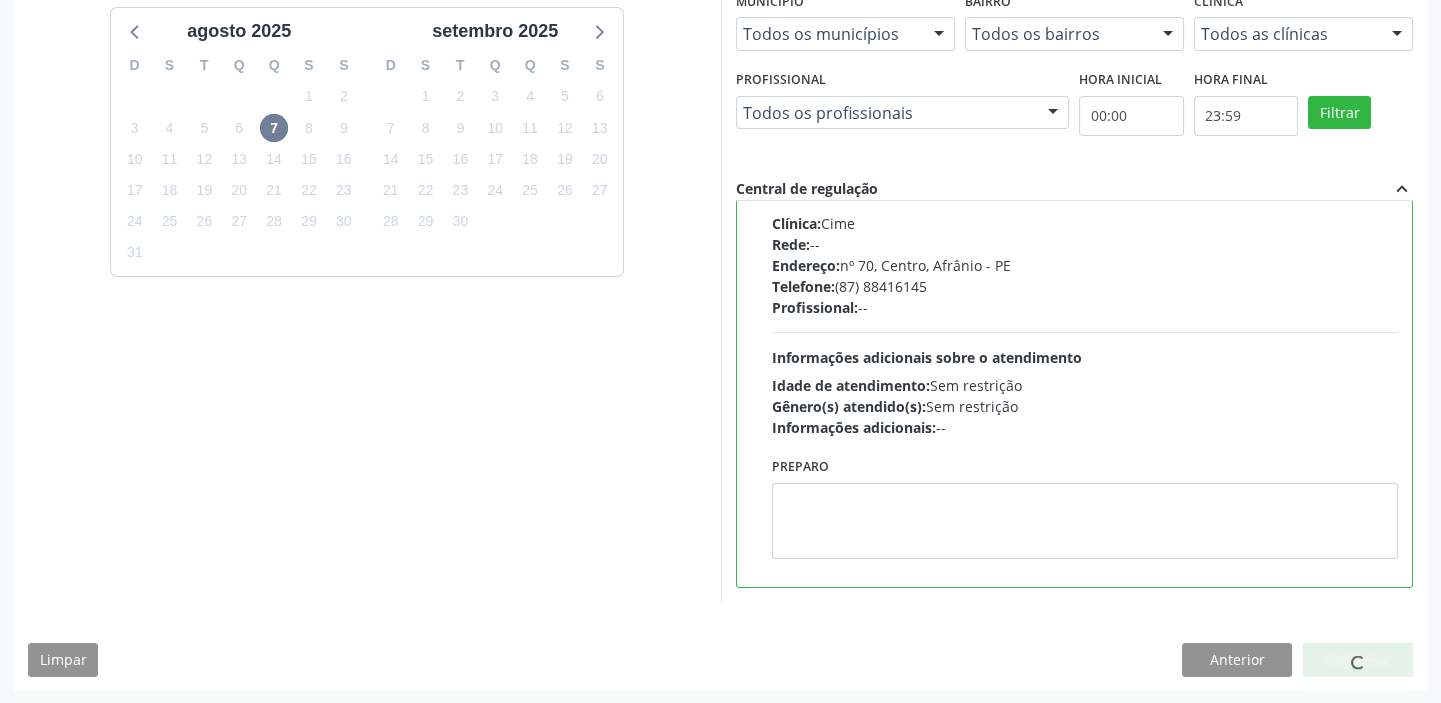 scroll, scrollTop: 0, scrollLeft: 0, axis: both 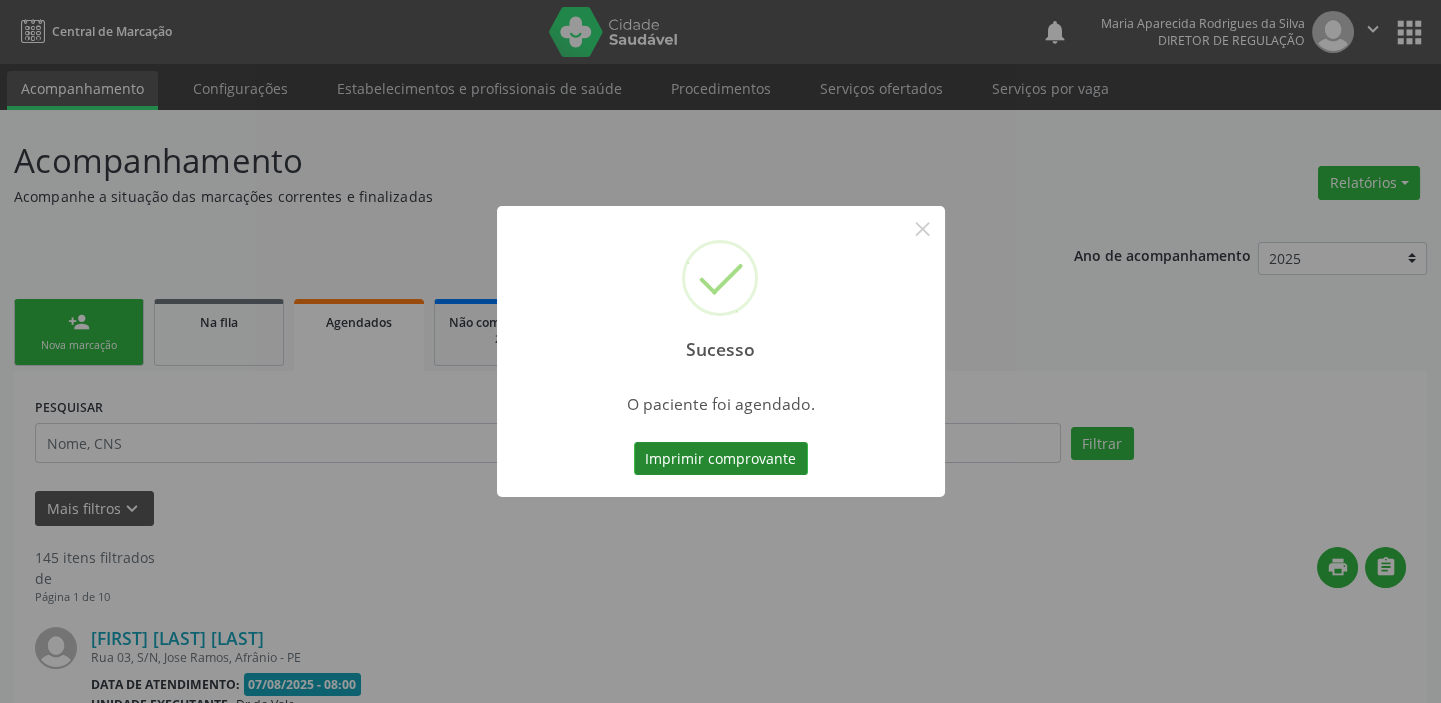 click on "Imprimir comprovante" at bounding box center [721, 459] 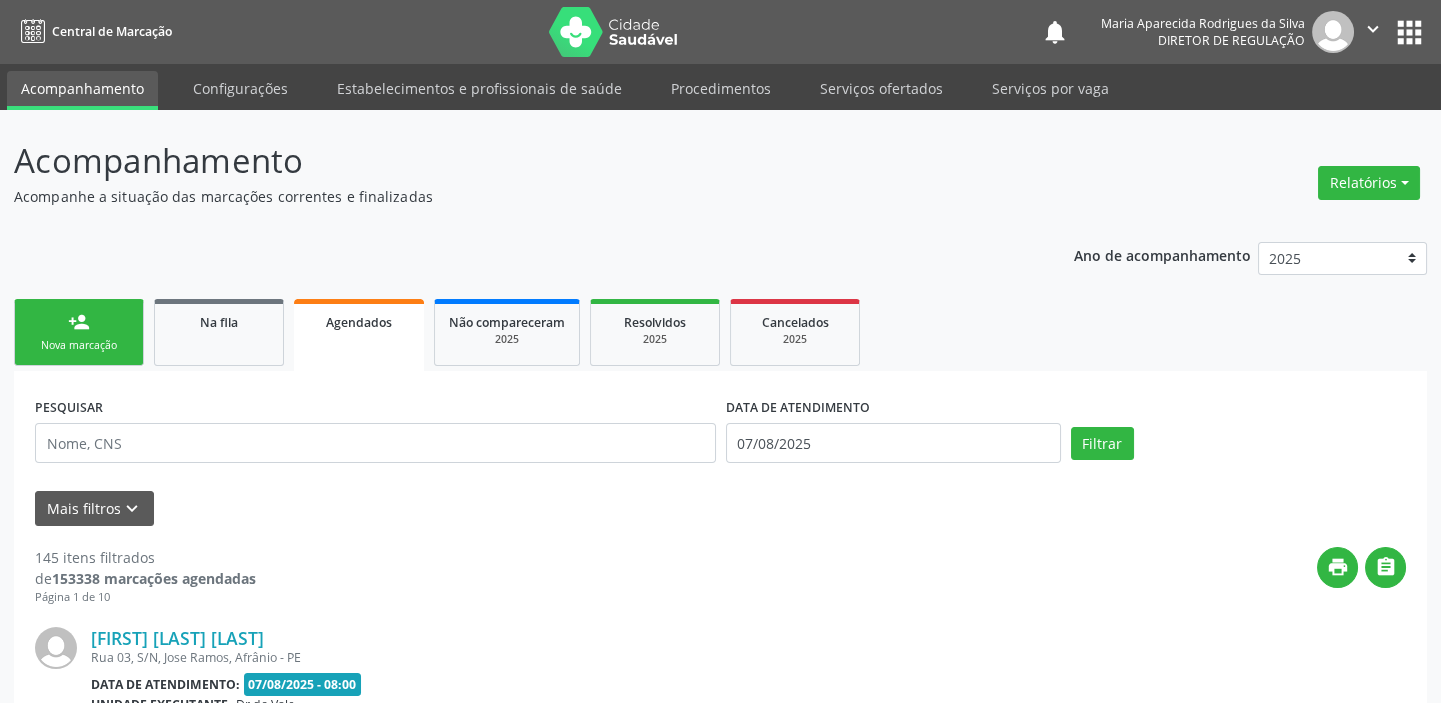 click on "Nova marcação" at bounding box center (79, 345) 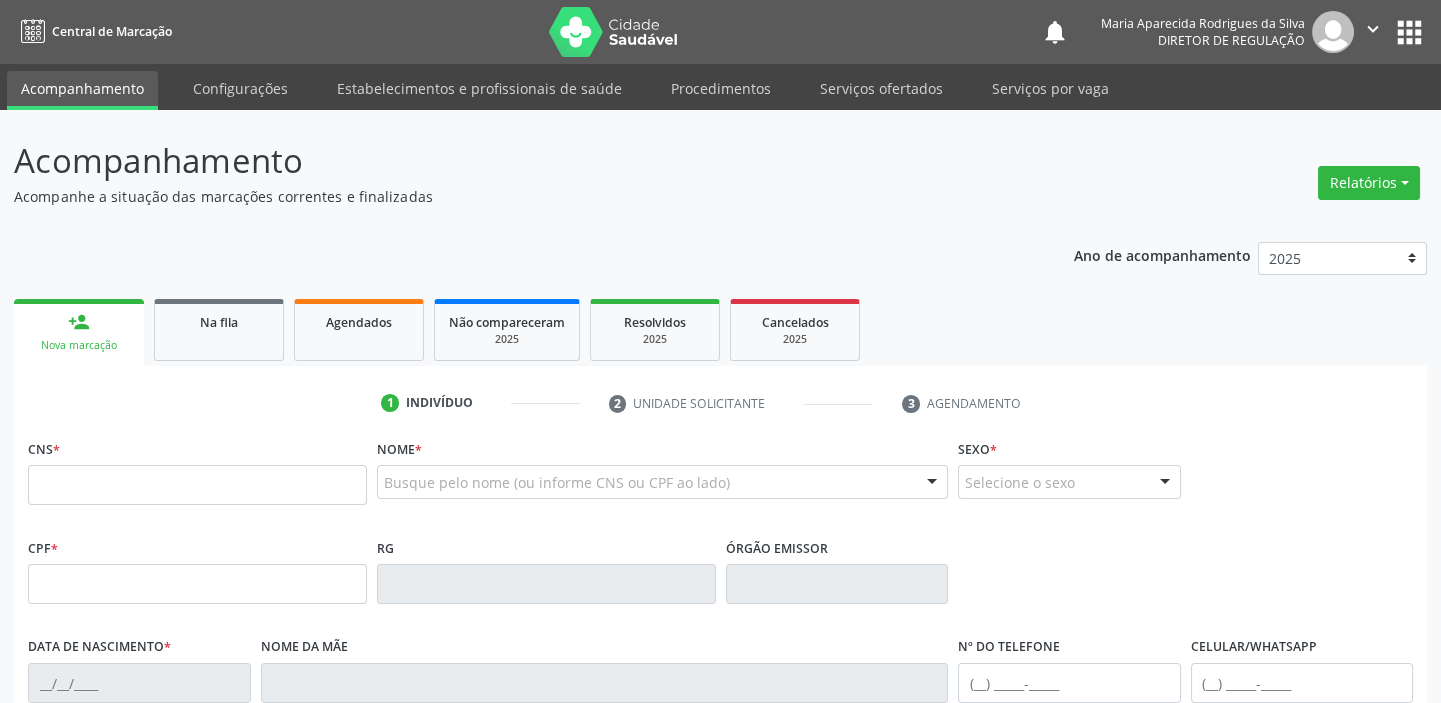 click on "Nova marcação" at bounding box center (79, 345) 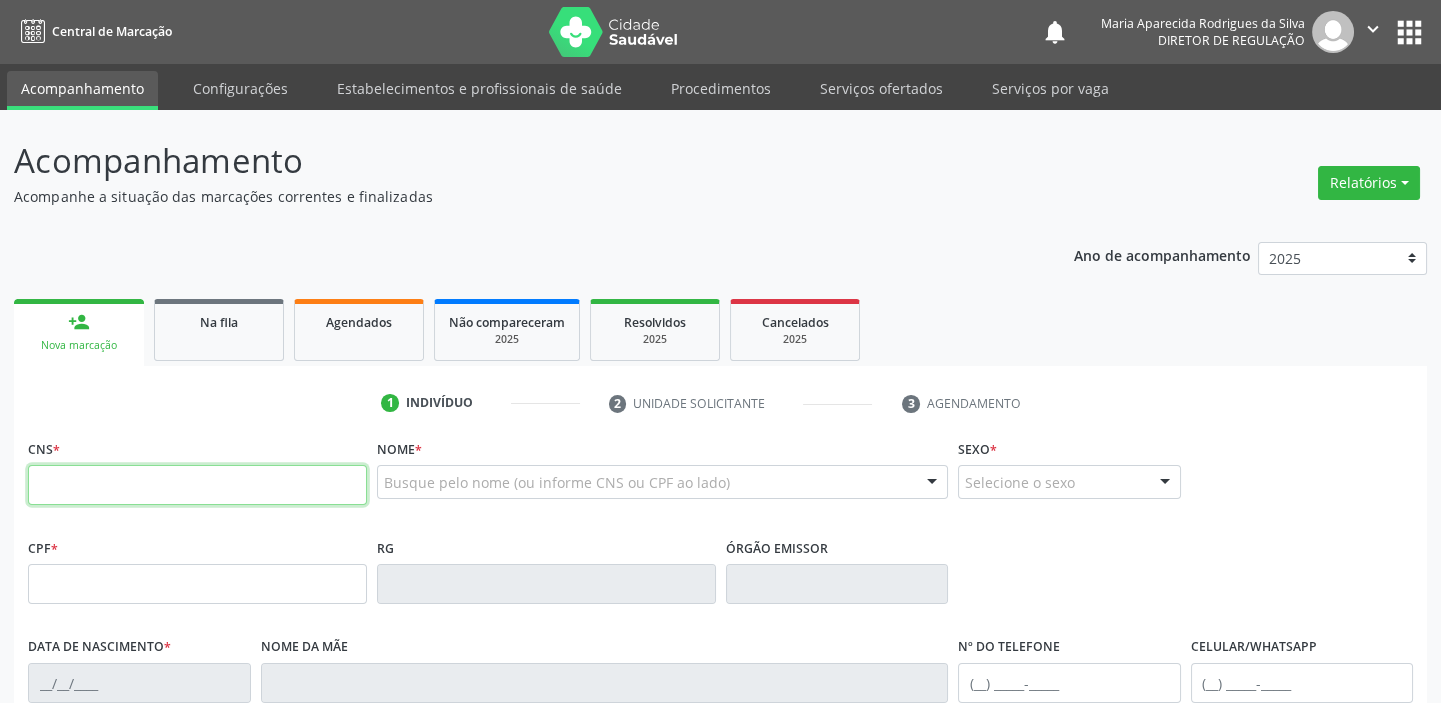 click at bounding box center [197, 485] 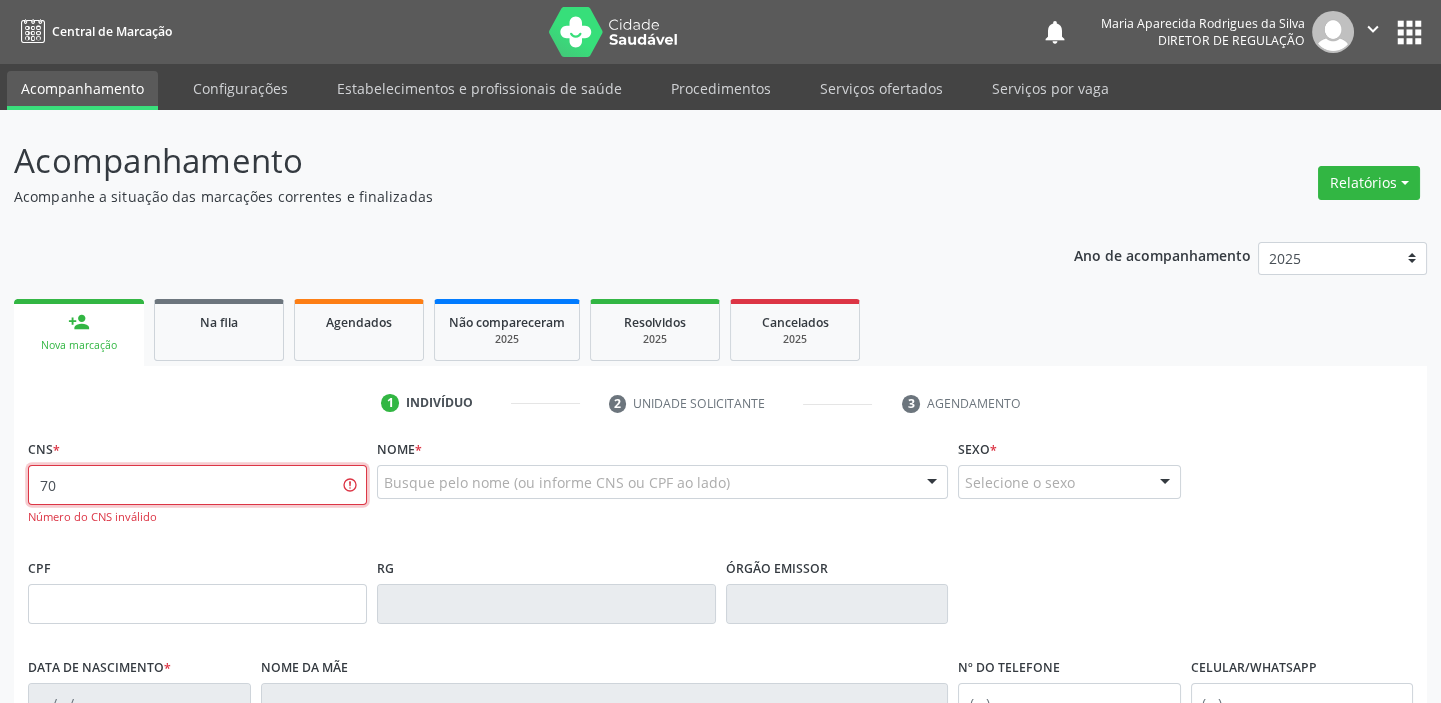 type on "7" 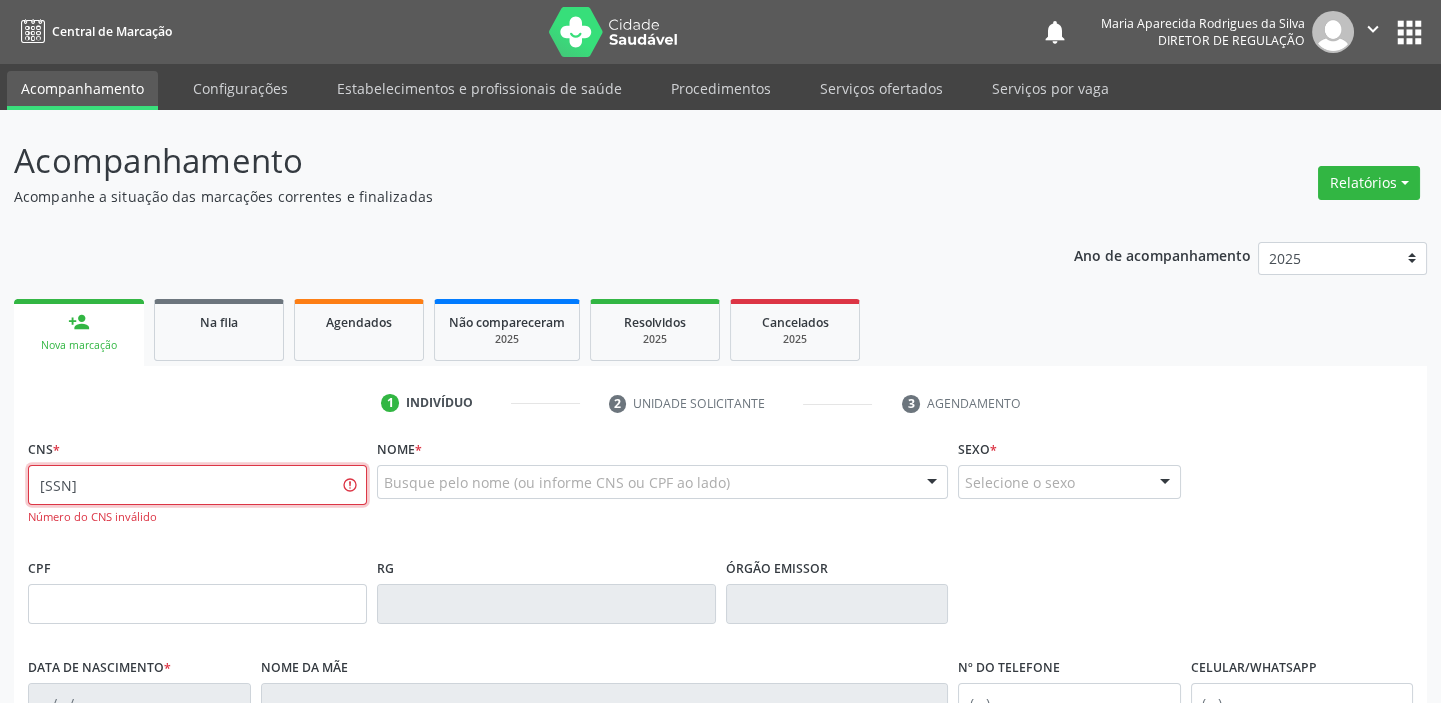 type on "700 0094 2828 3708" 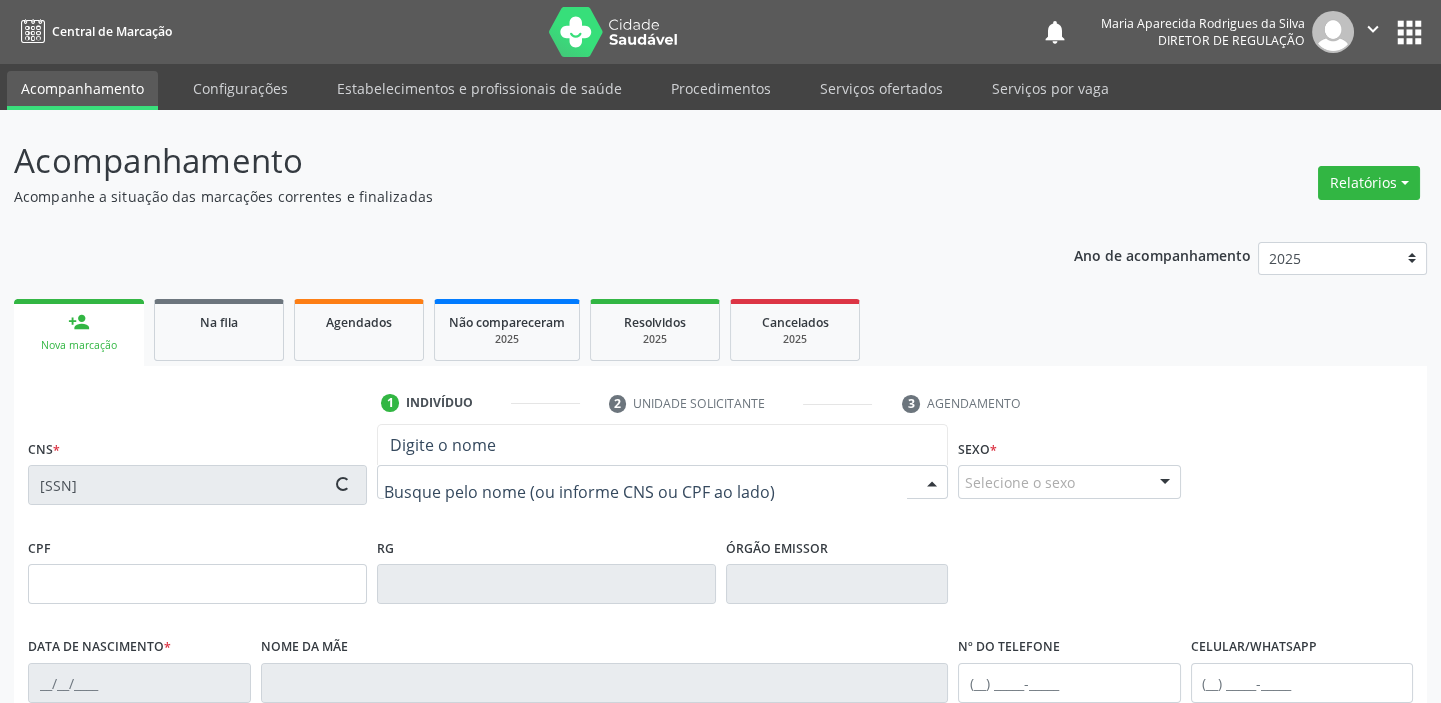 click on "RG" at bounding box center [546, 568] 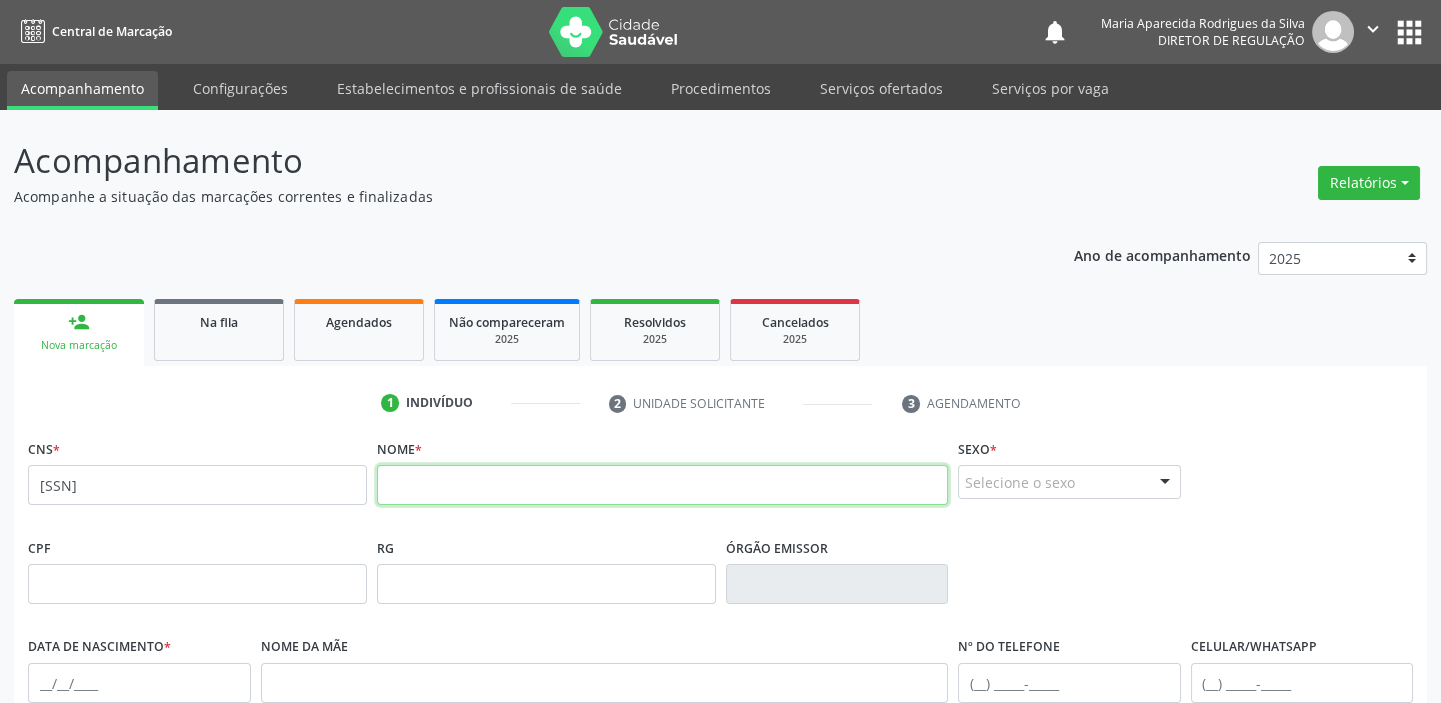 click at bounding box center [662, 485] 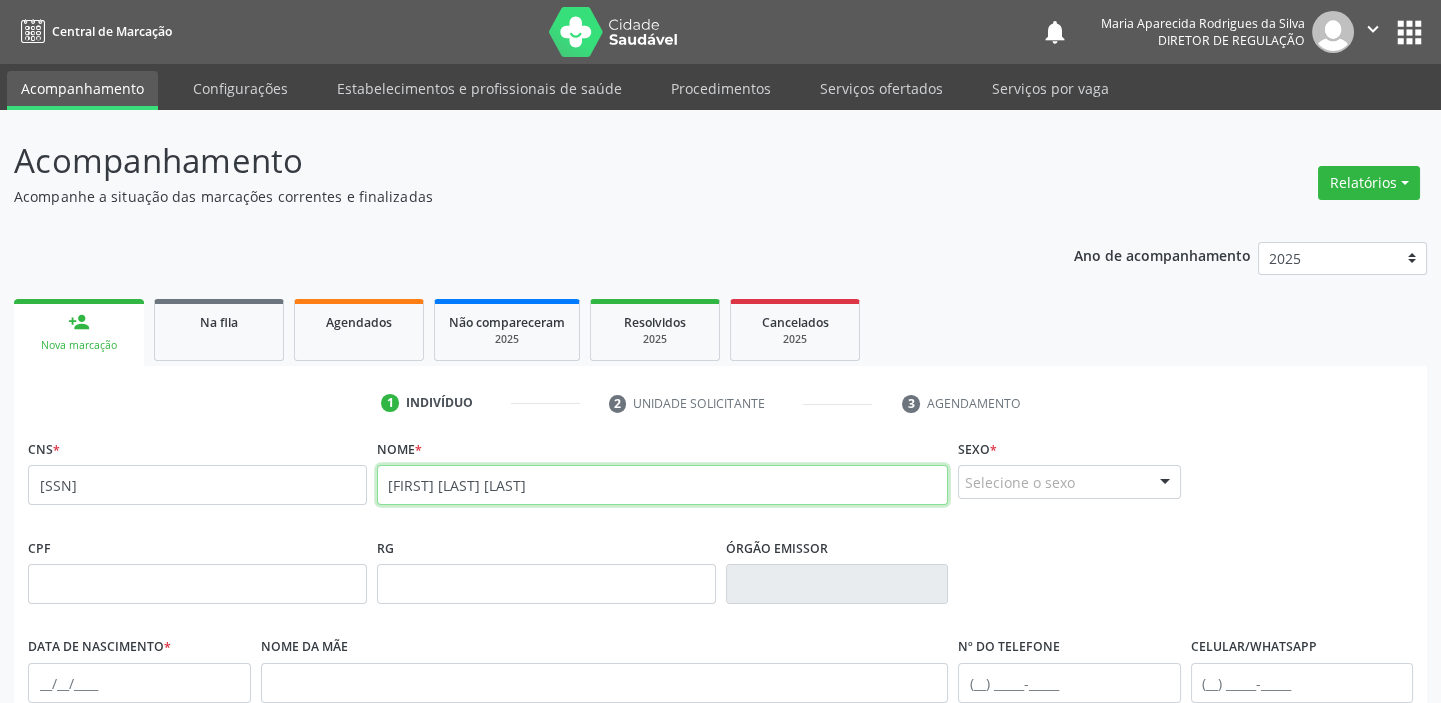 type on "HELENA CAVALCANTI DE SOUSA" 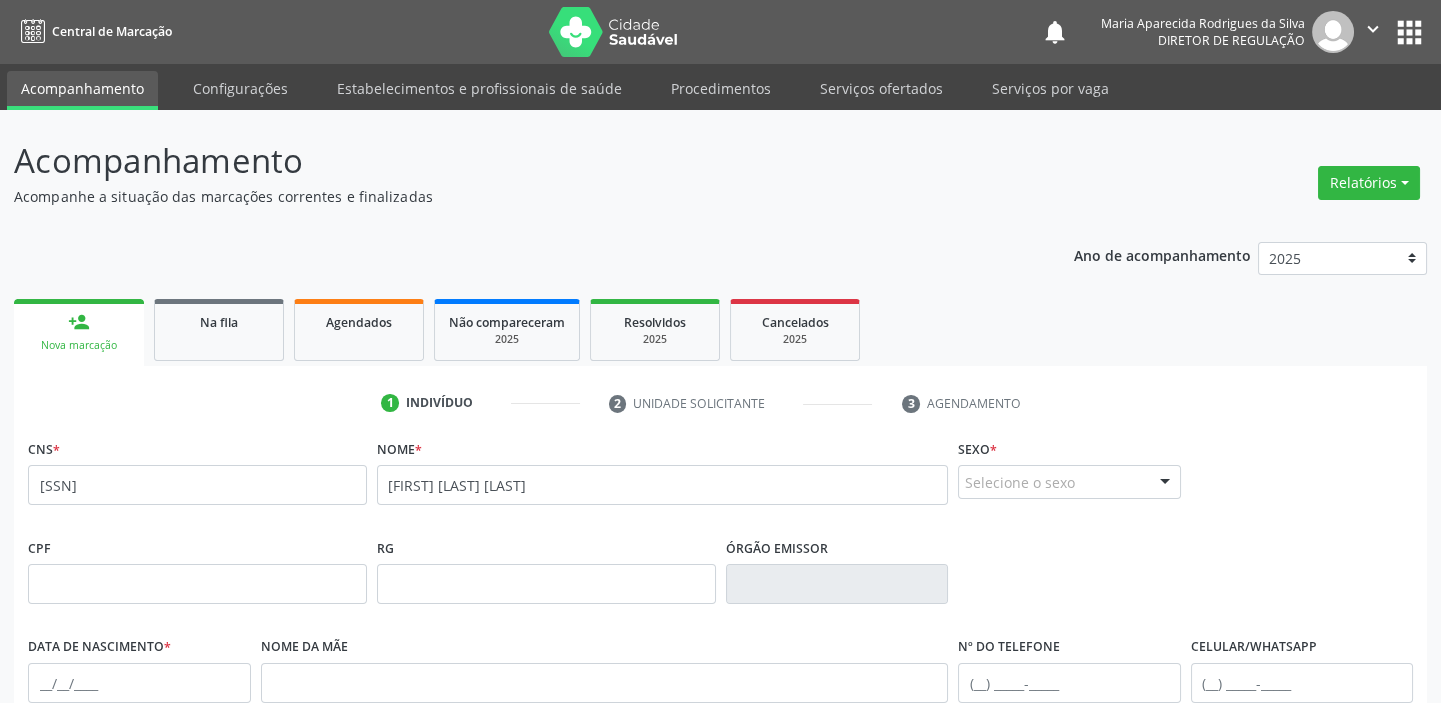 click on "Selecione o sexo" at bounding box center (1069, 482) 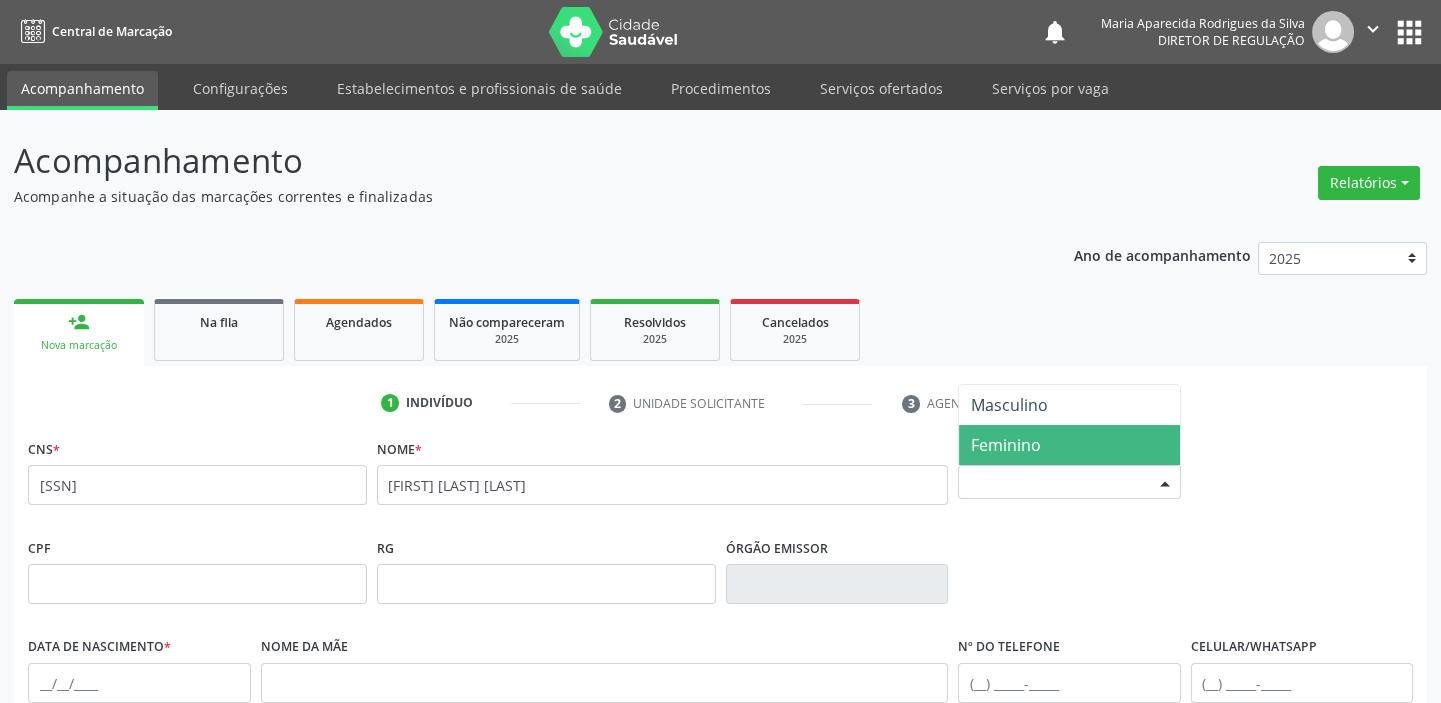 click on "Feminino" at bounding box center (1006, 445) 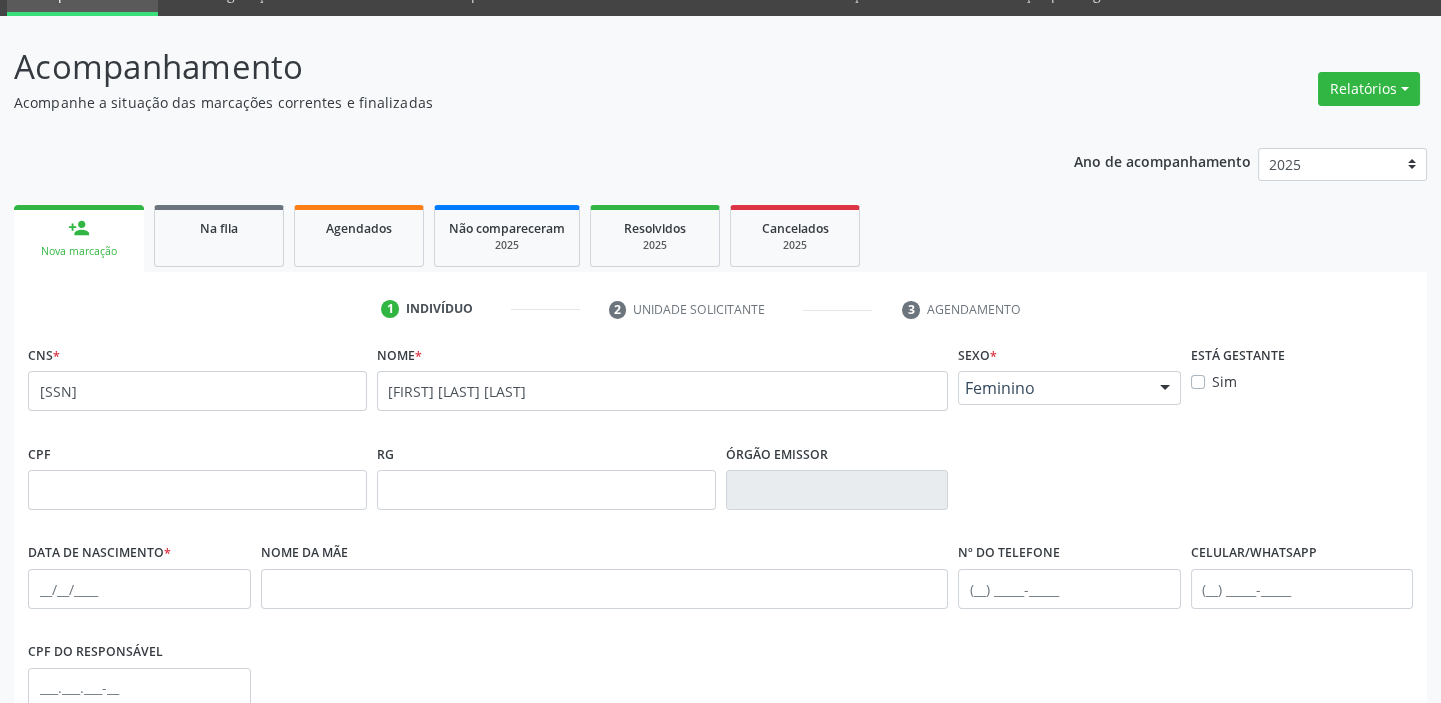 scroll, scrollTop: 181, scrollLeft: 0, axis: vertical 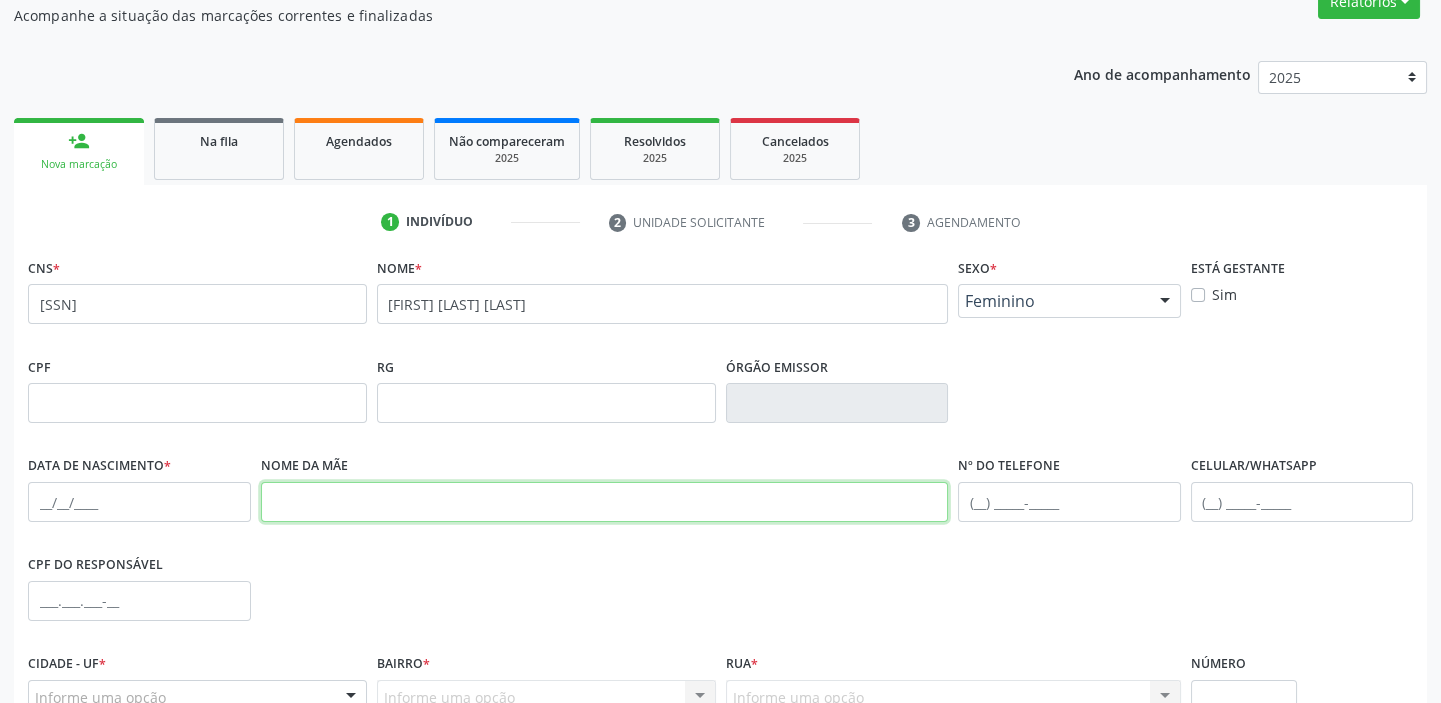click at bounding box center (605, 502) 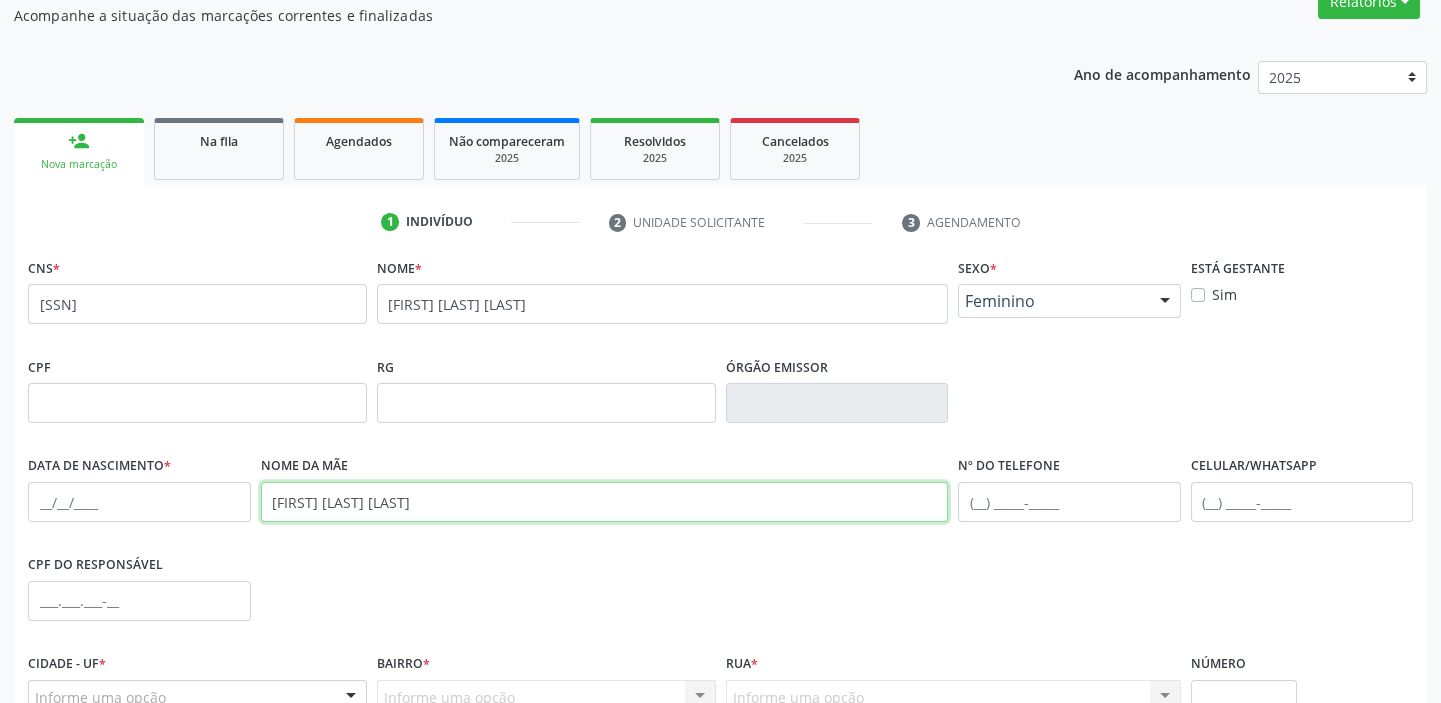 type on "MARIANA SILVA SOUSA" 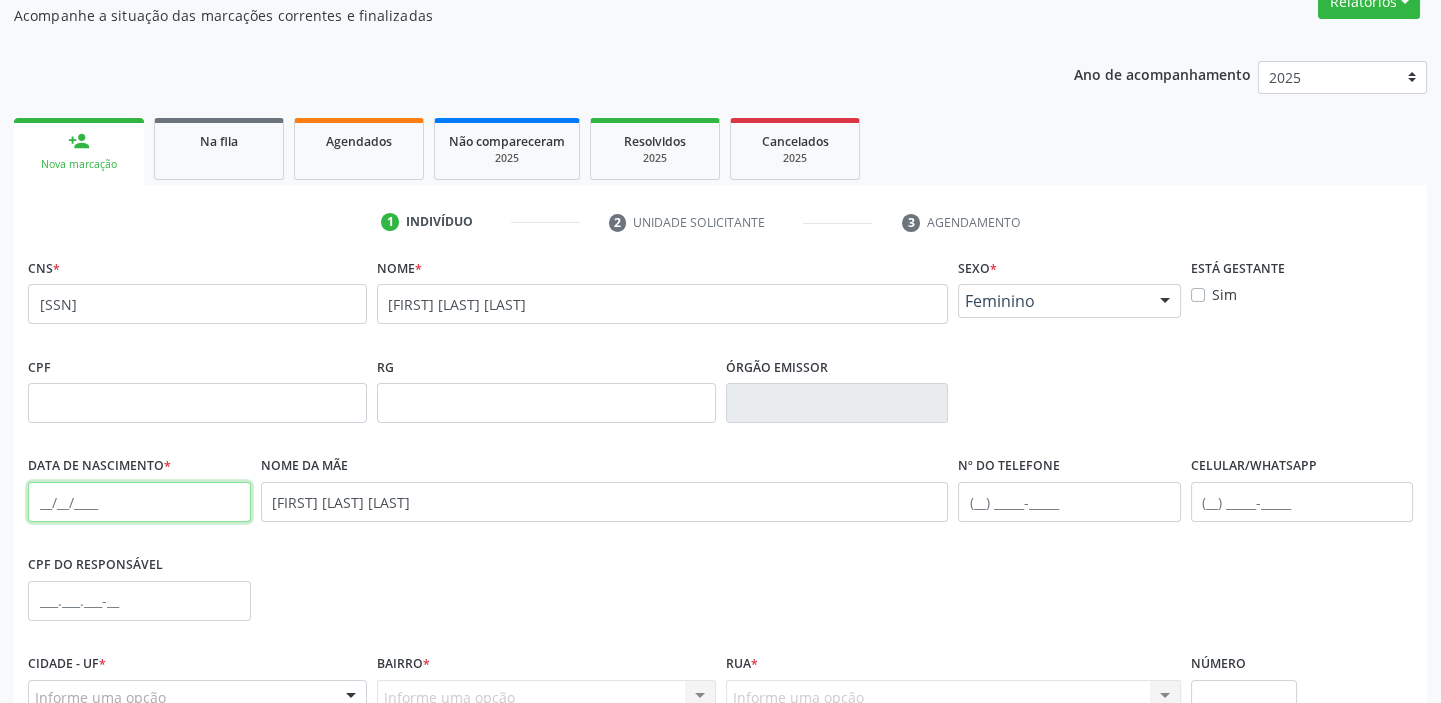 click at bounding box center [139, 502] 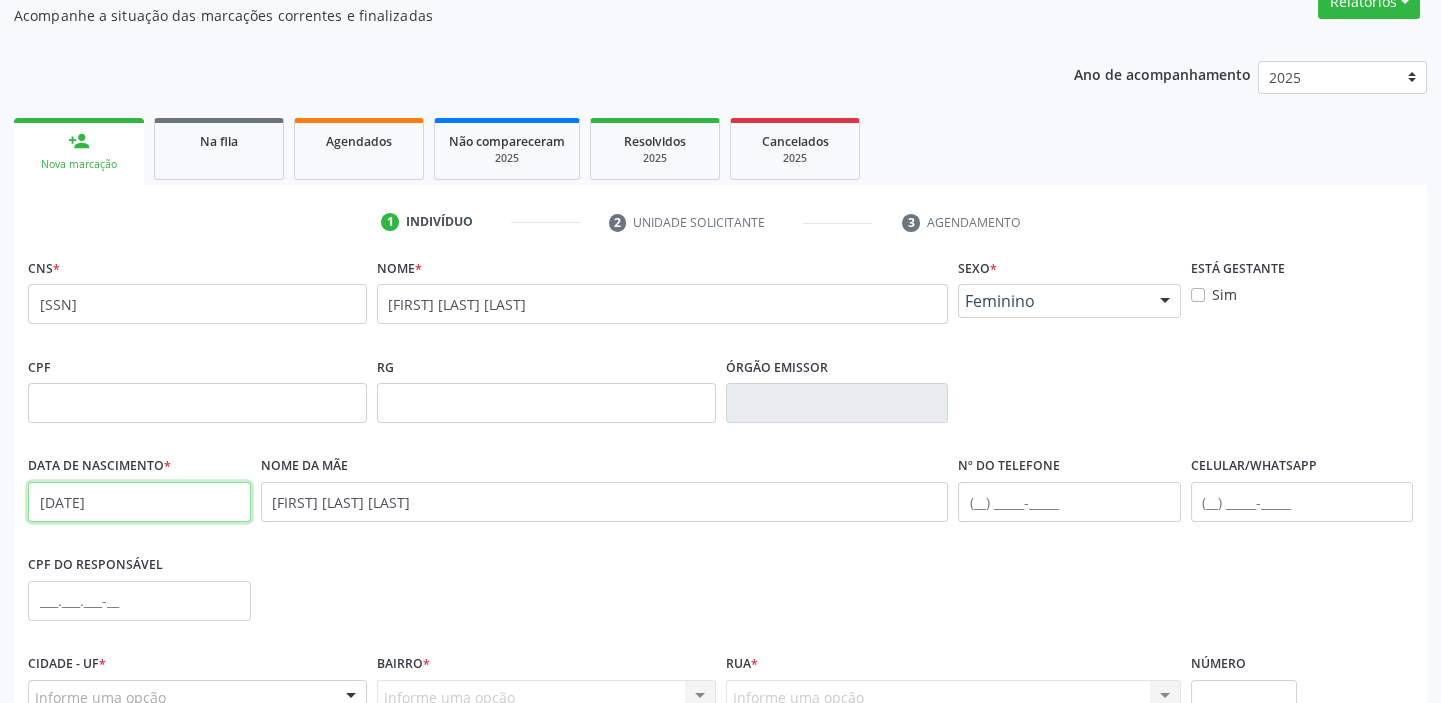 type on "19/06/2025" 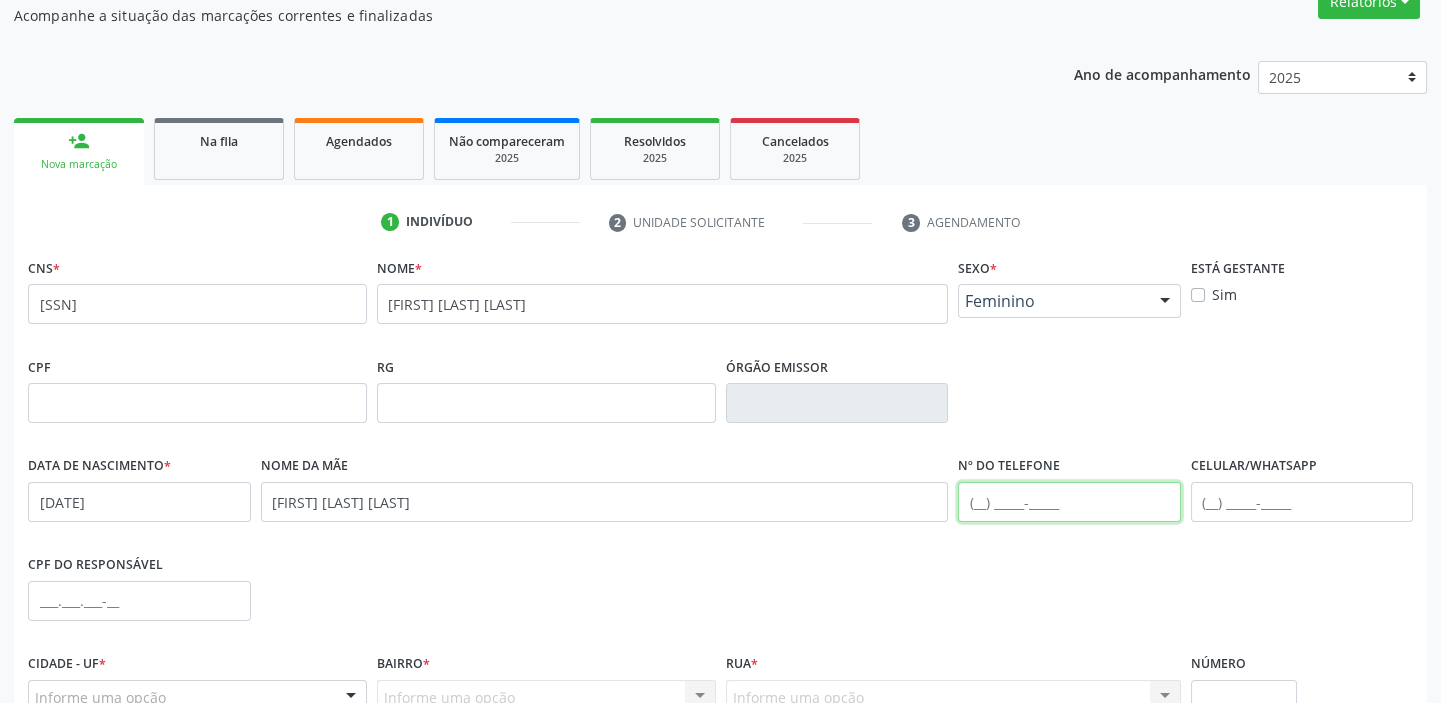 click at bounding box center [1069, 502] 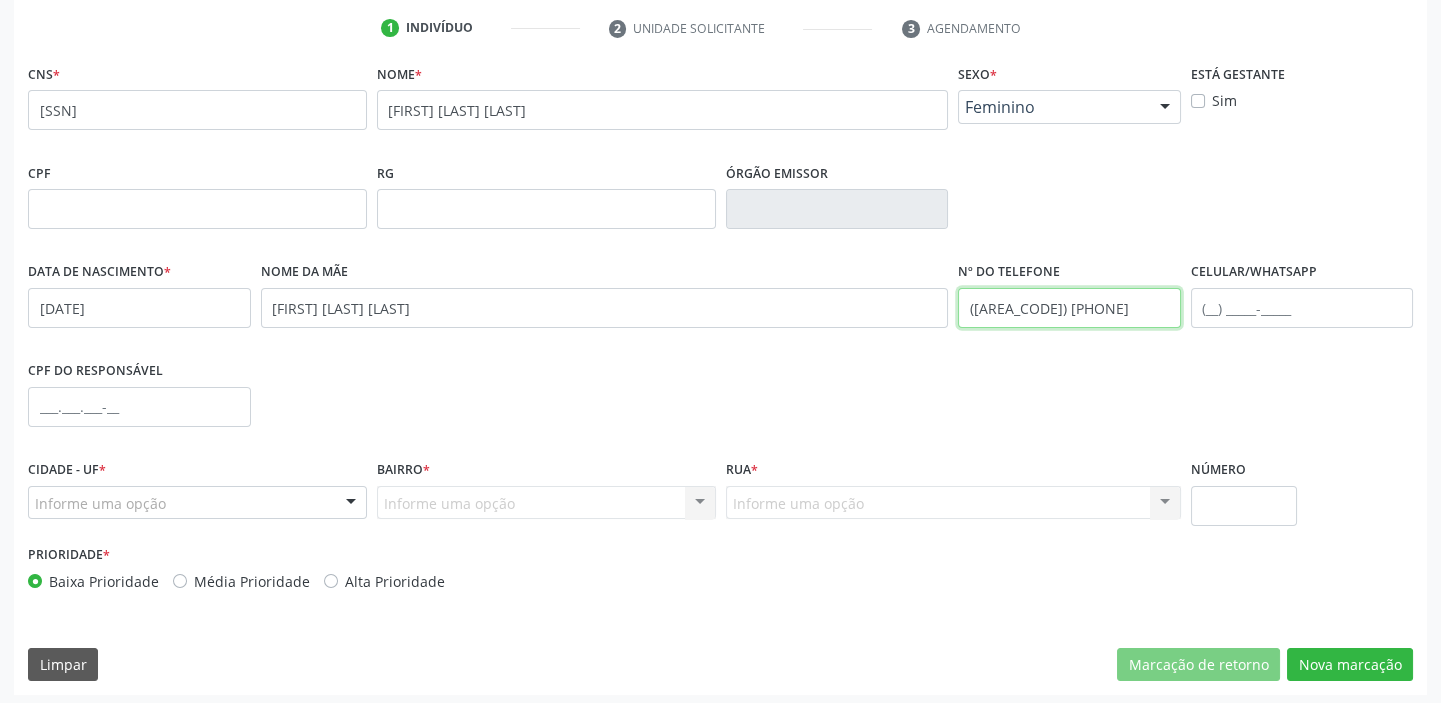 scroll, scrollTop: 380, scrollLeft: 0, axis: vertical 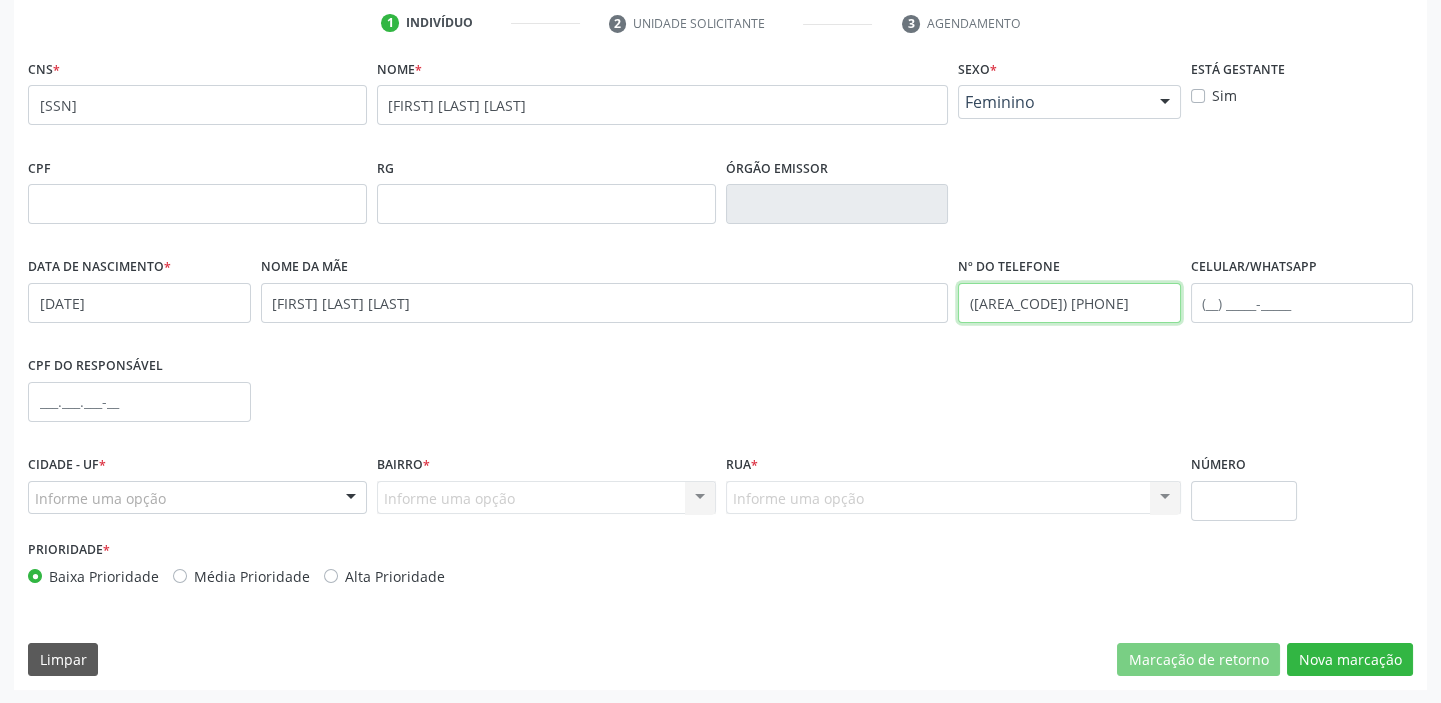 type on "(87) 9946-2119" 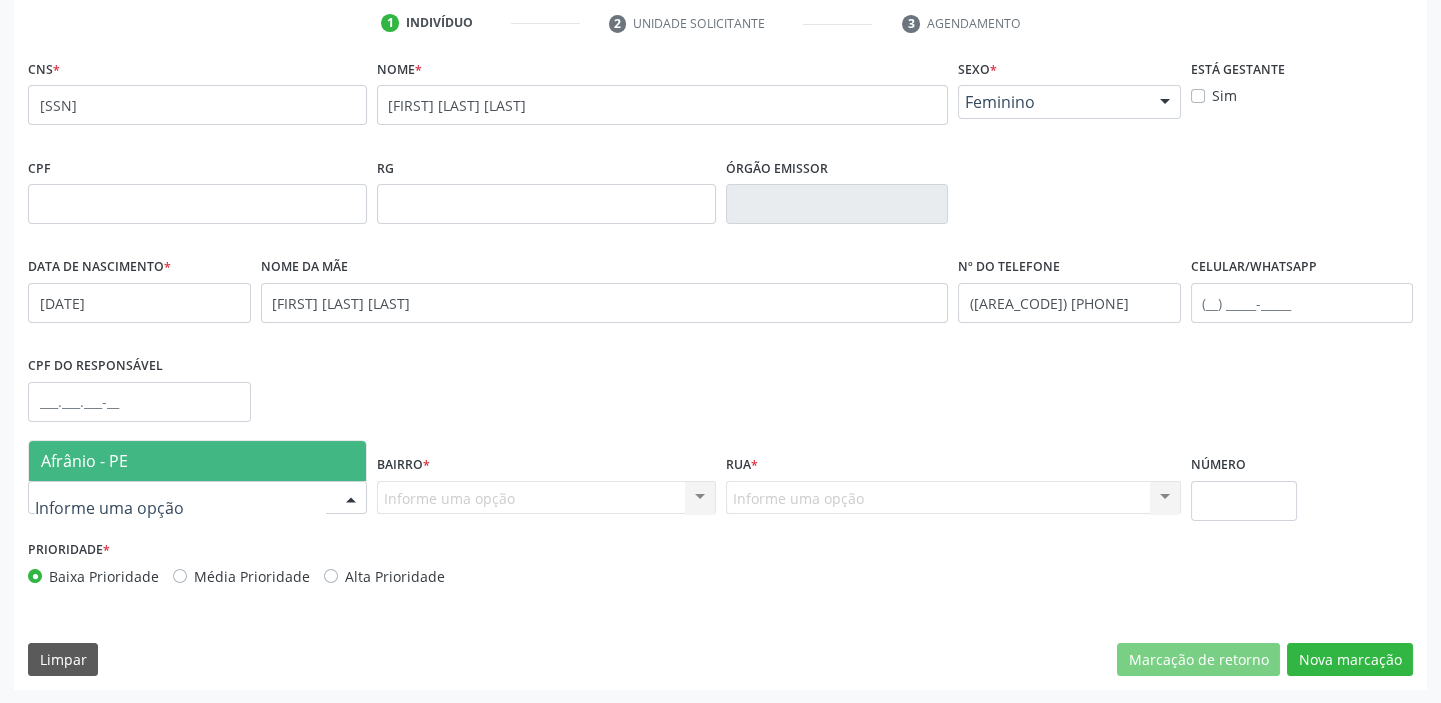 click on "Afrânio - PE" at bounding box center (84, 461) 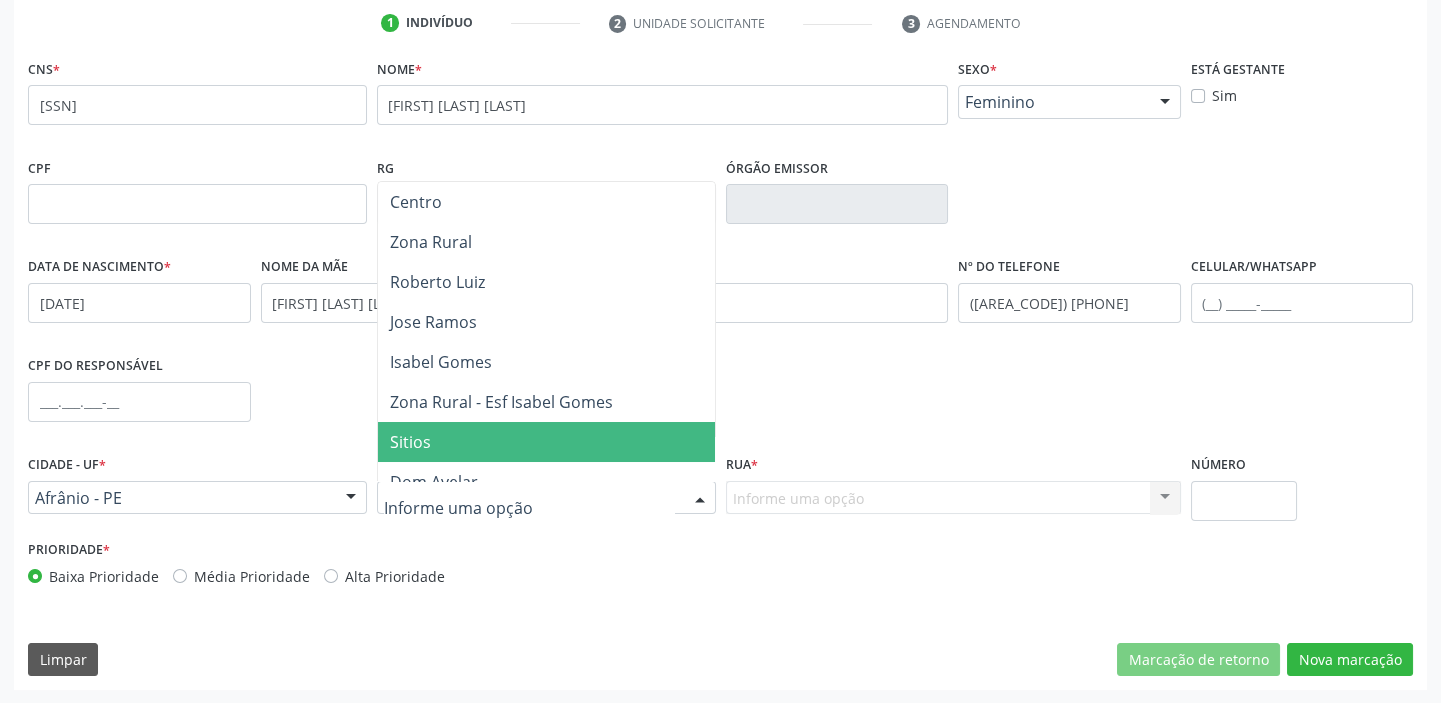click on "Sitios" at bounding box center (410, 442) 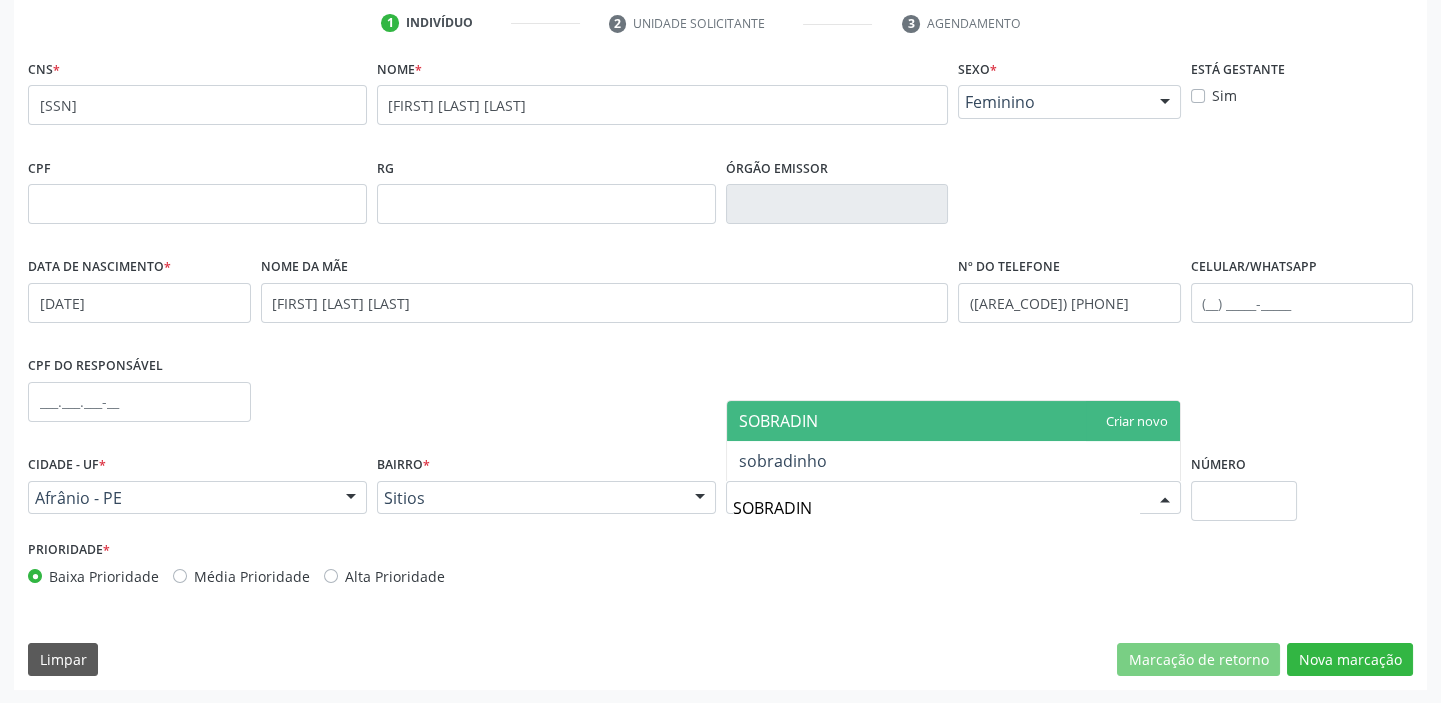 type on "SOBRADINH" 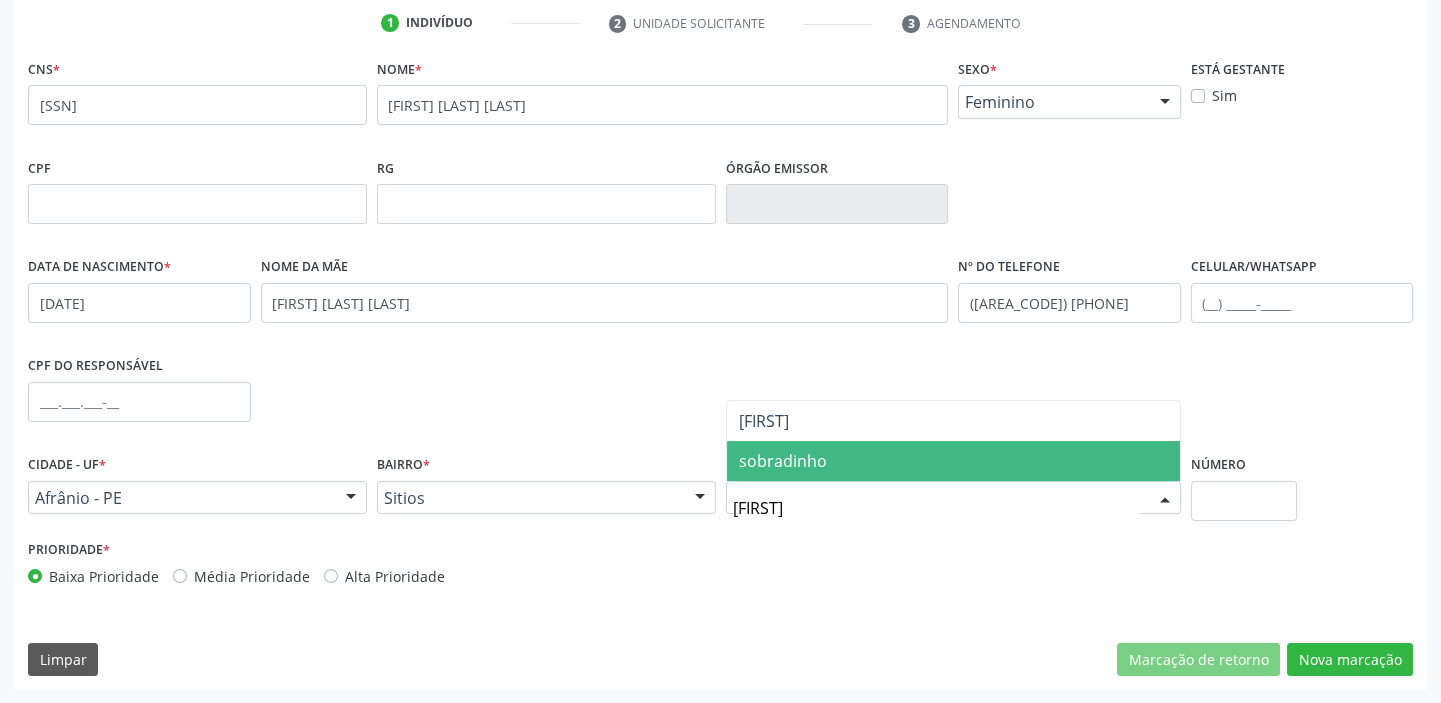 click on "sobradinho" at bounding box center (783, 461) 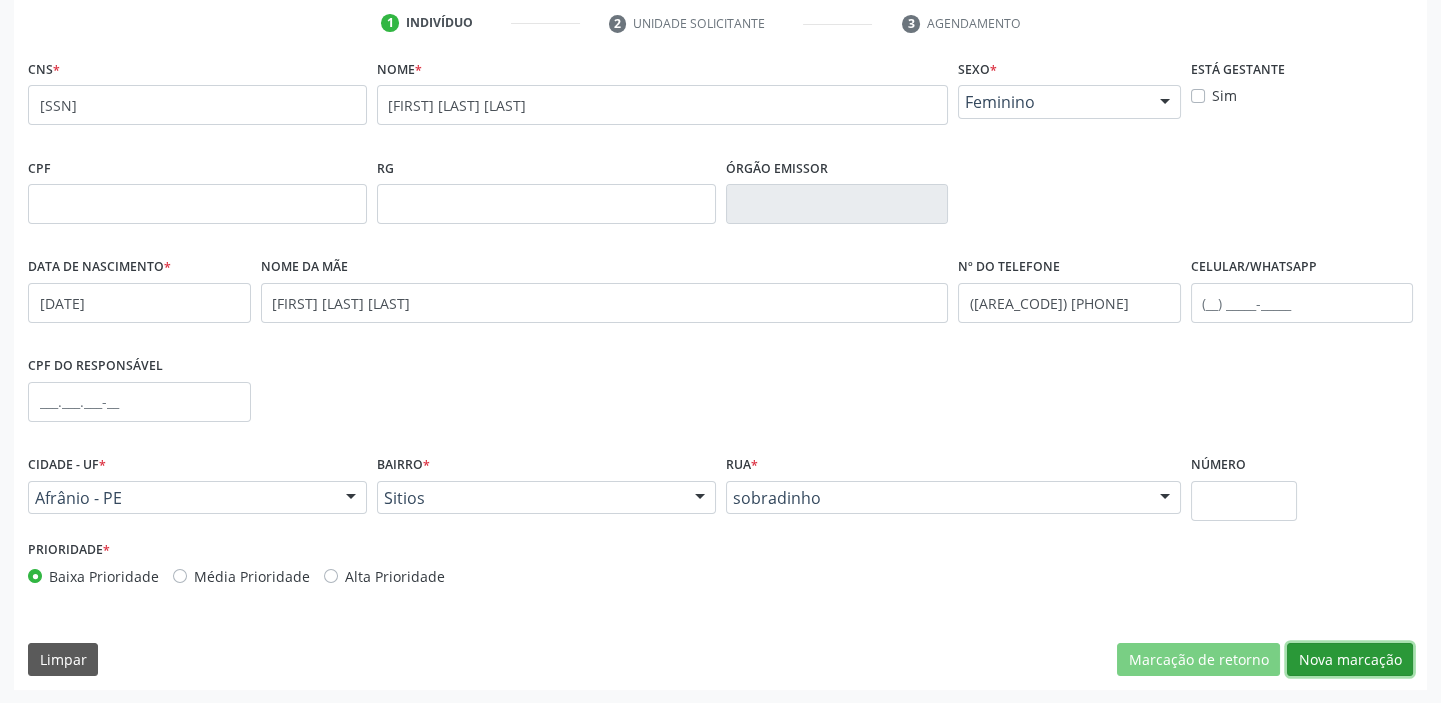 click on "Nova marcação" at bounding box center [1350, 660] 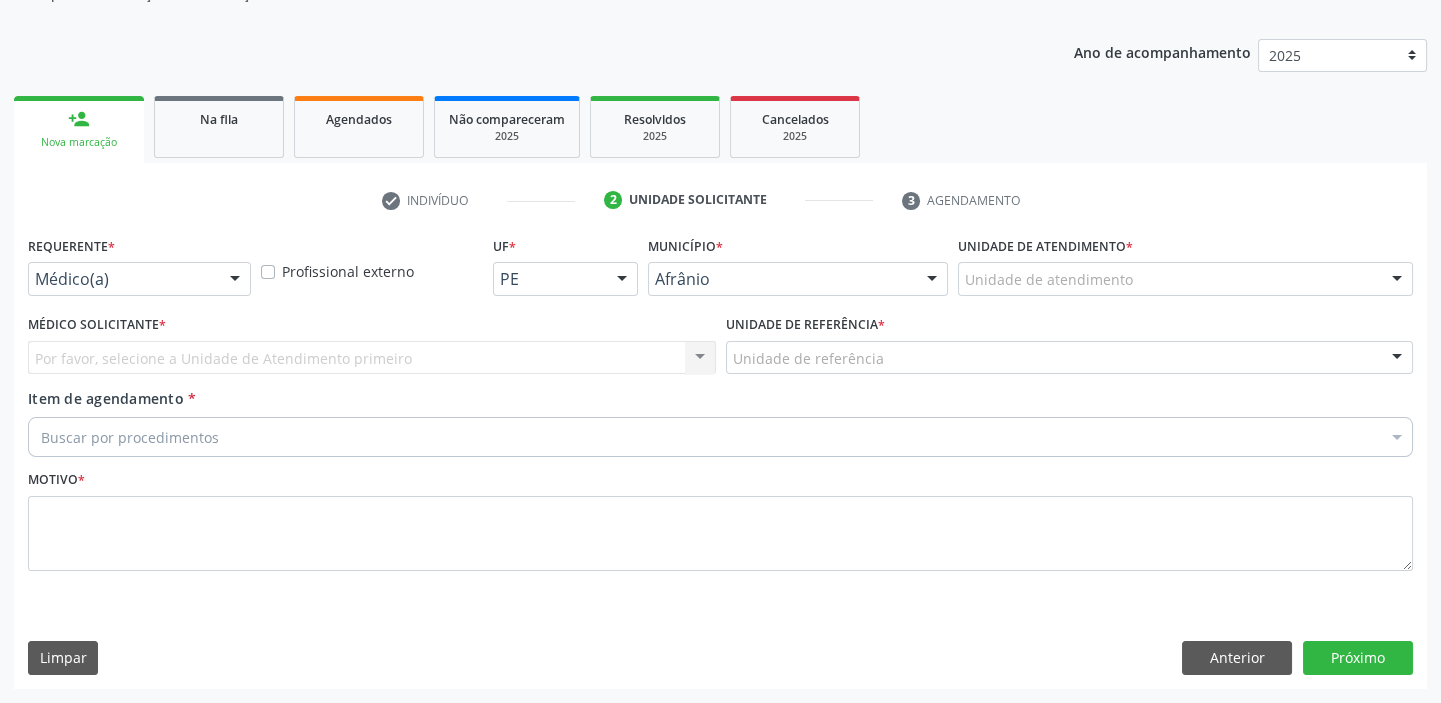 scroll, scrollTop: 201, scrollLeft: 0, axis: vertical 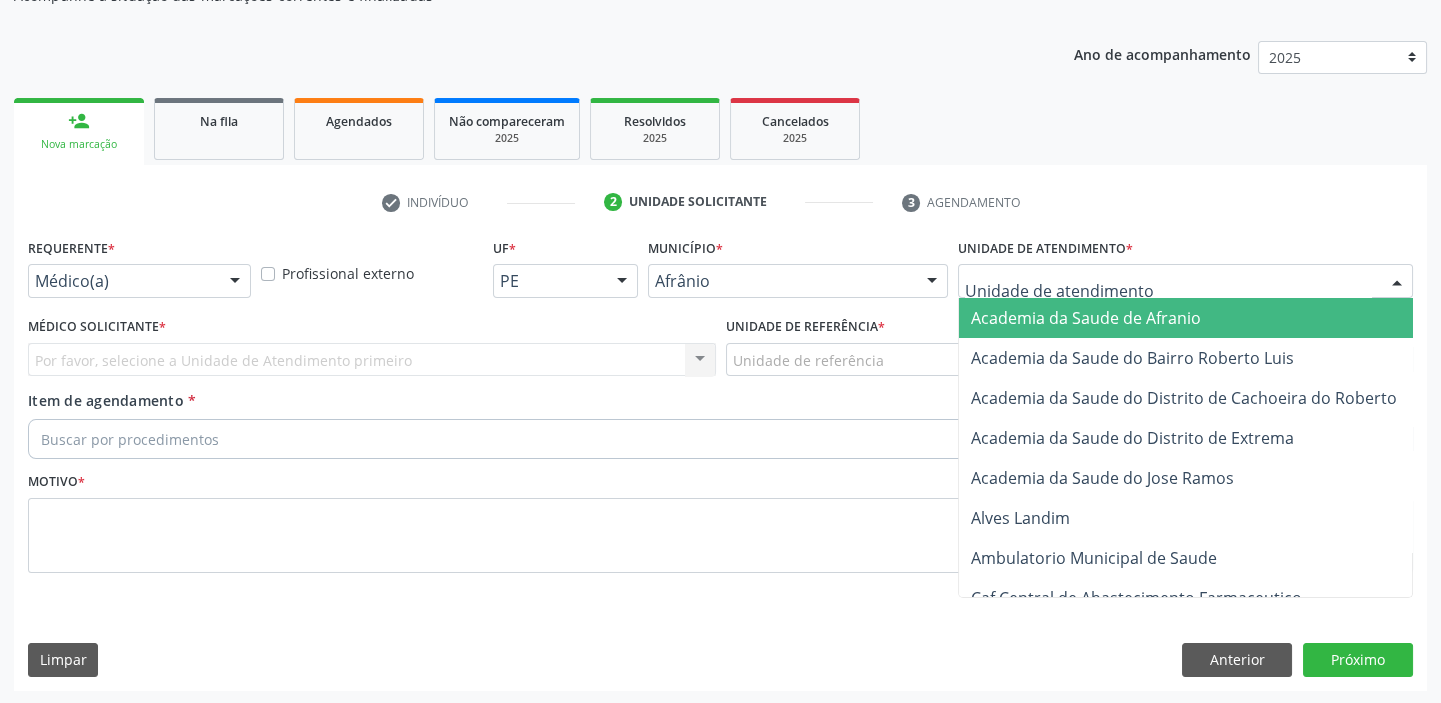 click at bounding box center (1185, 281) 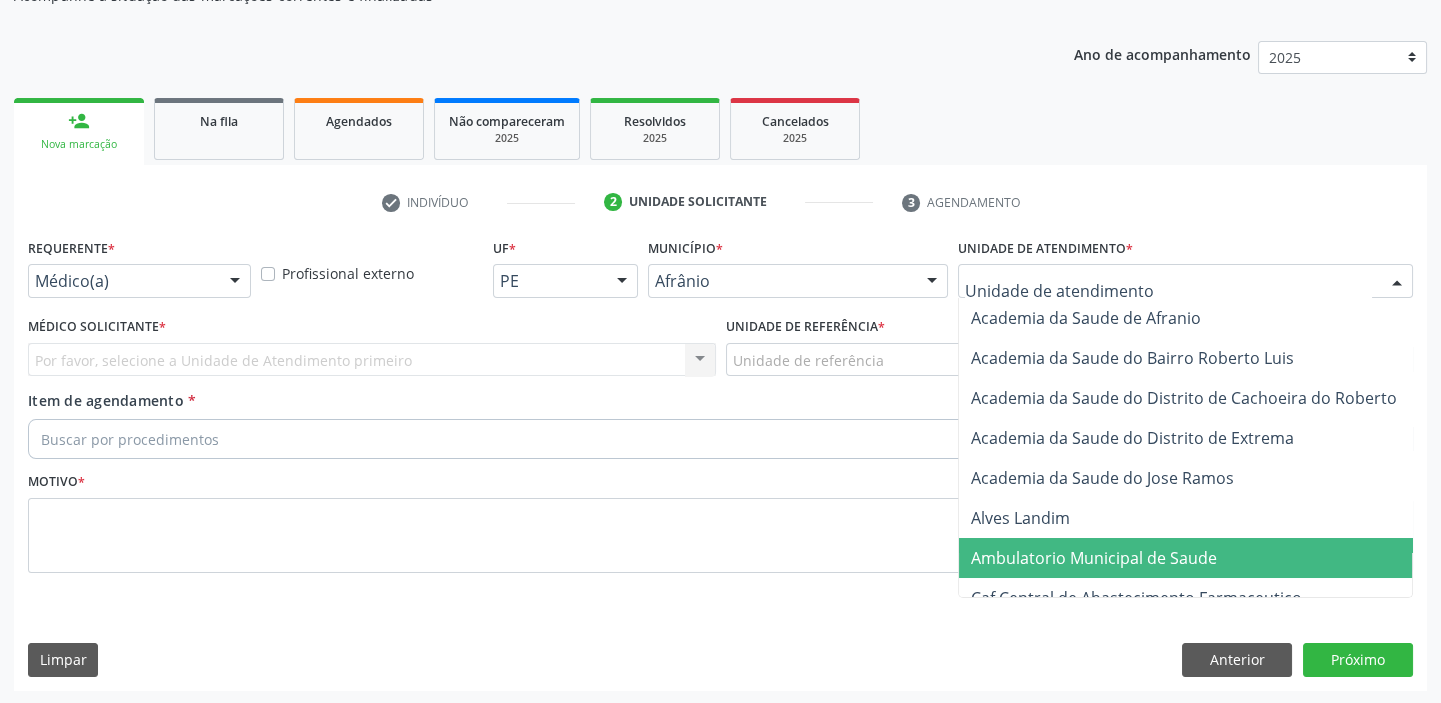 click on "Ambulatorio Municipal de Saude" at bounding box center (1094, 558) 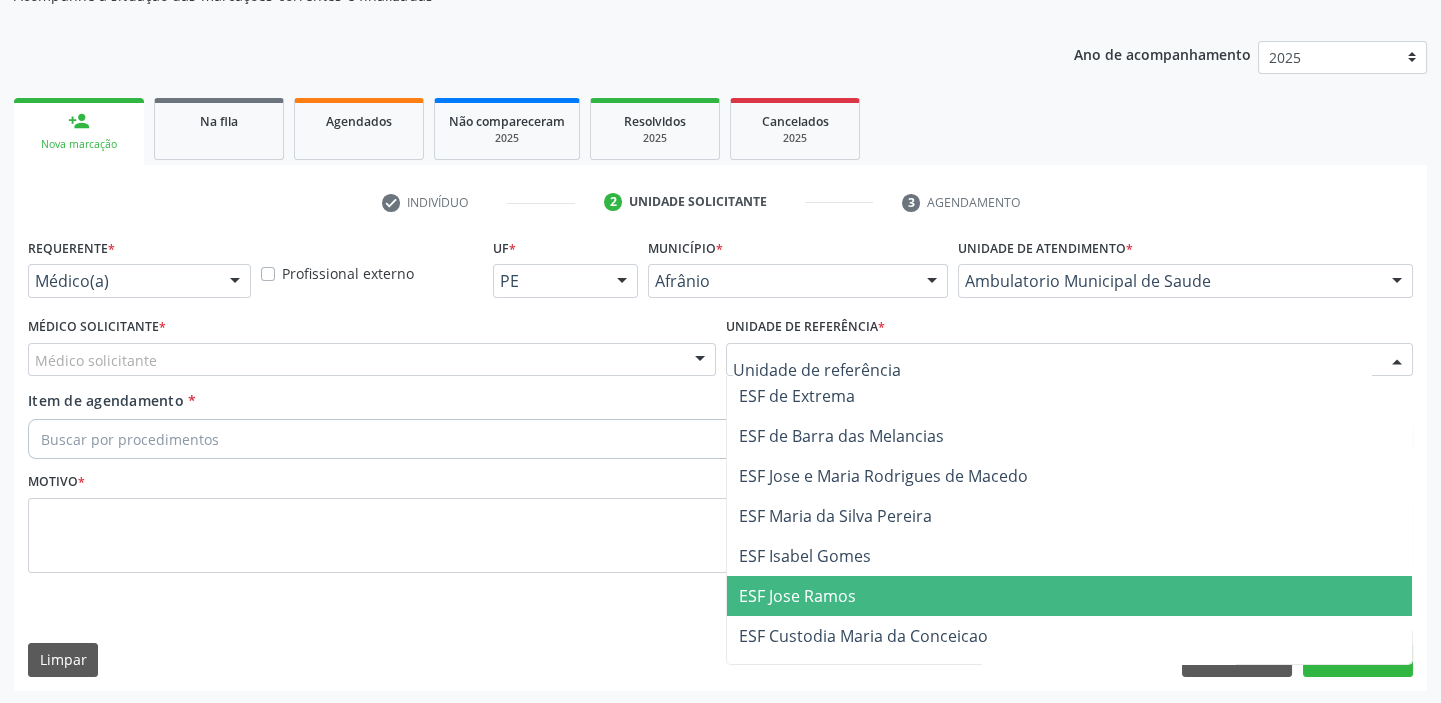 click on "ESF Jose Ramos" at bounding box center [797, 596] 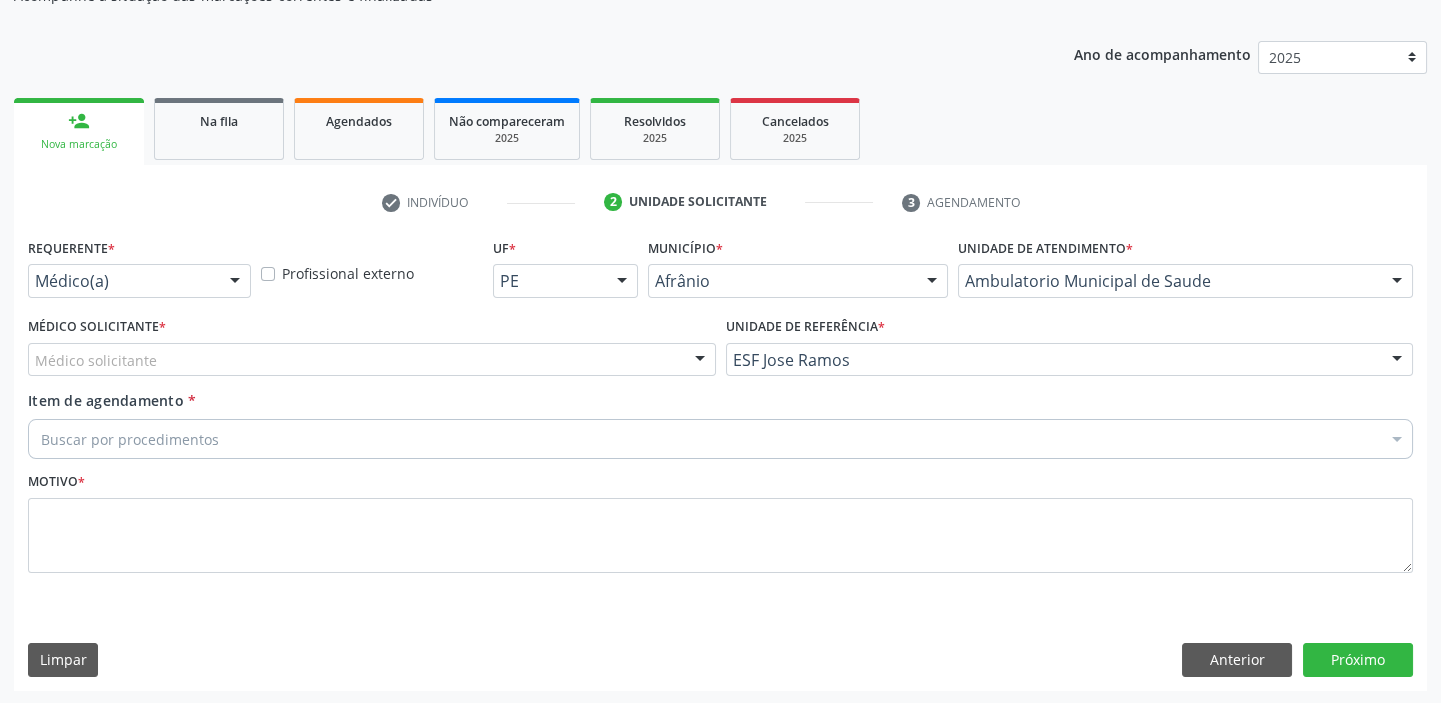 click on "Médico Solicitante
*
Médico solicitante
Alysson Rodrigo Ferreira Cavalcanti   Bruno Saraiva Bezerra Medrado   Carlos Gustavo Pessoa da Silva Reis   Diego Ramon Ferreira Belem   Francisco Henrique Ferraz   Humberto Artur Silva Santos   Jiulianna Castro de Assis   Joao Monteiro Neto   Josenilson Ramos de Menezes   Lucas Daykson David Macedo de Oliveira   Luis Henrique de Sa Nunes   Paulo Webster Bezerra Araujo   Risomar Fernandes de Sa   Shamara Crystynna Cardoso Santos   Suyenne Gomes de Araujo Freire   Thiago Fagner Inacio Vilar
Nenhum resultado encontrado para: "   "
Não há nenhuma opção para ser exibida." at bounding box center (372, 351) 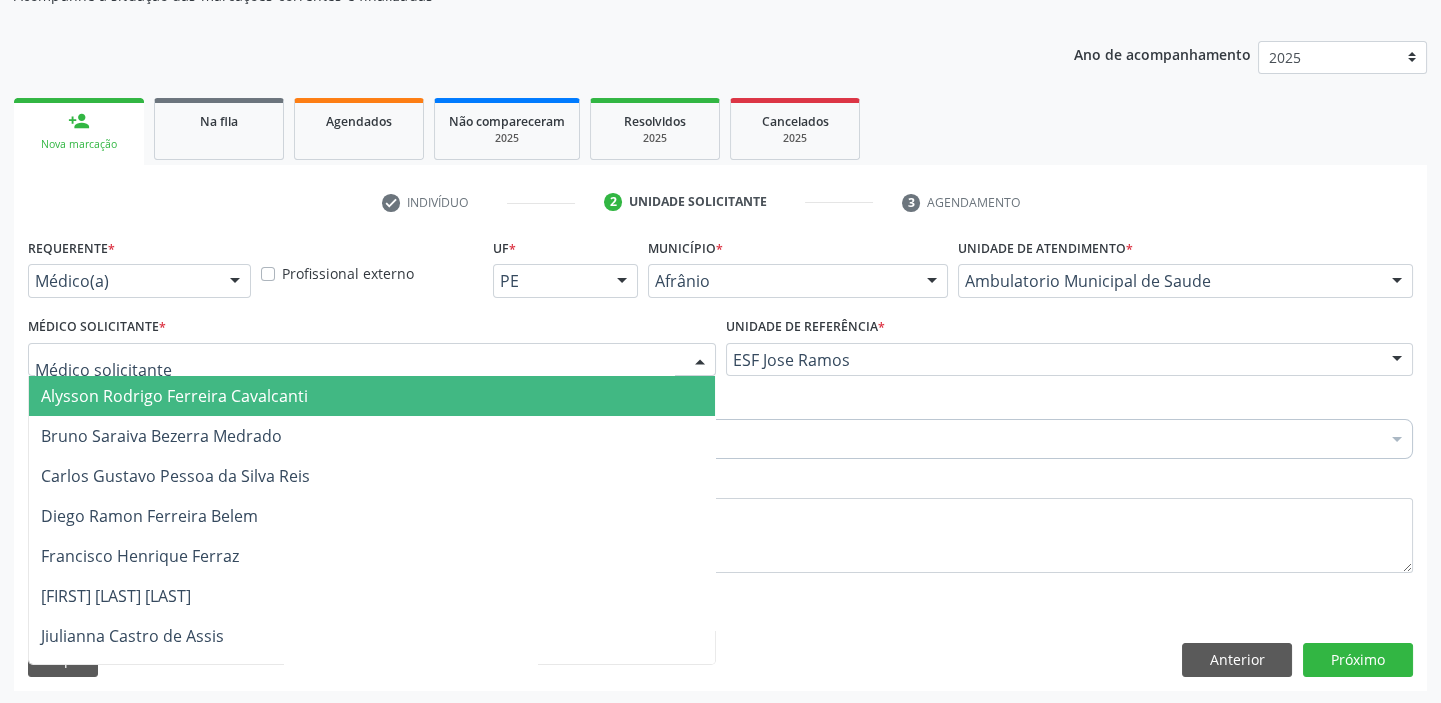 click on "Alysson Rodrigo Ferreira Cavalcanti" at bounding box center (174, 396) 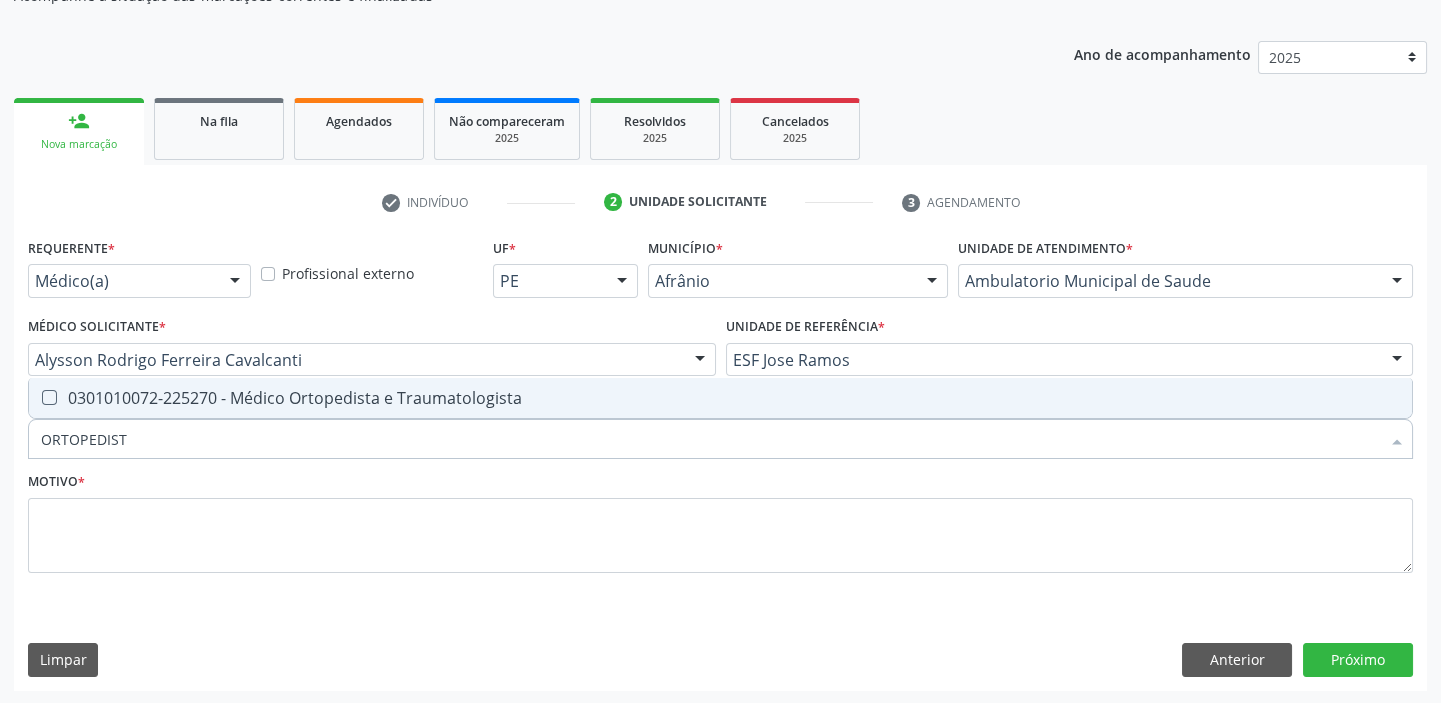 type on "ORTOPEDISTA" 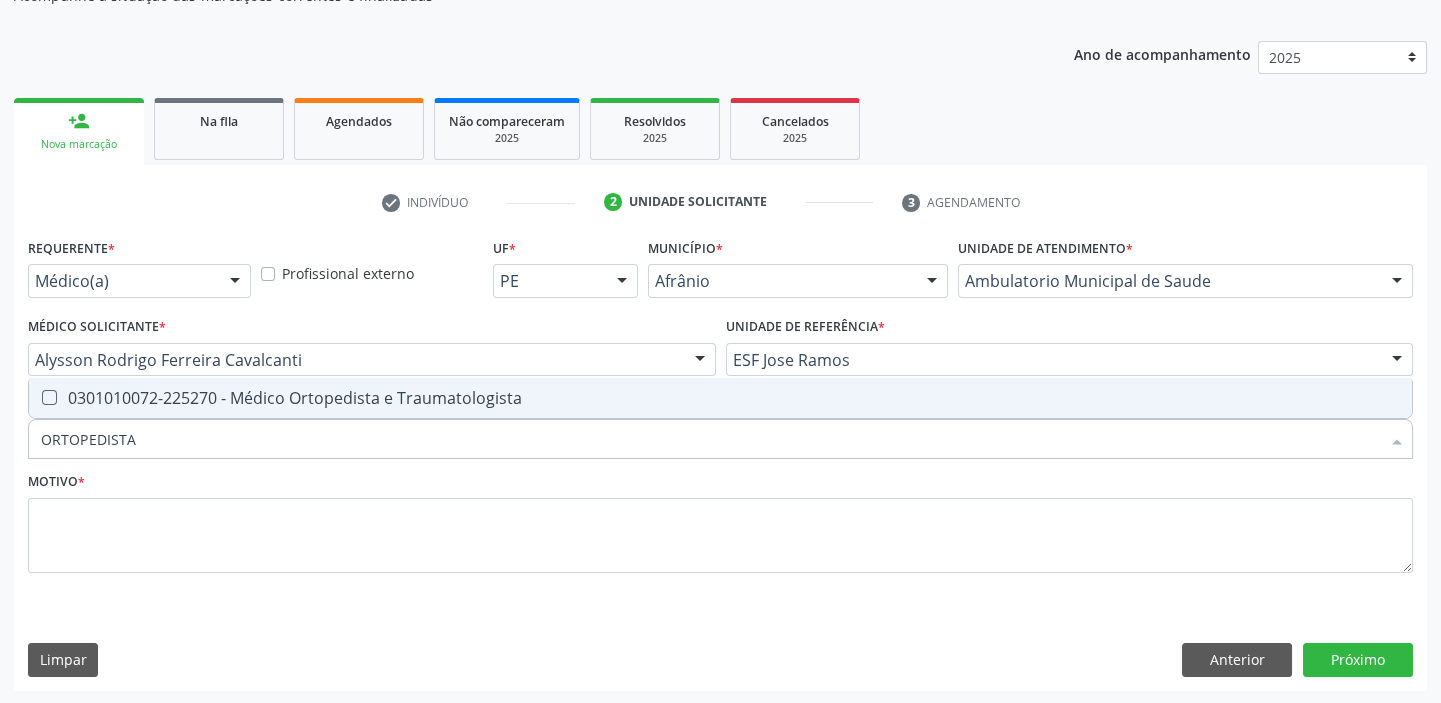 click on "0301010072-225270 - Médico Ortopedista e Traumatologista" at bounding box center (720, 398) 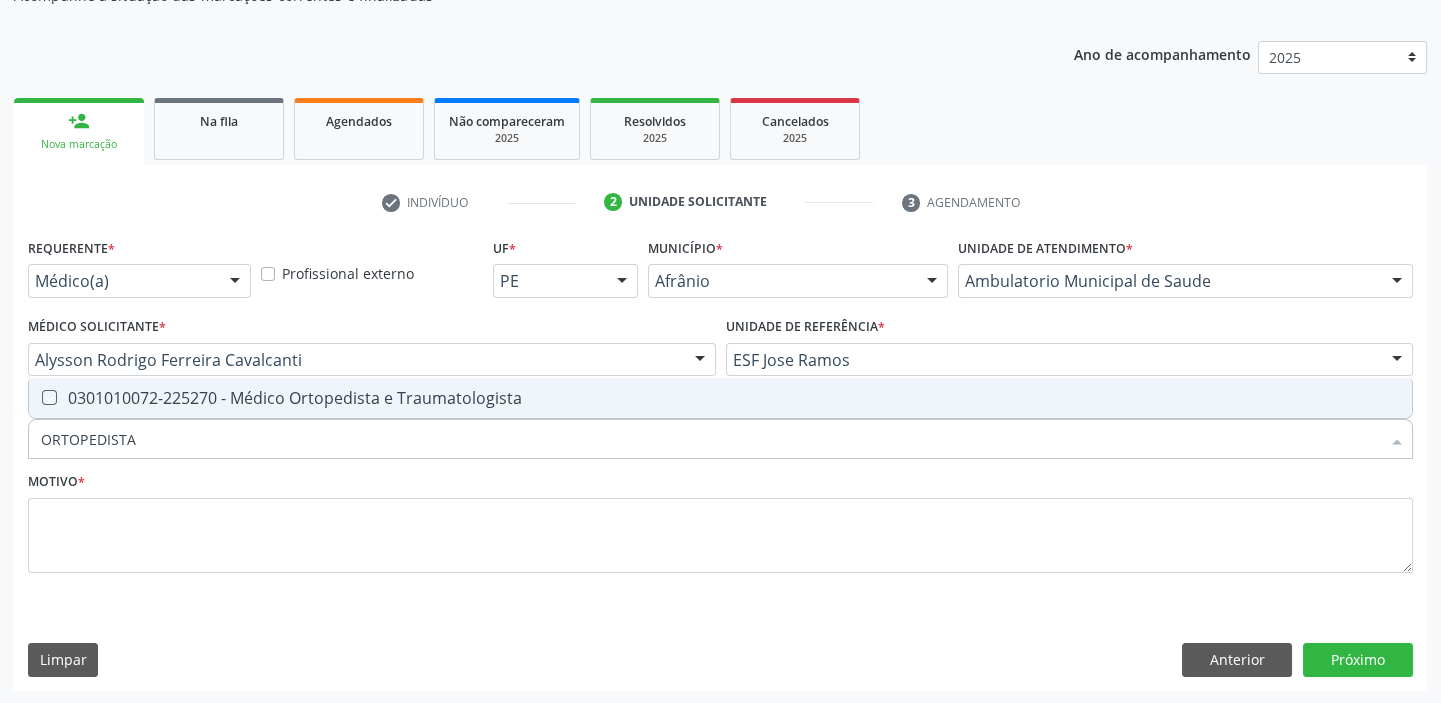 checkbox on "true" 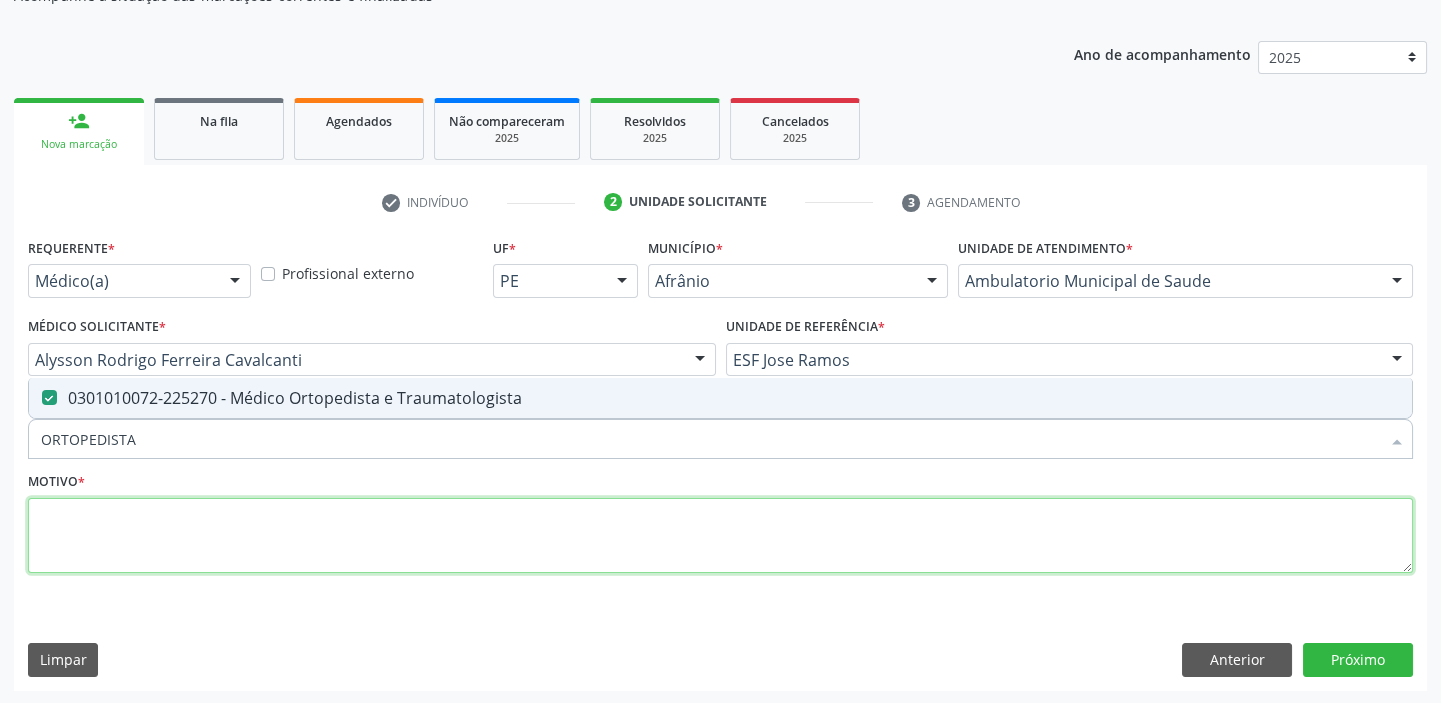 click at bounding box center [720, 536] 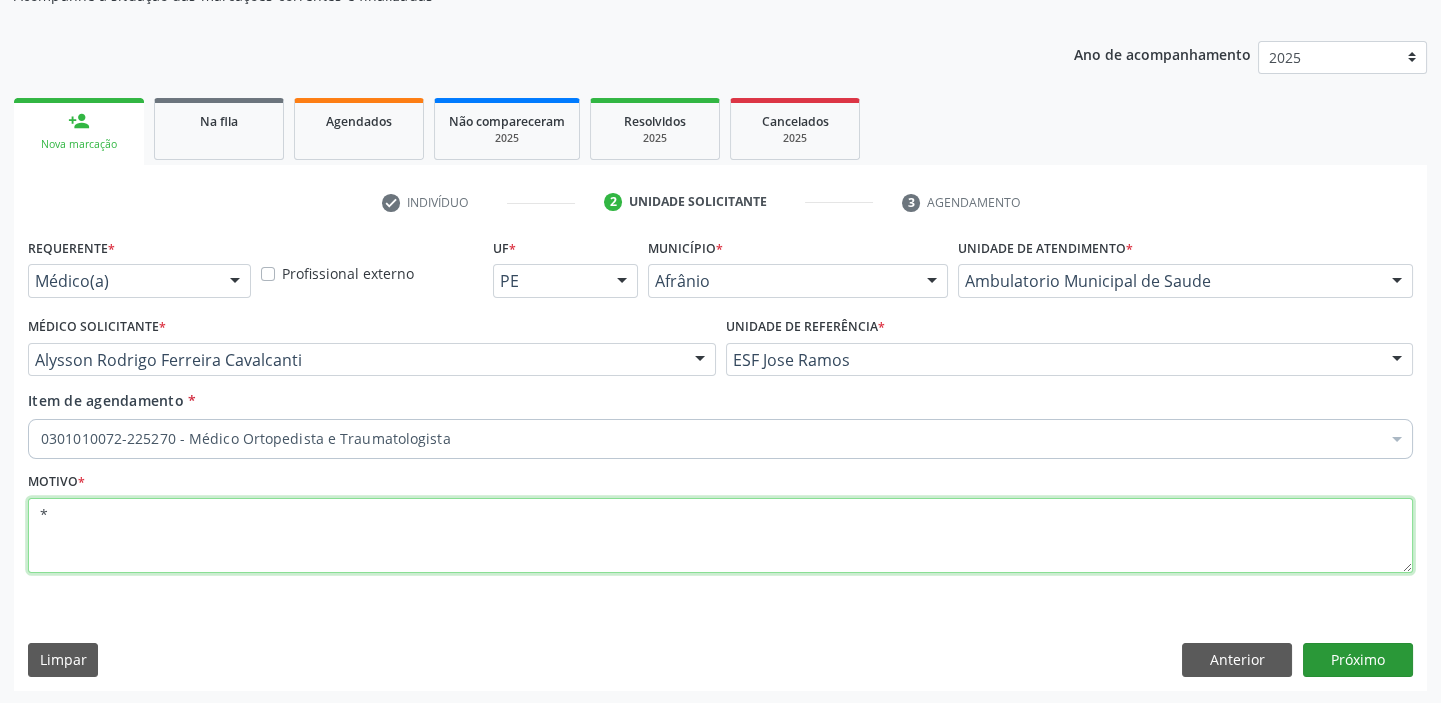type on "*" 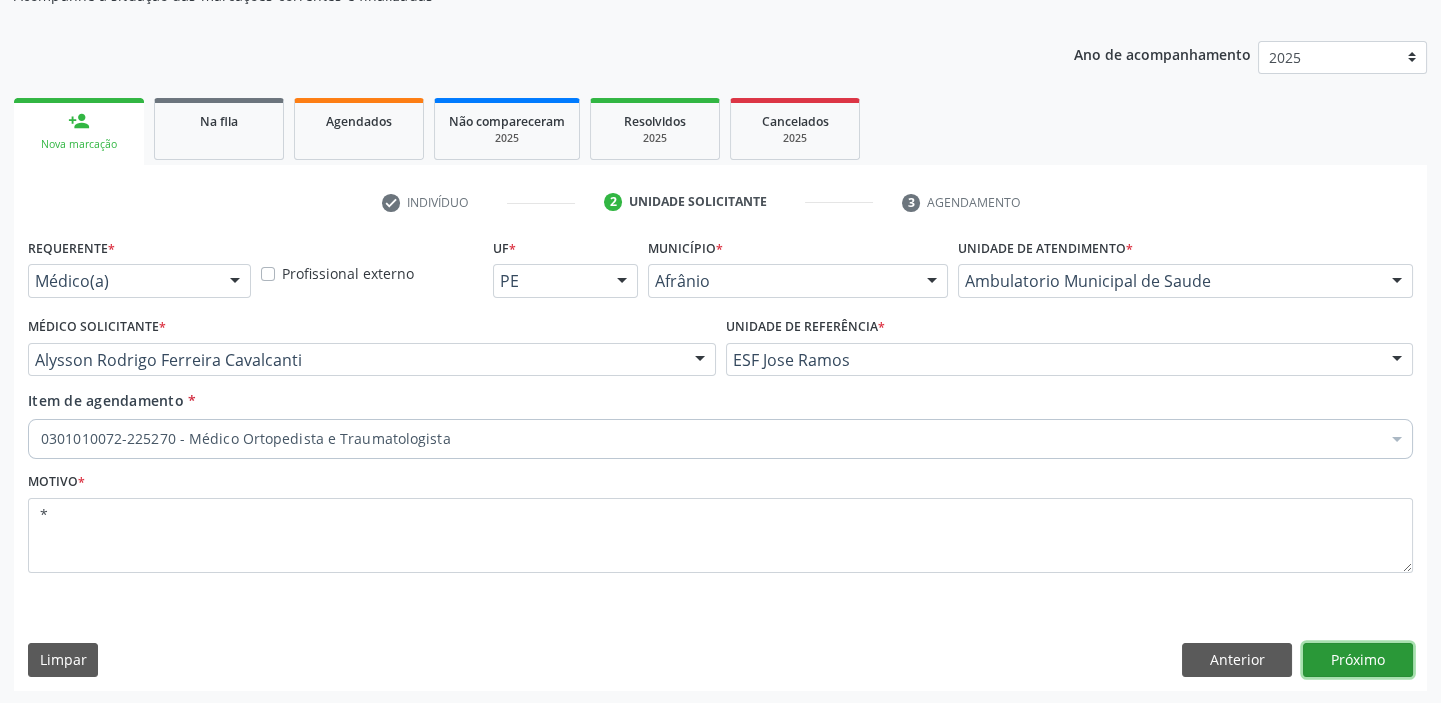 click on "Próximo" at bounding box center (1358, 660) 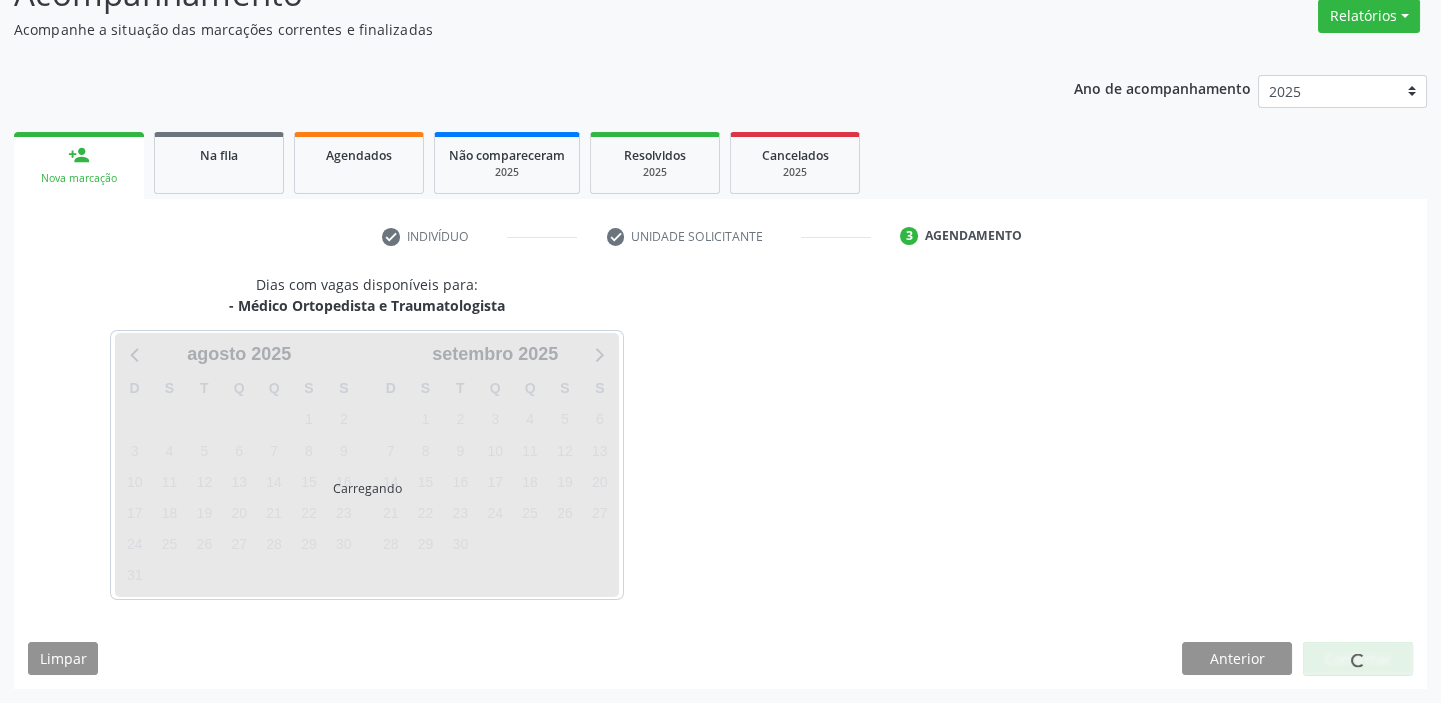 scroll, scrollTop: 166, scrollLeft: 0, axis: vertical 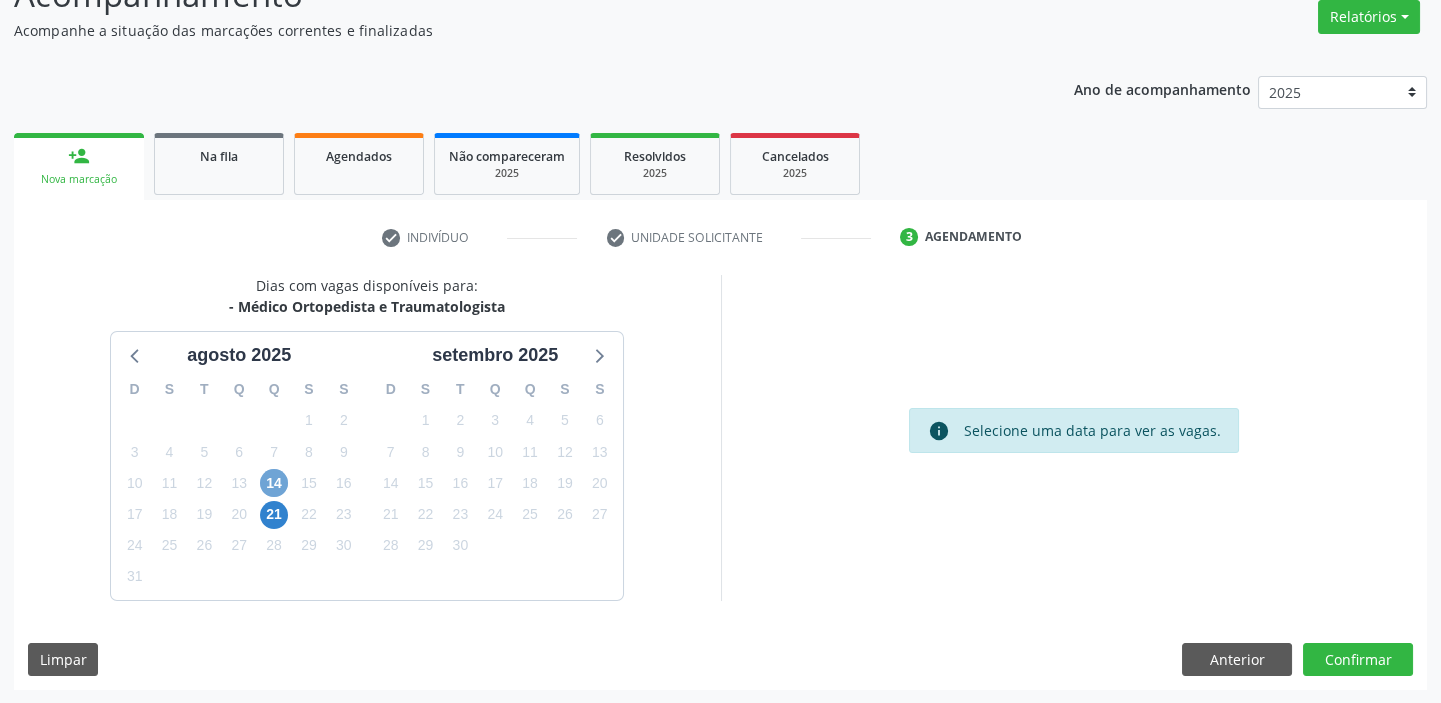 click on "14" at bounding box center (274, 483) 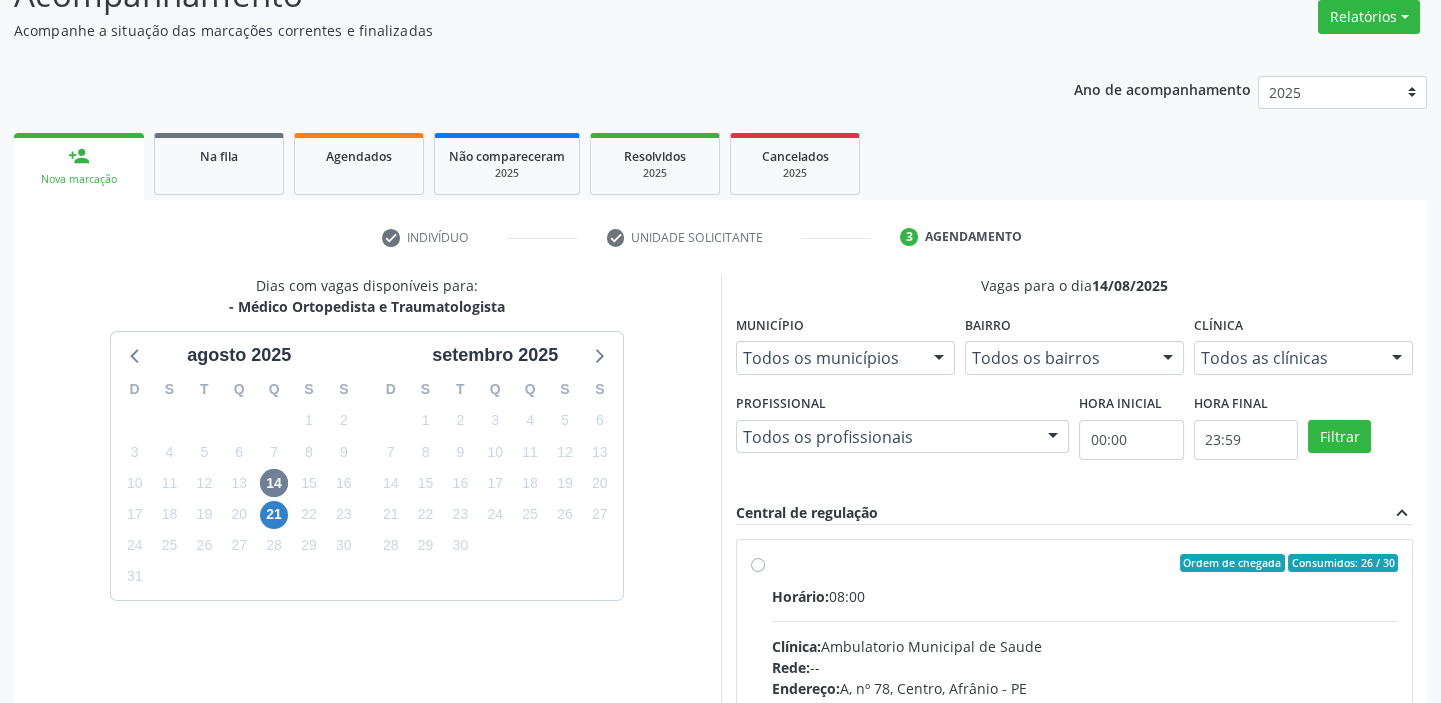 click on "Horário:   08:00
Clínica:  Ambulatorio Municipal de Saude
Rede:
--
Endereço:   A, nº 78, Centro, Afrânio - PE
Telefone:   --
Profissional:
--
Informações adicionais sobre o atendimento
Idade de atendimento:
Sem restrição
Gênero(s) atendido(s):
Sem restrição
Informações adicionais:
--" at bounding box center [1085, 723] 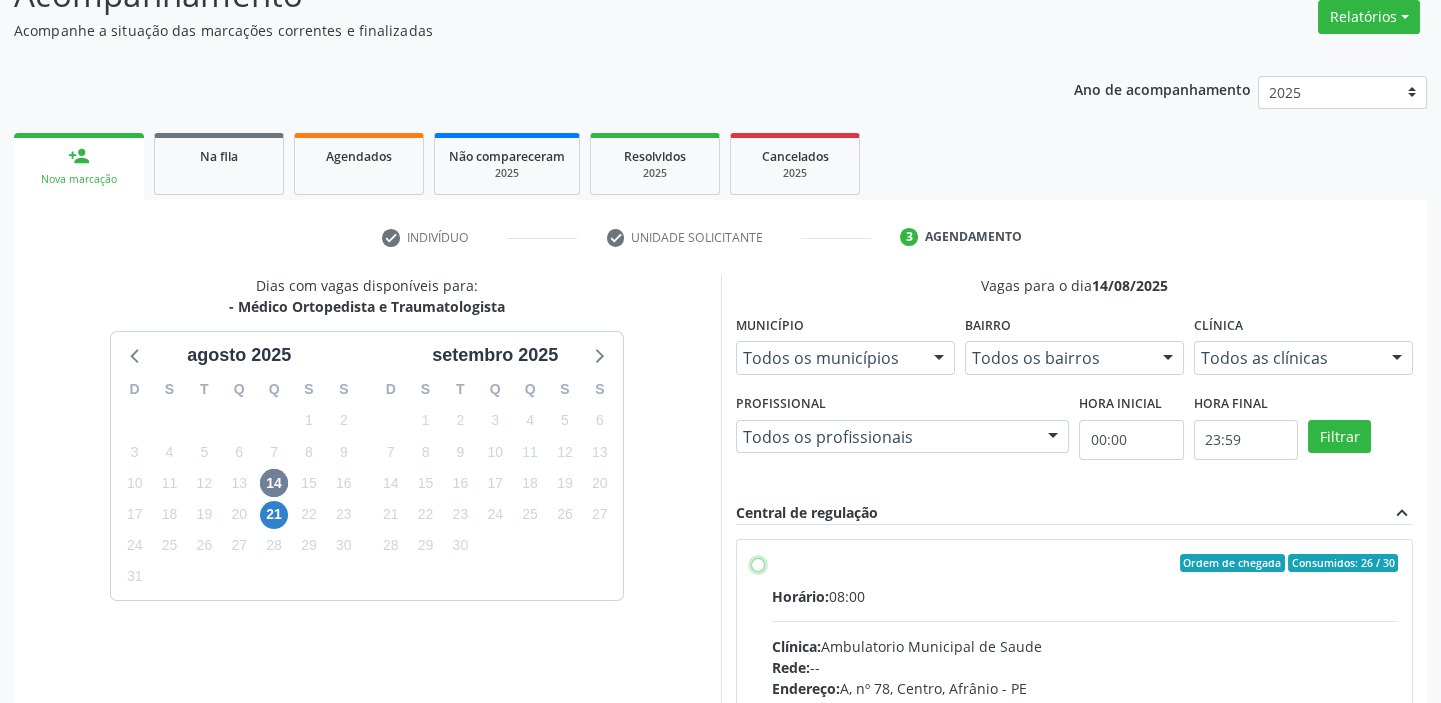 click on "Ordem de chegada
Consumidos: 26 / 30
Horário:   08:00
Clínica:  Ambulatorio Municipal de Saude
Rede:
--
Endereço:   A, nº 78, Centro, Afrânio - PE
Telefone:   --
Profissional:
--
Informações adicionais sobre o atendimento
Idade de atendimento:
Sem restrição
Gênero(s) atendido(s):
Sem restrição
Informações adicionais:
--" at bounding box center (758, 563) 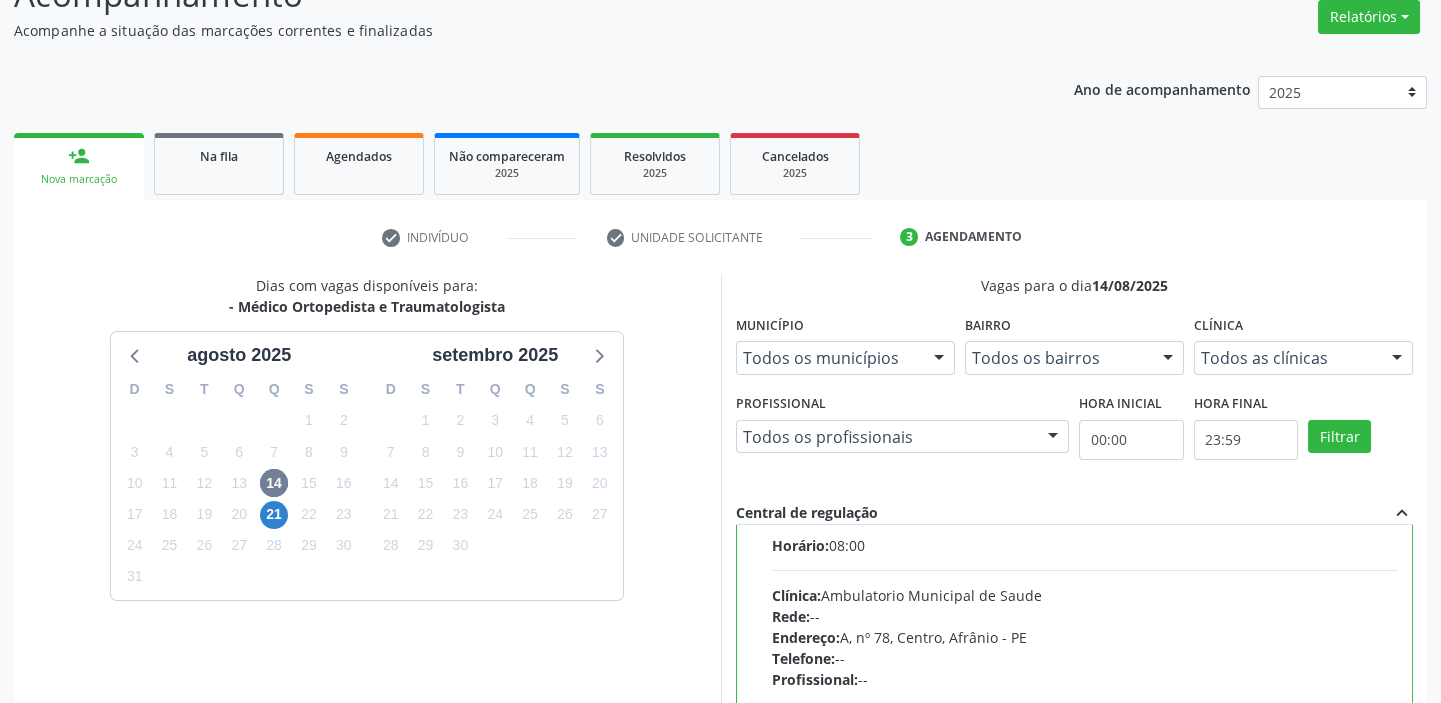 scroll, scrollTop: 99, scrollLeft: 0, axis: vertical 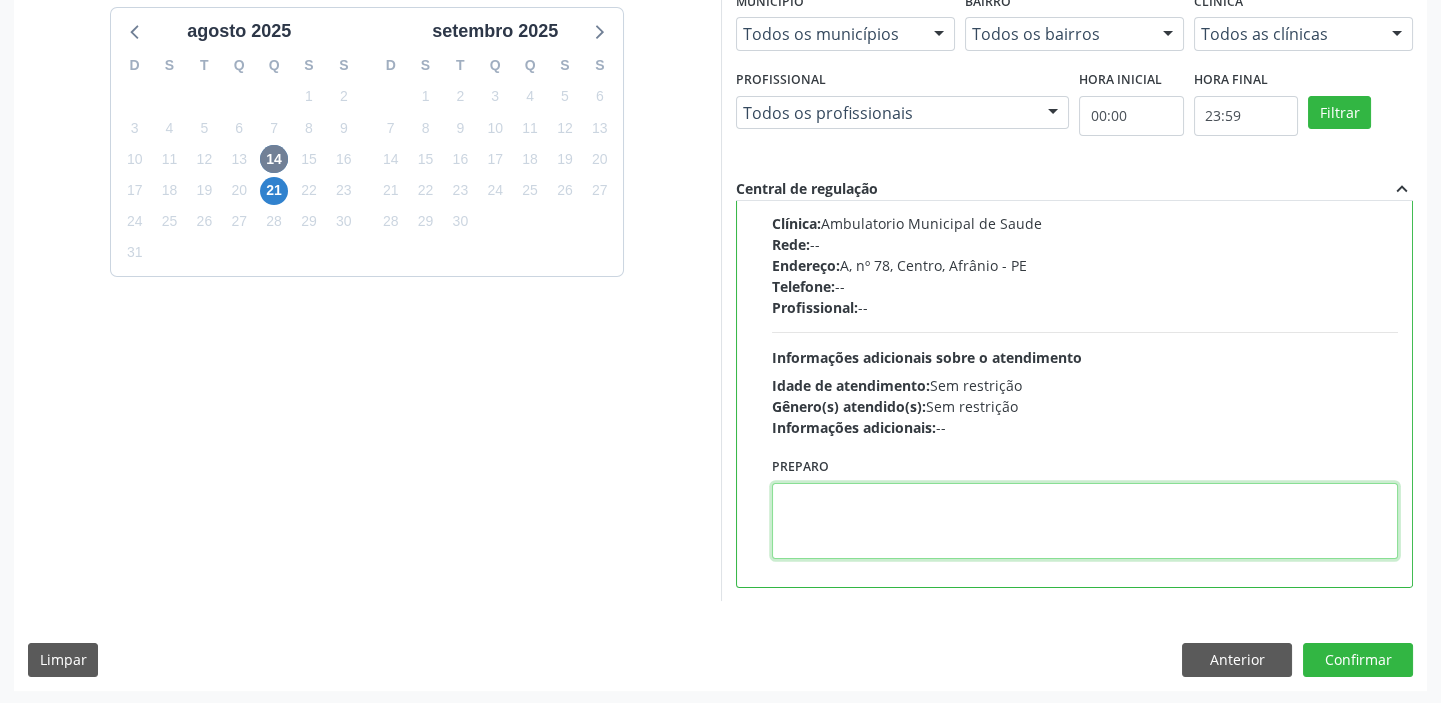 click at bounding box center [1085, 521] 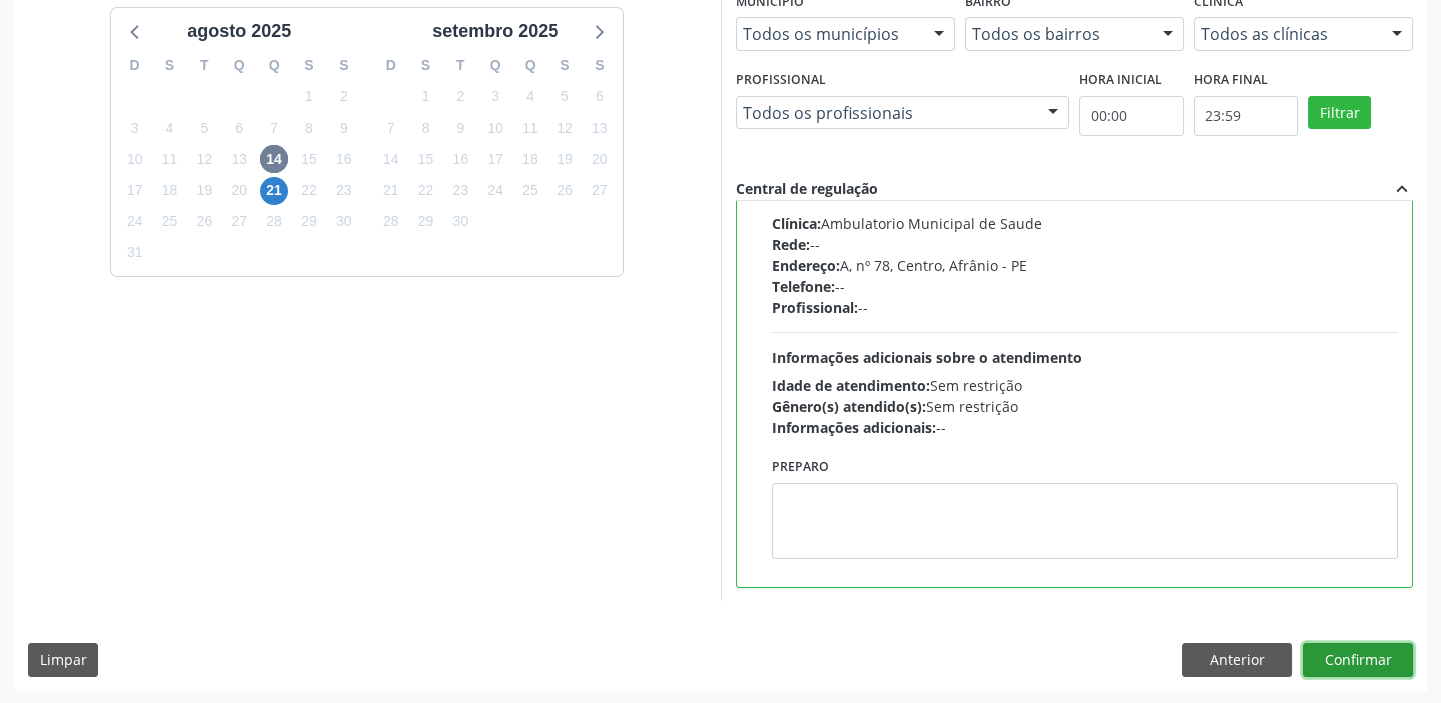 click on "Confirmar" at bounding box center (1358, 660) 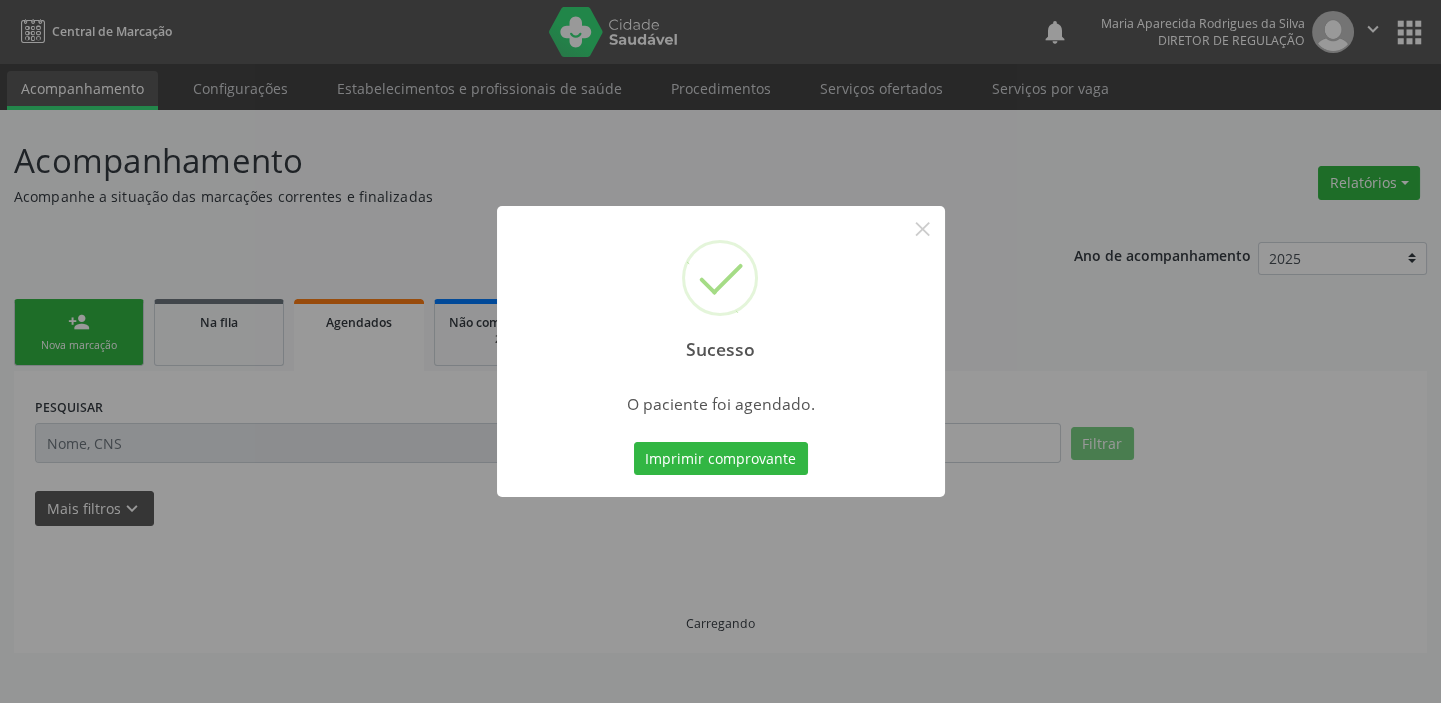 scroll, scrollTop: 0, scrollLeft: 0, axis: both 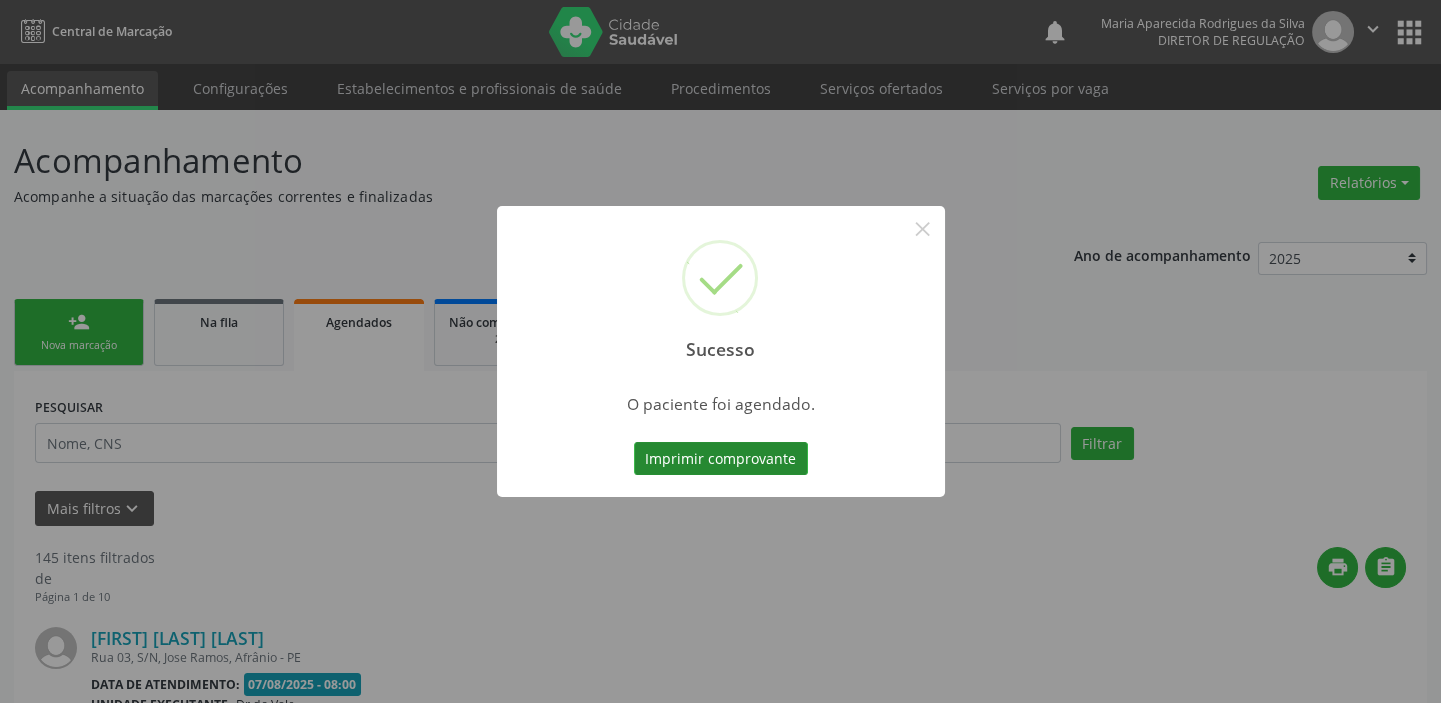 click on "Imprimir comprovante" at bounding box center (721, 459) 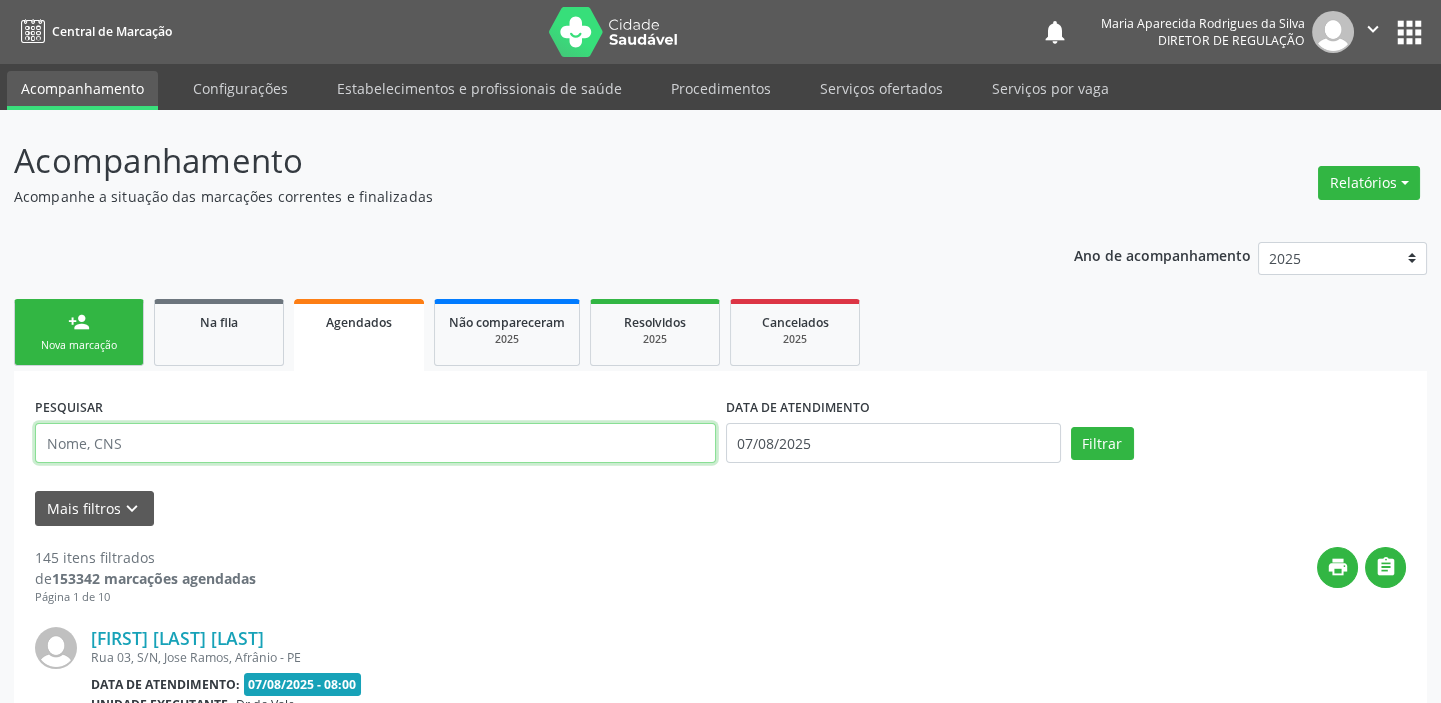 click at bounding box center (375, 443) 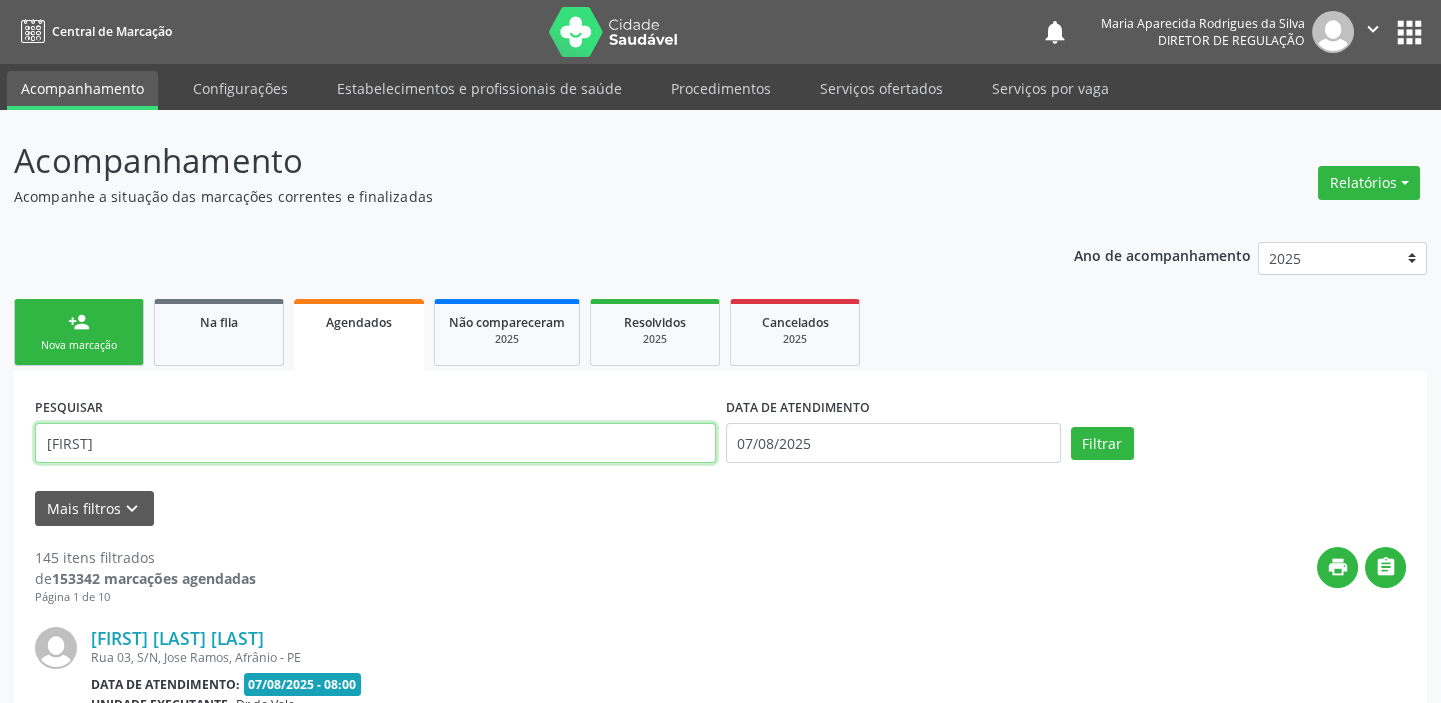 type on "SUZAMAR" 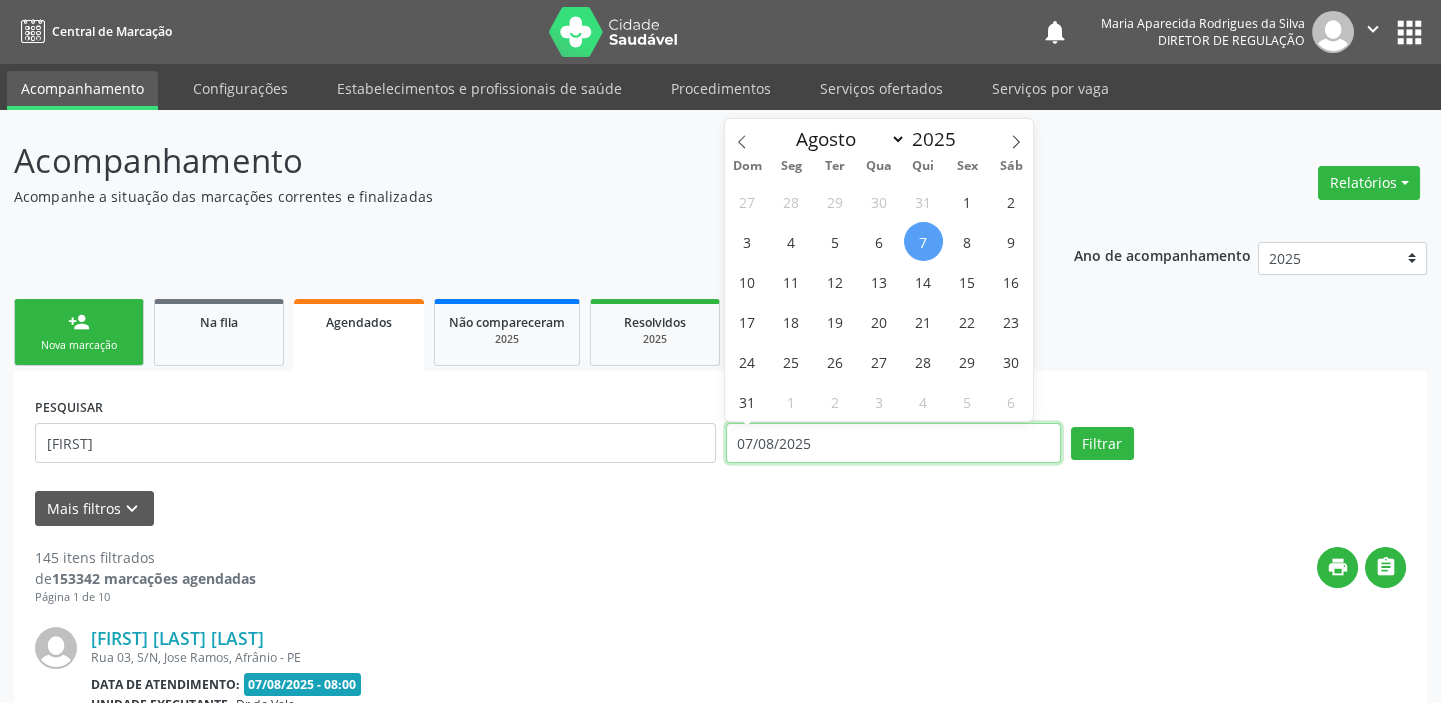 click on "07/08/2025" at bounding box center [893, 443] 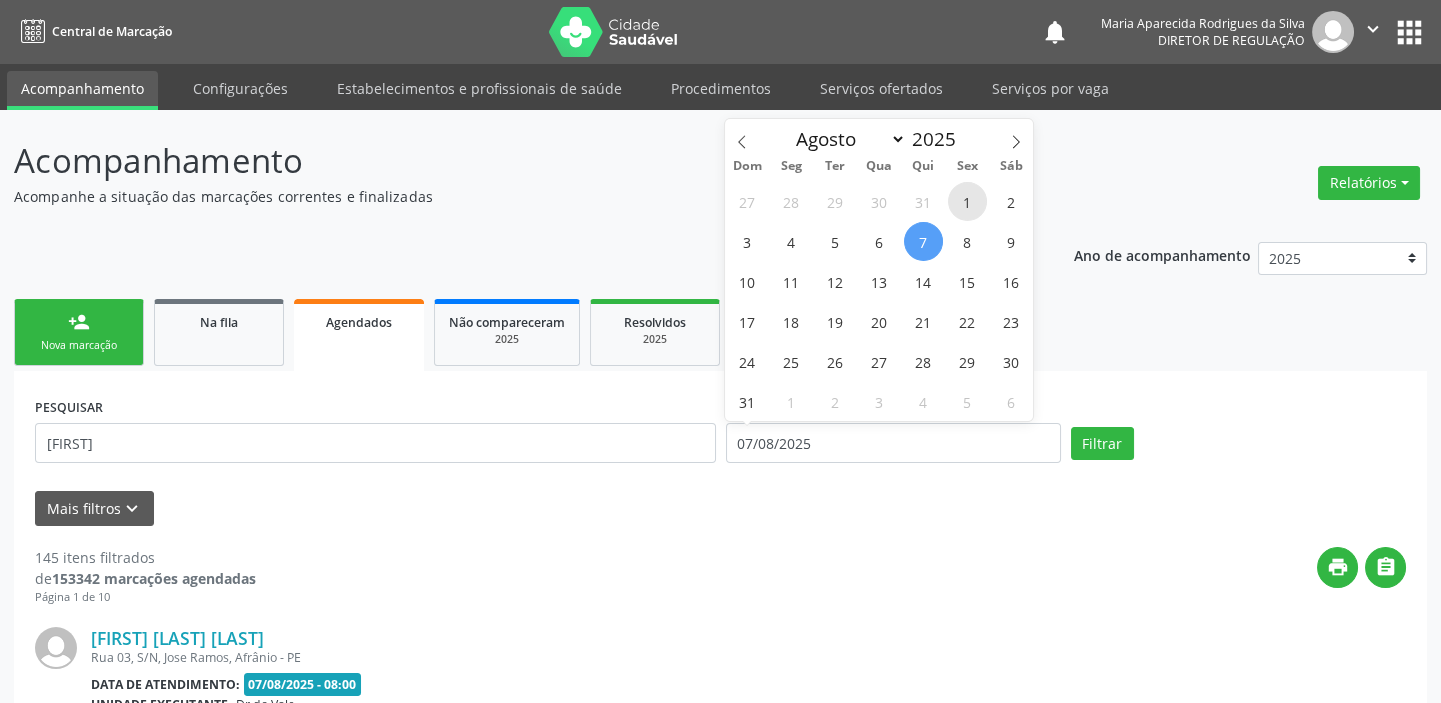 click on "1" at bounding box center [967, 201] 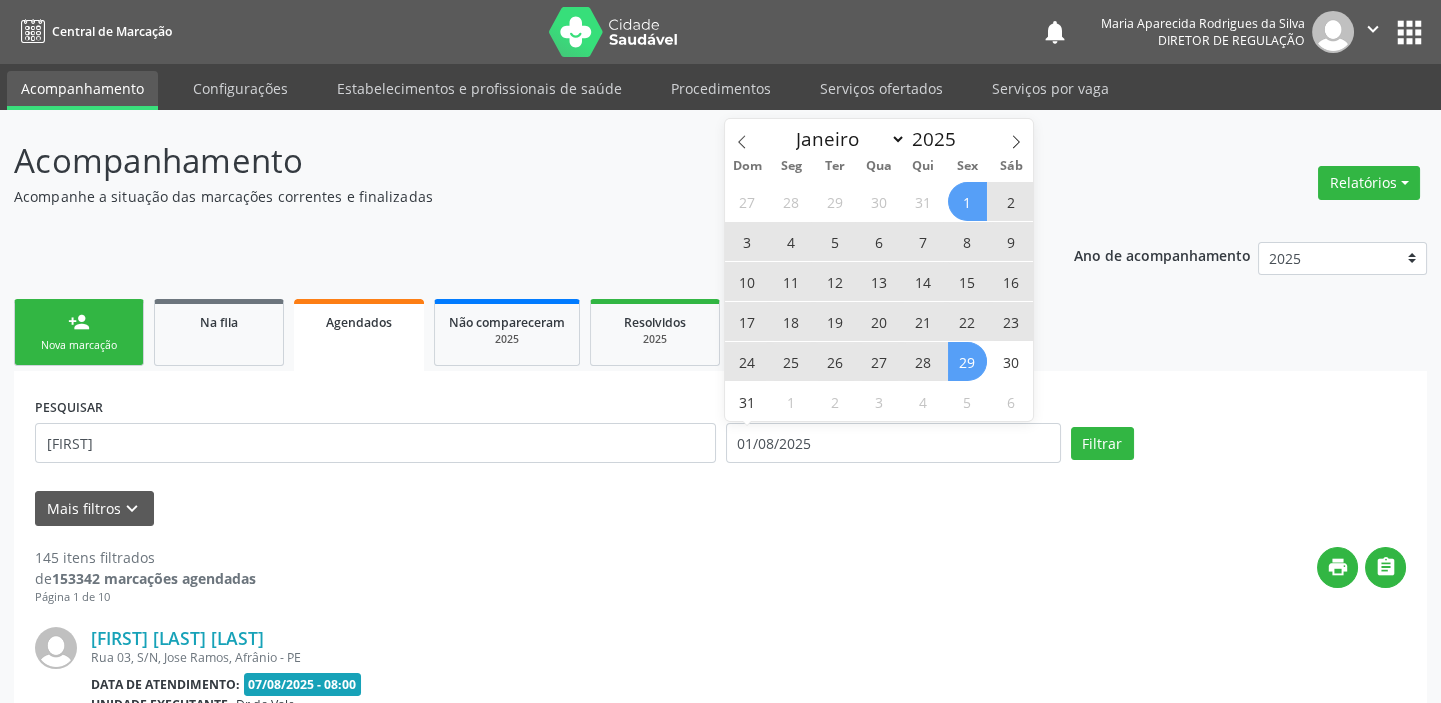 click on "29" at bounding box center (967, 361) 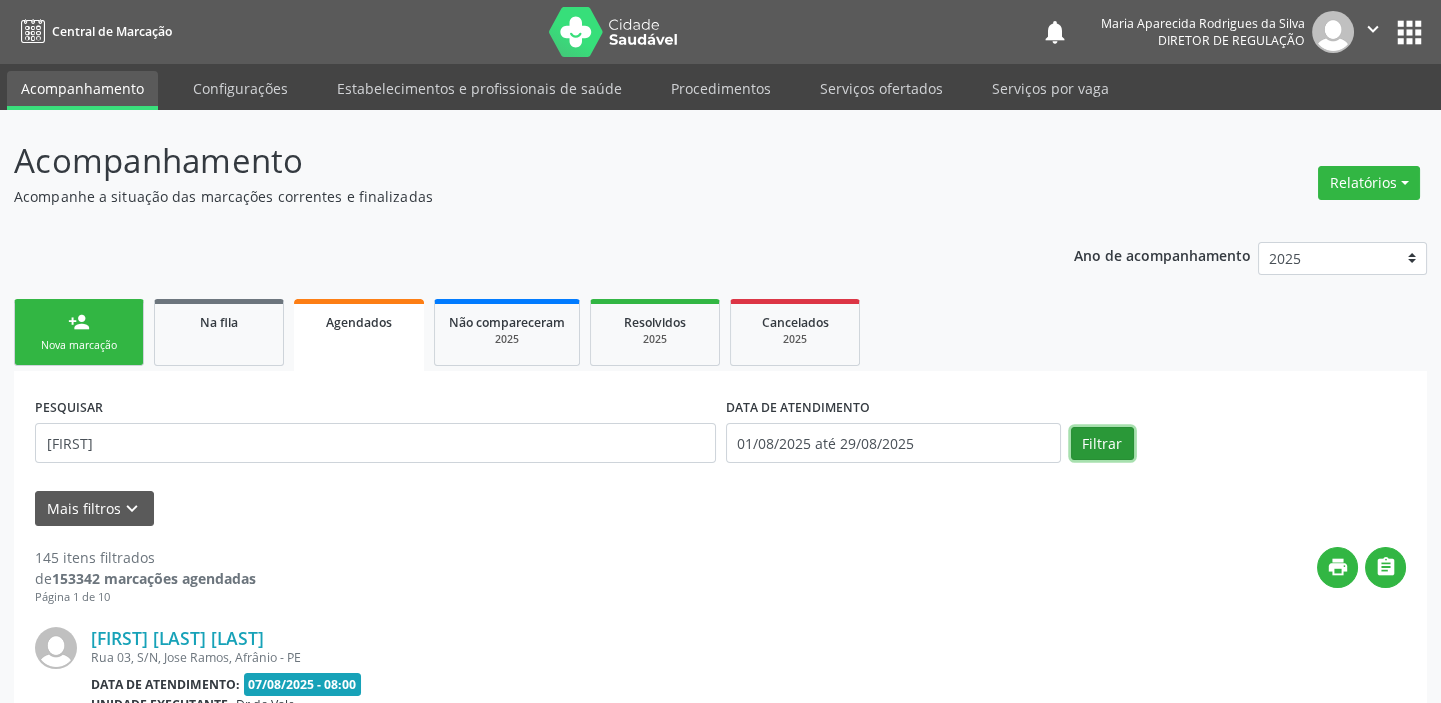 click on "Filtrar" at bounding box center (1102, 444) 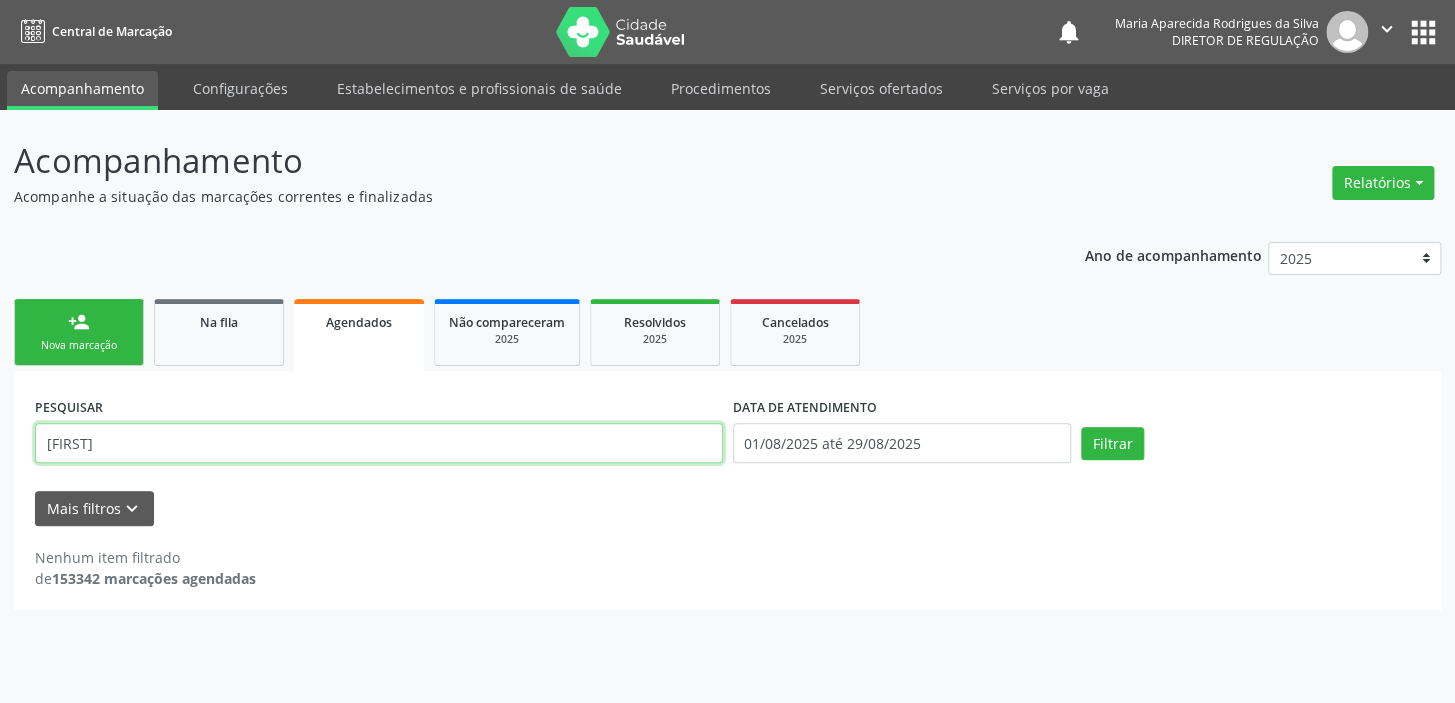 click on "SUZAMAR" at bounding box center [379, 443] 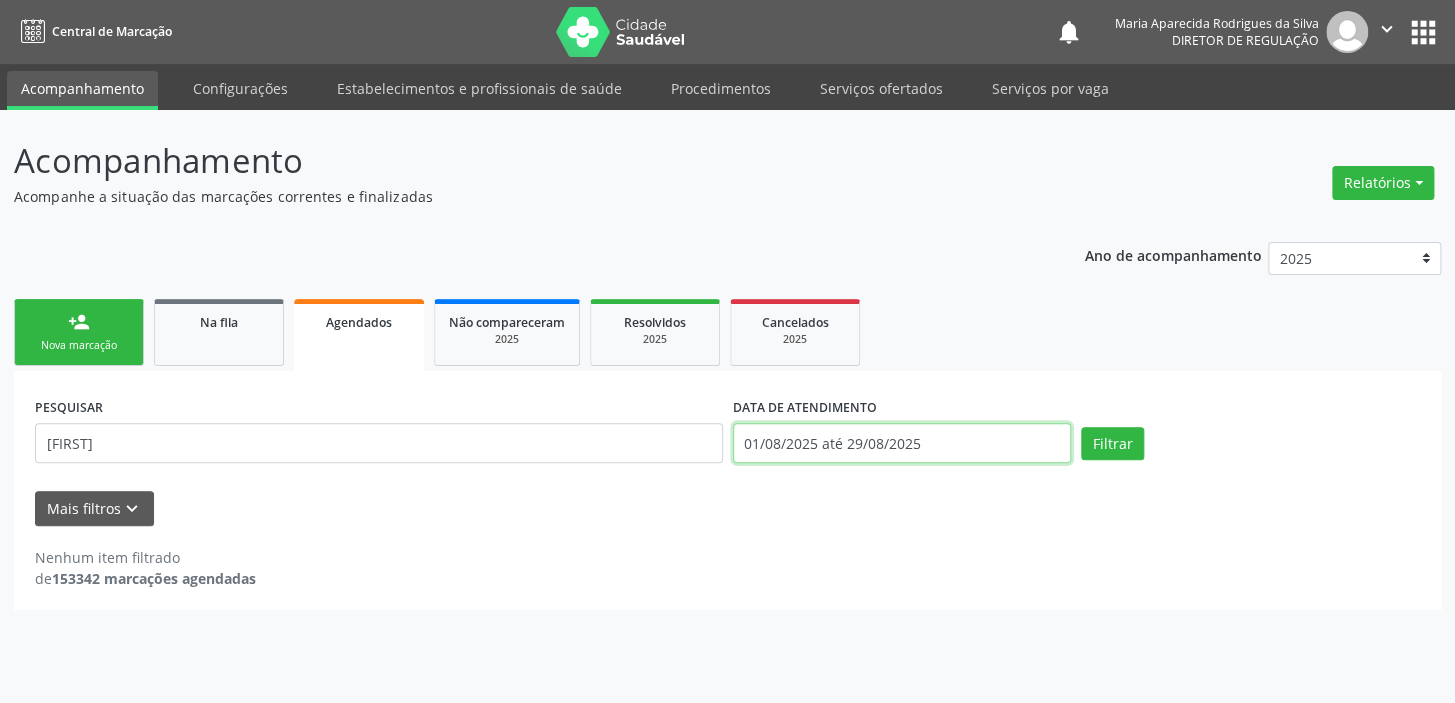 click on "01/08/2025 até 29/08/2025" at bounding box center [902, 443] 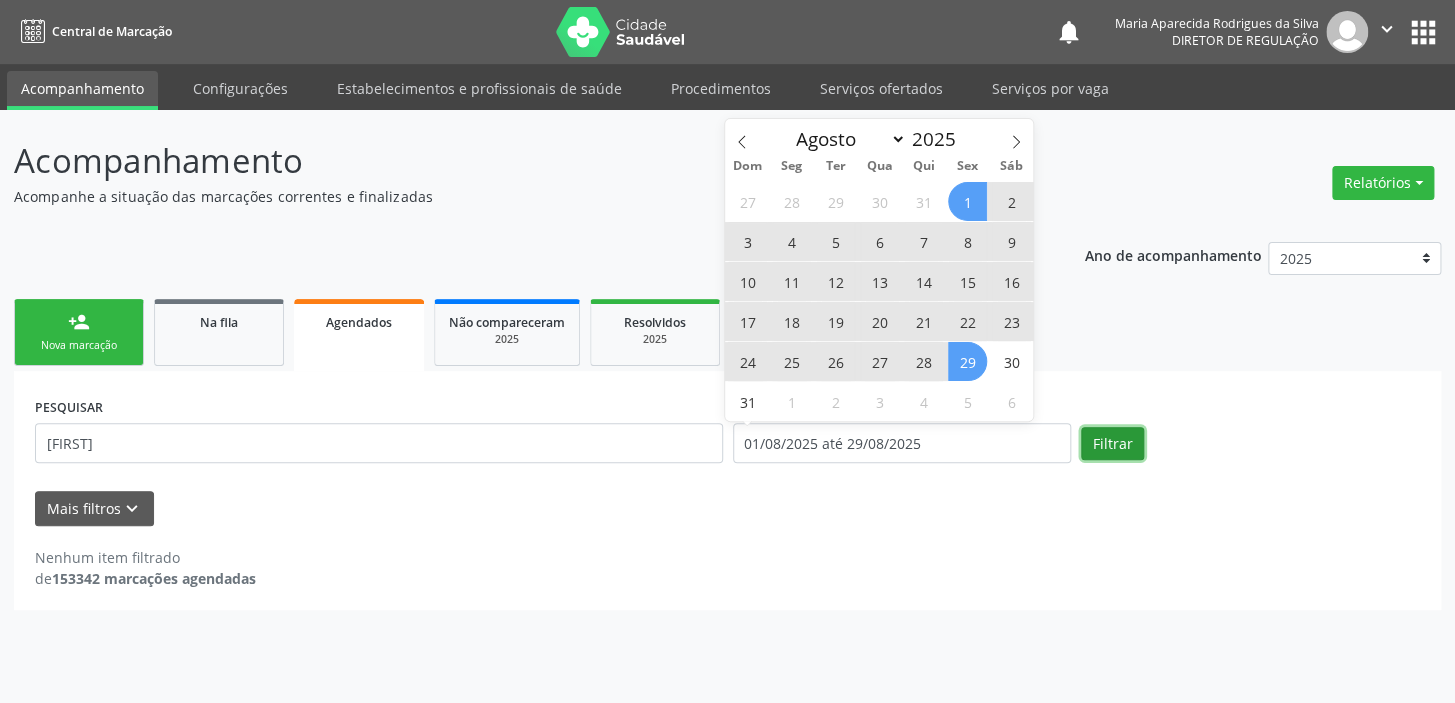 click on "Filtrar" at bounding box center [1112, 444] 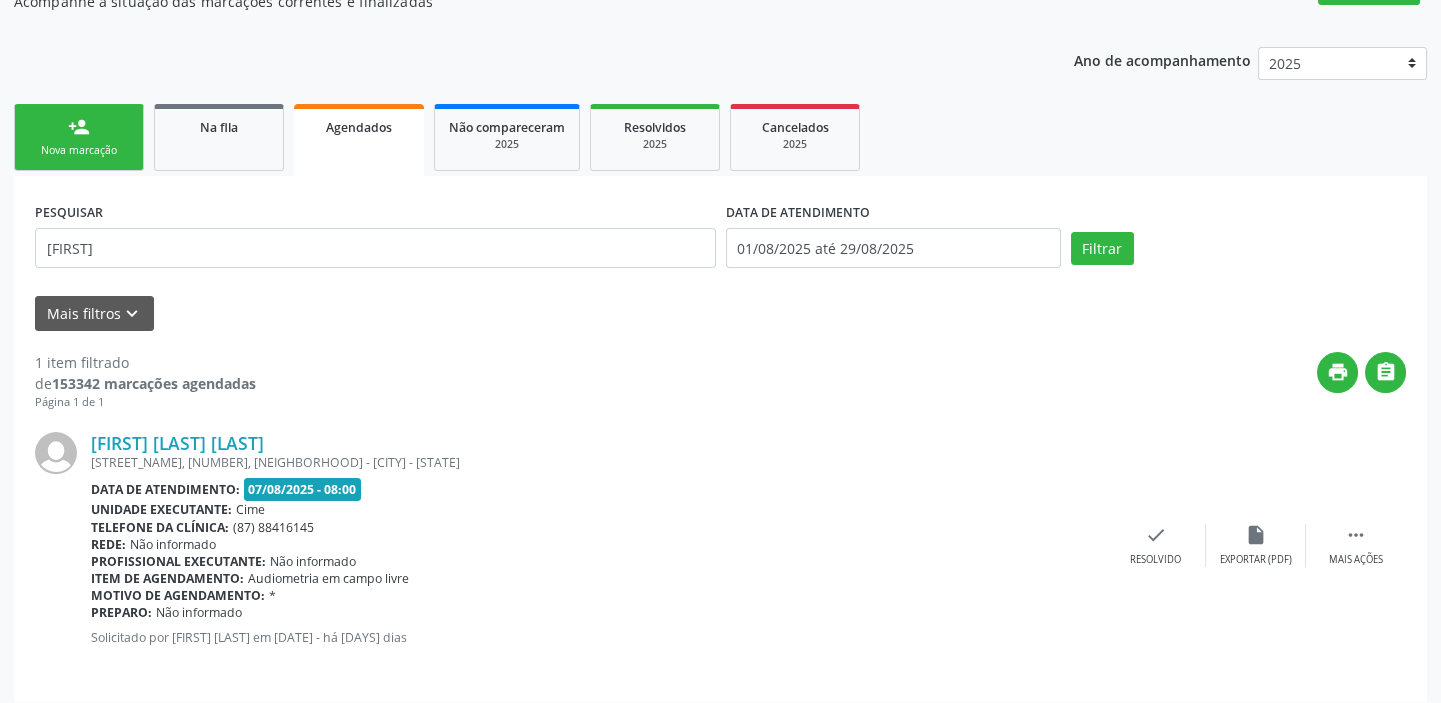 scroll, scrollTop: 207, scrollLeft: 0, axis: vertical 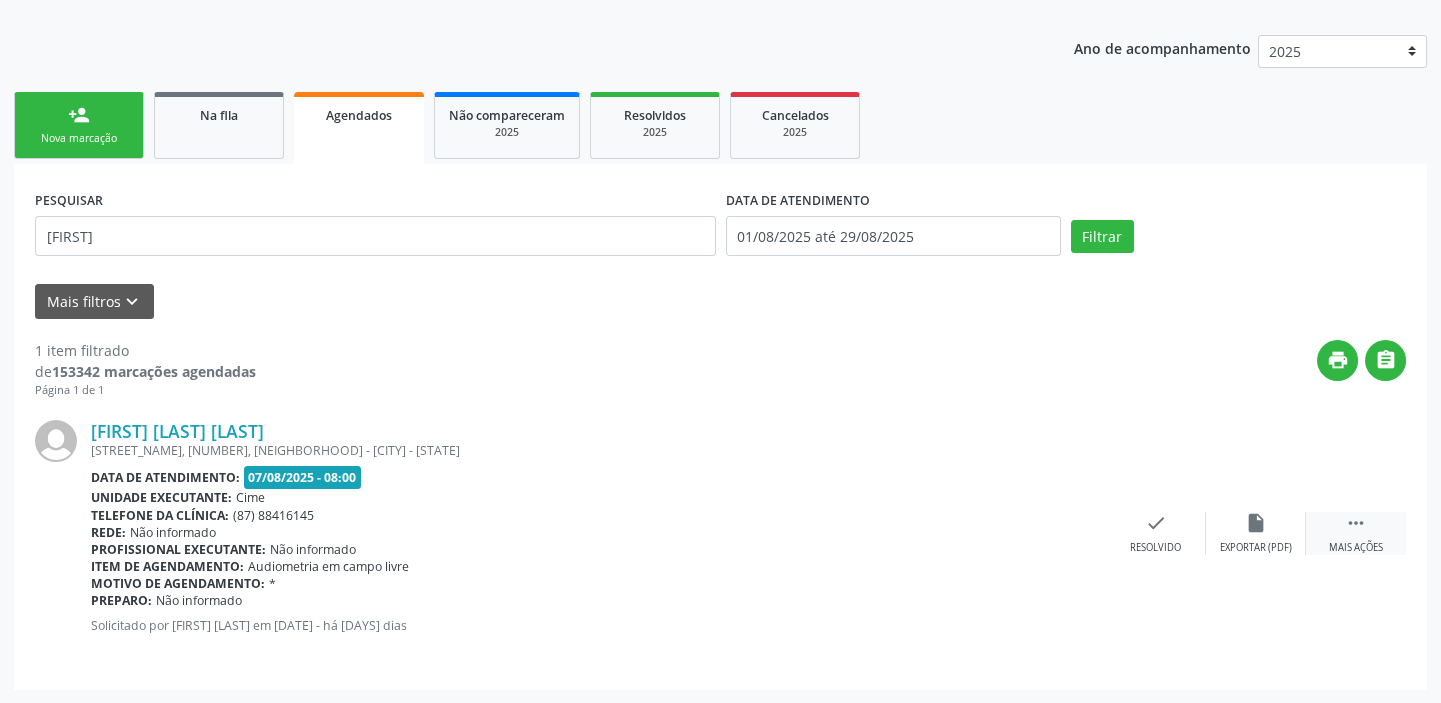 click on "" at bounding box center (1356, 523) 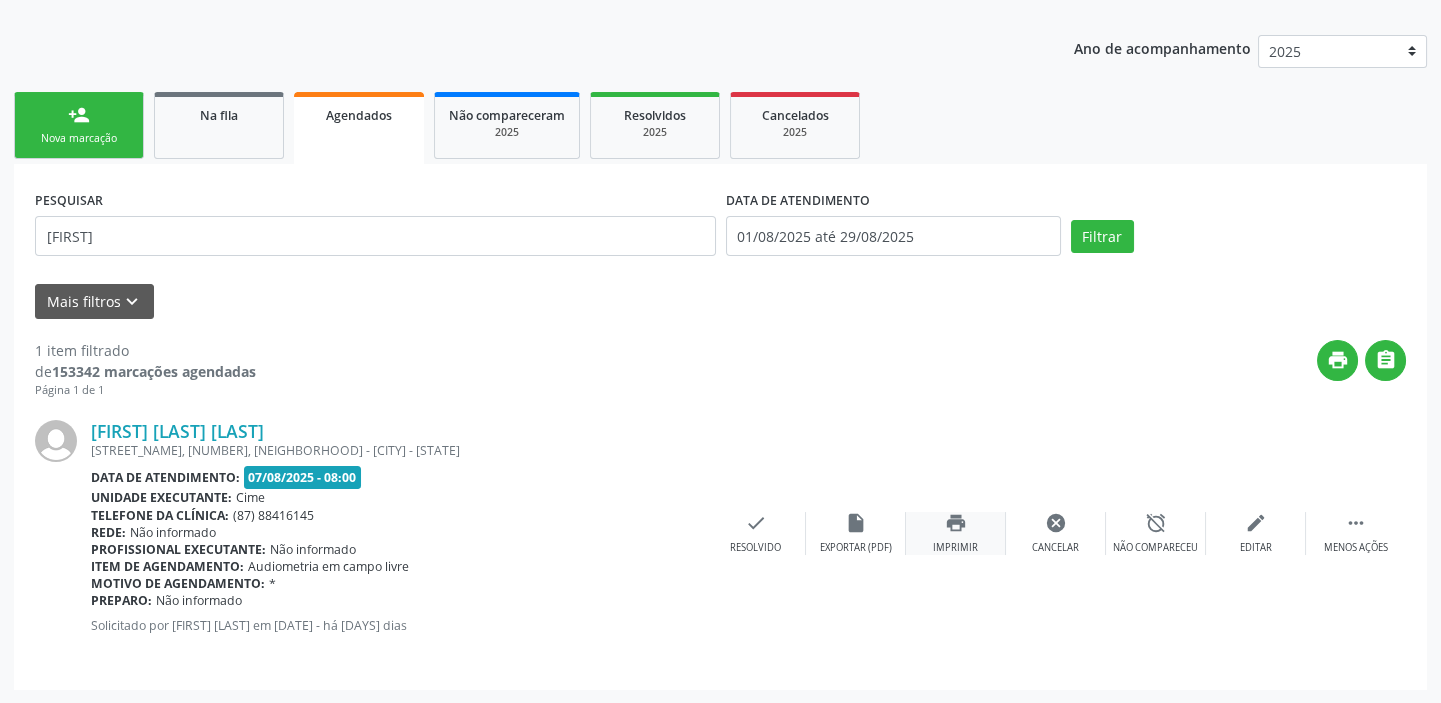 click on "print" at bounding box center [956, 523] 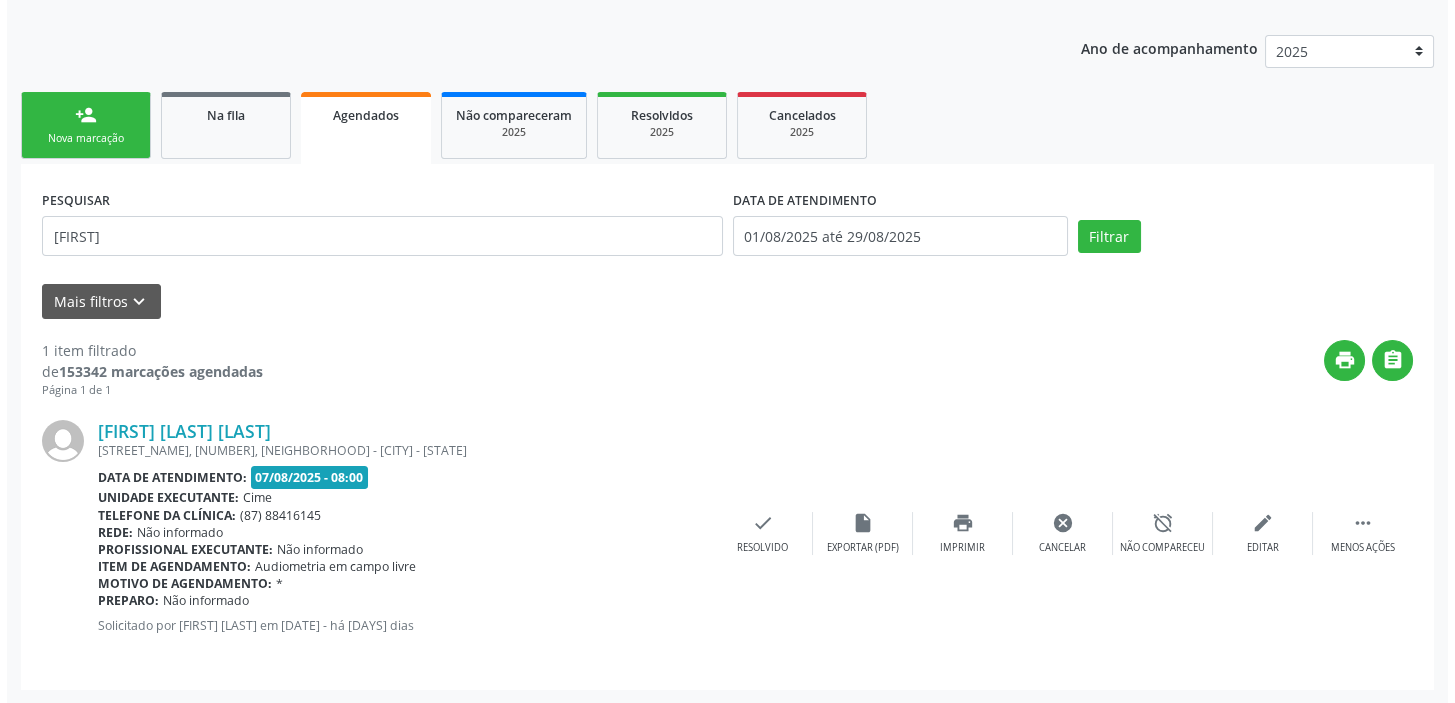 scroll, scrollTop: 0, scrollLeft: 0, axis: both 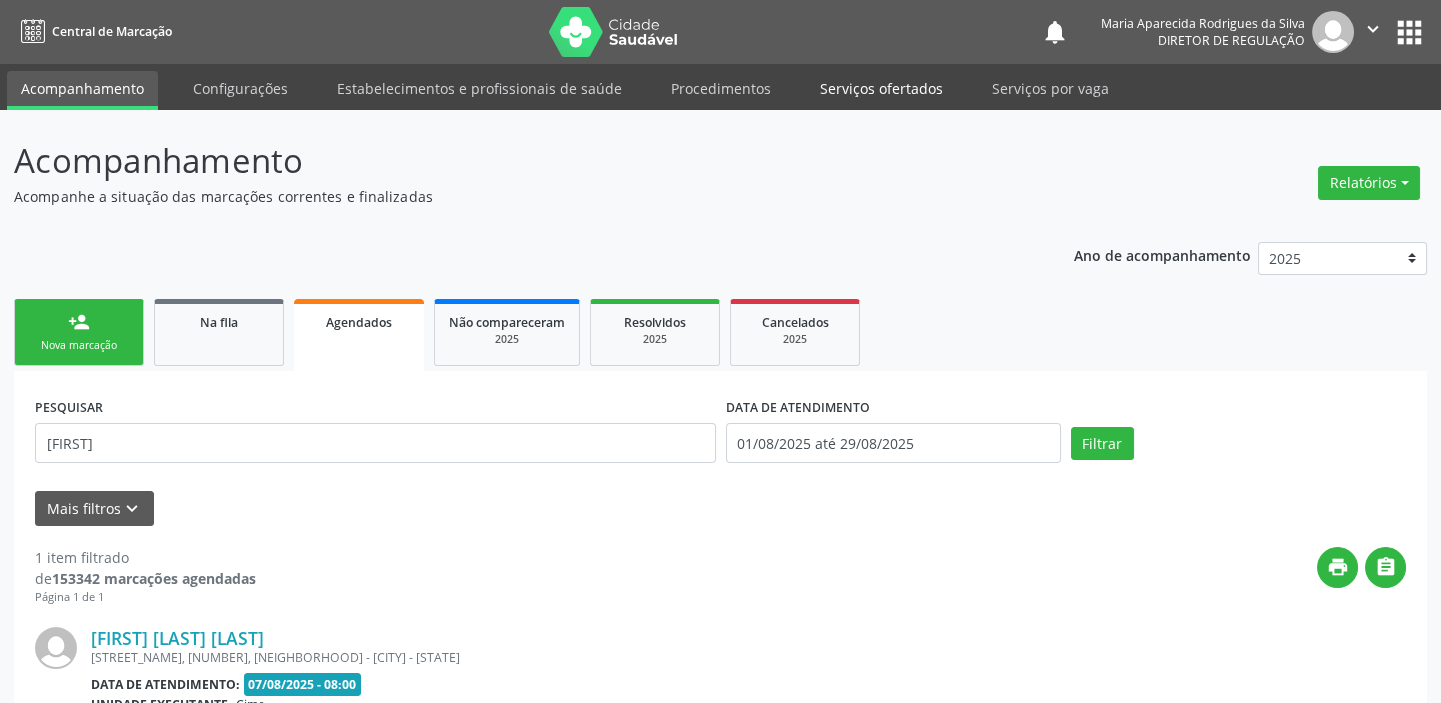 click on "Serviços ofertados" at bounding box center (881, 88) 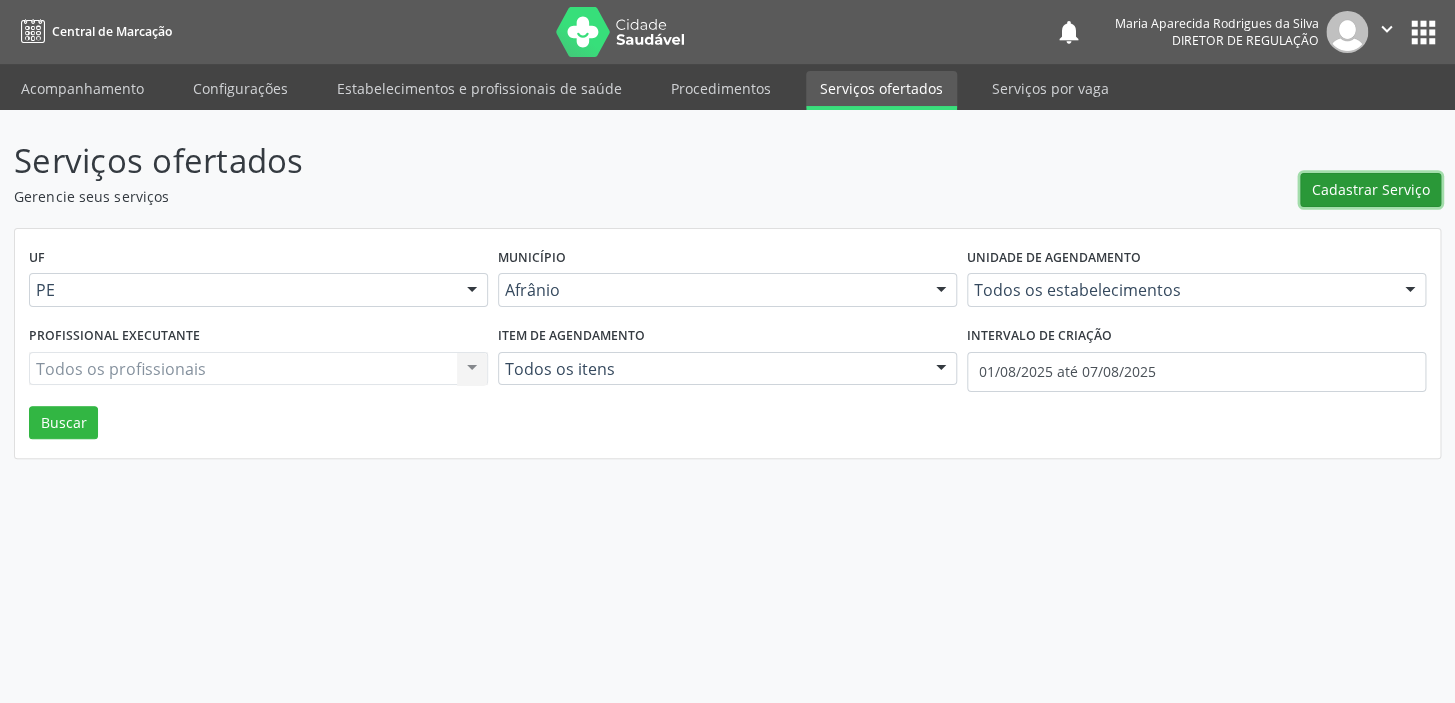 click on "Cadastrar Serviço" at bounding box center [1371, 189] 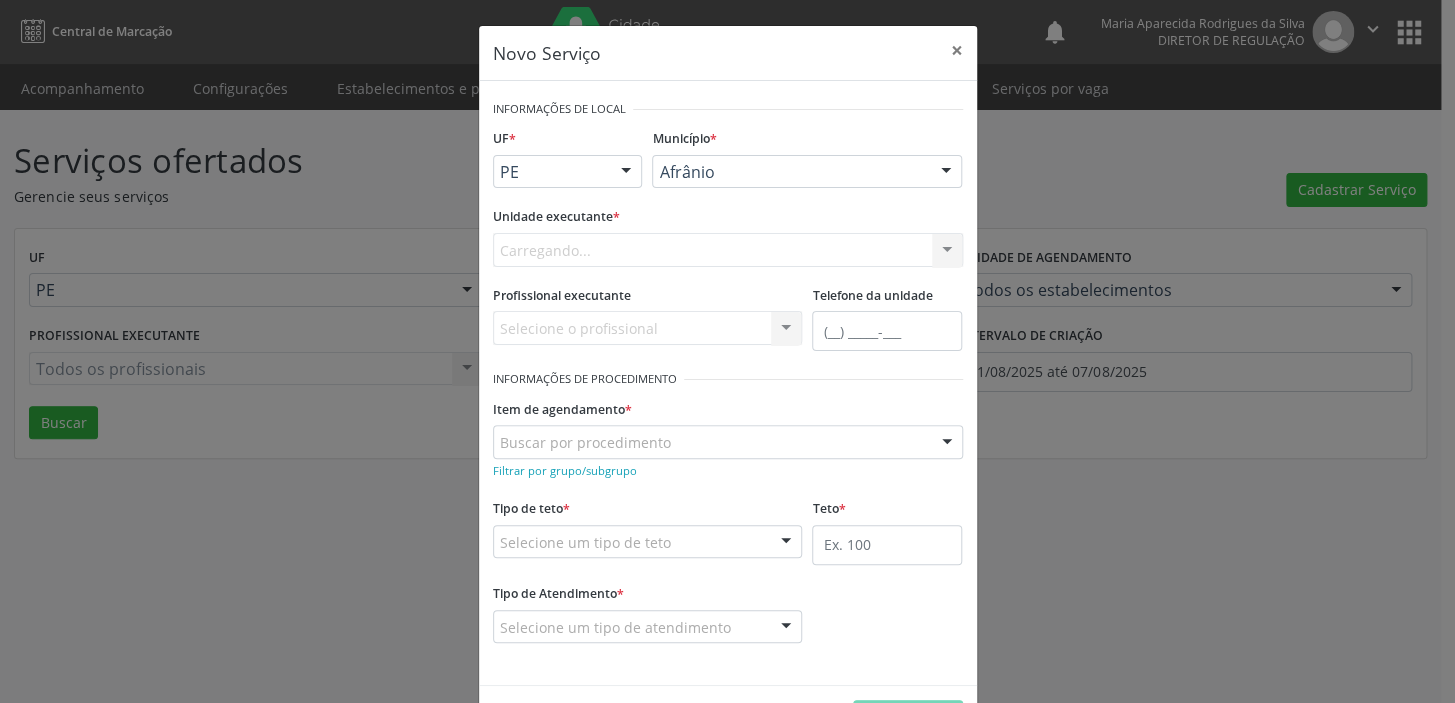 scroll, scrollTop: 0, scrollLeft: 0, axis: both 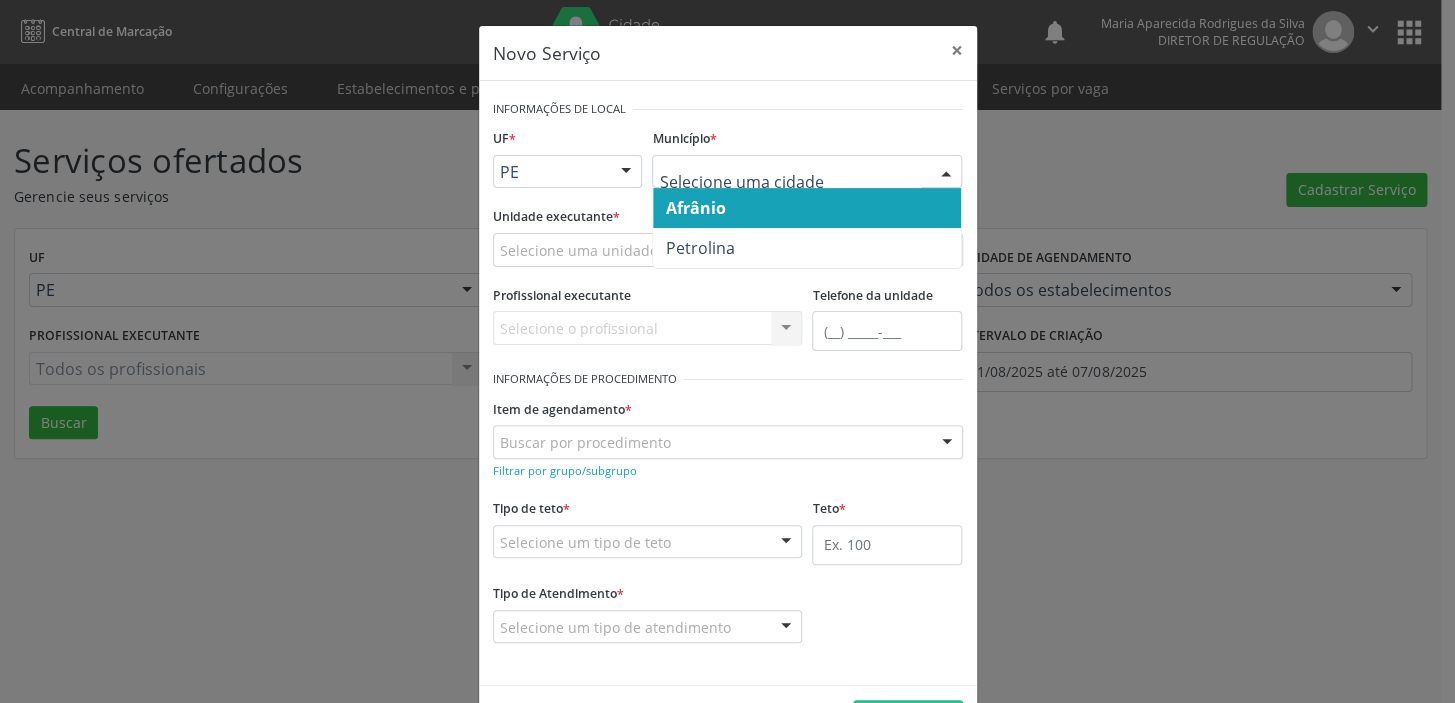 click on "Afrânio" at bounding box center (695, 208) 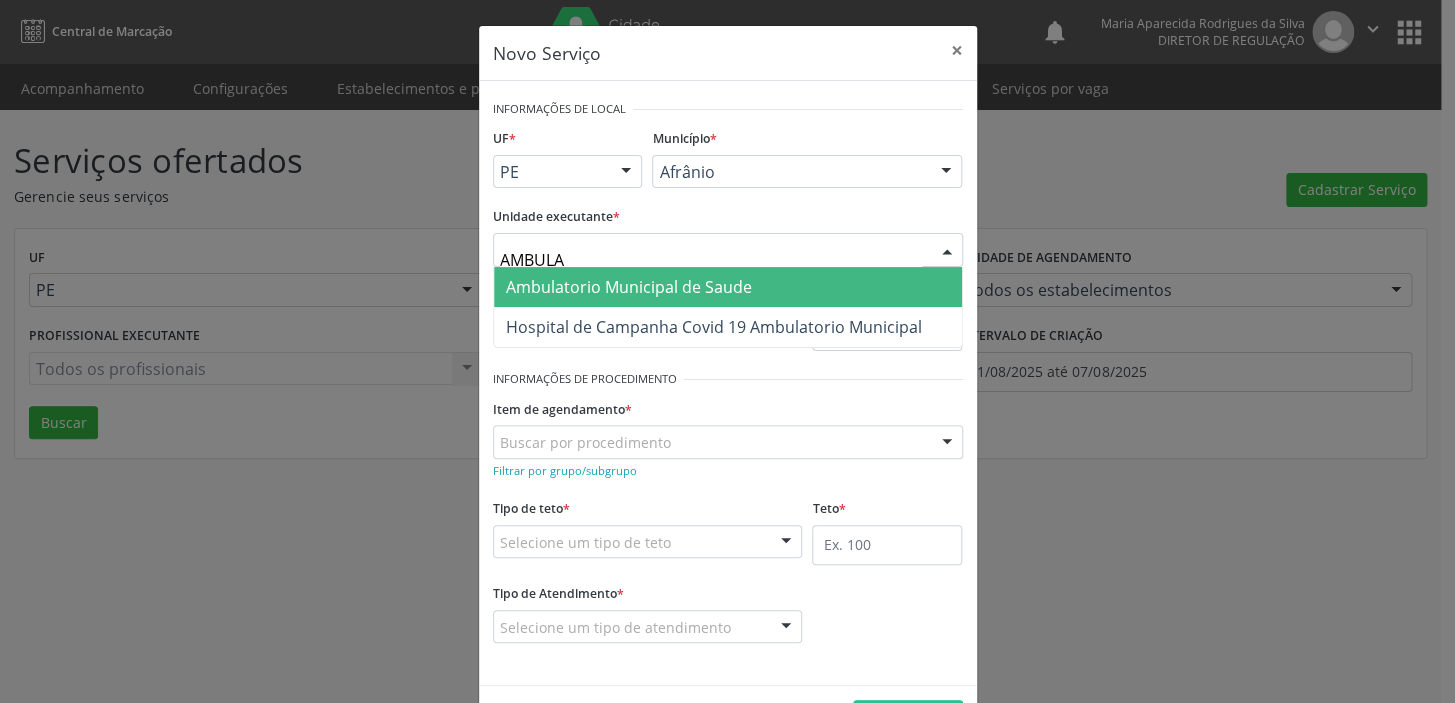 type on "AMBULAT" 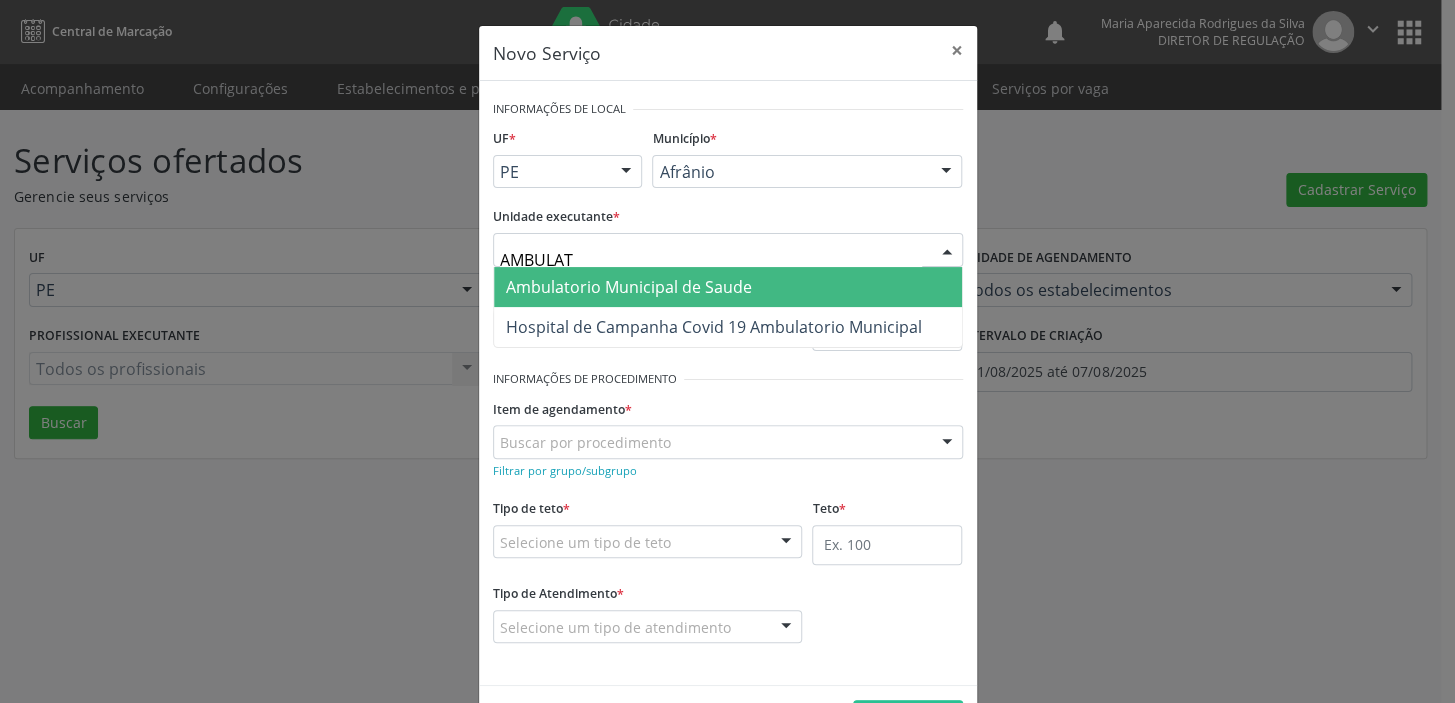 click on "Ambulatorio Municipal de Saude" at bounding box center [629, 287] 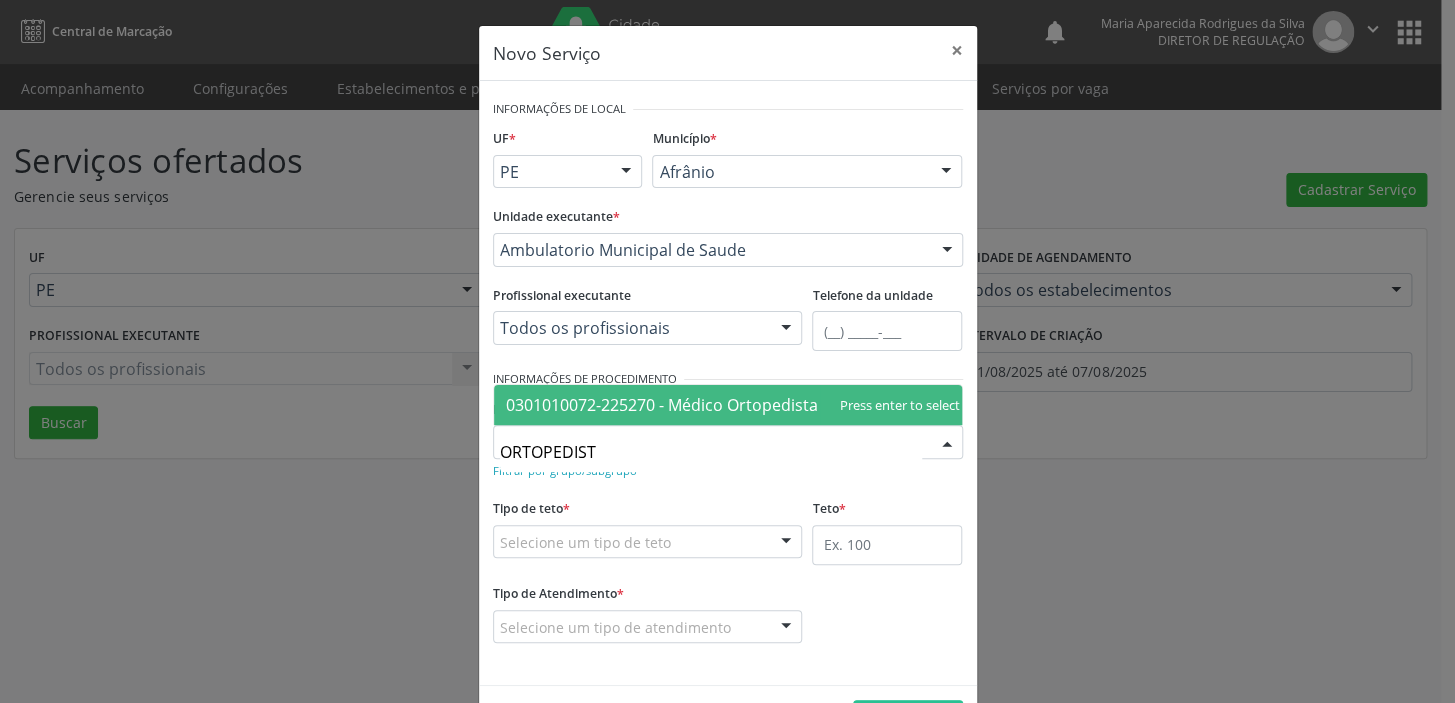 type on "ORTOPEDISTA" 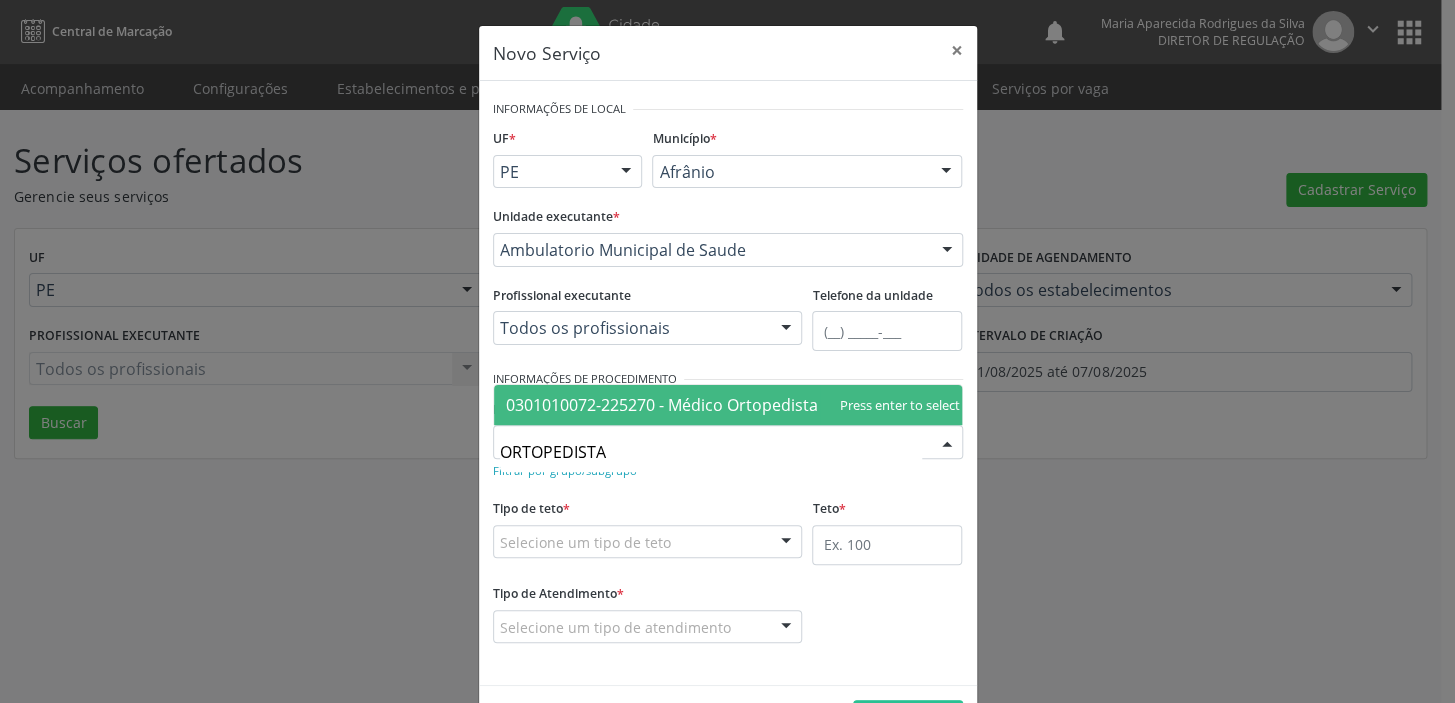 click on "0301010072-225270 - Médico Ortopedista e Traumatologista" at bounding box center (733, 405) 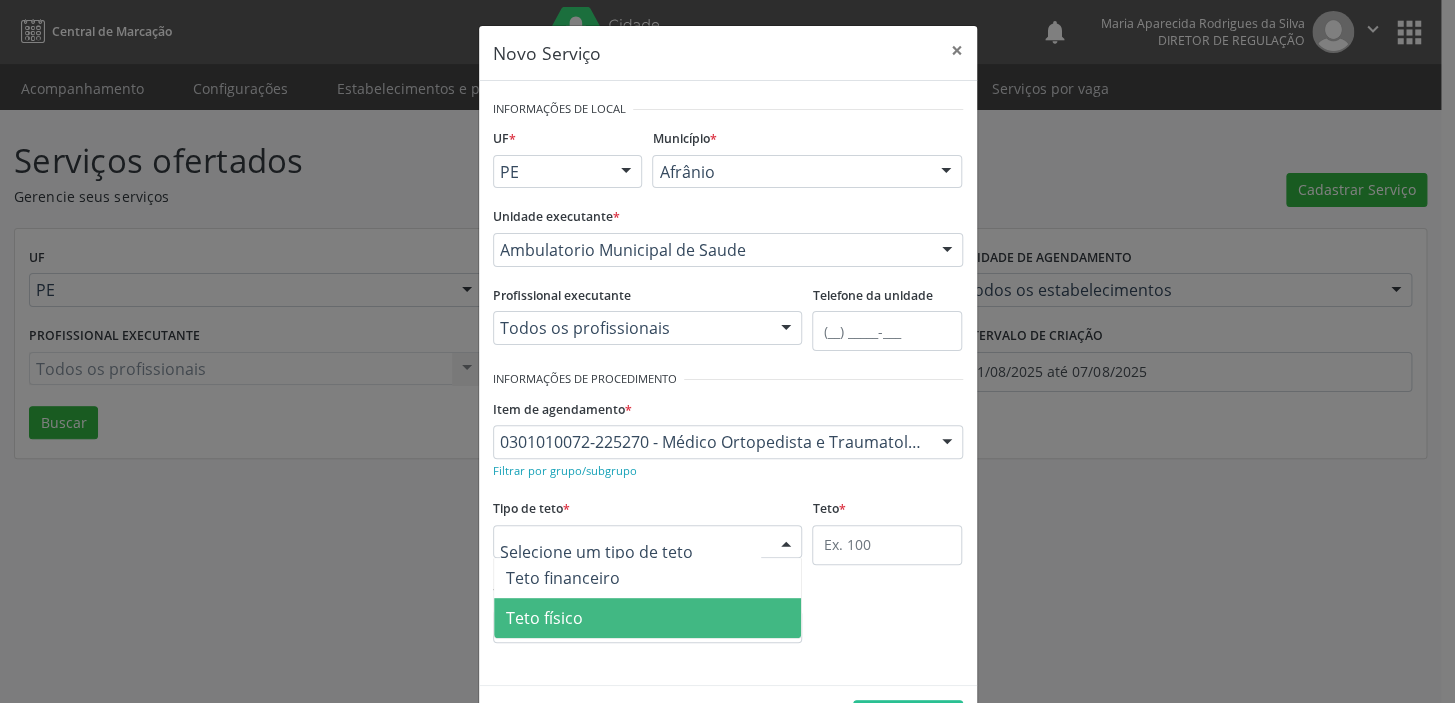 click on "Teto físico" at bounding box center (544, 618) 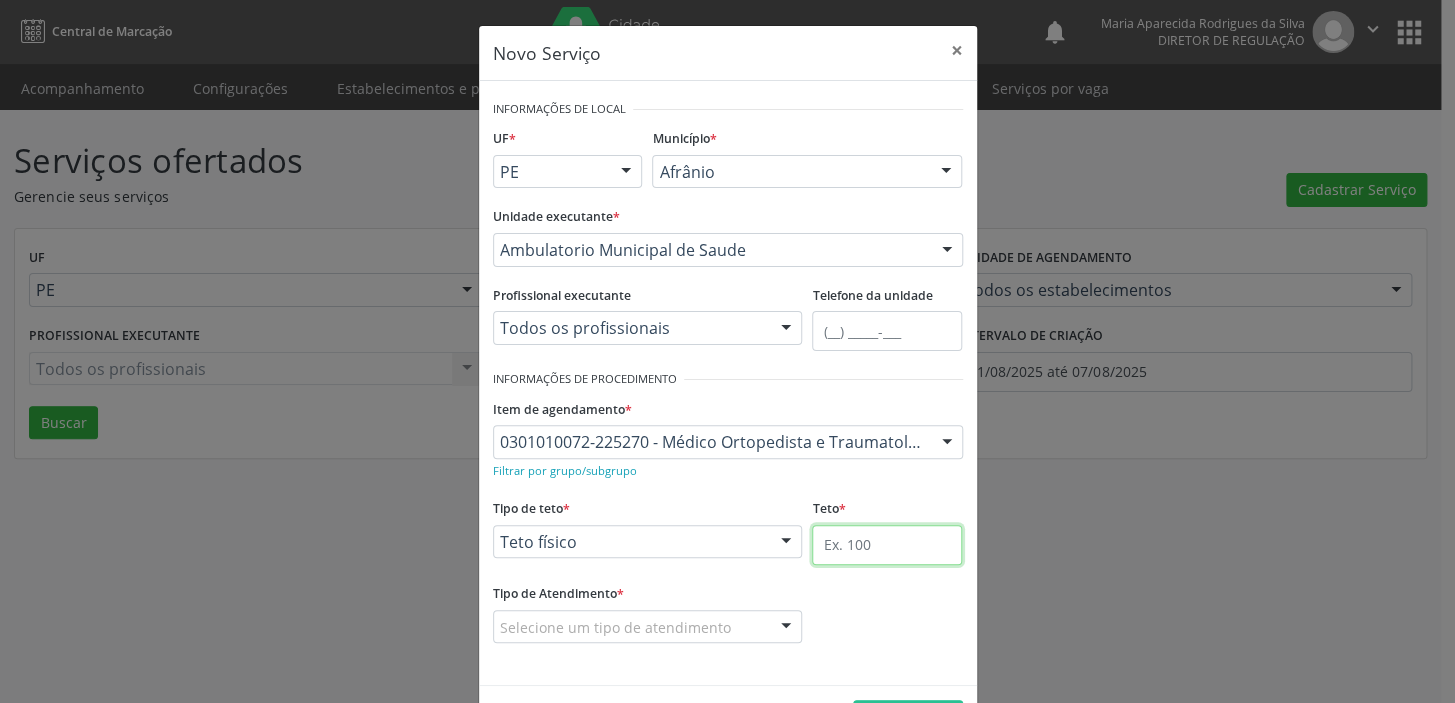 click at bounding box center (887, 545) 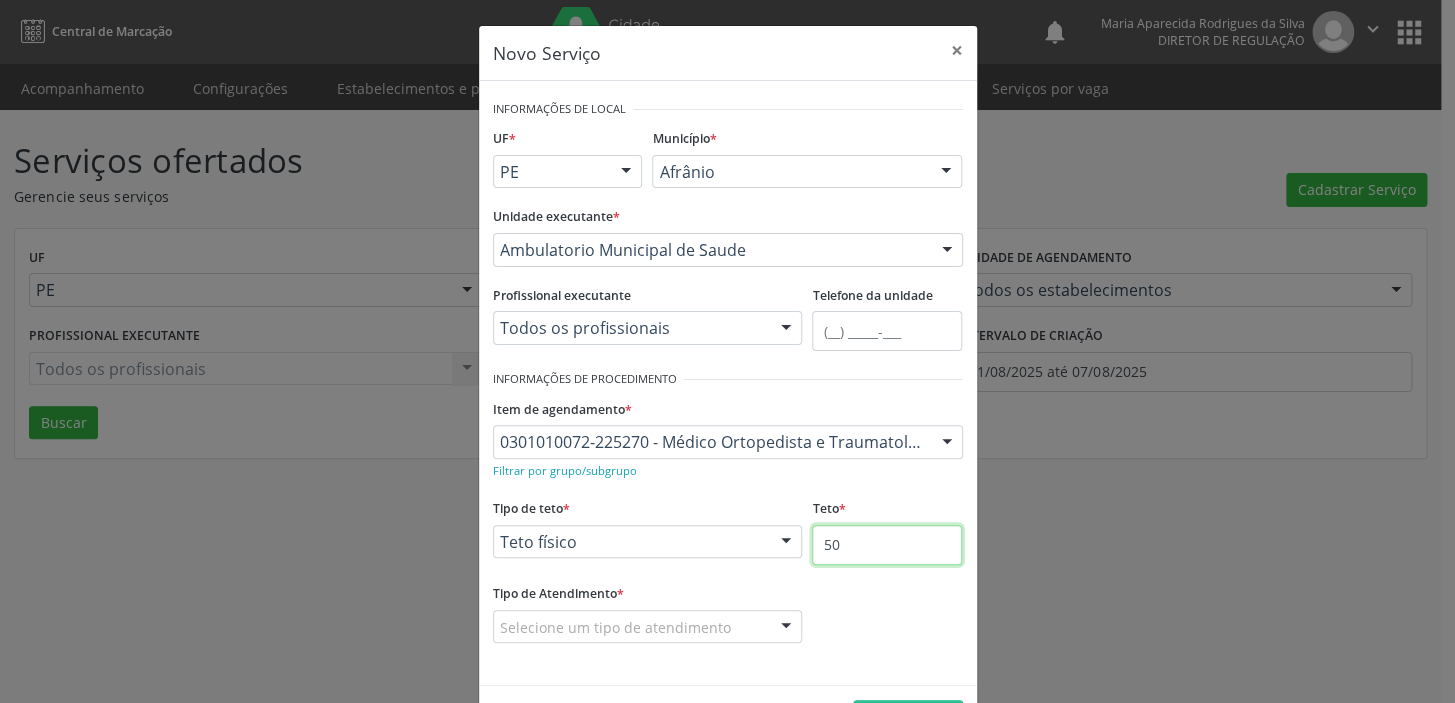 type on "50" 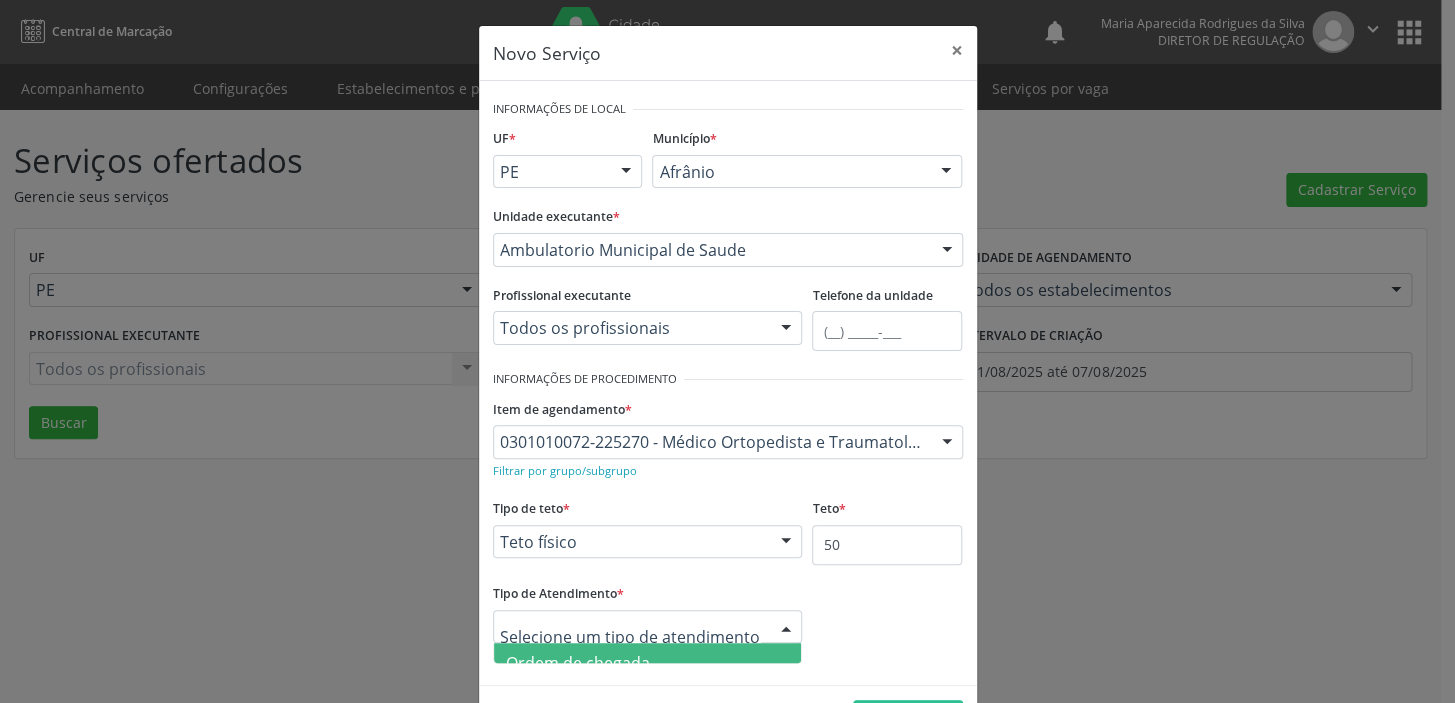 click on "Ordem de chegada" at bounding box center (578, 663) 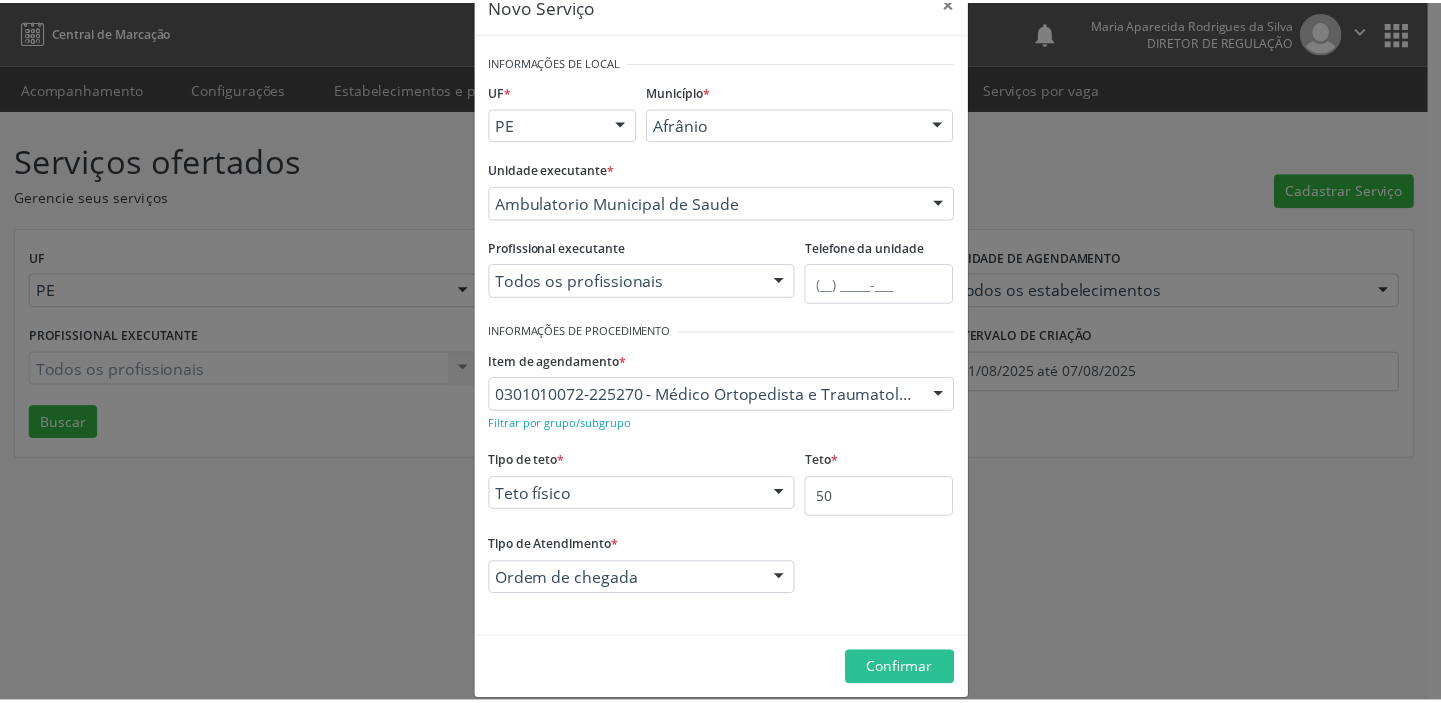 scroll, scrollTop: 69, scrollLeft: 0, axis: vertical 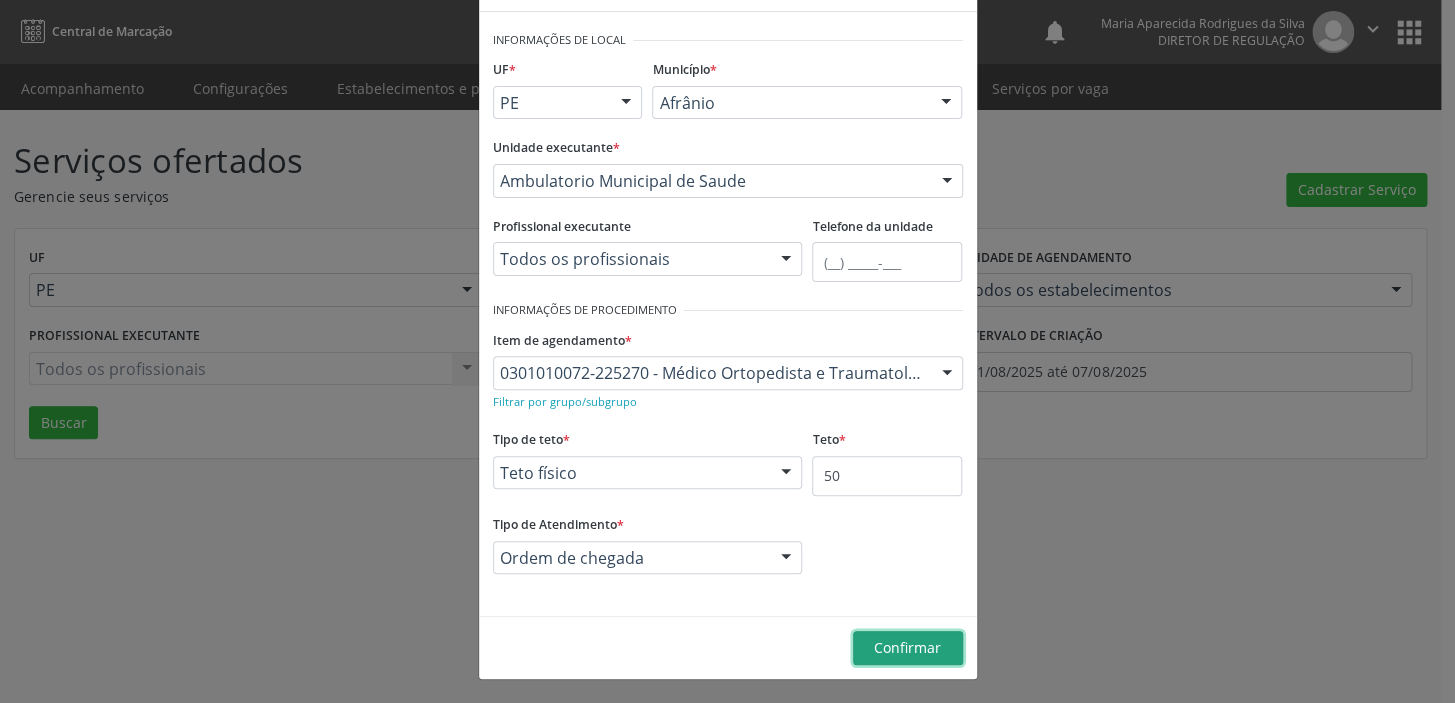 click on "Confirmar" at bounding box center (907, 647) 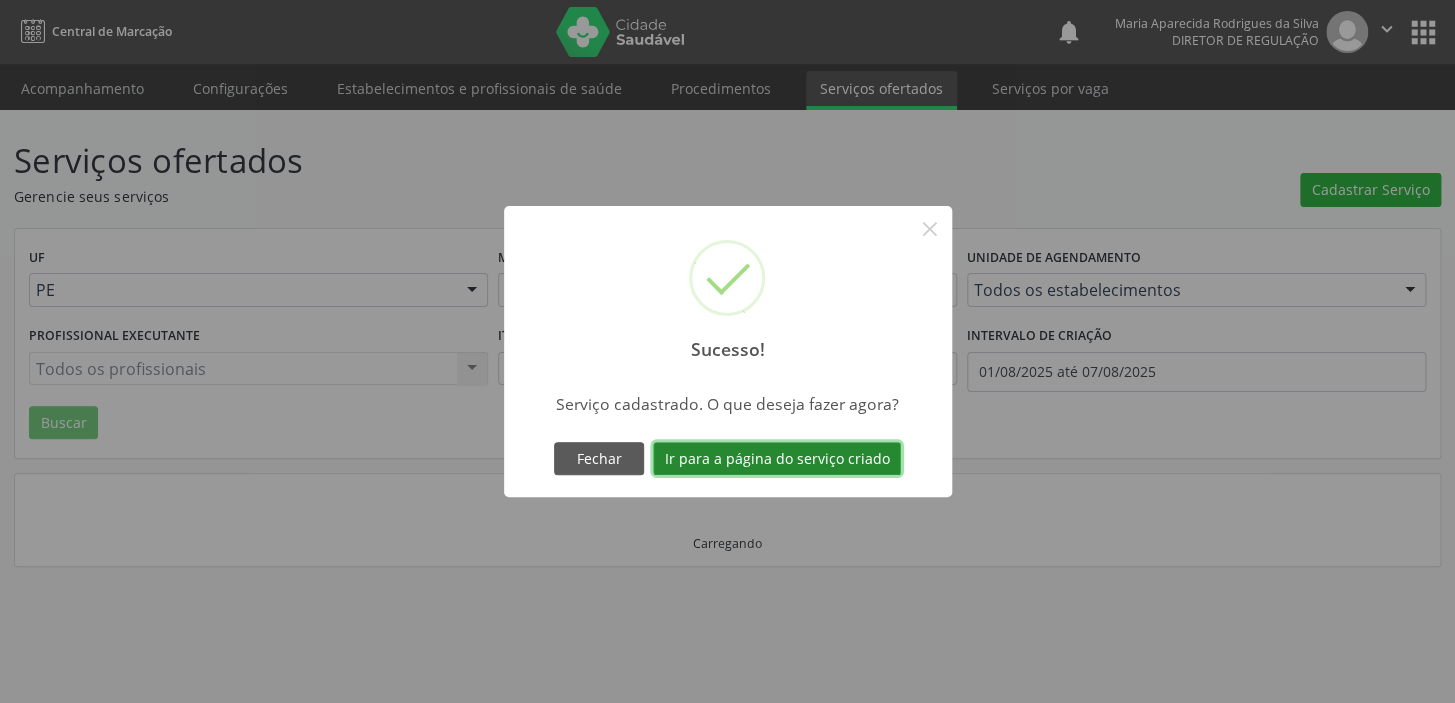 click on "Ir para a página do serviço criado" at bounding box center (777, 459) 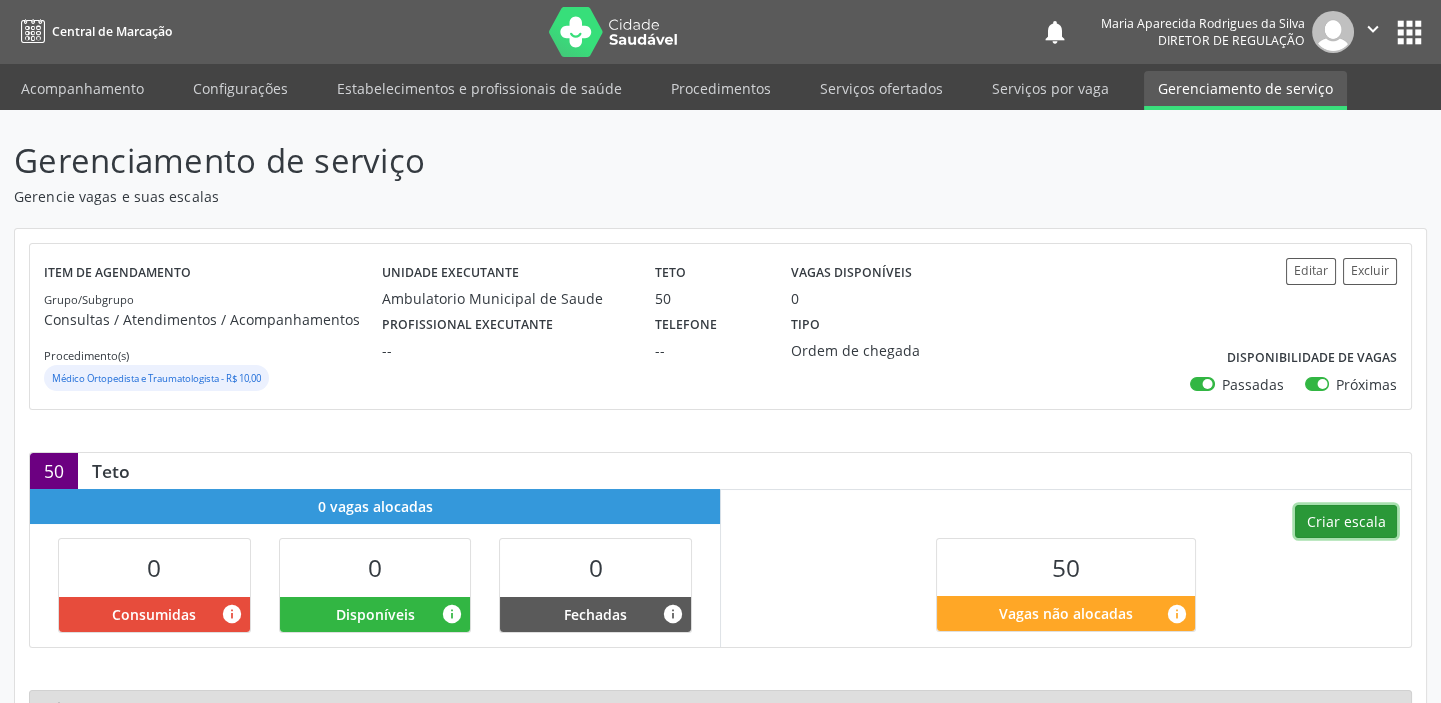 click on "Criar escala" at bounding box center [1346, 522] 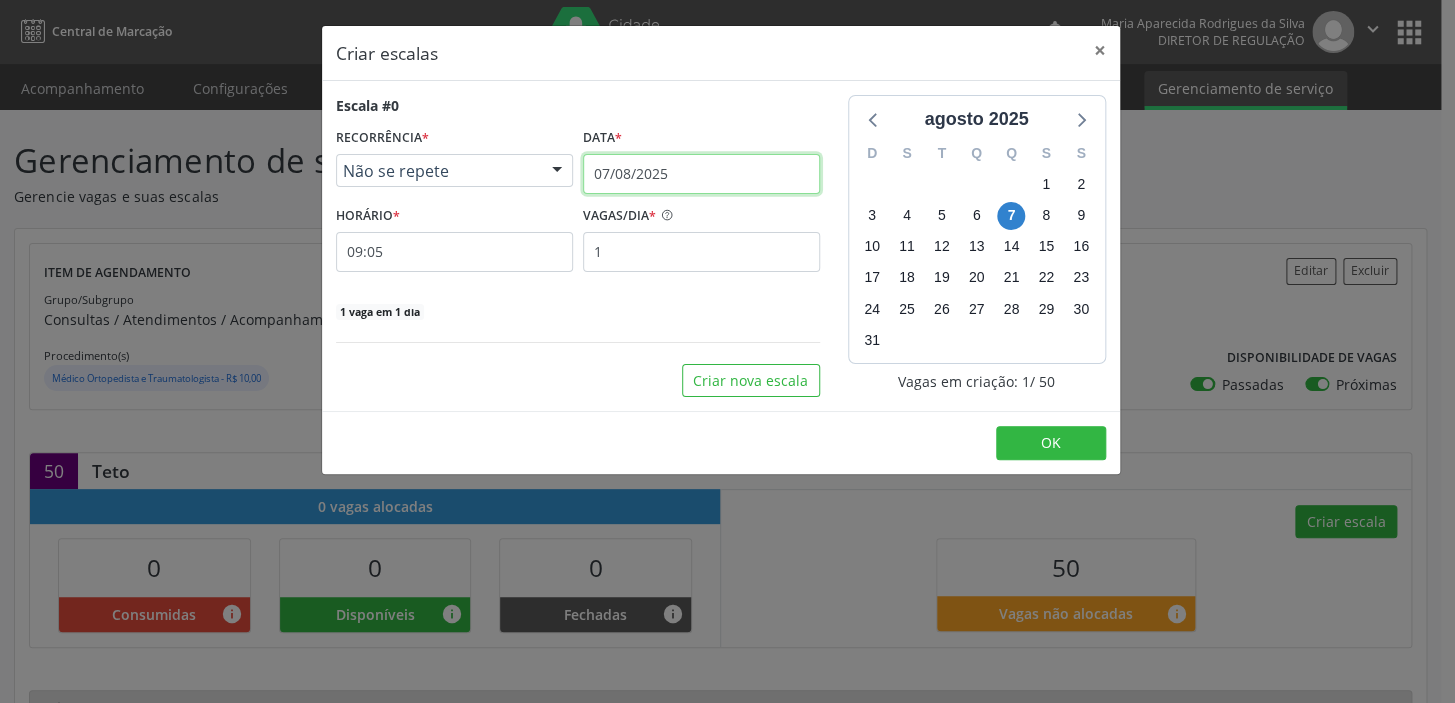 click on "07/08/2025" at bounding box center [701, 174] 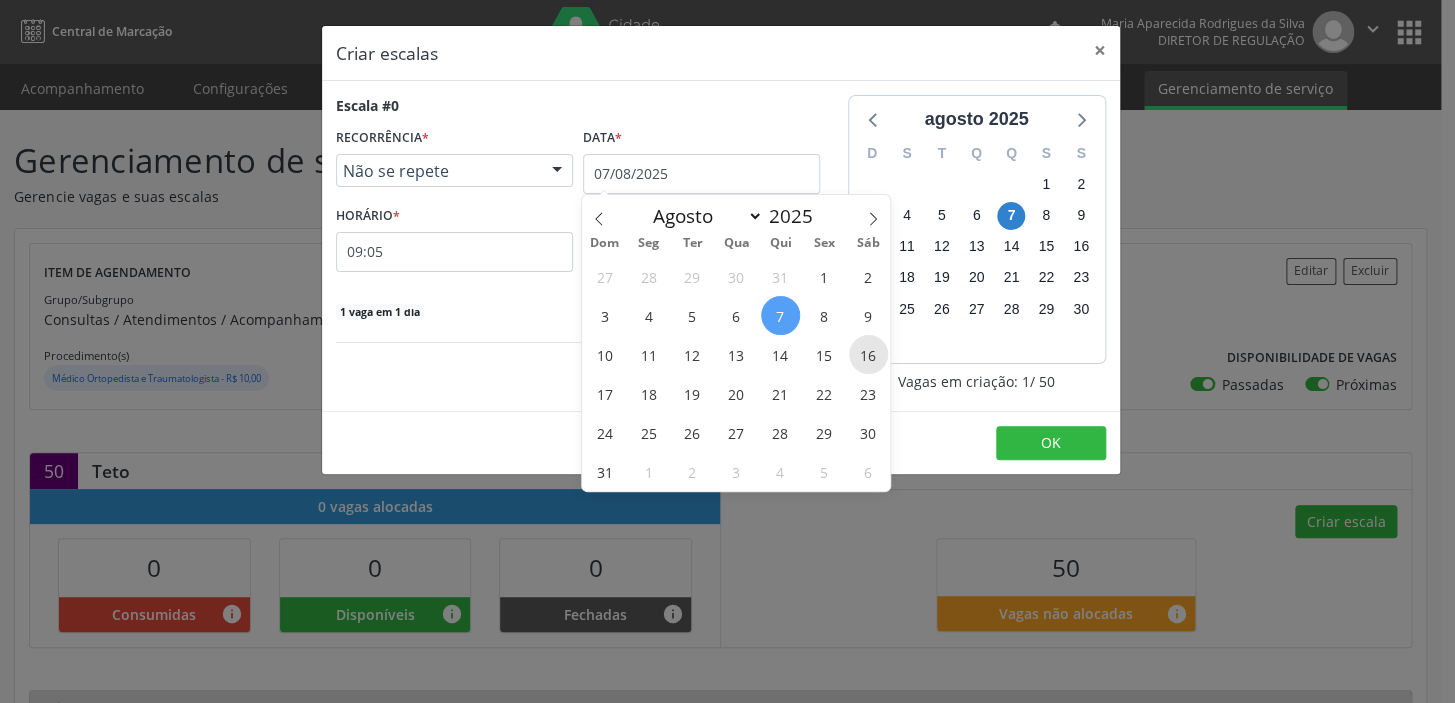 click on "16" at bounding box center [868, 354] 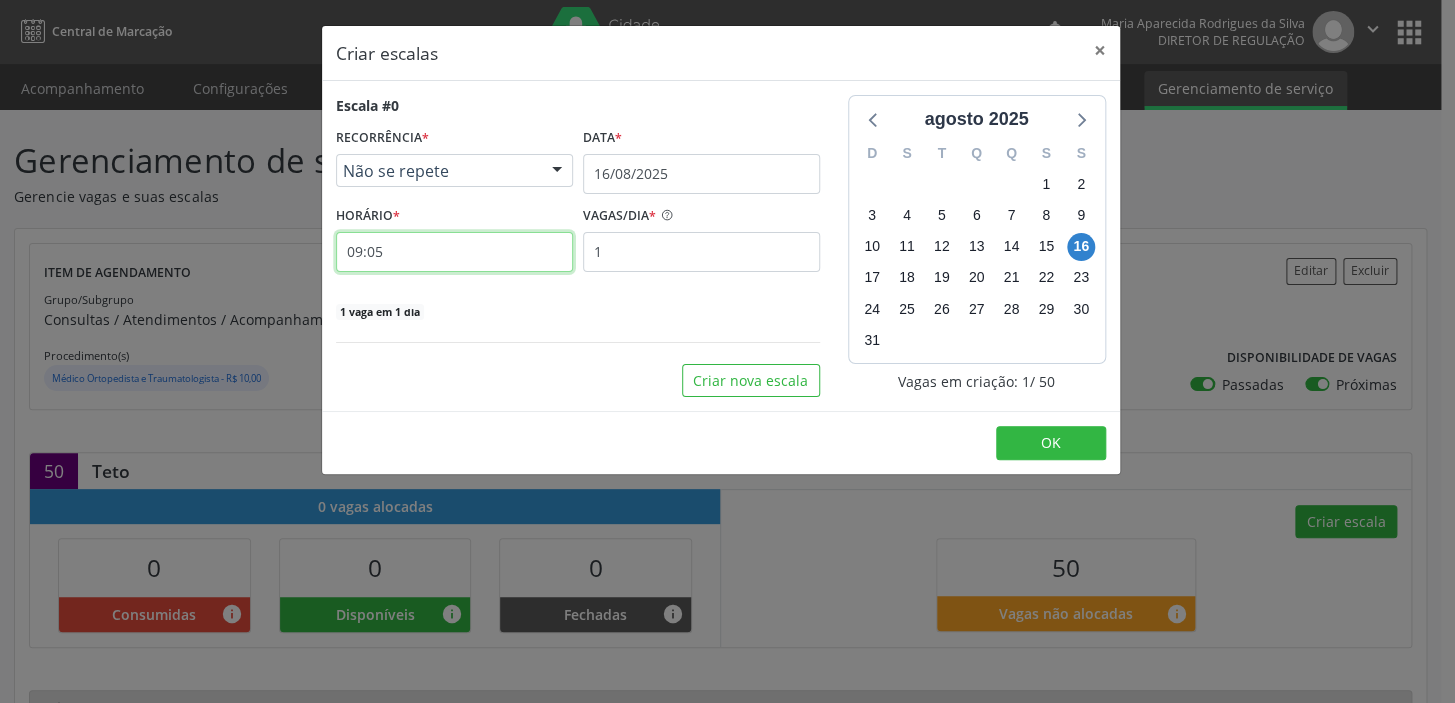 click on "09:05" at bounding box center (454, 252) 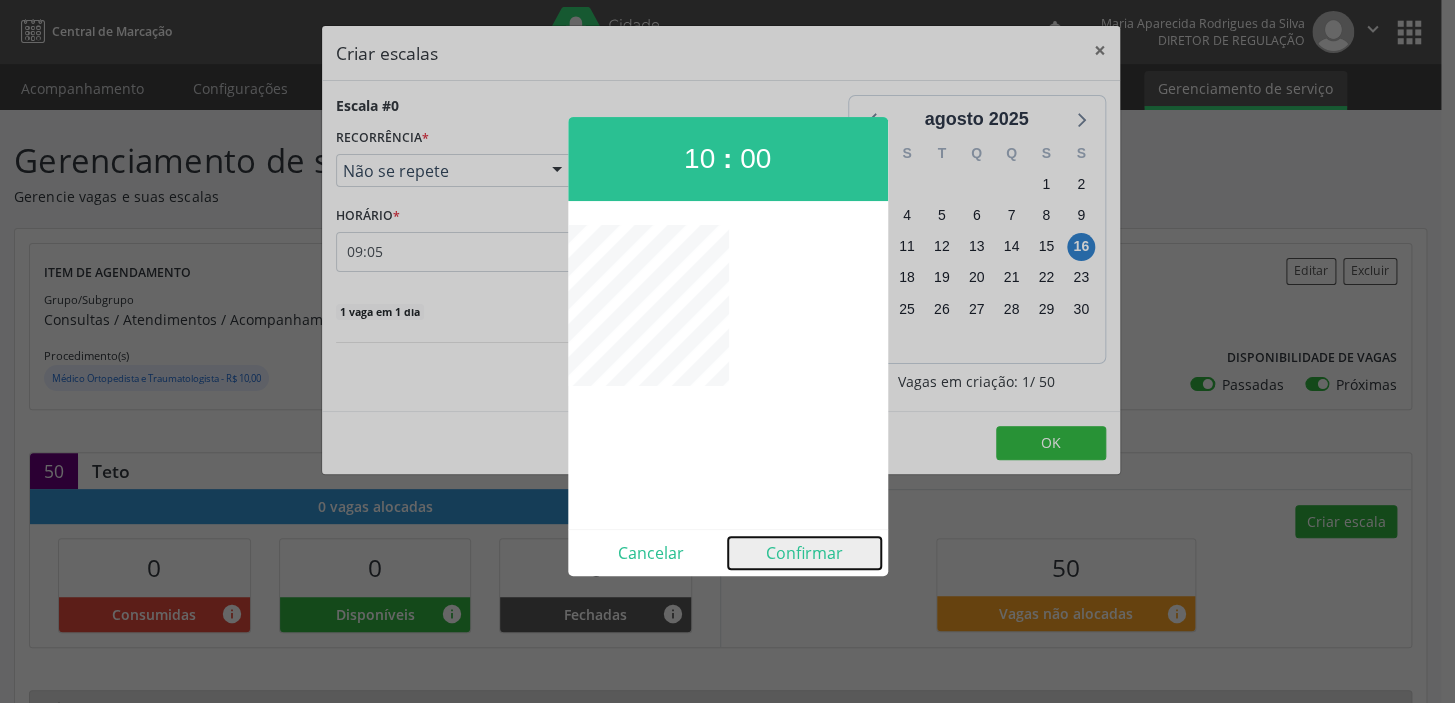 click on "Confirmar" at bounding box center (804, 553) 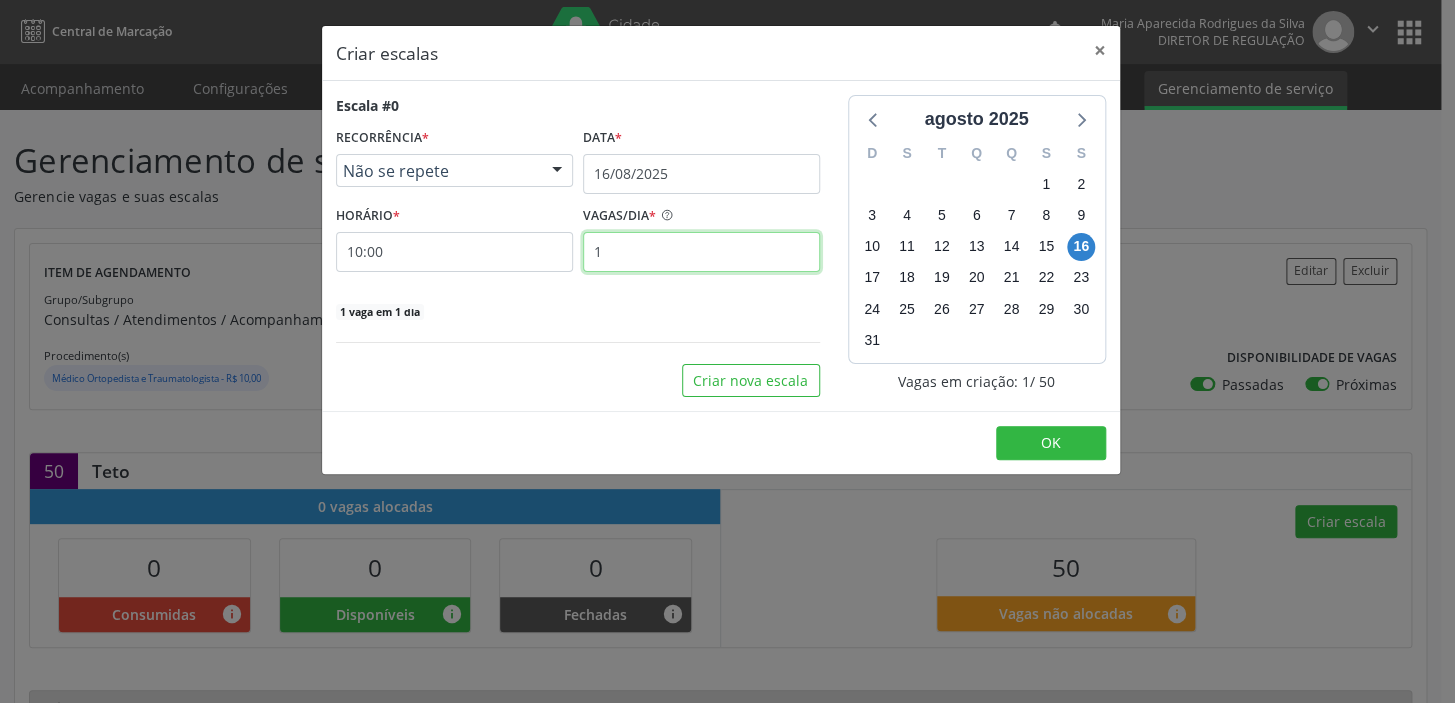 click on "1" at bounding box center (701, 252) 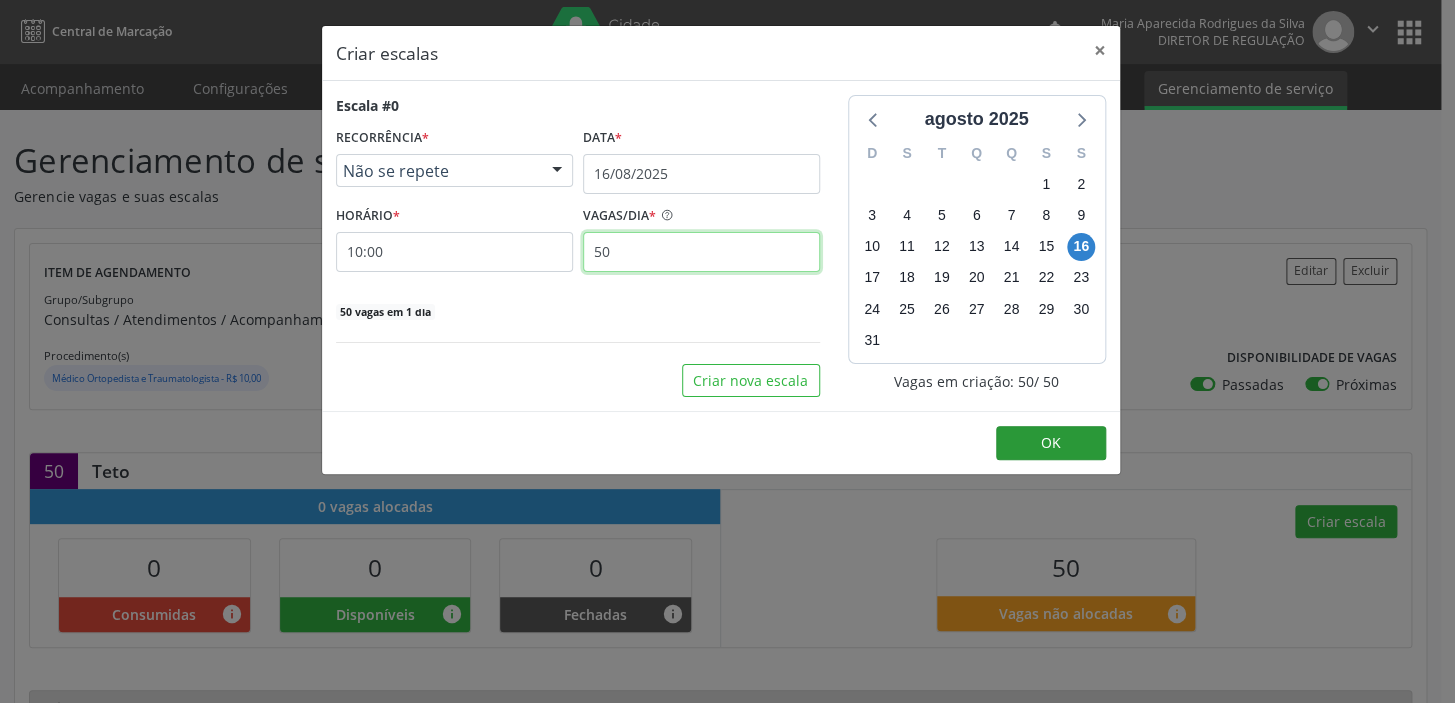 type on "50" 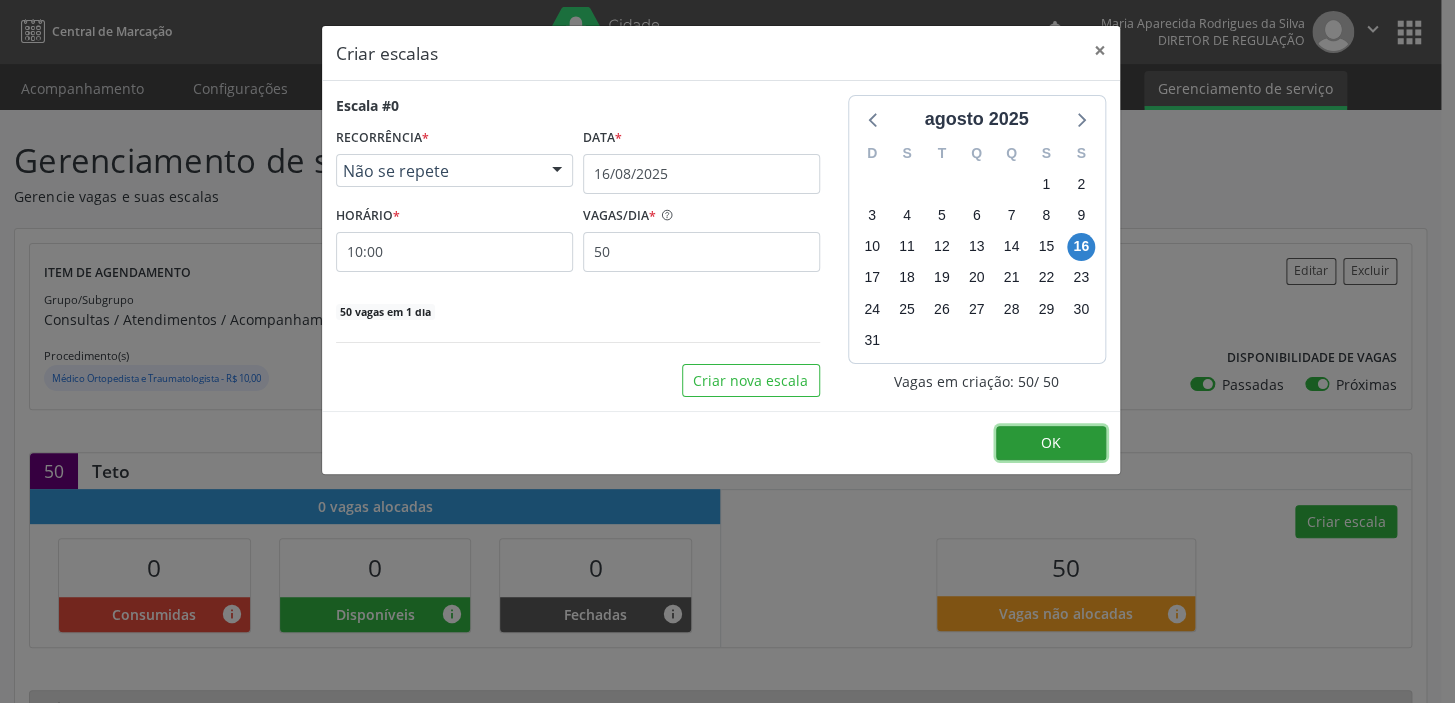 click on "OK" at bounding box center (1051, 442) 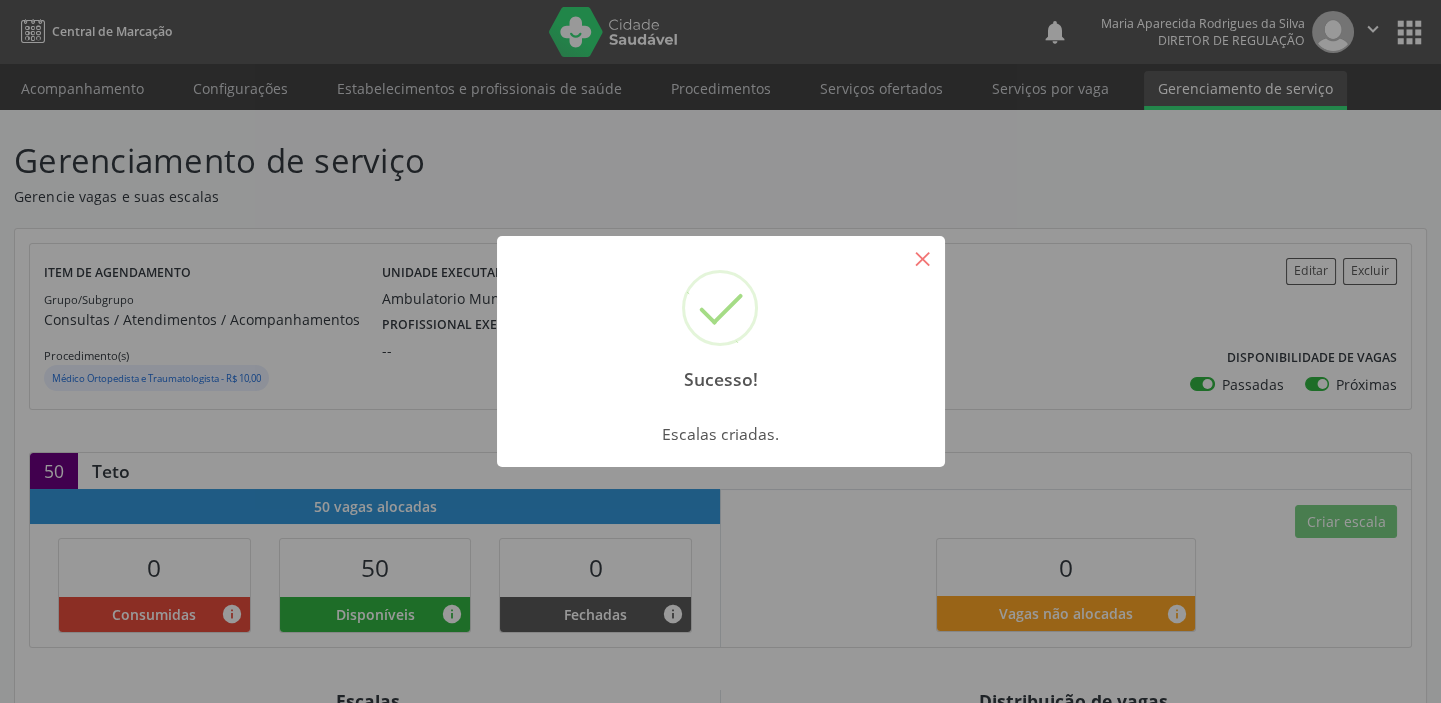 click on "×" at bounding box center (923, 258) 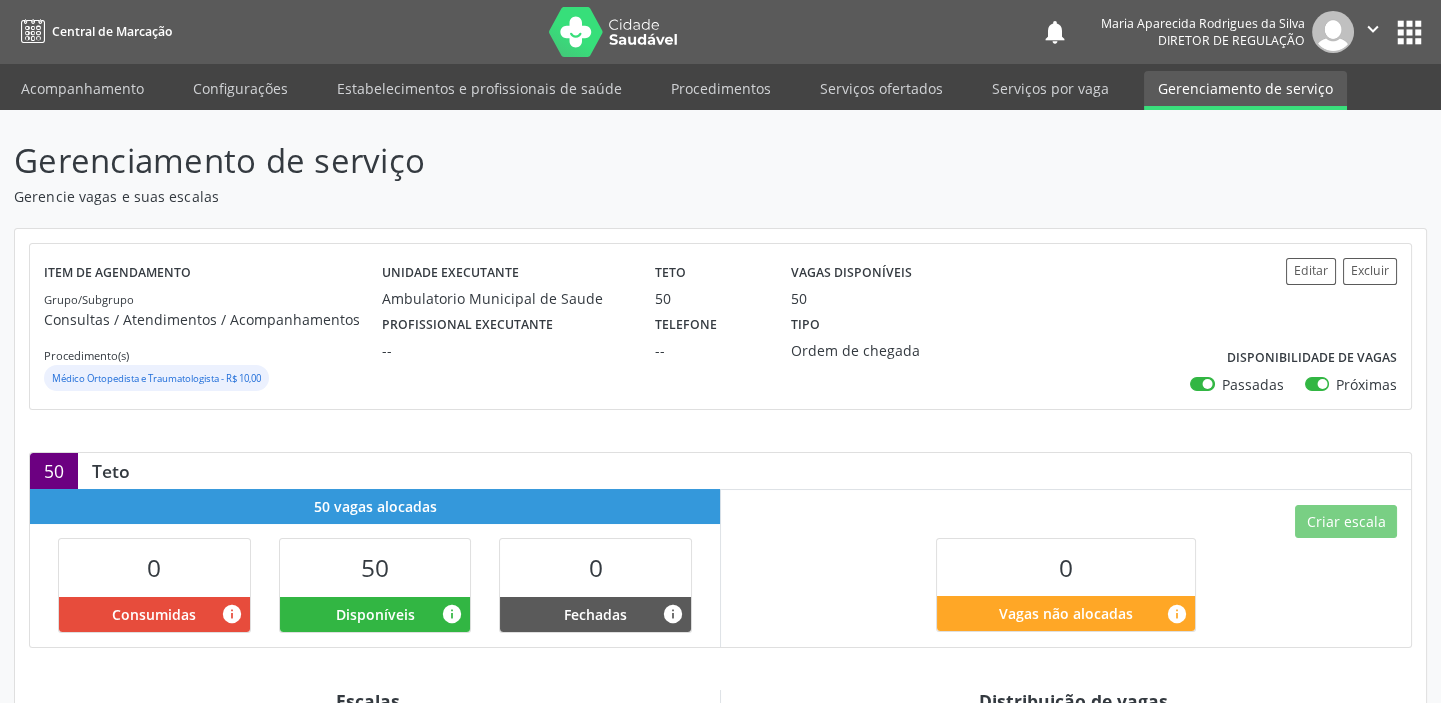 click on "Central de Marcação
notifications
Maria Aparecida Rodrigues da Silva
Diretor de regulação

Configurações
Sair
apps" at bounding box center [720, 32] 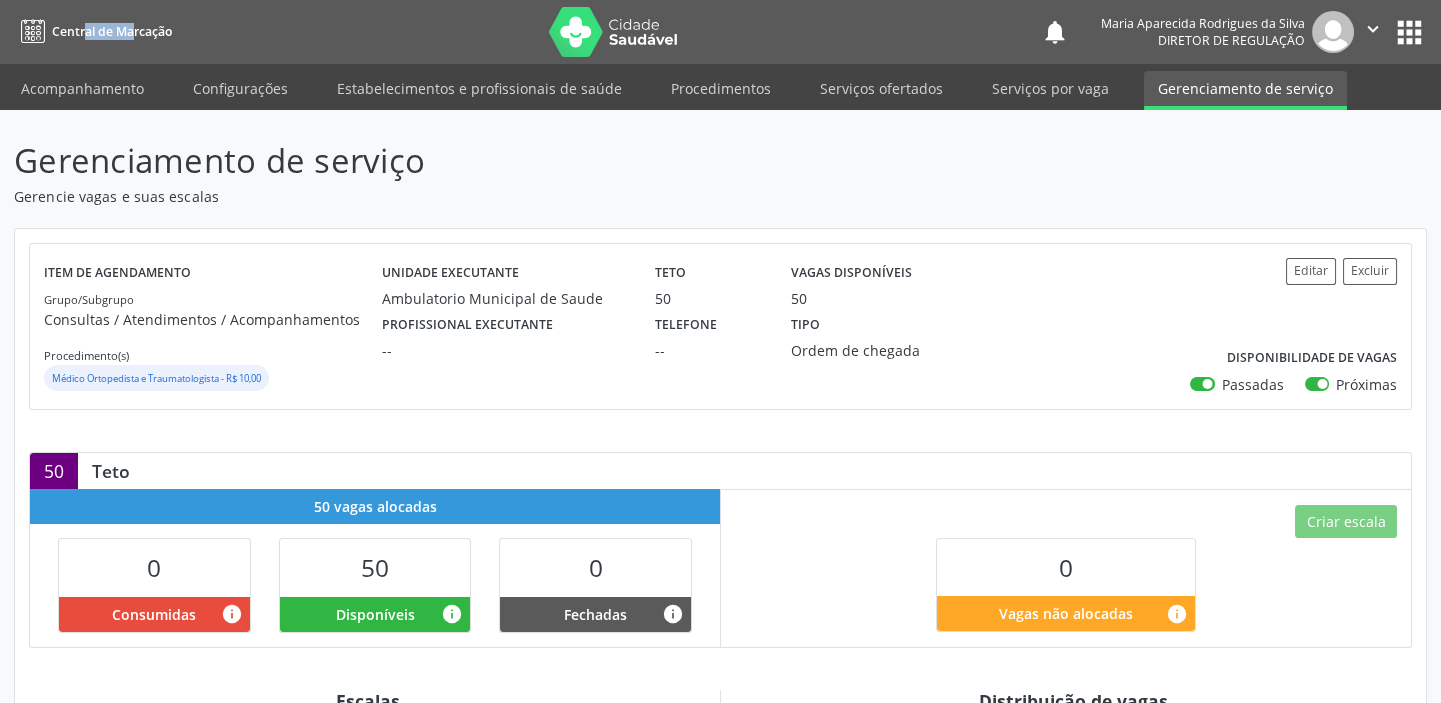 click on "Central de Marcação
notifications
Maria Aparecida Rodrigues da Silva
Diretor de regulação

Configurações
Sair
apps" at bounding box center (720, 32) 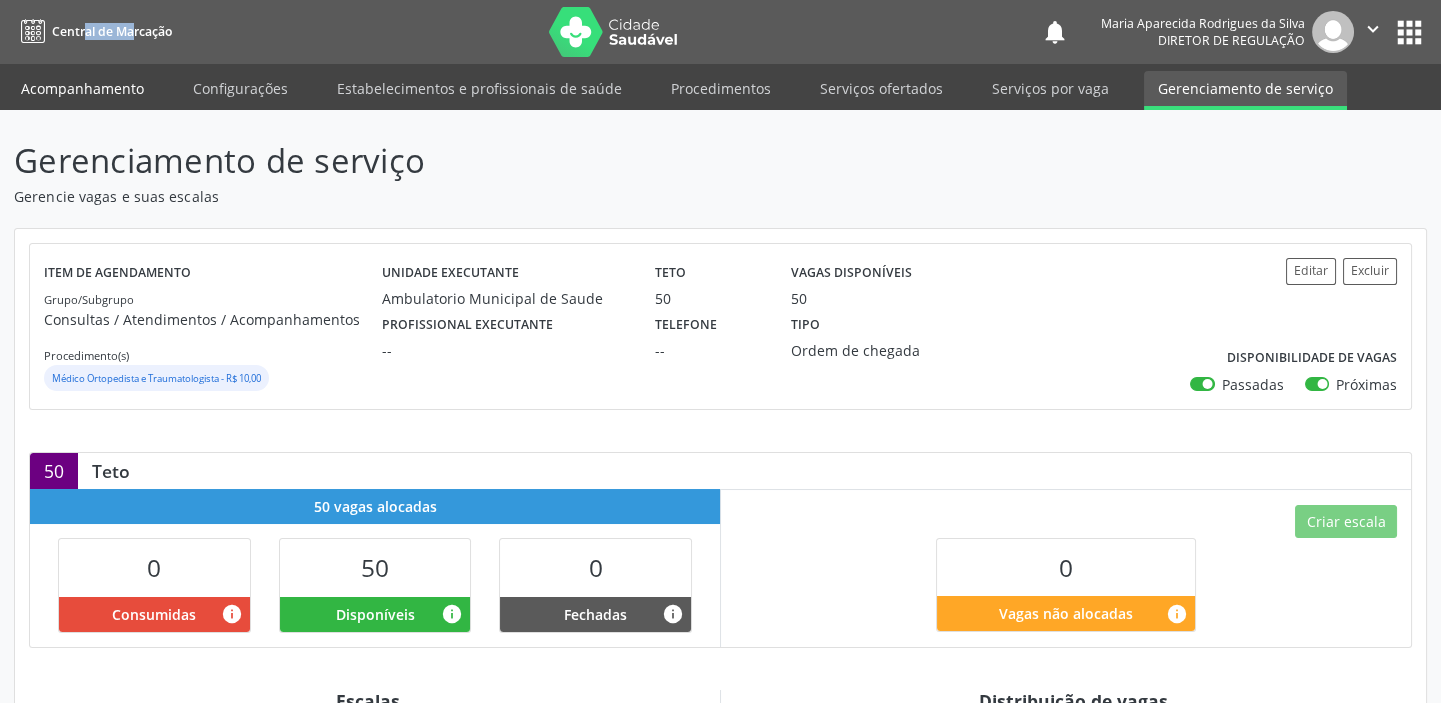 click on "Acompanhamento" at bounding box center [82, 88] 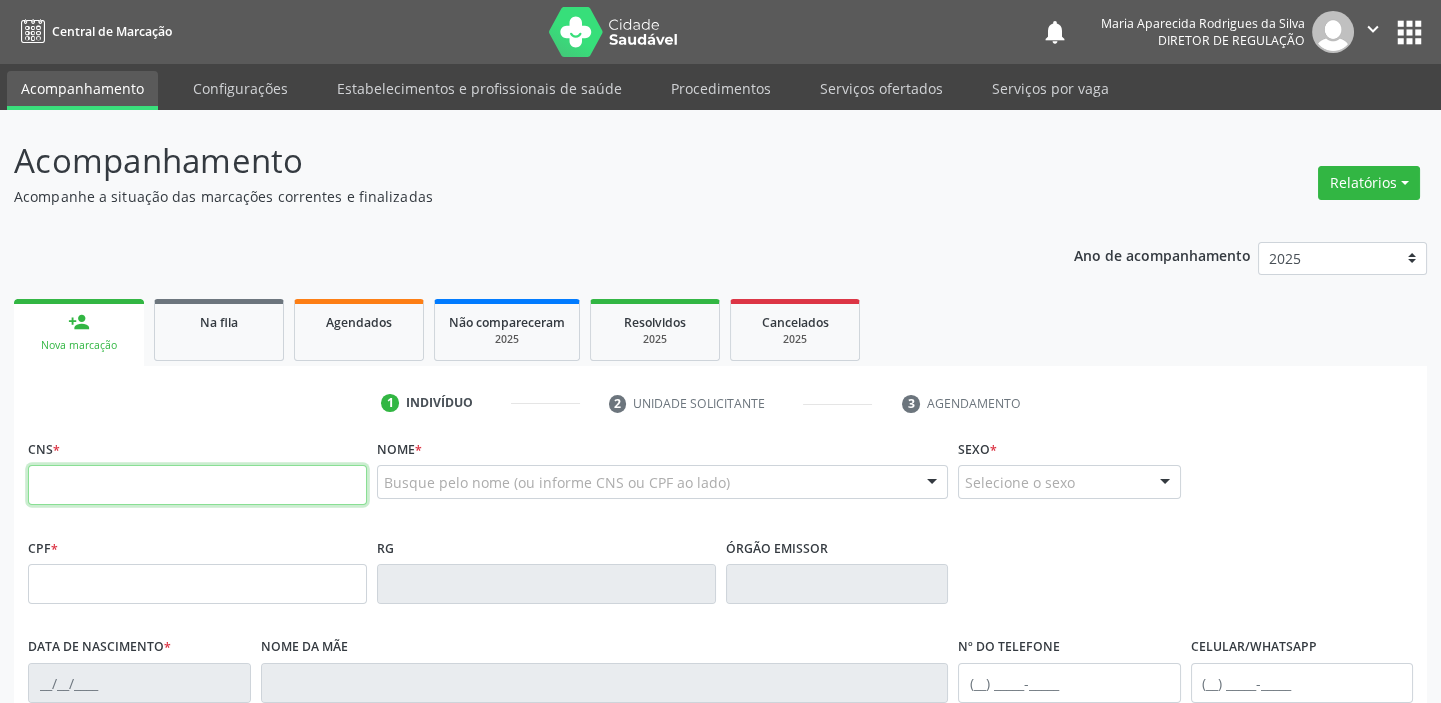 click at bounding box center (197, 485) 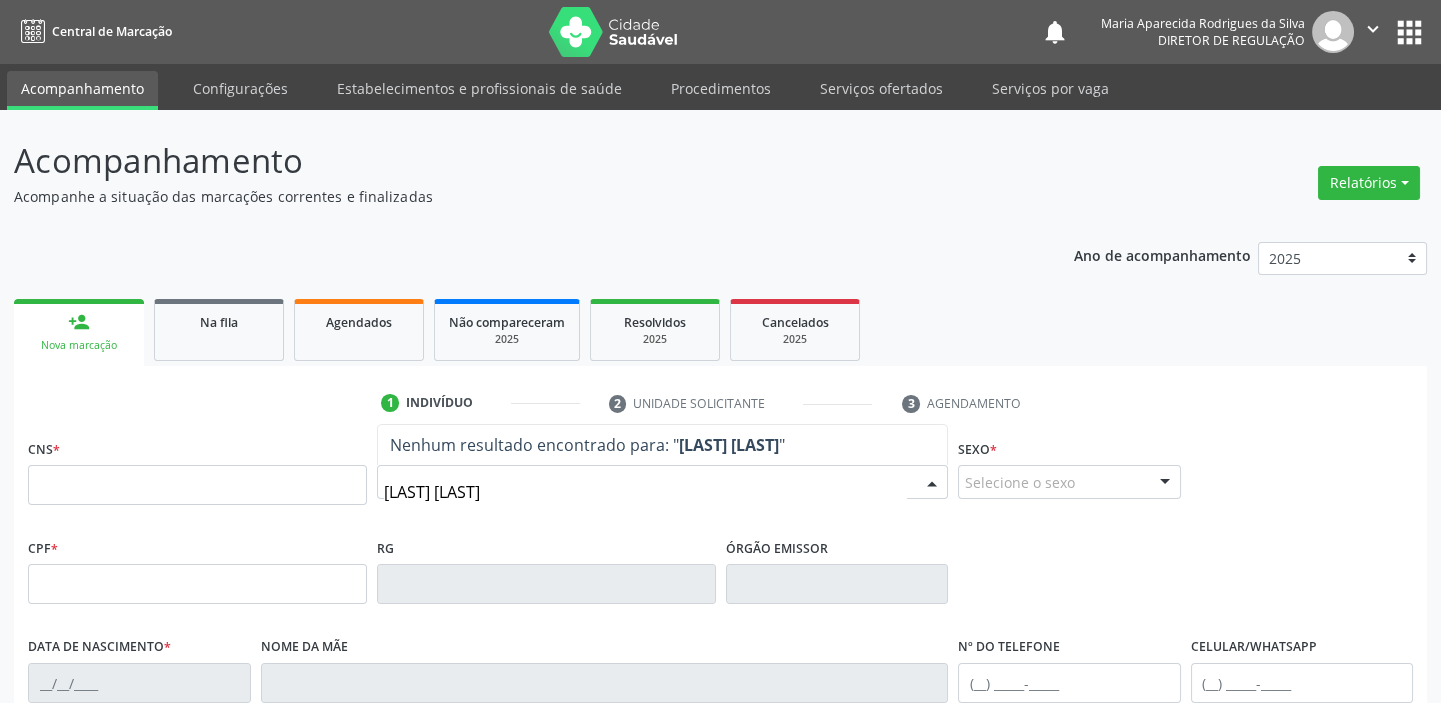 type on "BENEDITO RODRIGUES" 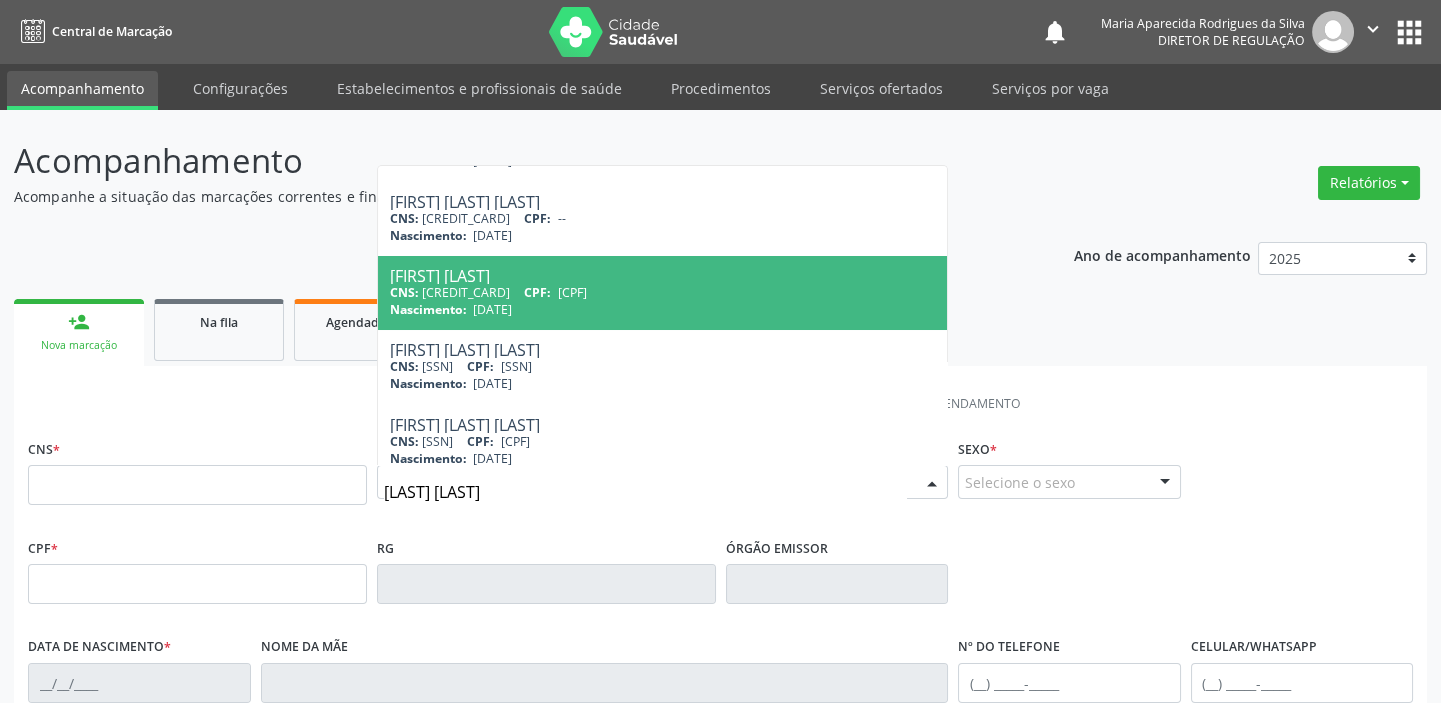 scroll, scrollTop: 90, scrollLeft: 0, axis: vertical 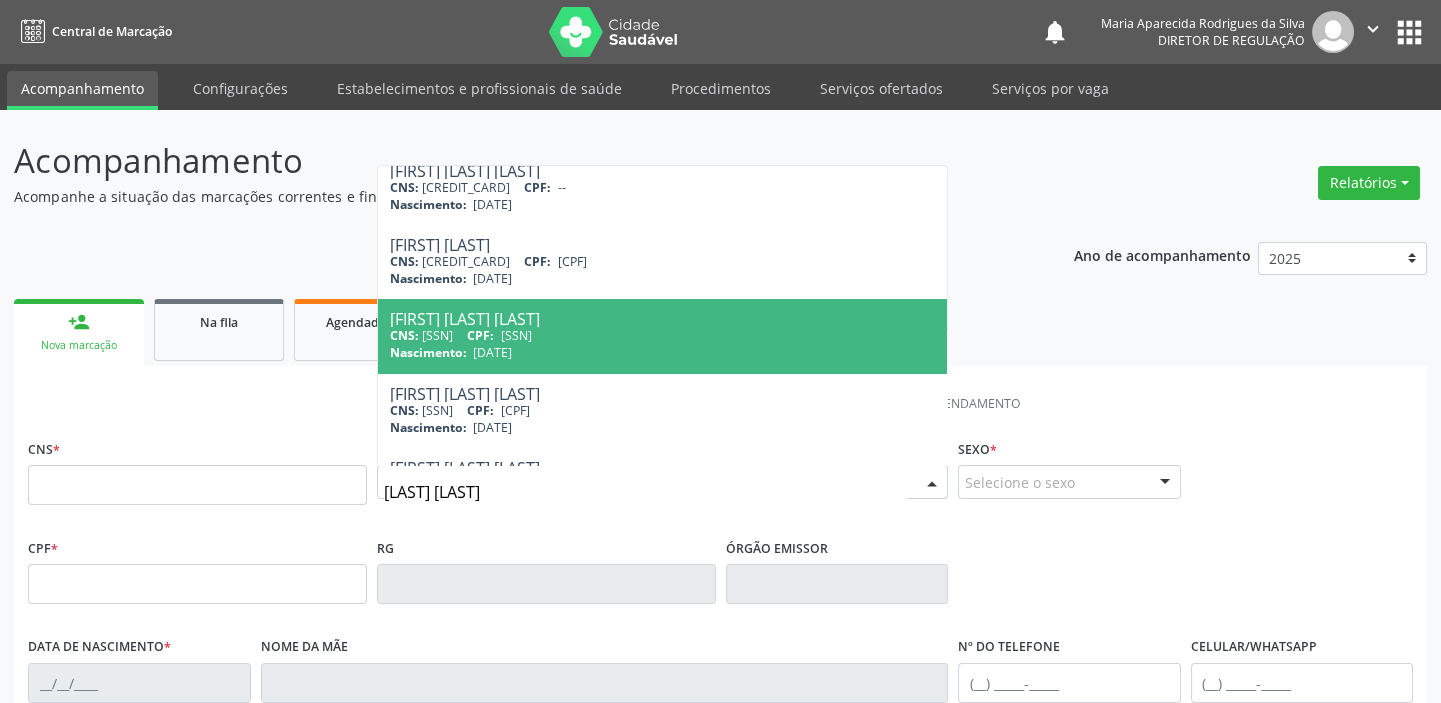 click on "CNS:
704 0023 4761 1965
CPF:
098.552.194-57" at bounding box center (662, 335) 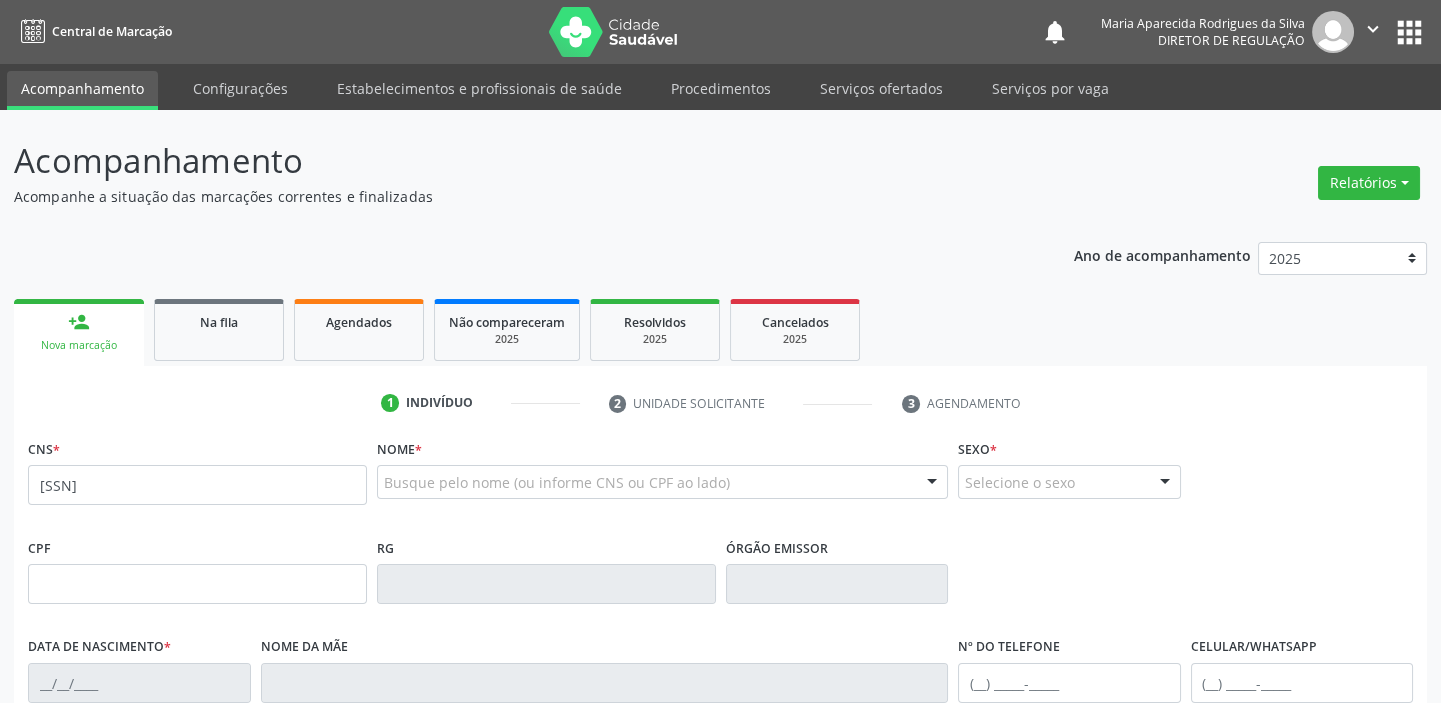 scroll, scrollTop: 0, scrollLeft: 0, axis: both 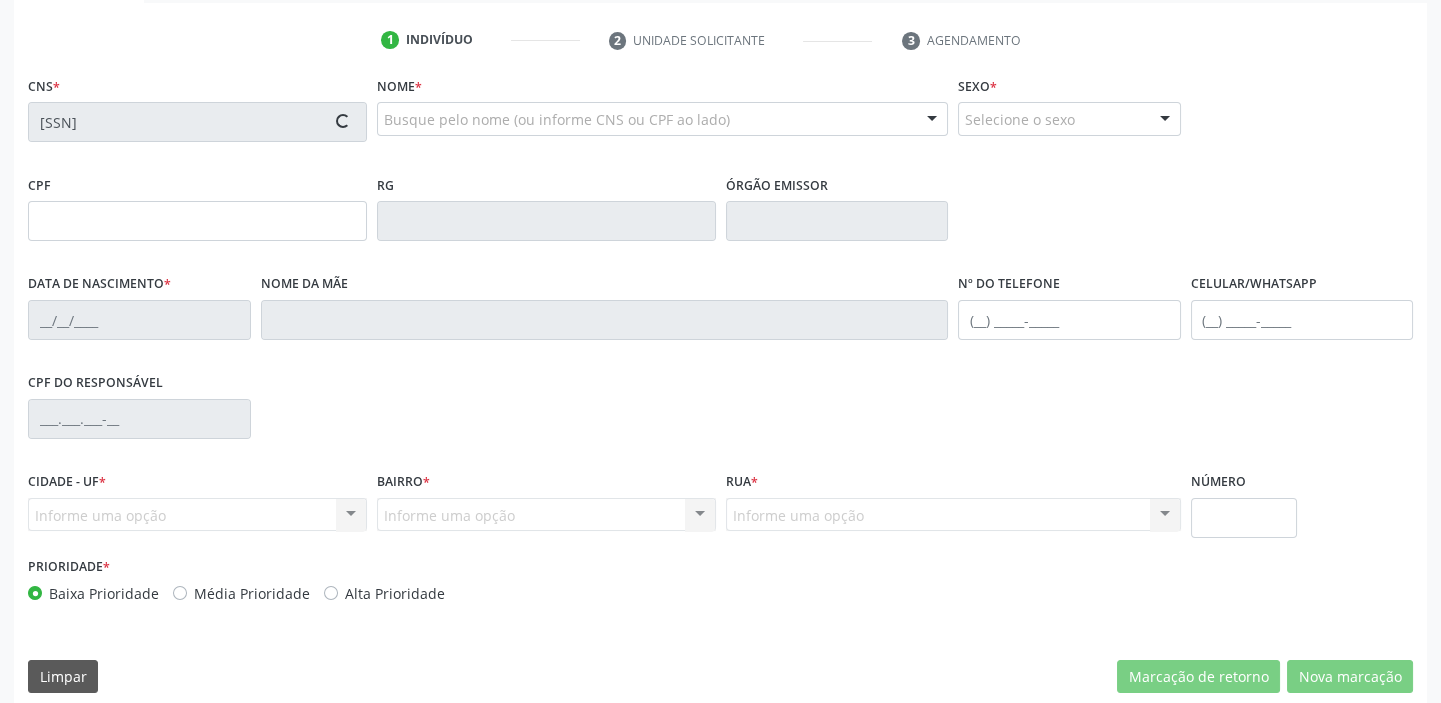 type on "098.552.194-57" 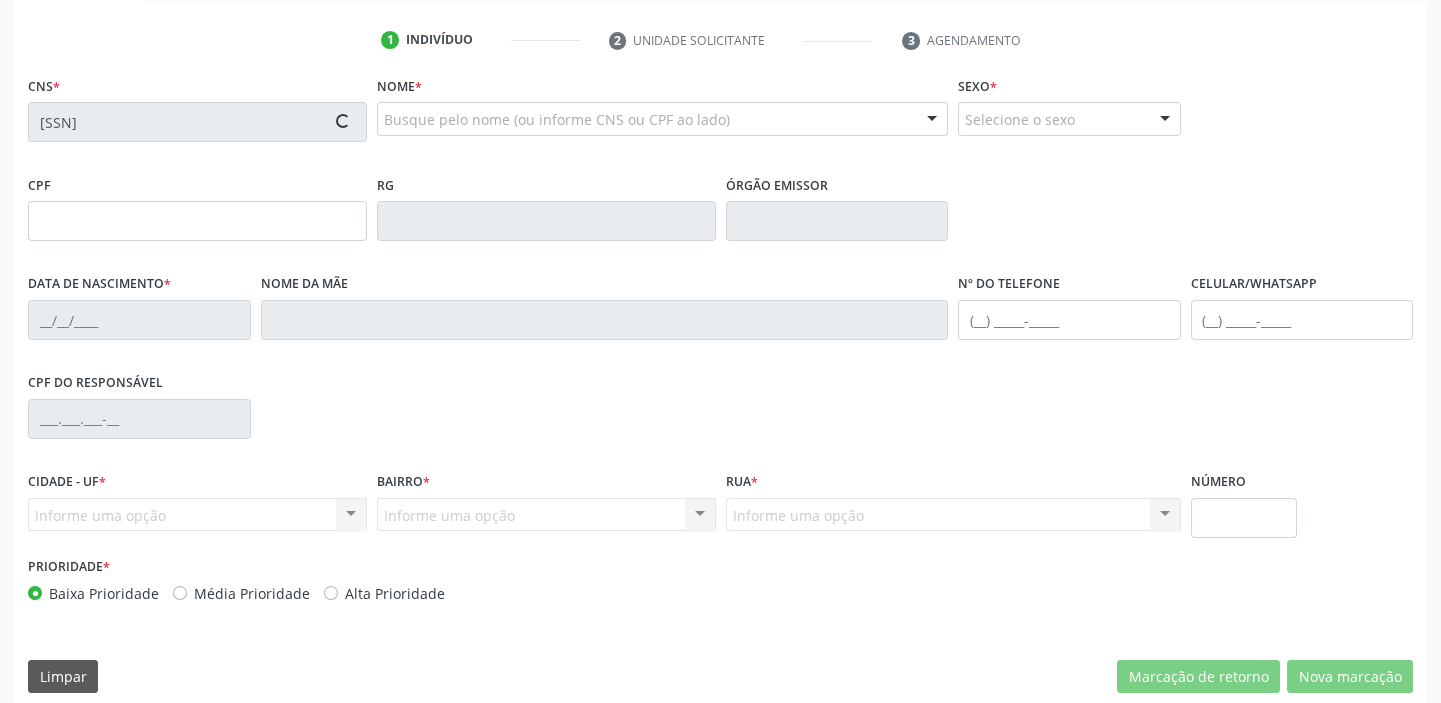 type on "15/04/1992" 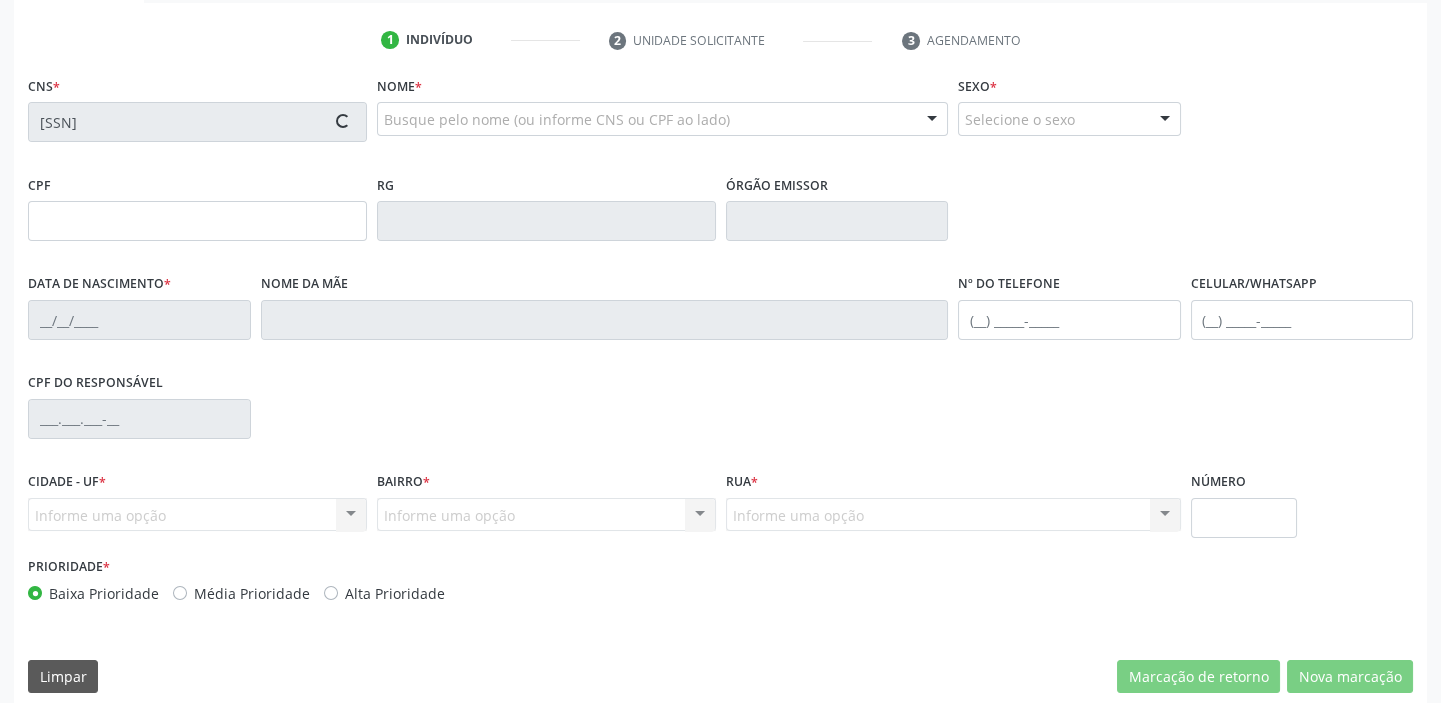 type on "Margarida Isabel Rodrigues da Silva" 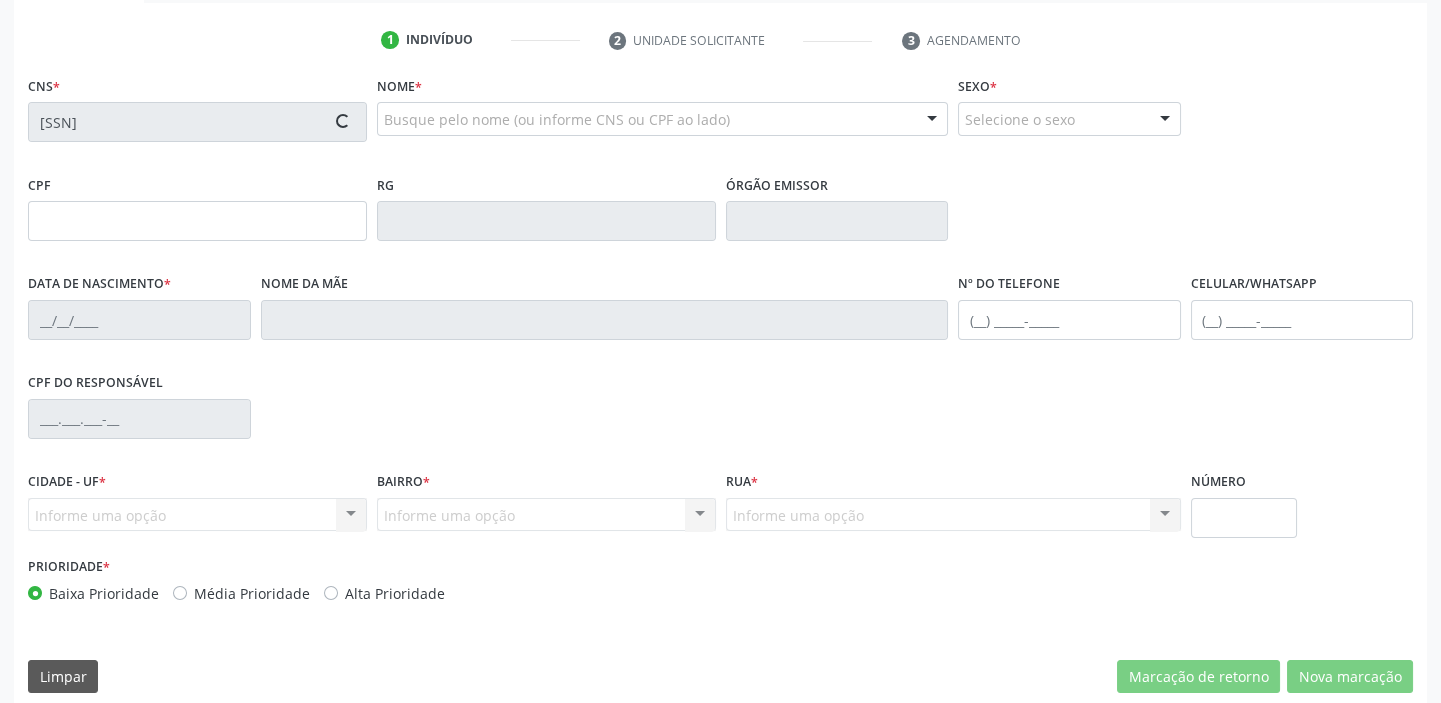 type on "(87) 9100-1142" 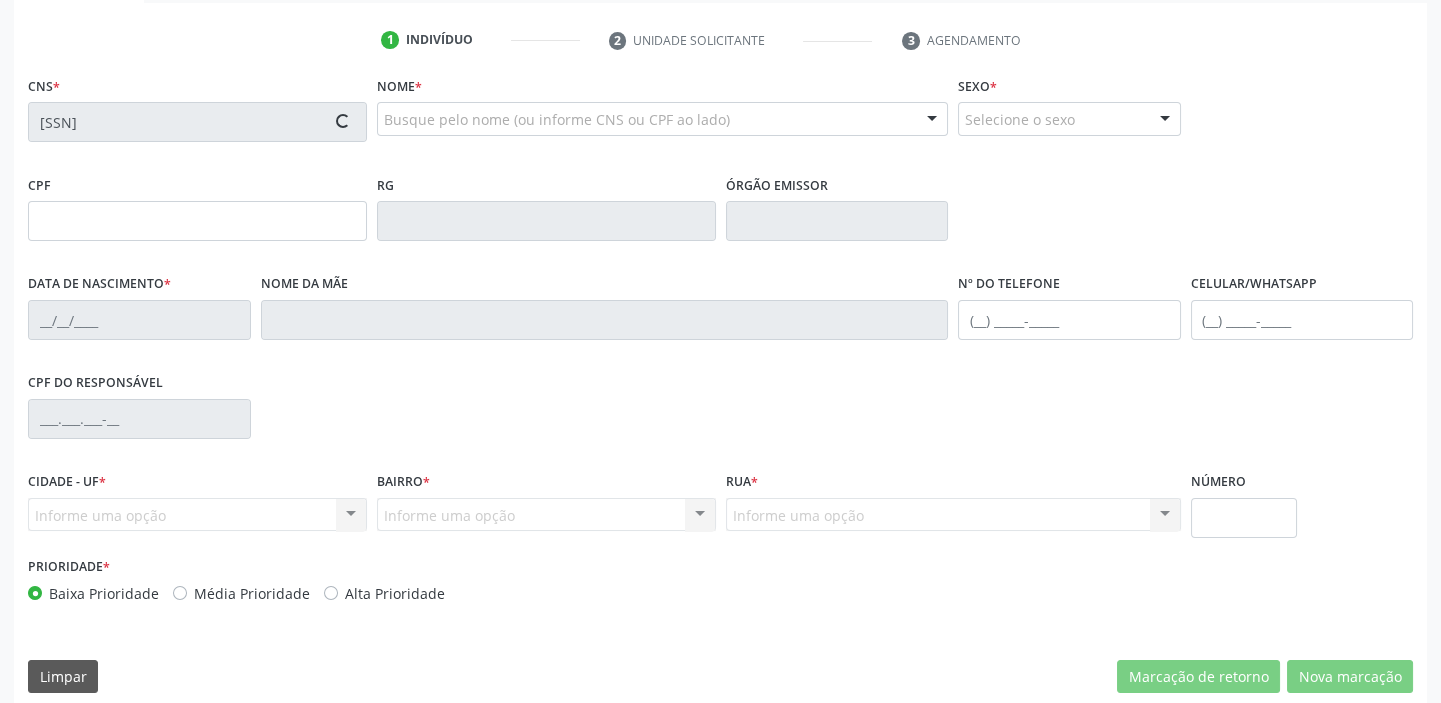 type on "S/N" 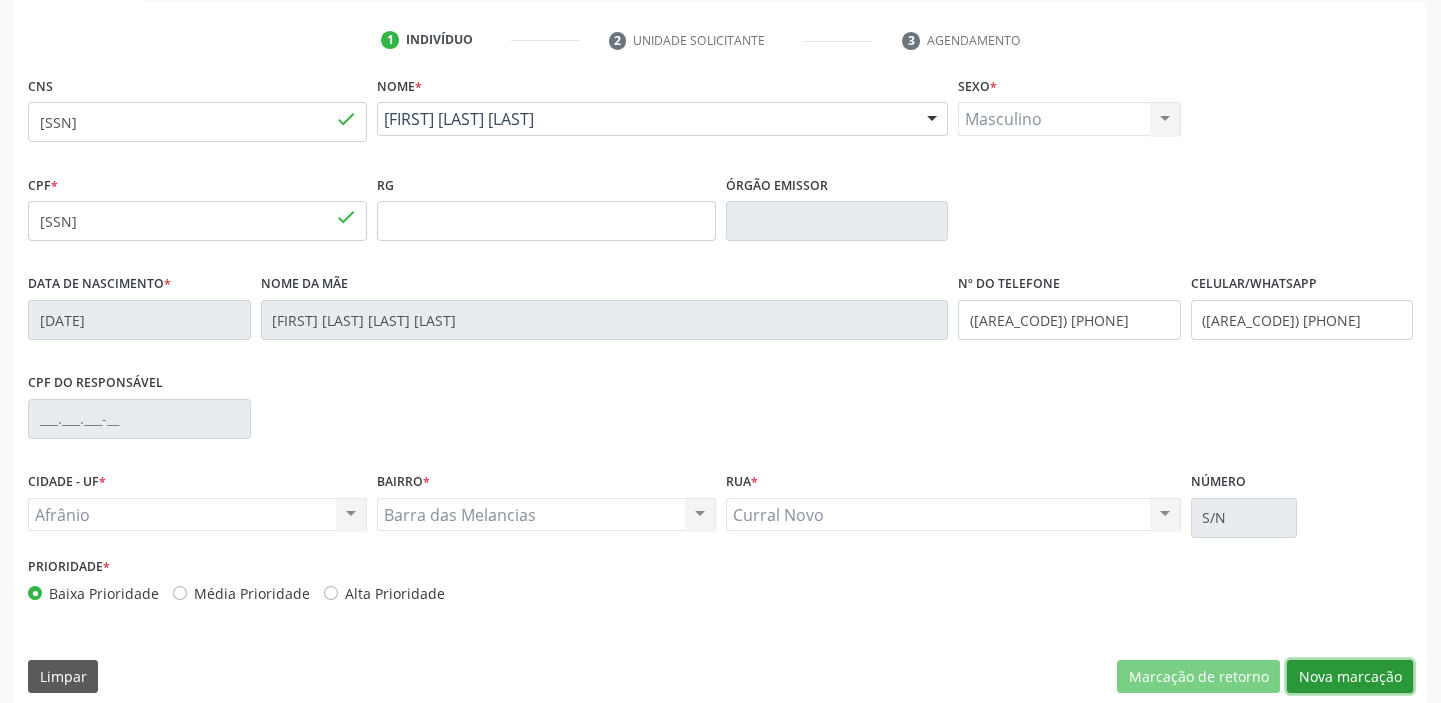 click on "Nova marcação" at bounding box center [1350, 677] 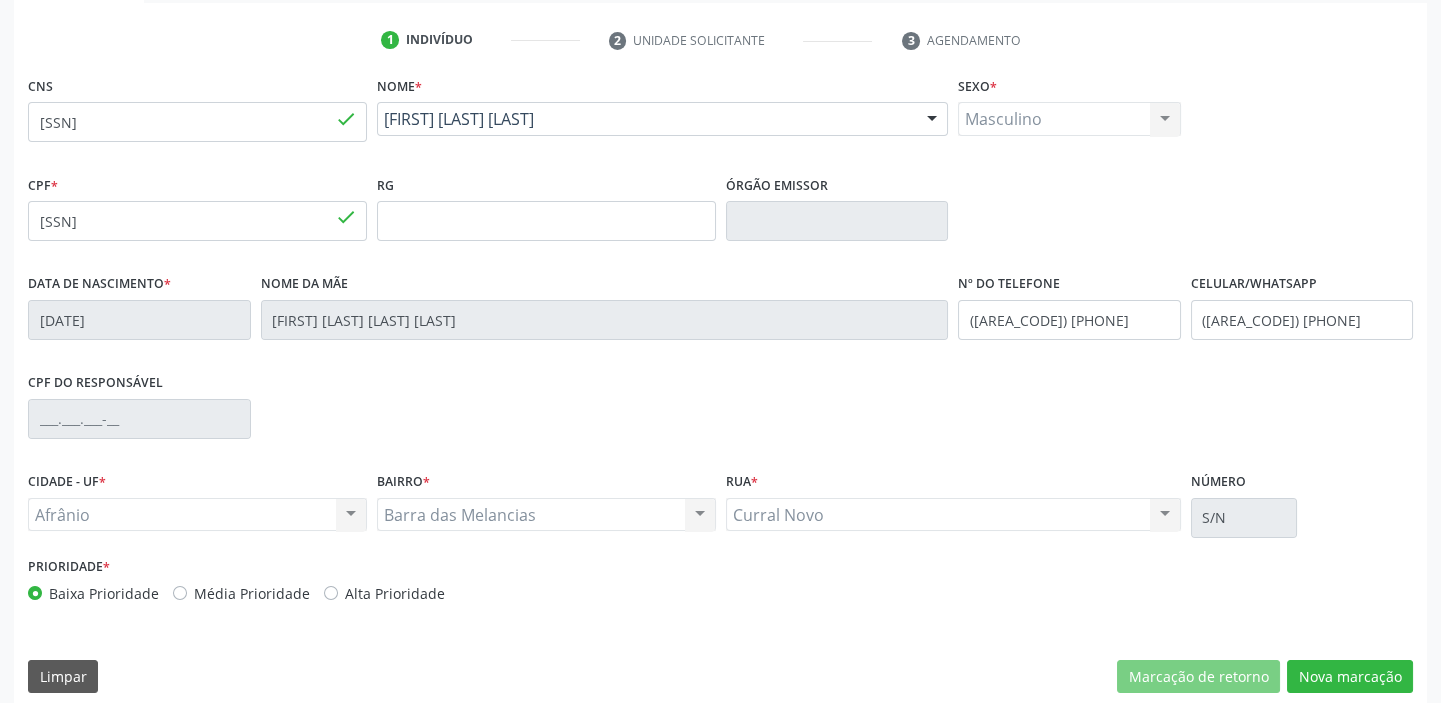 scroll, scrollTop: 201, scrollLeft: 0, axis: vertical 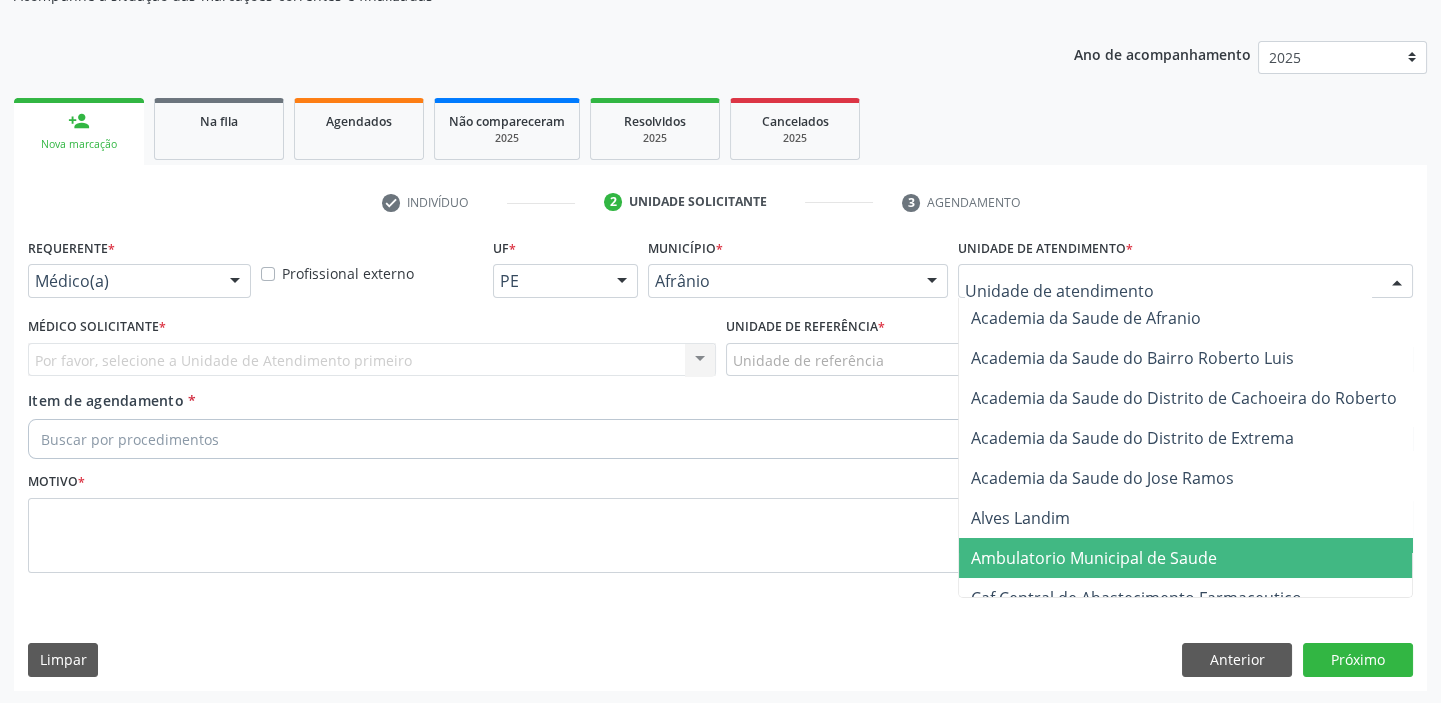 click on "Ambulatorio Municipal de Saude" at bounding box center (1197, 558) 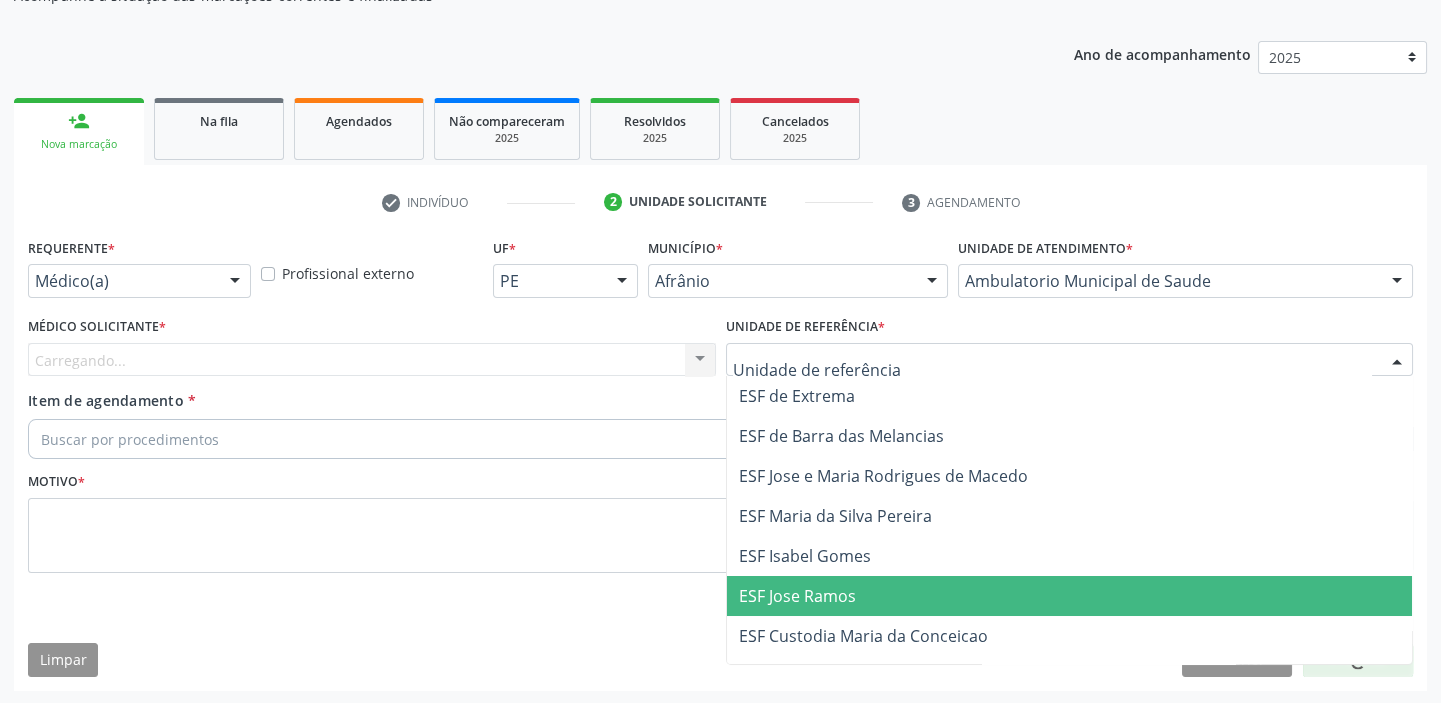 click on "ESF Jose Ramos" at bounding box center (797, 596) 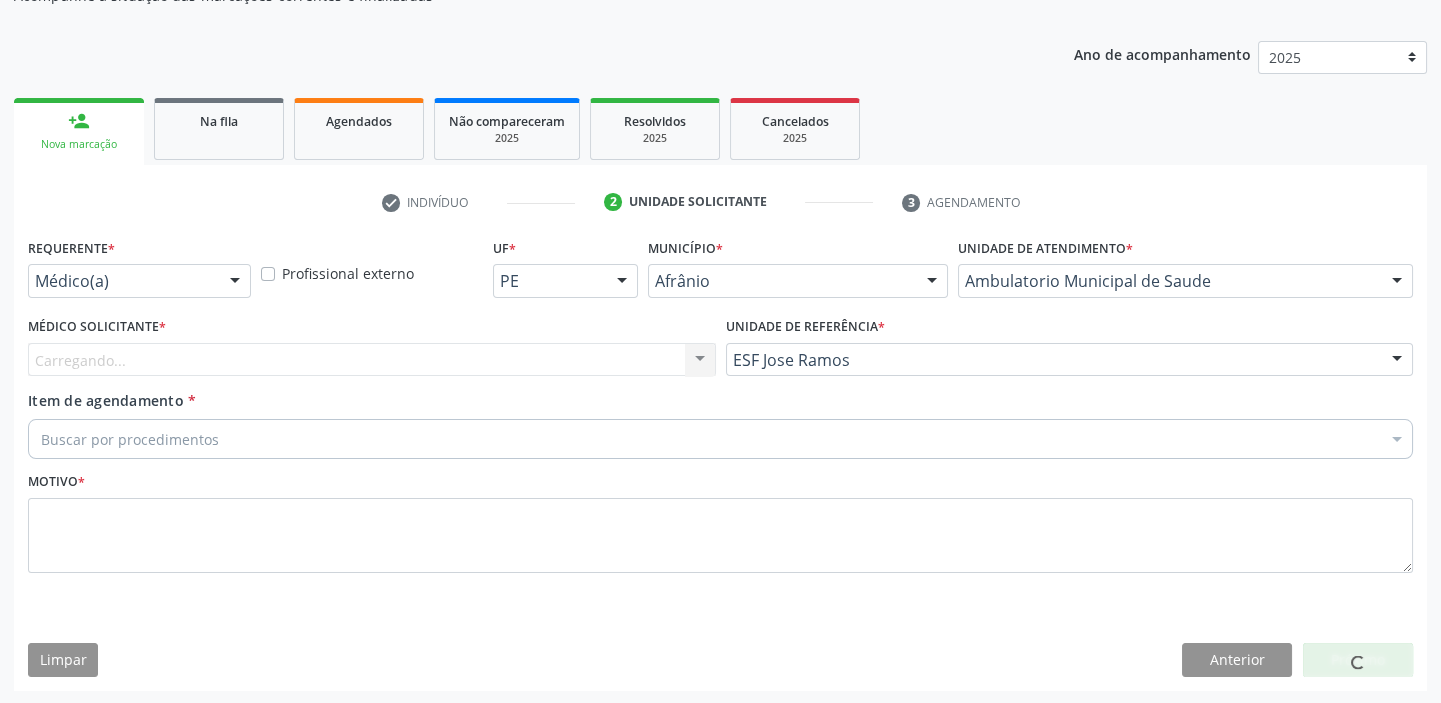 click on "Médico Solicitante
*
Carregando...
Nenhum resultado encontrado para: "   "
Não há nenhuma opção para ser exibida." at bounding box center [372, 351] 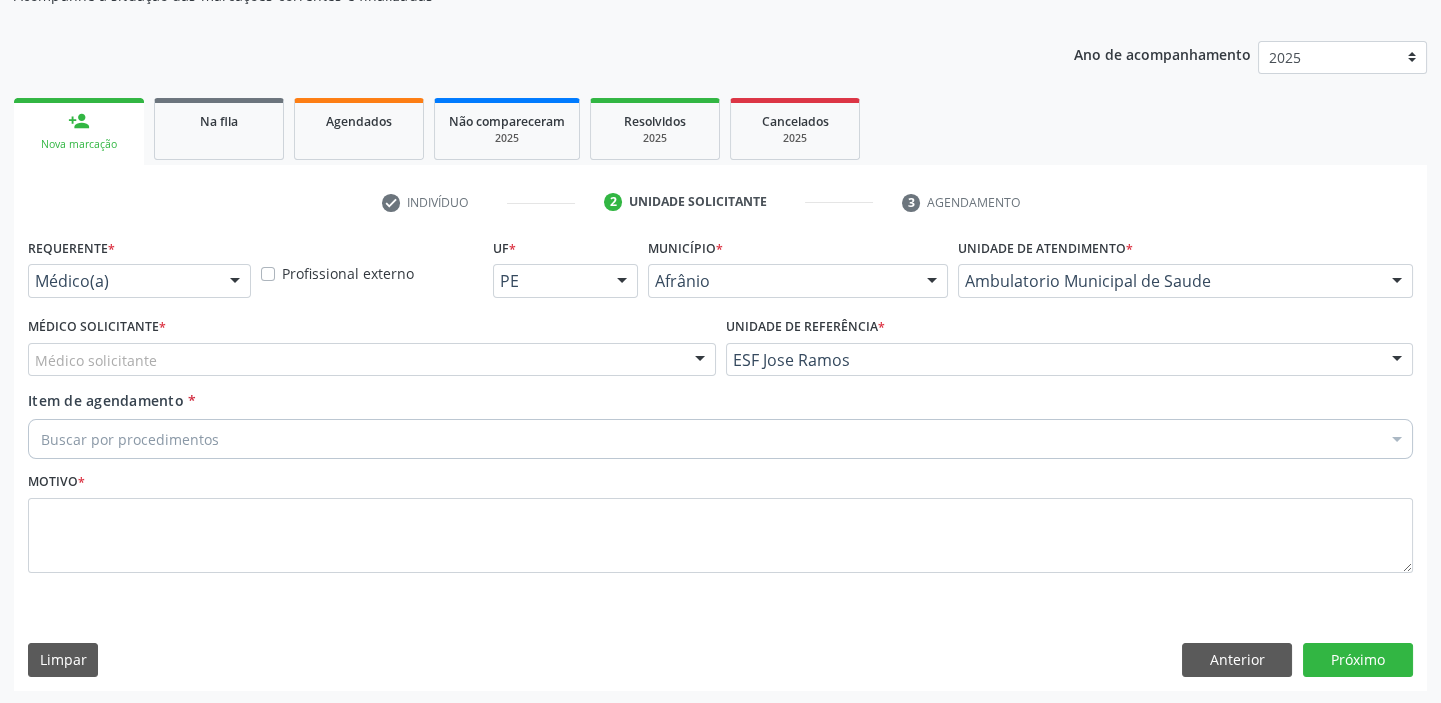 click on "Médico solicitante" at bounding box center (372, 360) 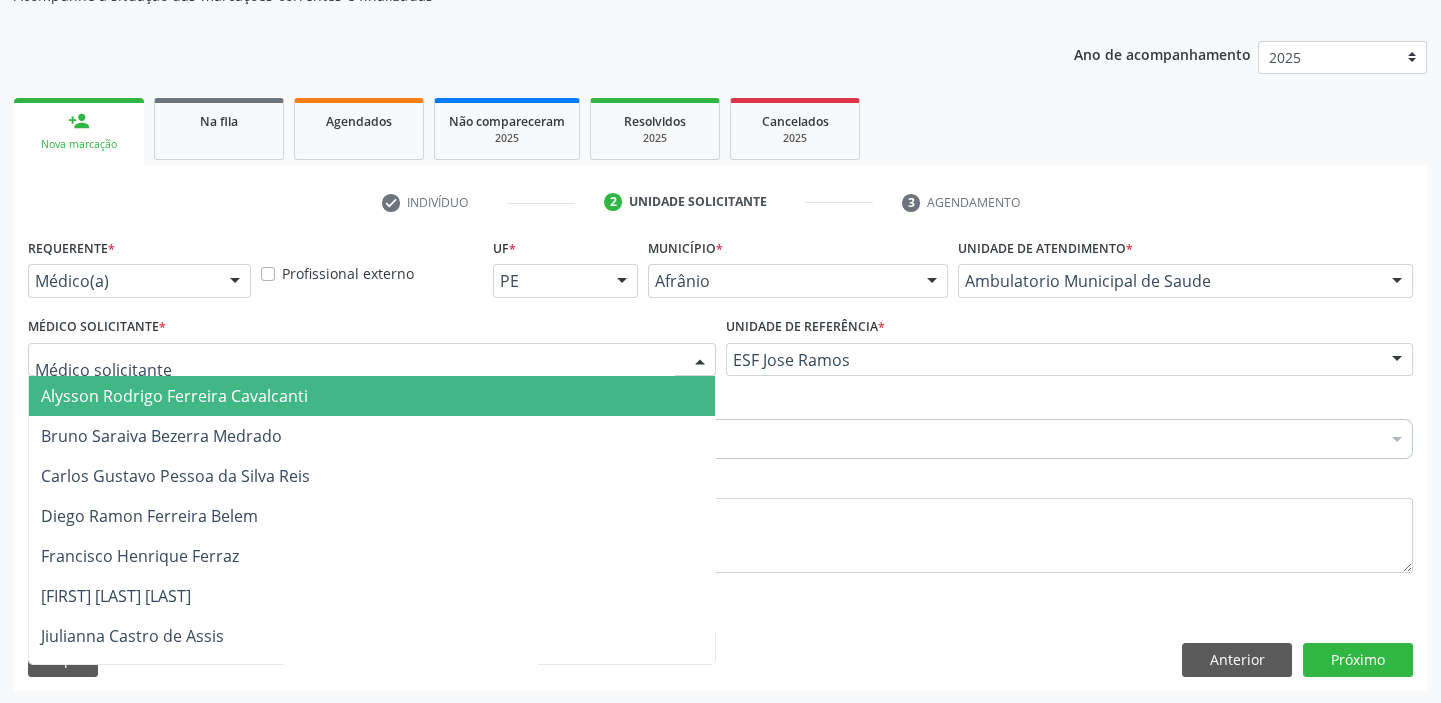 click on "Alysson Rodrigo Ferreira Cavalcanti" at bounding box center (372, 396) 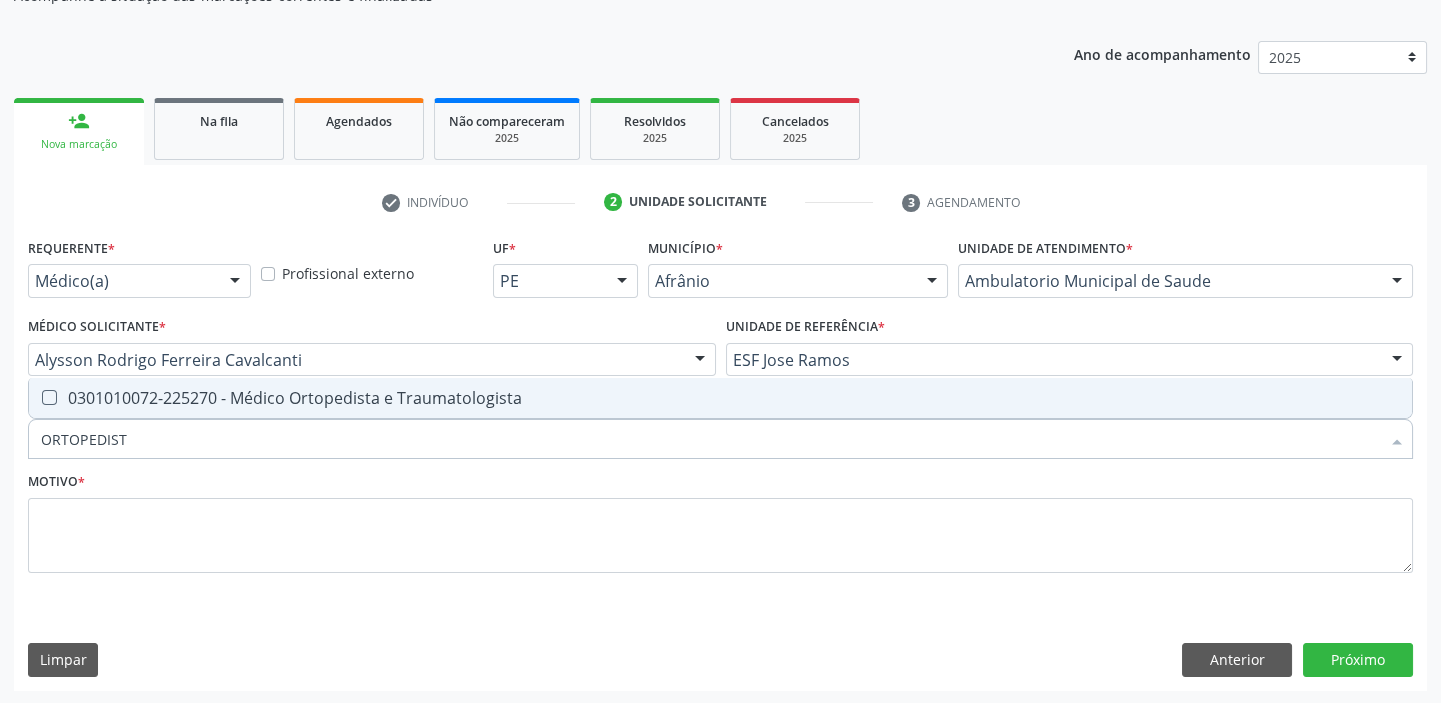 type on "ORTOPEDISTA" 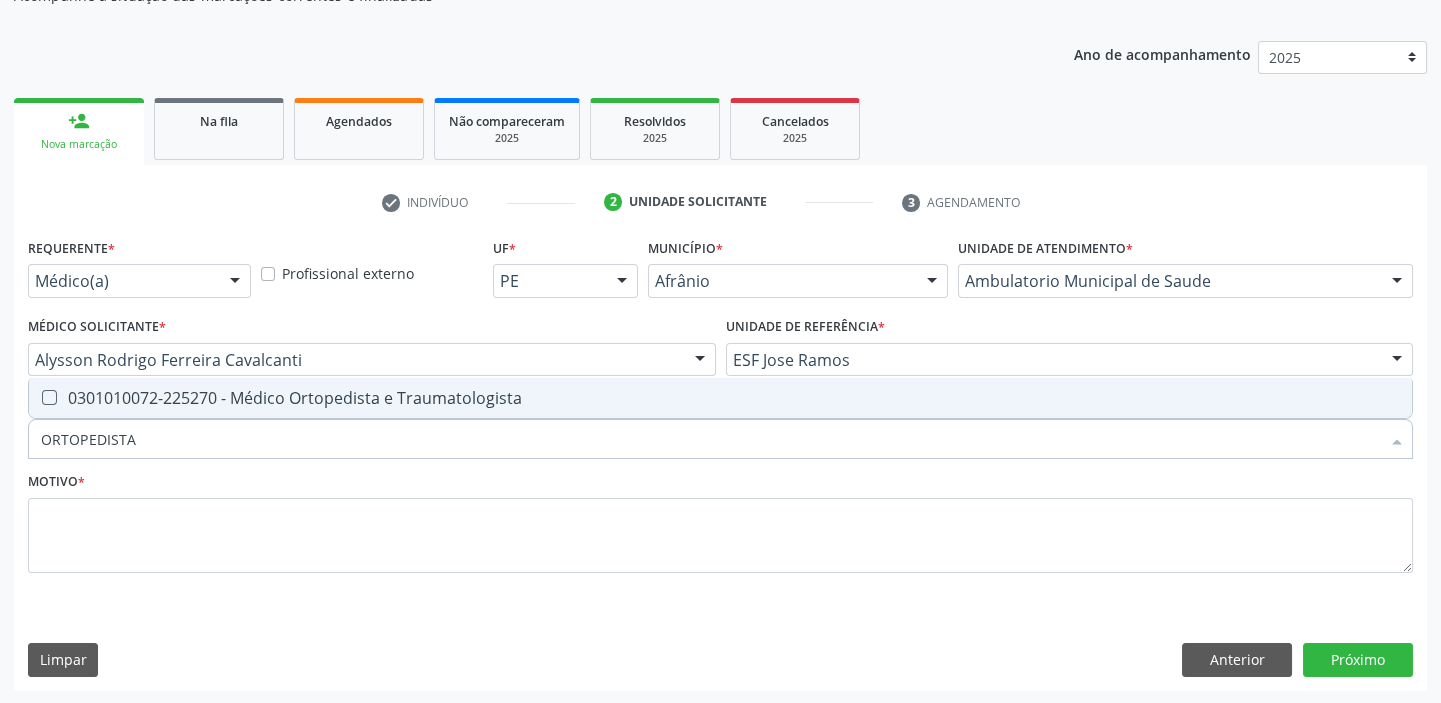 click on "0301010072-225270 - Médico Ortopedista e Traumatologista" at bounding box center [720, 398] 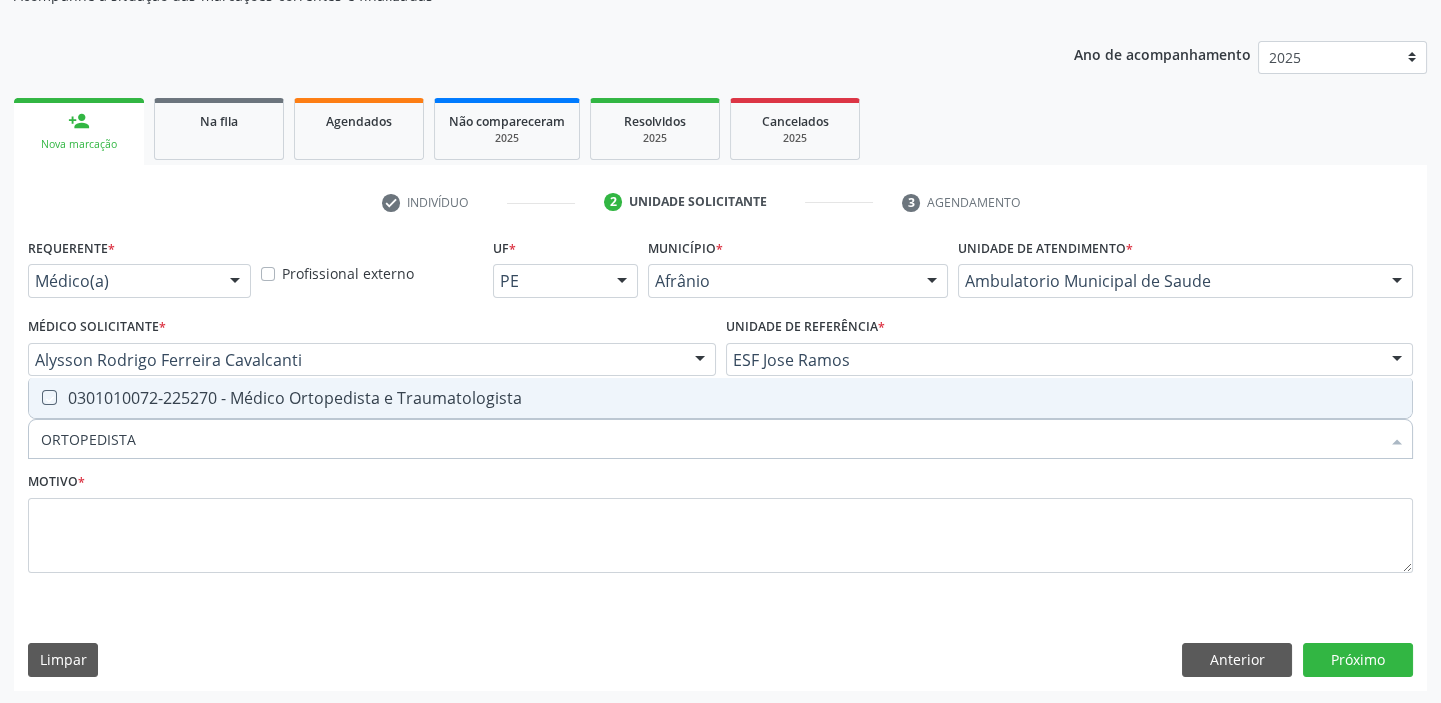 checkbox on "true" 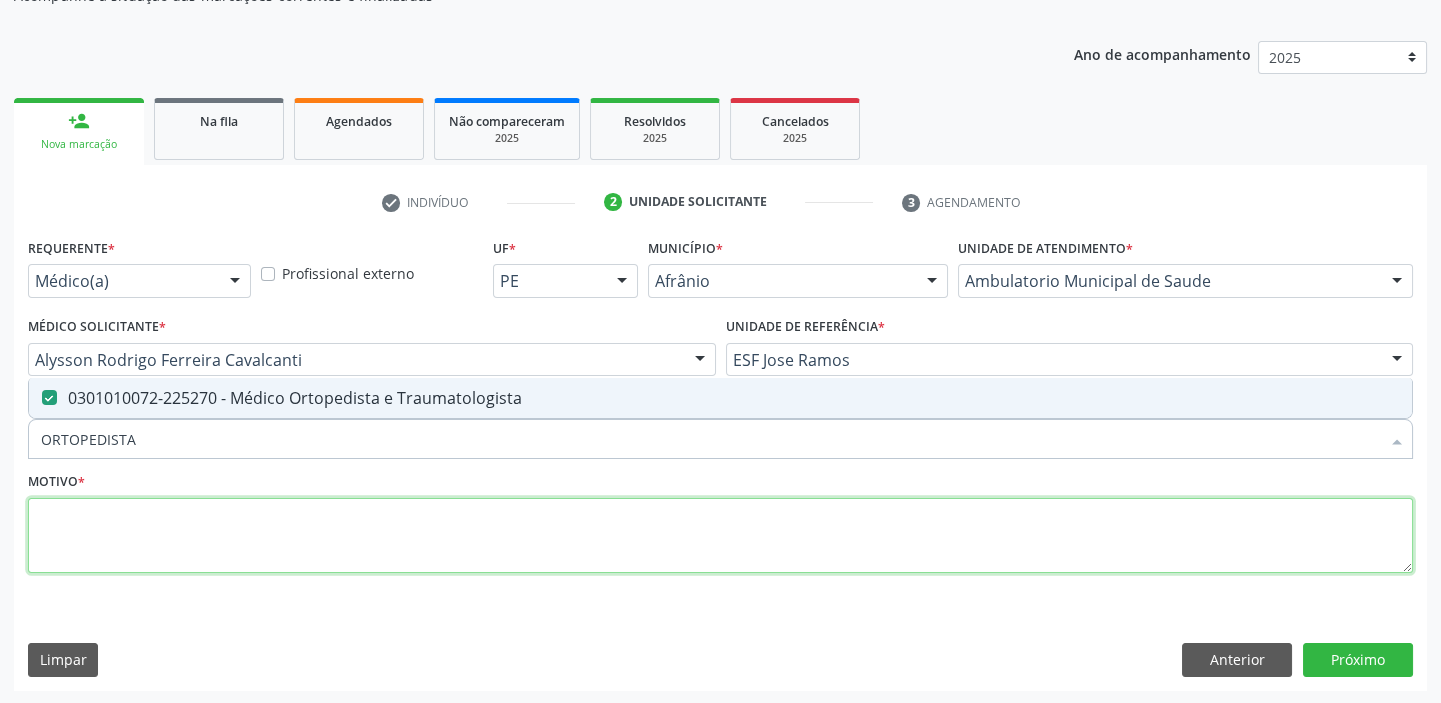 click at bounding box center [720, 536] 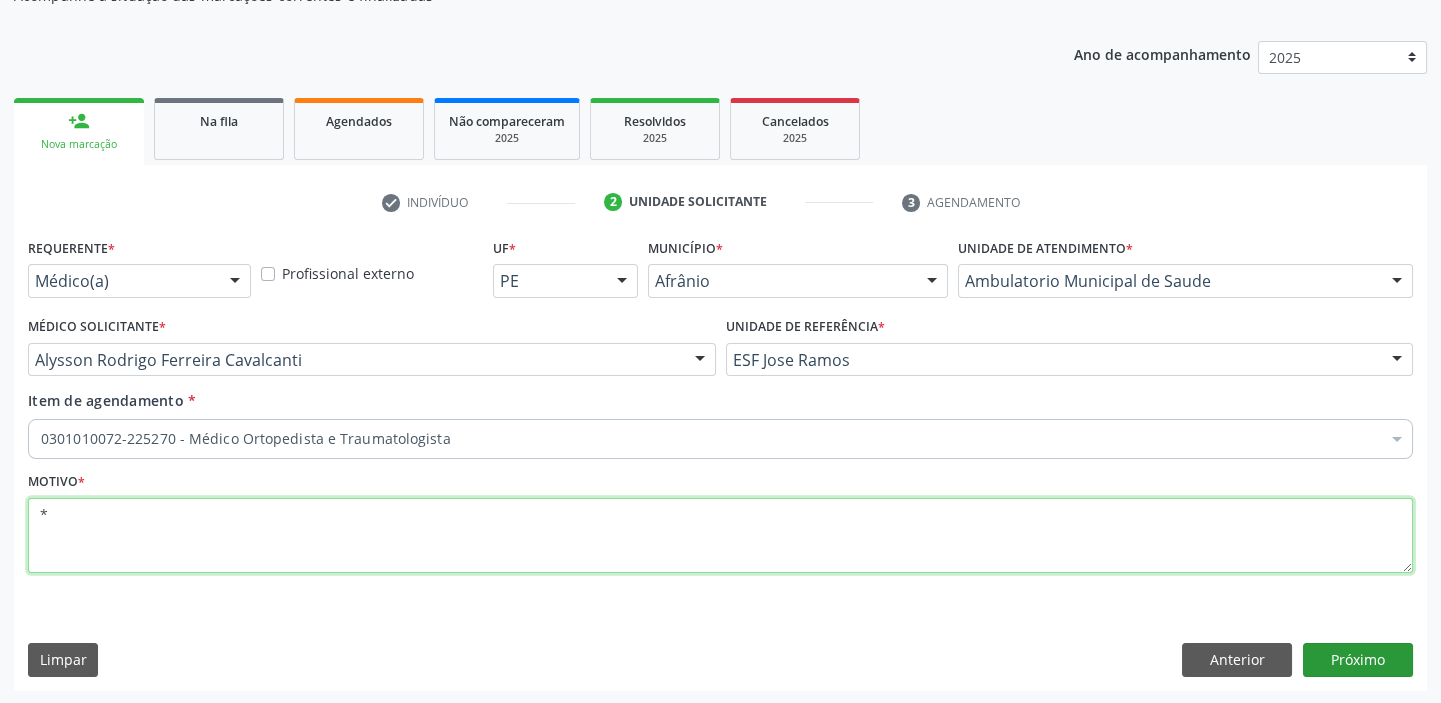 type on "*" 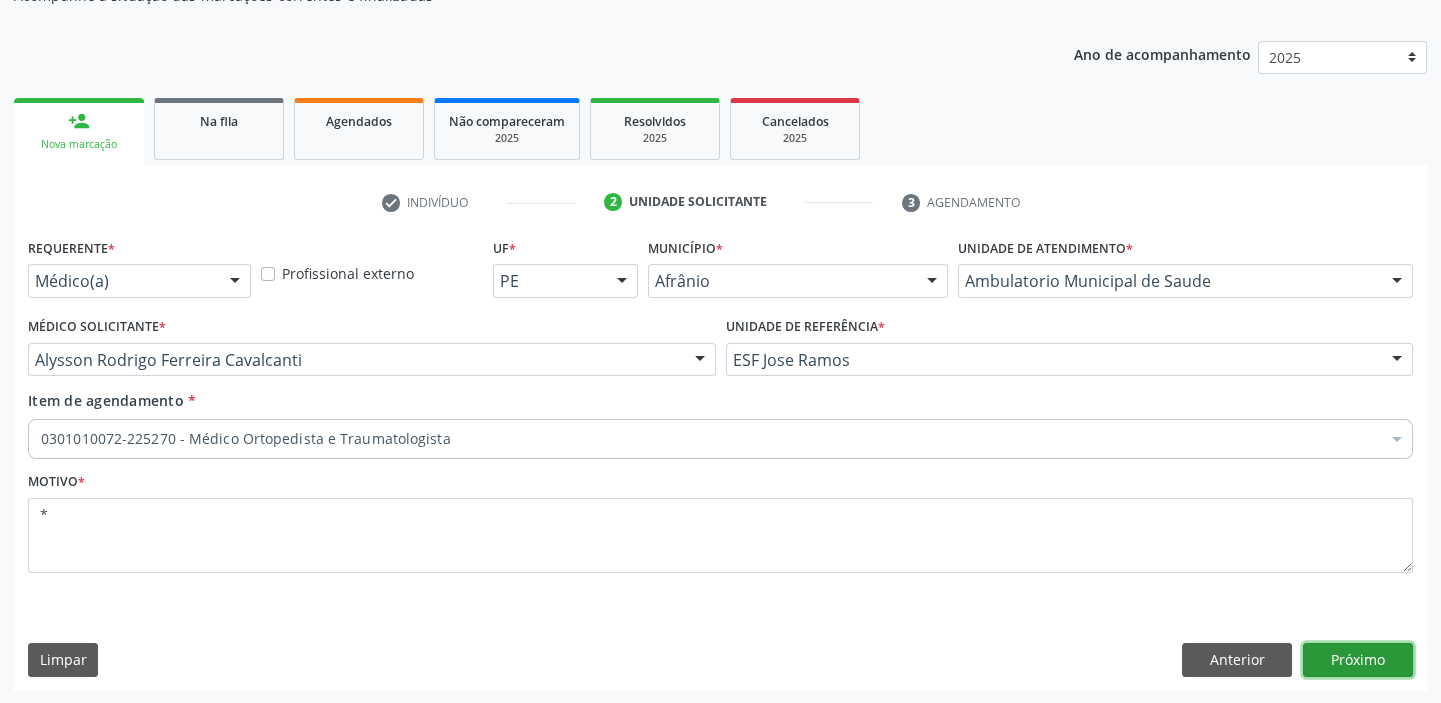 click on "Próximo" at bounding box center [1358, 660] 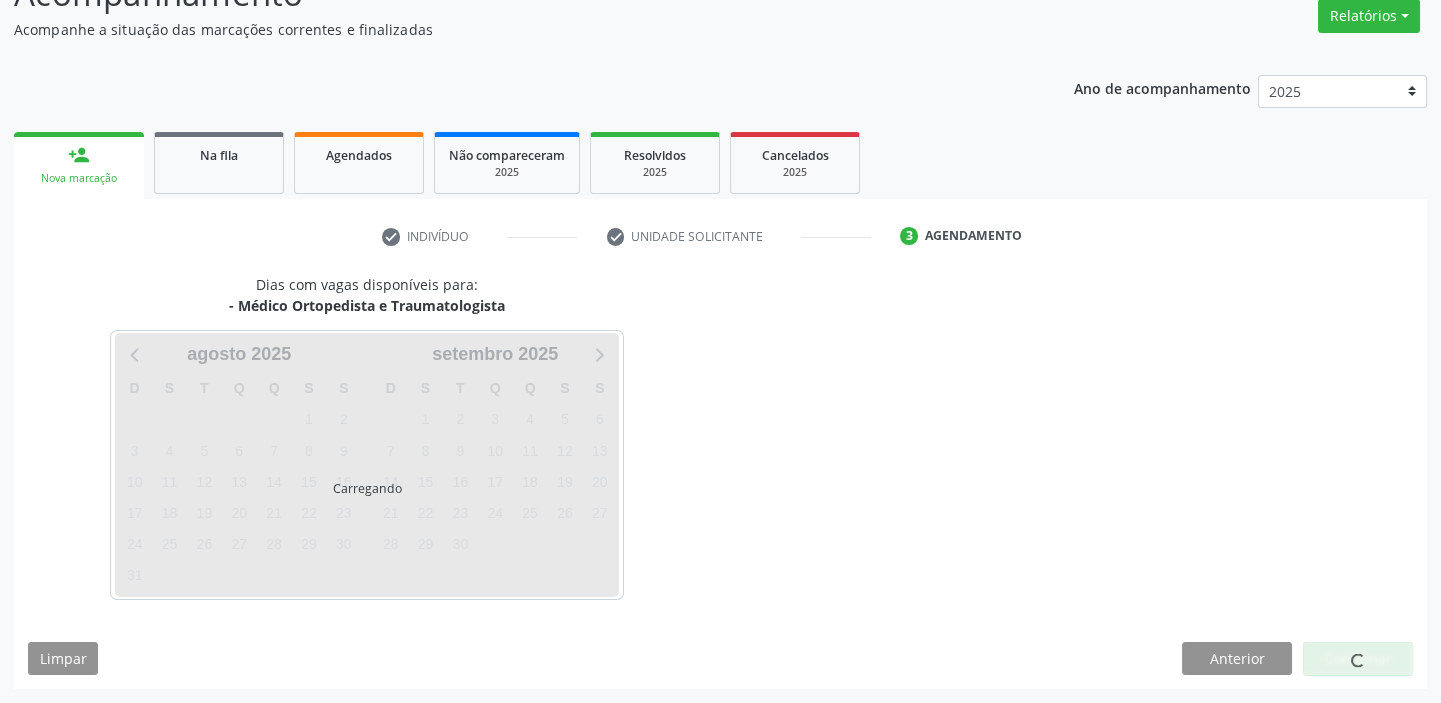 scroll, scrollTop: 166, scrollLeft: 0, axis: vertical 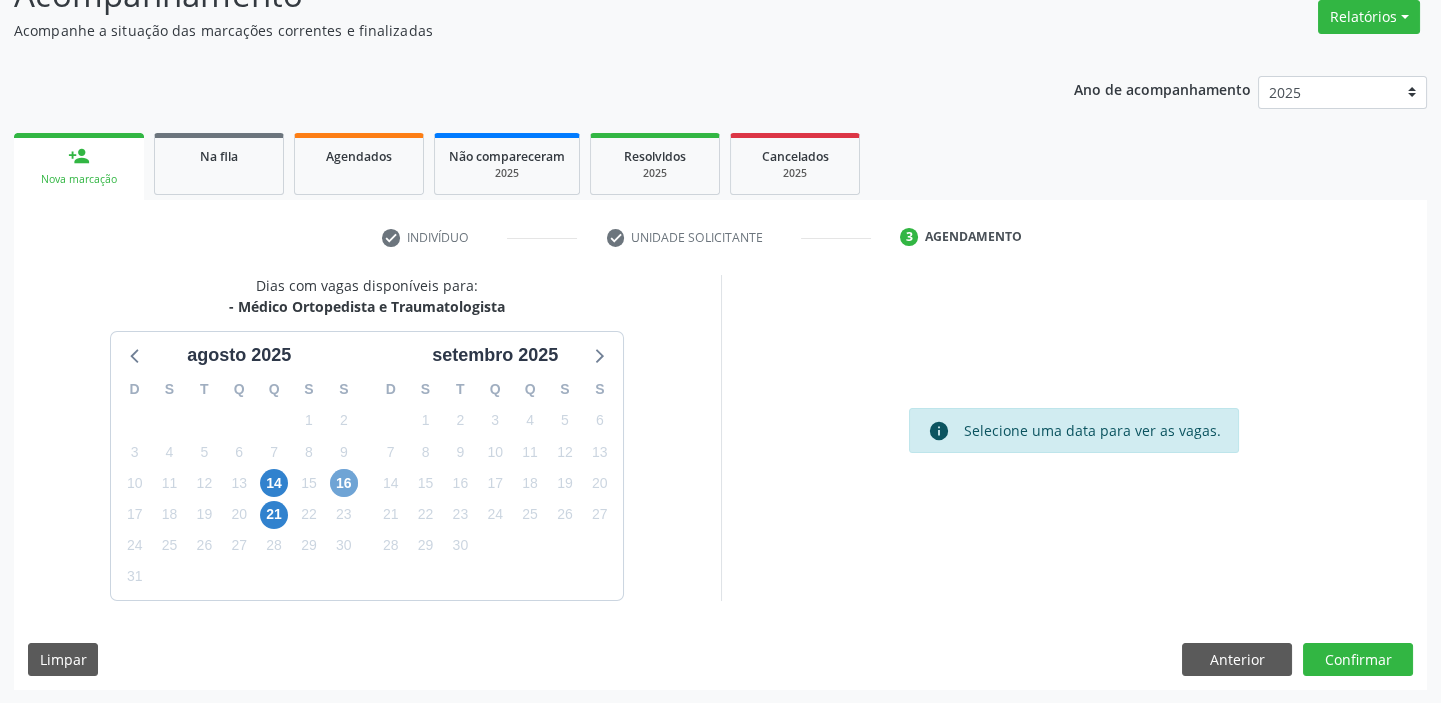 click on "16" at bounding box center [344, 483] 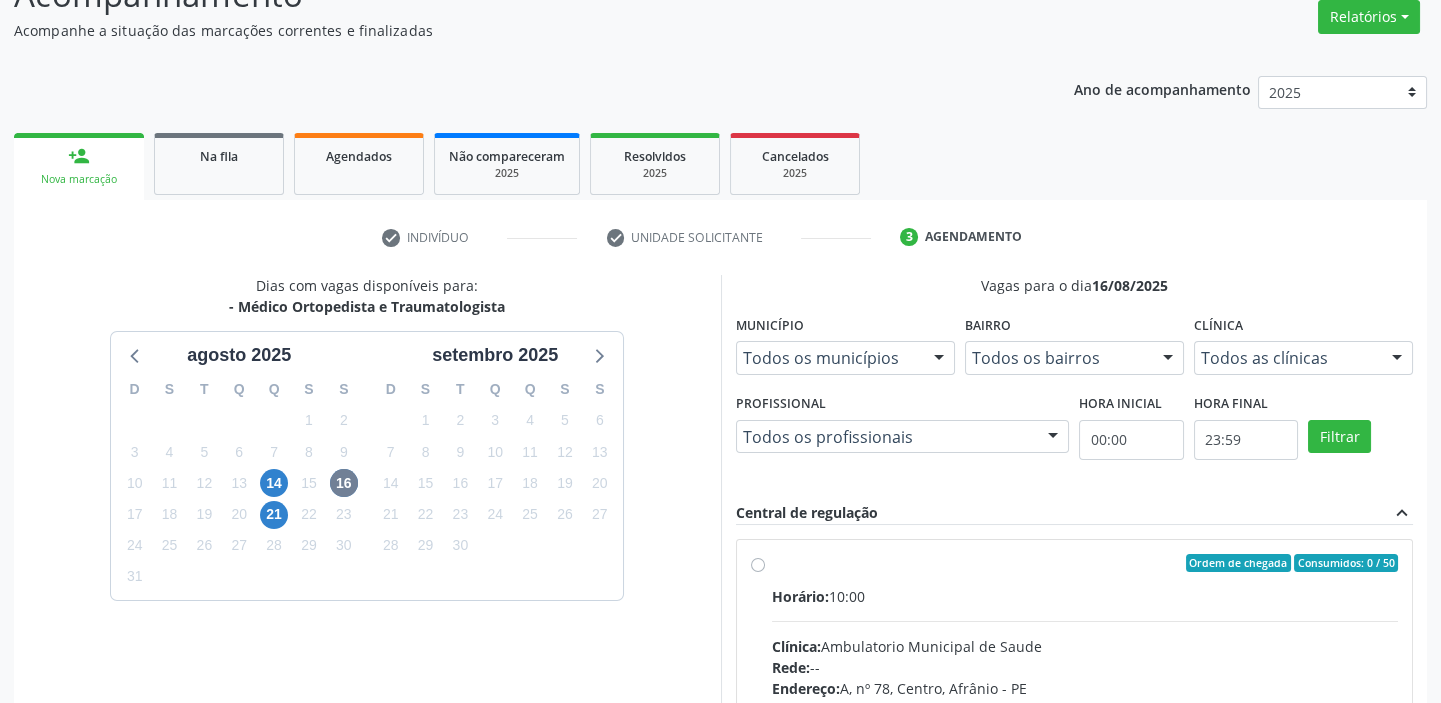 click on "Clínica:  Ambulatorio Municipal de Saude" at bounding box center (1085, 646) 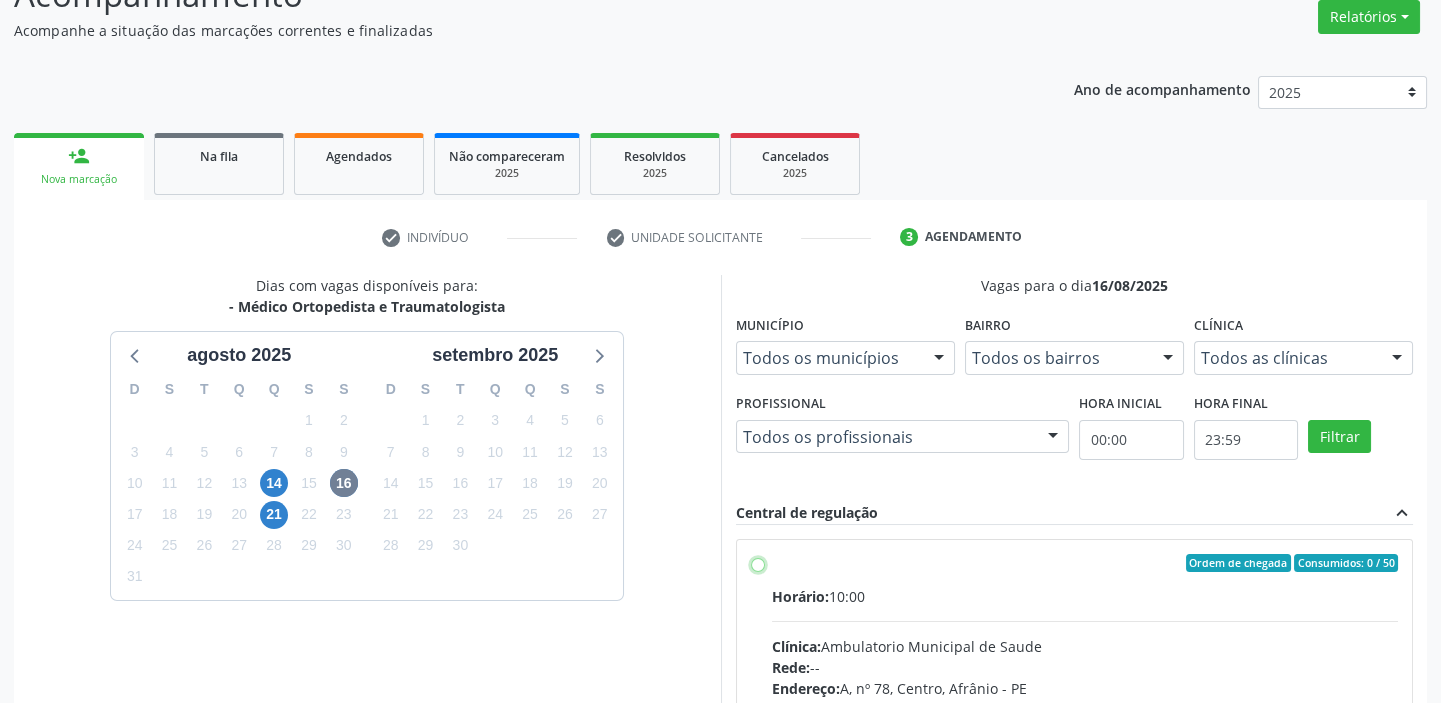 click on "Ordem de chegada
Consumidos: 0 / 50
Horário:   10:00
Clínica:  Ambulatorio Municipal de Saude
Rede:
--
Endereço:   A, nº 78, Centro, Afrânio - PE
Telefone:   --
Profissional:
--
Informações adicionais sobre o atendimento
Idade de atendimento:
Sem restrição
Gênero(s) atendido(s):
Sem restrição
Informações adicionais:
--" at bounding box center (758, 563) 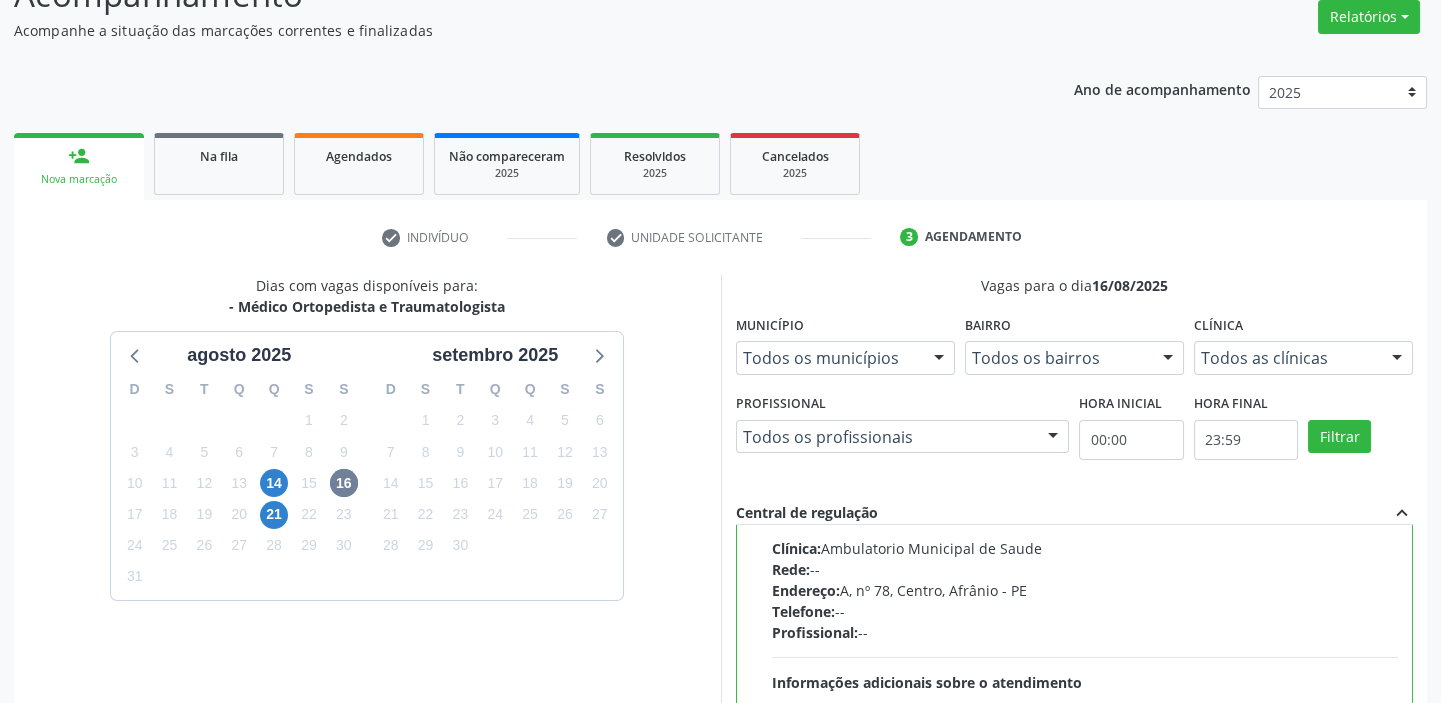 scroll, scrollTop: 99, scrollLeft: 0, axis: vertical 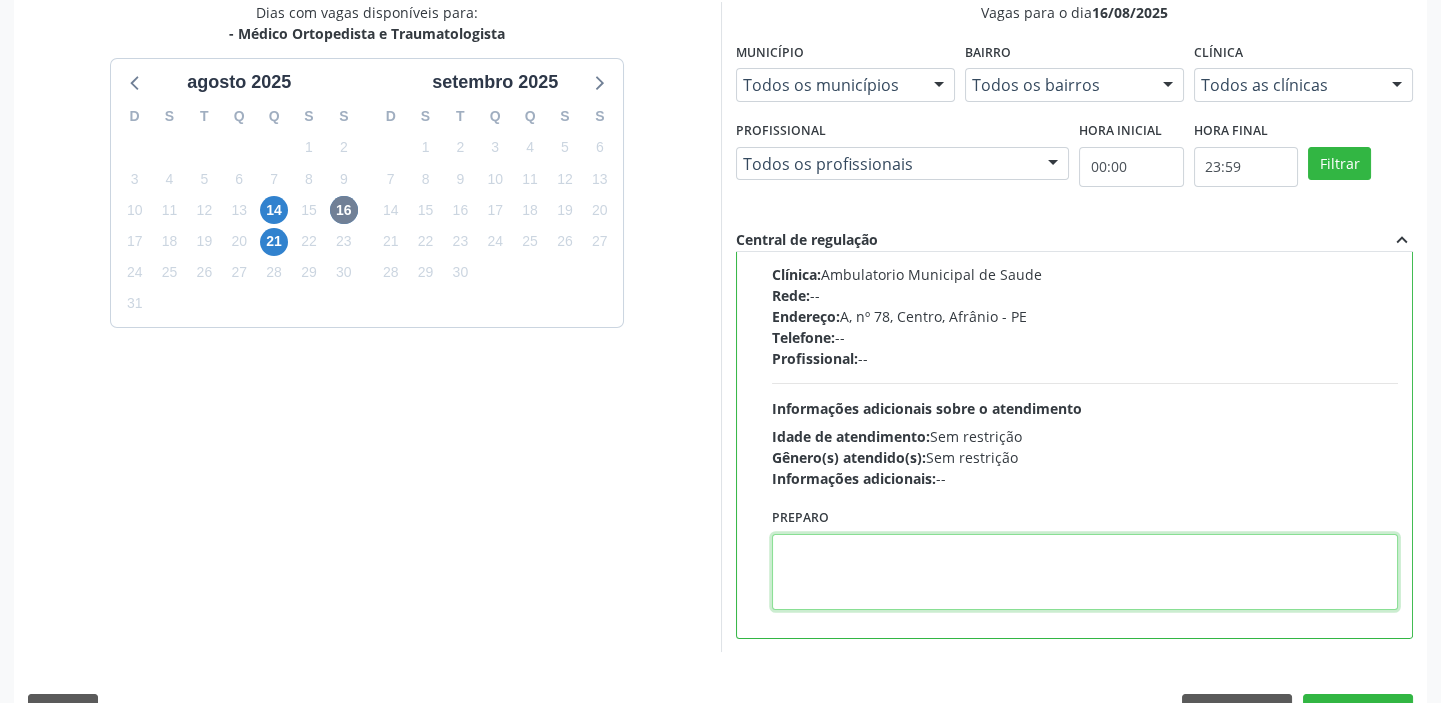 click at bounding box center (1085, 572) 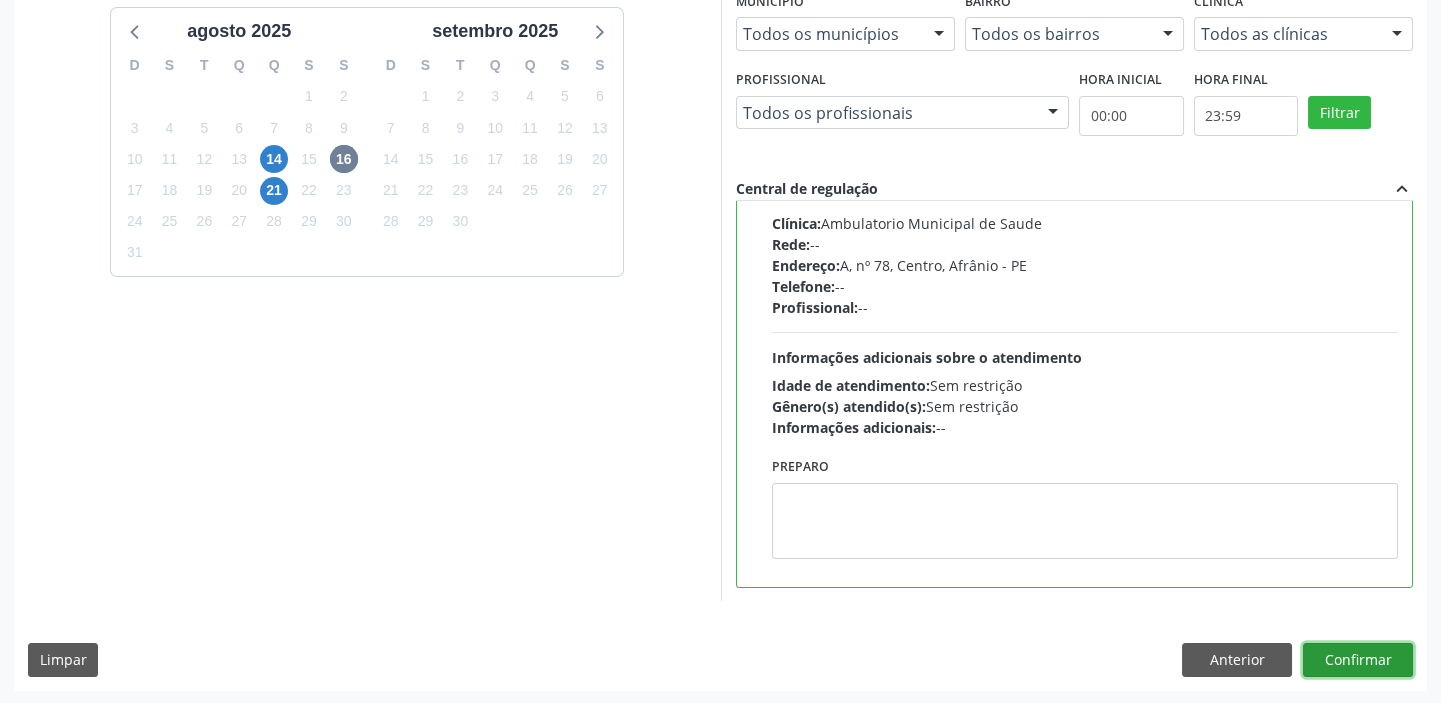 click on "Confirmar" at bounding box center [1358, 660] 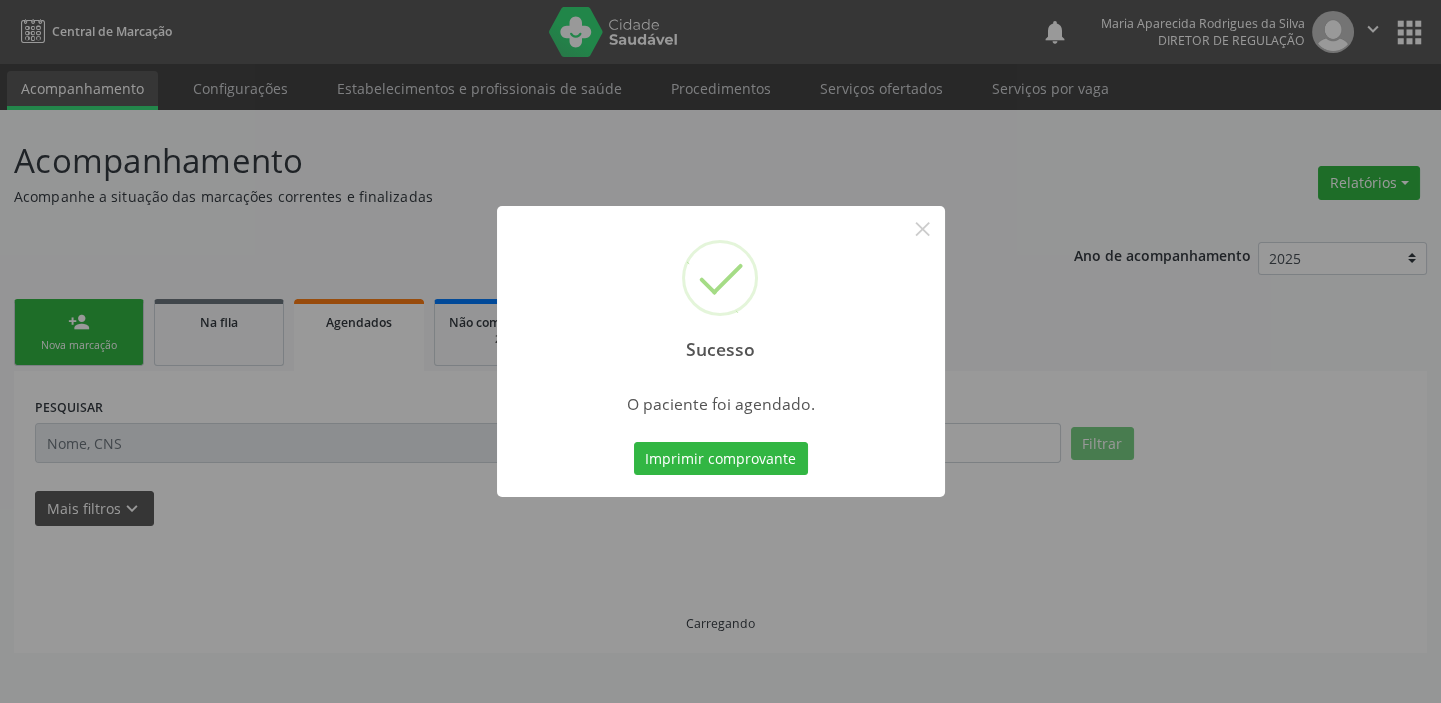 scroll, scrollTop: 0, scrollLeft: 0, axis: both 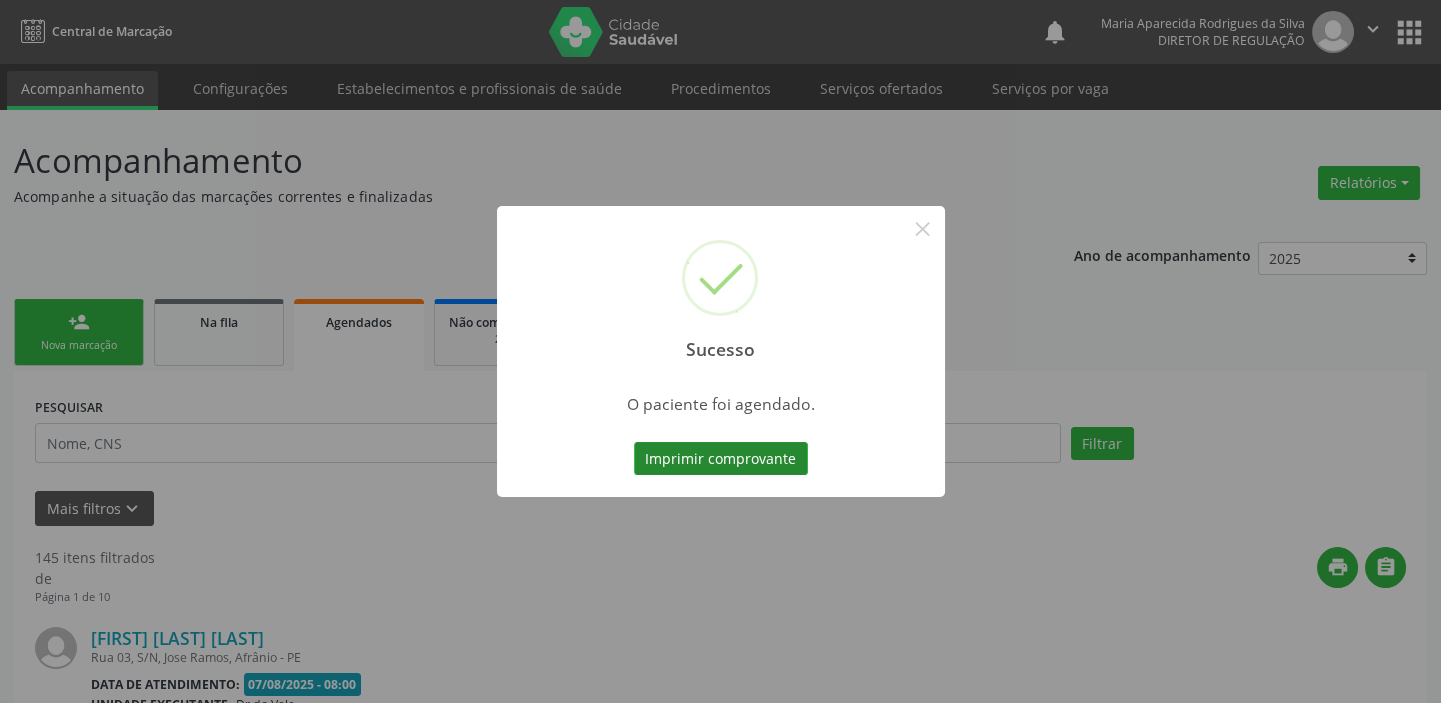 click on "Imprimir comprovante" at bounding box center (721, 459) 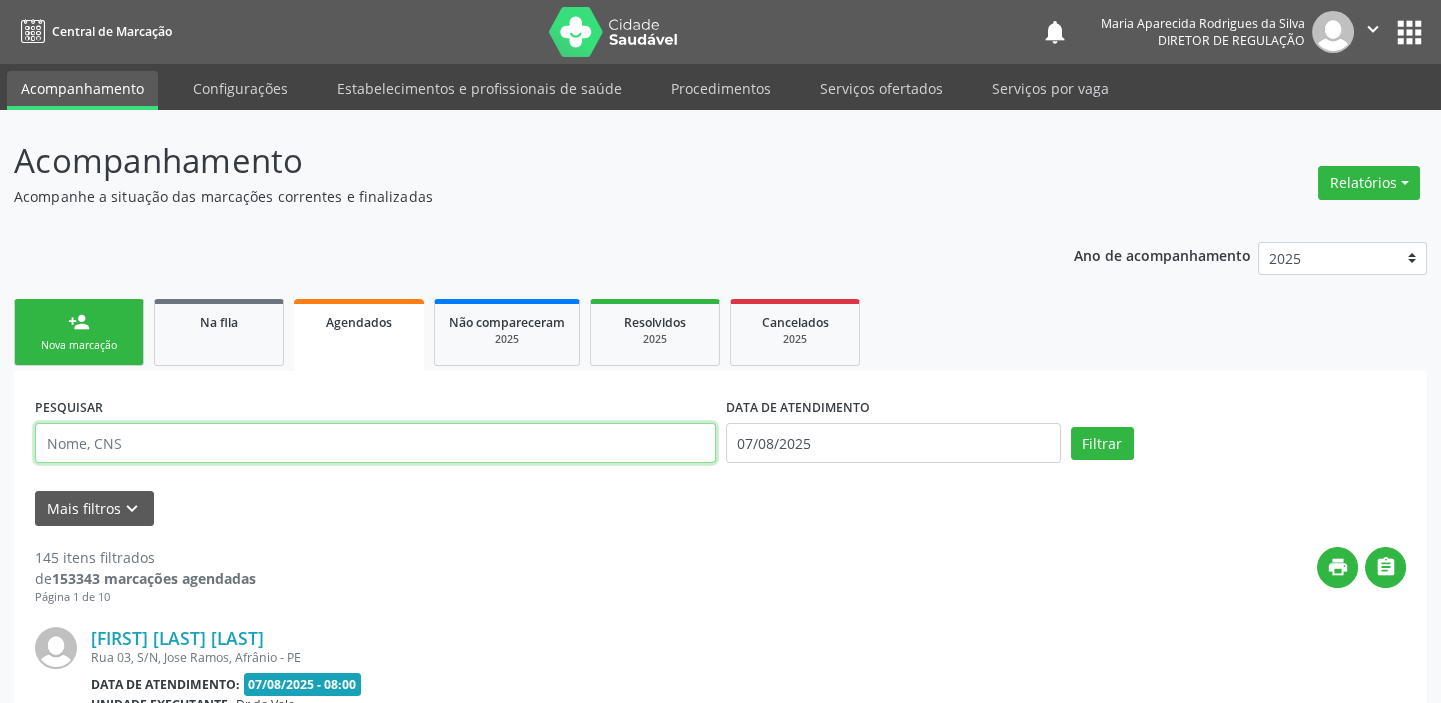 click at bounding box center [375, 443] 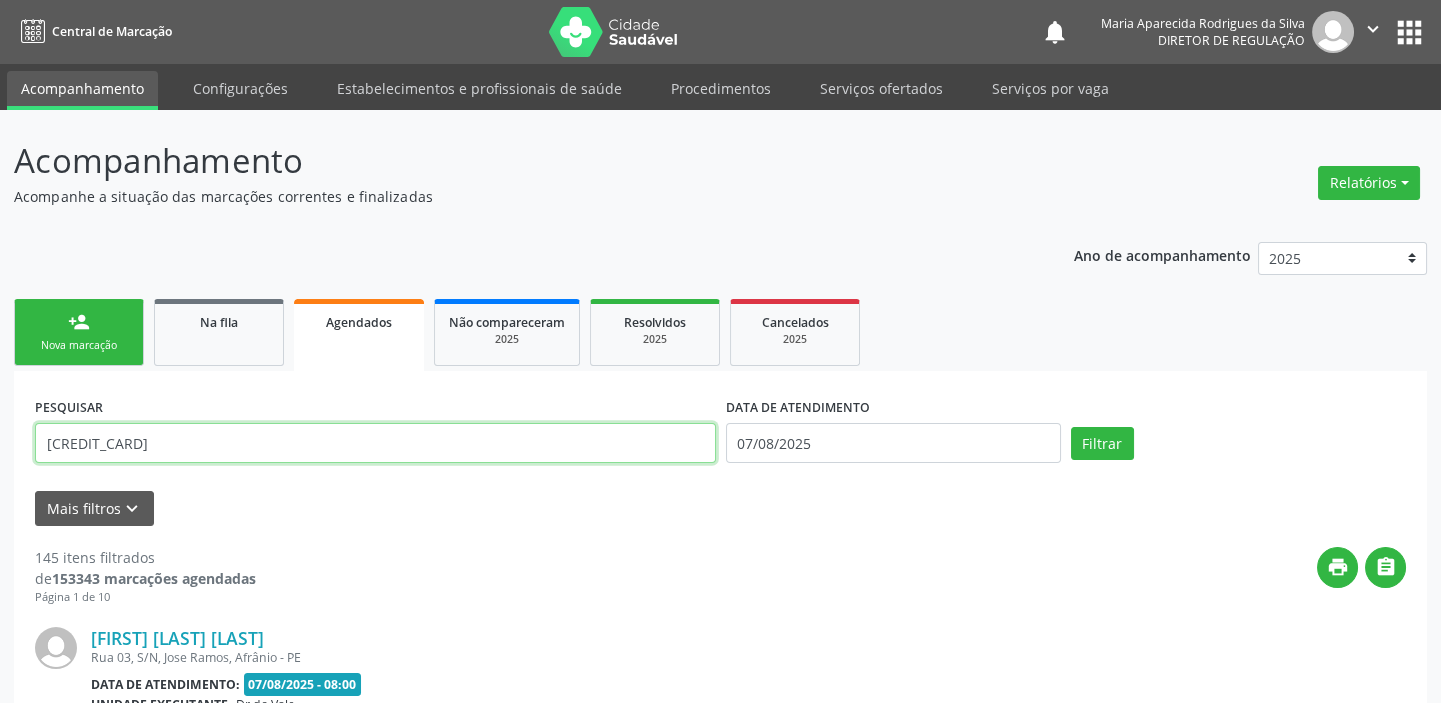 type on "702 4070 6167 7020" 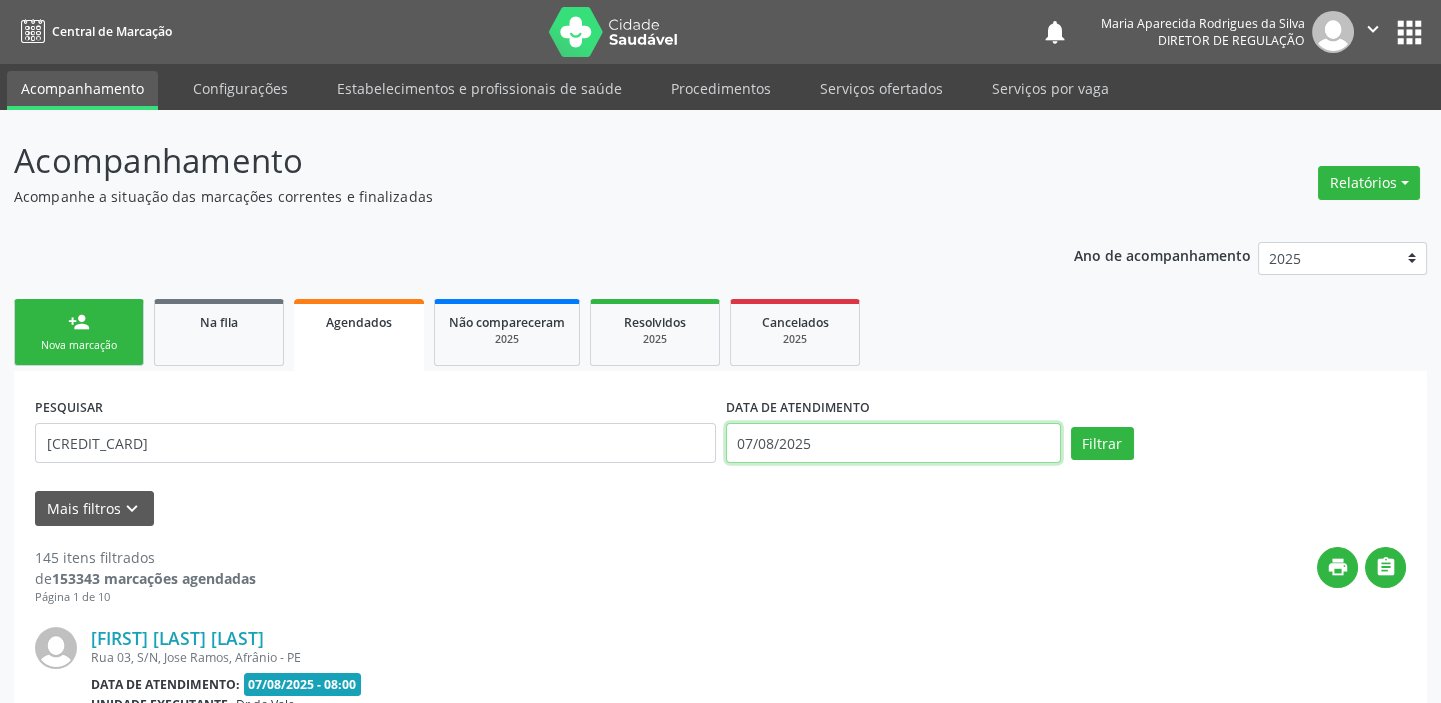 click on "07/08/2025" at bounding box center (893, 443) 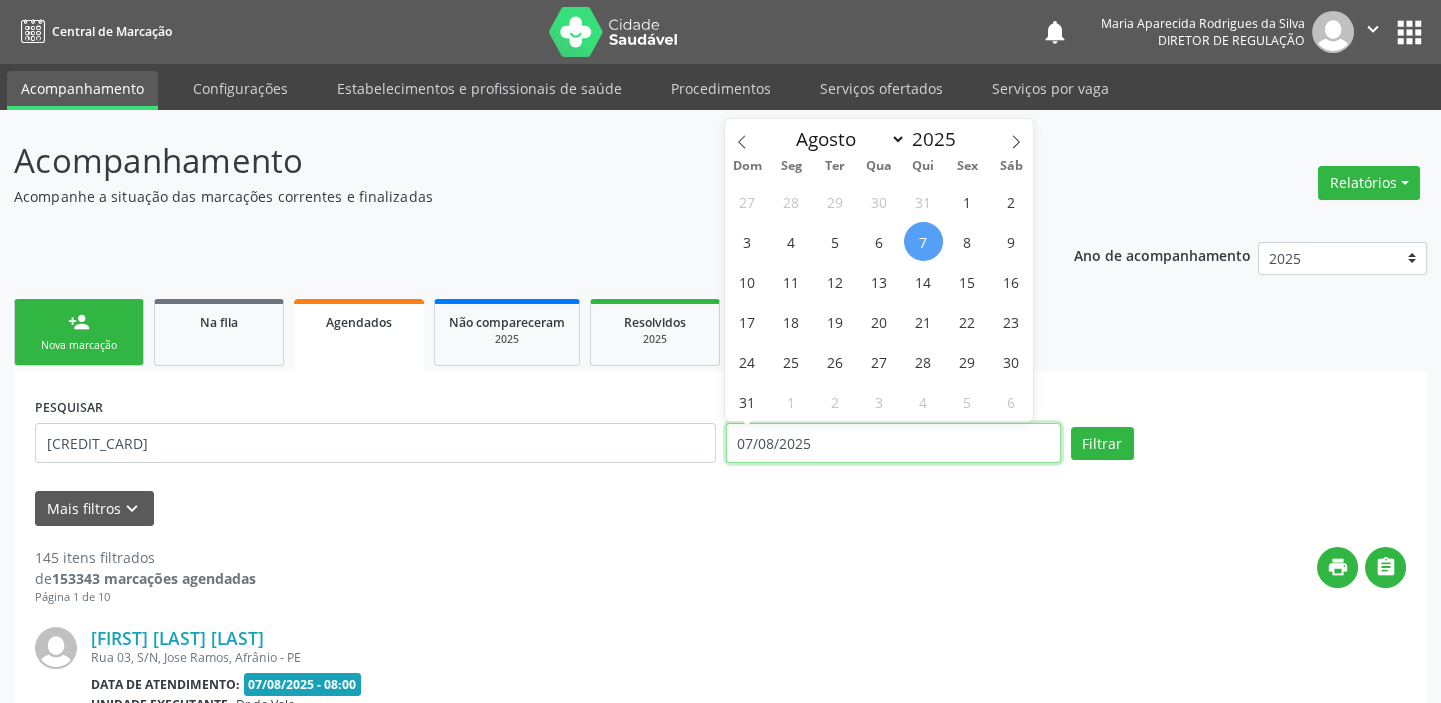 type 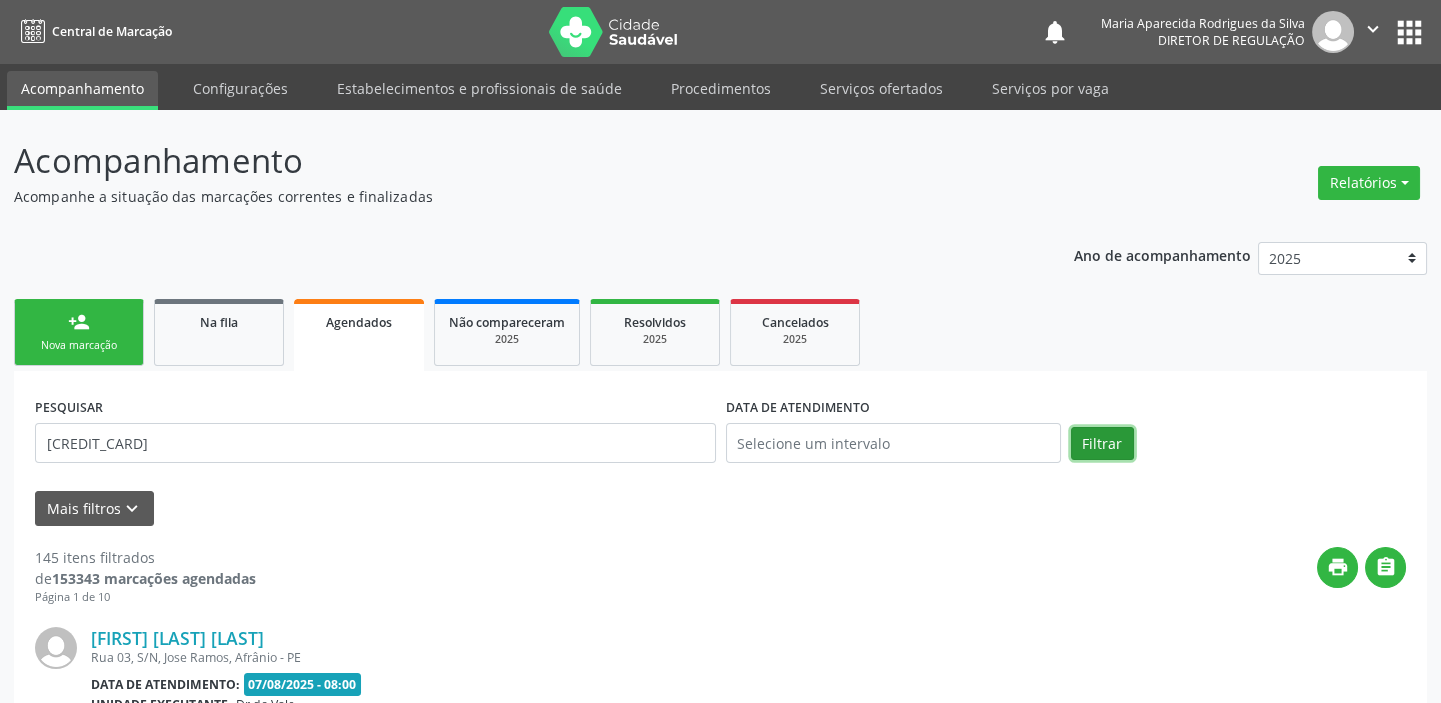 click on "Filtrar" at bounding box center (1102, 444) 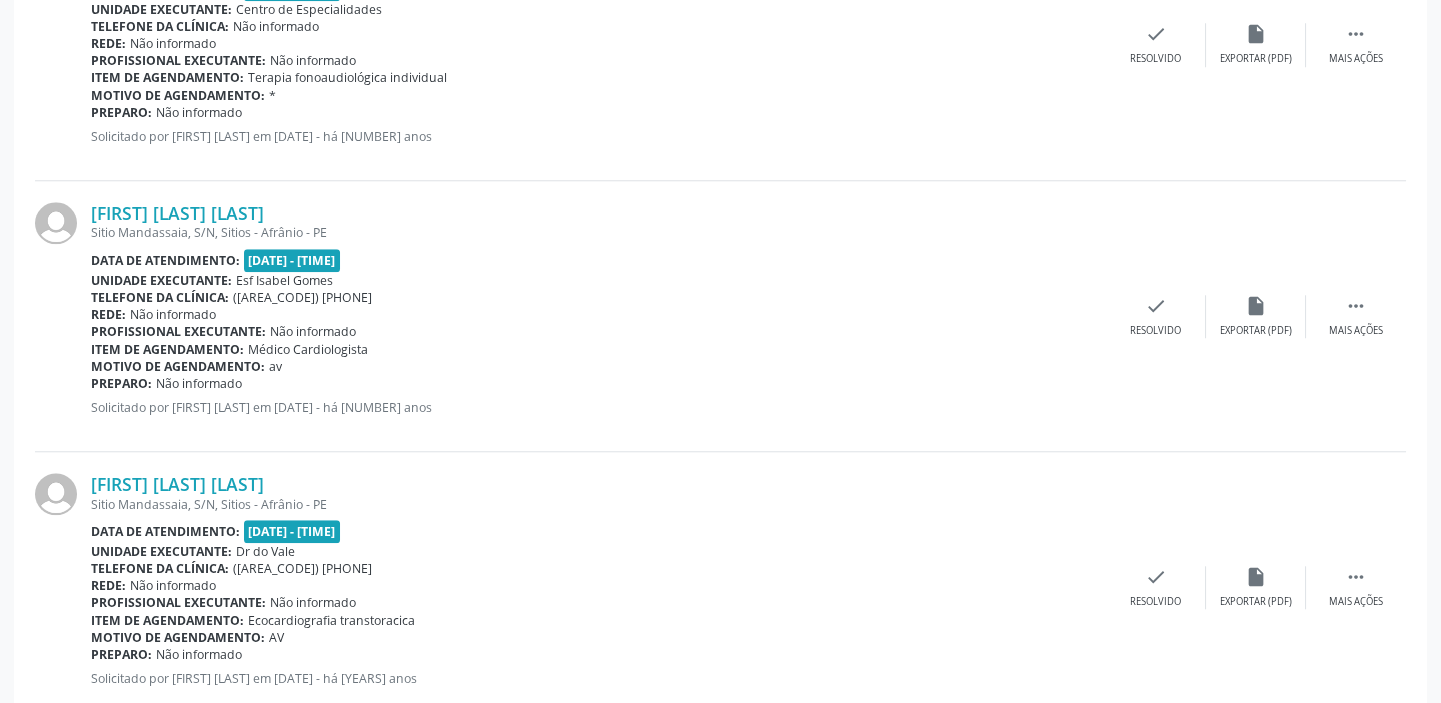 scroll, scrollTop: 4192, scrollLeft: 0, axis: vertical 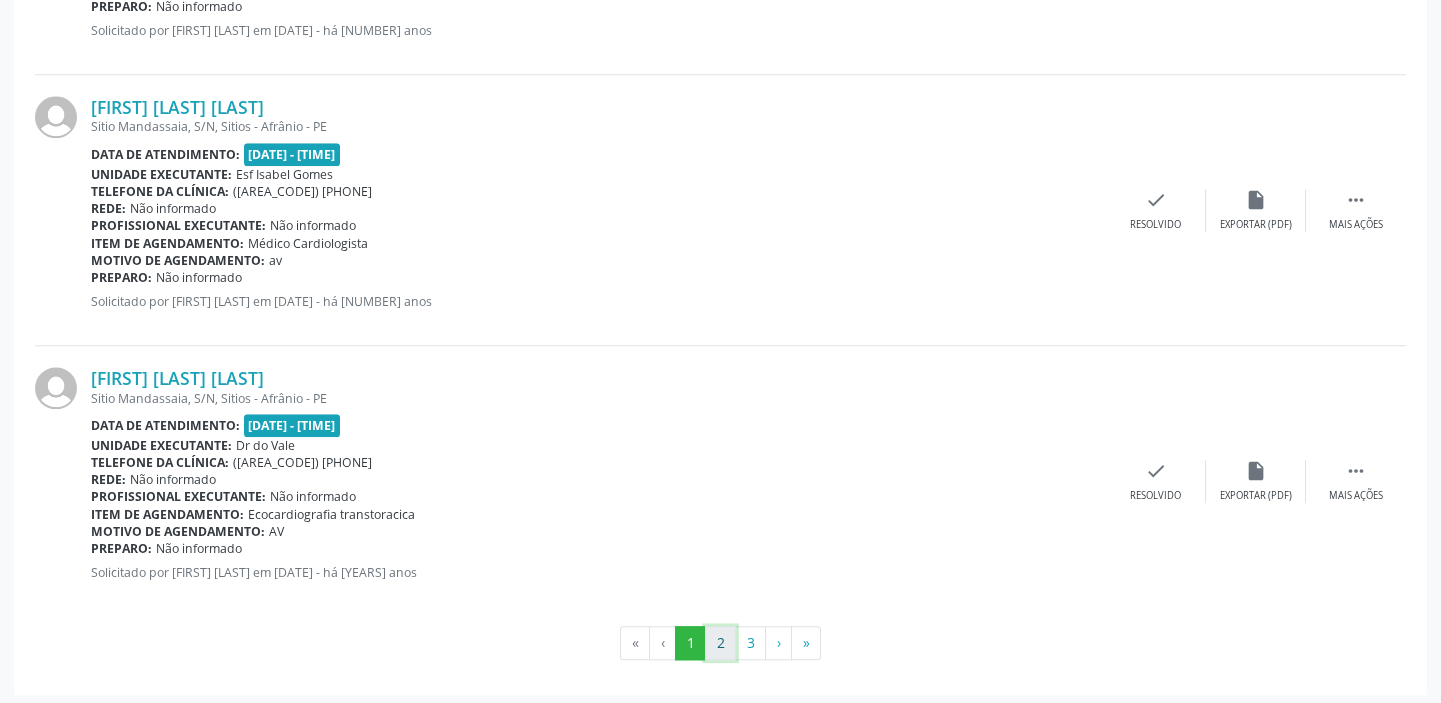 click on "2" at bounding box center (720, 643) 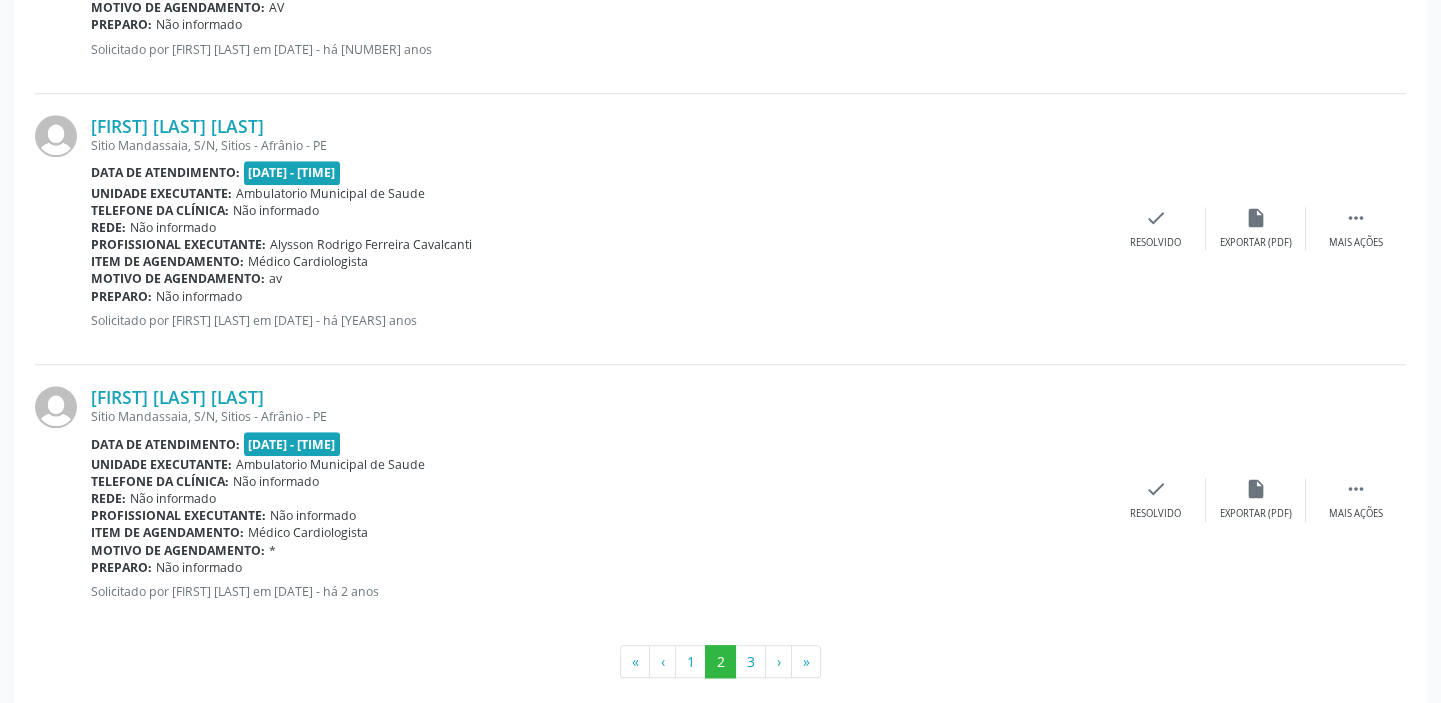 scroll, scrollTop: 4055, scrollLeft: 0, axis: vertical 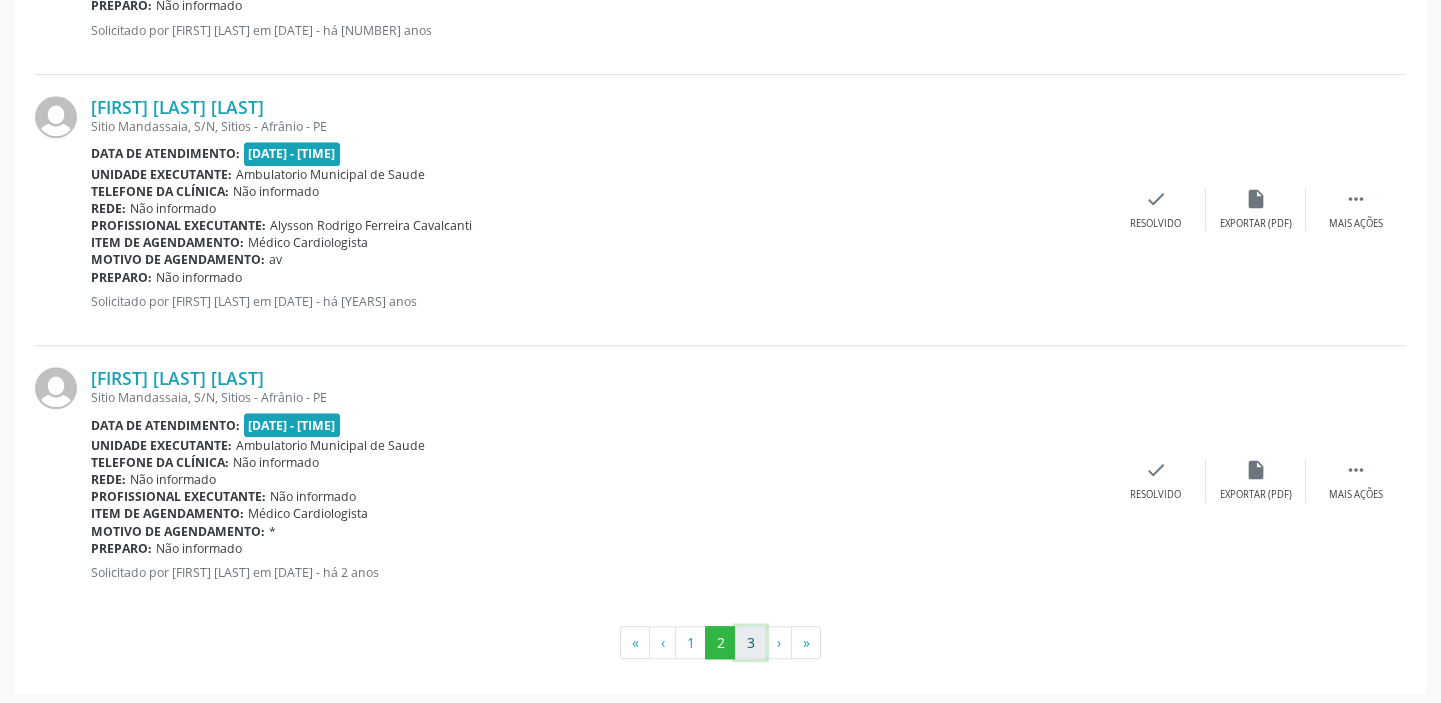 click on "3" at bounding box center (750, 643) 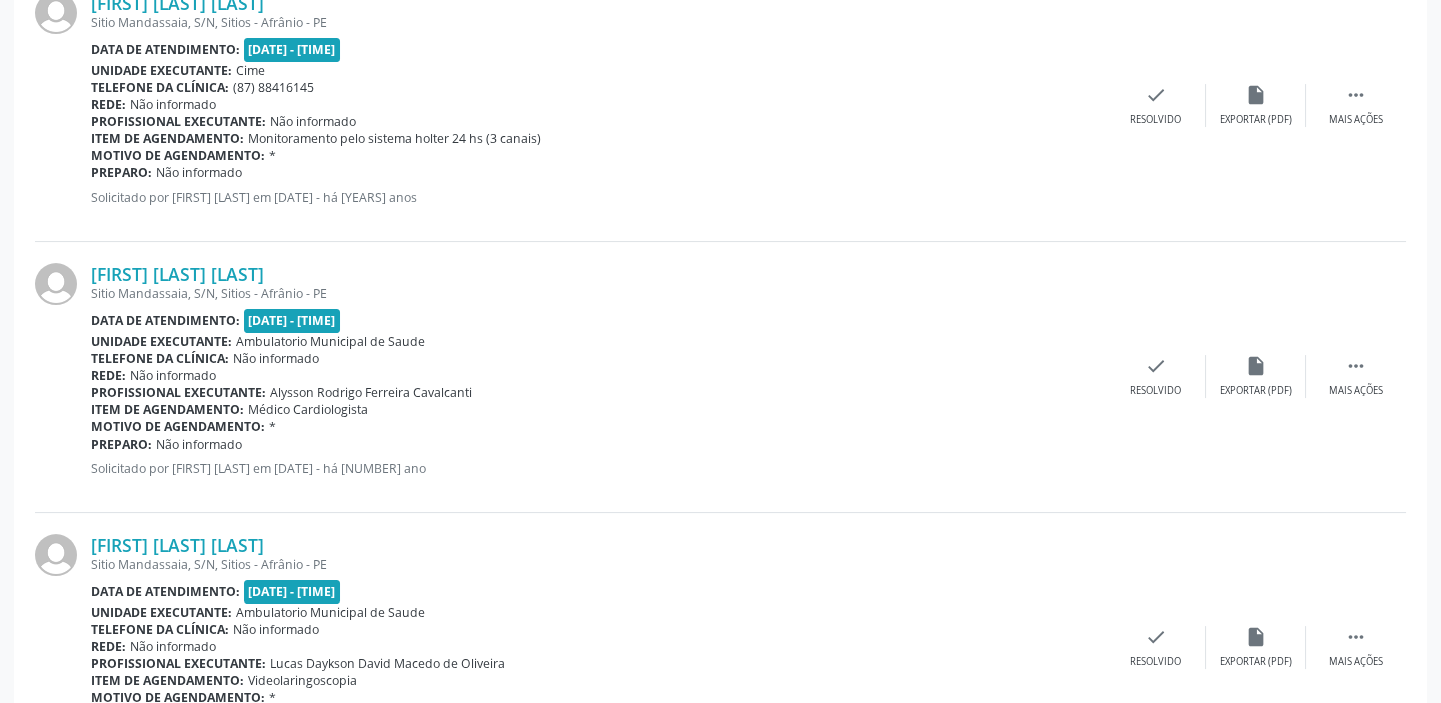 scroll, scrollTop: 909, scrollLeft: 0, axis: vertical 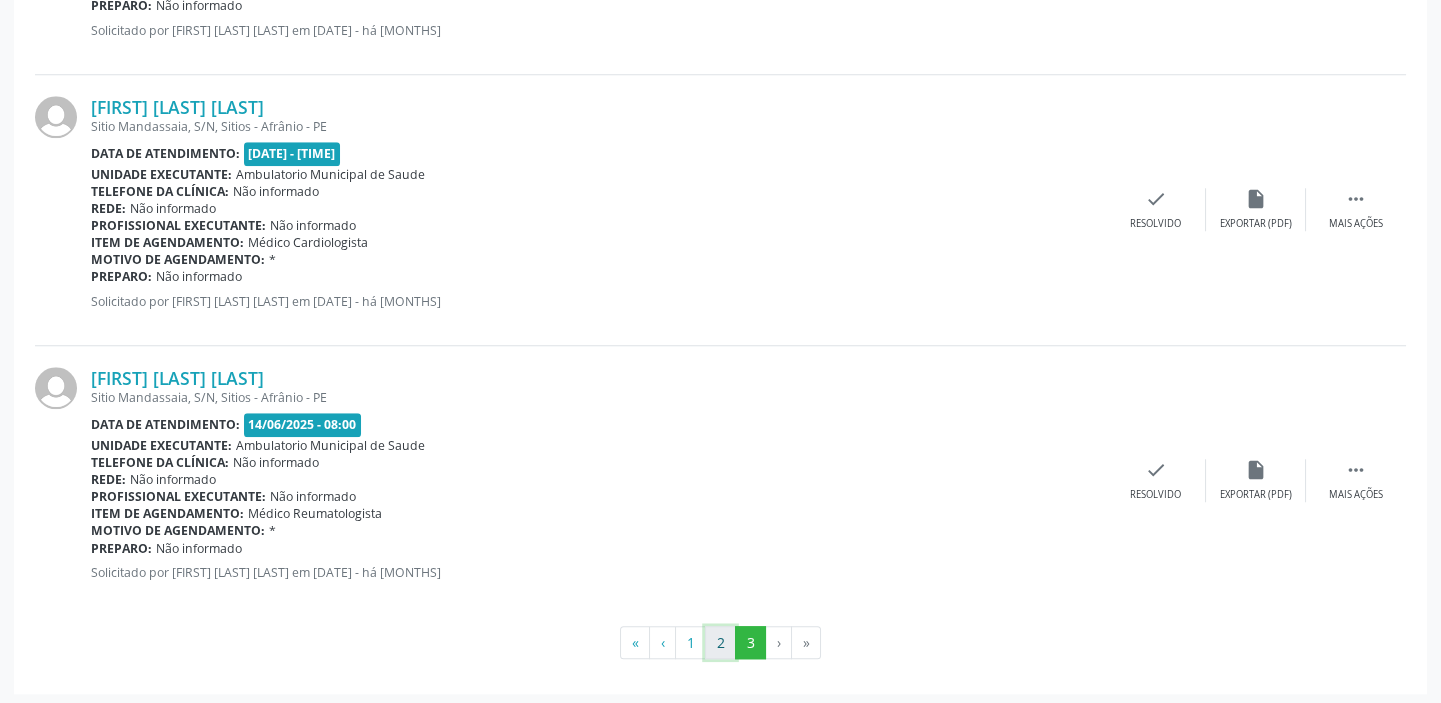 click on "2" at bounding box center [720, 643] 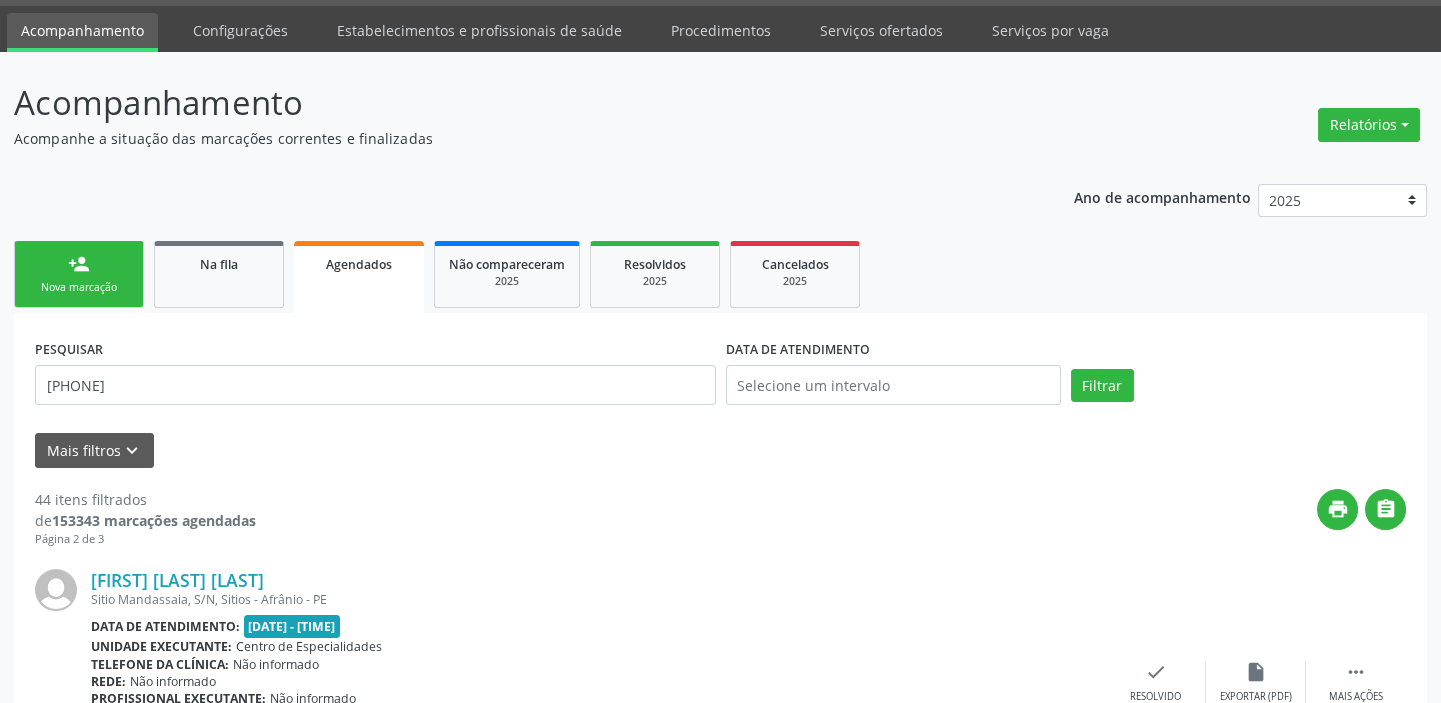 scroll, scrollTop: 0, scrollLeft: 0, axis: both 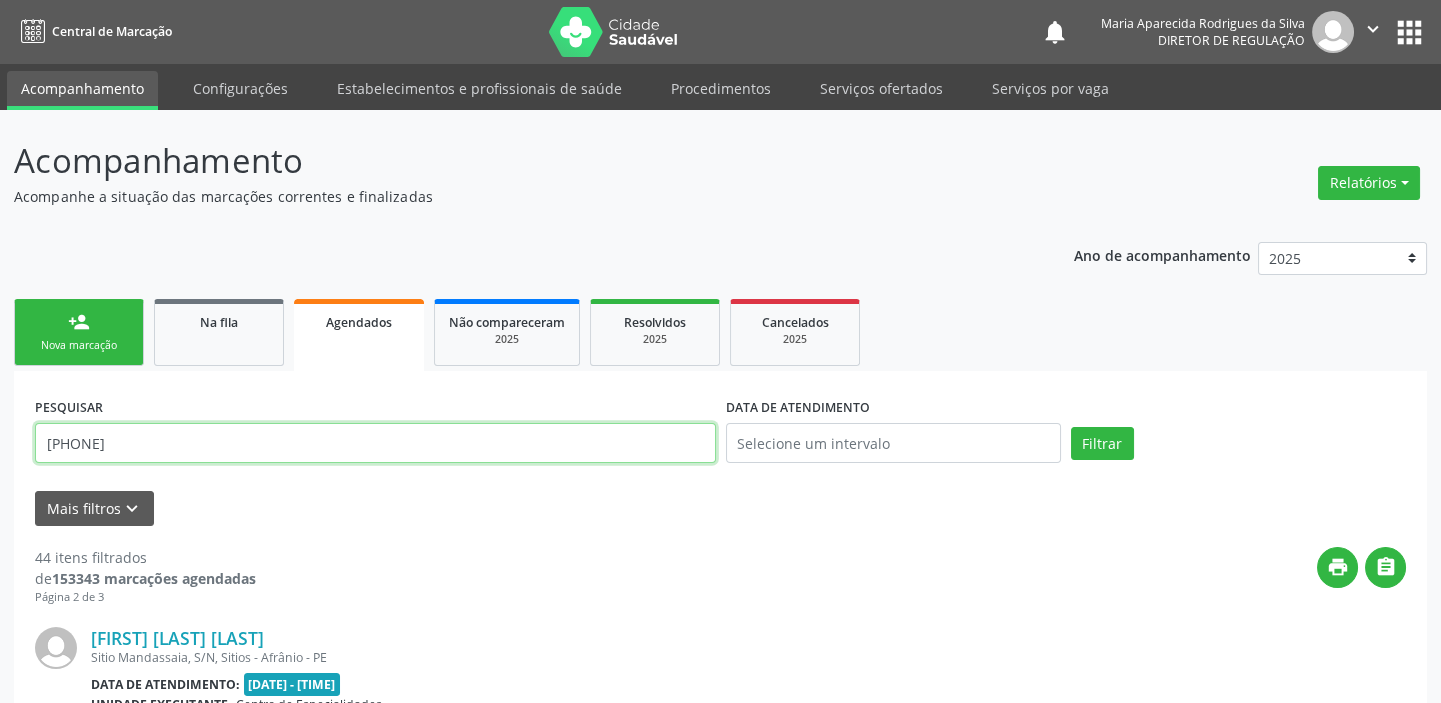 click on "702 4070 6167 7020" at bounding box center (375, 443) 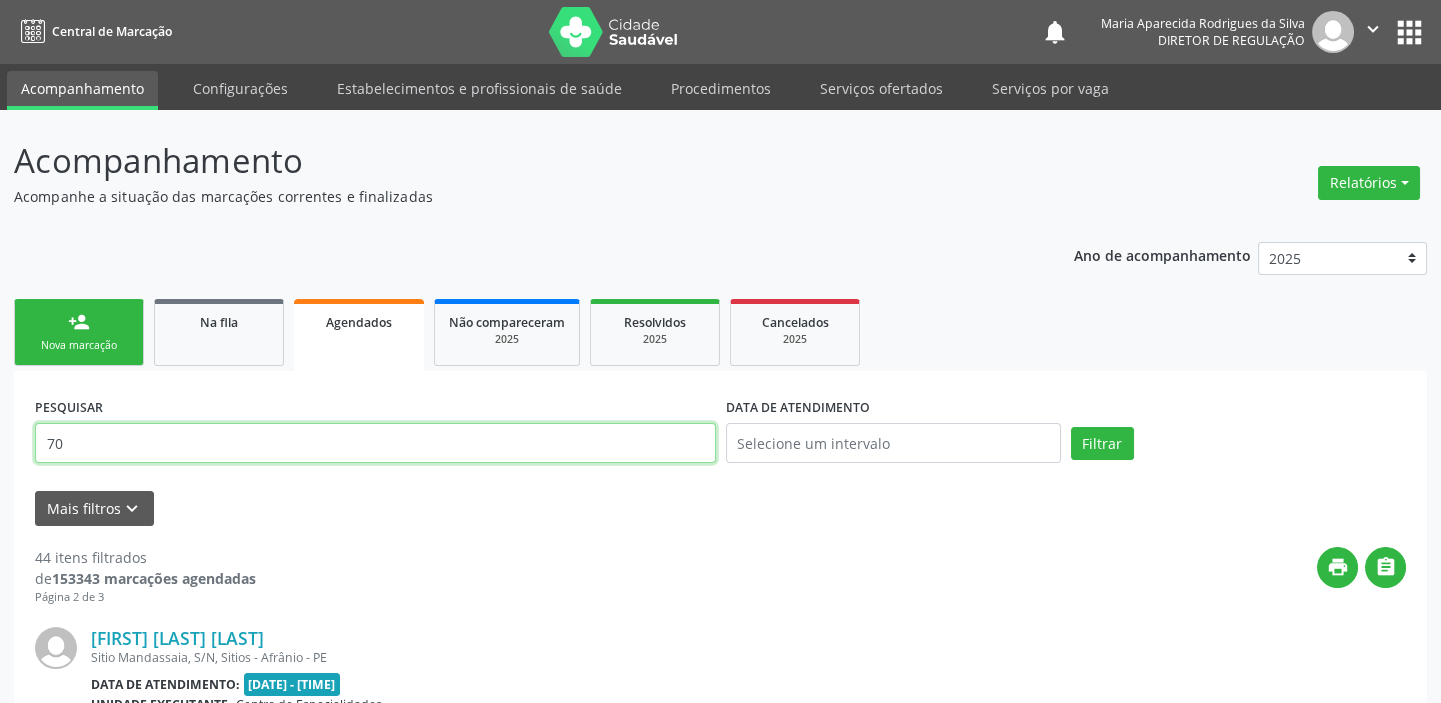 type on "7" 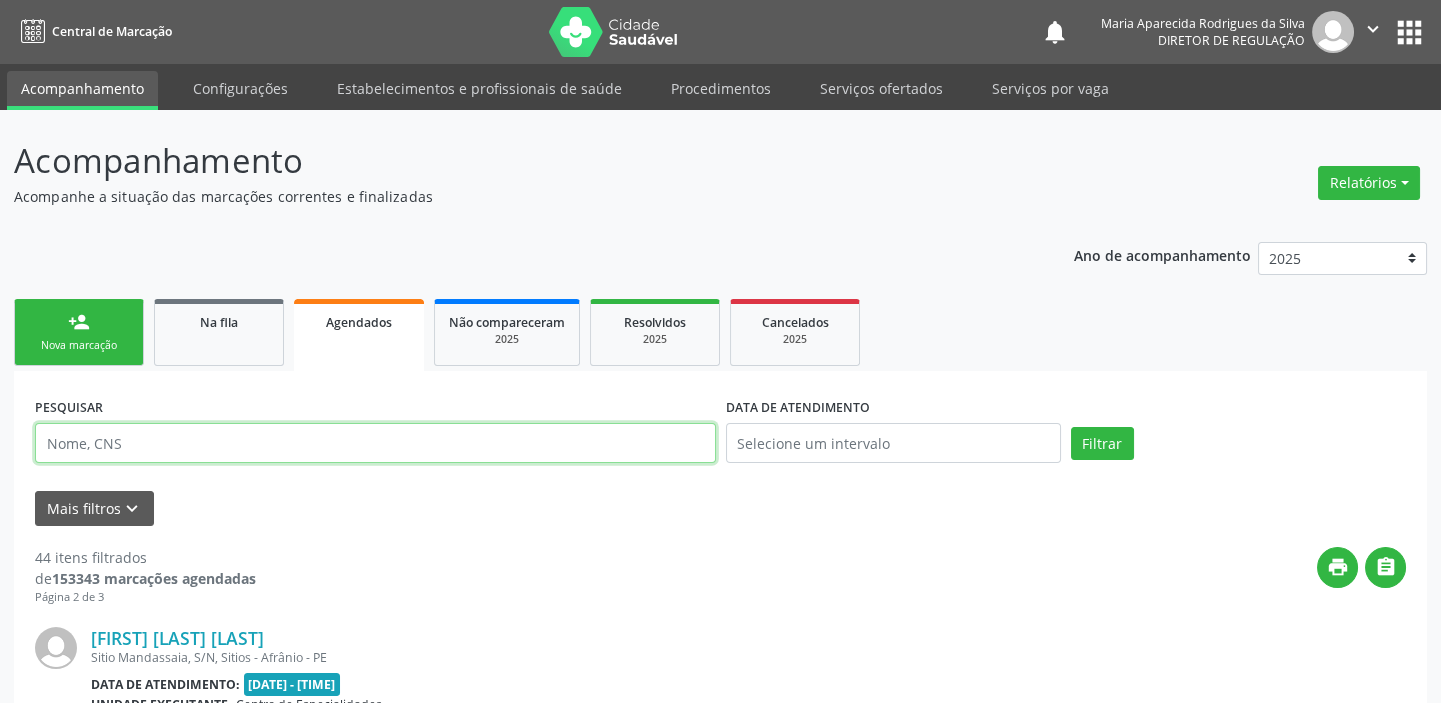 paste on "700 8039 2850 9389" 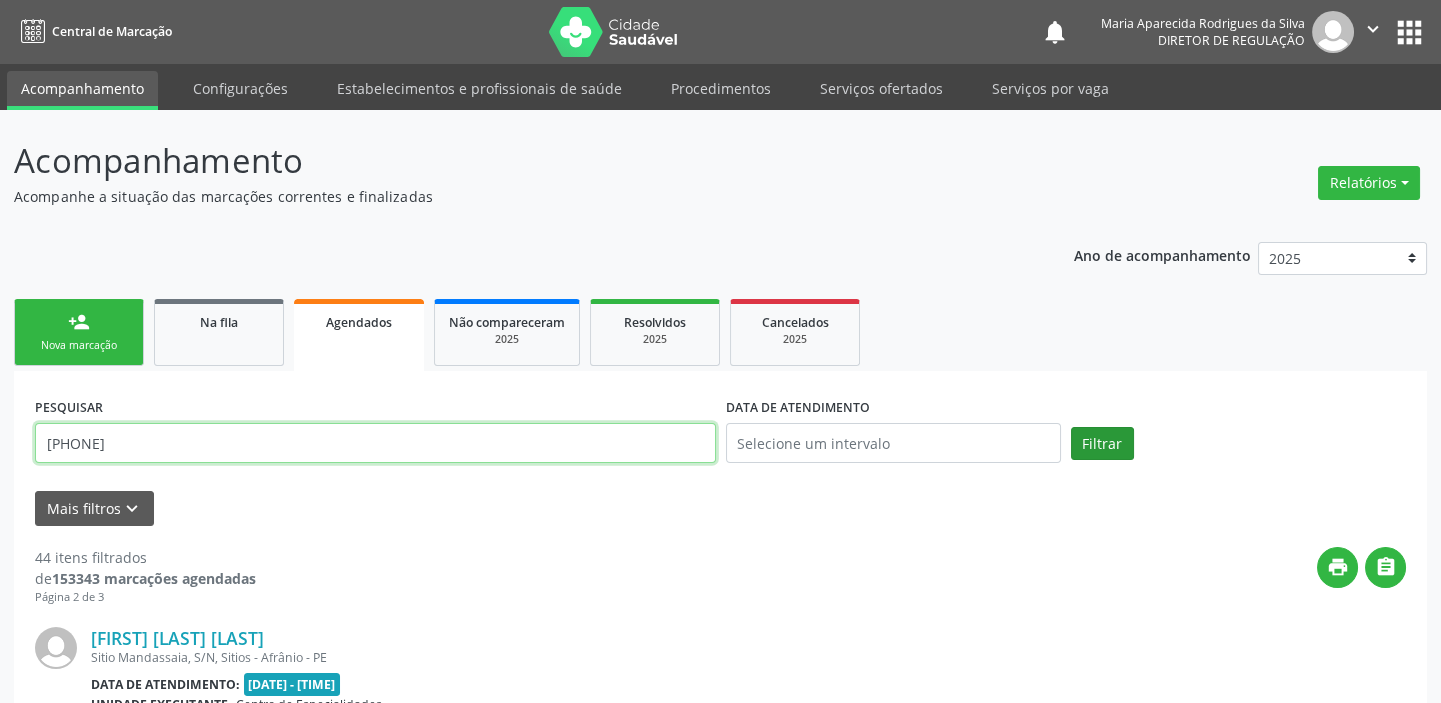 type on "700 8039 2850 9389" 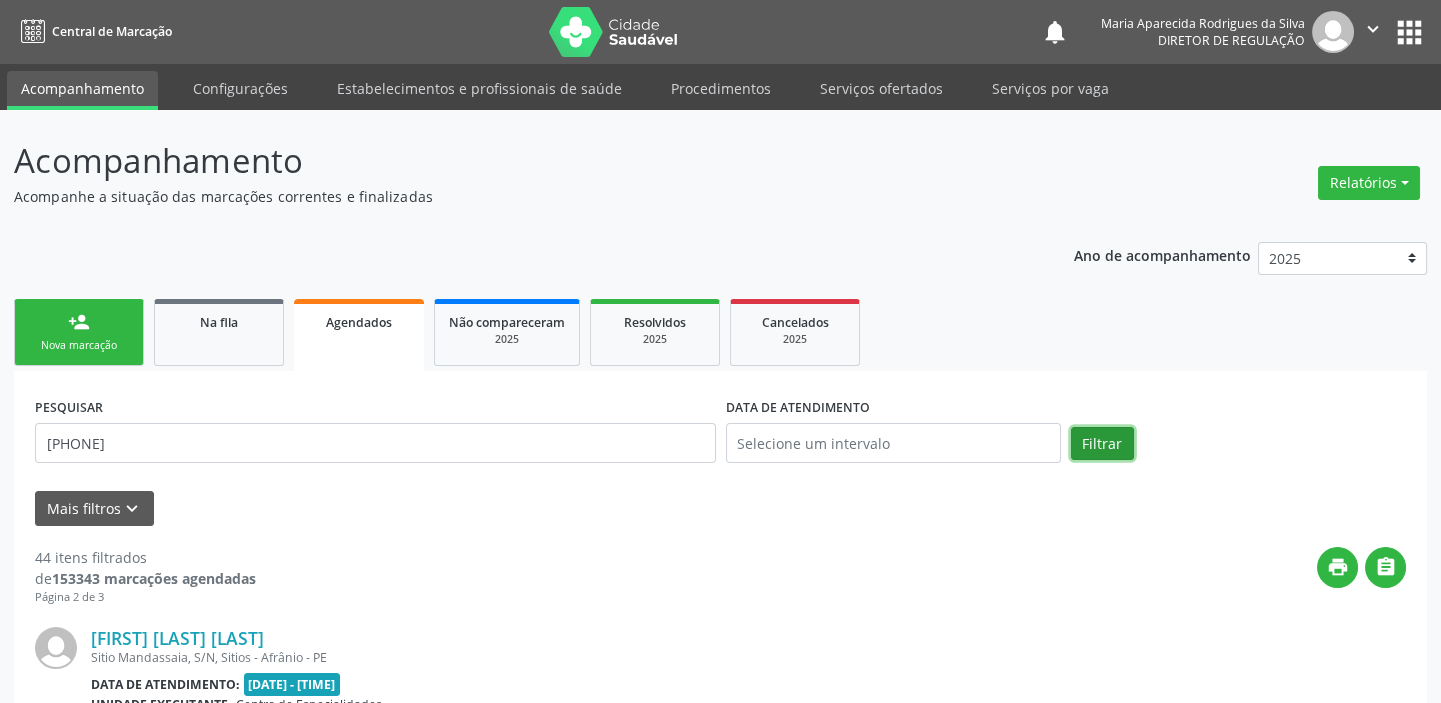 click on "Filtrar" at bounding box center (1102, 444) 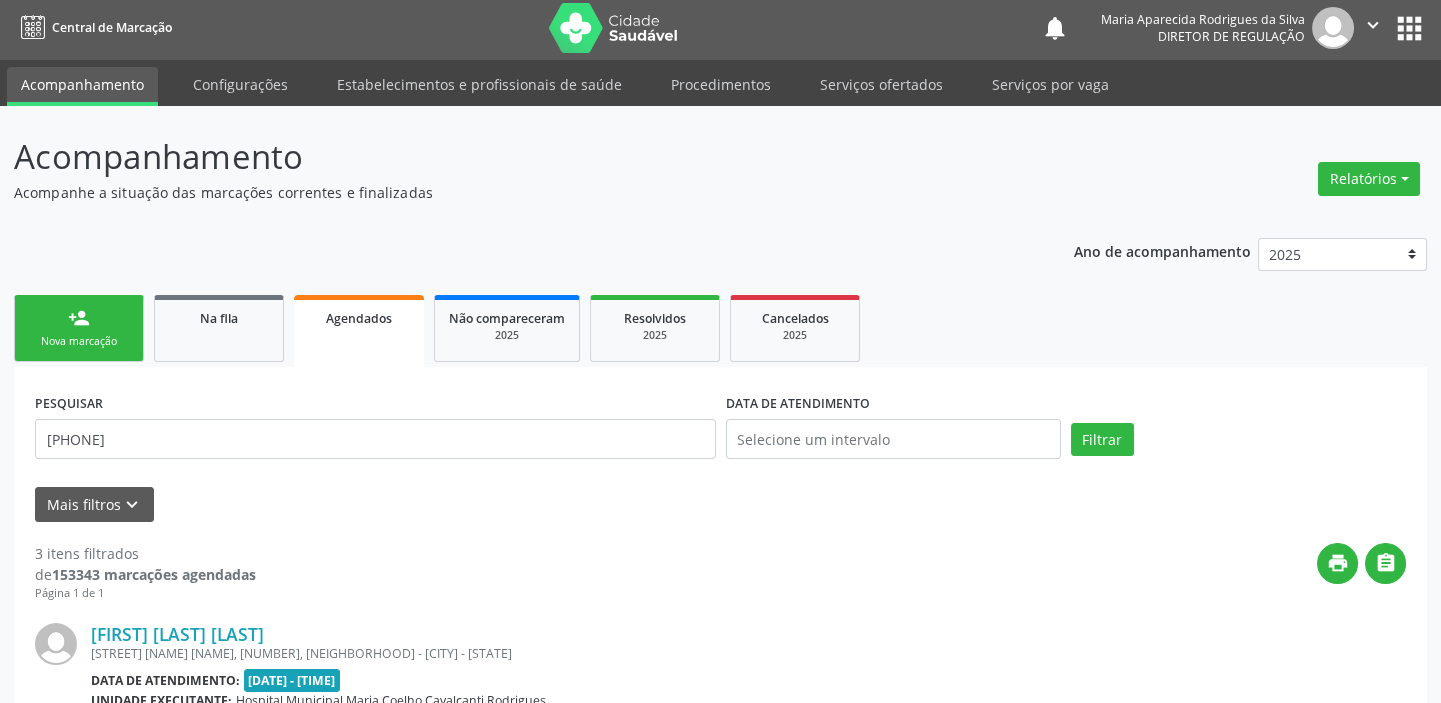 scroll, scrollTop: 0, scrollLeft: 0, axis: both 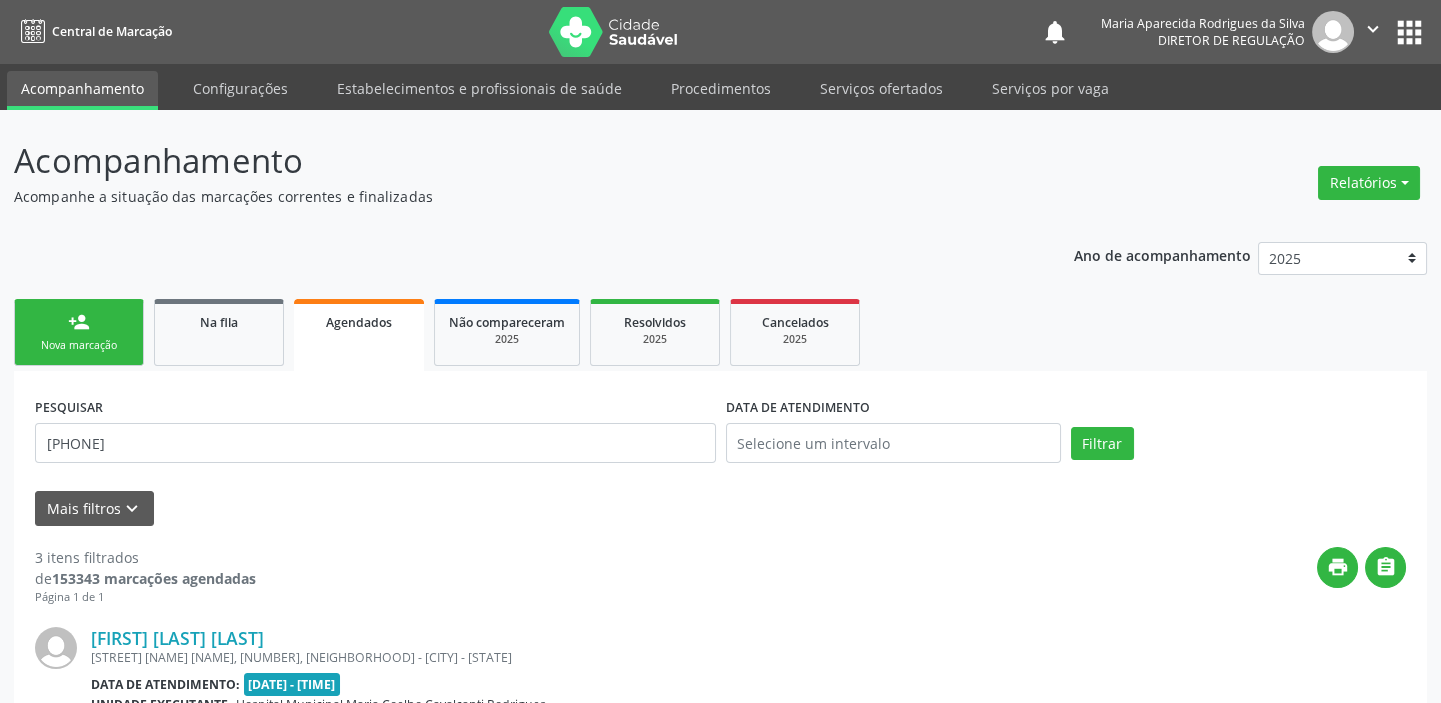 click on "Nova marcação" at bounding box center [79, 345] 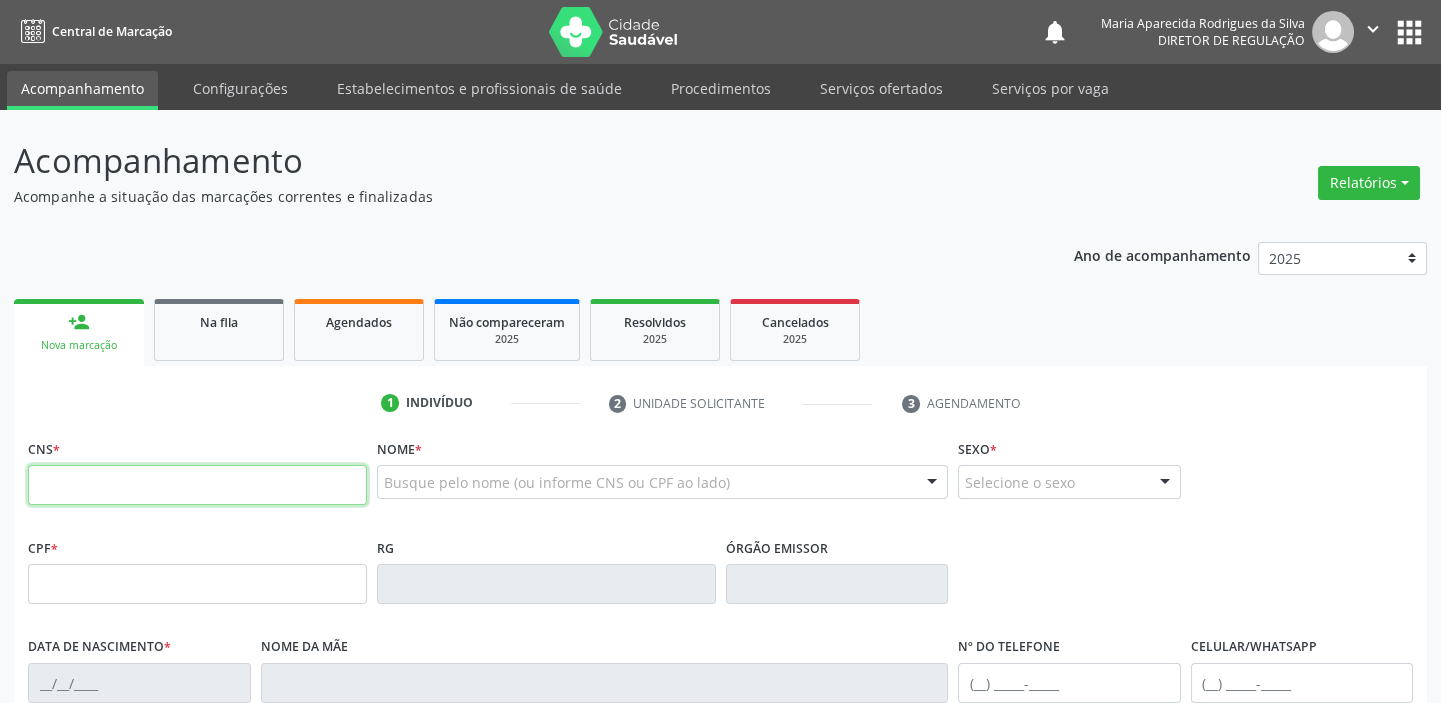 click at bounding box center (197, 485) 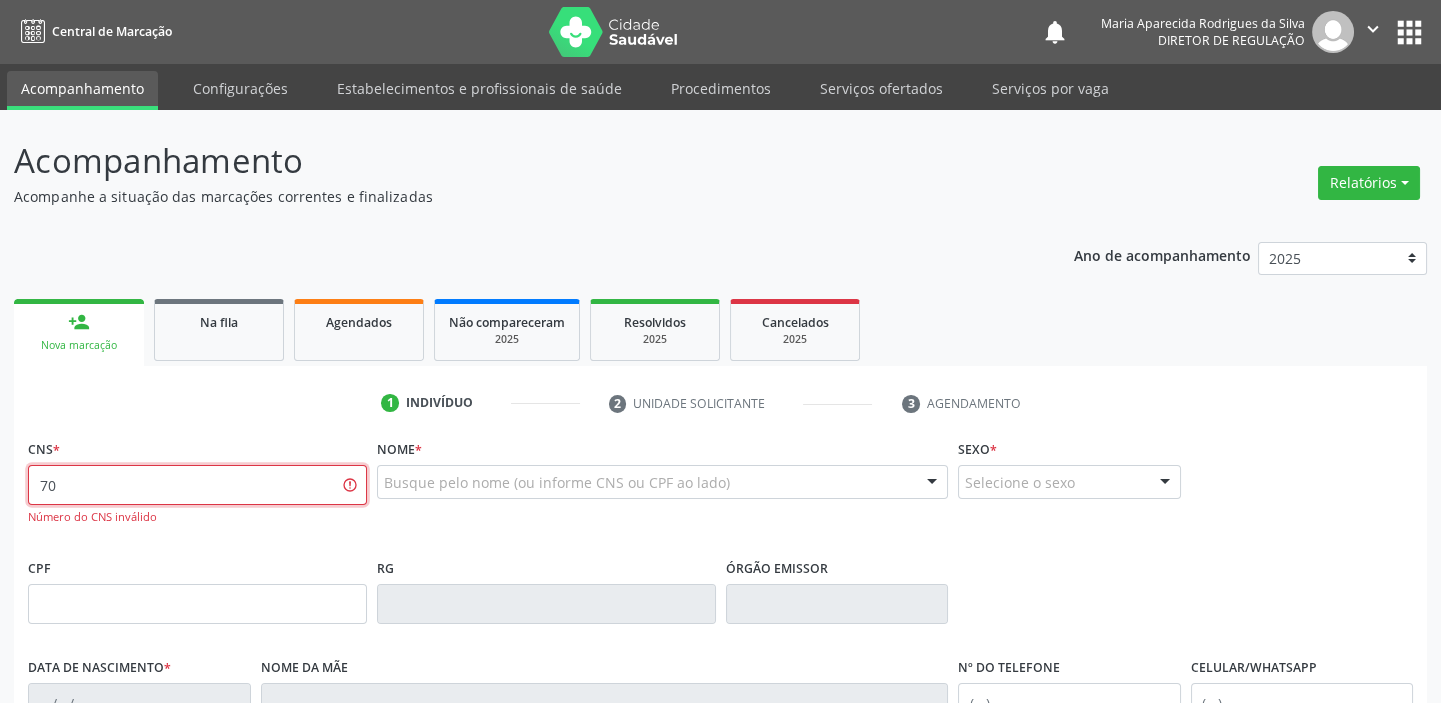 type on "7" 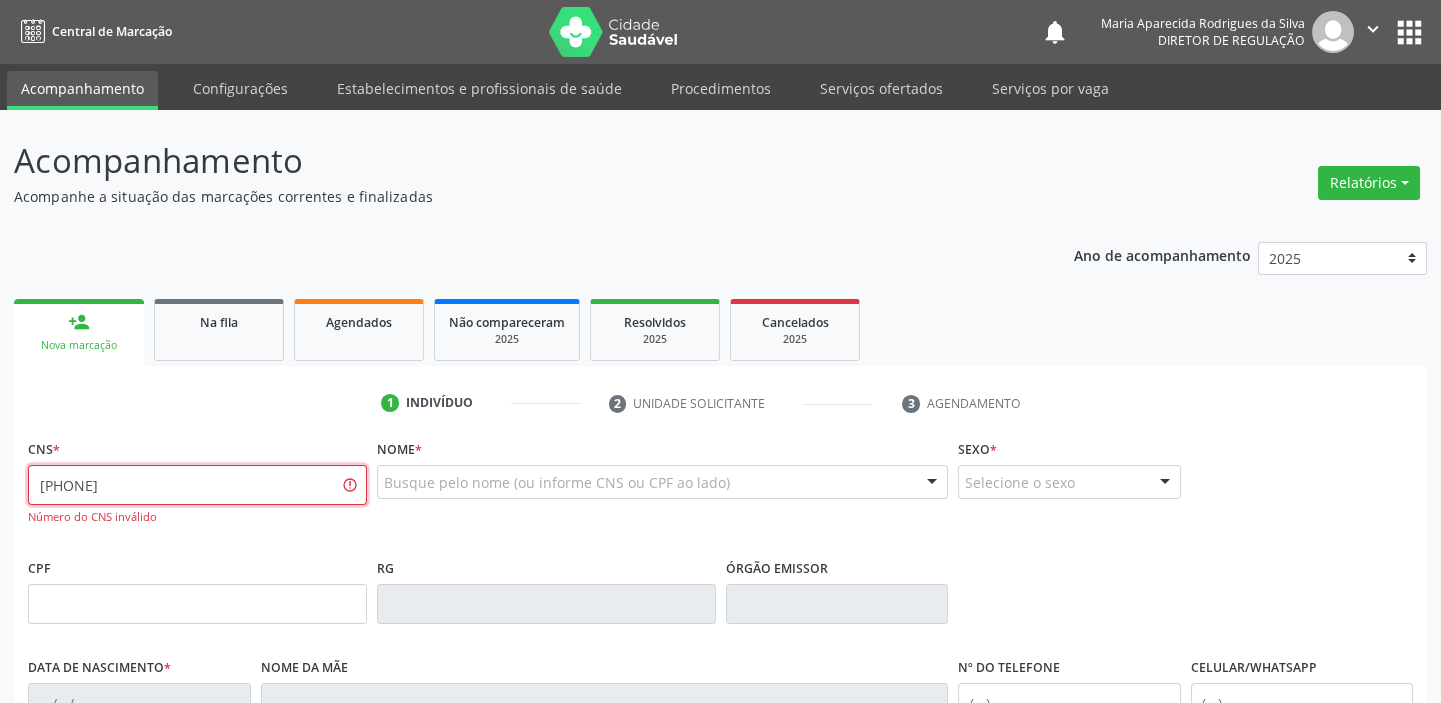 type on "708 7041 6596 7894" 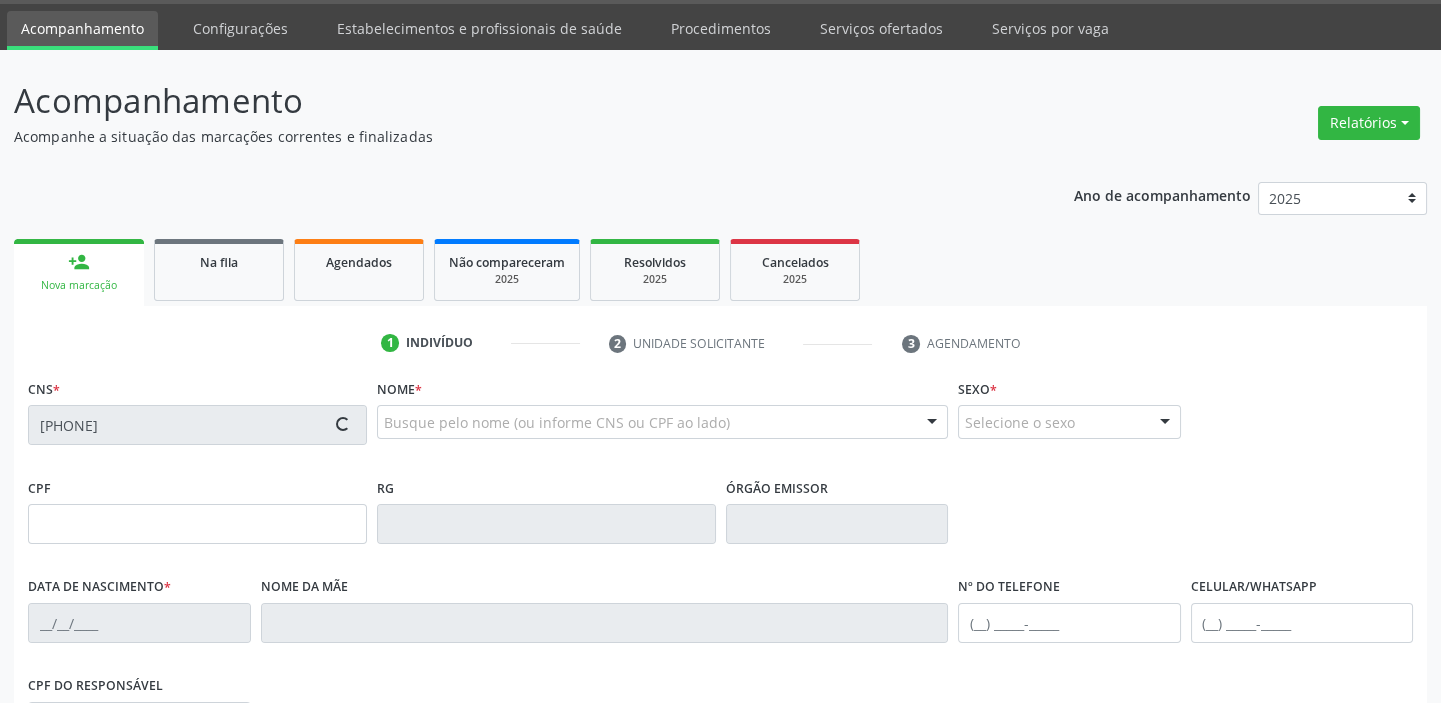 type on "031.936.004-07" 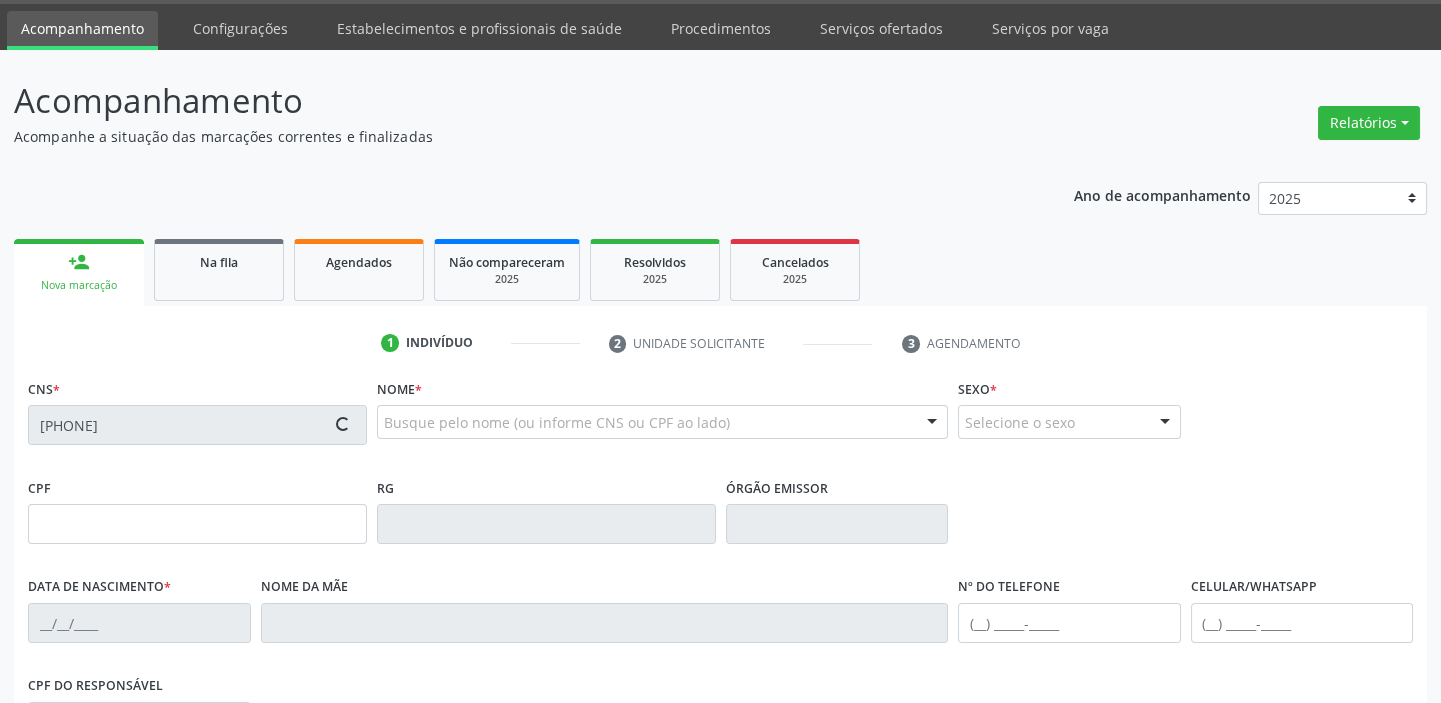 type on "10/07/1969" 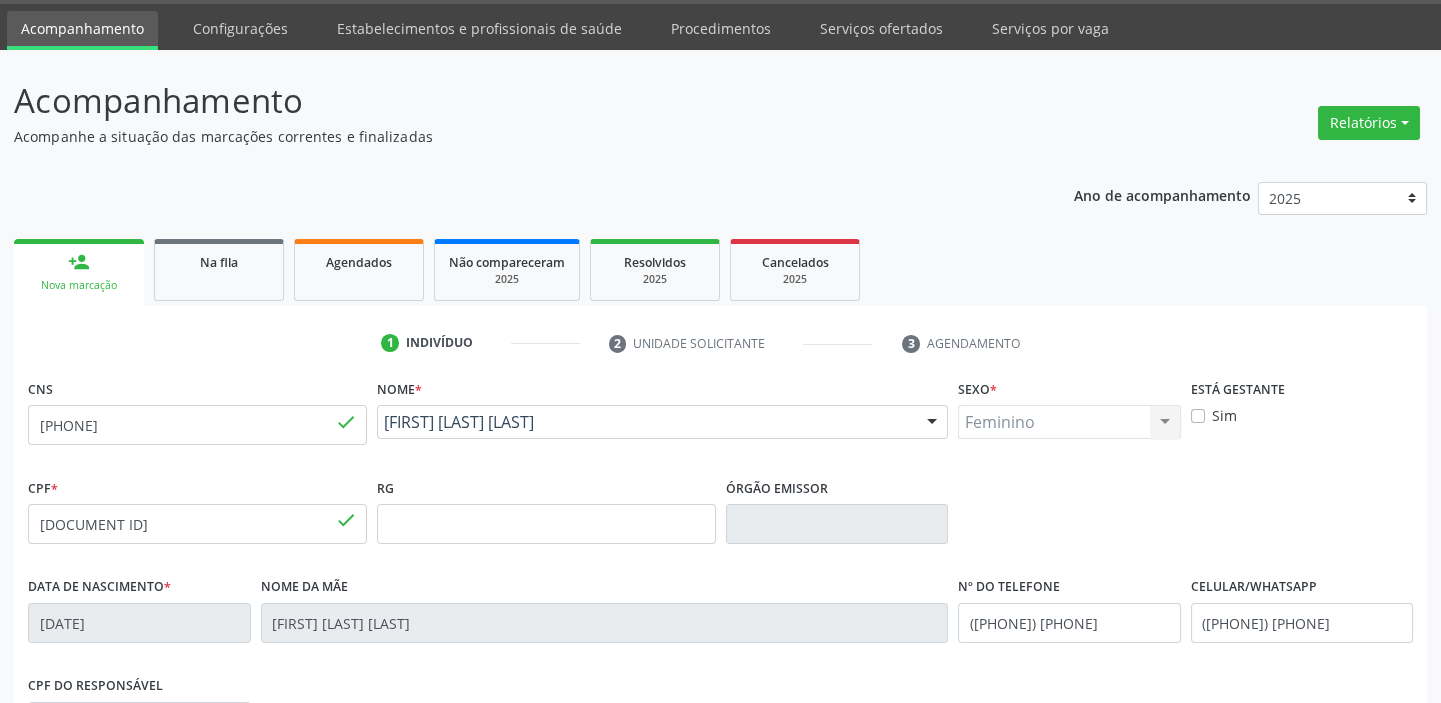 scroll, scrollTop: 380, scrollLeft: 0, axis: vertical 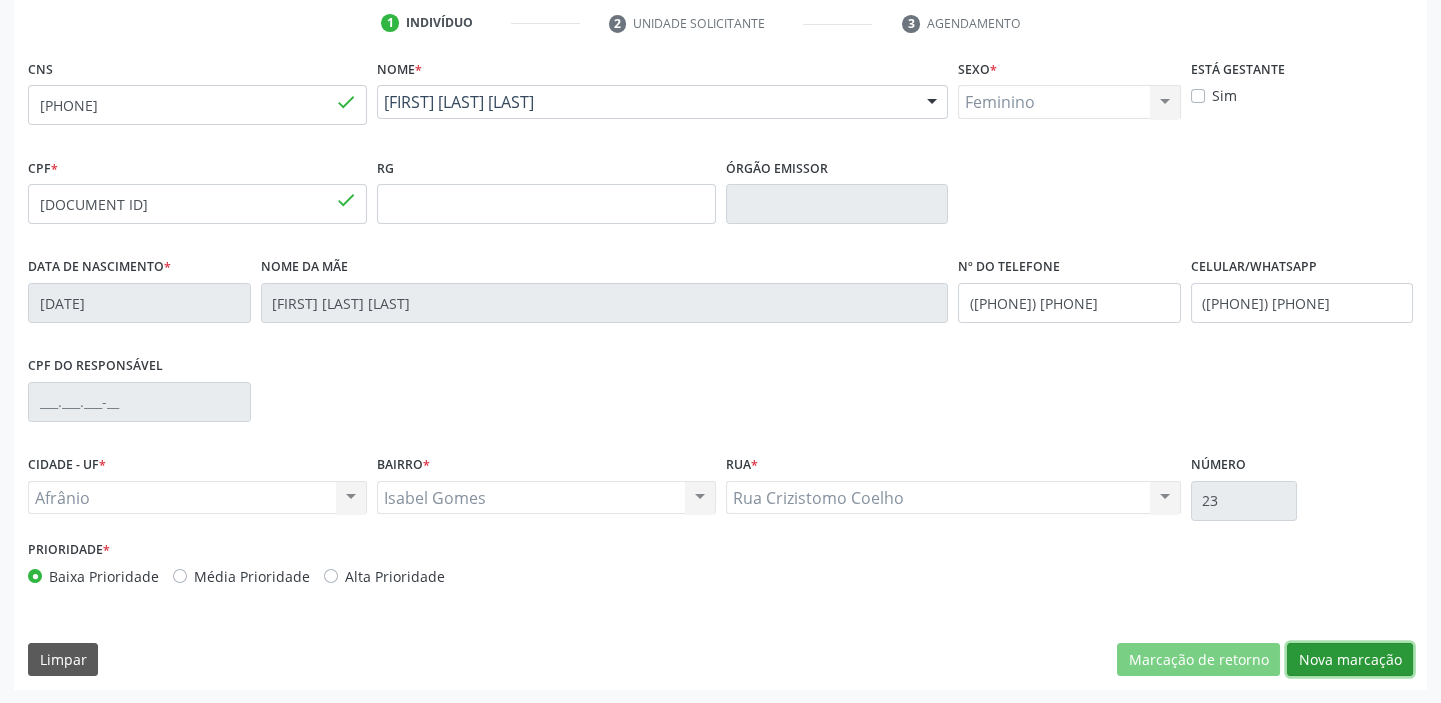click on "Nova marcação" at bounding box center (1350, 660) 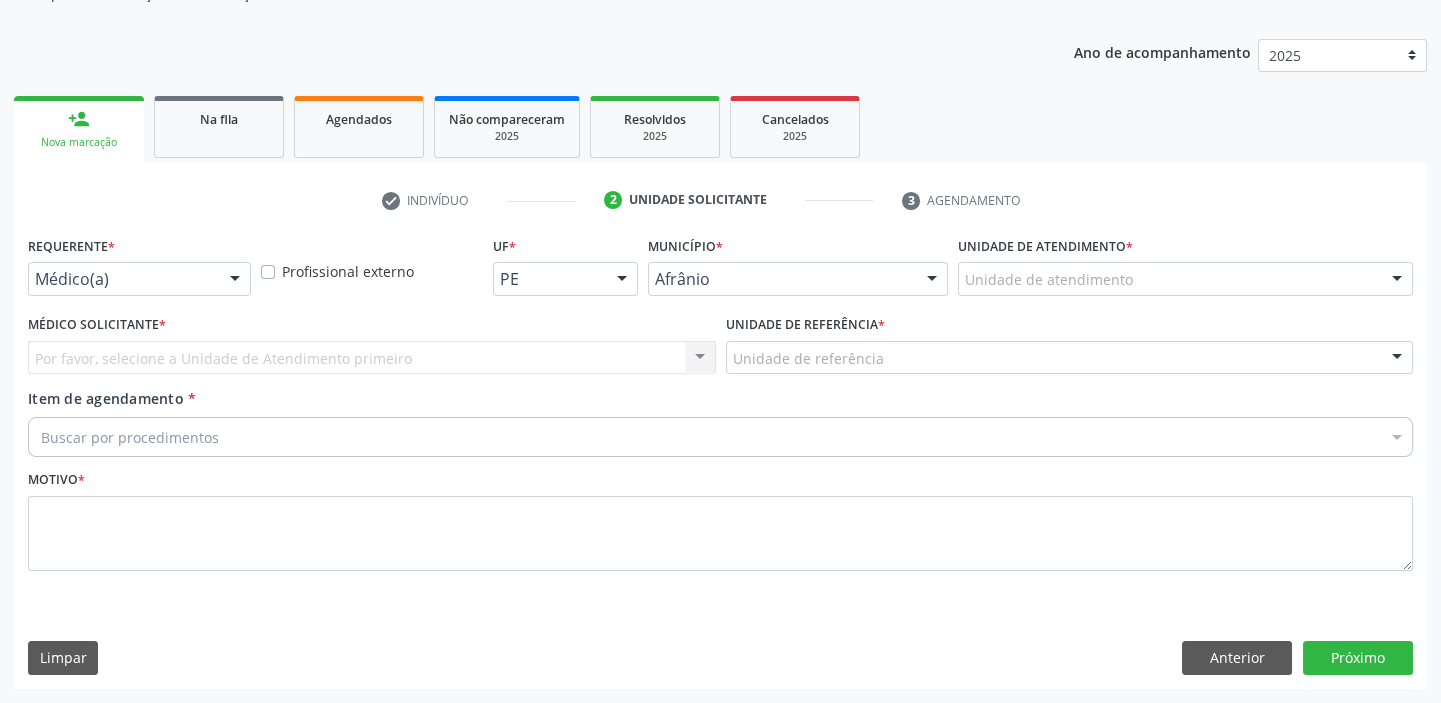 scroll, scrollTop: 201, scrollLeft: 0, axis: vertical 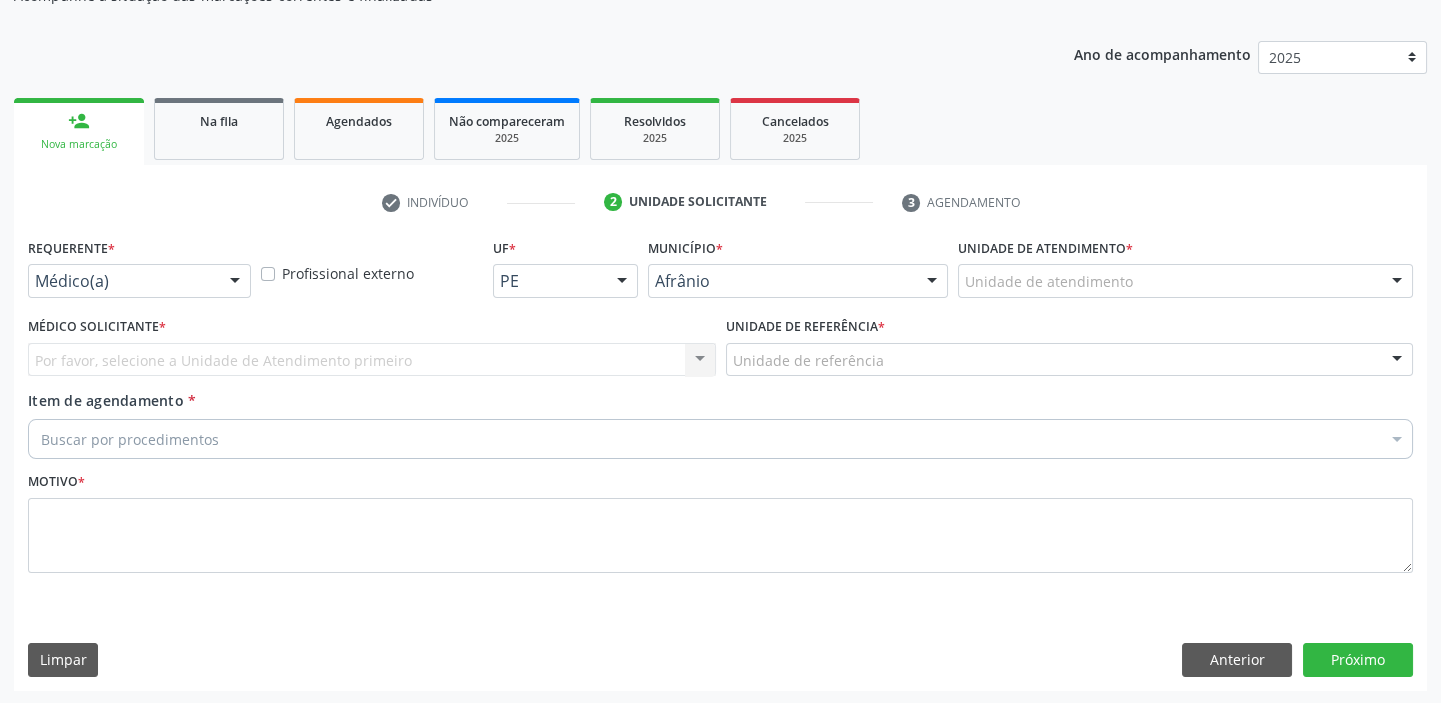click on "Unidade de atendimento" at bounding box center [1185, 281] 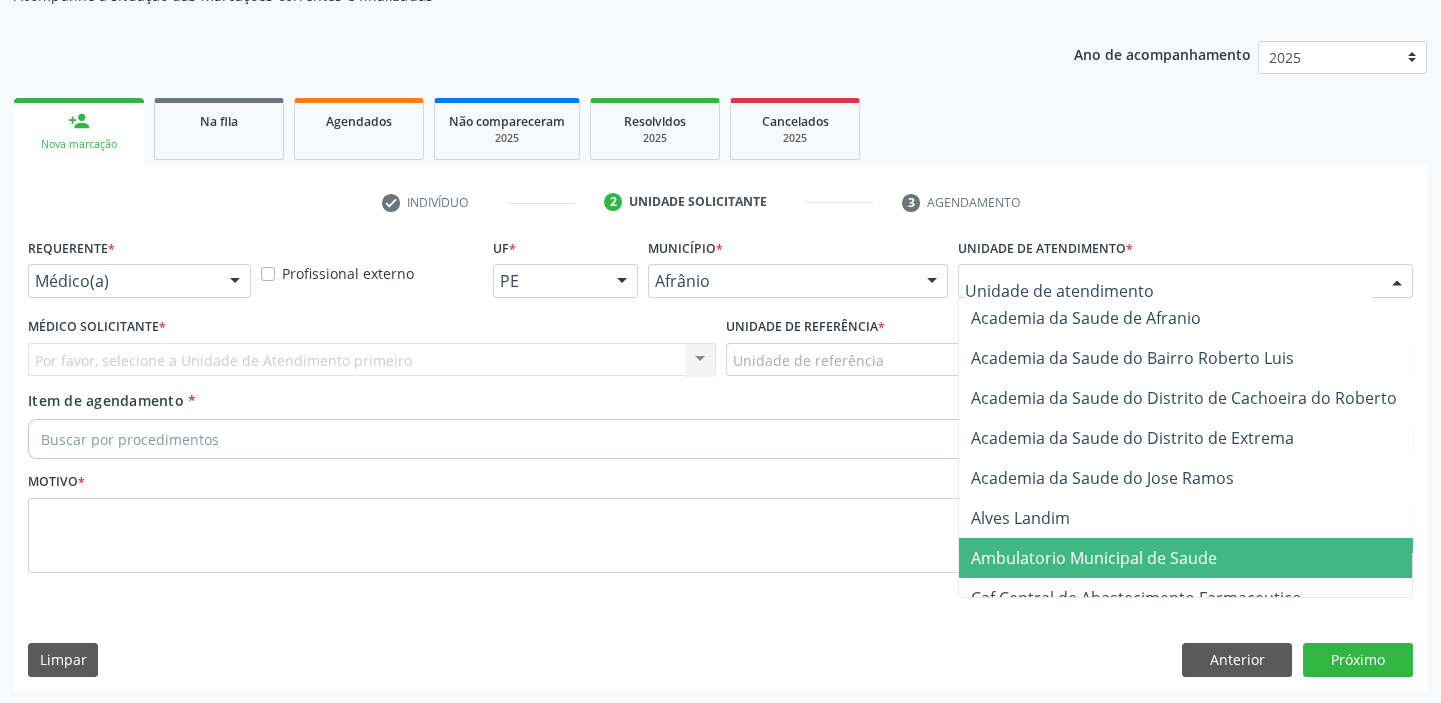 drag, startPoint x: 1065, startPoint y: 550, endPoint x: 994, endPoint y: 506, distance: 83.528435 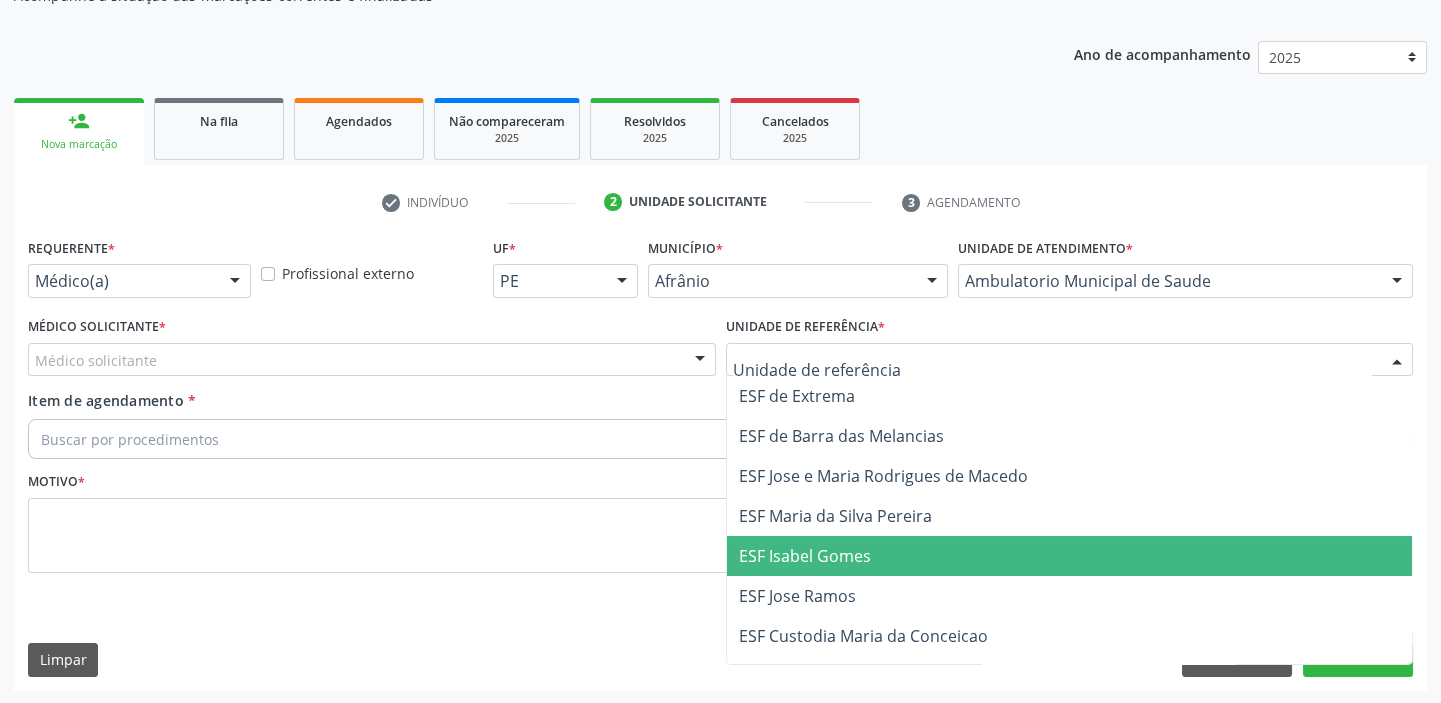 click on "ESF Isabel Gomes" at bounding box center [805, 556] 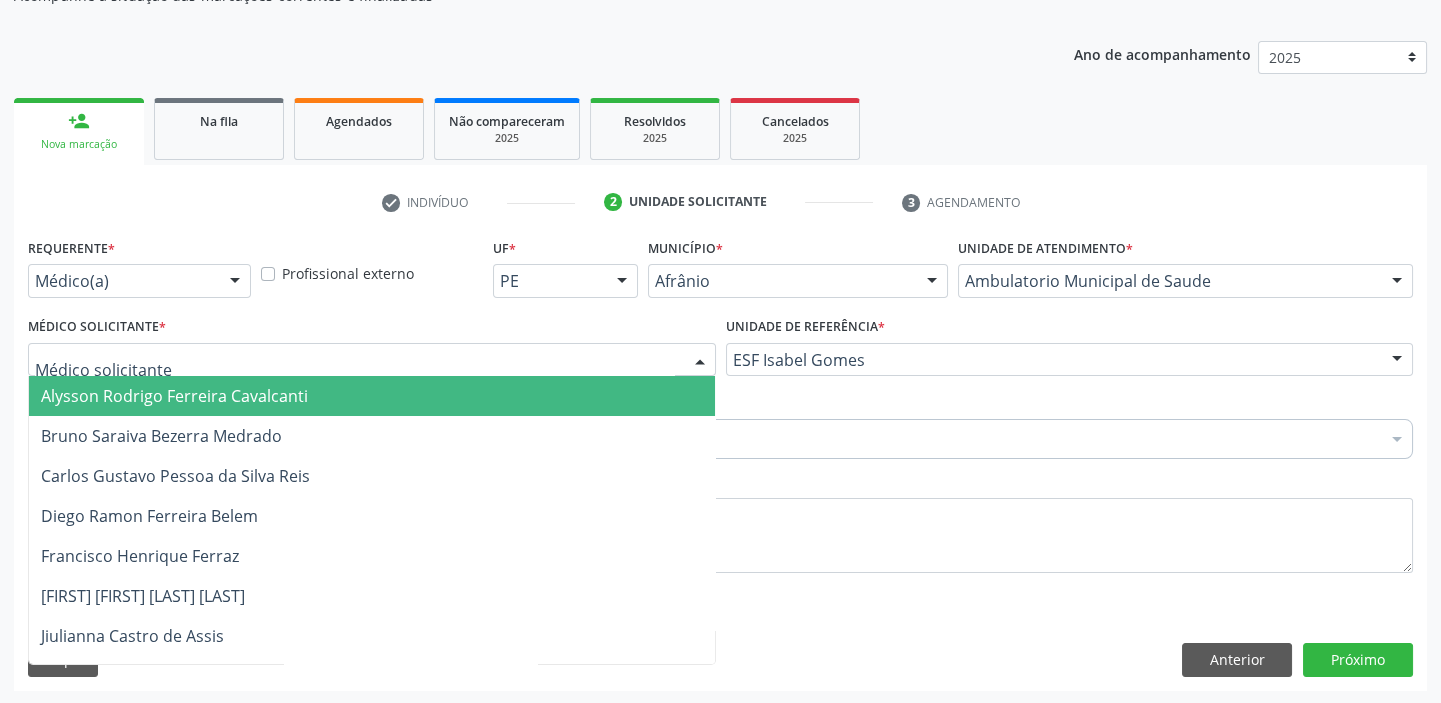 click on "Alysson Rodrigo Ferreira Cavalcanti" at bounding box center (174, 396) 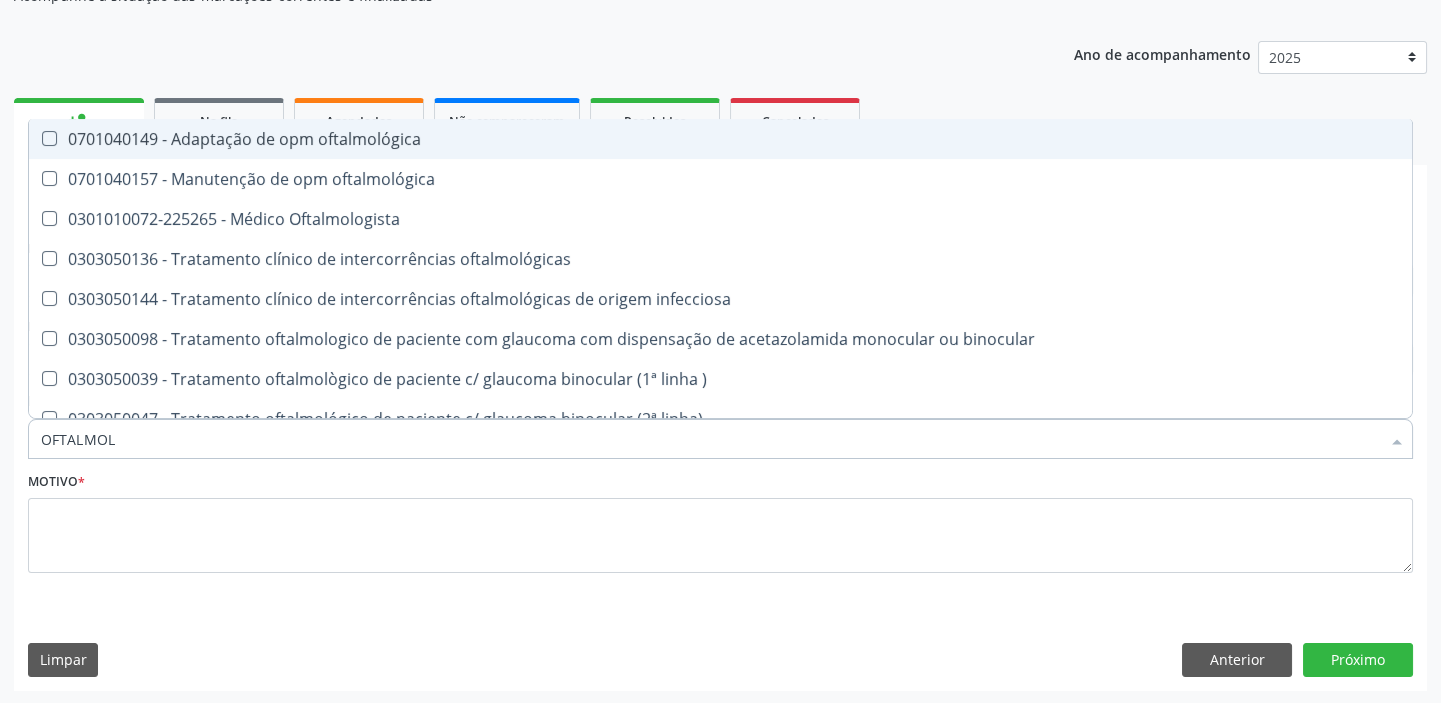 type on "OFTALMOLO" 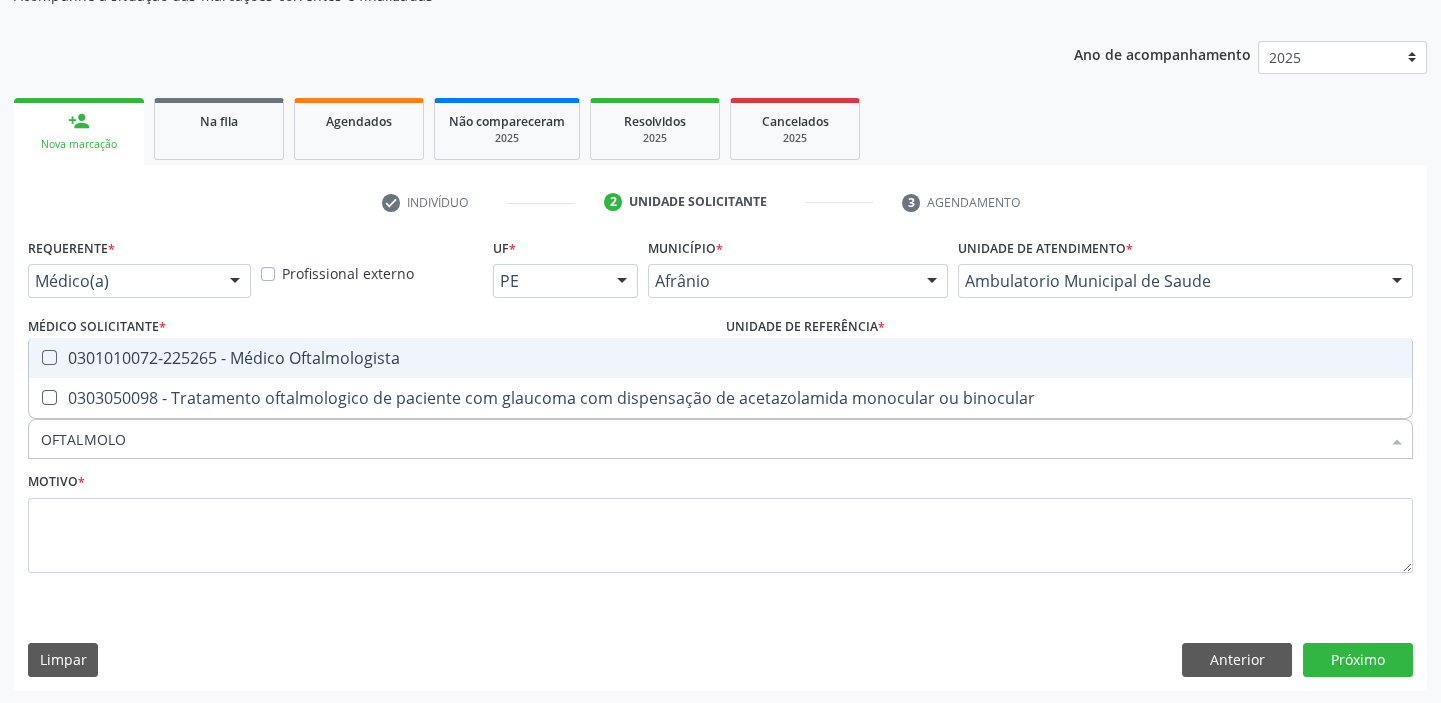 click on "0301010072-225265 - Médico Oftalmologista" at bounding box center (720, 358) 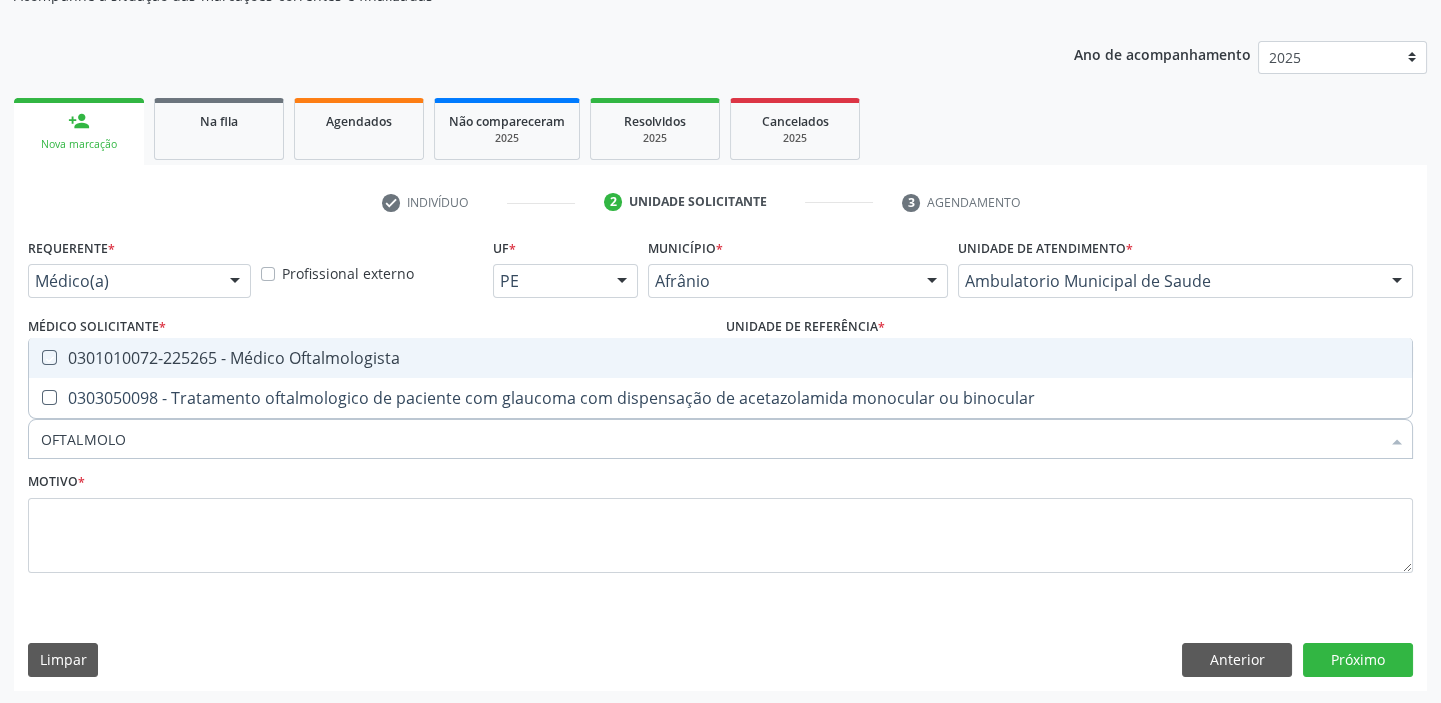 checkbox on "true" 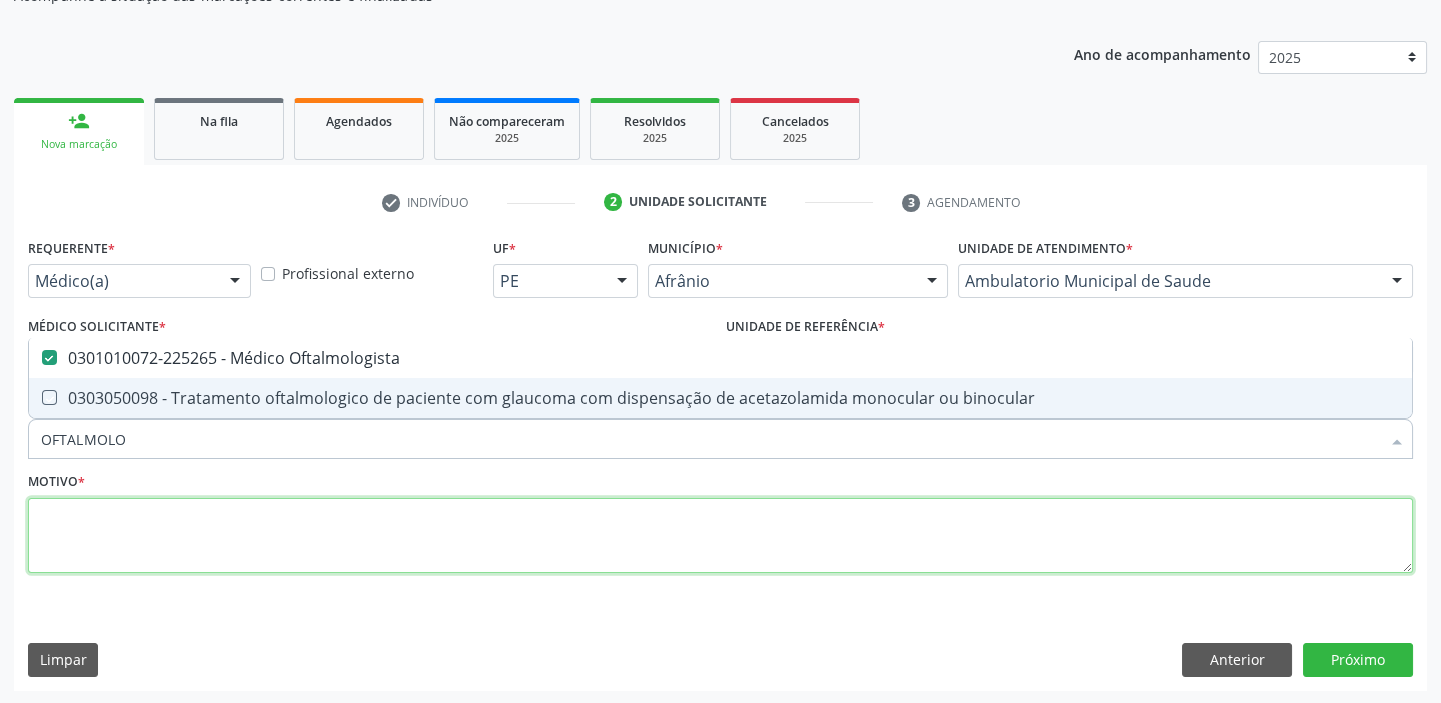 click at bounding box center [720, 536] 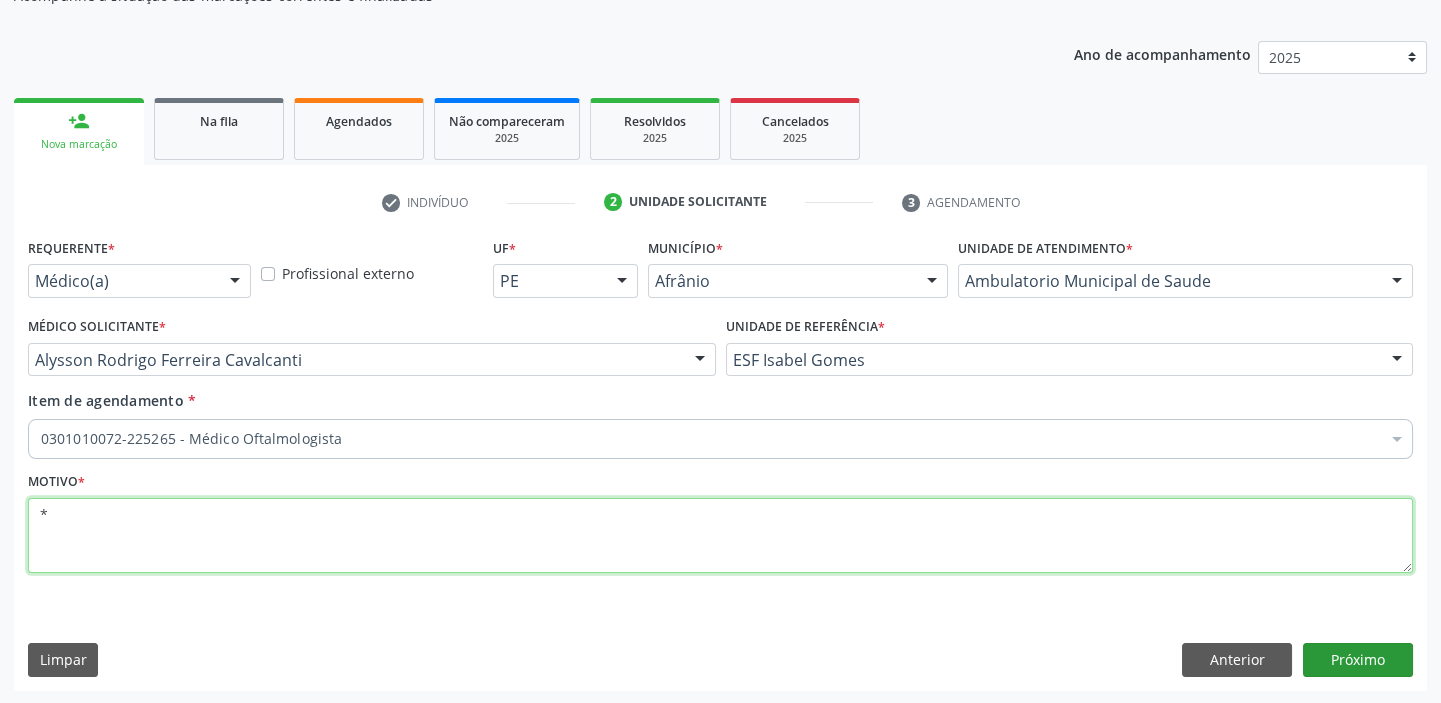type on "*" 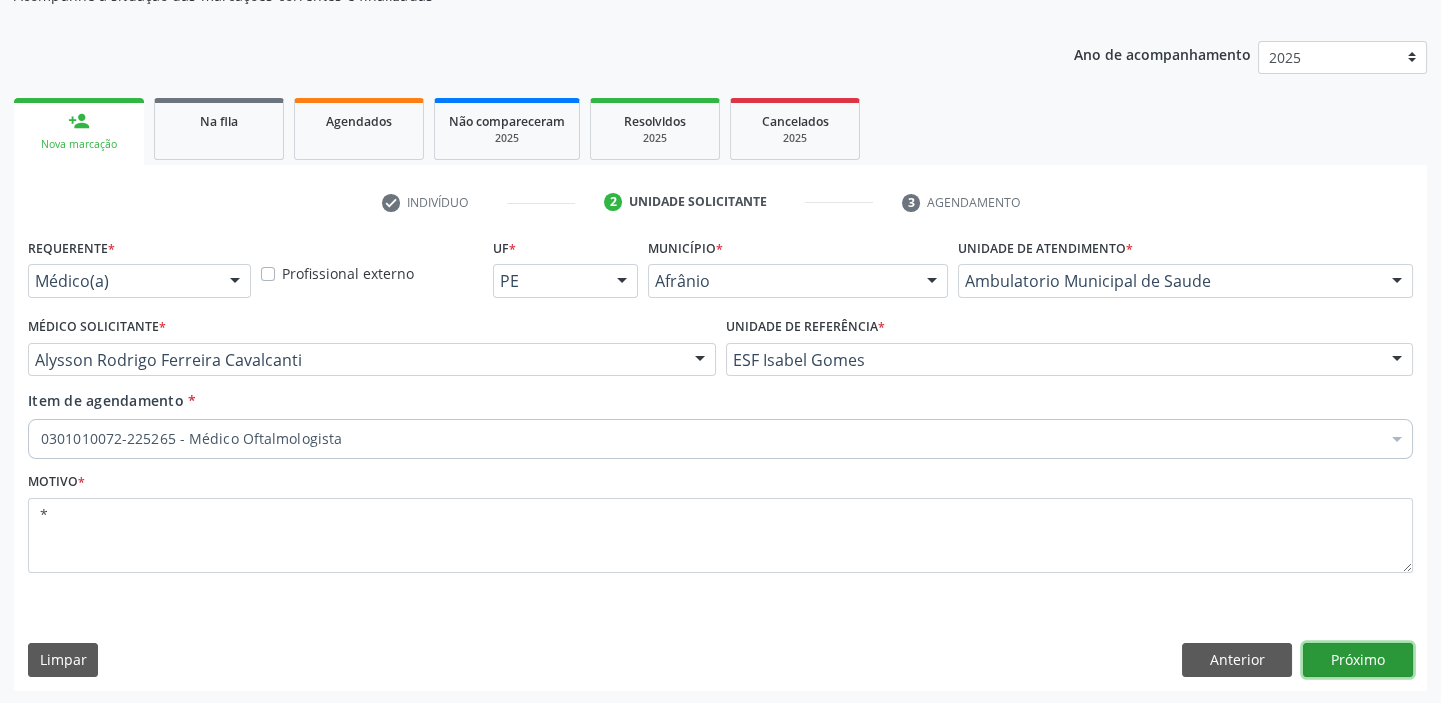 click on "Próximo" at bounding box center (1358, 660) 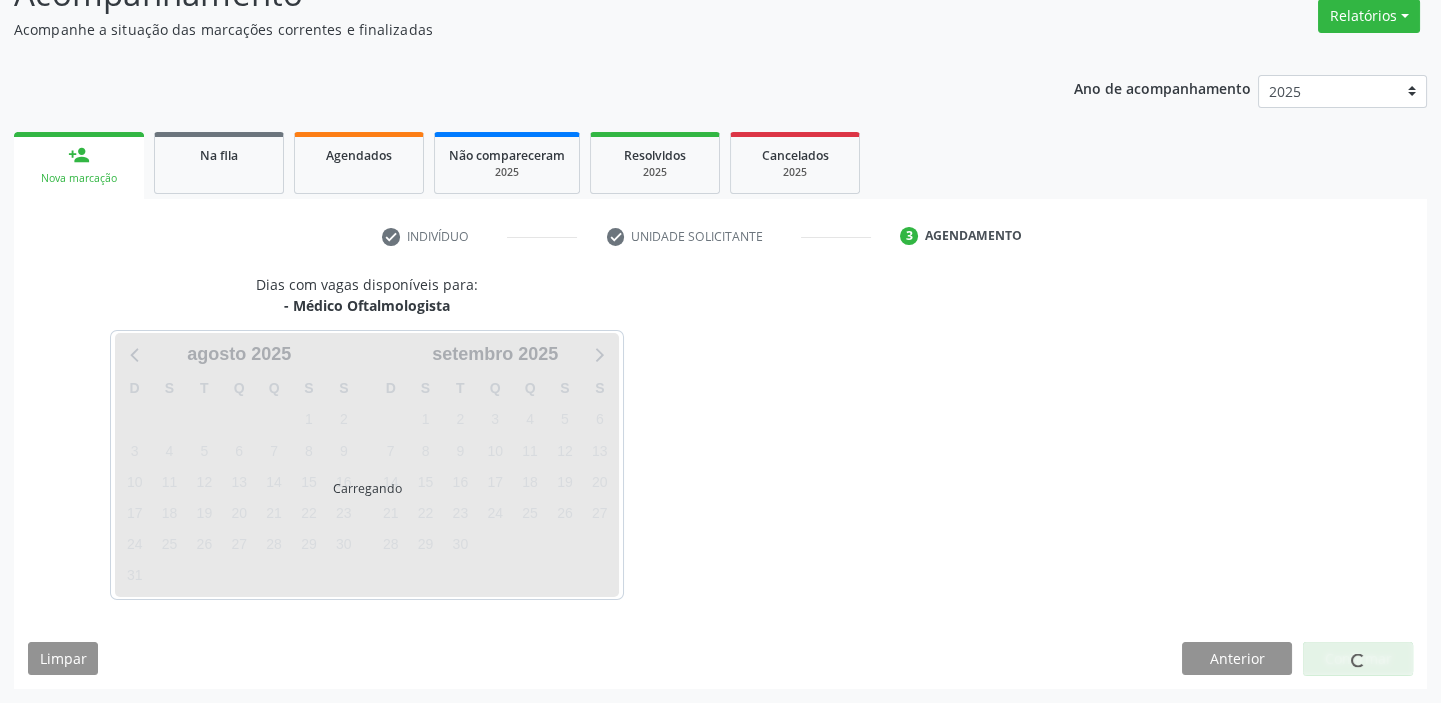 scroll, scrollTop: 166, scrollLeft: 0, axis: vertical 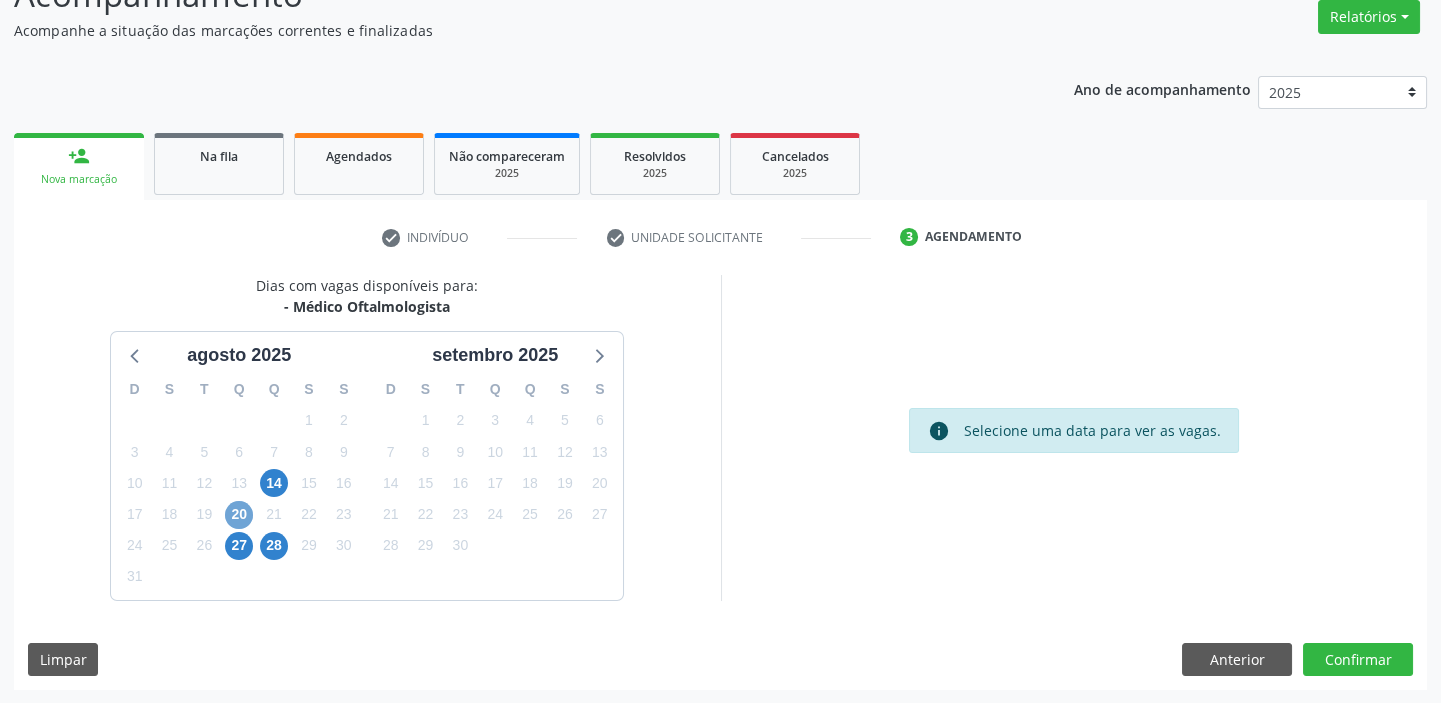 click on "20" at bounding box center (239, 515) 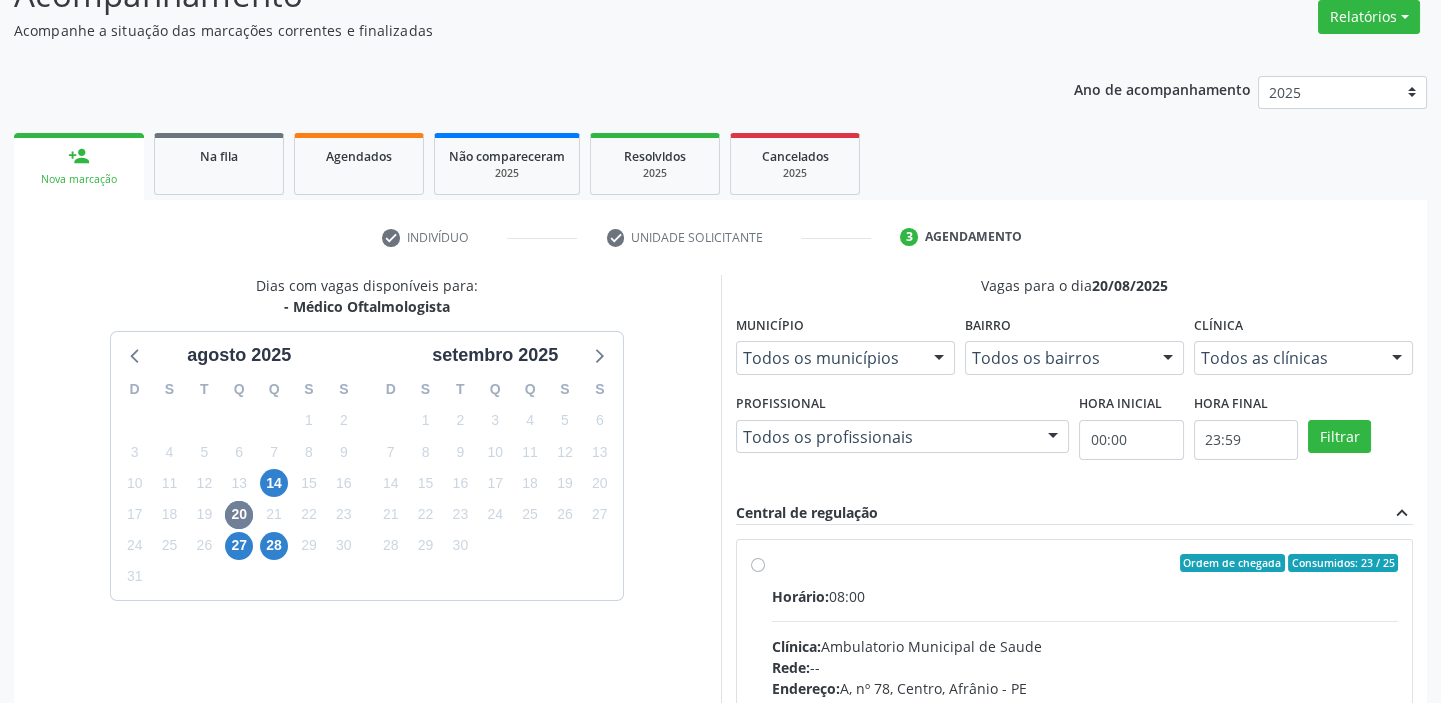 click on "Horário:   08:00
Clínica:  Ambulatorio Municipal de Saude
Rede:
--
Endereço:   A, nº 78, Centro, Afrânio - PE
Telefone:   --
Profissional:
--
Informações adicionais sobre o atendimento
Idade de atendimento:
Sem restrição
Gênero(s) atendido(s):
Sem restrição
Informações adicionais:
--" at bounding box center [1085, 723] 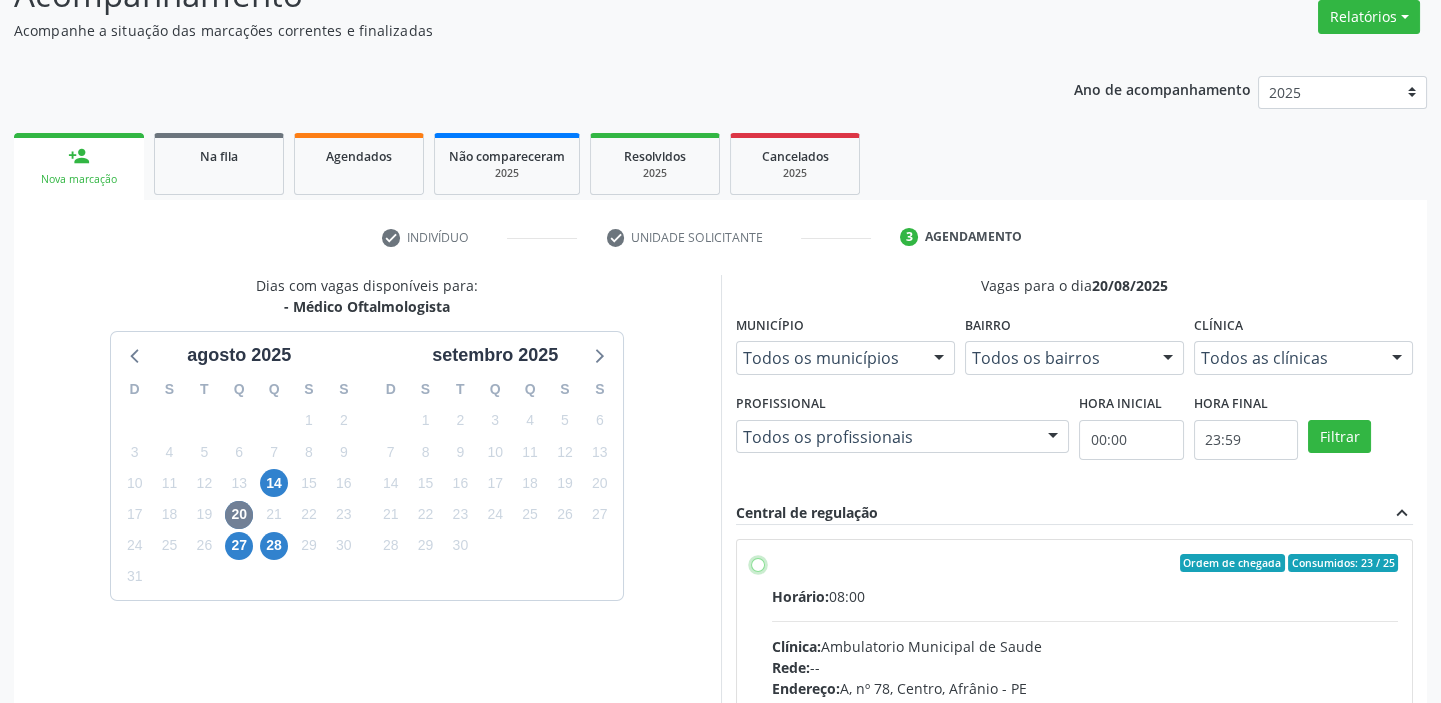 click on "Ordem de chegada
Consumidos: 23 / 25
Horário:   08:00
Clínica:  Ambulatorio Municipal de Saude
Rede:
--
Endereço:   A, nº 78, Centro, Afrânio - PE
Telefone:   --
Profissional:
--
Informações adicionais sobre o atendimento
Idade de atendimento:
Sem restrição
Gênero(s) atendido(s):
Sem restrição
Informações adicionais:
--" at bounding box center [758, 563] 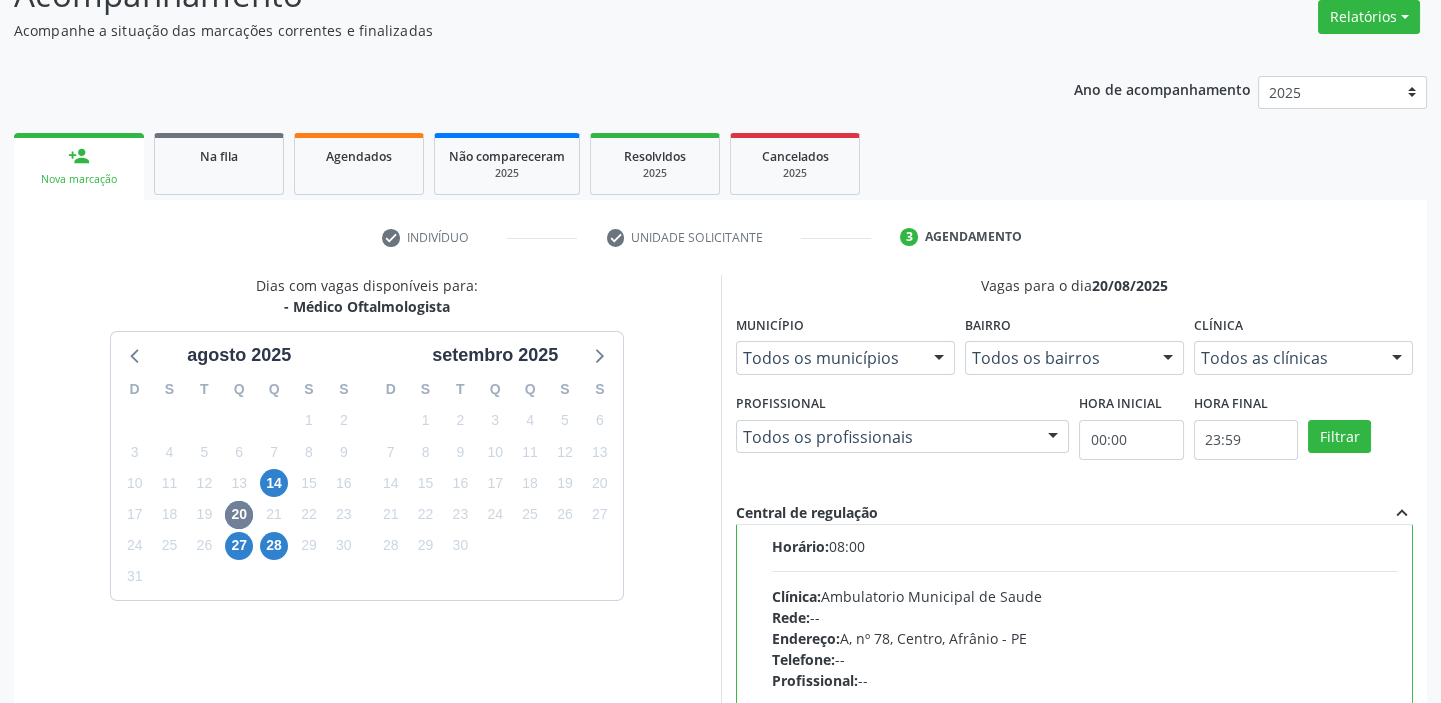 scroll, scrollTop: 99, scrollLeft: 0, axis: vertical 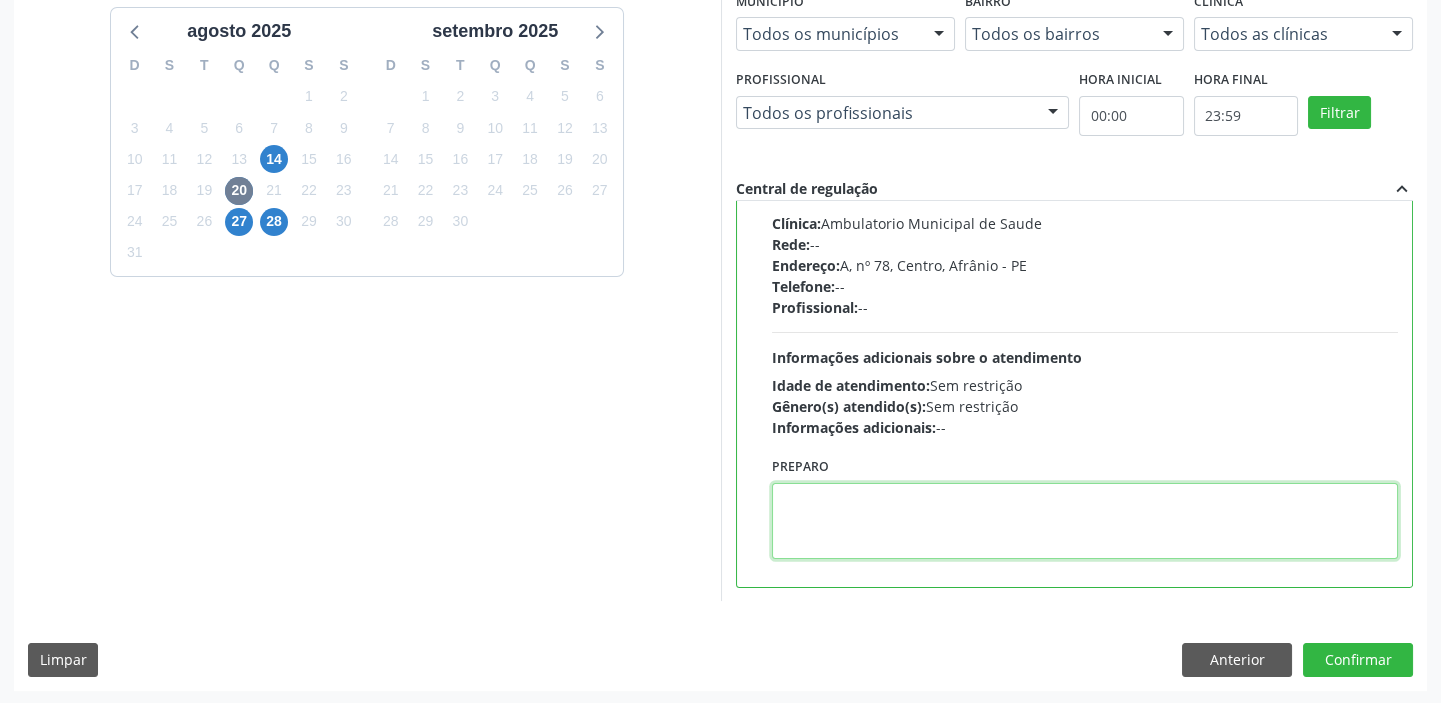 click at bounding box center (1085, 521) 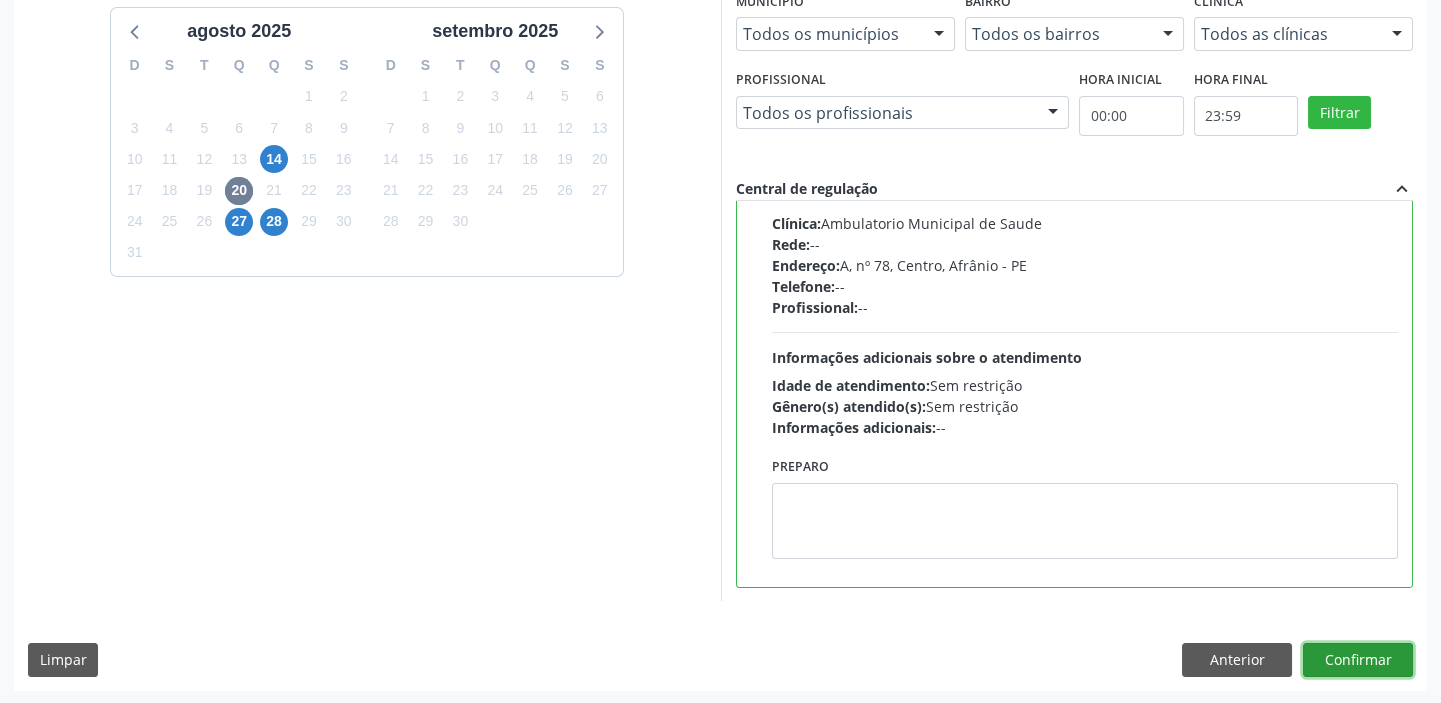 click on "Confirmar" at bounding box center [1358, 660] 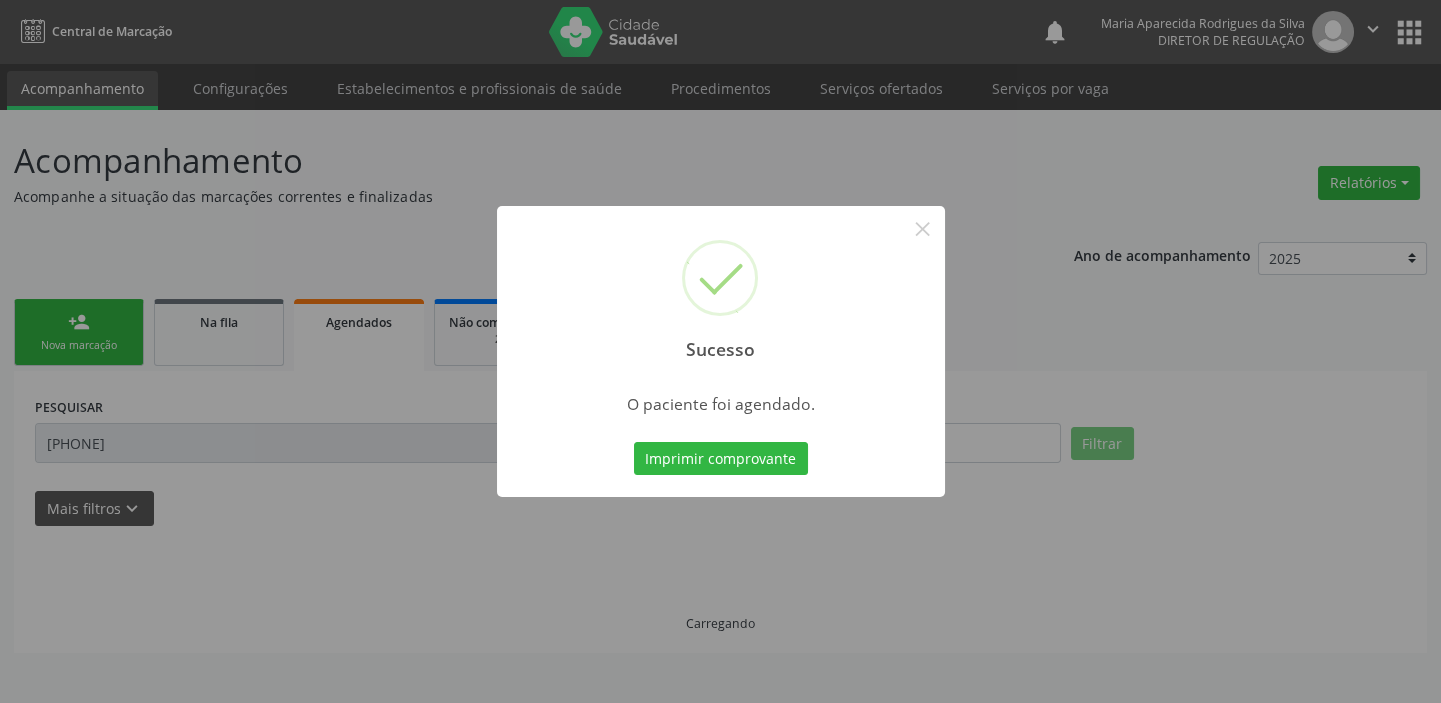 scroll, scrollTop: 0, scrollLeft: 0, axis: both 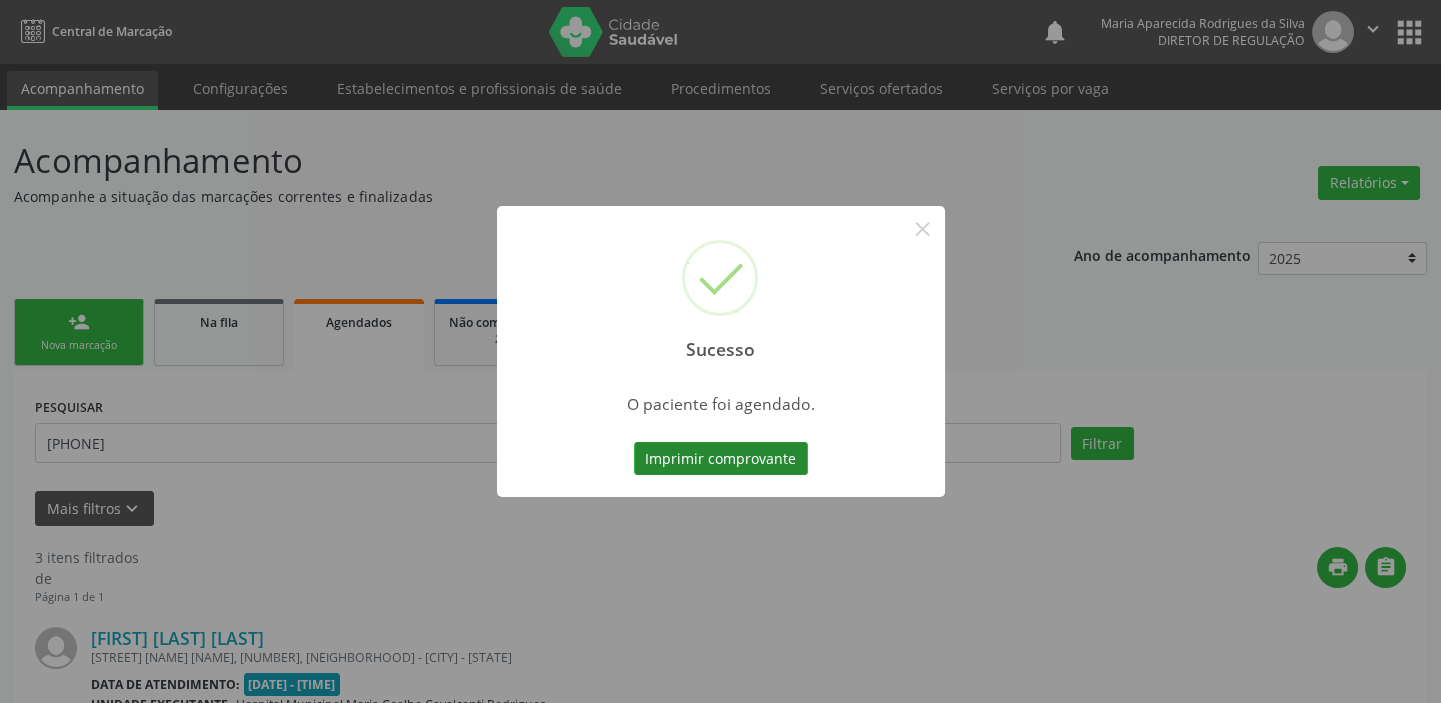 click on "Imprimir comprovante" at bounding box center [721, 459] 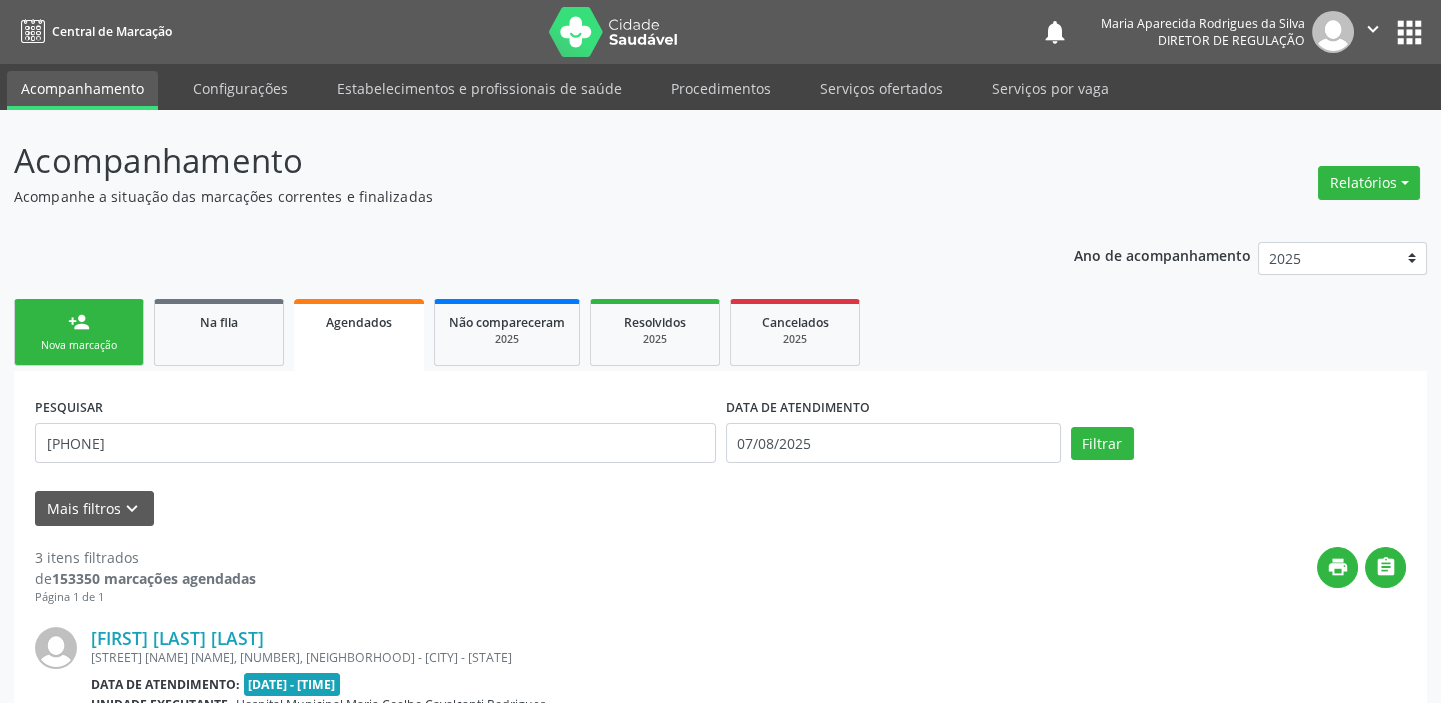 click on "person_add
Nova marcação" at bounding box center (79, 332) 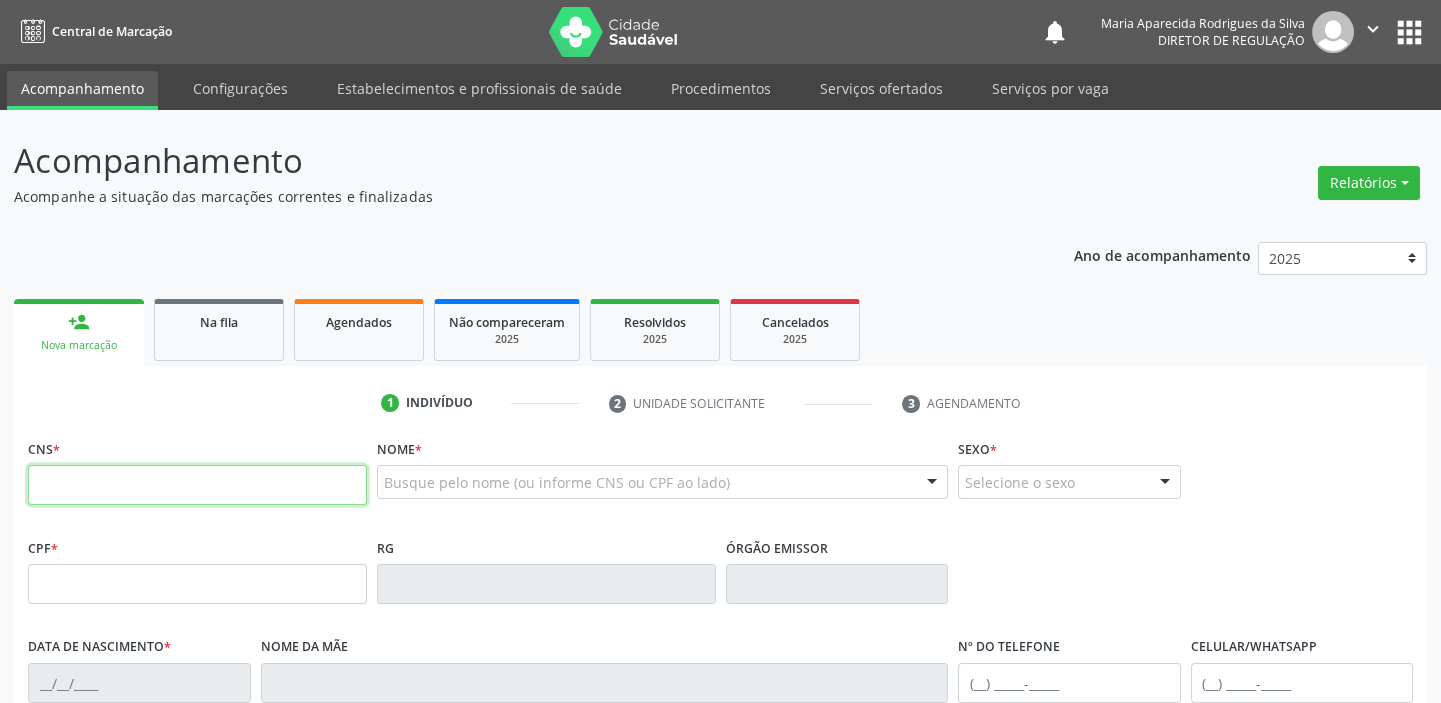 click at bounding box center [197, 485] 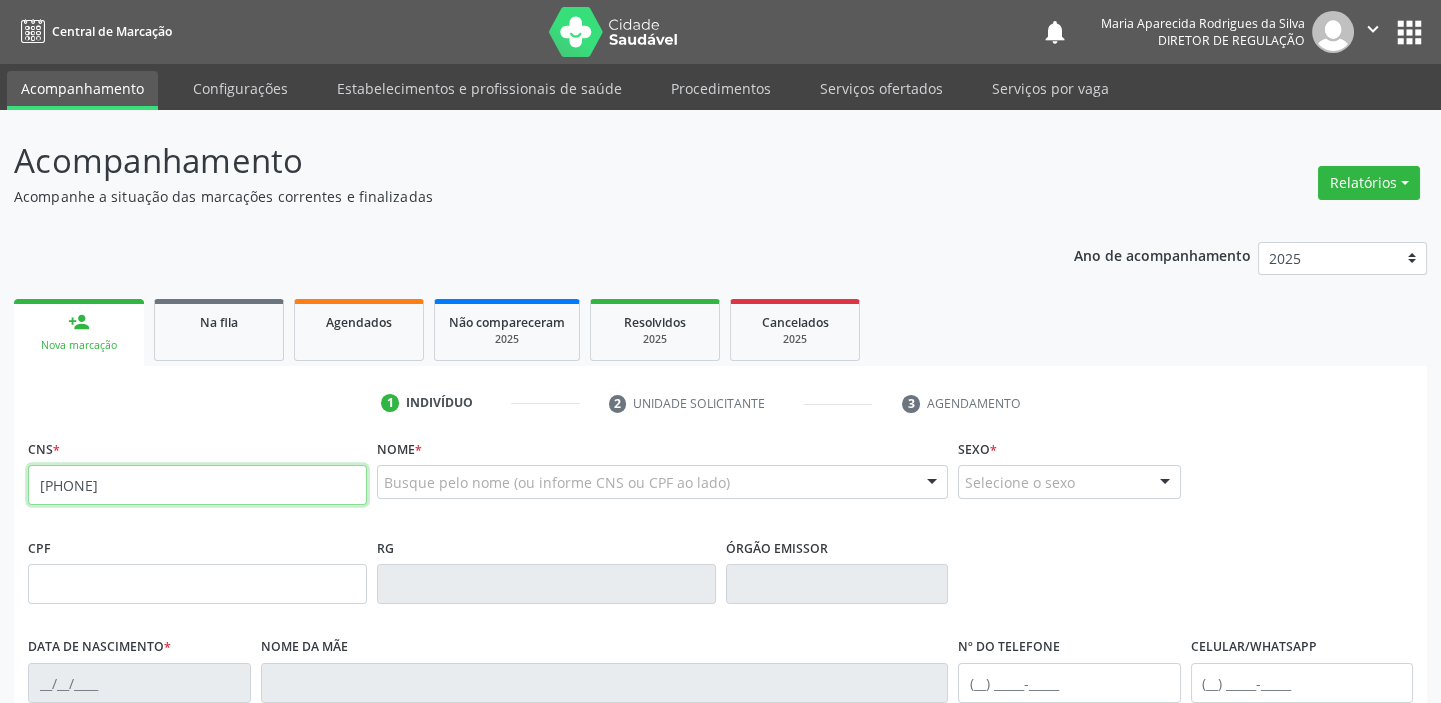 type on "700 5063 2454 2858" 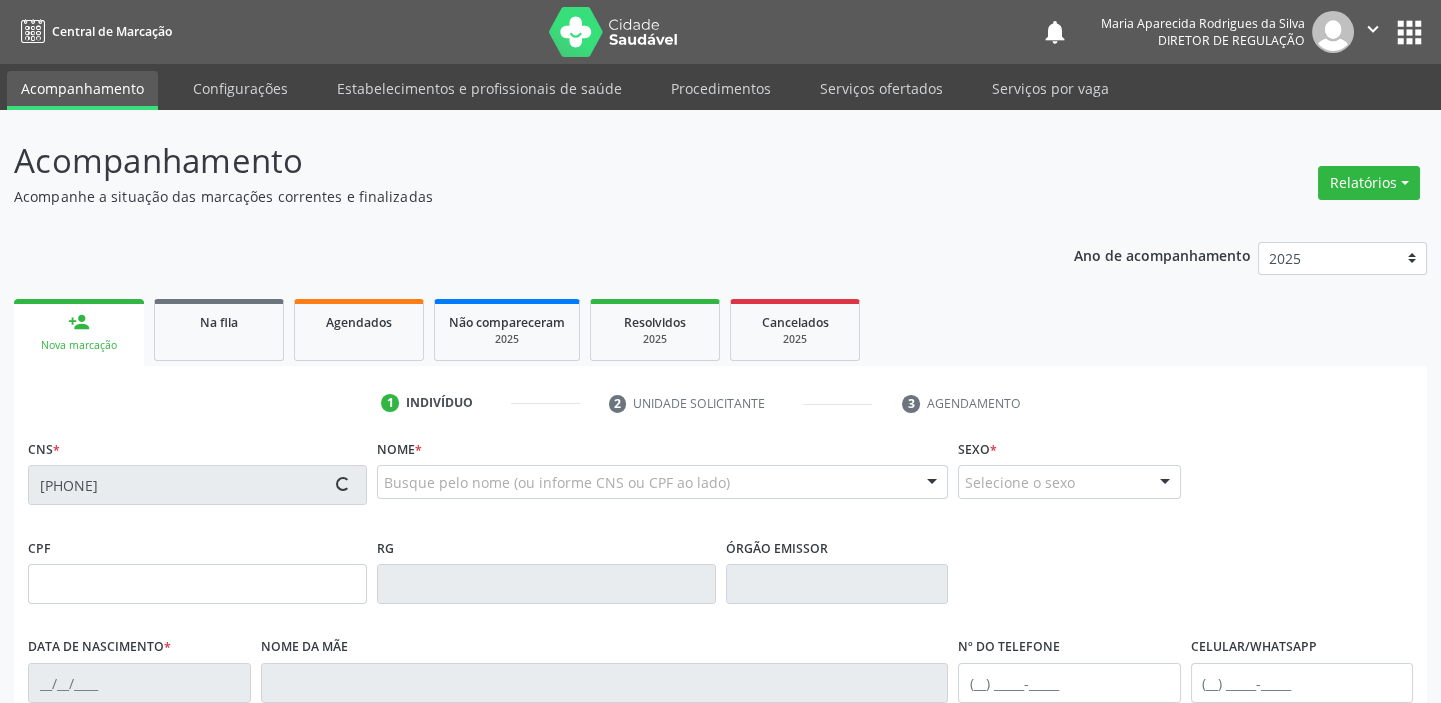 type on "20/03/2013" 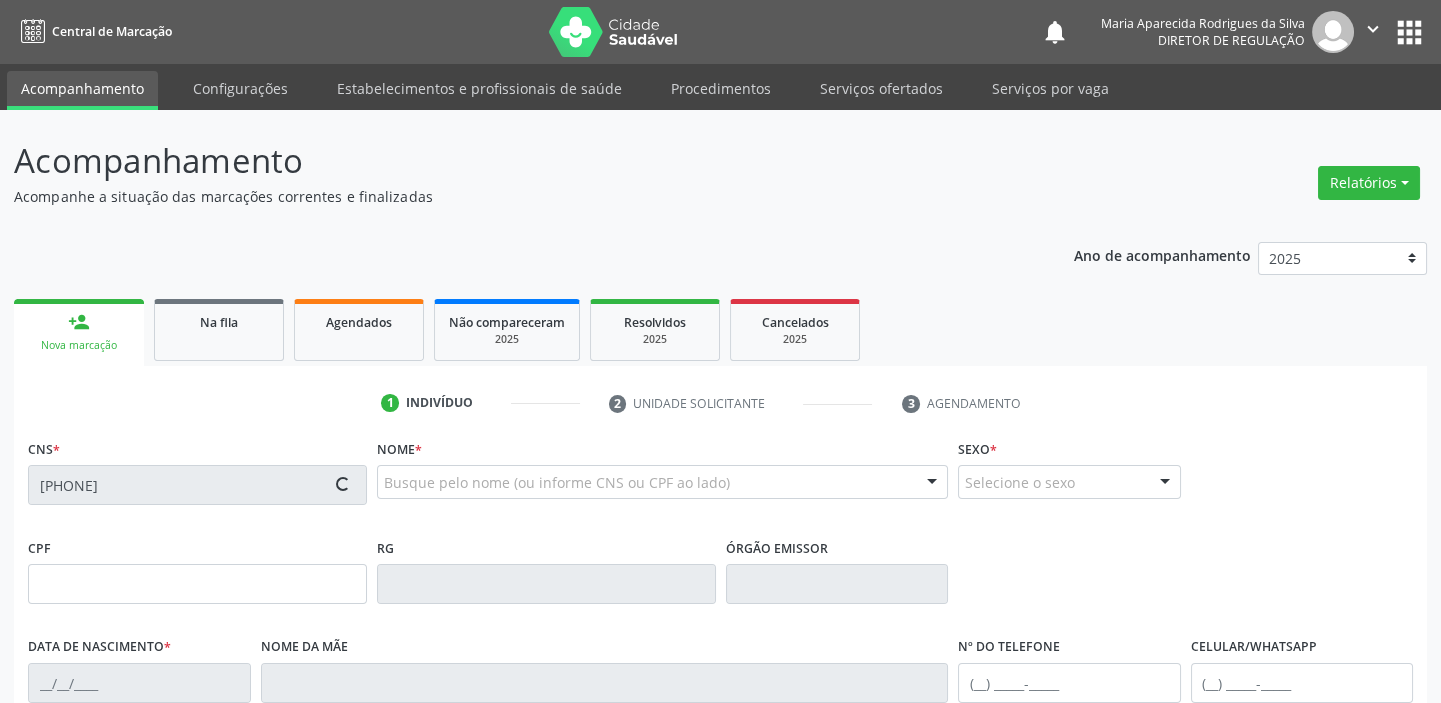 type on "Niene da Silva" 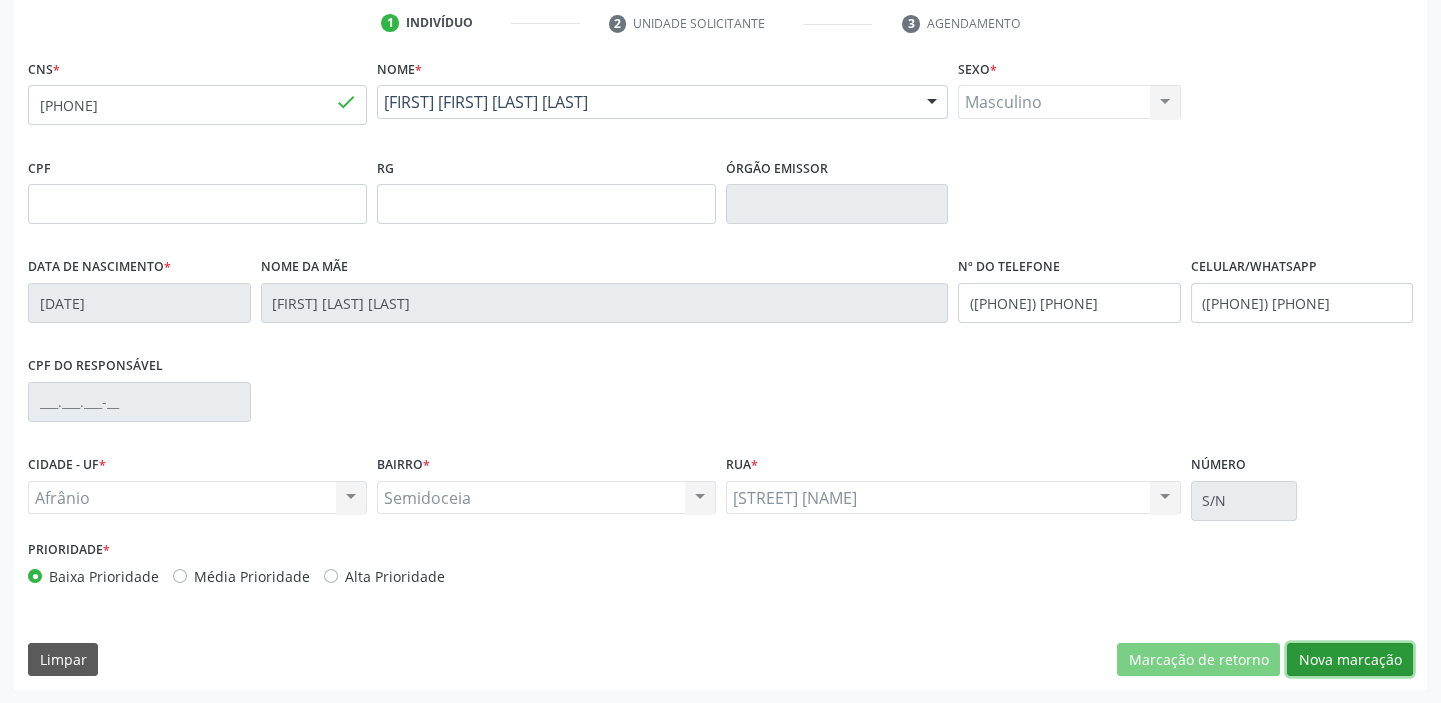 click on "Nova marcação" at bounding box center (1350, 660) 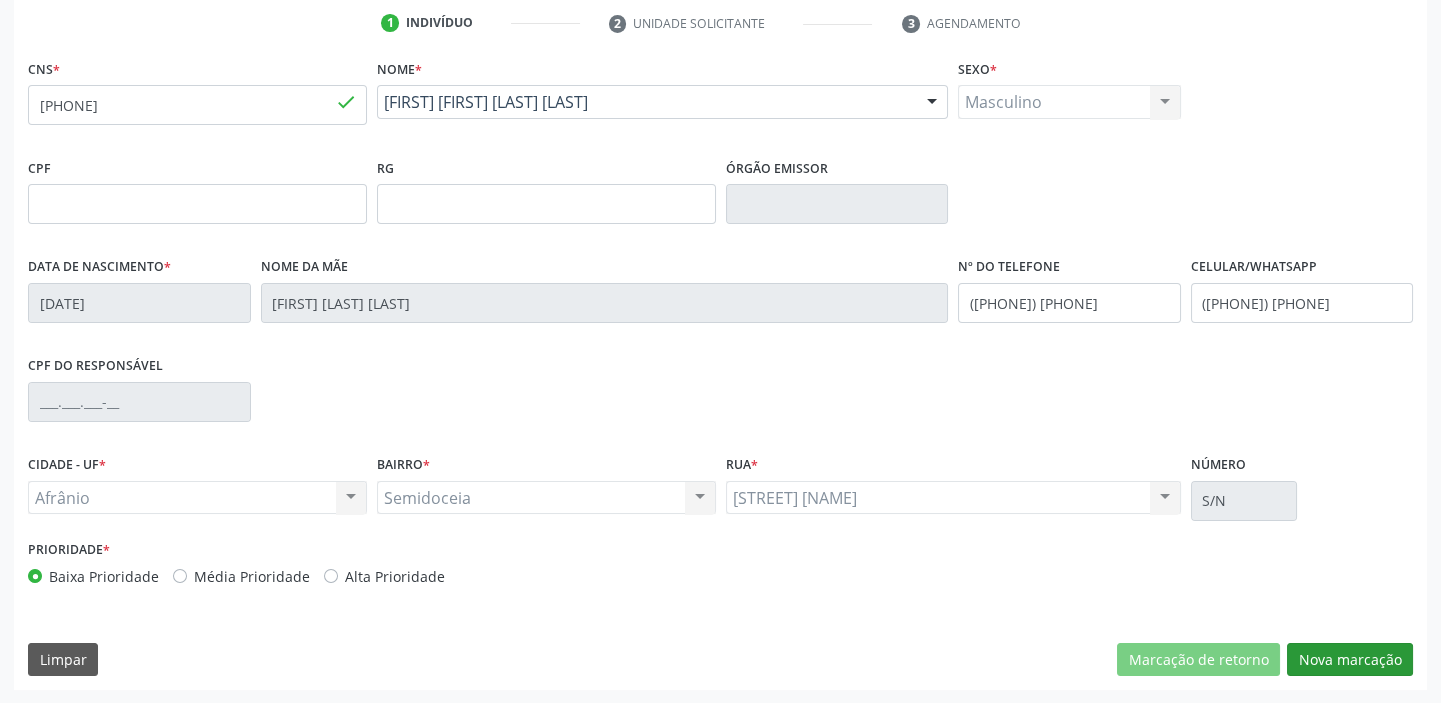 scroll, scrollTop: 201, scrollLeft: 0, axis: vertical 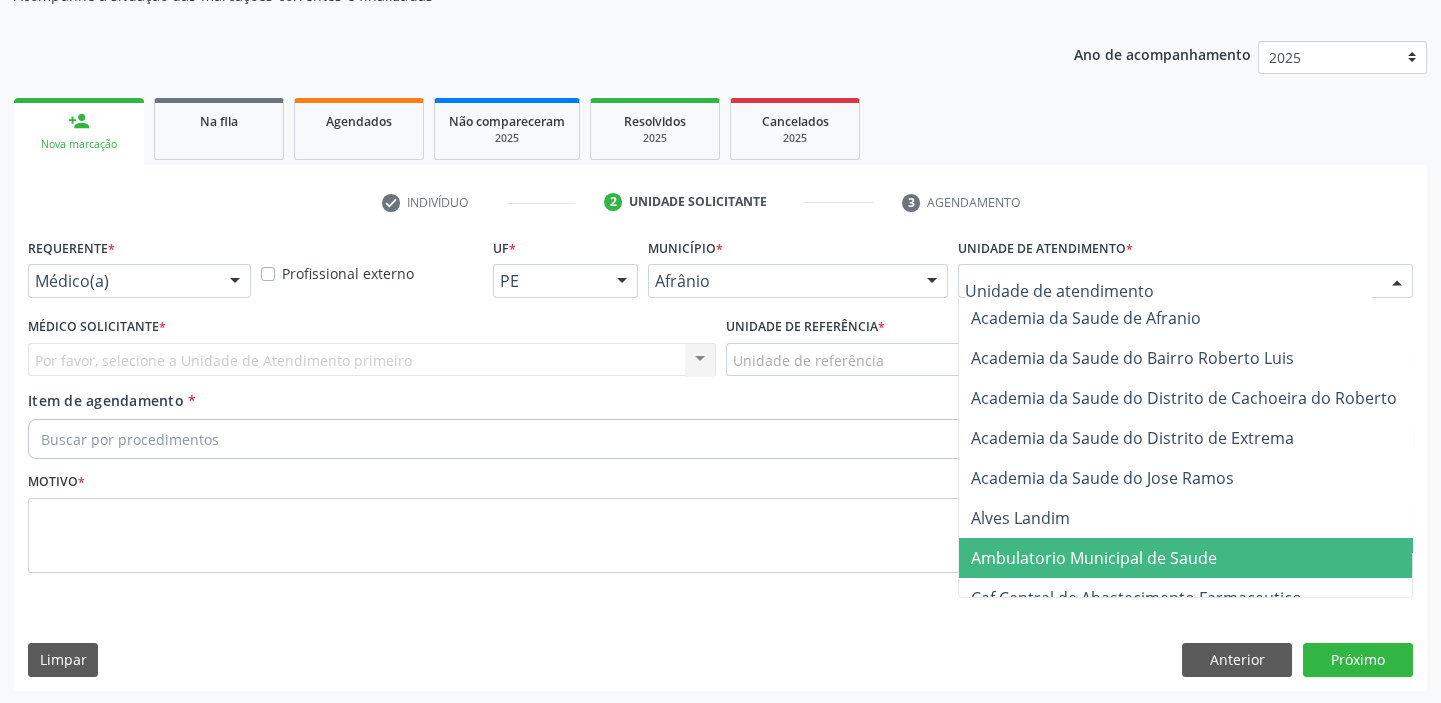 click on "Ambulatorio Municipal de Saude" at bounding box center (1094, 558) 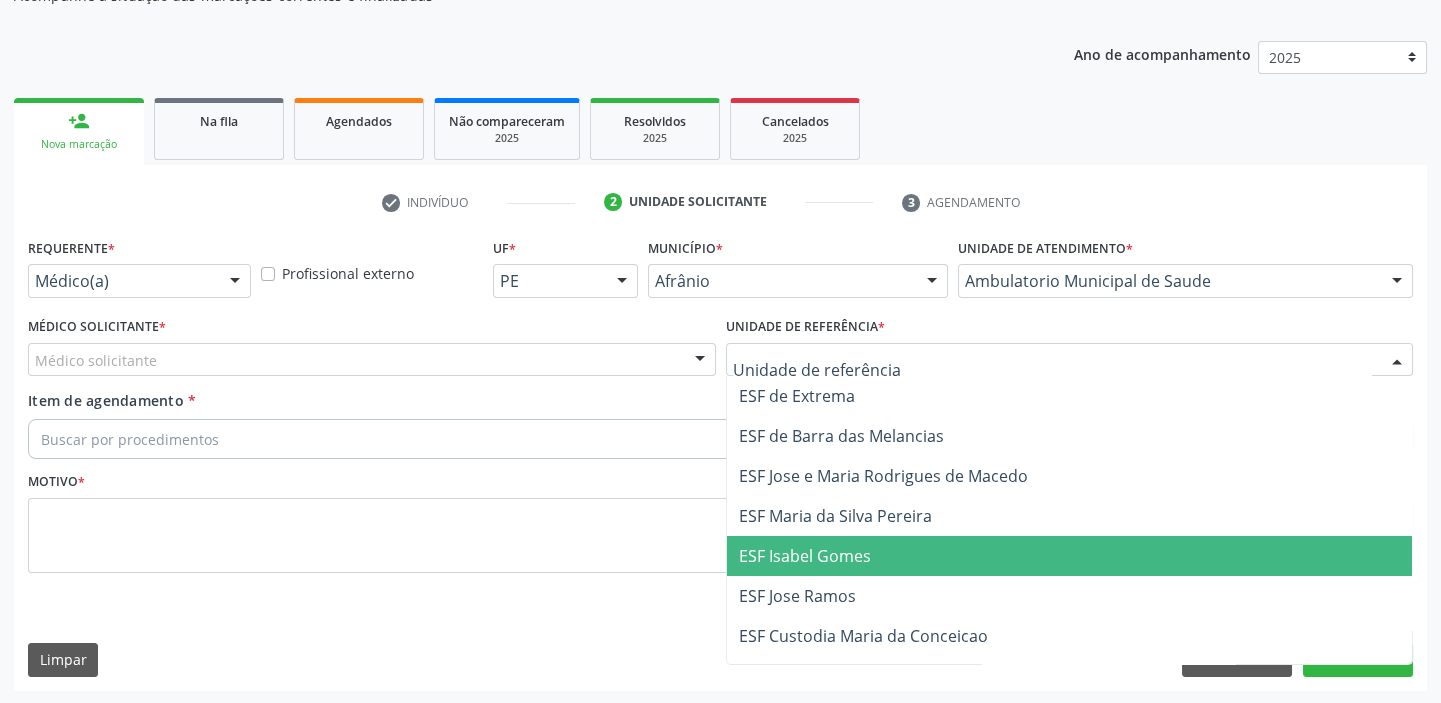 click on "ESF Isabel Gomes" at bounding box center [1070, 556] 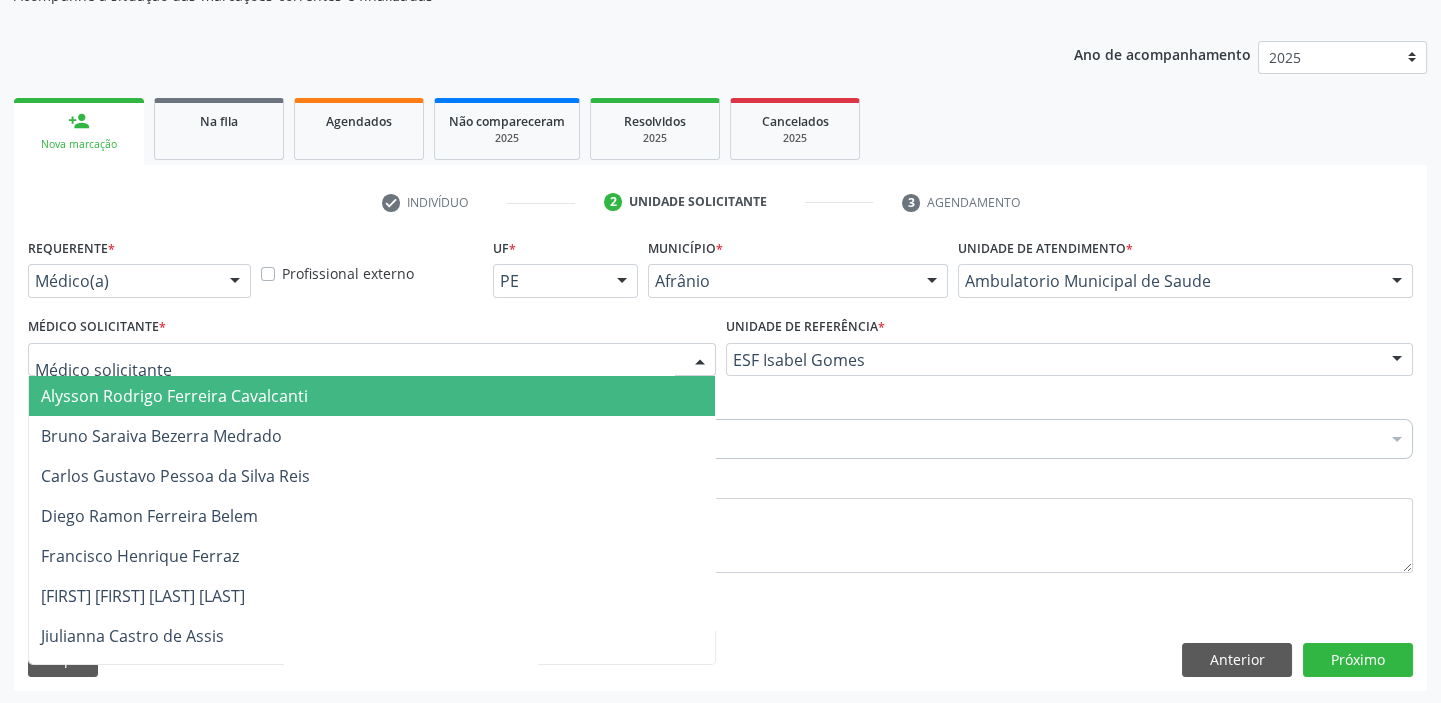 click on "Alysson Rodrigo Ferreira Cavalcanti" at bounding box center [174, 396] 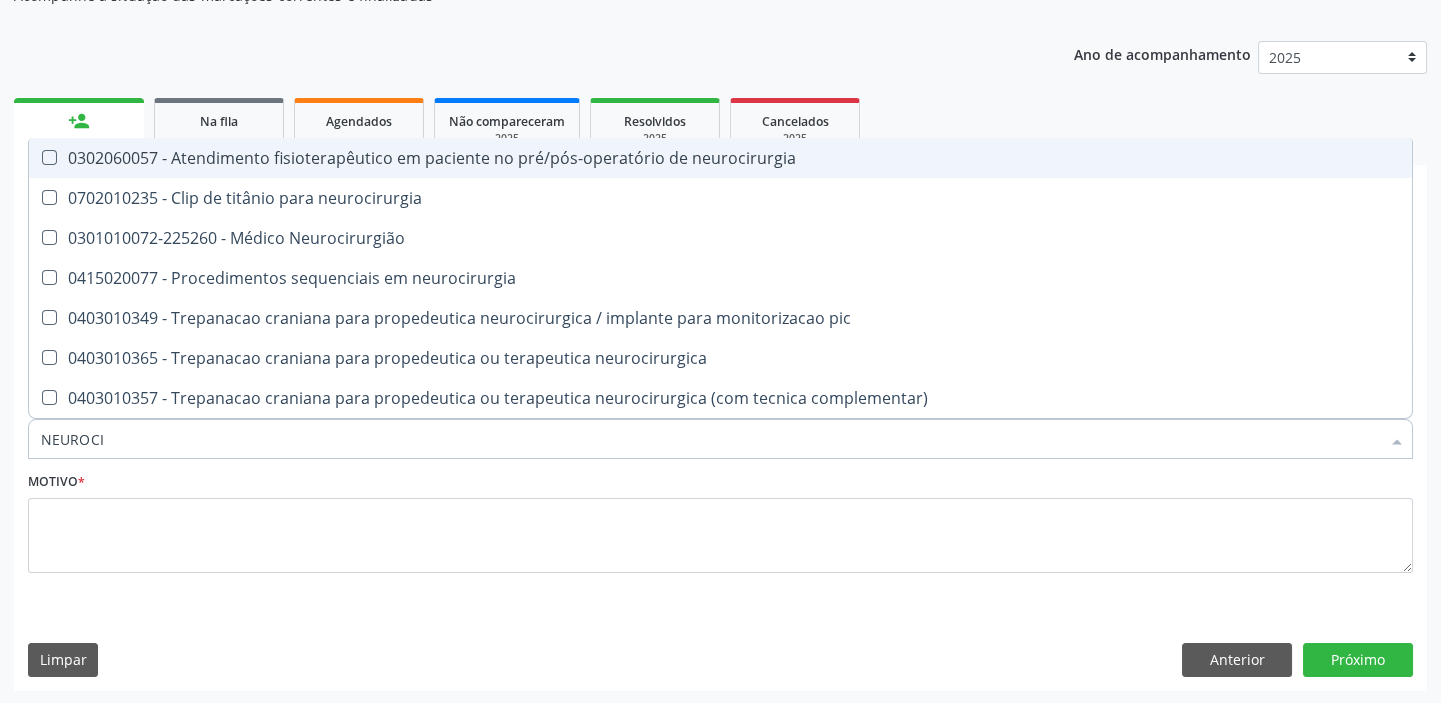 type on "NEUROCIR" 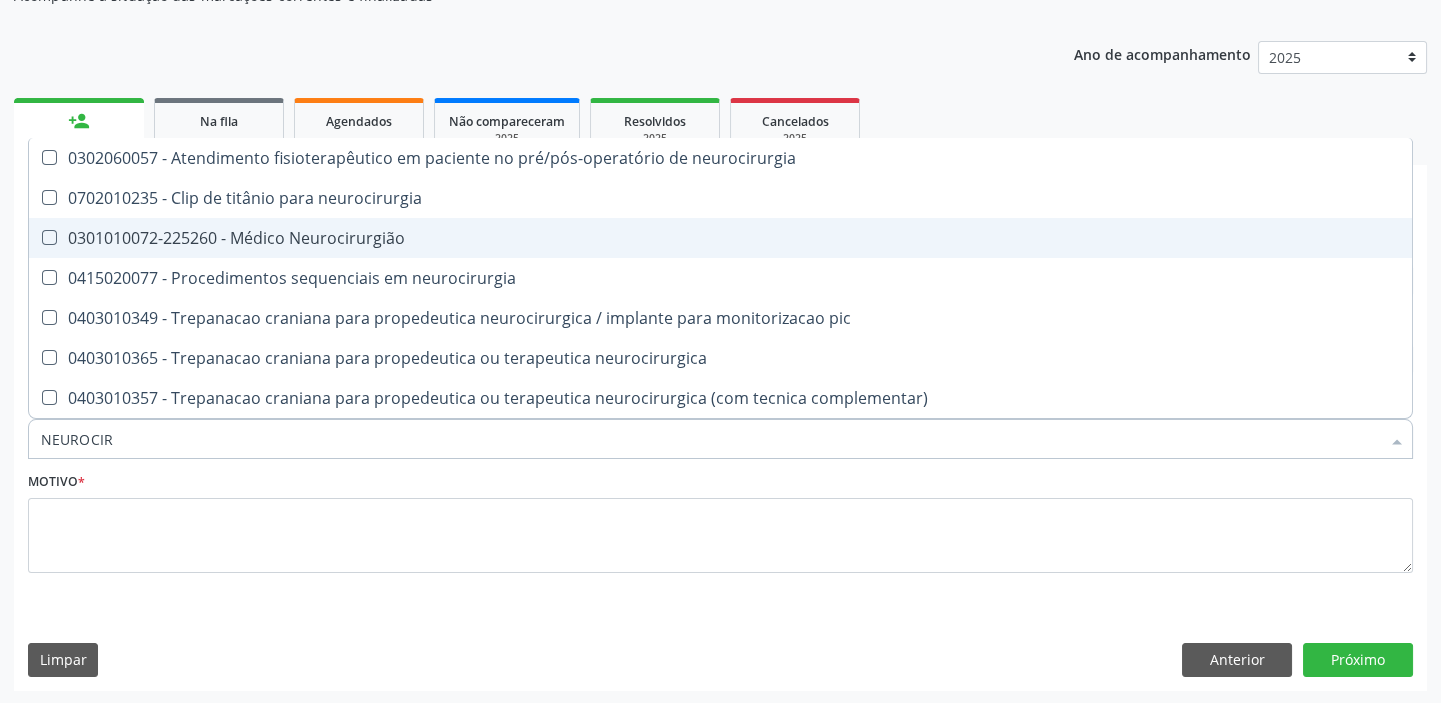 click on "0301010072-225260 - Médico Neurocirurgião" at bounding box center (720, 238) 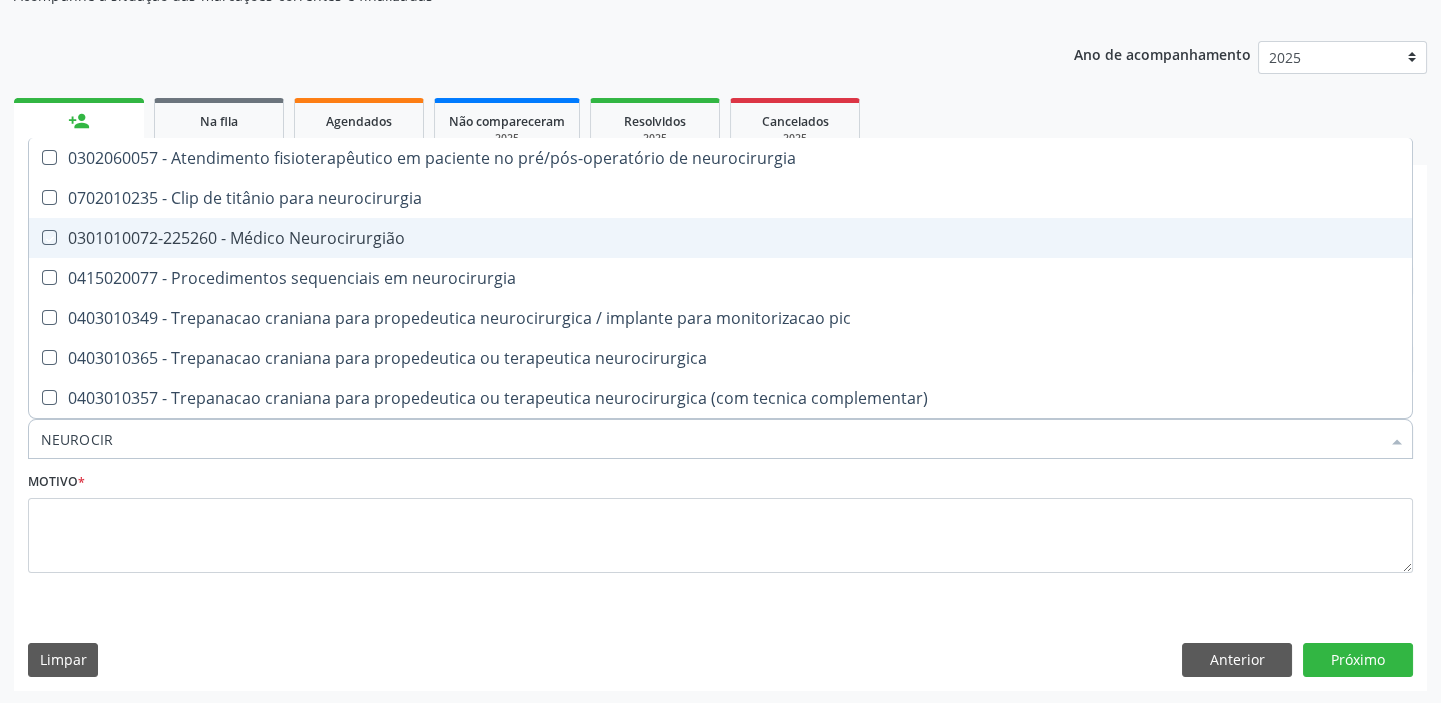 checkbox on "true" 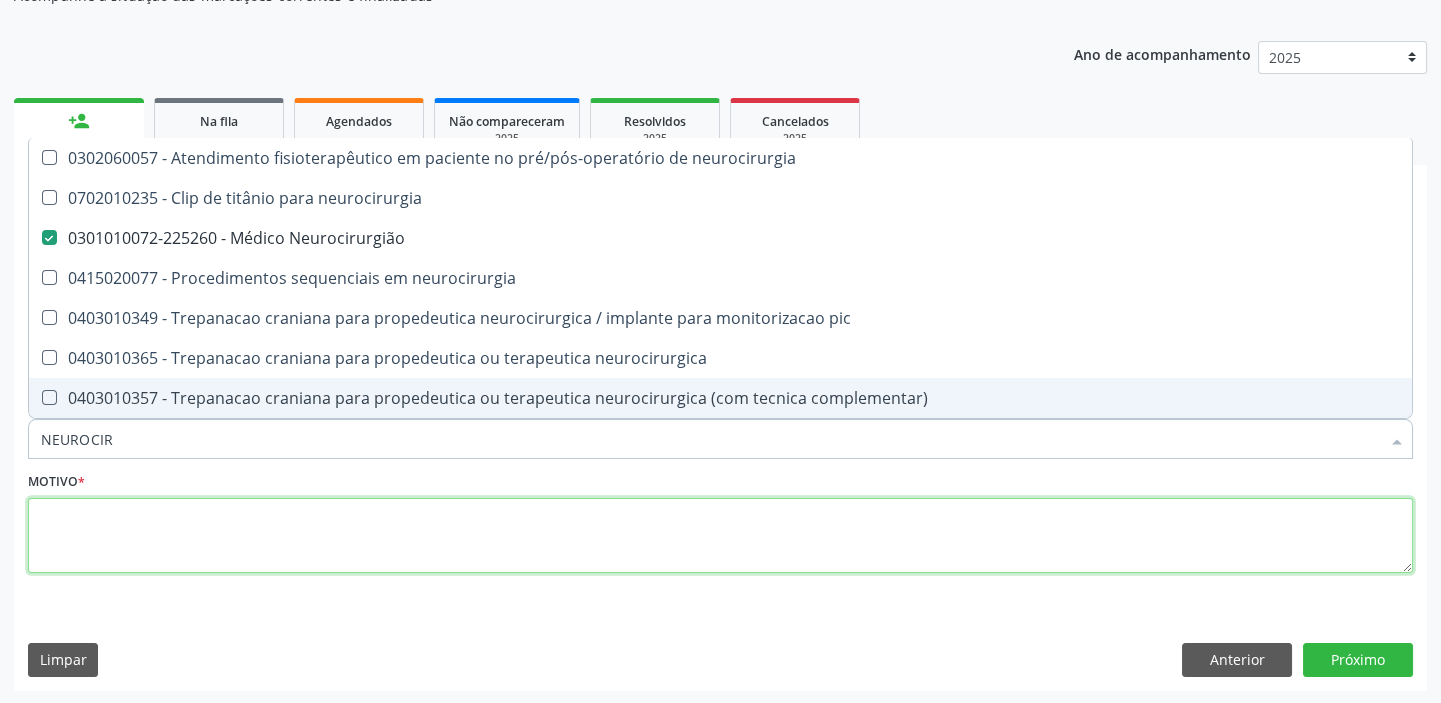 click at bounding box center (720, 536) 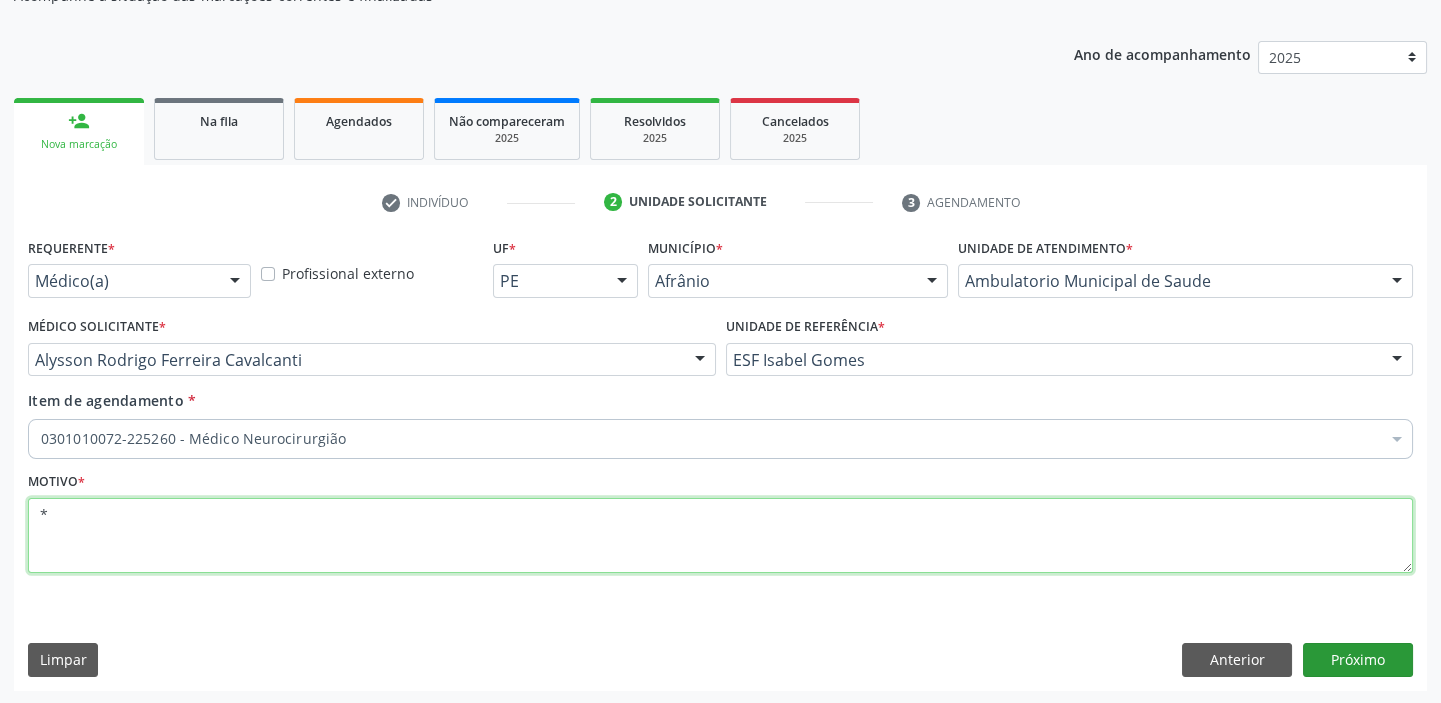 type on "*" 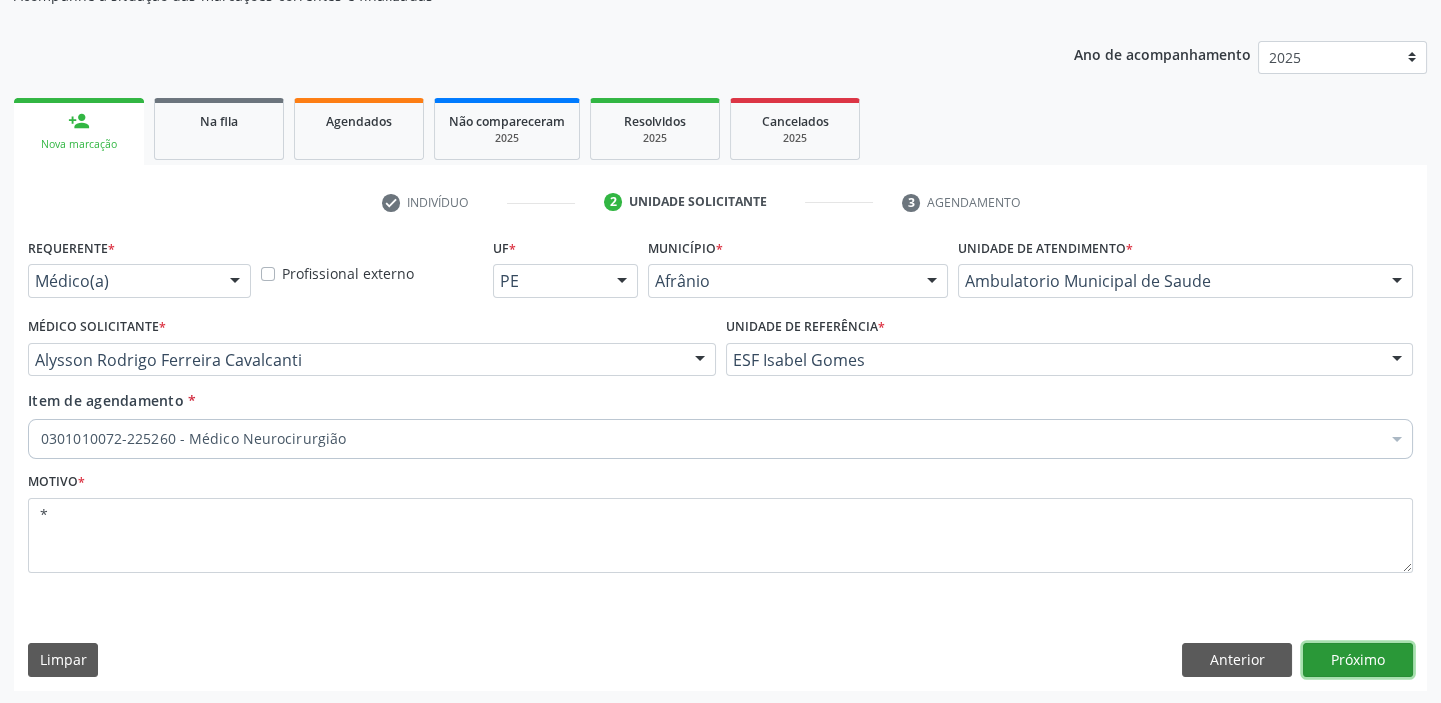 click on "Próximo" at bounding box center [1358, 660] 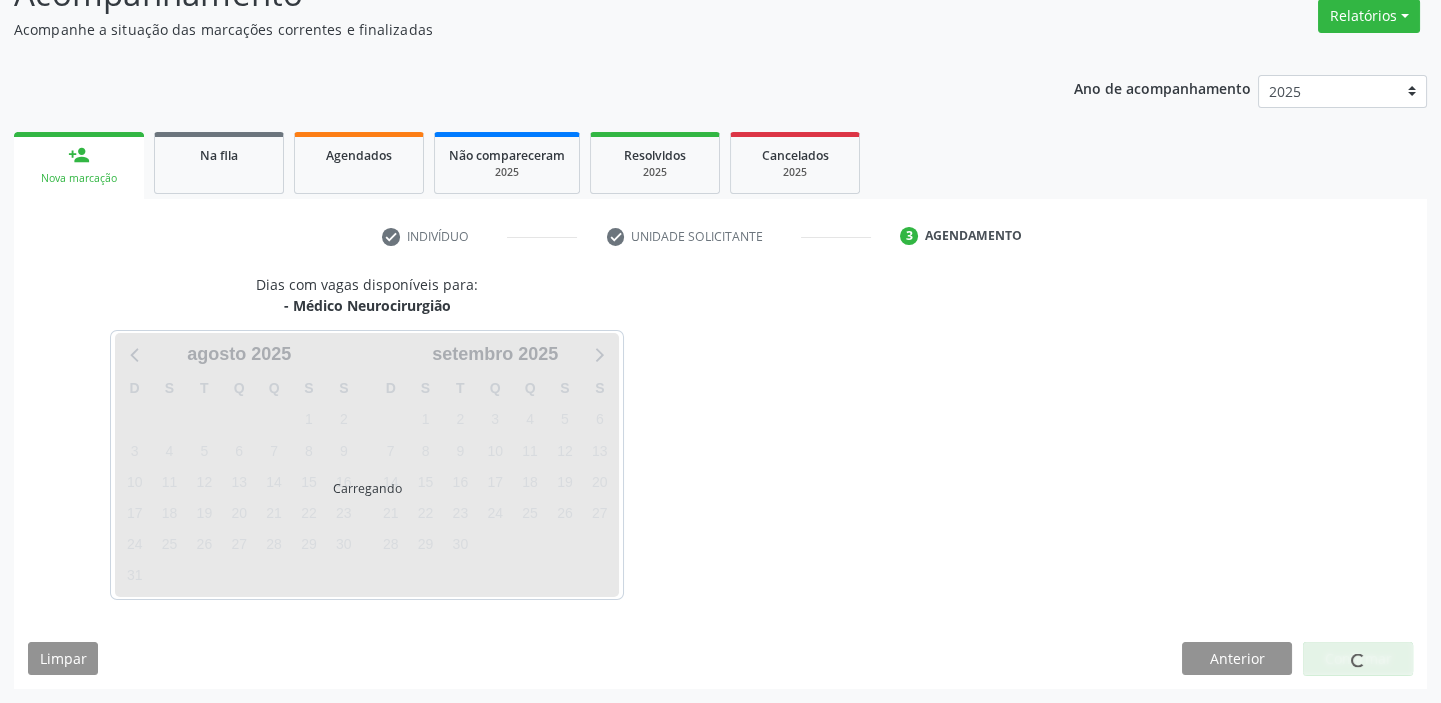 scroll, scrollTop: 166, scrollLeft: 0, axis: vertical 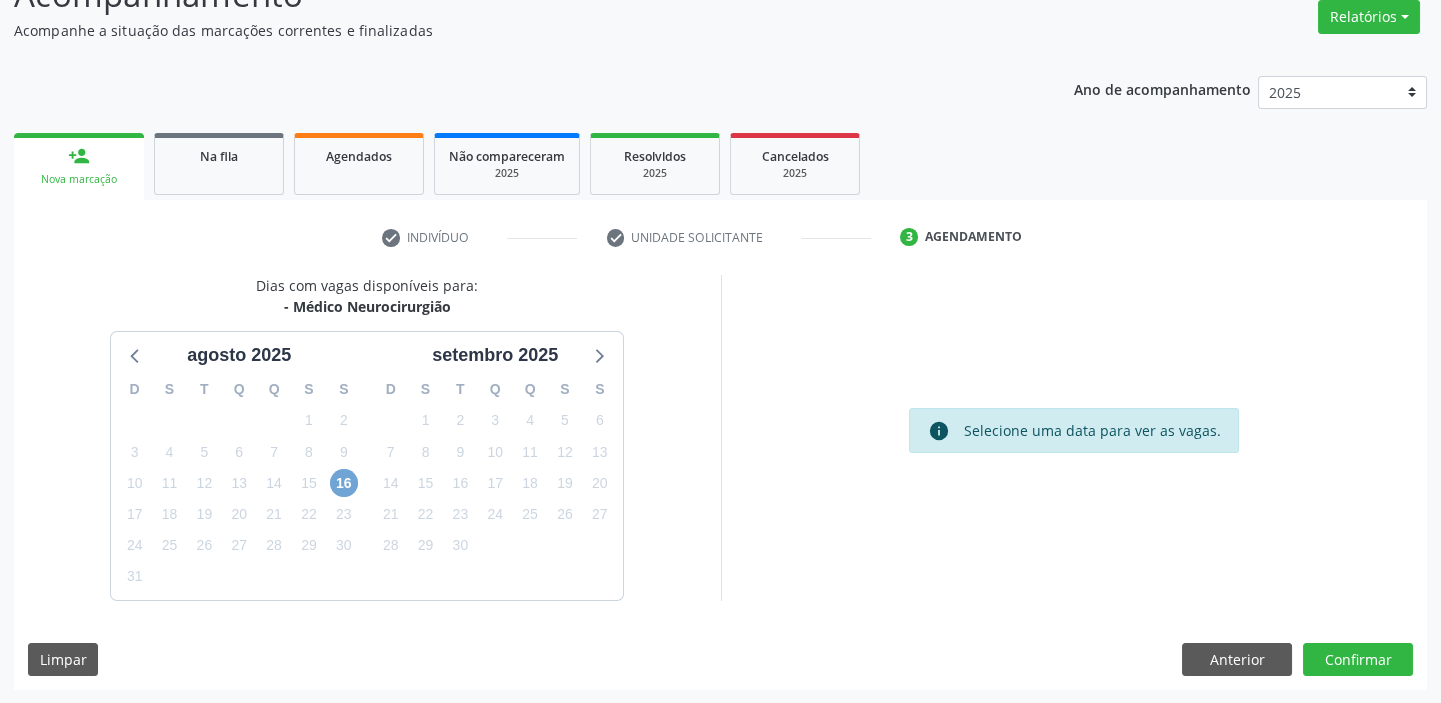 click on "16" at bounding box center (344, 483) 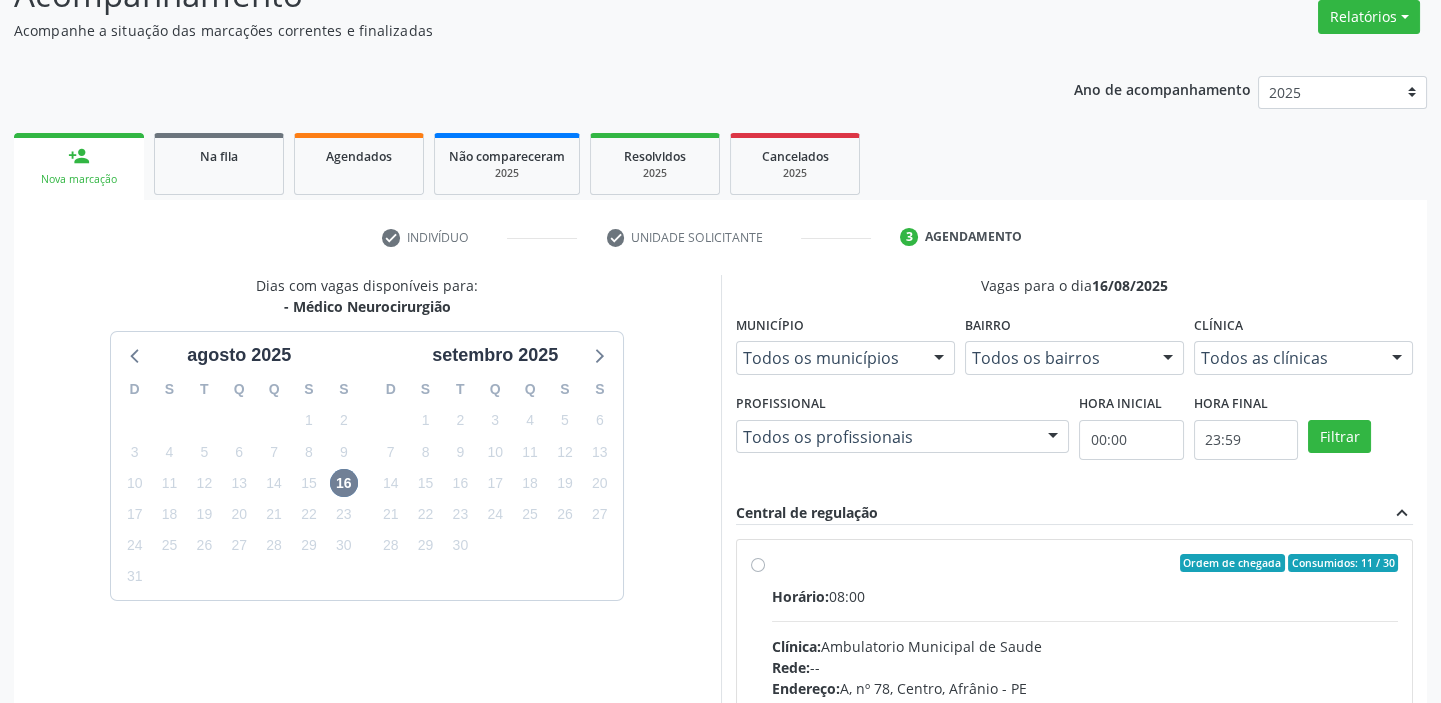 click on "Clínica:  Ambulatorio Municipal de Saude" at bounding box center (1085, 646) 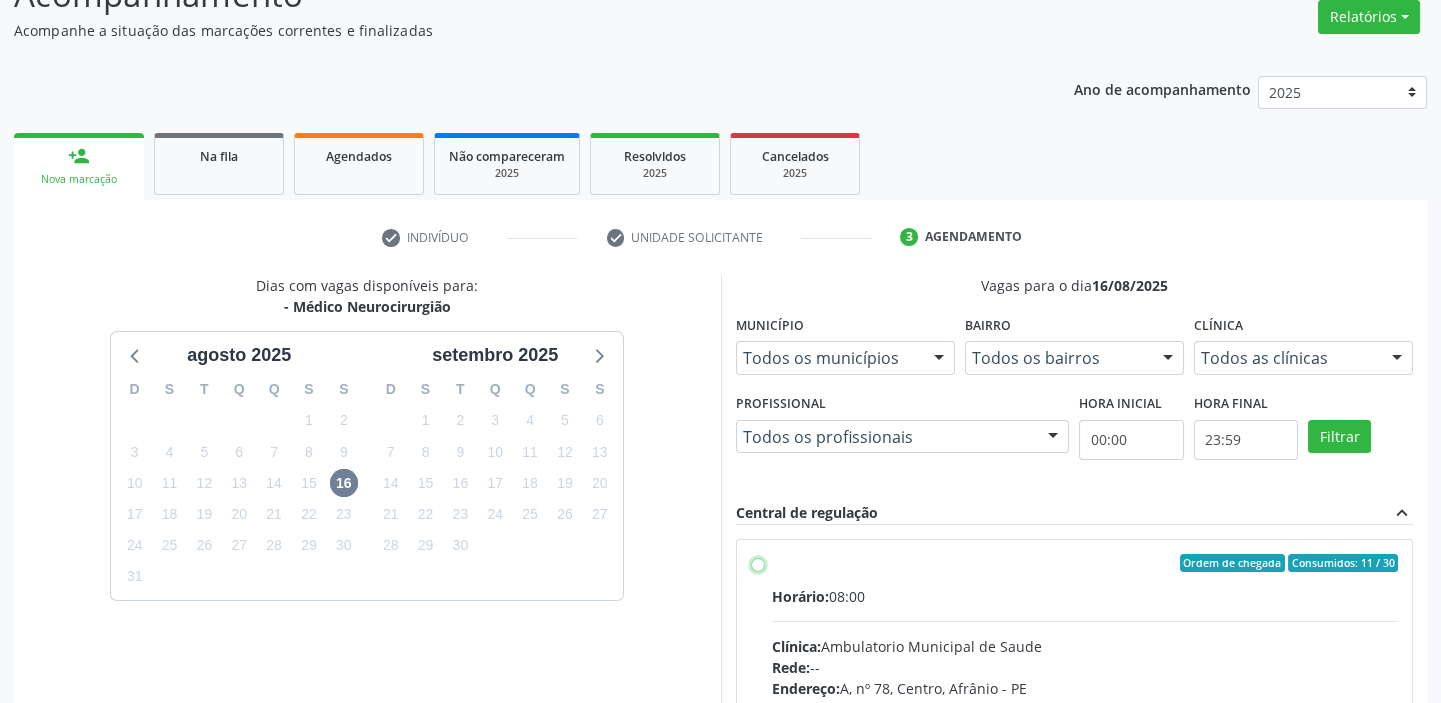 click on "Ordem de chegada
Consumidos: 11 / 30
Horário:   08:00
Clínica:  Ambulatorio Municipal de Saude
Rede:
--
Endereço:   A, nº 78, Centro, Afrânio - PE
Telefone:   --
Profissional:
--
Informações adicionais sobre o atendimento
Idade de atendimento:
Sem restrição
Gênero(s) atendido(s):
Sem restrição
Informações adicionais:
--" at bounding box center (758, 563) 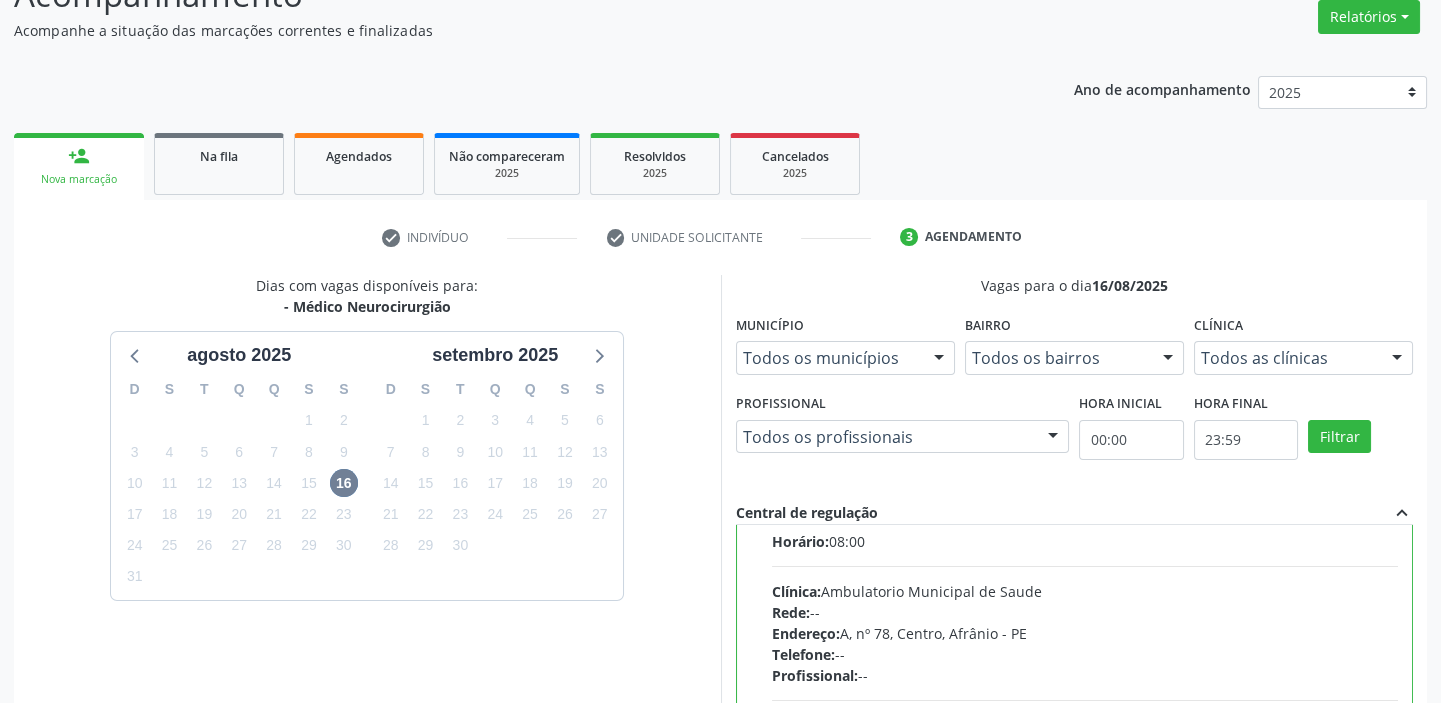 scroll, scrollTop: 99, scrollLeft: 0, axis: vertical 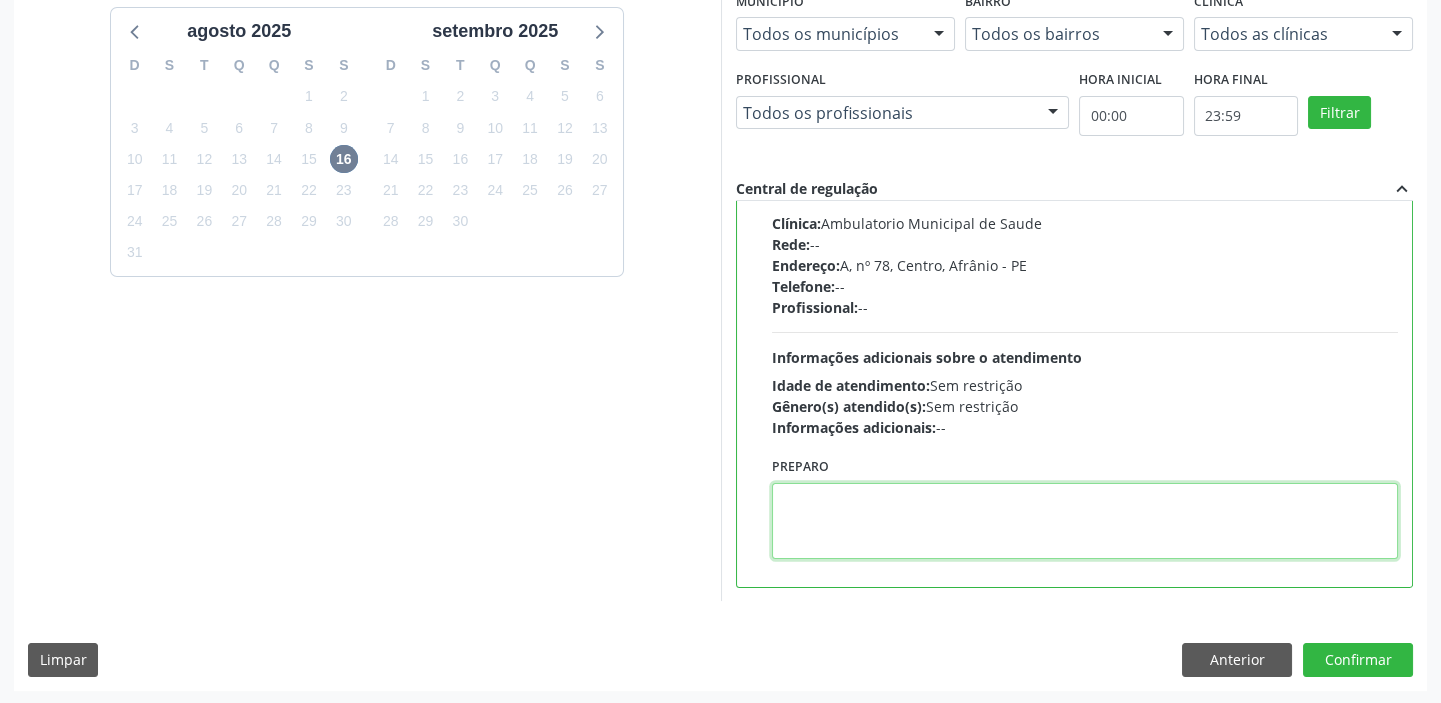 click at bounding box center [1085, 521] 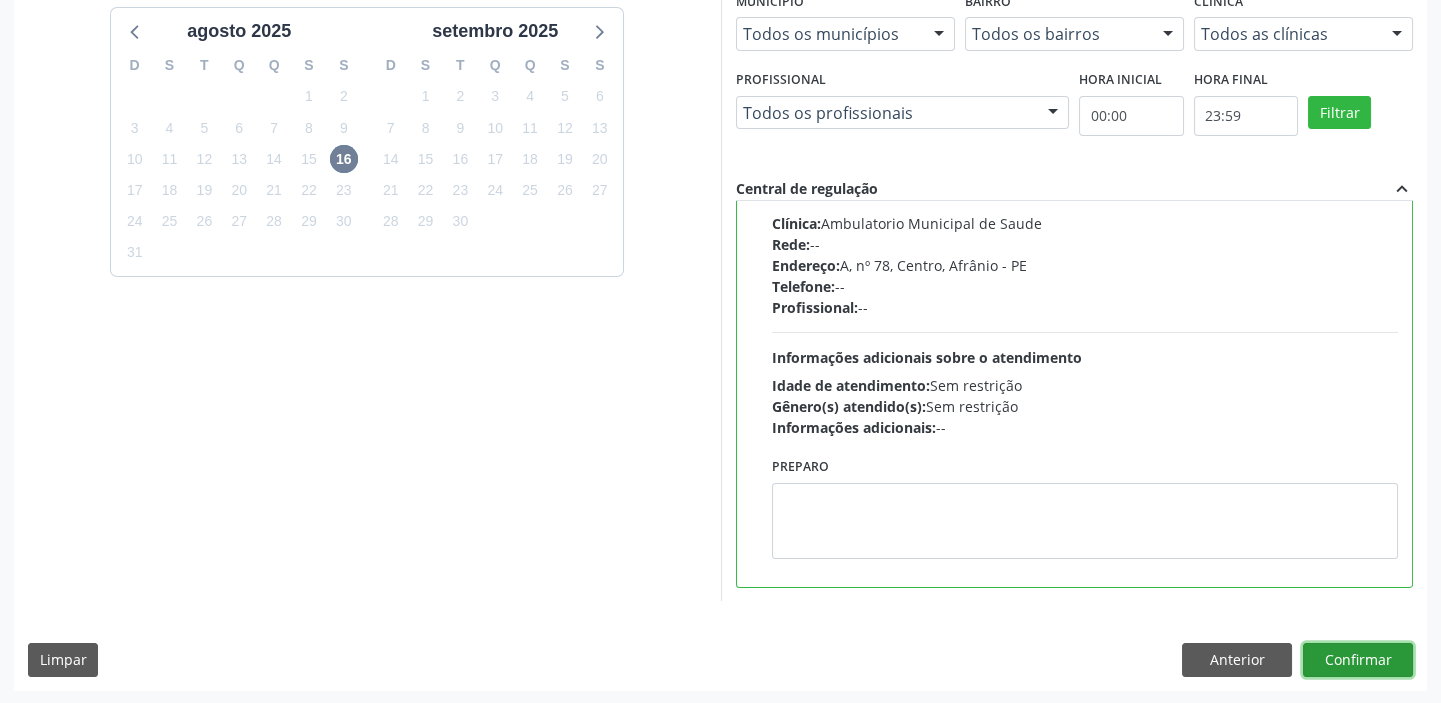 click on "Confirmar" at bounding box center (1358, 660) 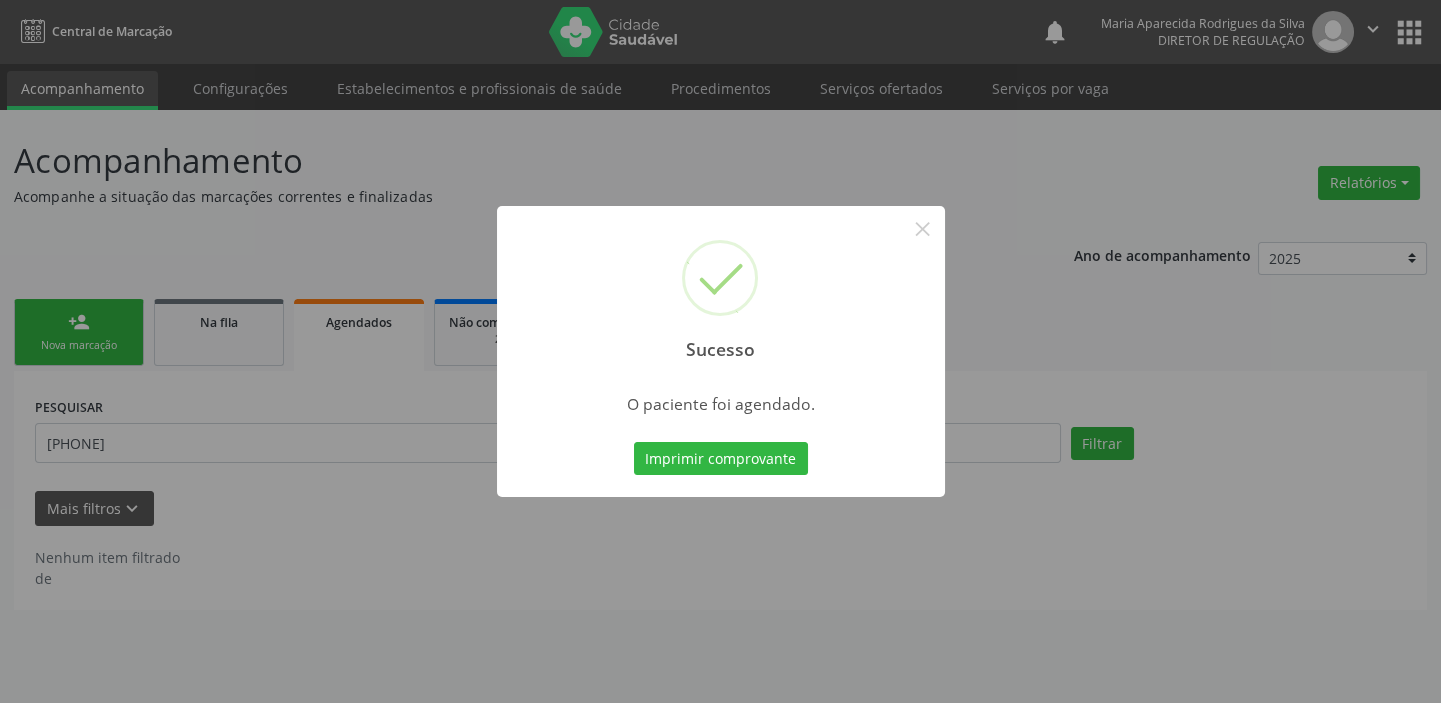 scroll, scrollTop: 0, scrollLeft: 0, axis: both 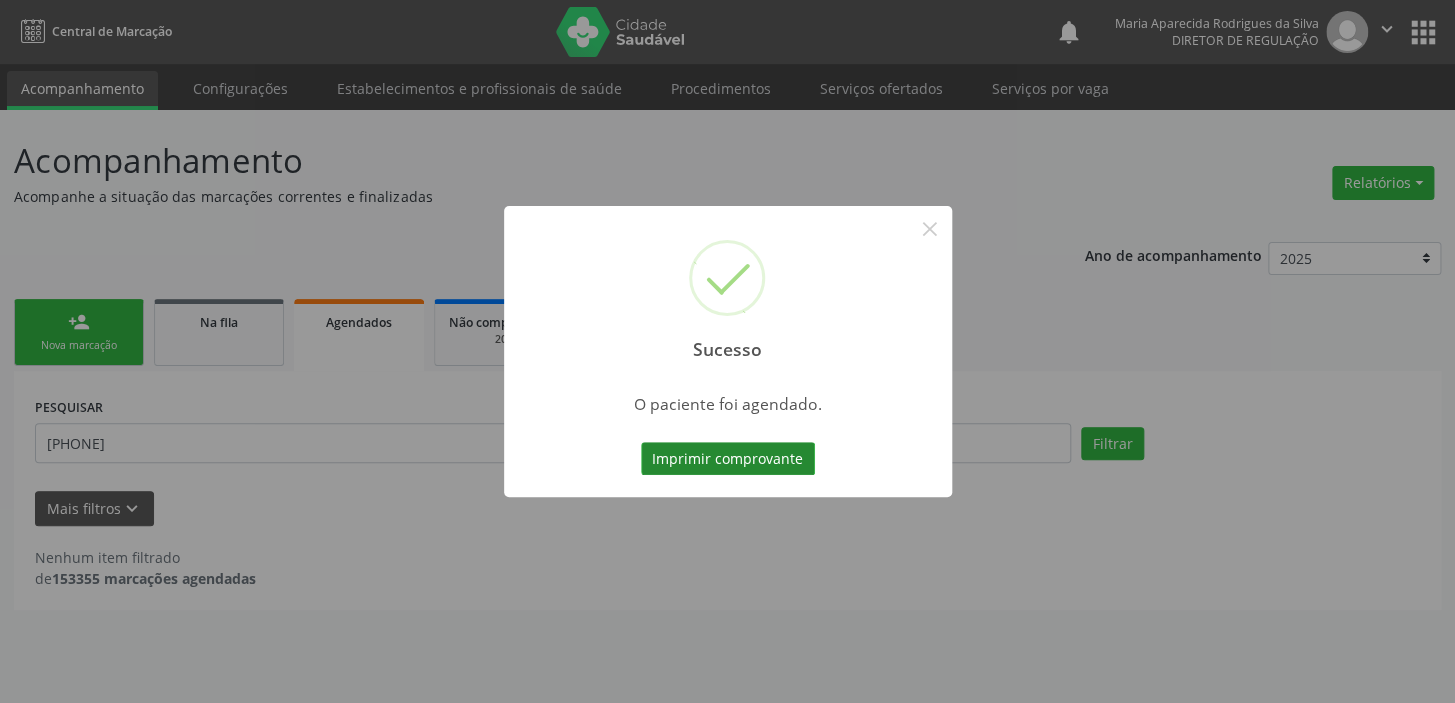 click on "Imprimir comprovante" at bounding box center (728, 459) 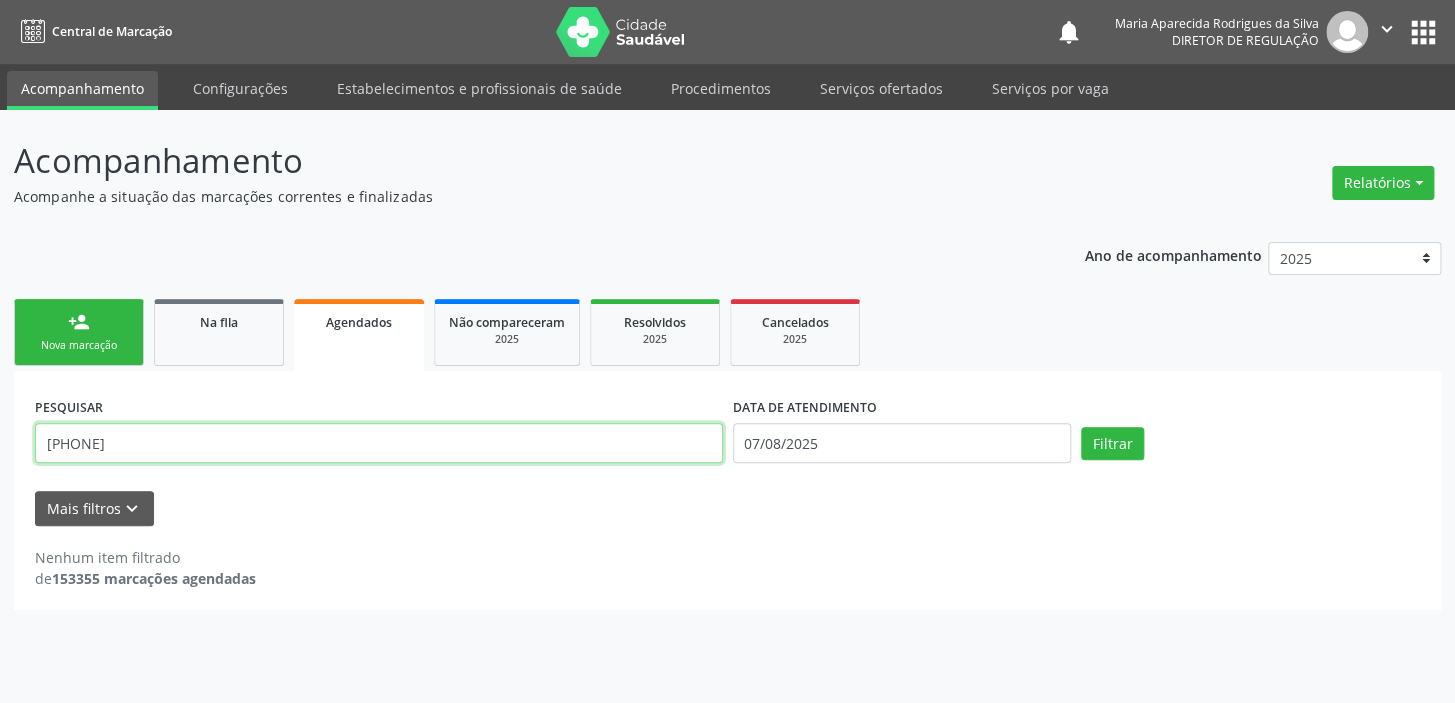 click on "700 8039 2850 9389" at bounding box center [379, 443] 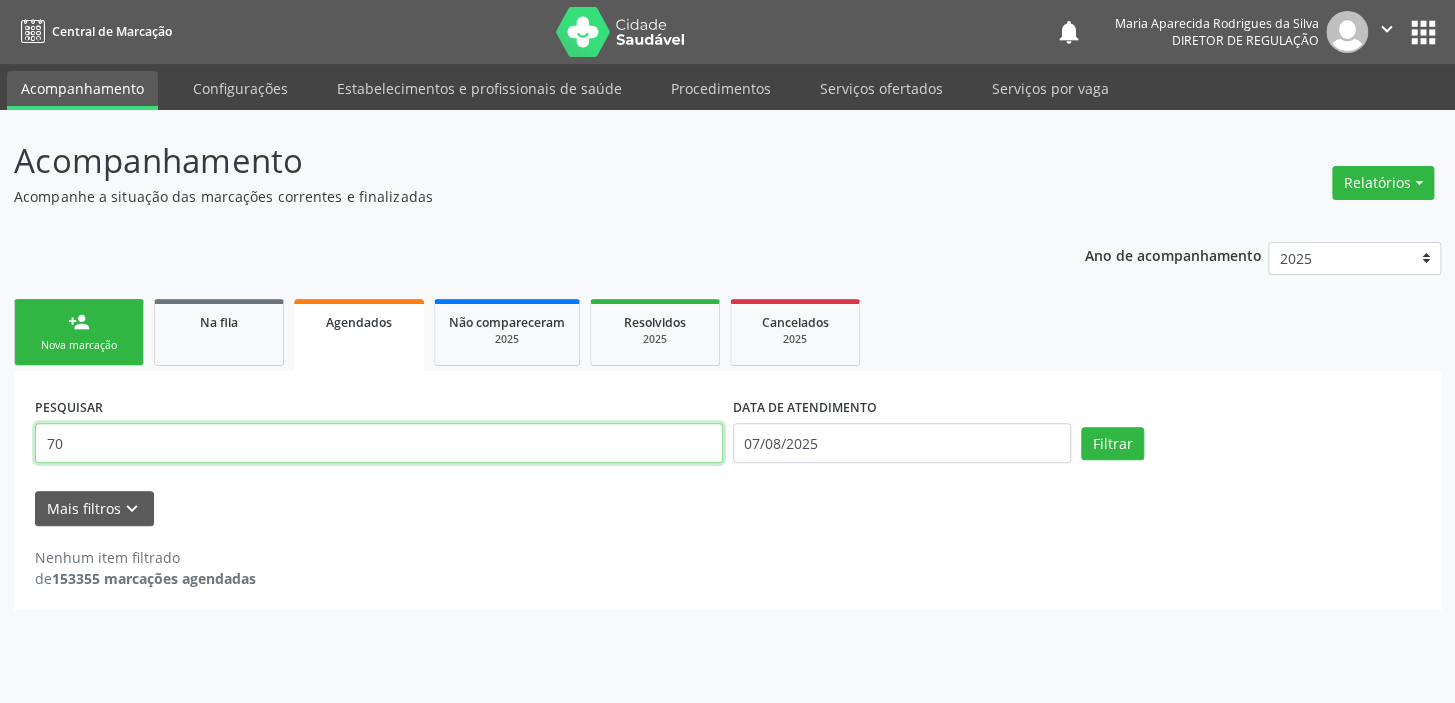 type on "7" 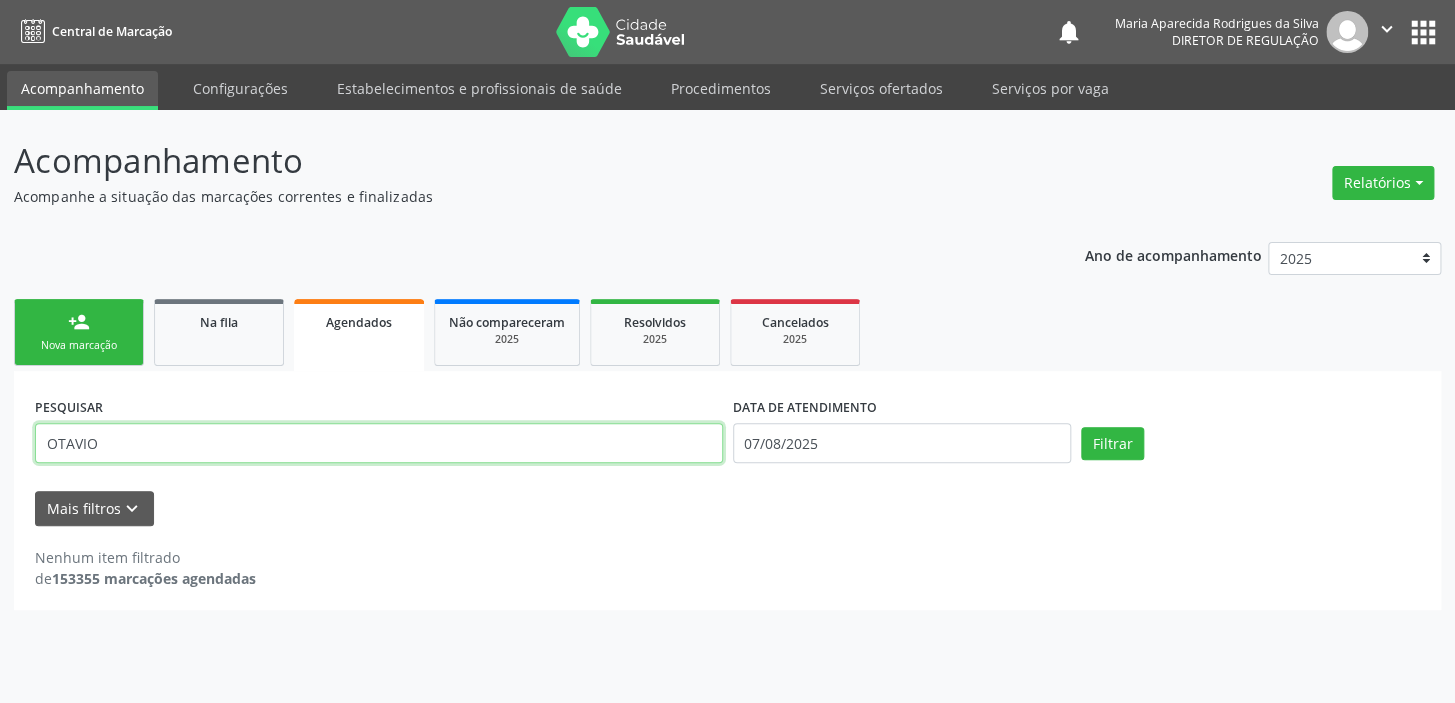 type on "OTAVIO" 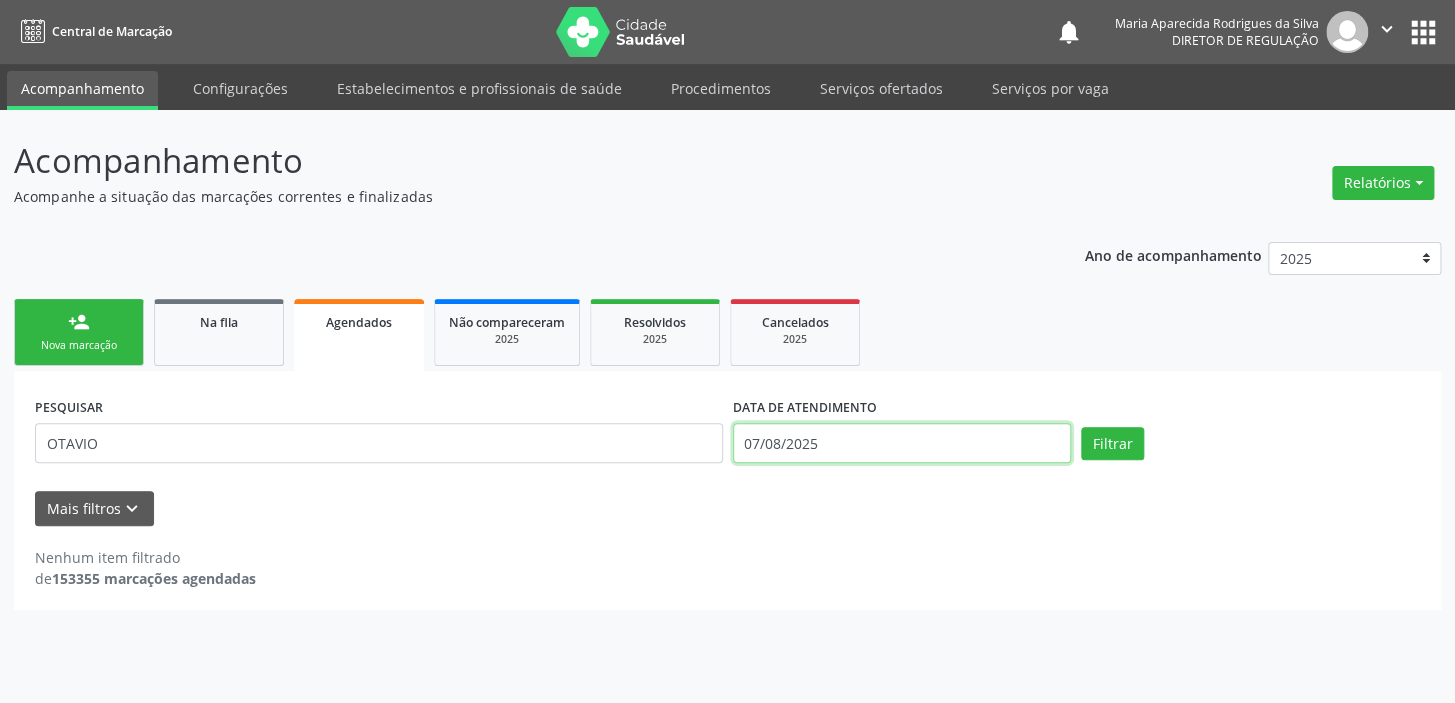 click on "07/08/2025" at bounding box center [902, 443] 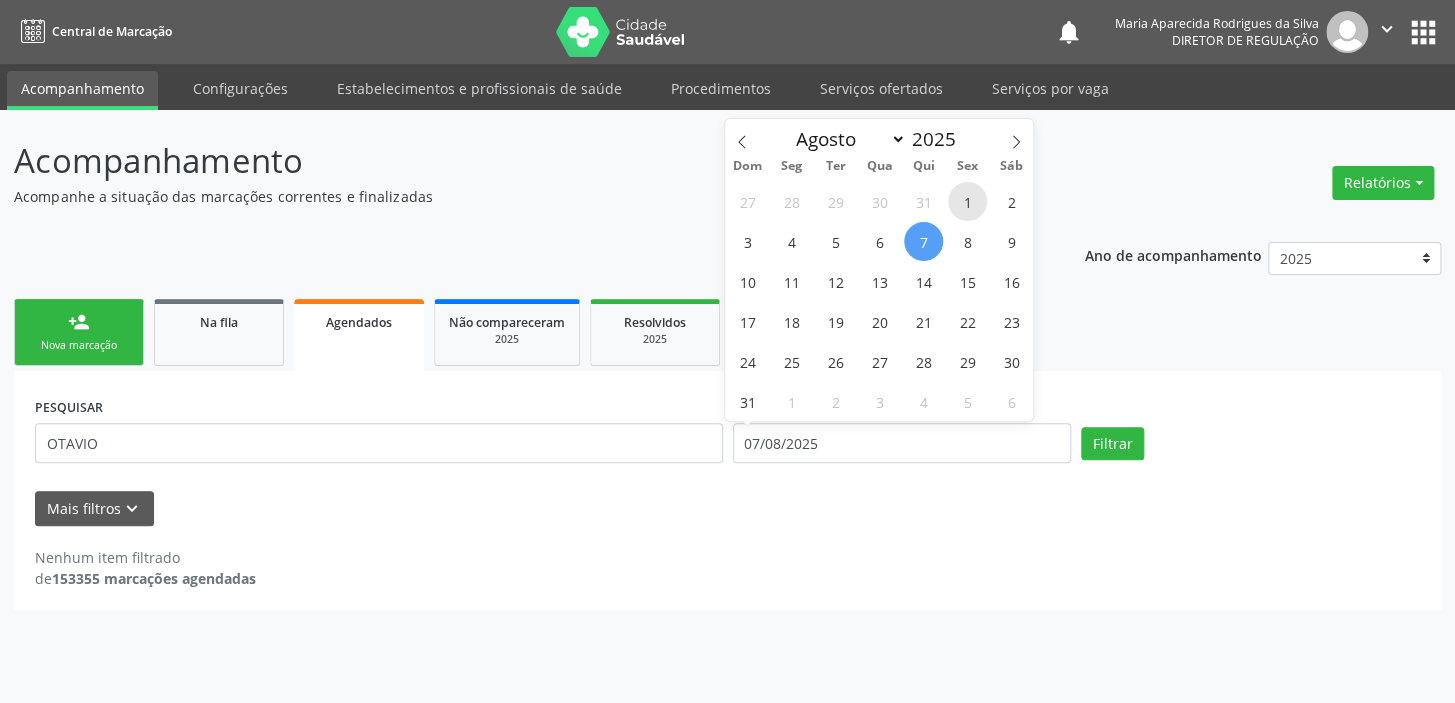 click on "1" at bounding box center [967, 201] 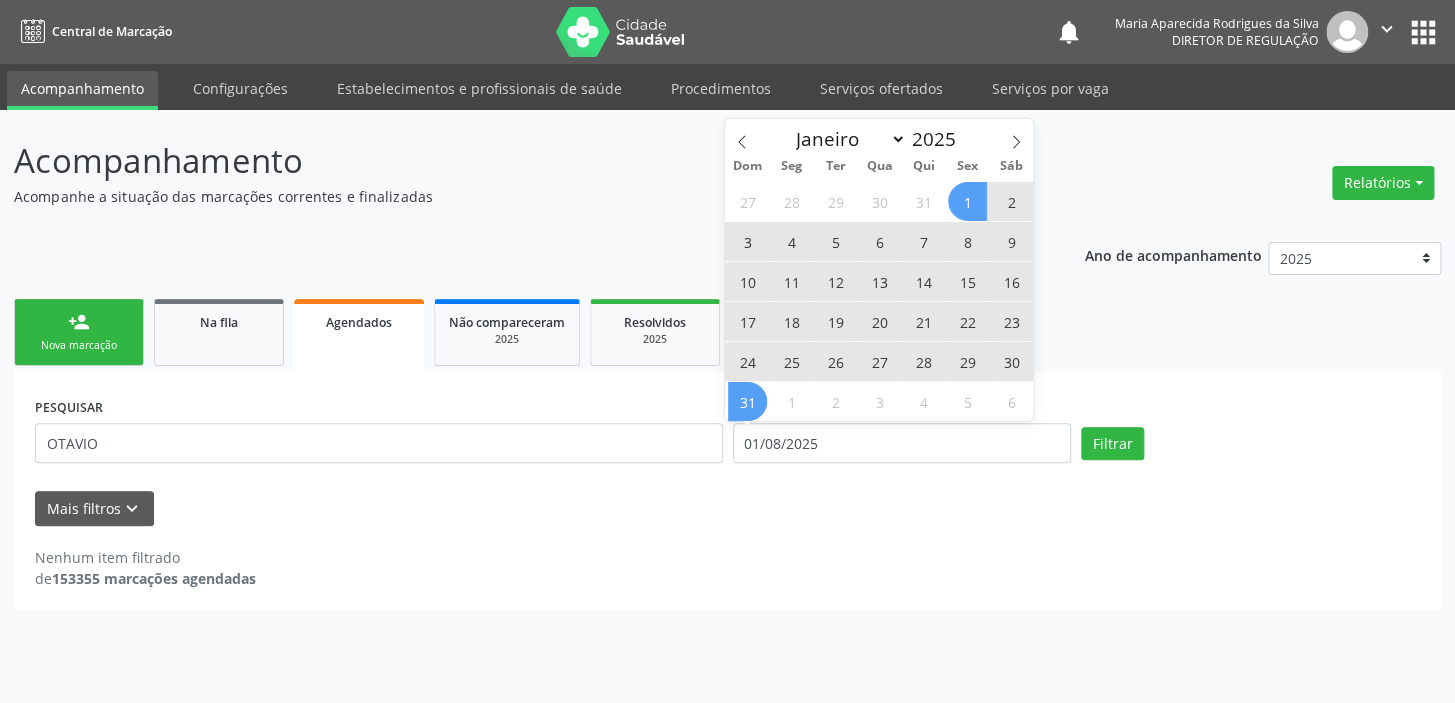 click on "31" at bounding box center [747, 401] 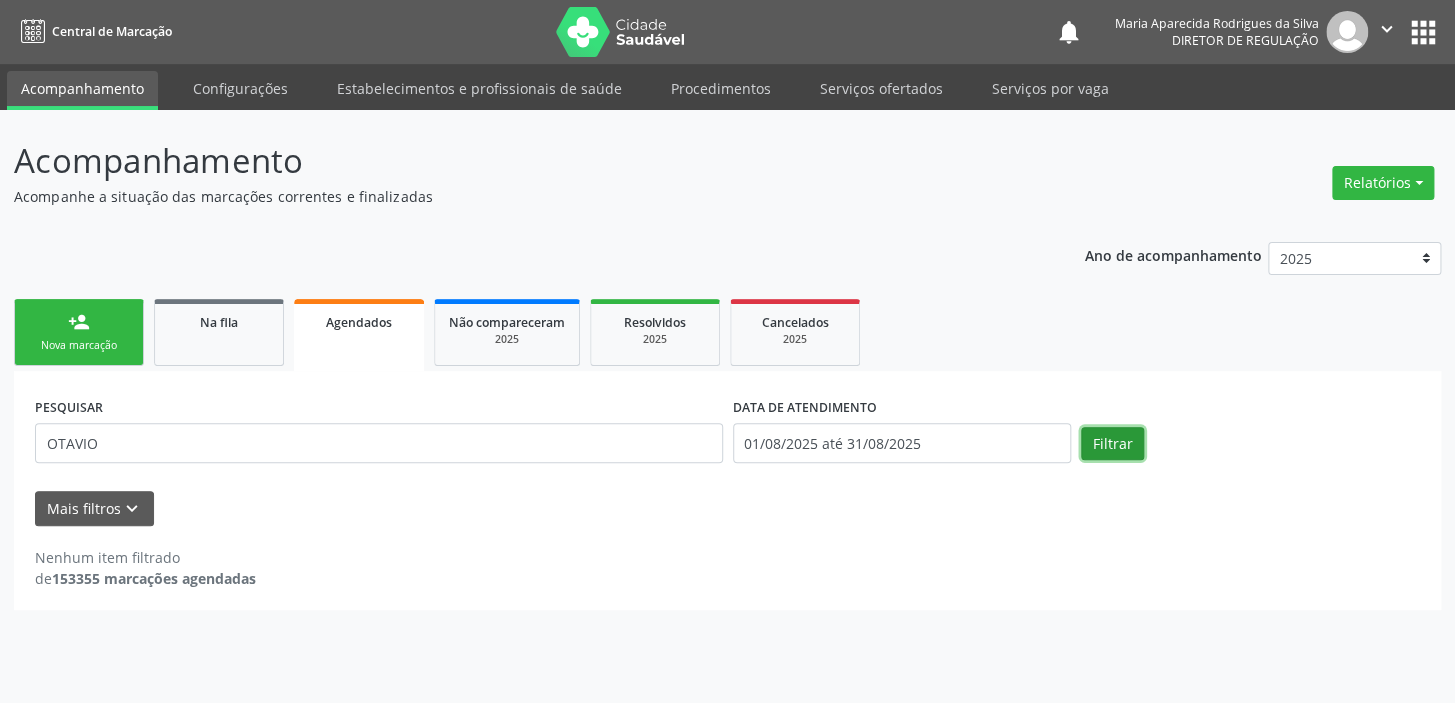 click on "Filtrar" at bounding box center (1112, 444) 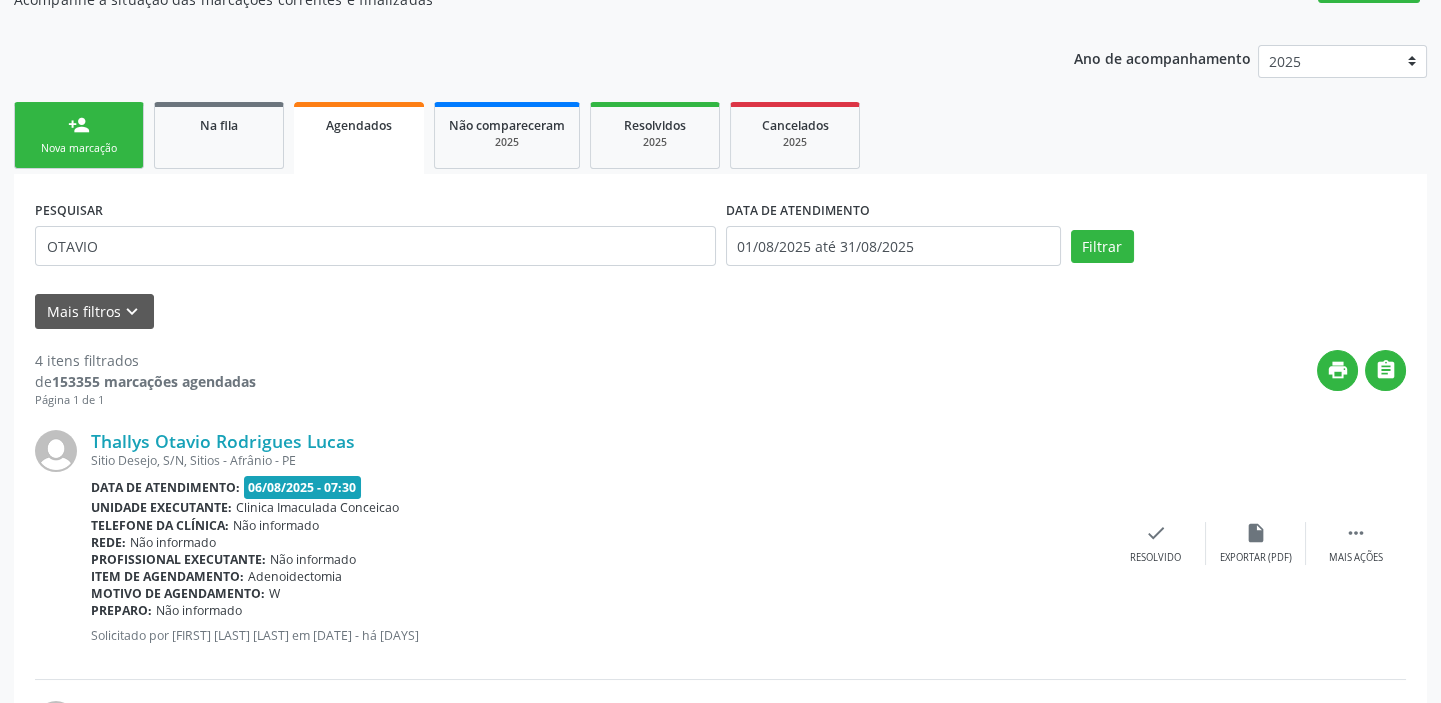 scroll, scrollTop: 0, scrollLeft: 0, axis: both 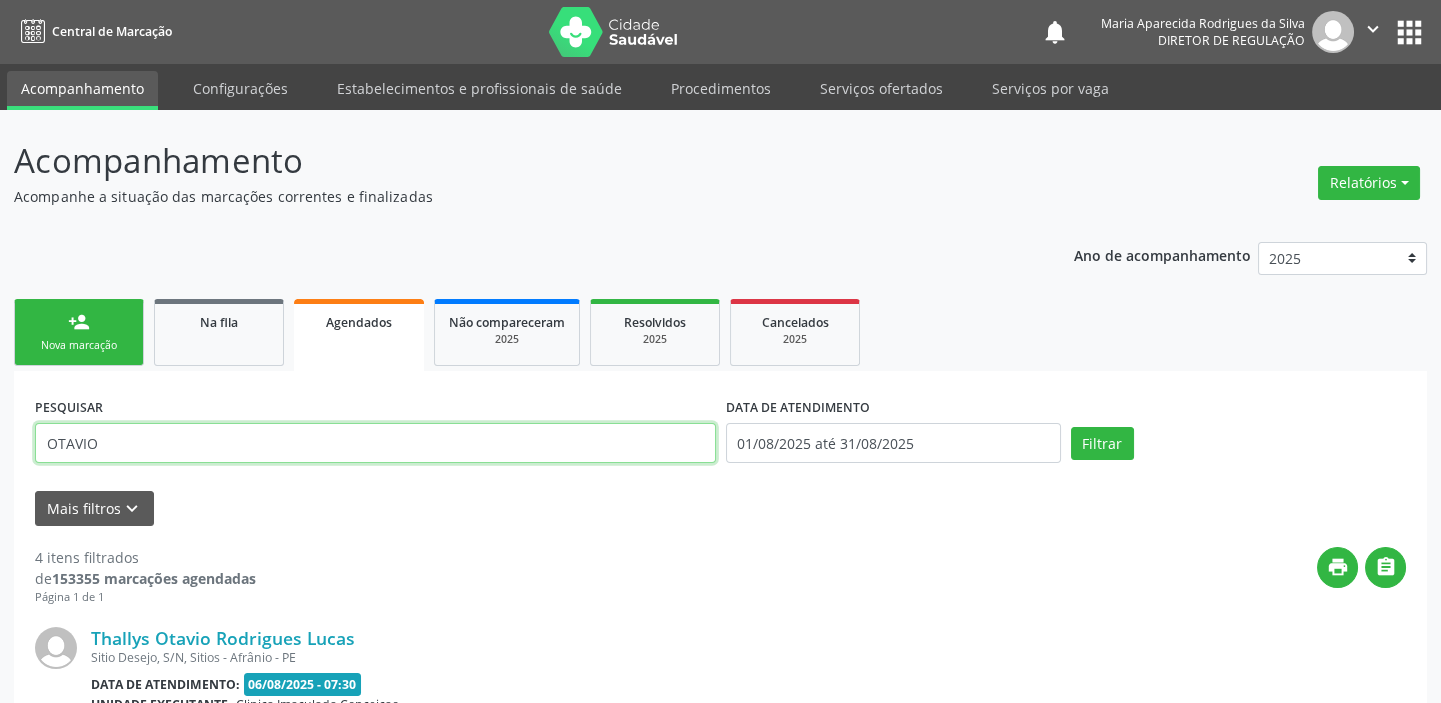 click on "OTAVIO" at bounding box center (375, 443) 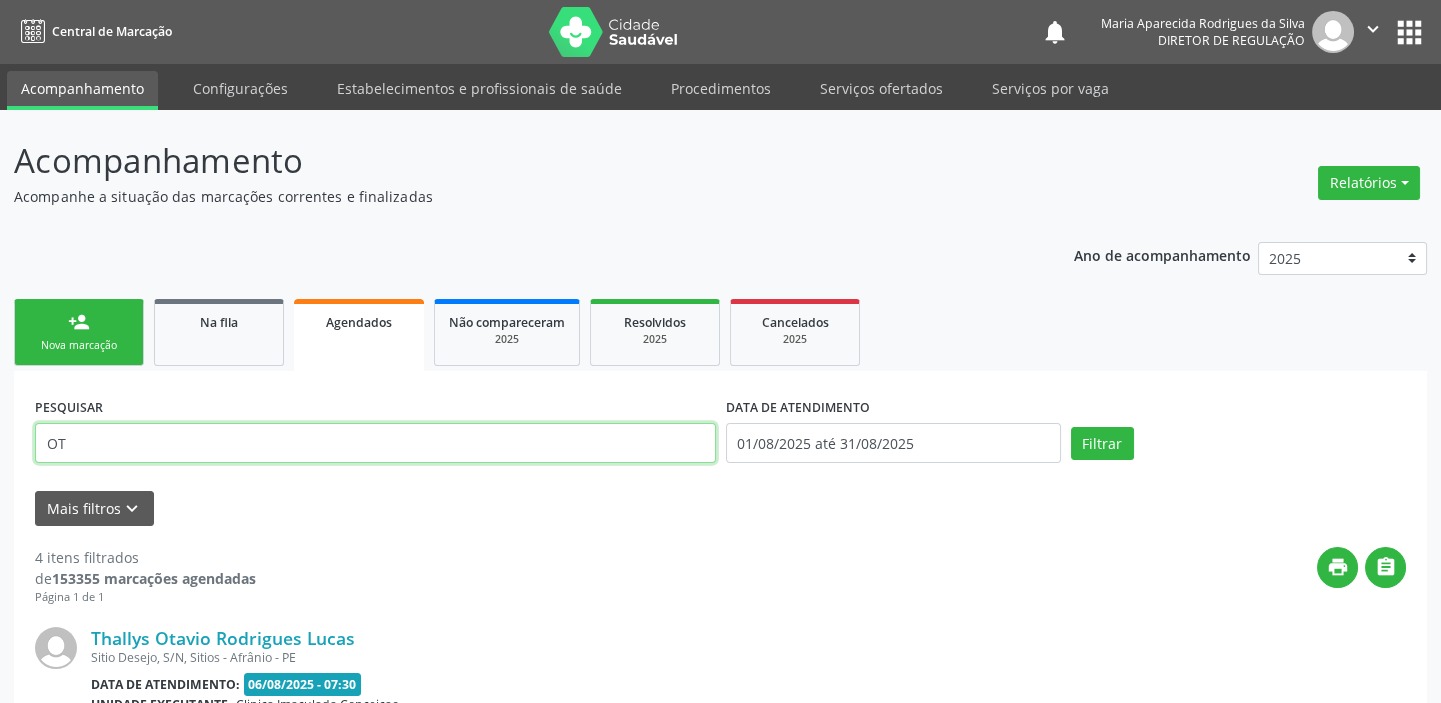type on "O" 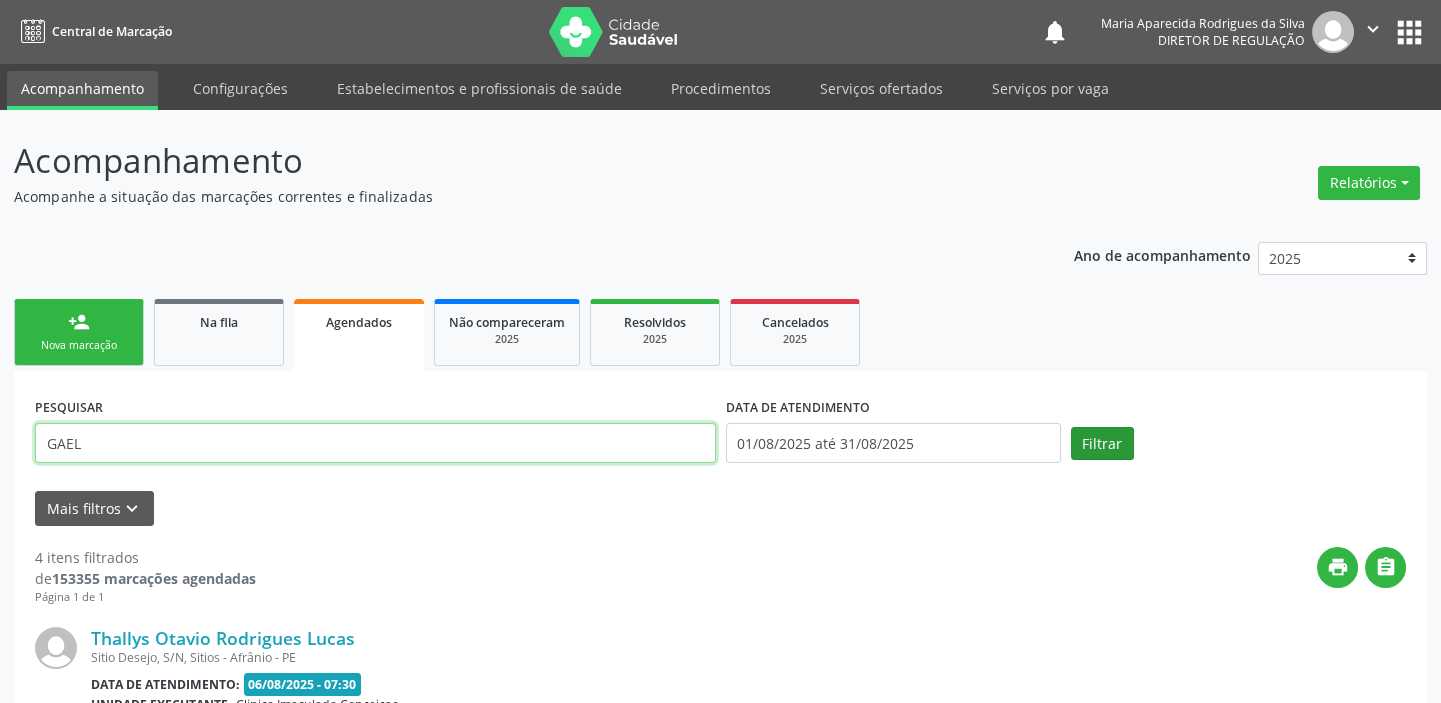 type on "GAEL" 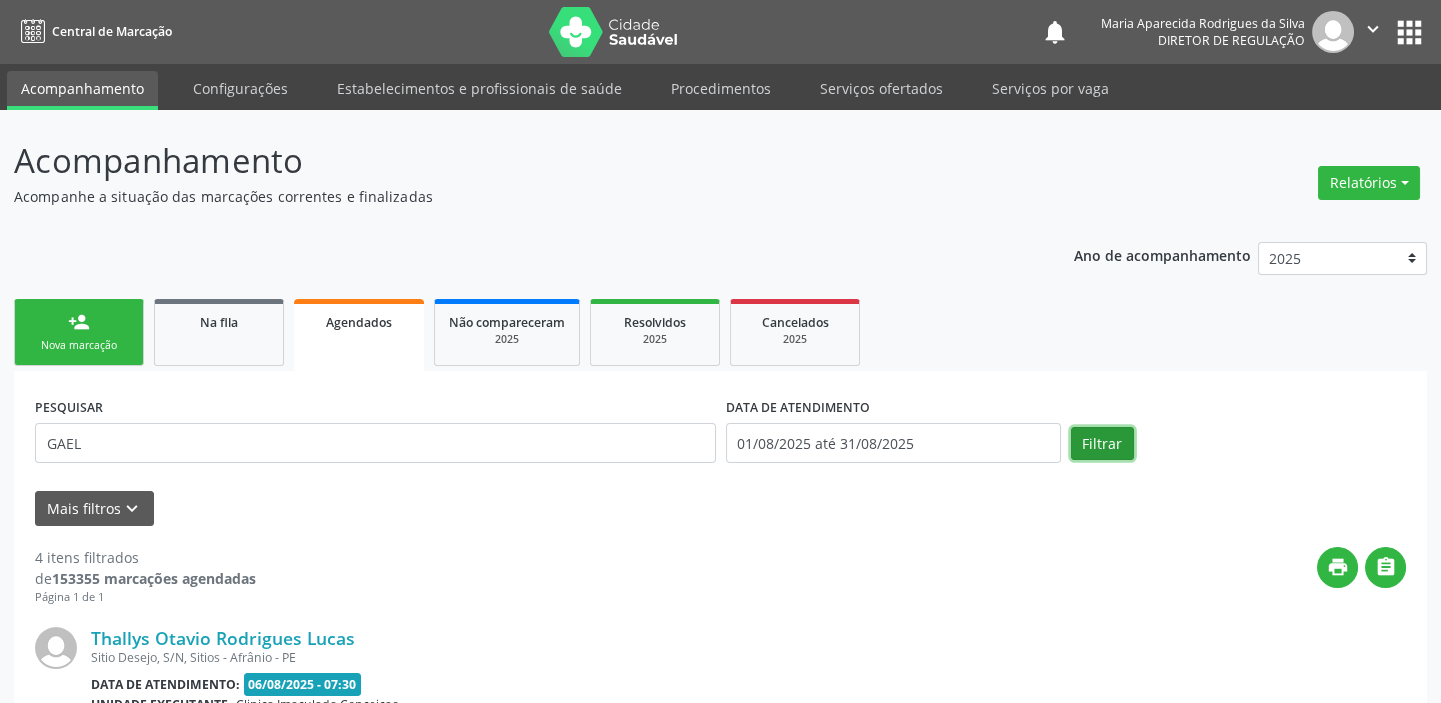 click on "Filtrar" at bounding box center [1102, 444] 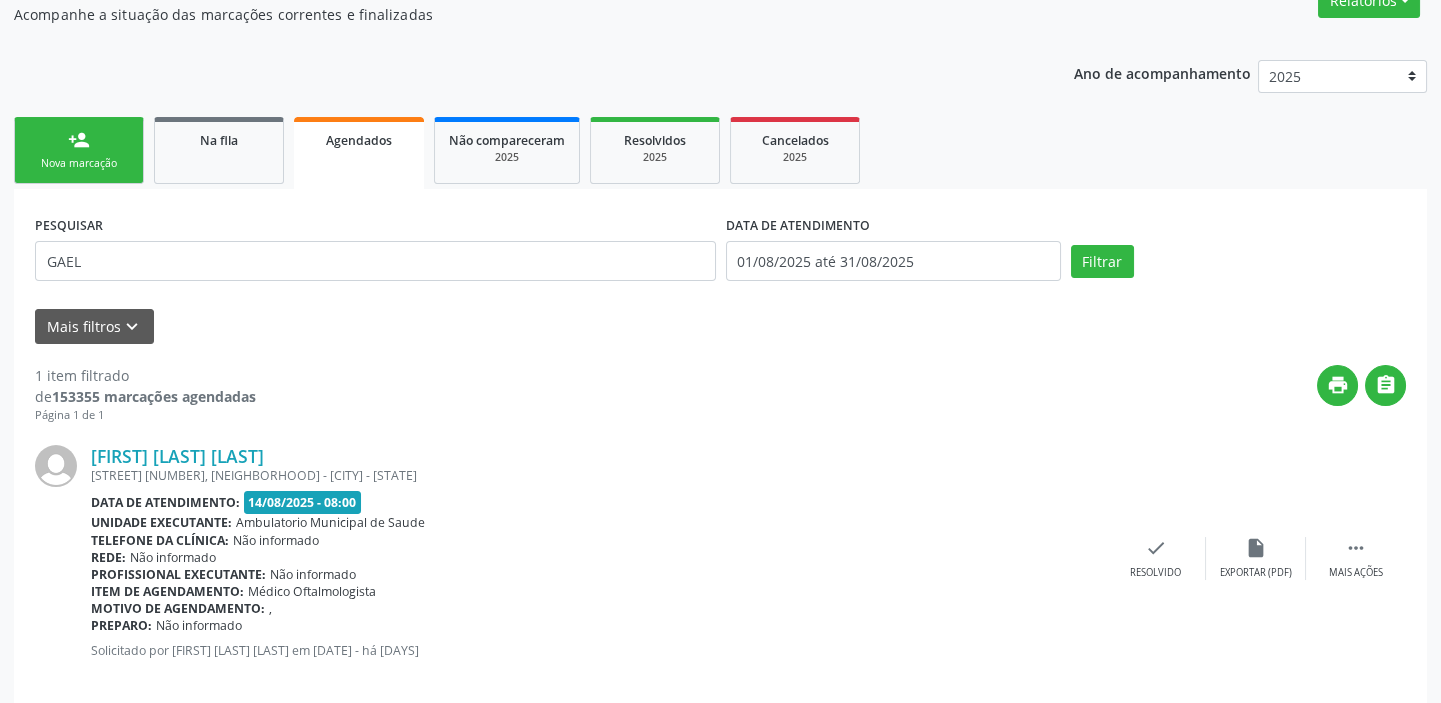 scroll, scrollTop: 207, scrollLeft: 0, axis: vertical 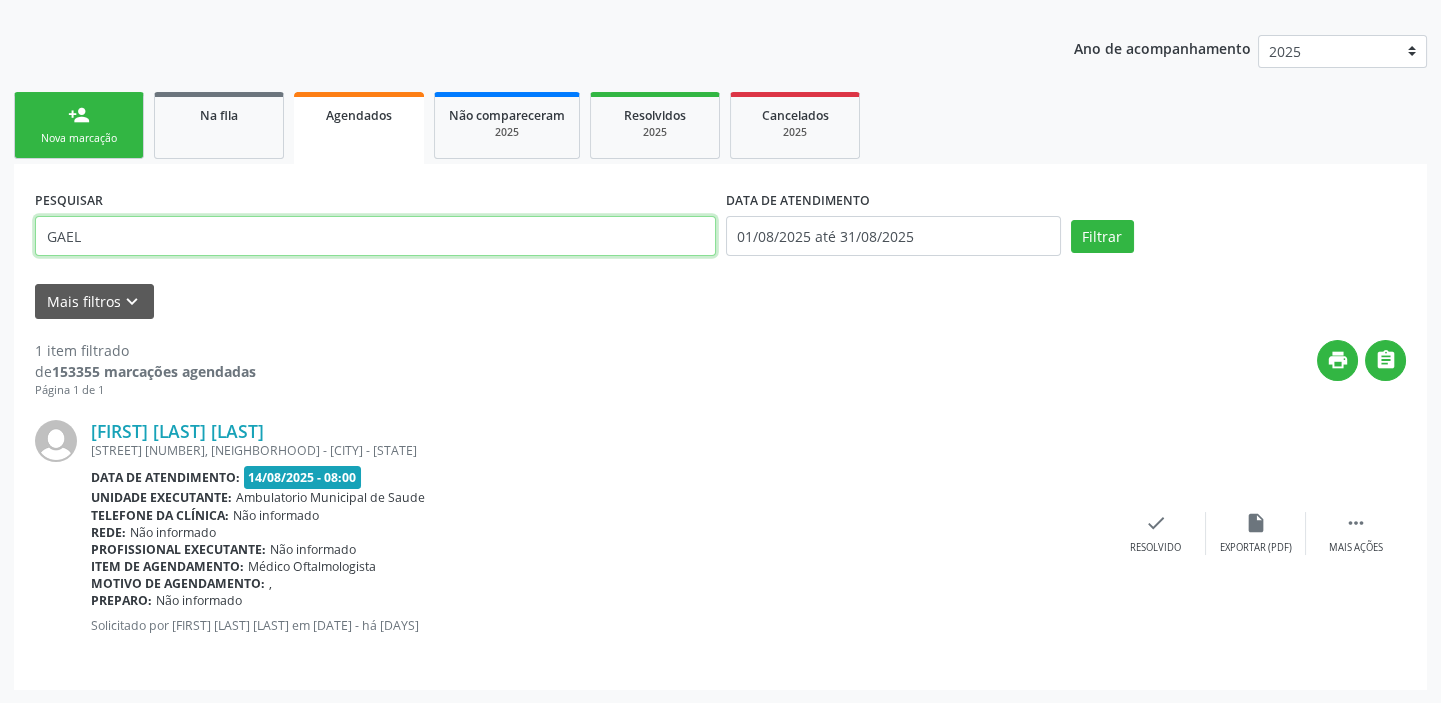 click on "GAEL" at bounding box center (375, 236) 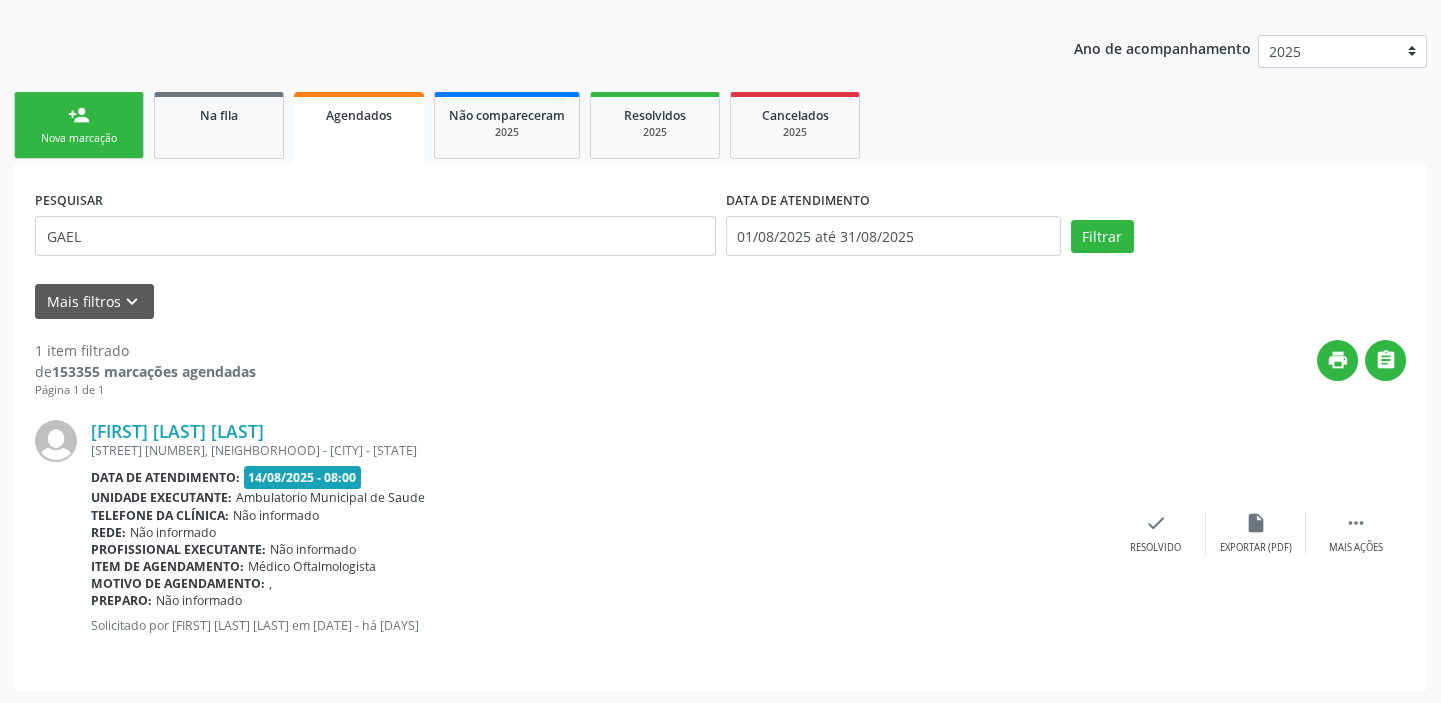 click on "person_add" at bounding box center [79, 115] 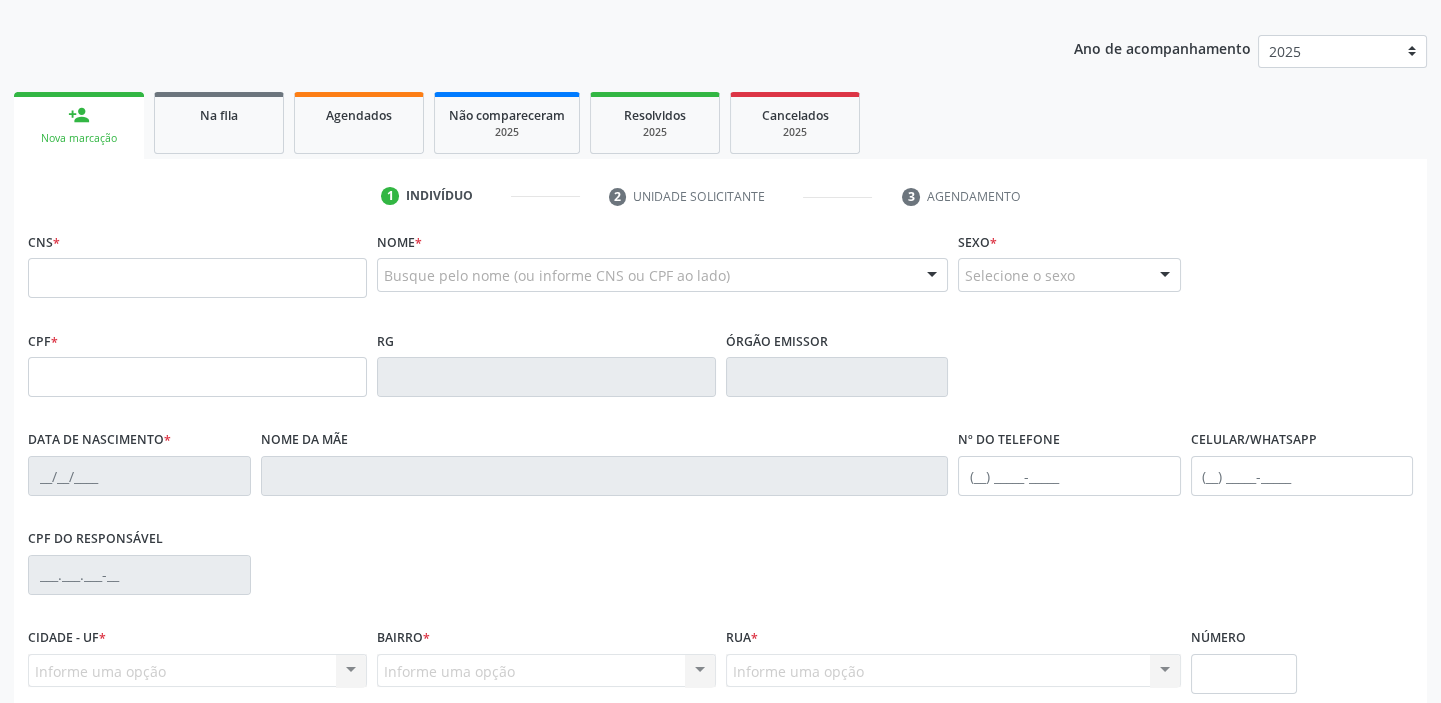 click on "person_add" at bounding box center (79, 115) 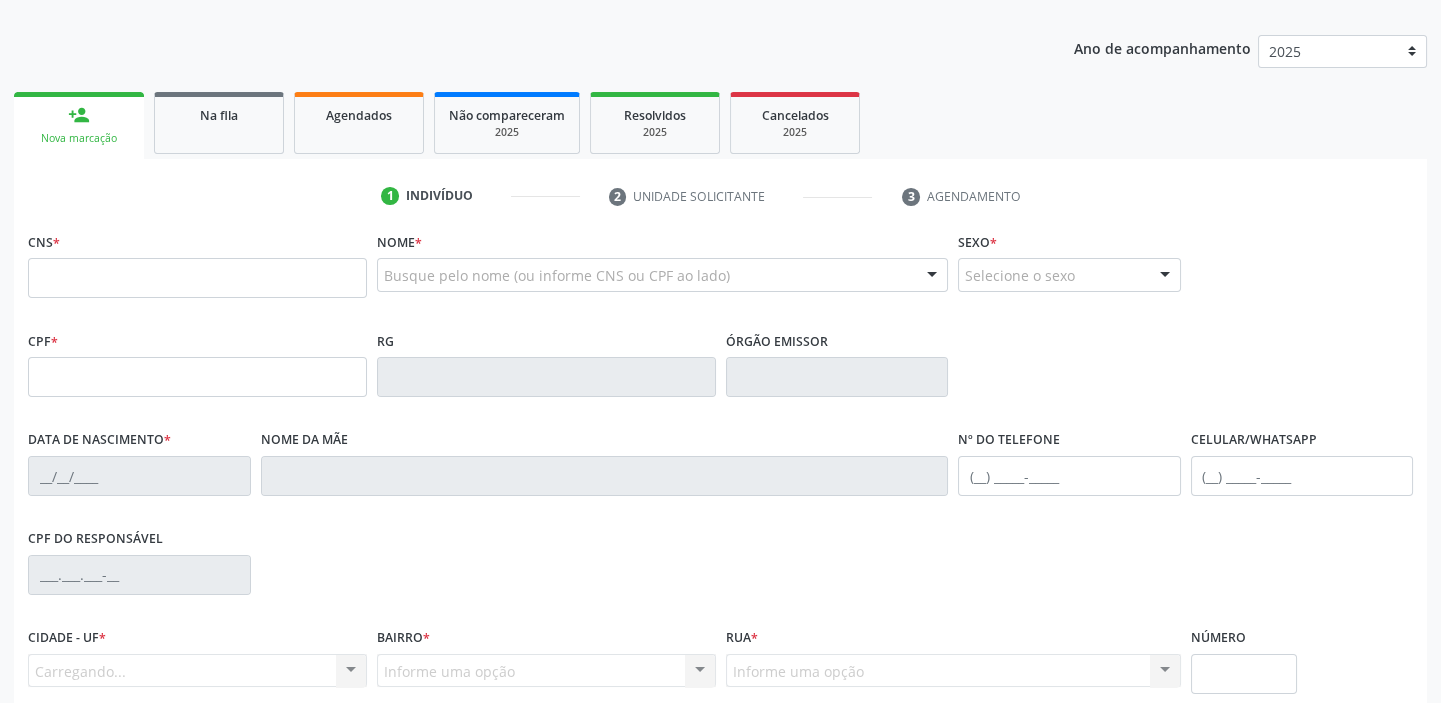 click on "person_add" at bounding box center [79, 115] 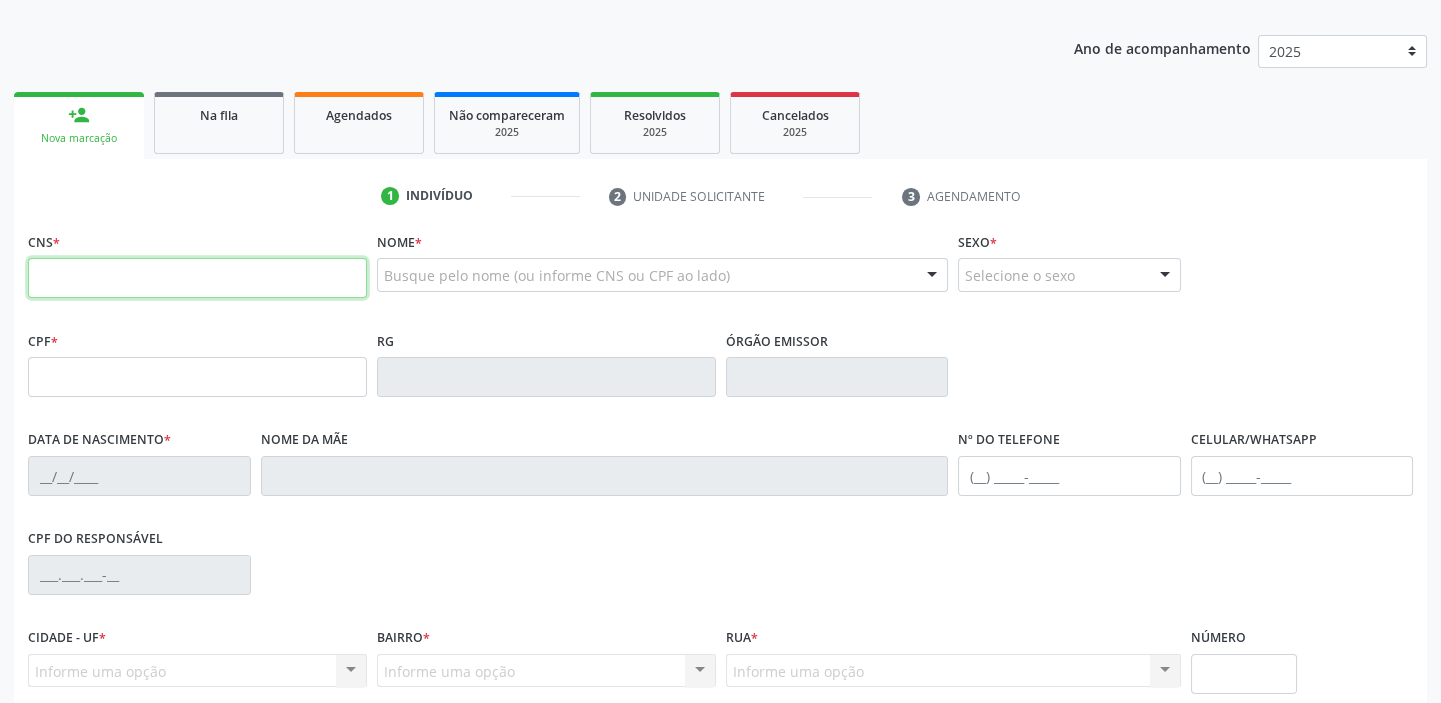 click at bounding box center [197, 278] 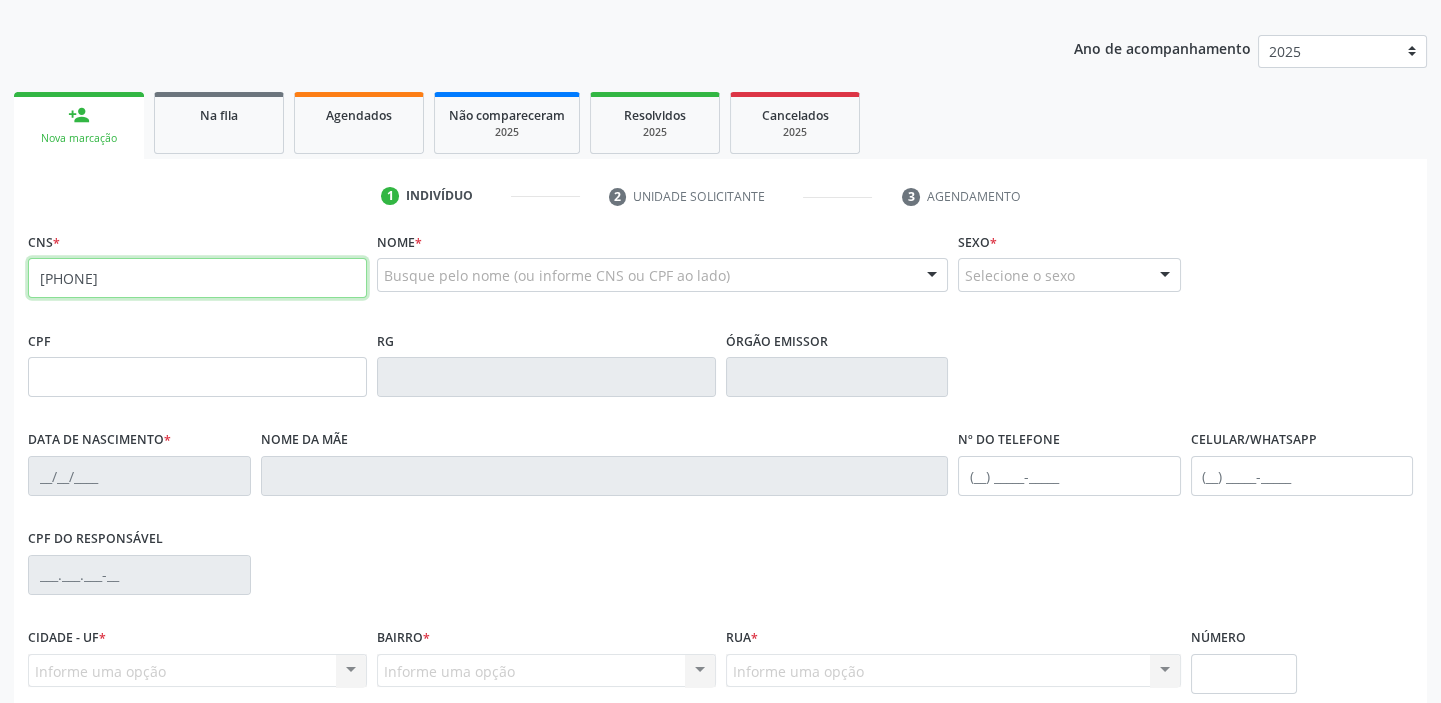 type on "700 5079 4695 4557" 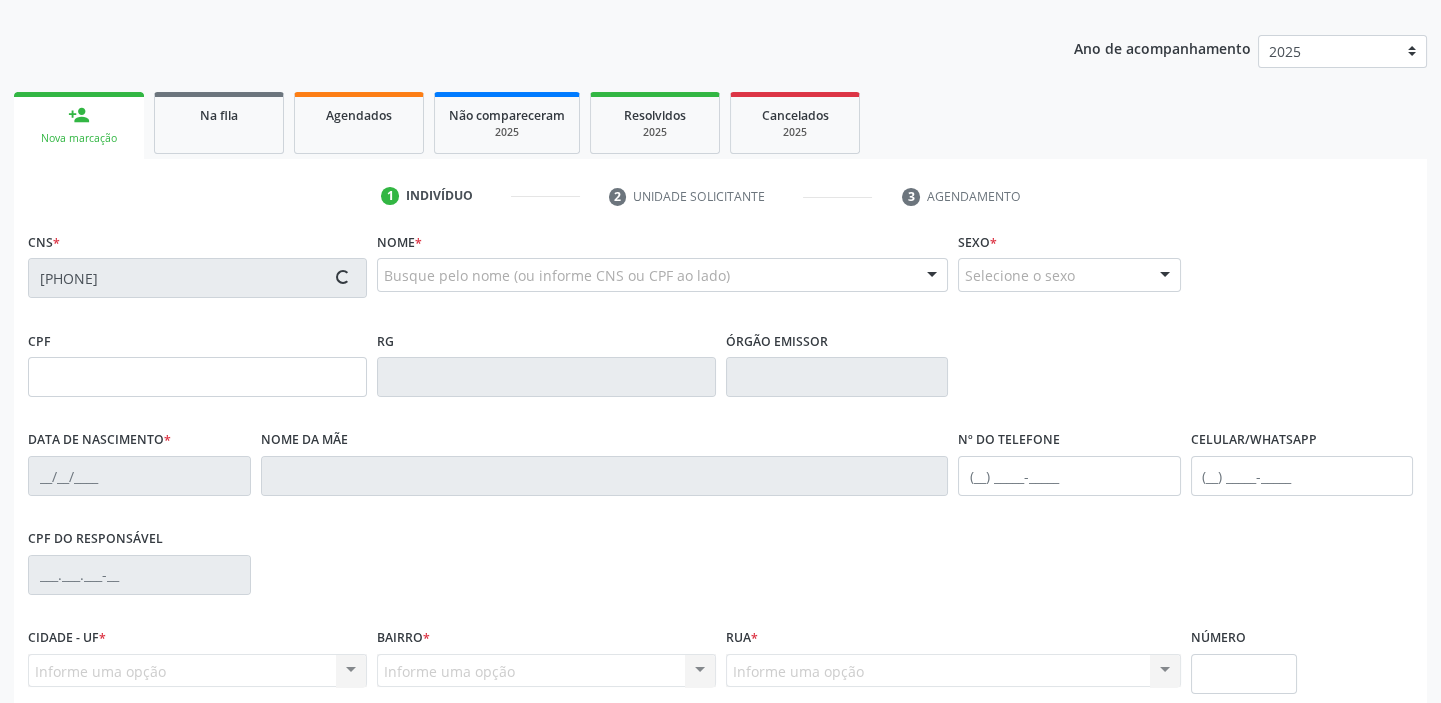 type on "060.160.345-17" 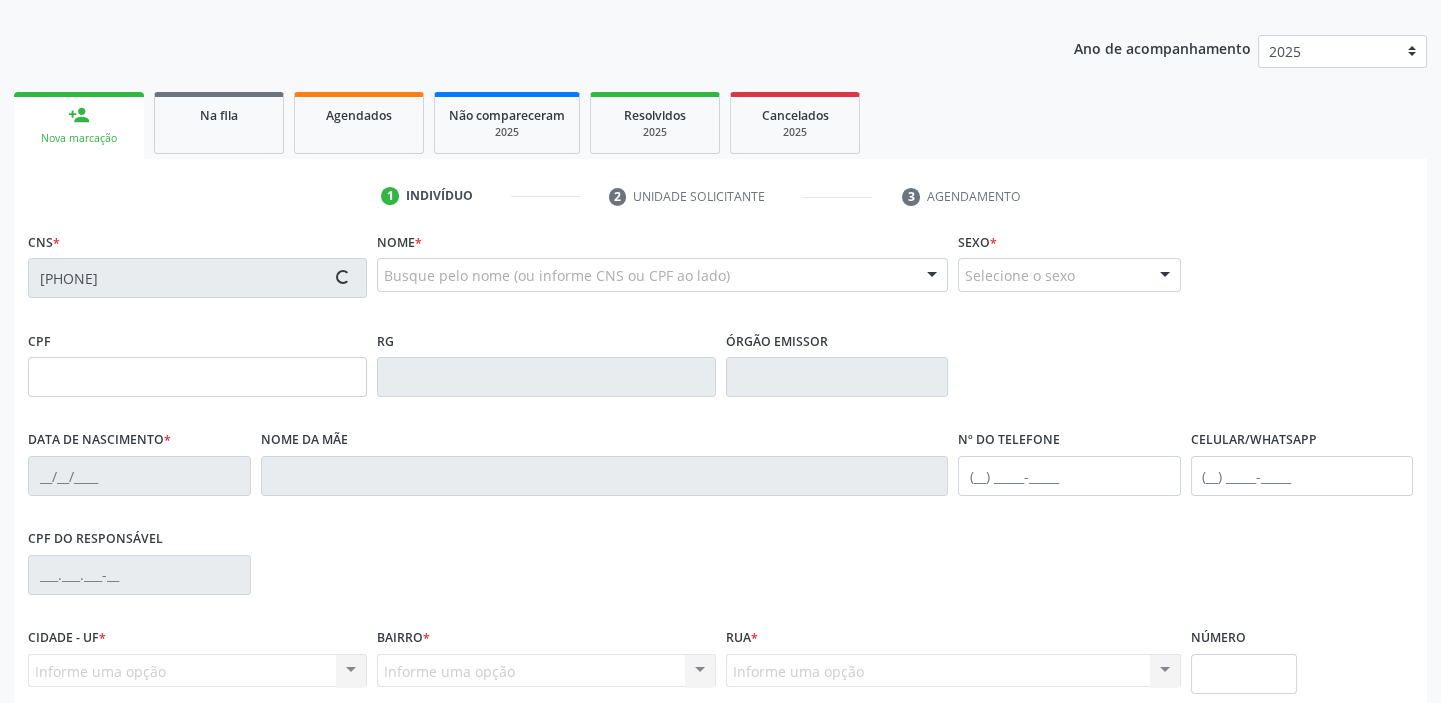 type on "25/05/1995" 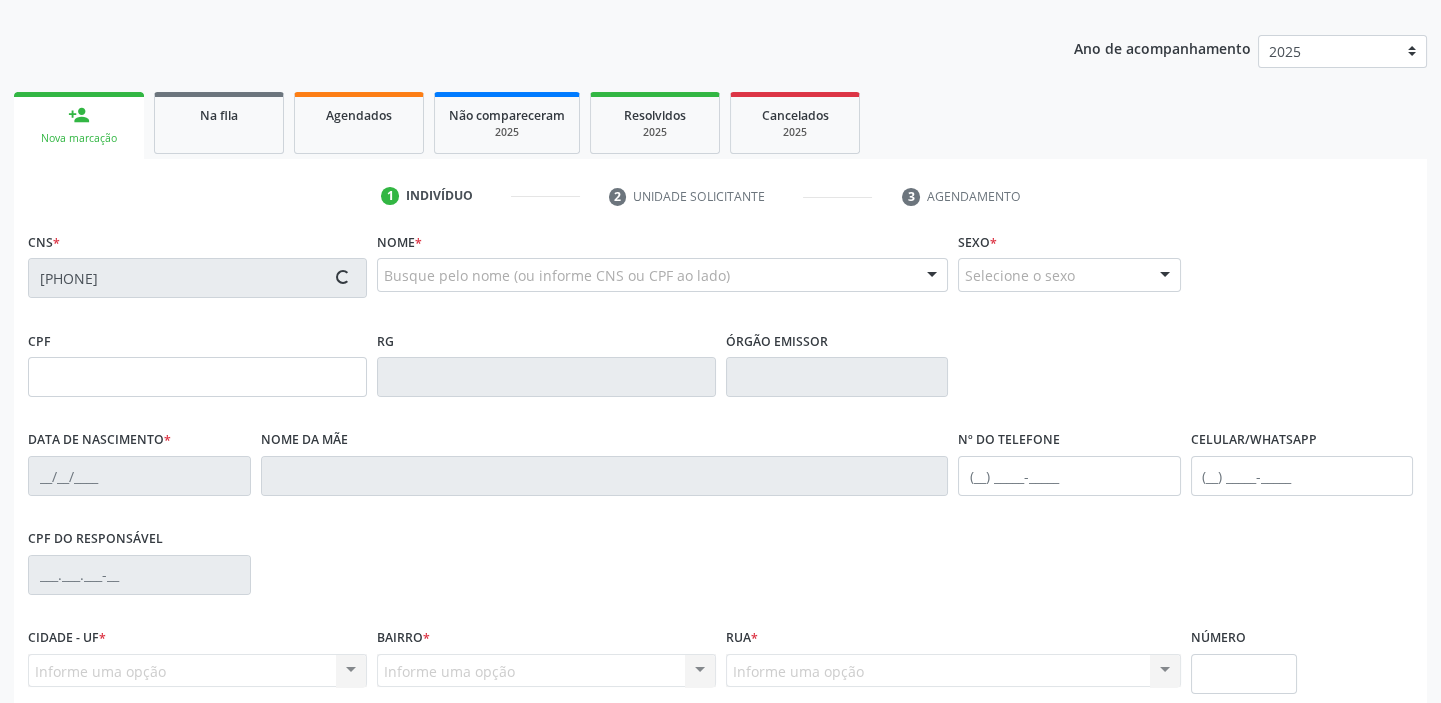 type on "S/N" 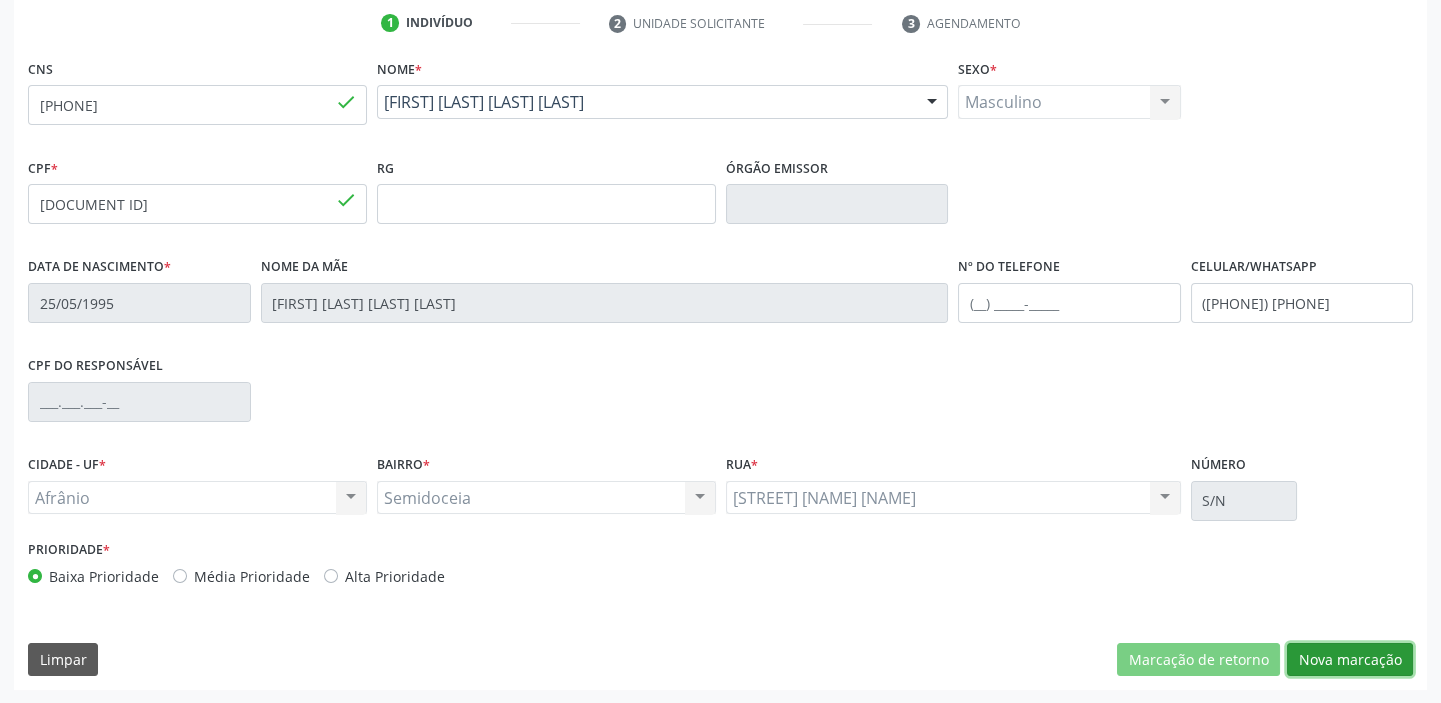 click on "Nova marcação" at bounding box center (1350, 660) 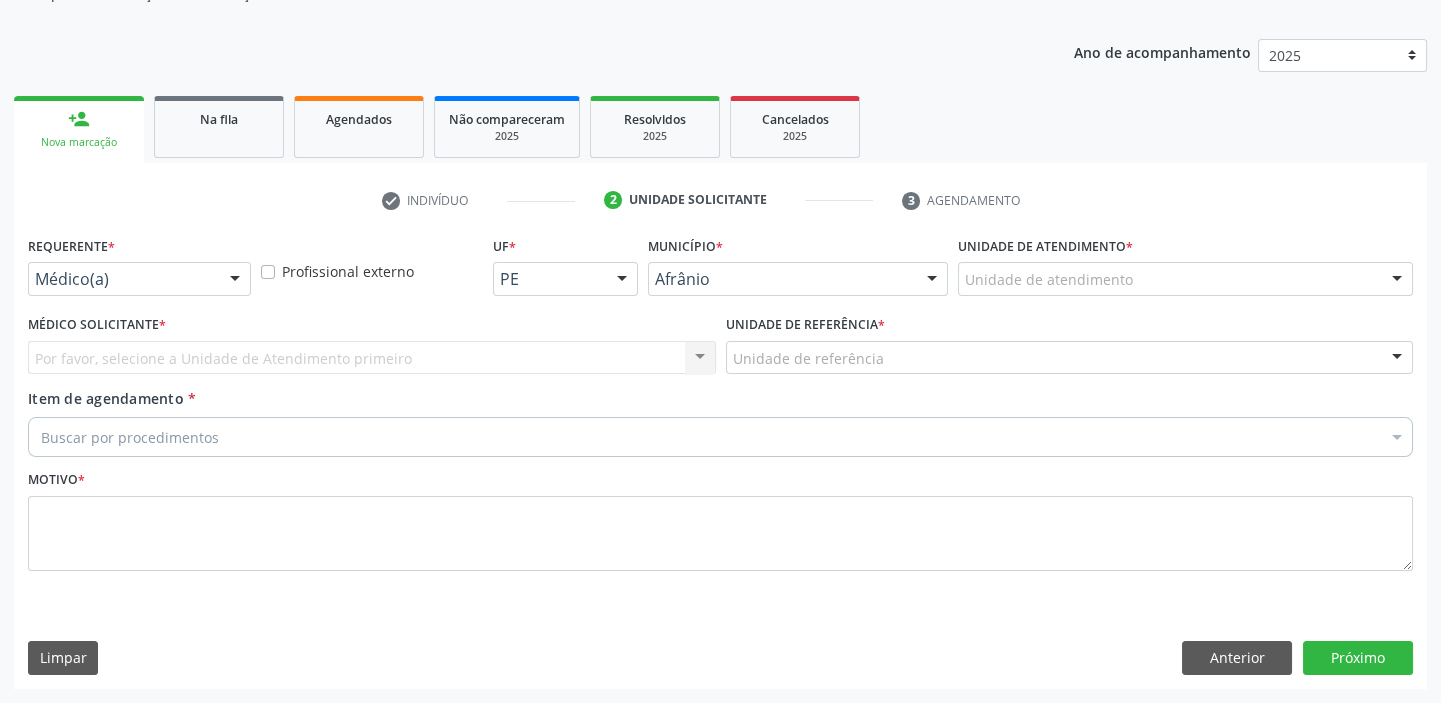 scroll, scrollTop: 201, scrollLeft: 0, axis: vertical 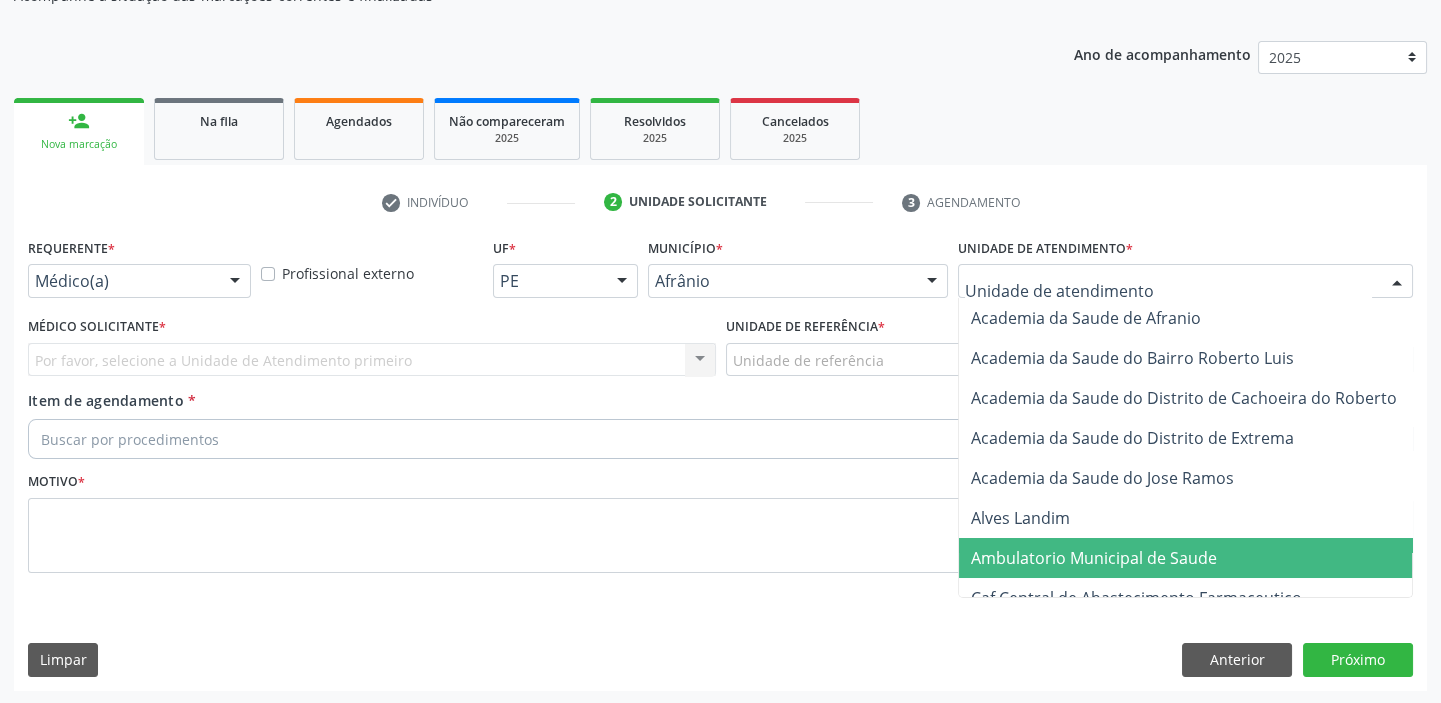 drag, startPoint x: 1042, startPoint y: 554, endPoint x: 979, endPoint y: 519, distance: 72.06941 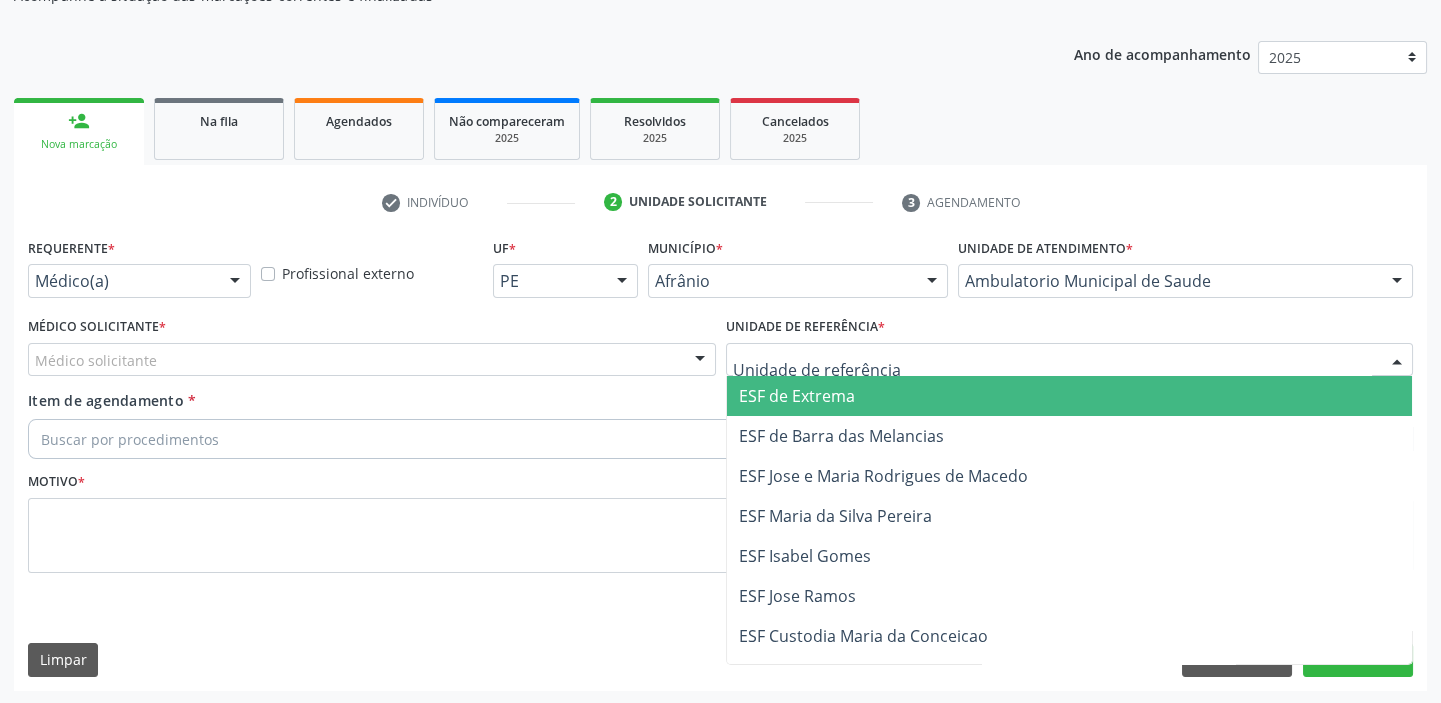 drag, startPoint x: 735, startPoint y: 355, endPoint x: 760, endPoint y: 418, distance: 67.77905 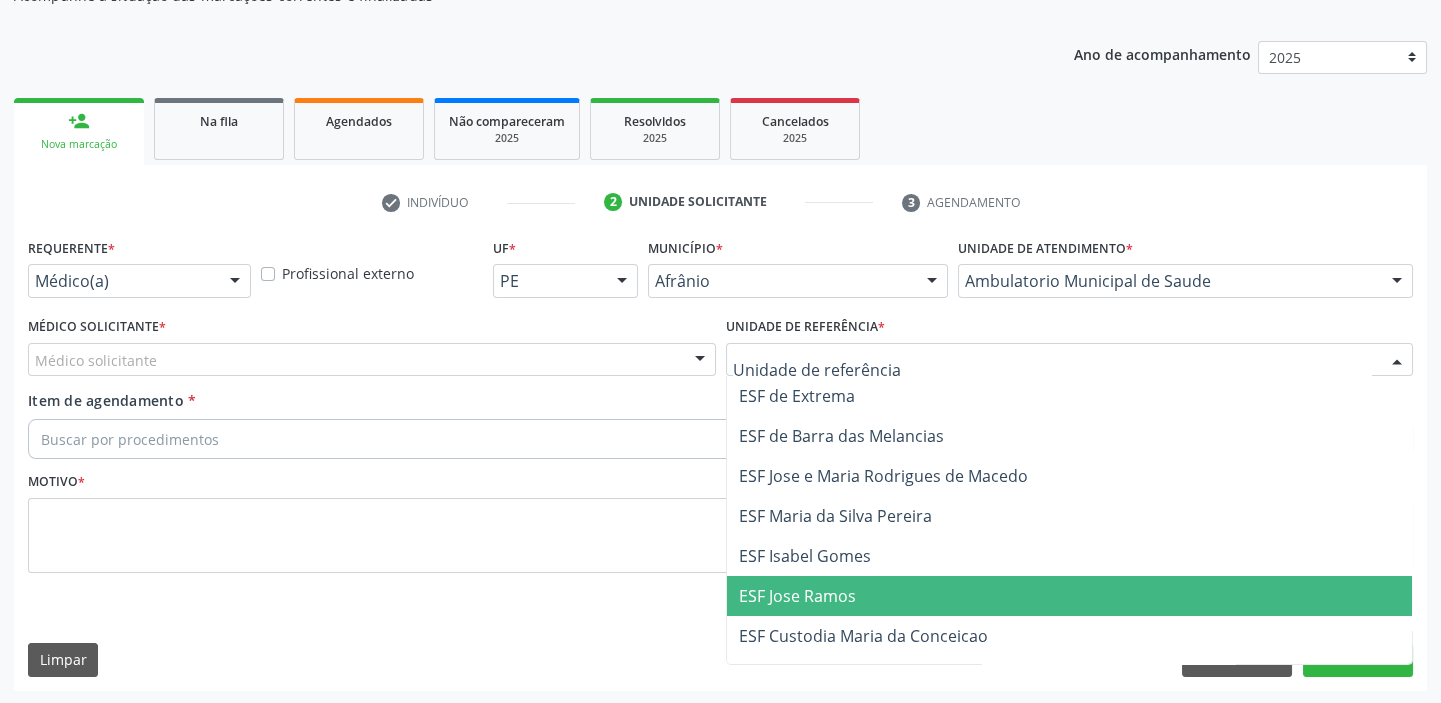 drag, startPoint x: 753, startPoint y: 600, endPoint x: 738, endPoint y: 586, distance: 20.518284 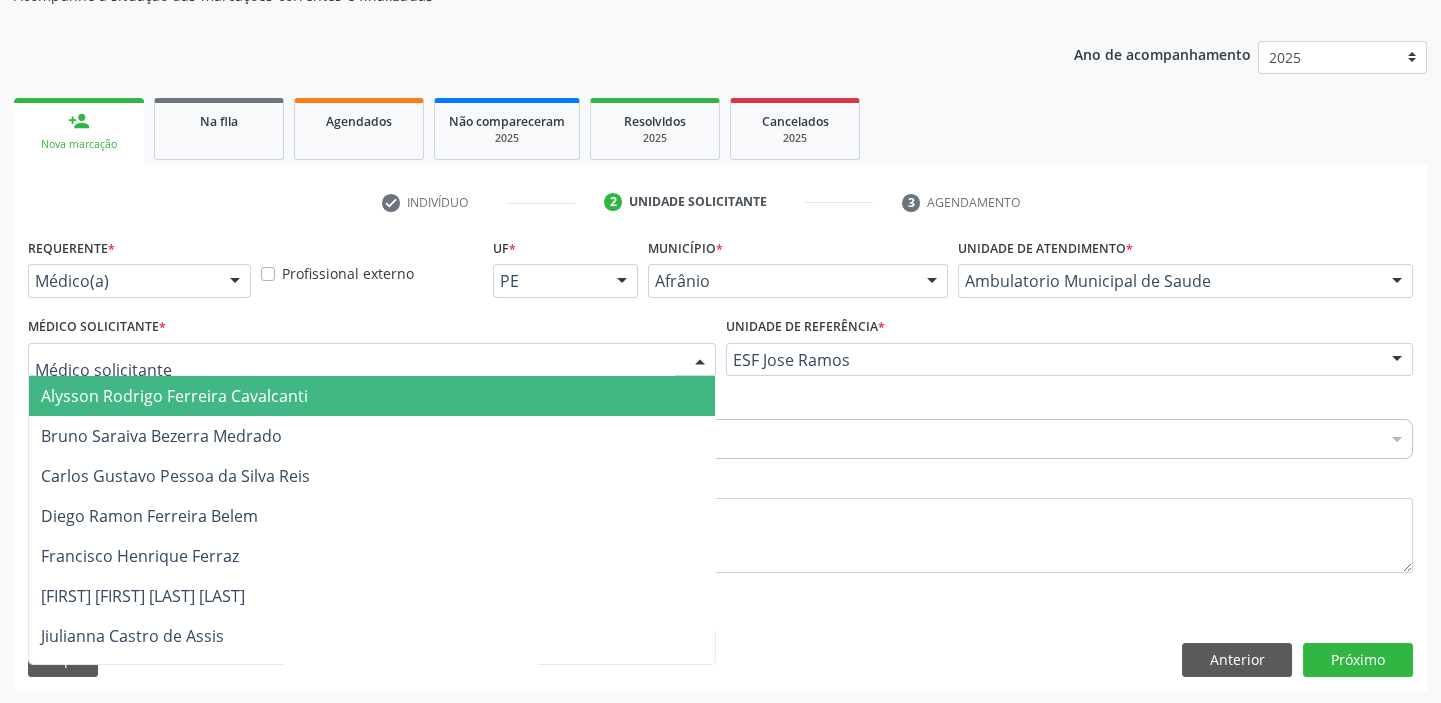 click on "Alysson Rodrigo Ferreira Cavalcanti" at bounding box center (174, 396) 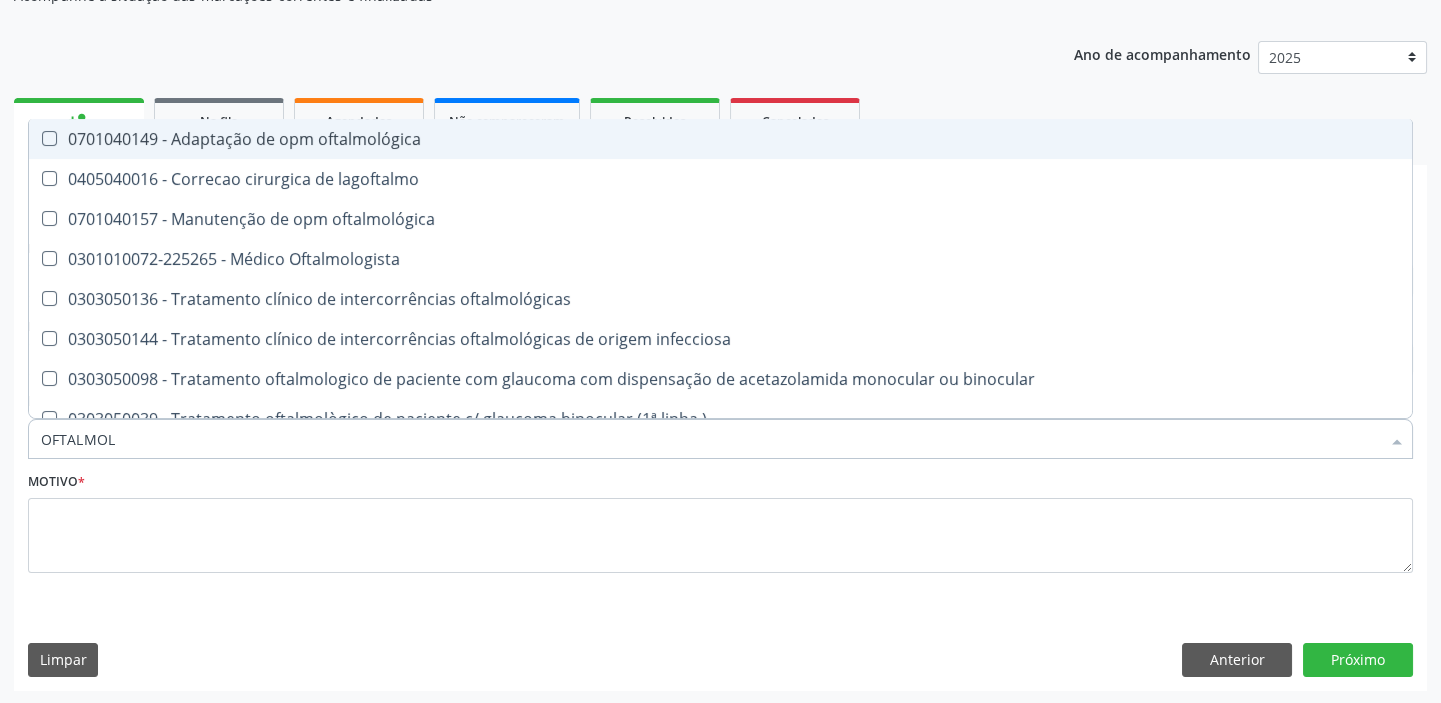 type on "OFTALMOLO" 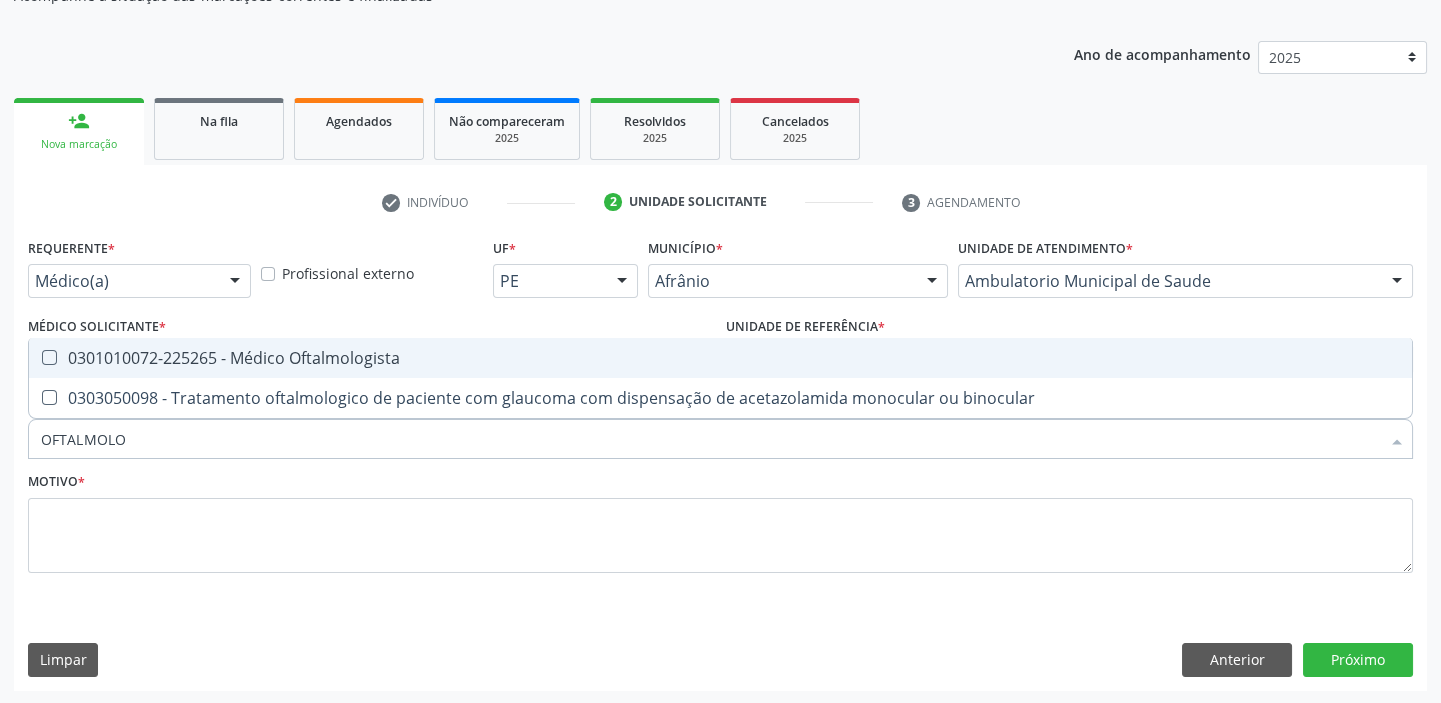click on "0301010072-225265 - Médico Oftalmologista" at bounding box center [720, 358] 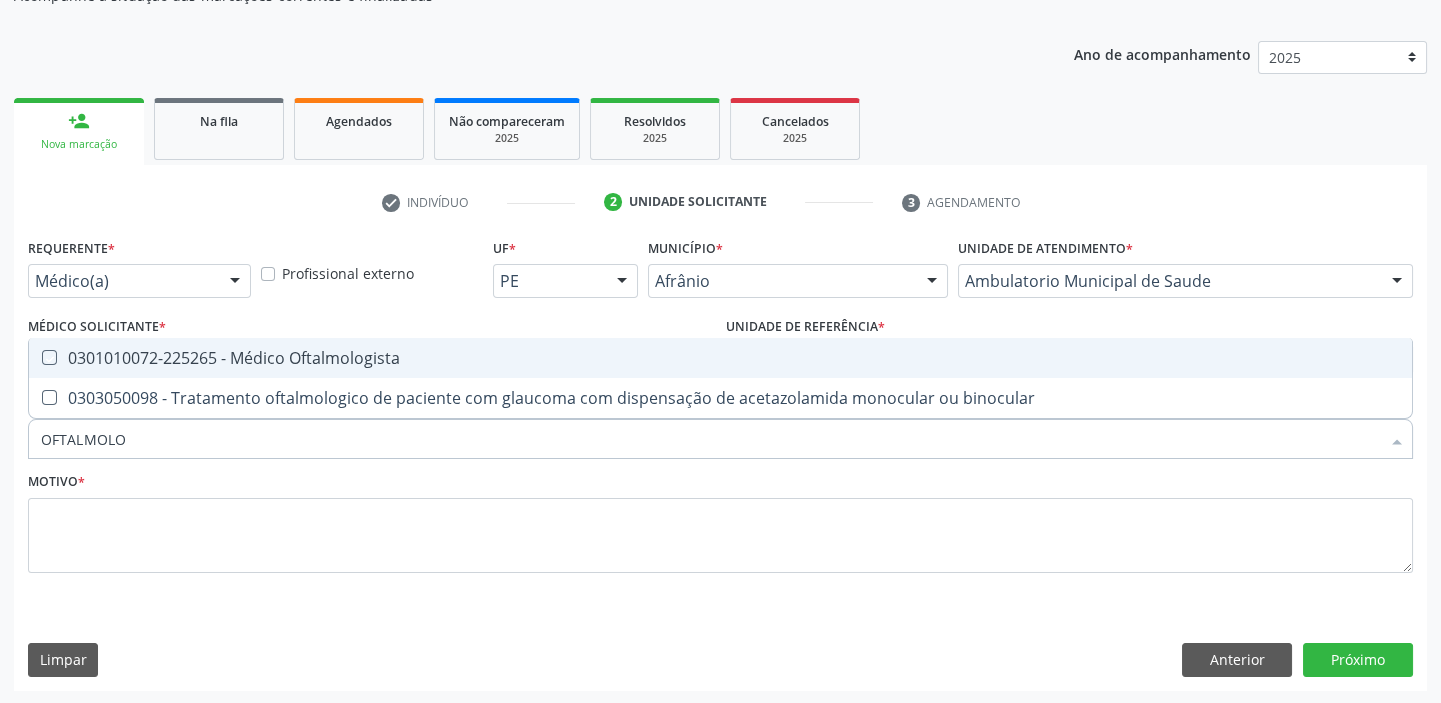 checkbox on "true" 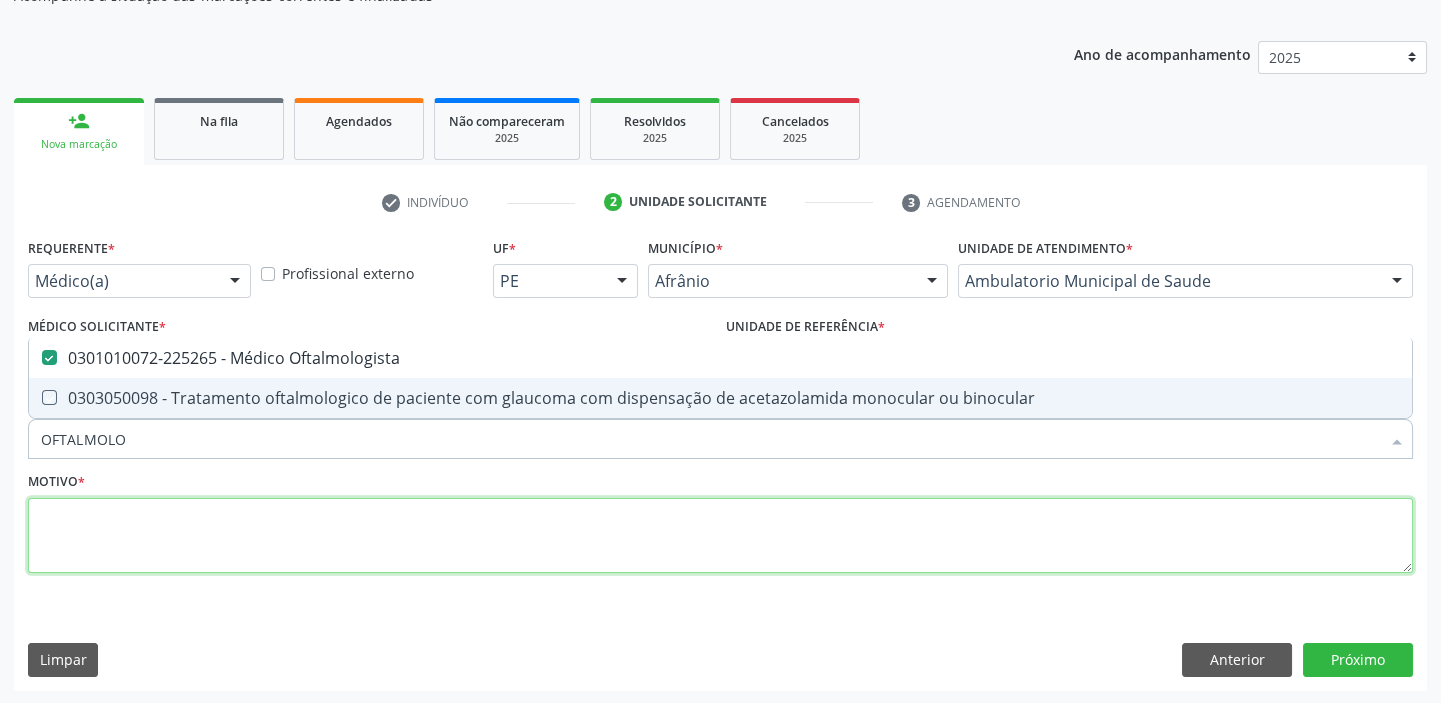 click at bounding box center (720, 536) 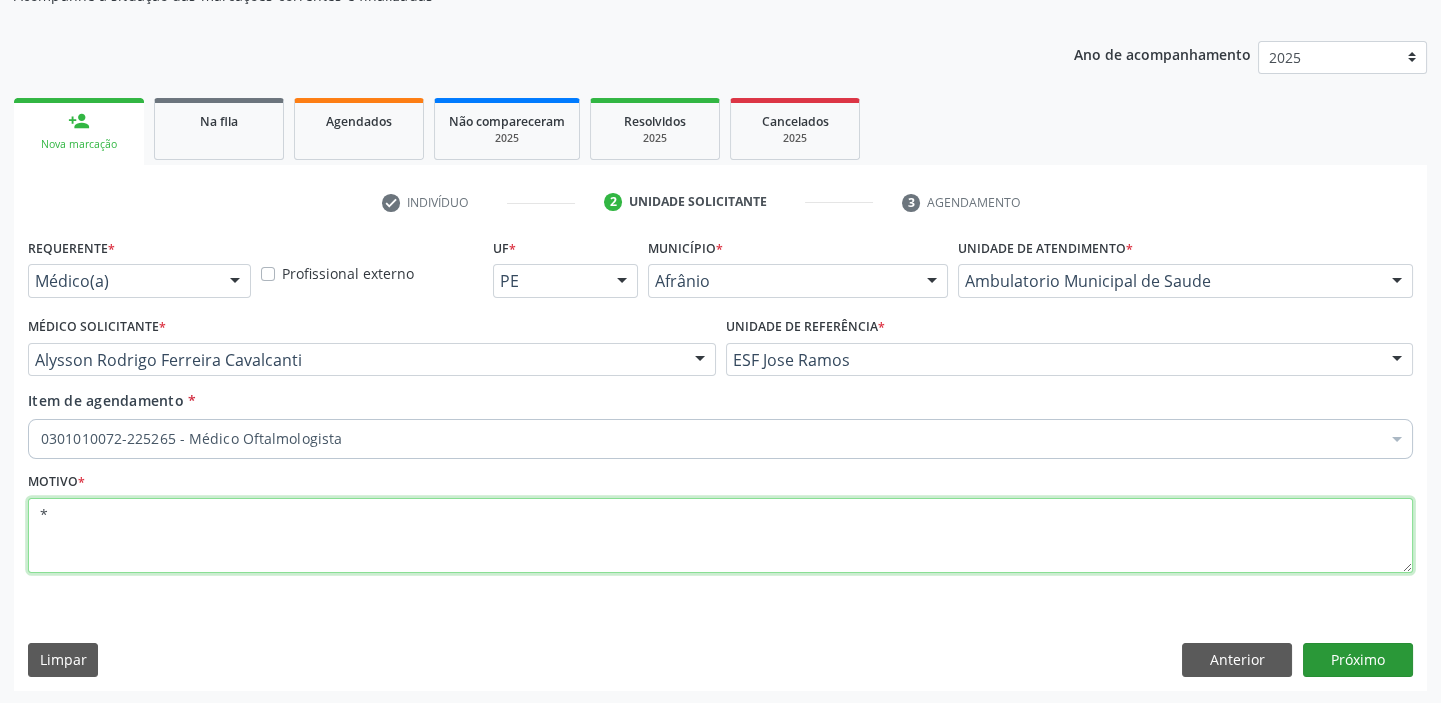type on "*" 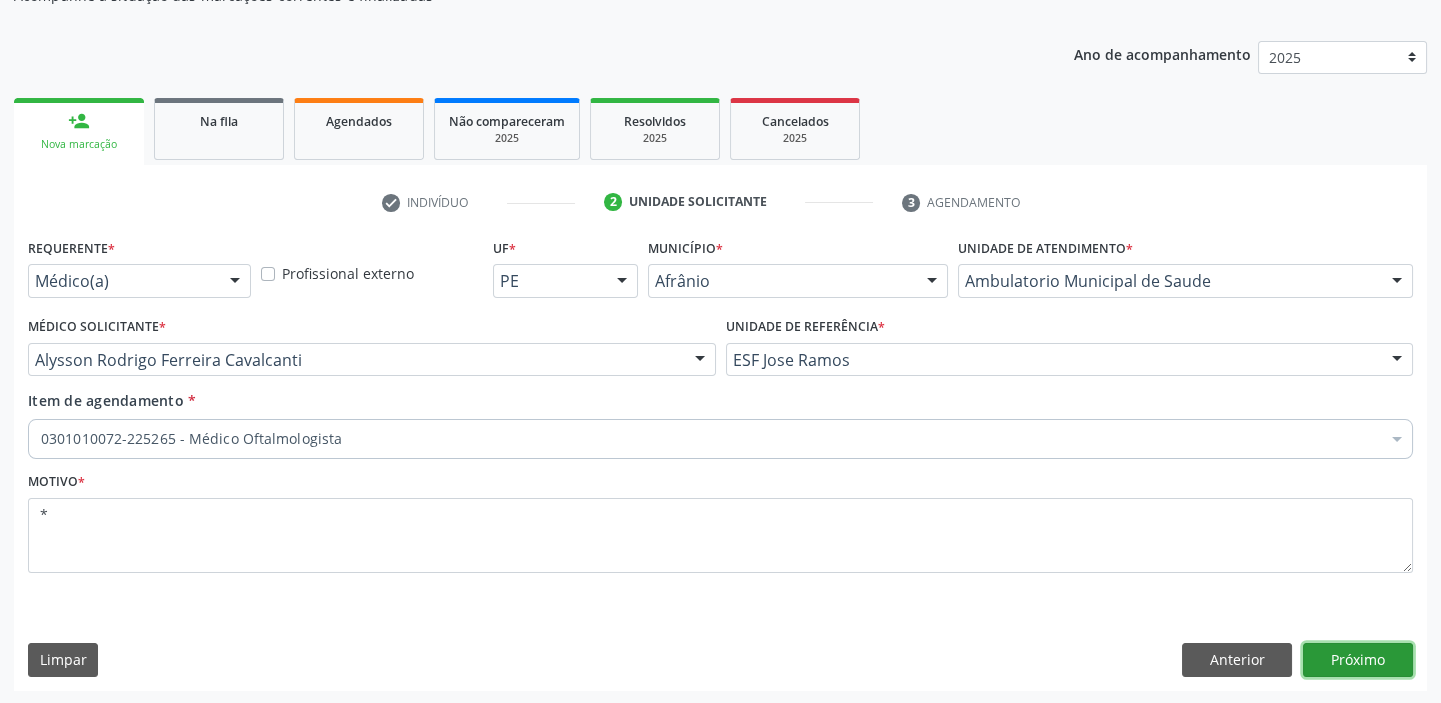 click on "Próximo" at bounding box center (1358, 660) 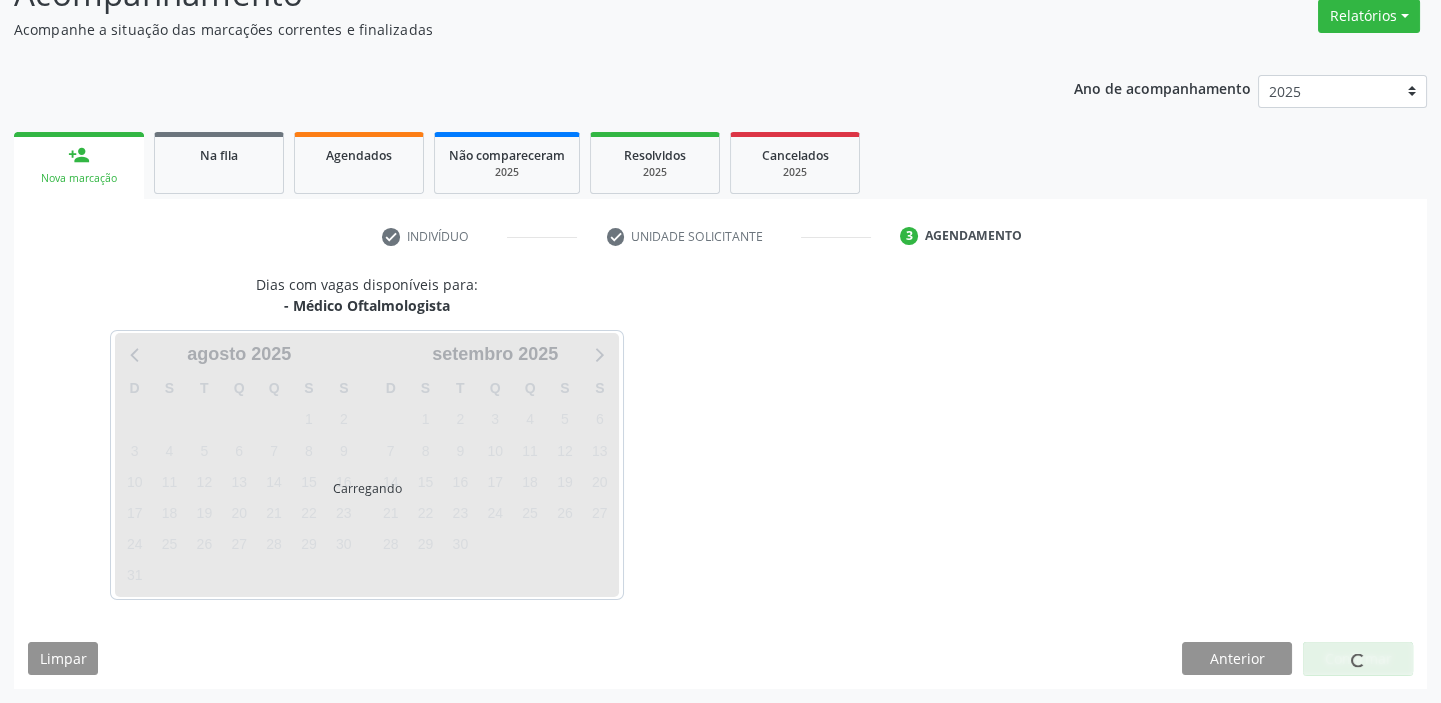 scroll, scrollTop: 166, scrollLeft: 0, axis: vertical 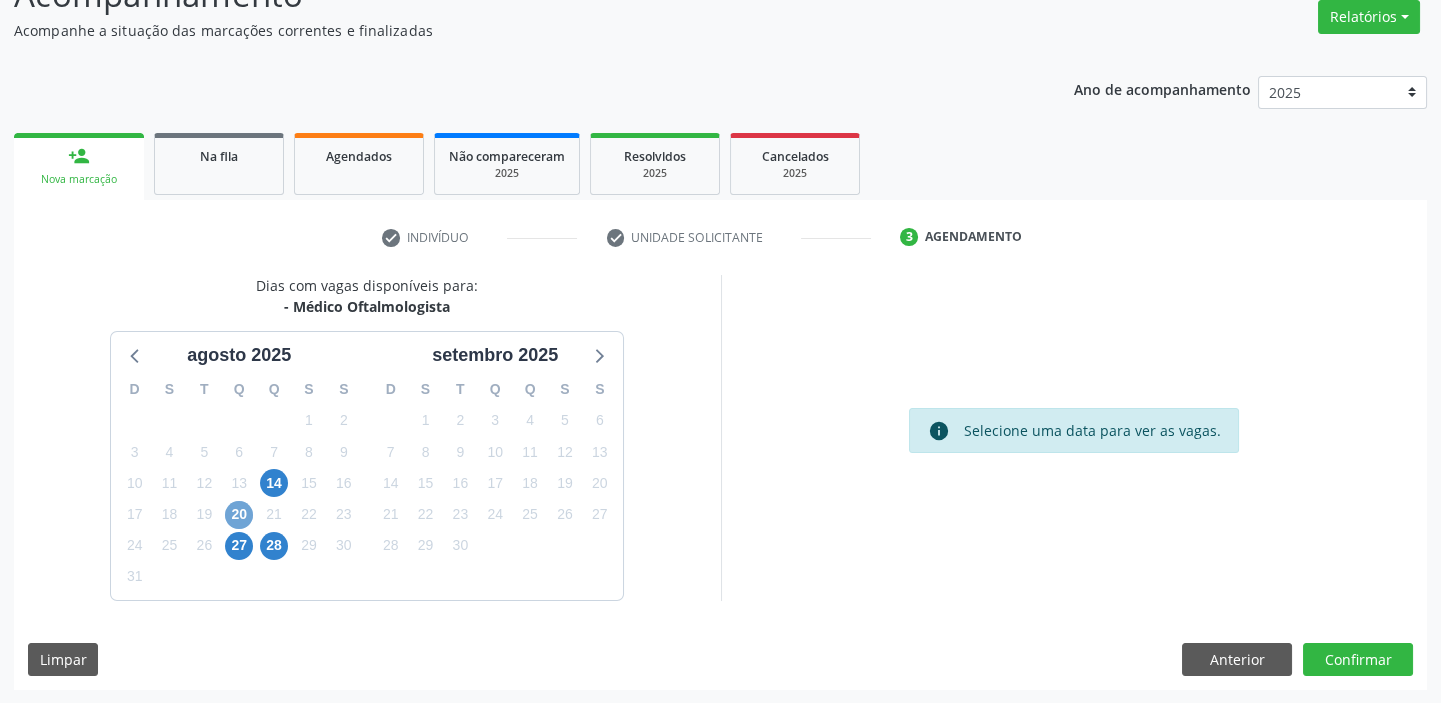 click on "20" at bounding box center [239, 515] 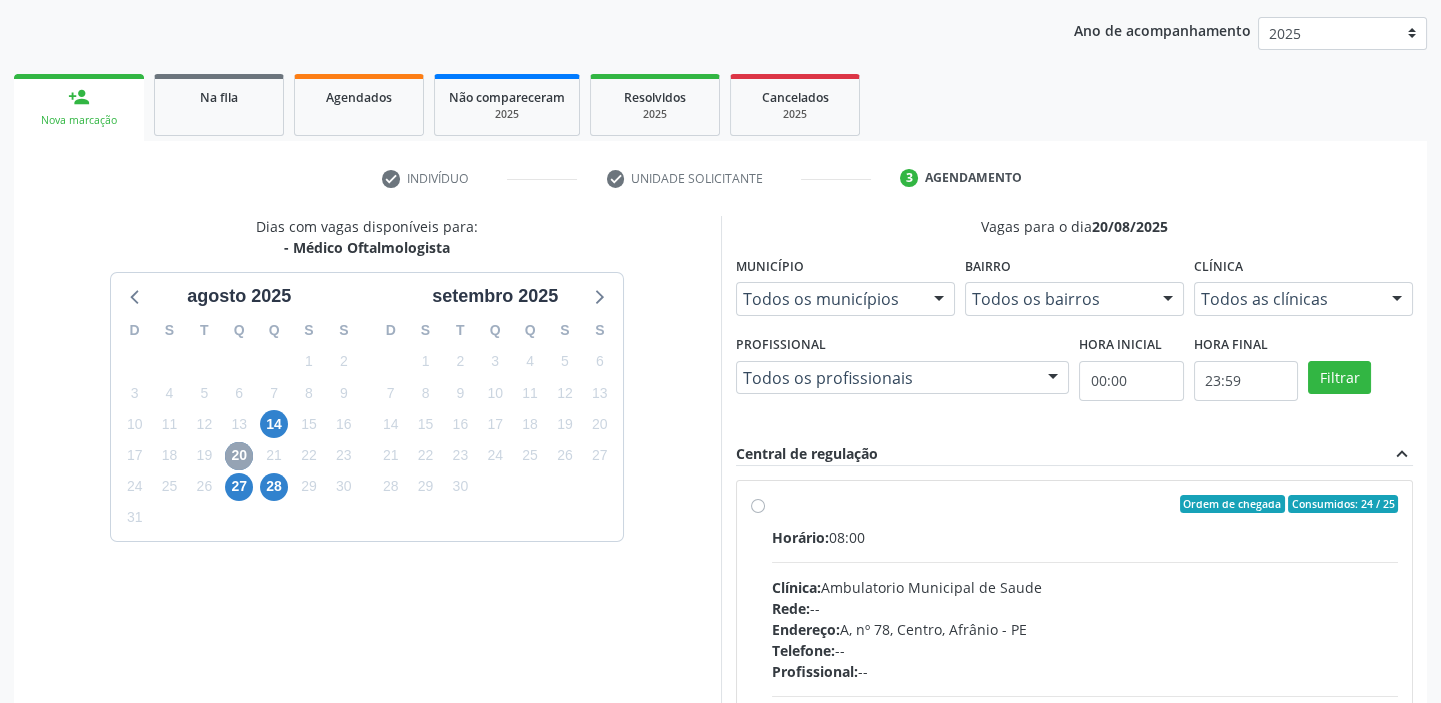 scroll, scrollTop: 257, scrollLeft: 0, axis: vertical 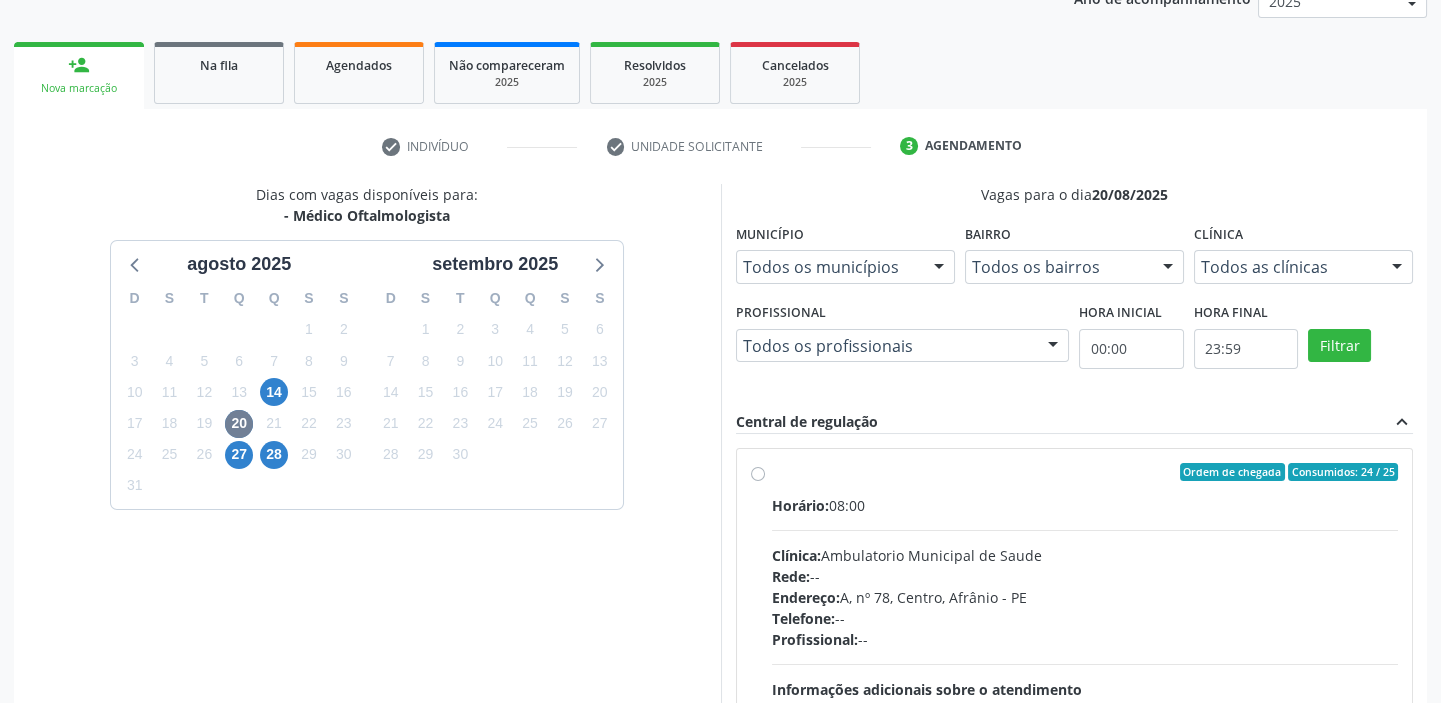 click on "Endereço:   A, nº 78, Centro, Afrânio - PE" at bounding box center [1085, 597] 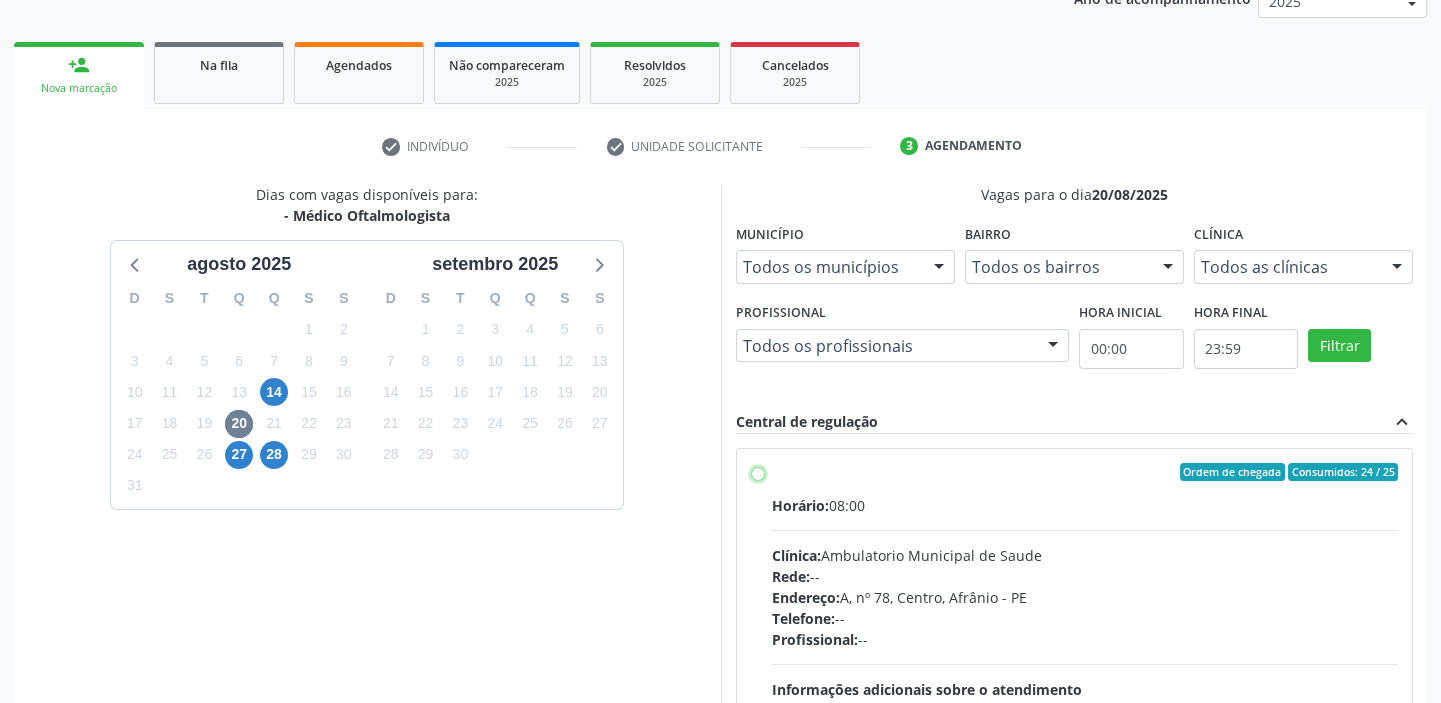 click on "Ordem de chegada
Consumidos: 24 / 25
Horário:   08:00
Clínica:  Ambulatorio Municipal de Saude
Rede:
--
Endereço:   A, nº 78, Centro, Afrânio - PE
Telefone:   --
Profissional:
--
Informações adicionais sobre o atendimento
Idade de atendimento:
Sem restrição
Gênero(s) atendido(s):
Sem restrição
Informações adicionais:
--" at bounding box center [758, 472] 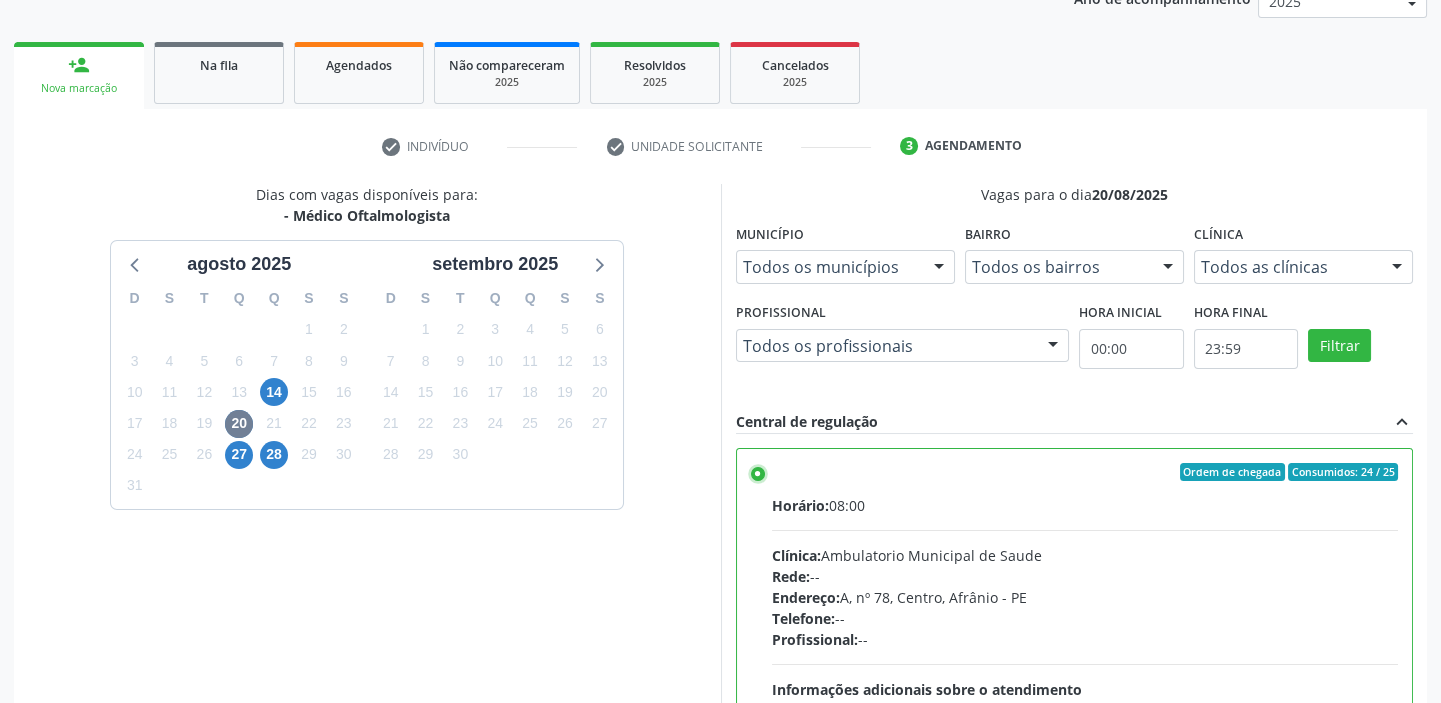 scroll, scrollTop: 99, scrollLeft: 0, axis: vertical 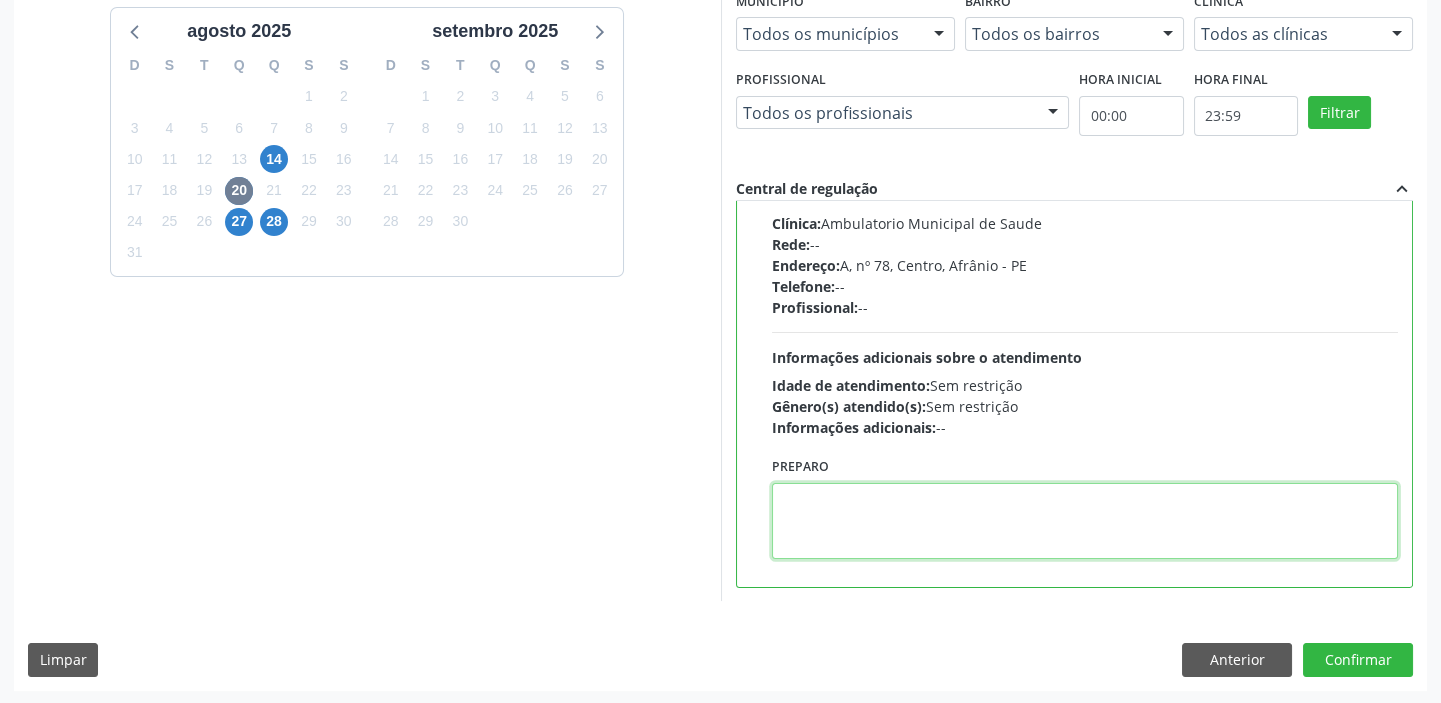 click at bounding box center (1085, 521) 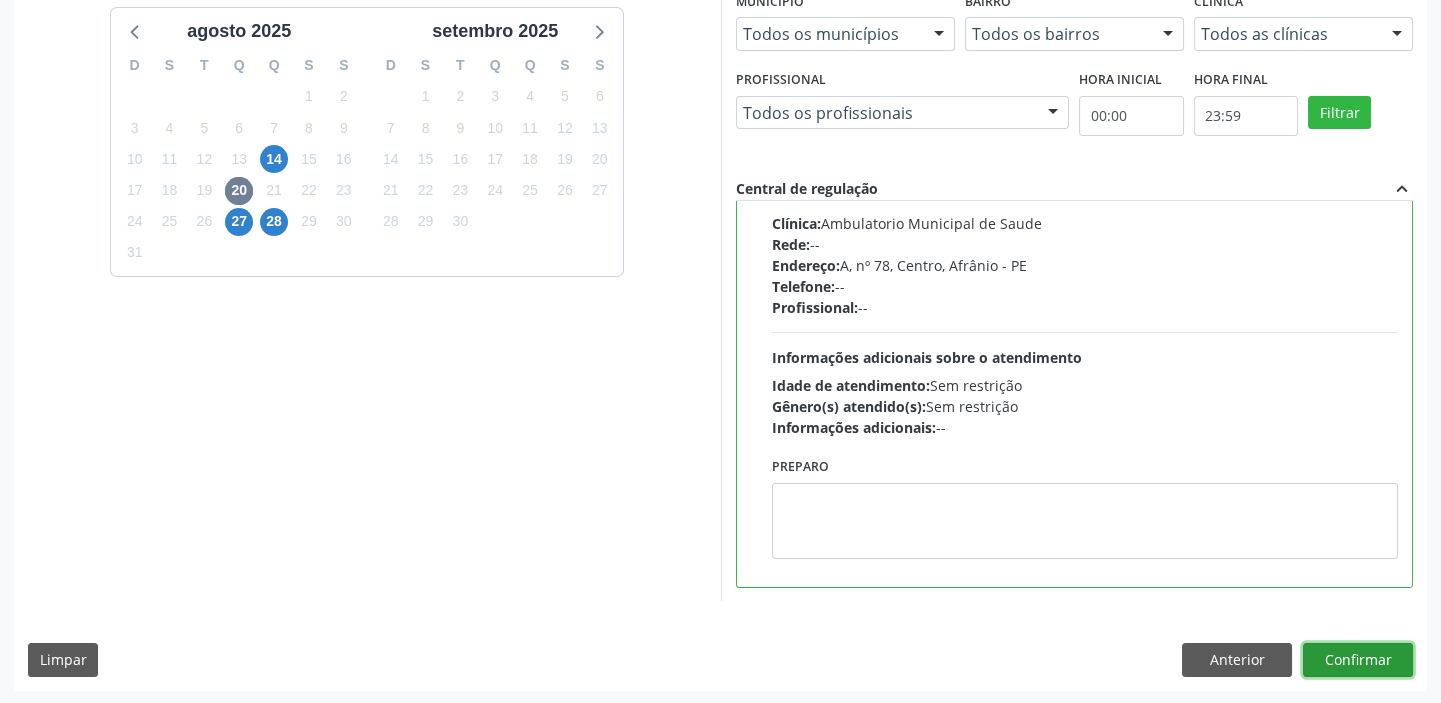 click on "Confirmar" at bounding box center [1358, 660] 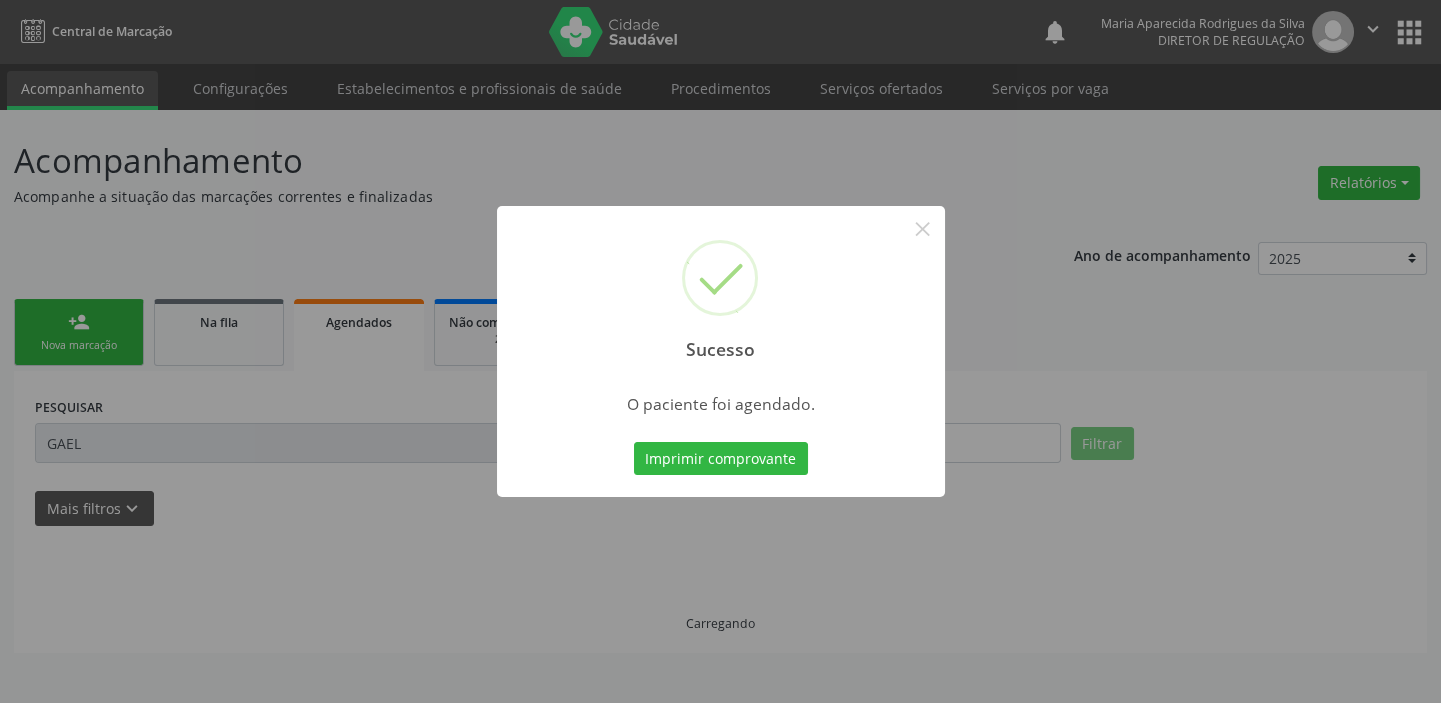 scroll, scrollTop: 0, scrollLeft: 0, axis: both 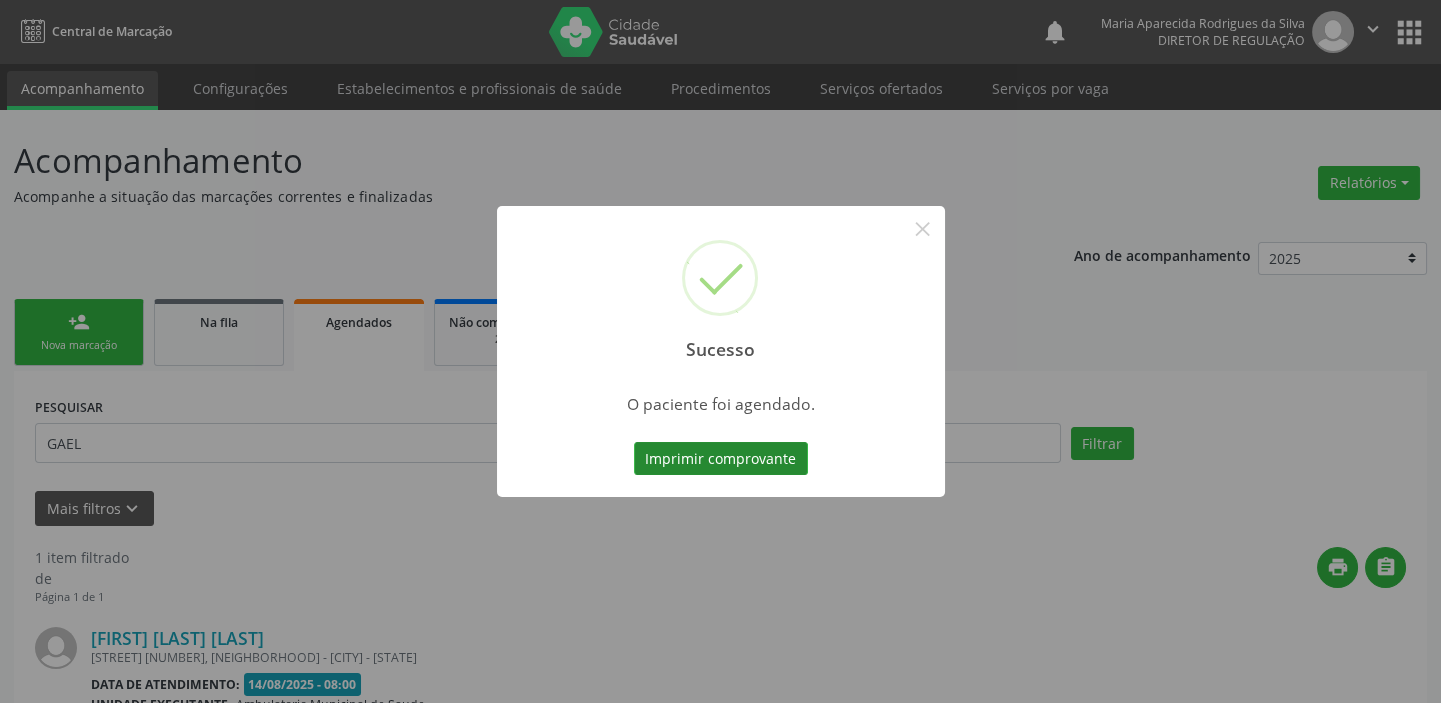click on "Imprimir comprovante" at bounding box center [721, 459] 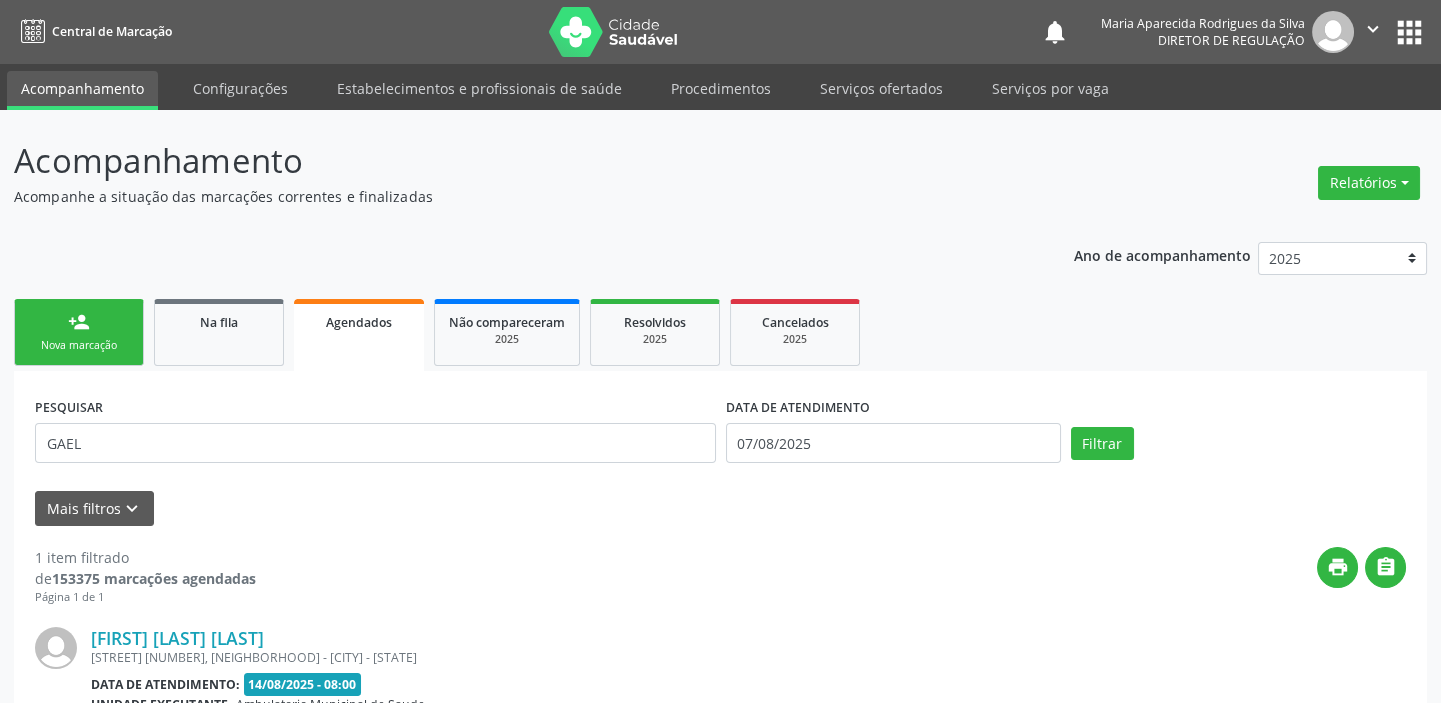 click on "Nova marcação" at bounding box center [79, 345] 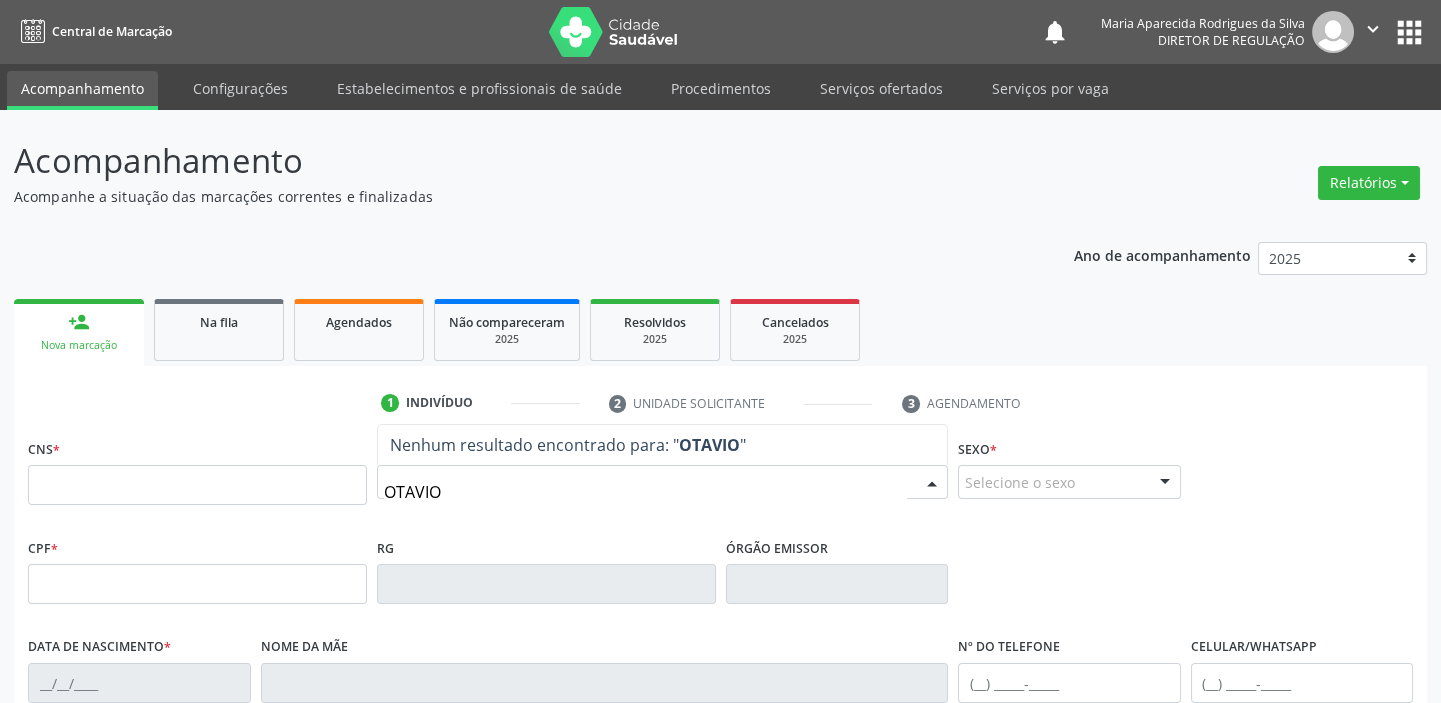type on "OTAVIO" 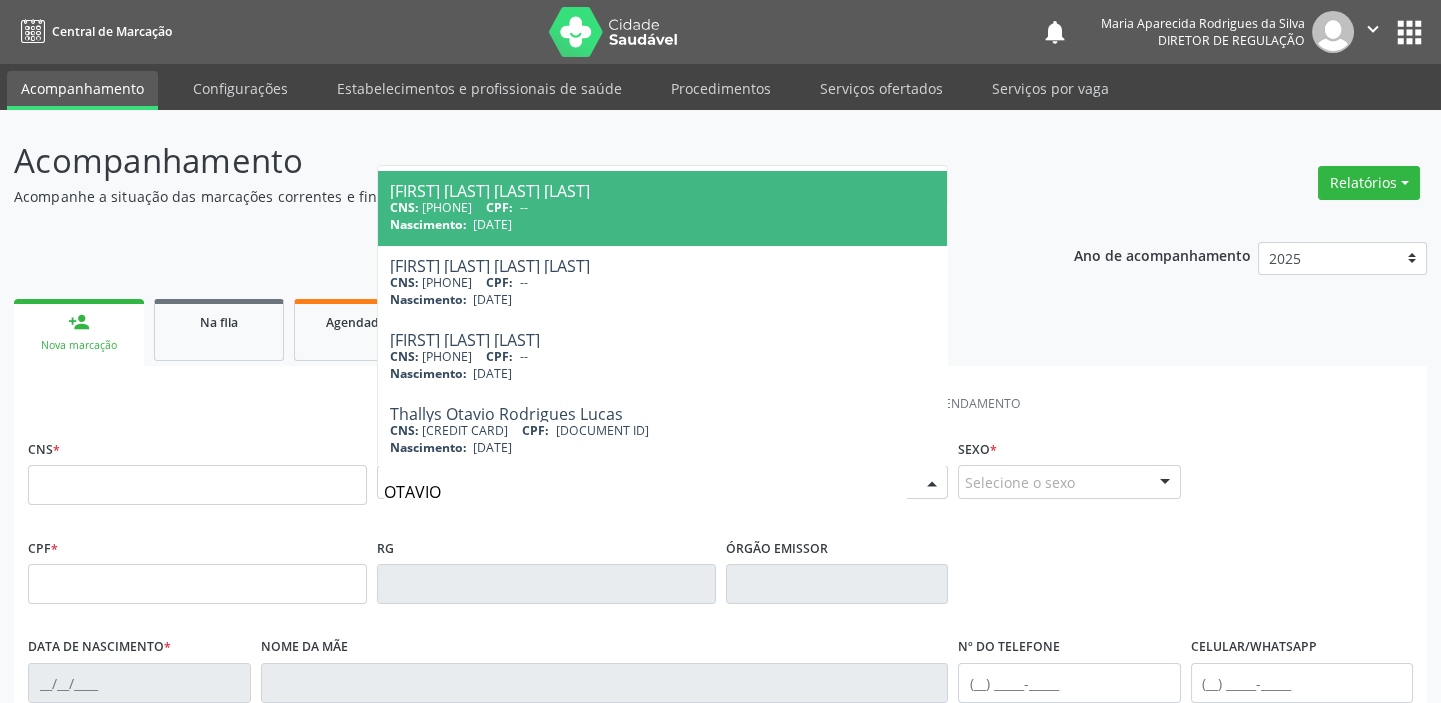 scroll, scrollTop: 220, scrollLeft: 0, axis: vertical 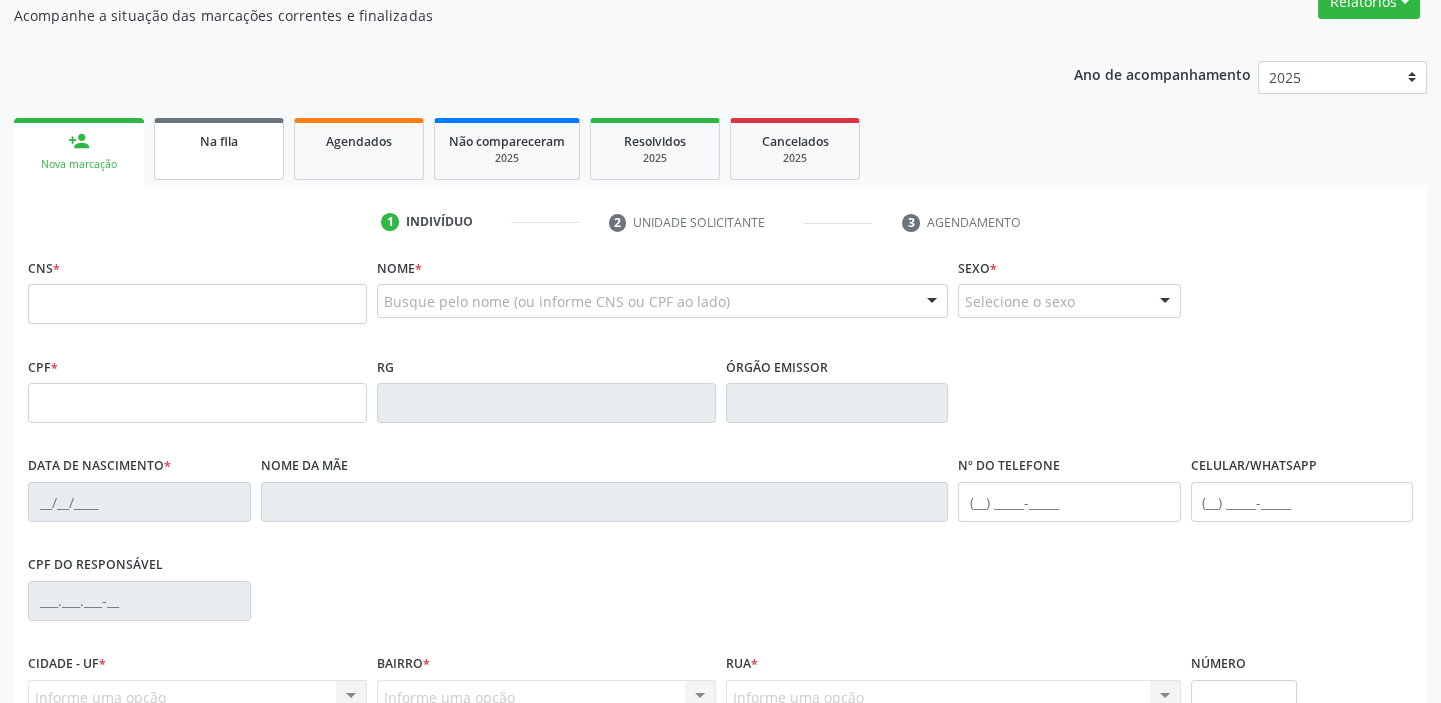 click on "Na fila" at bounding box center (219, 141) 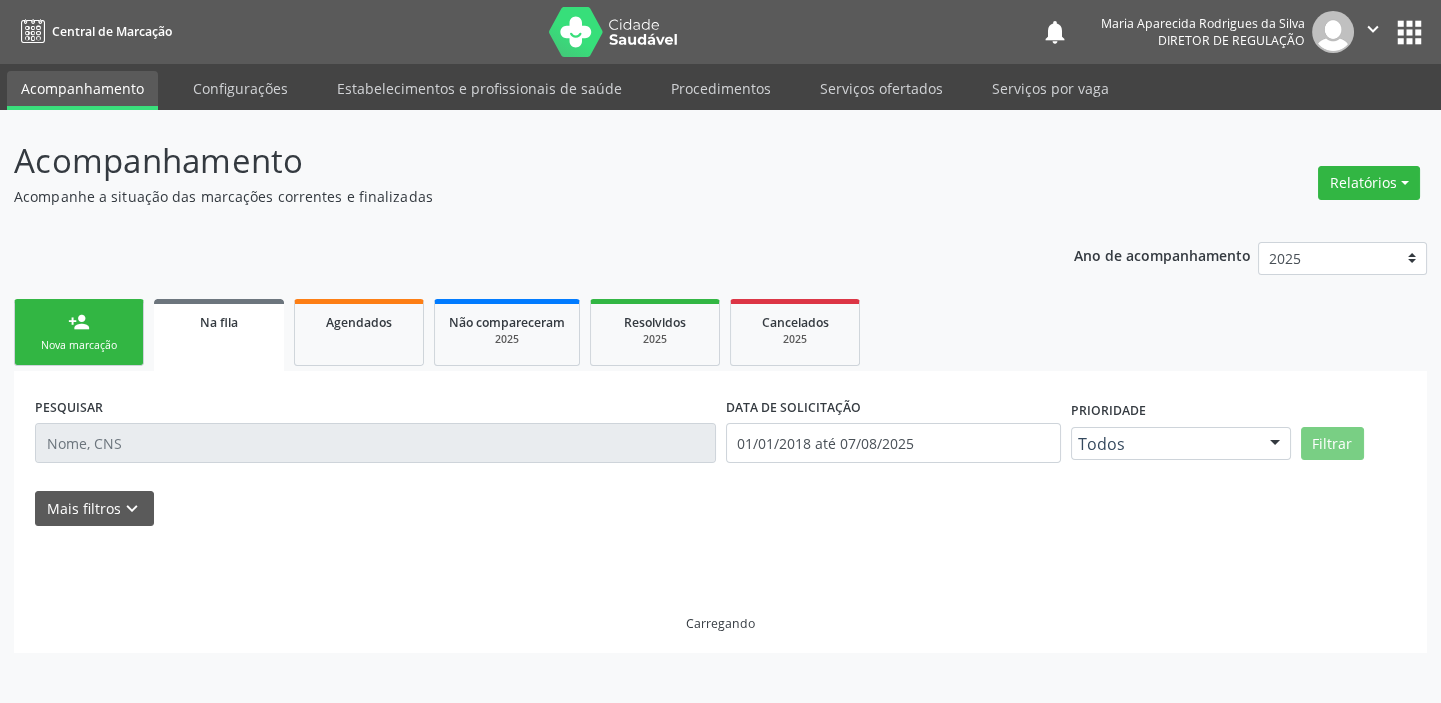 scroll, scrollTop: 0, scrollLeft: 0, axis: both 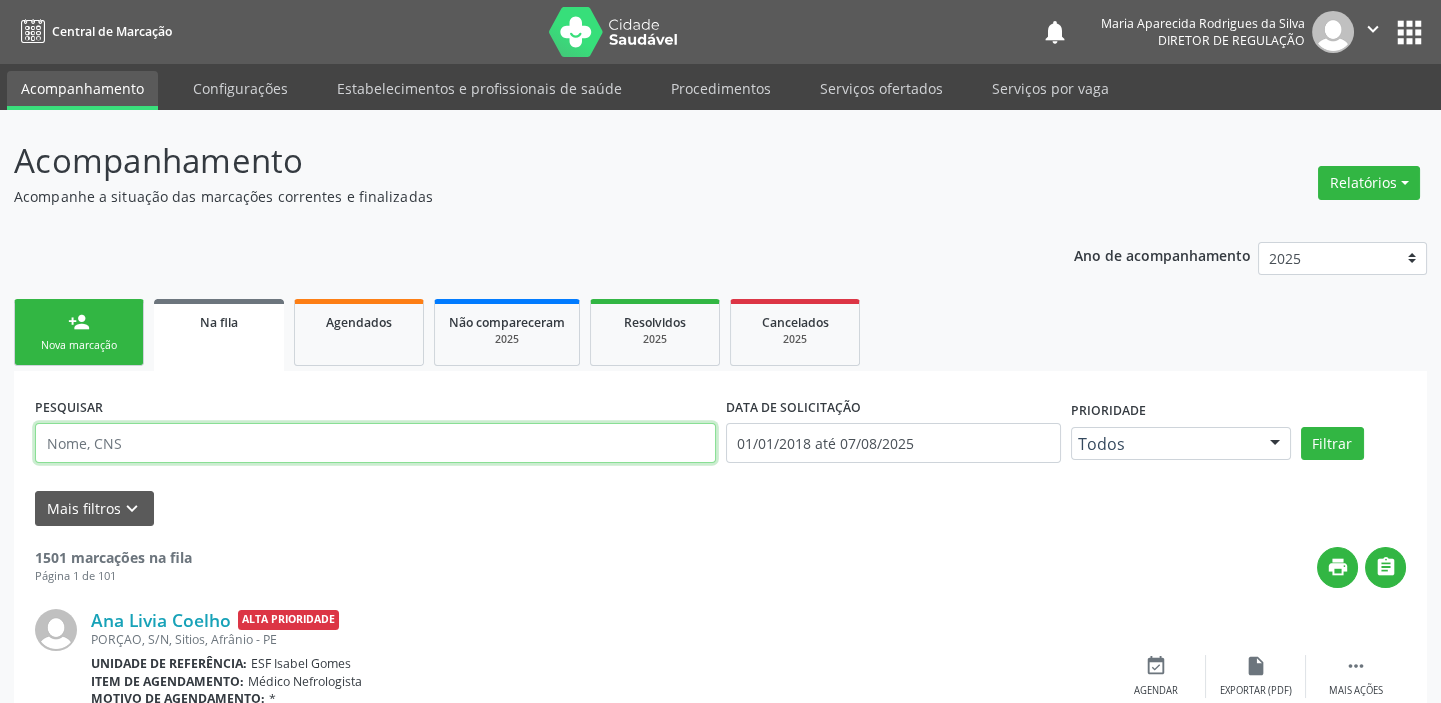 click at bounding box center (375, 443) 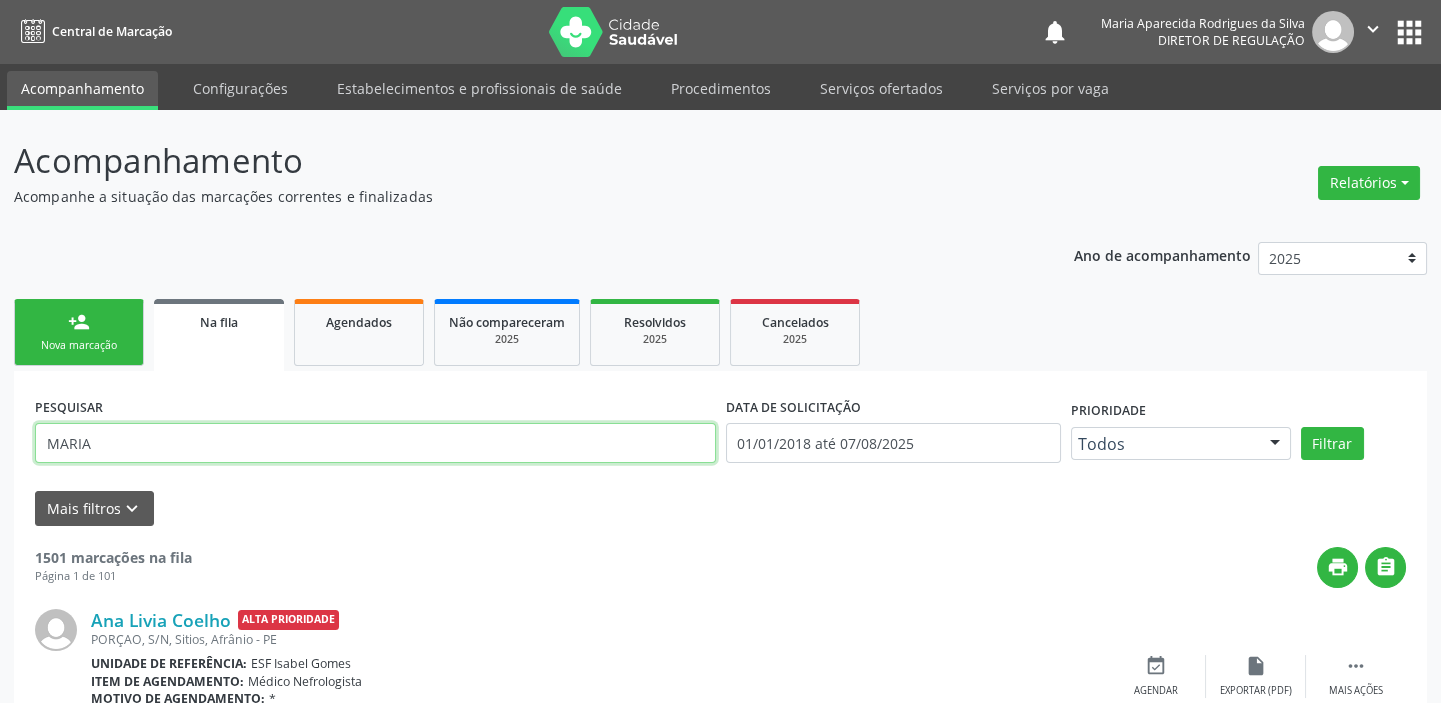type on "MARIA" 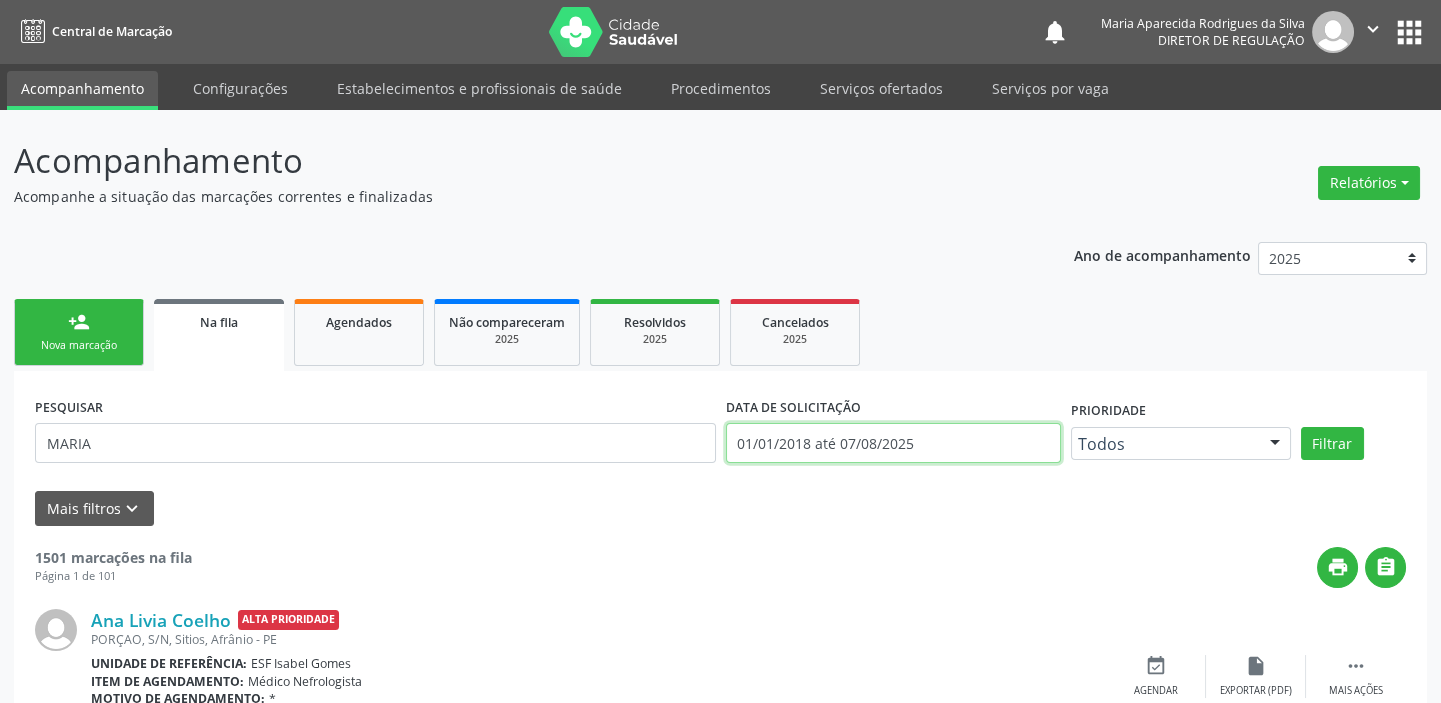 click on "01/01/2018 até 07/08/2025" at bounding box center [893, 443] 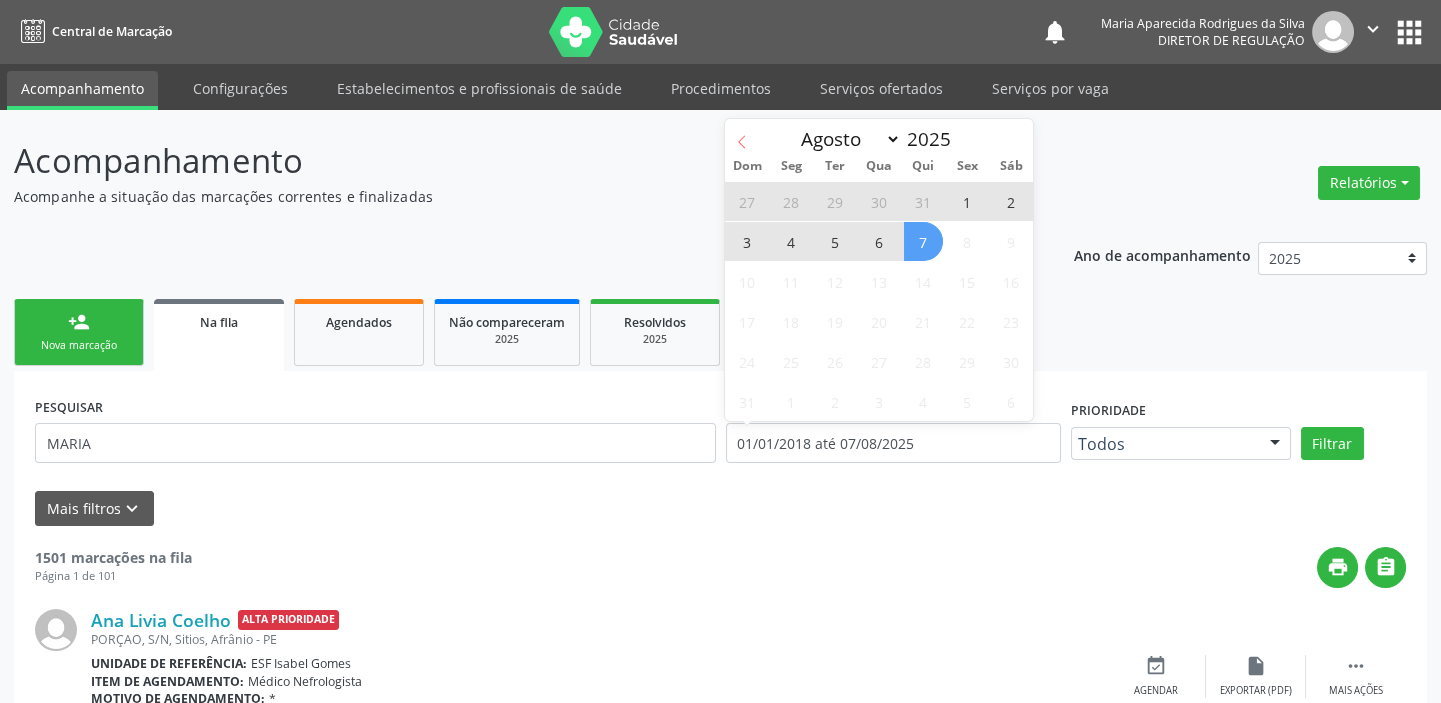 click 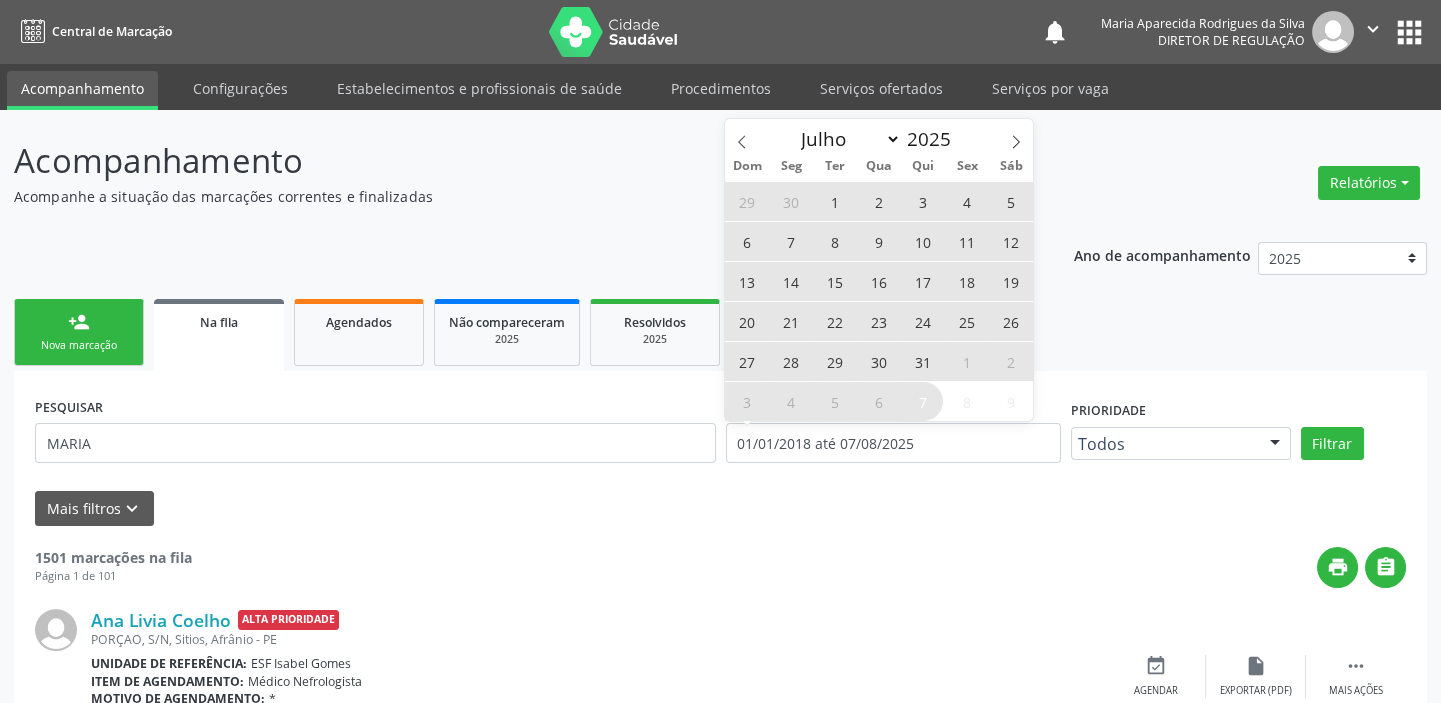 click at bounding box center (1016, 136) 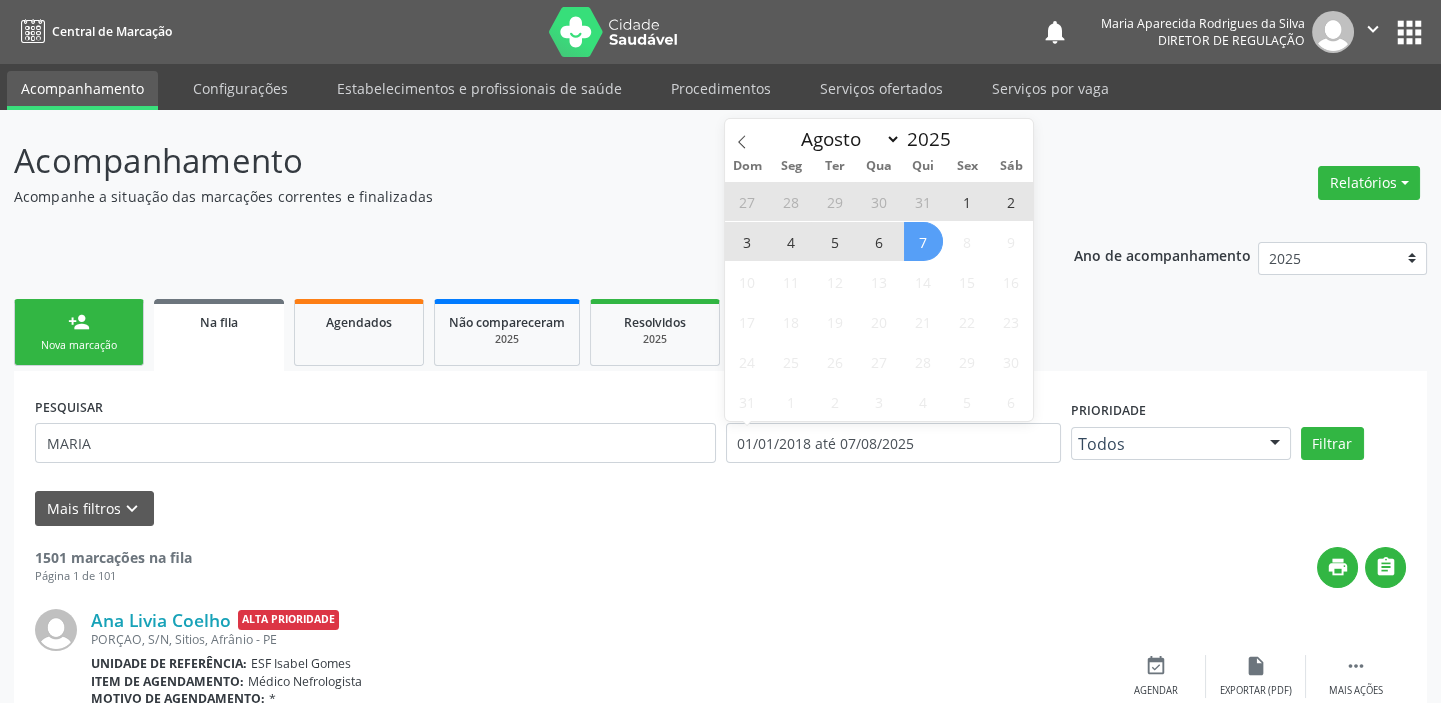 click on "Janeiro Fevereiro Março Abril Maio Junho Julho Agosto 2025" at bounding box center [879, 136] 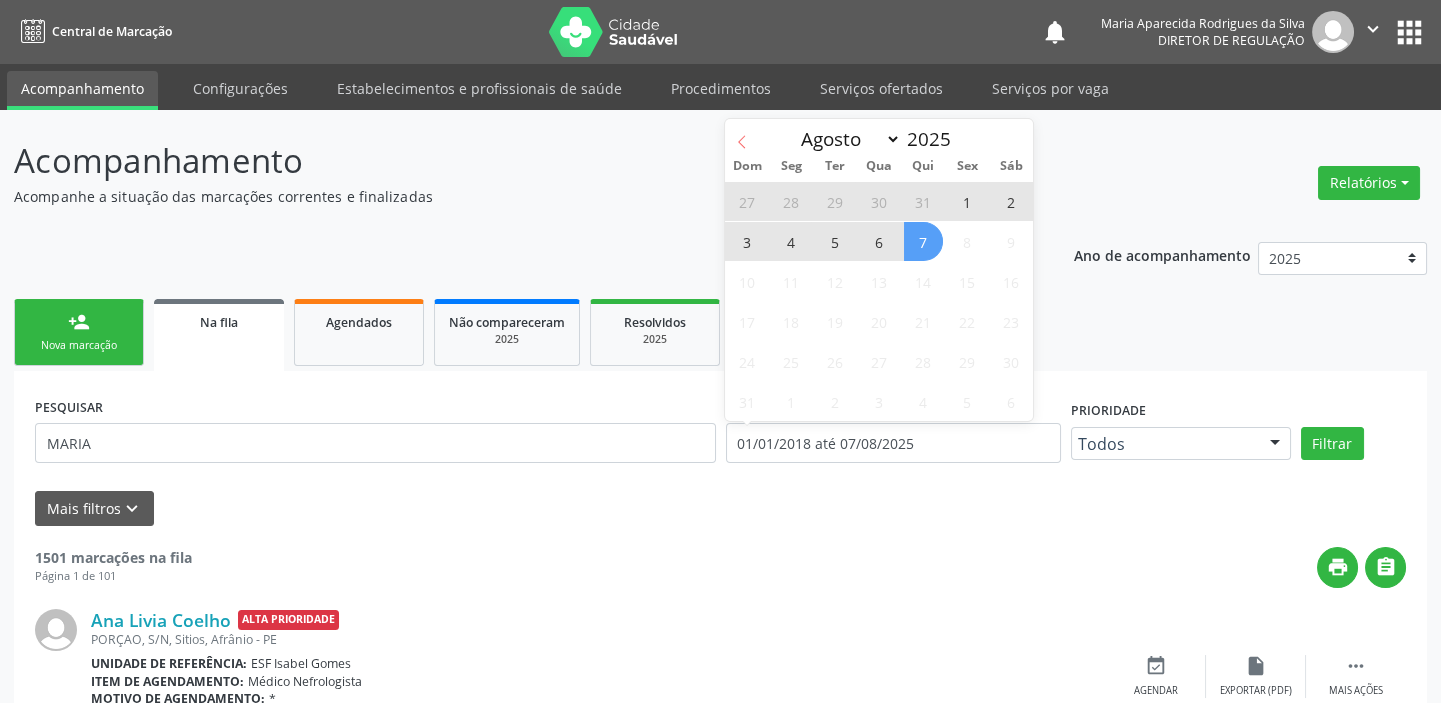 click 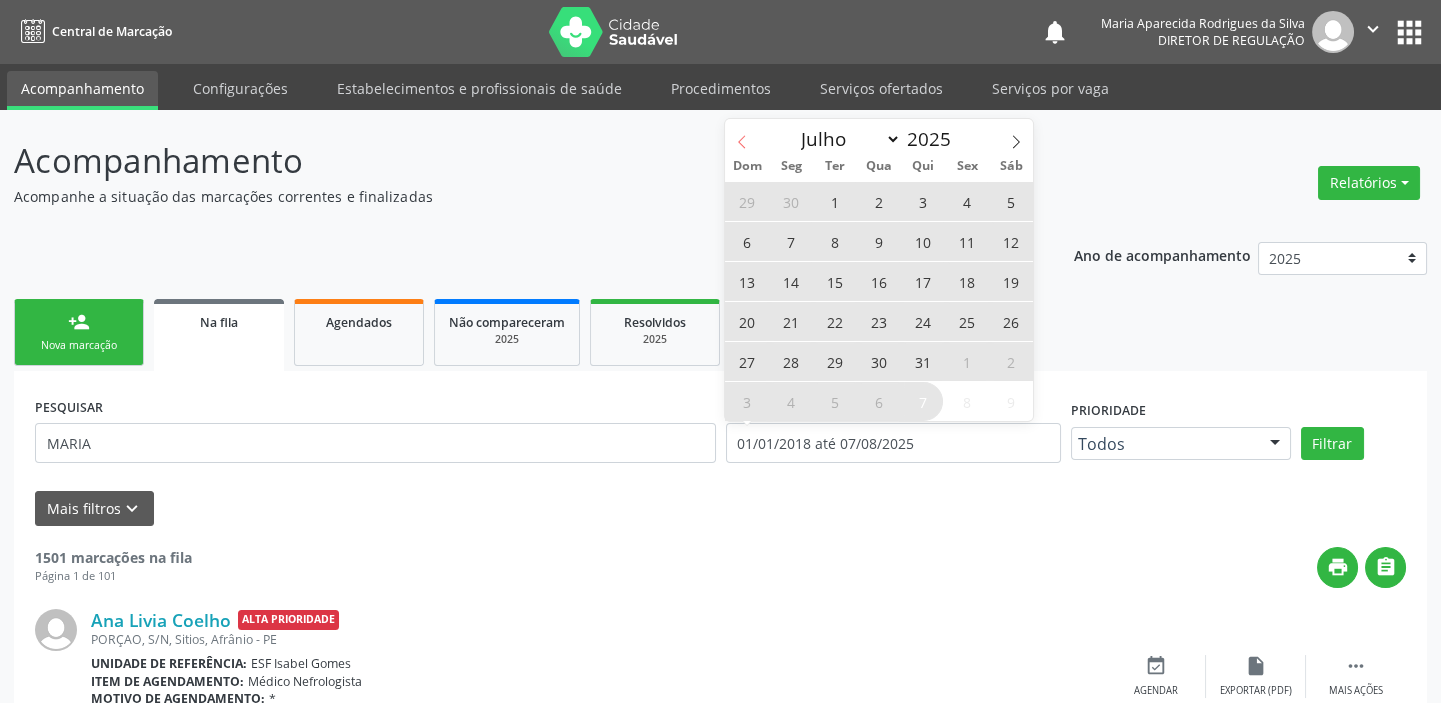 click 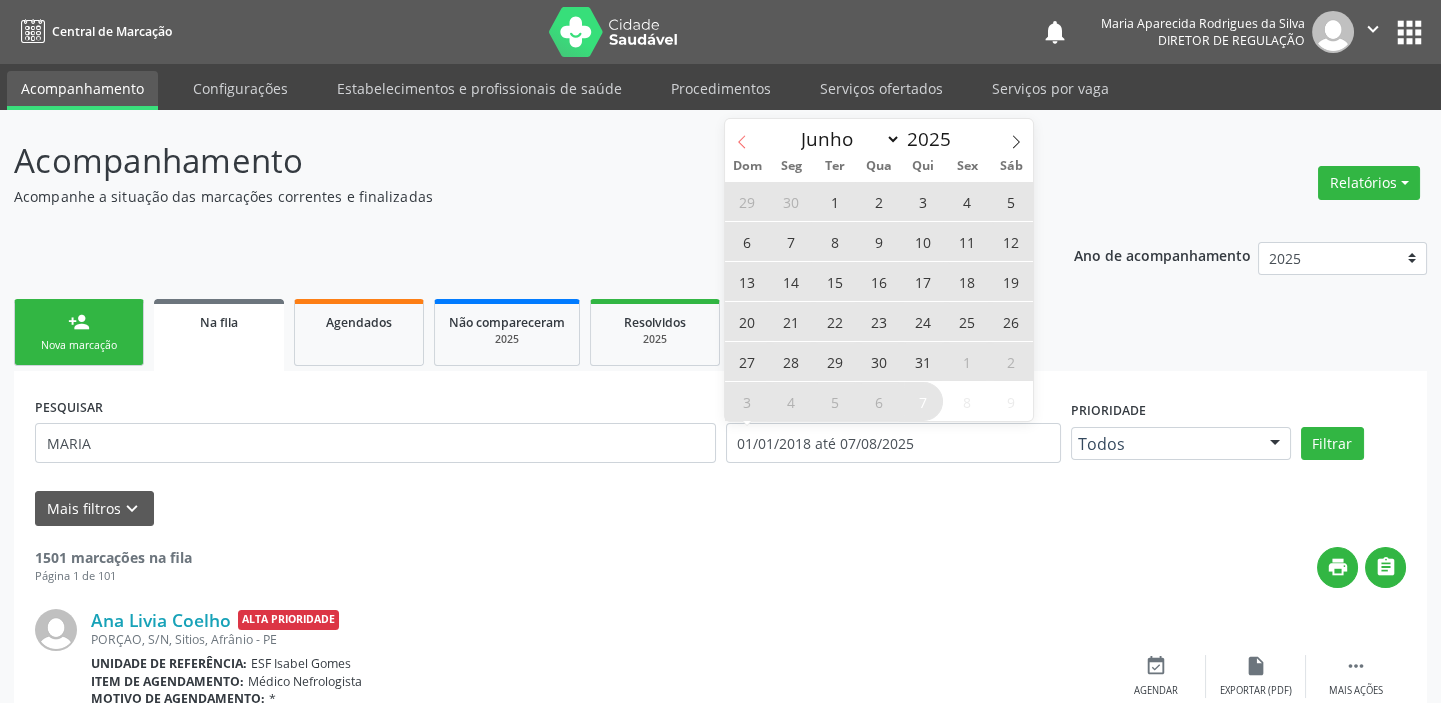 click 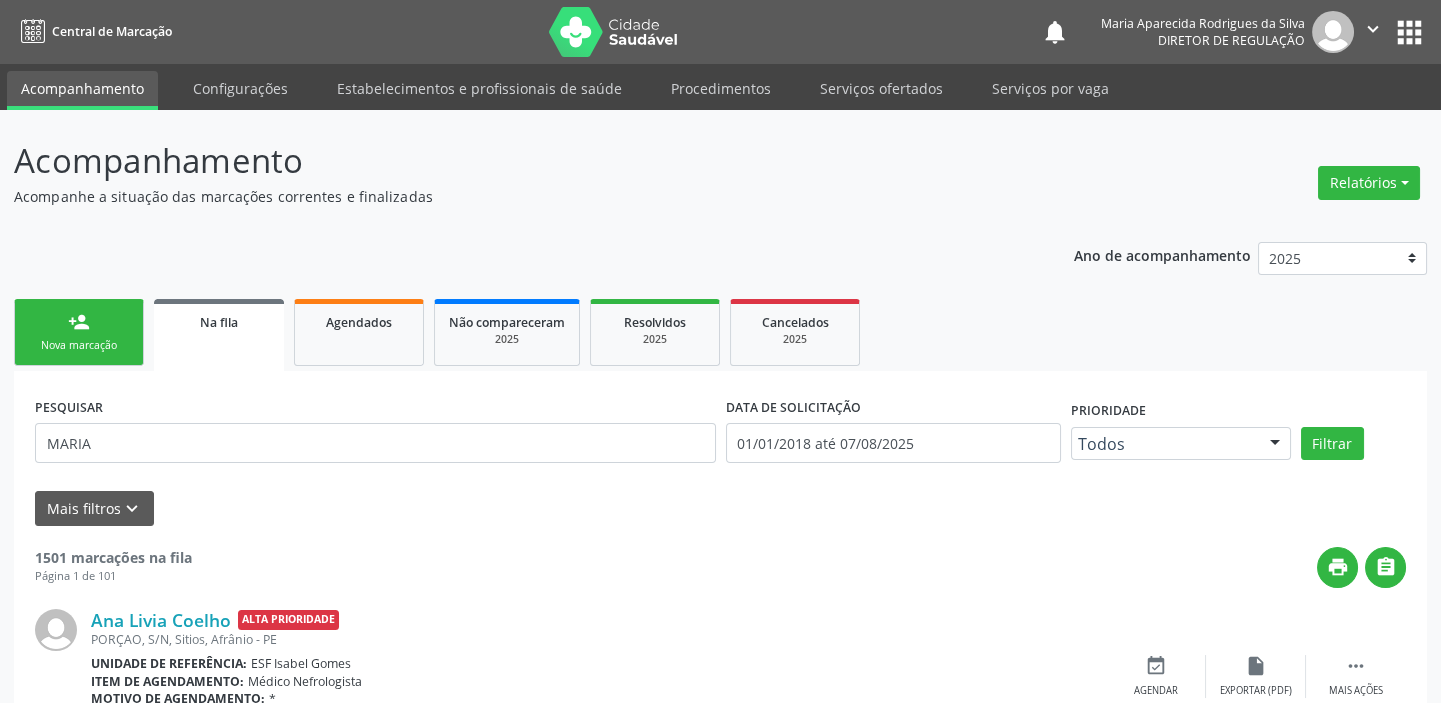 click on "person_add
Nova marcação" at bounding box center (79, 332) 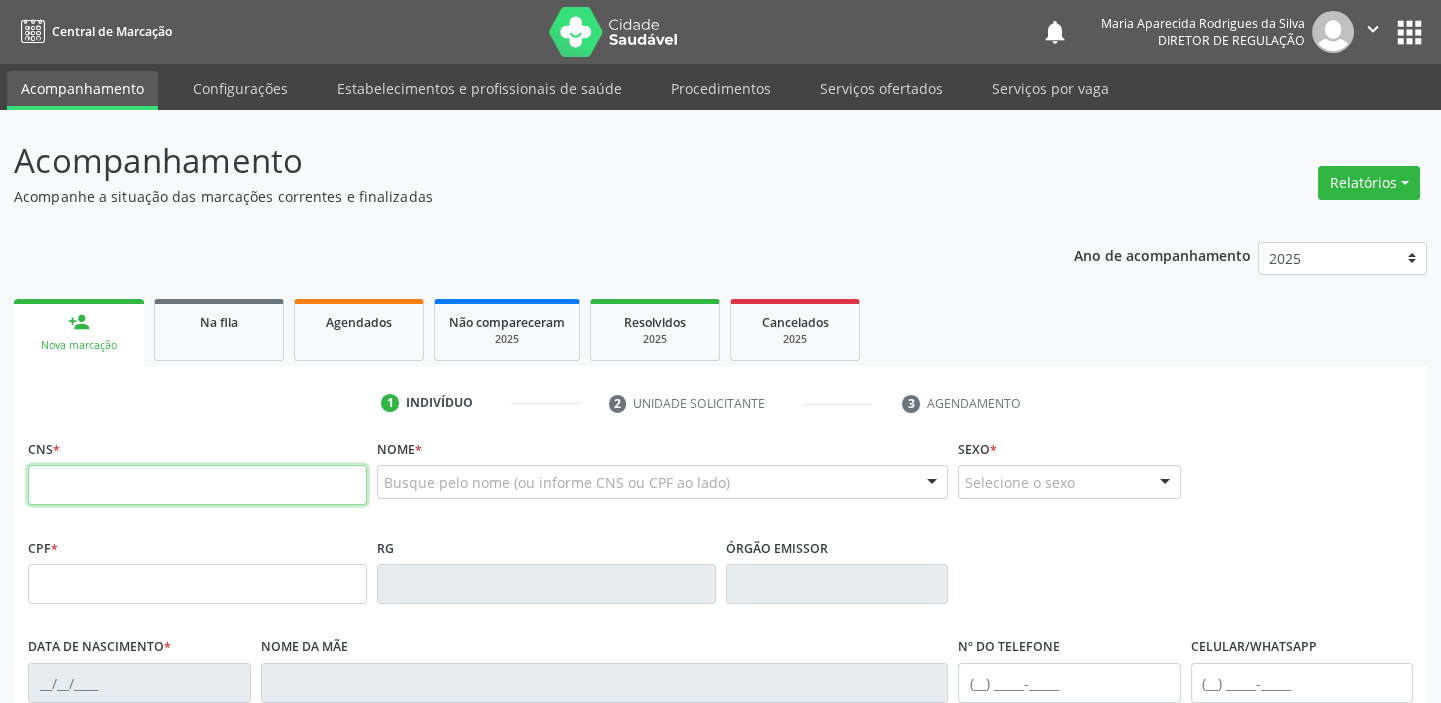 click at bounding box center (197, 485) 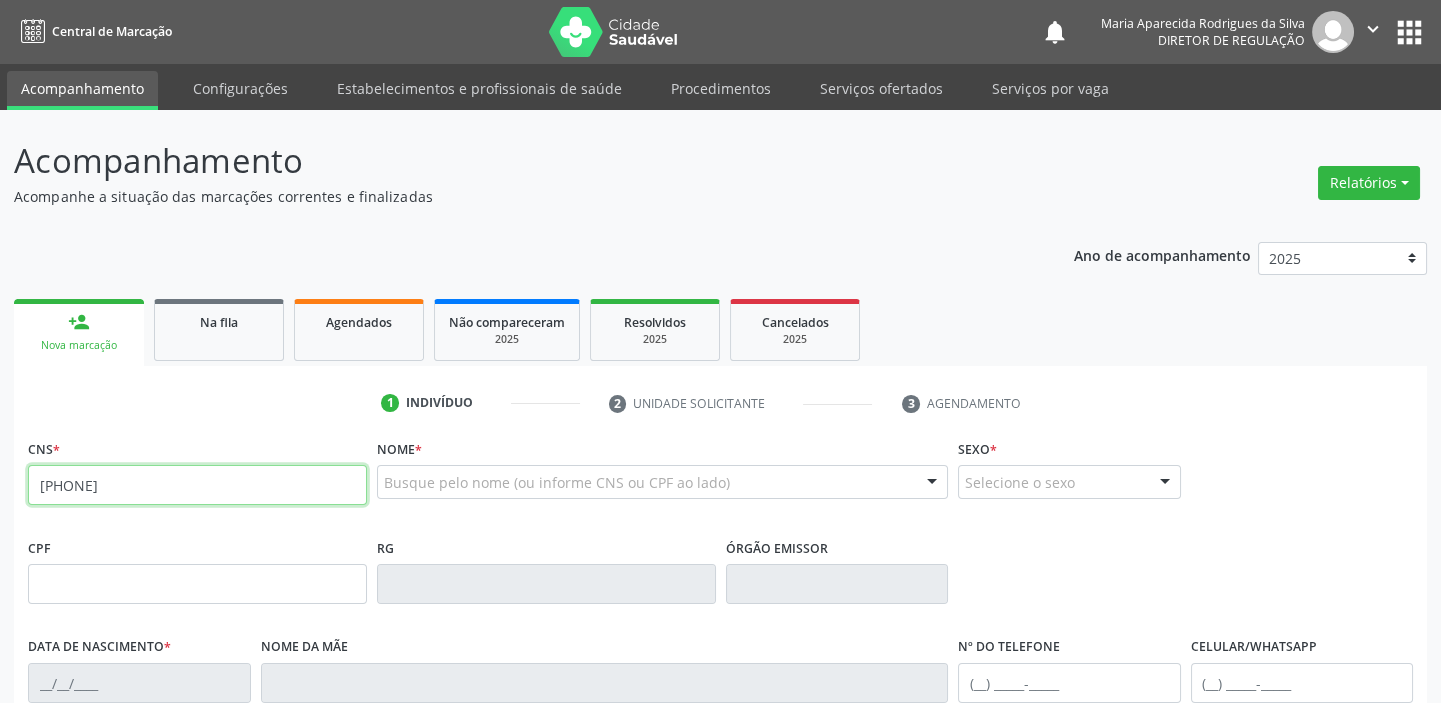 type on "702 9035 8355 4372" 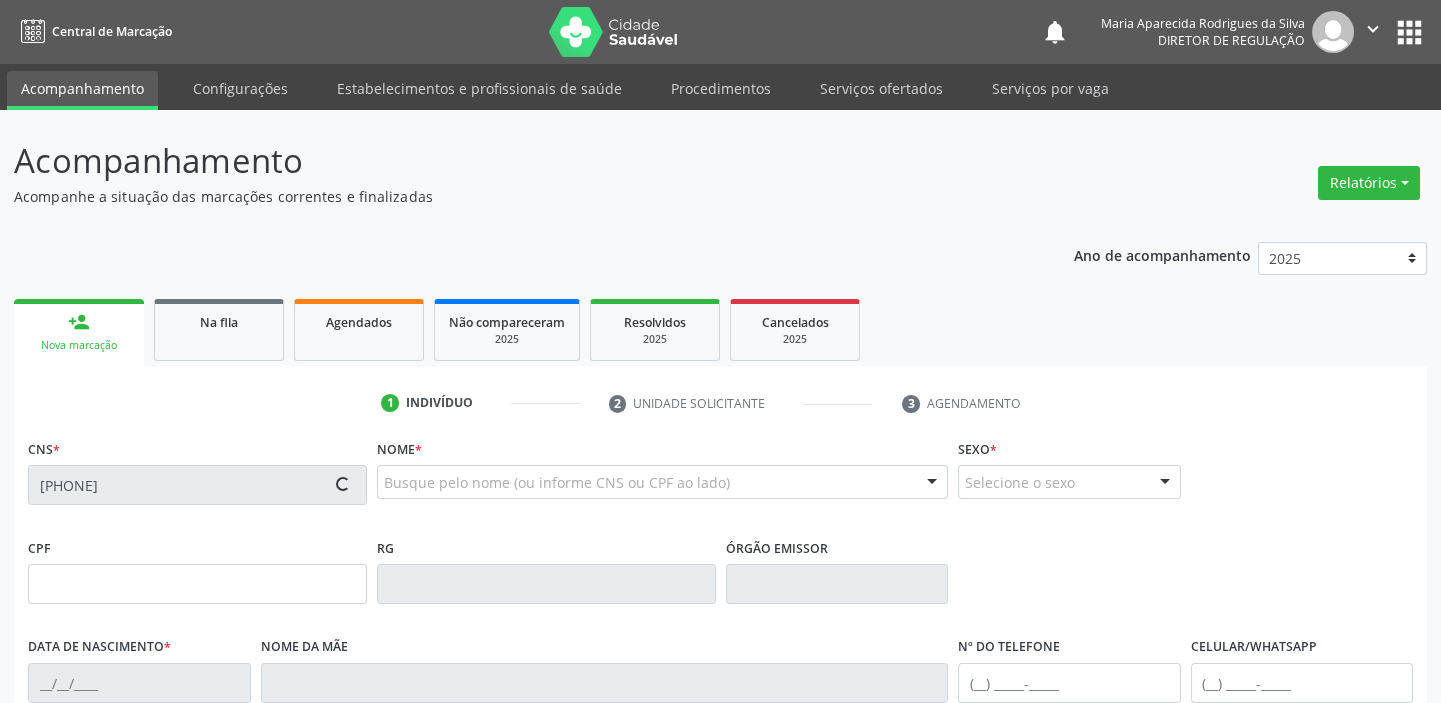 type on "20/07/1948" 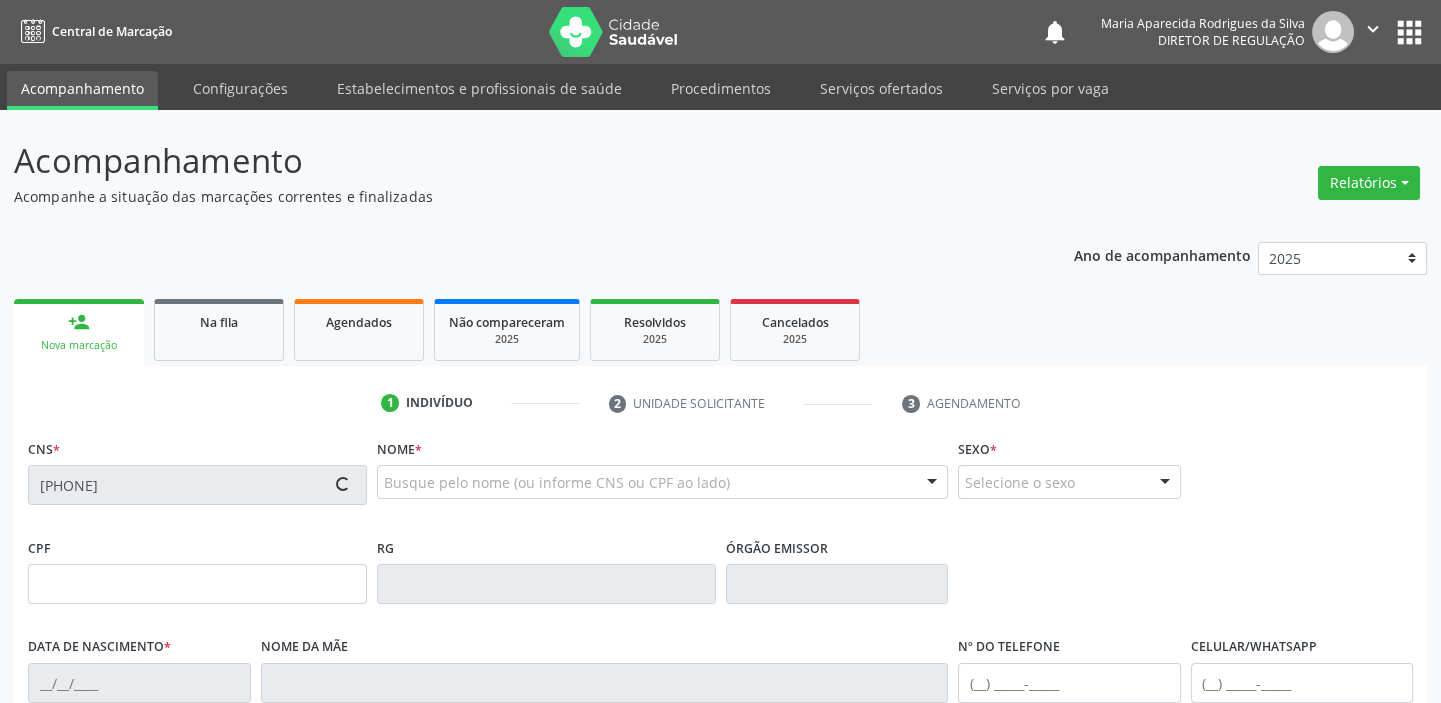 type on "(87) 98806-0340" 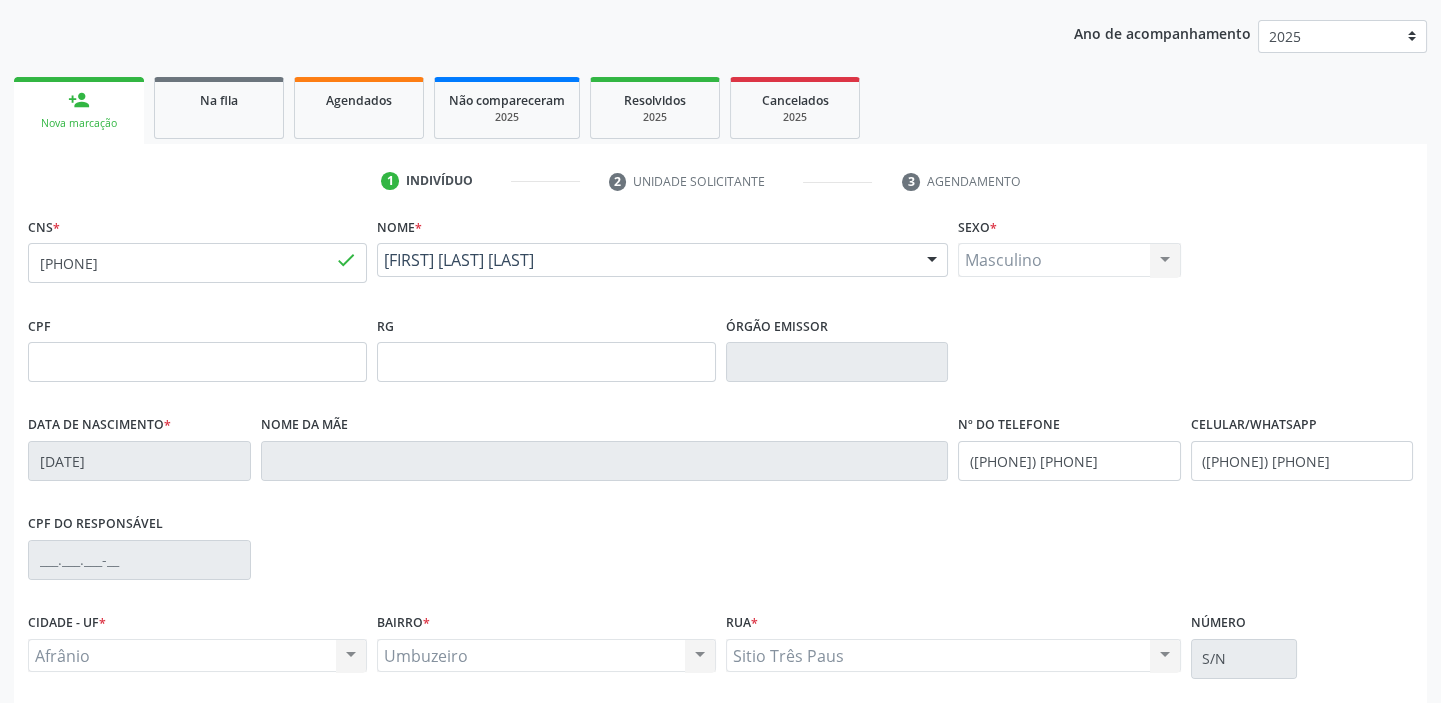 scroll, scrollTop: 272, scrollLeft: 0, axis: vertical 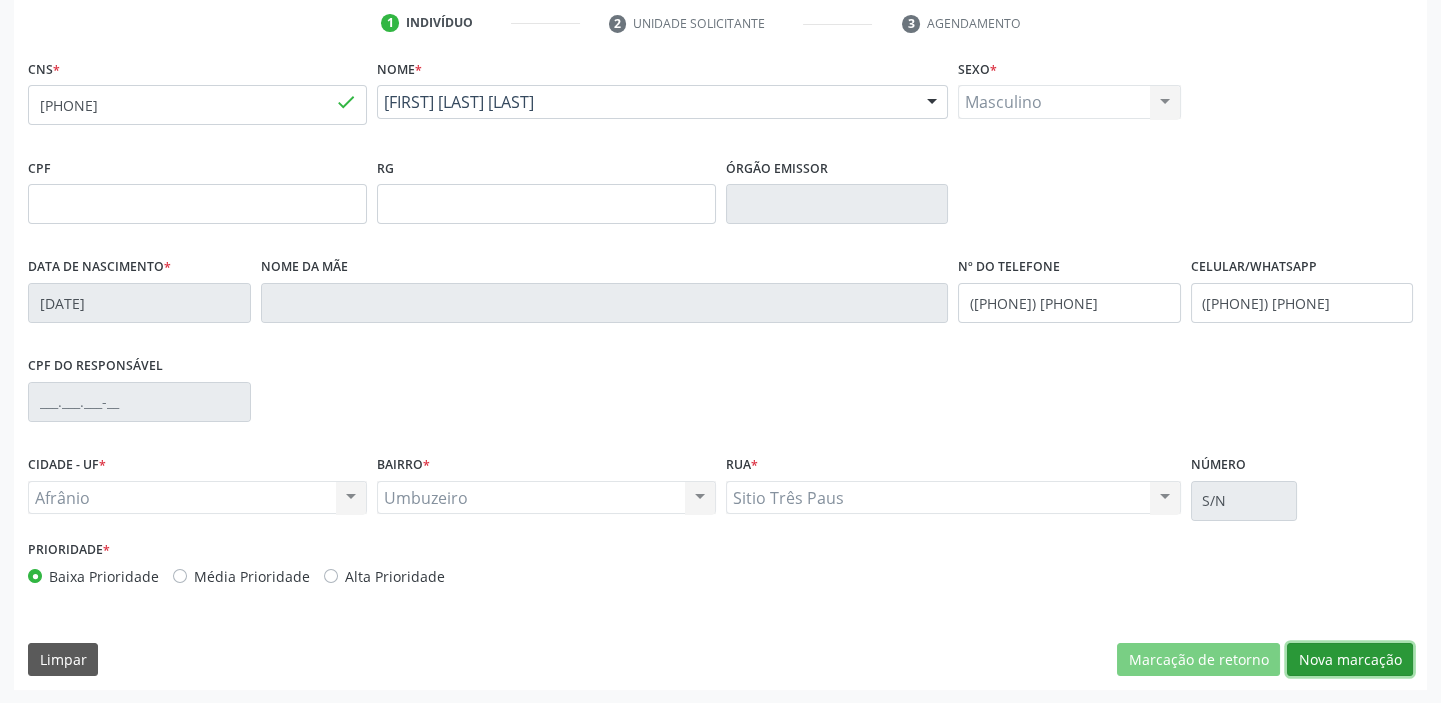 click on "Nova marcação" at bounding box center (1350, 660) 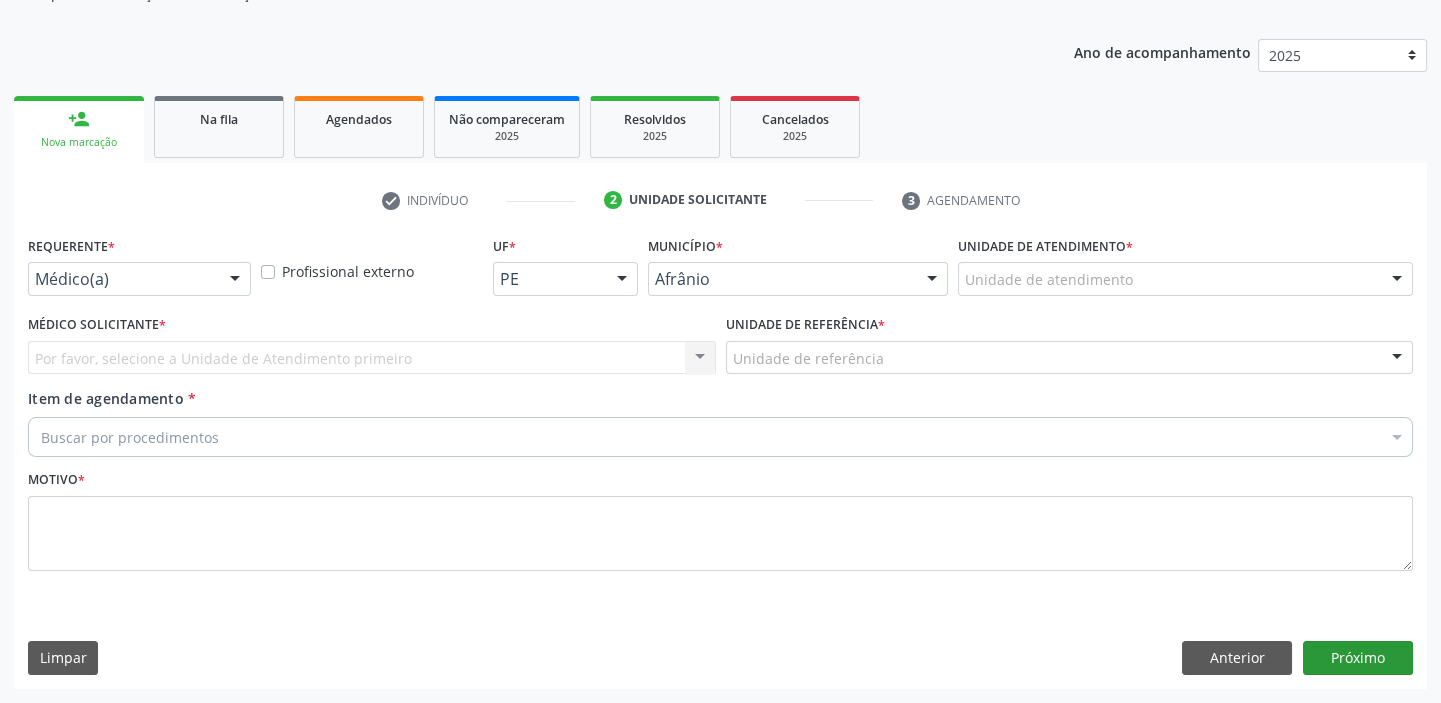 scroll, scrollTop: 201, scrollLeft: 0, axis: vertical 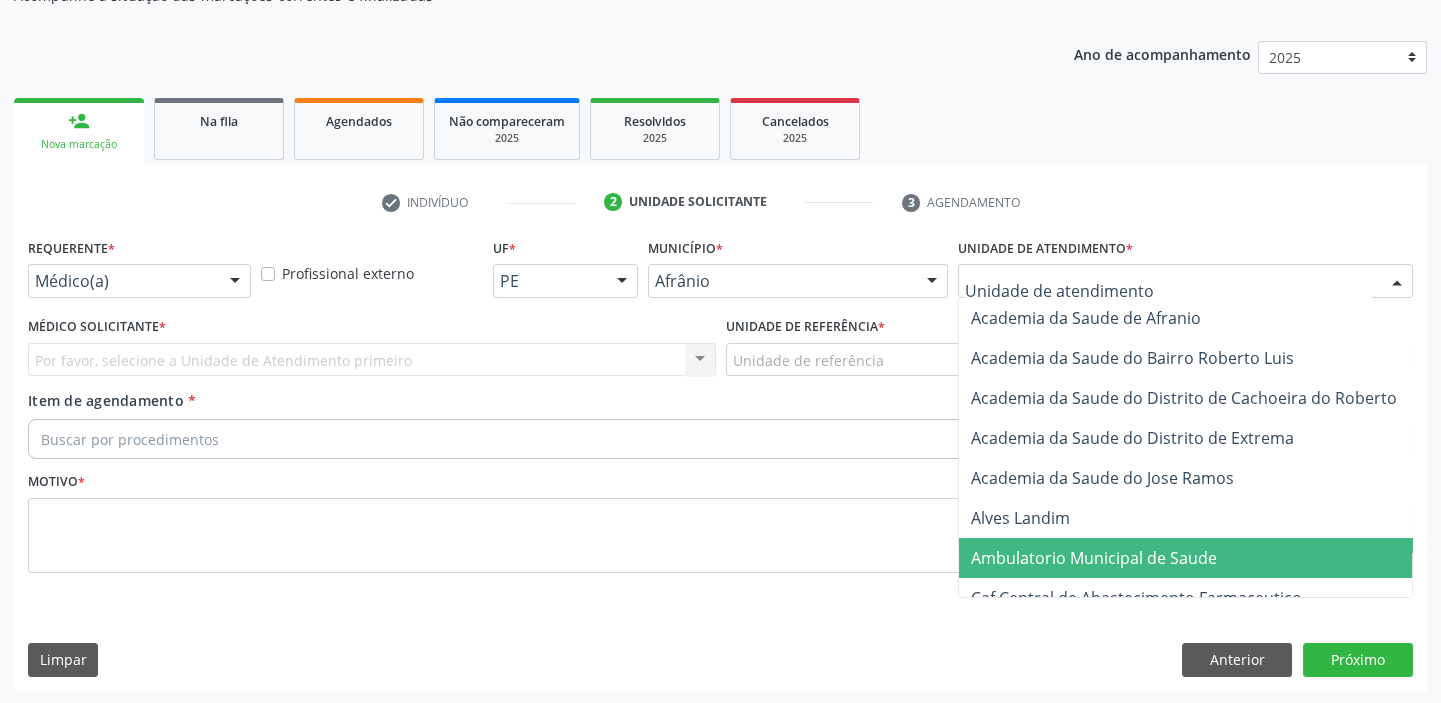 click on "Ambulatorio Municipal de Saude" at bounding box center [1094, 558] 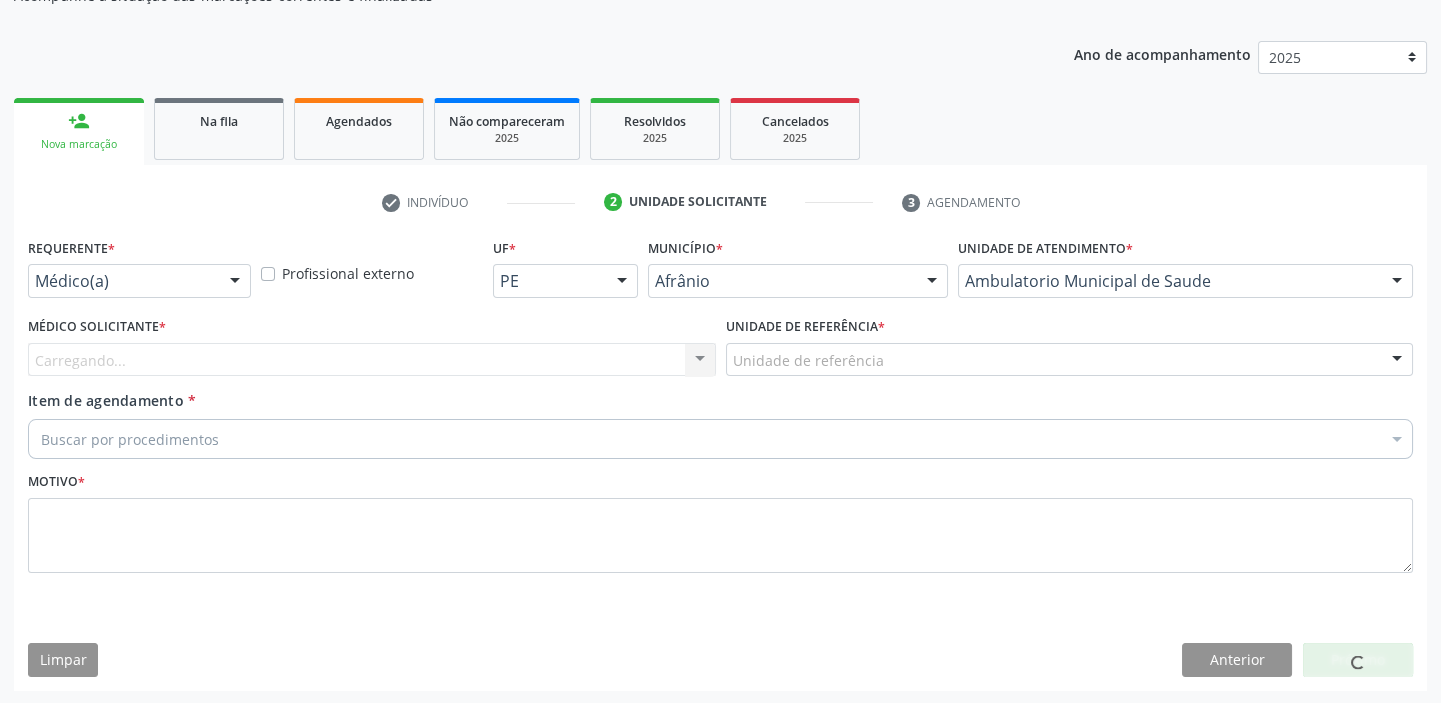 drag, startPoint x: 772, startPoint y: 342, endPoint x: 772, endPoint y: 360, distance: 18 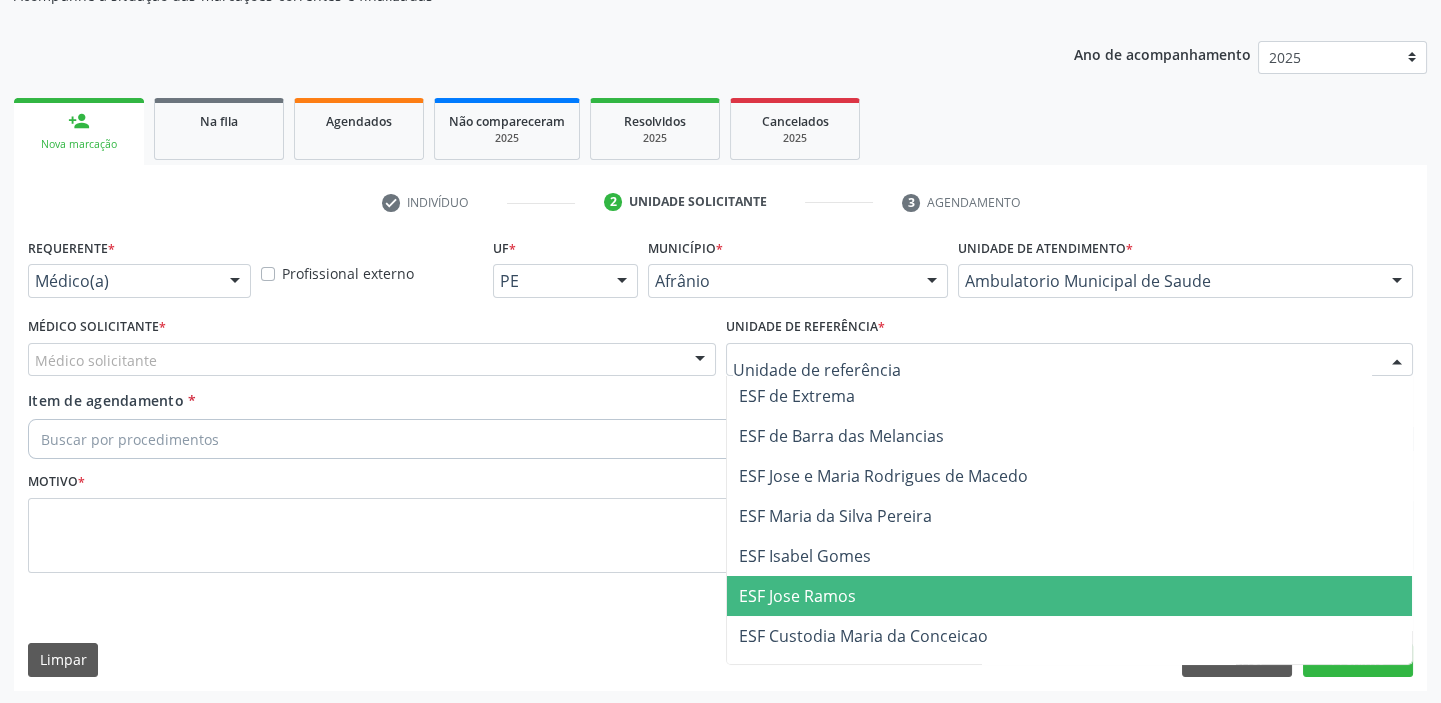 click on "ESF Jose Ramos" at bounding box center (797, 596) 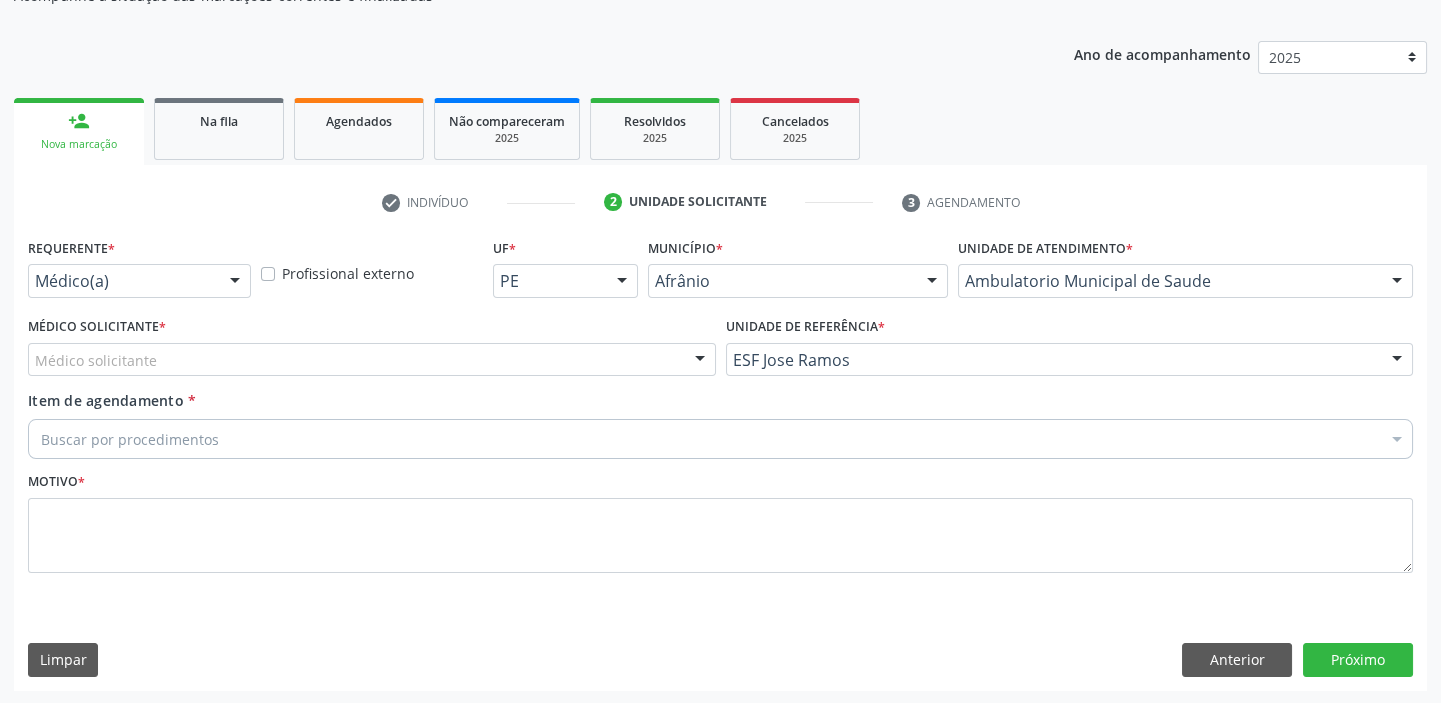 drag, startPoint x: 117, startPoint y: 349, endPoint x: 117, endPoint y: 400, distance: 51 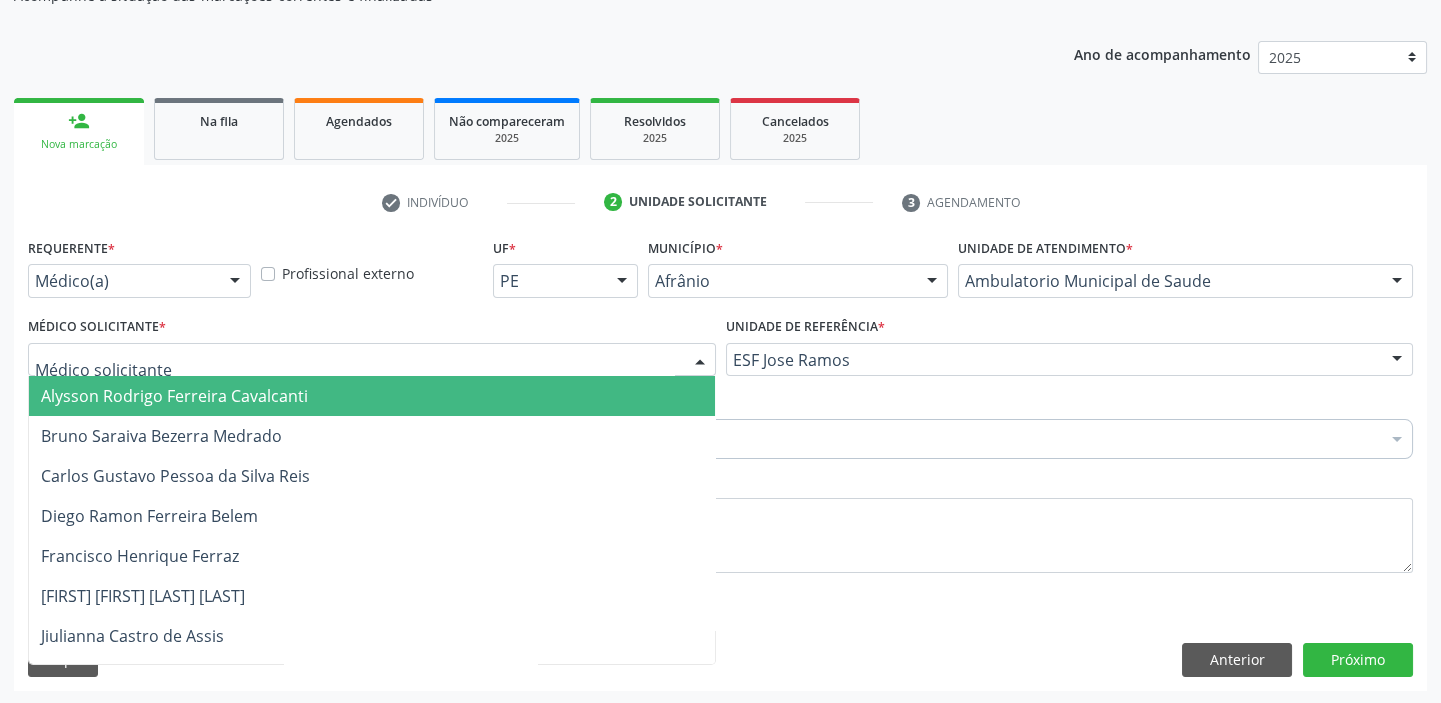 click on "Alysson Rodrigo Ferreira Cavalcanti" at bounding box center [372, 396] 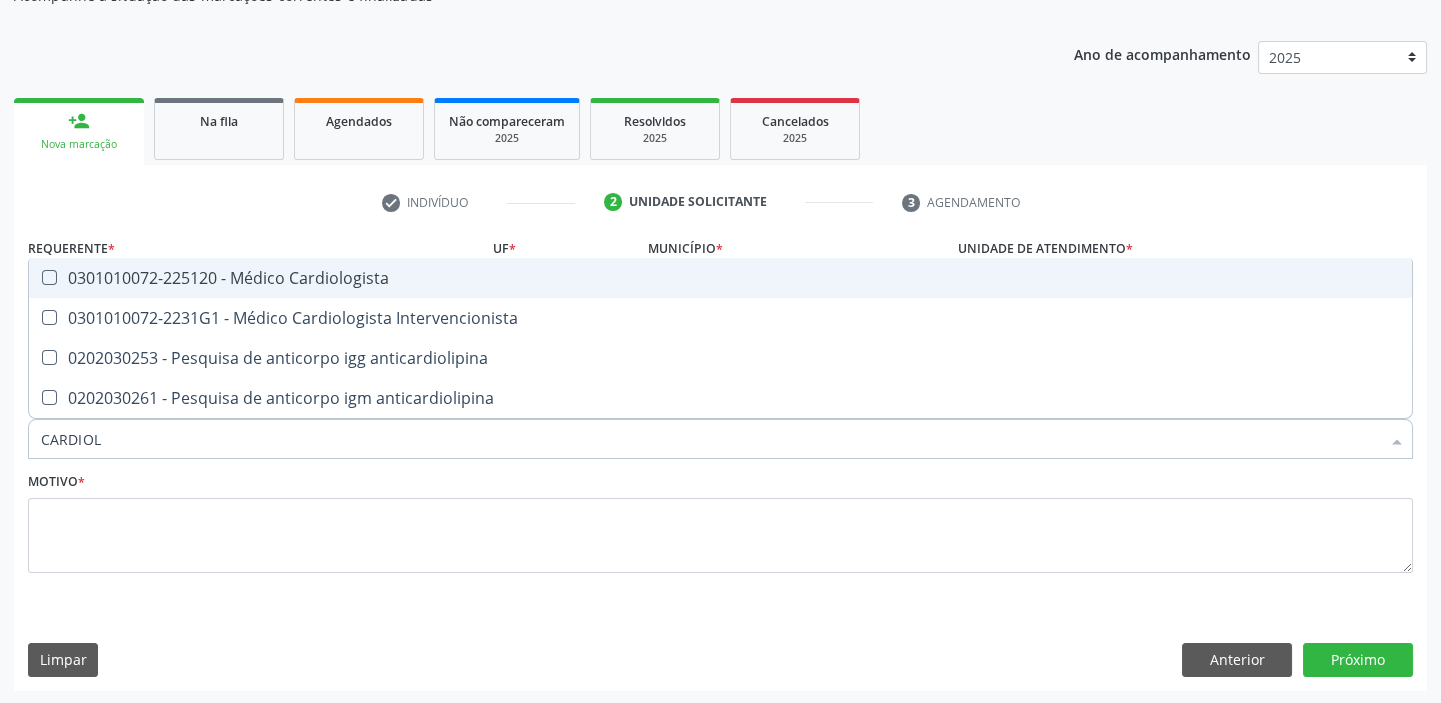 type on "CARDIOLO" 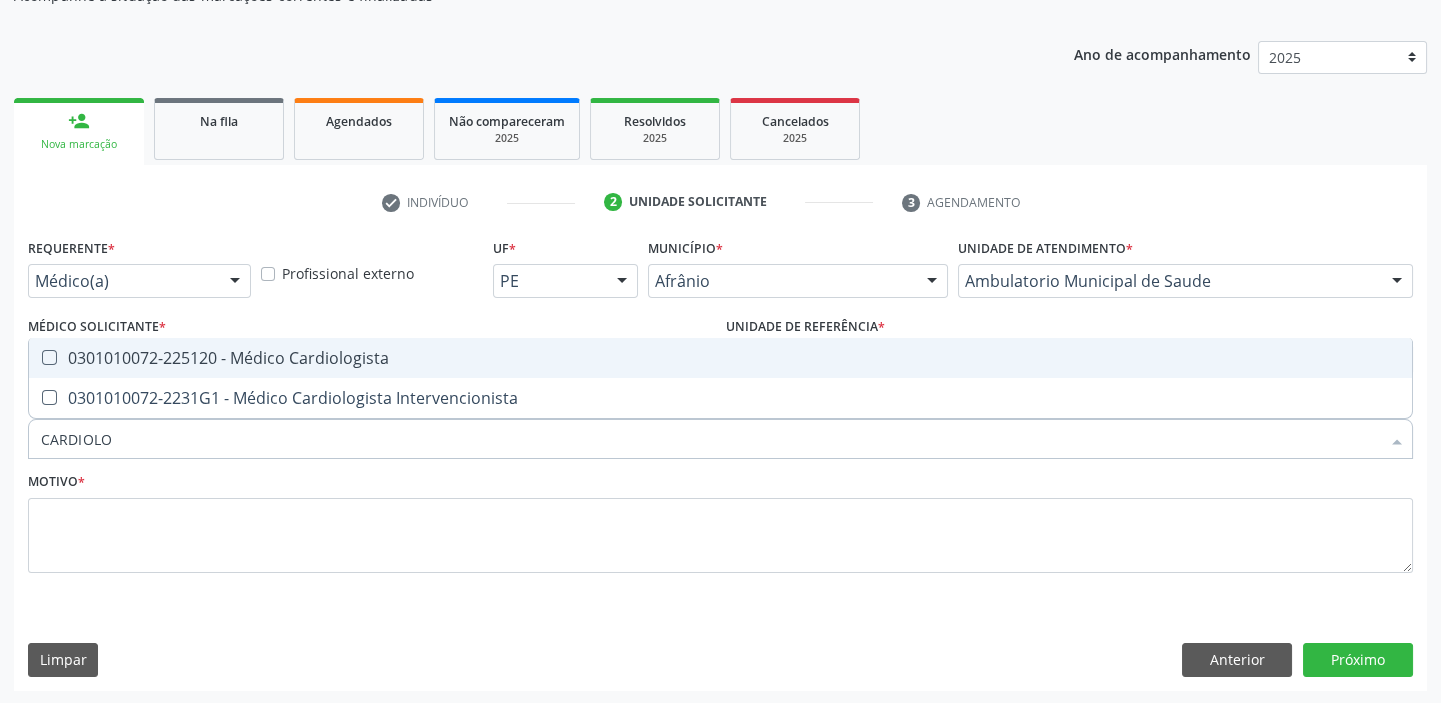 click on "0301010072-225120 - Médico Cardiologista" at bounding box center (720, 358) 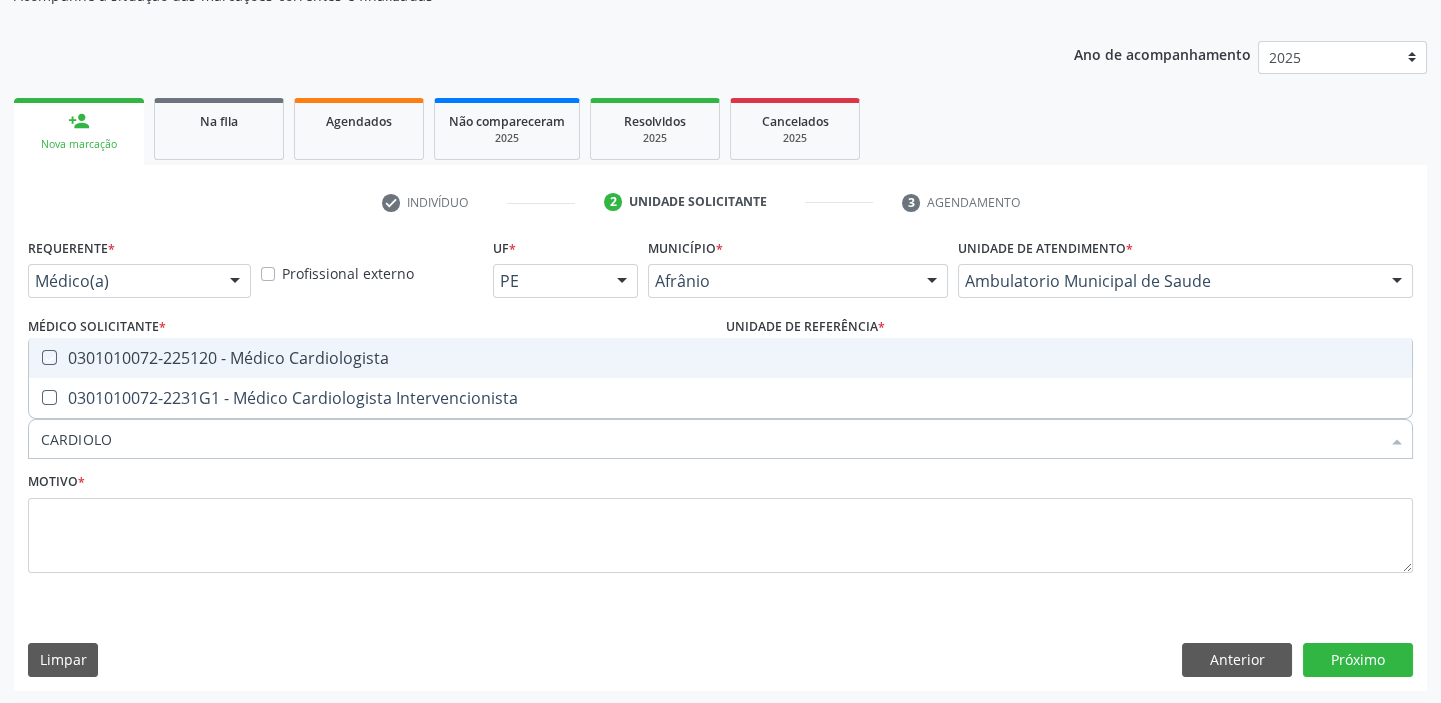 checkbox on "true" 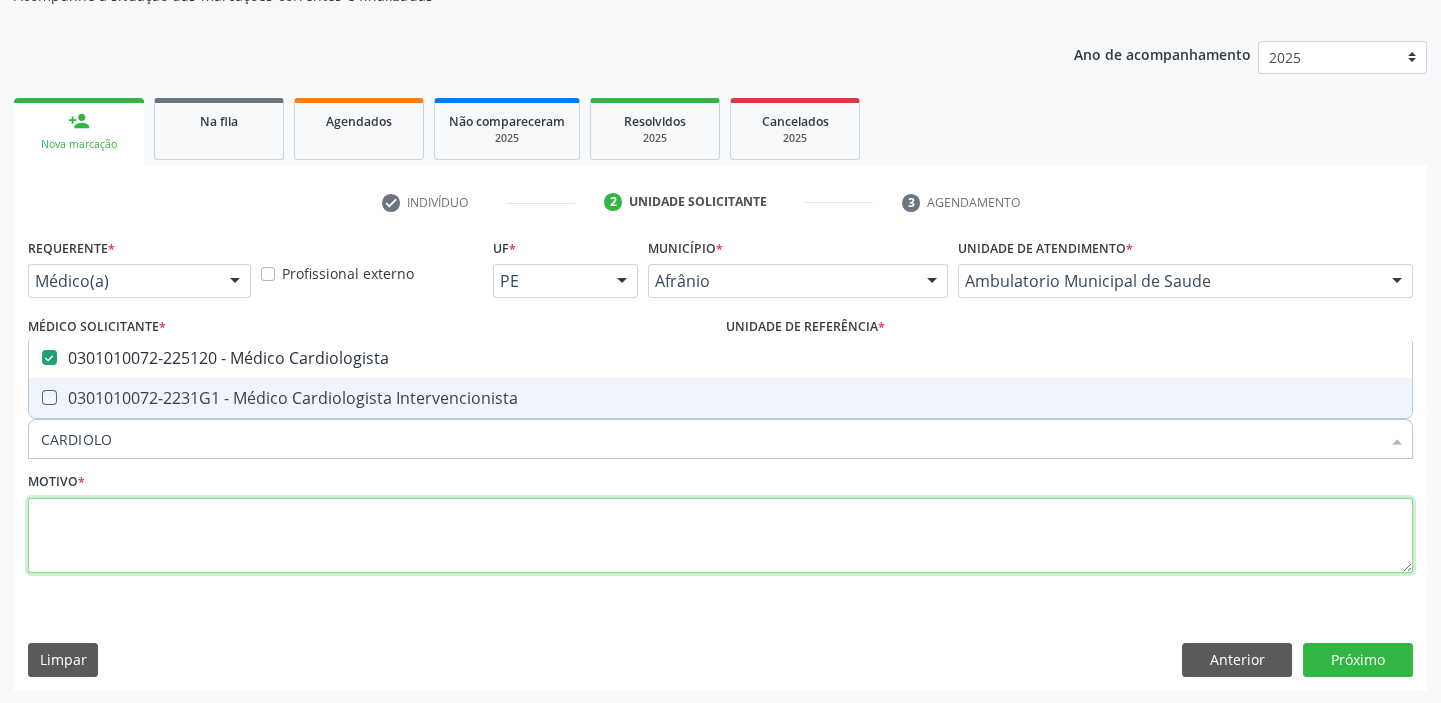 click at bounding box center (720, 536) 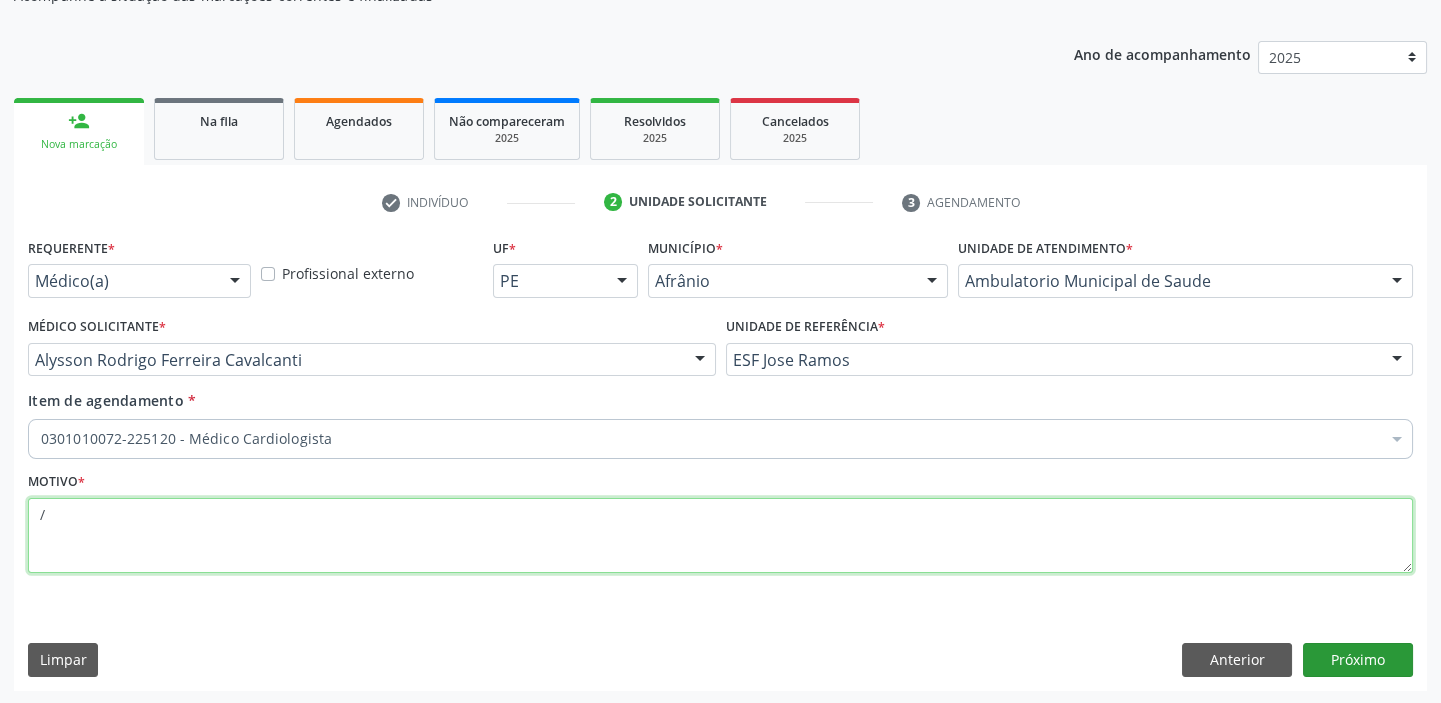 type on "/" 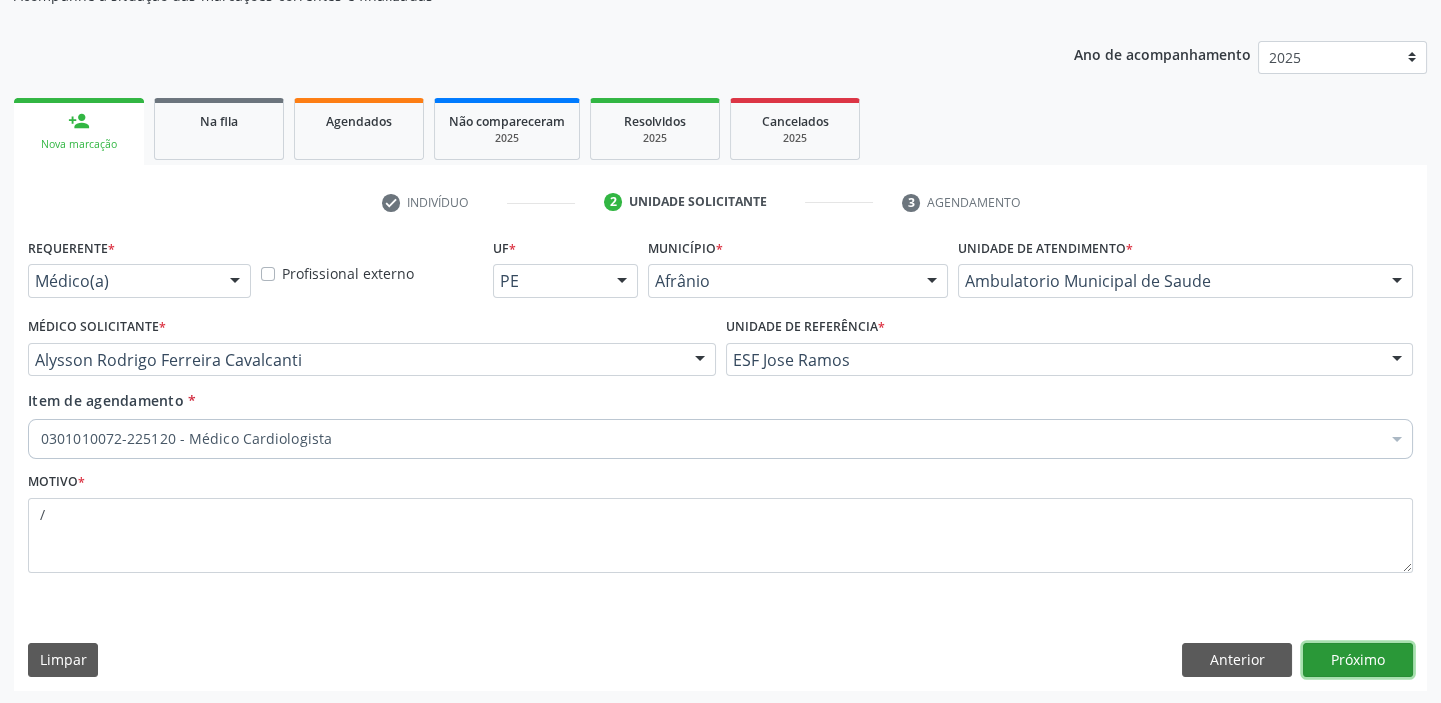 click on "Próximo" at bounding box center (1358, 660) 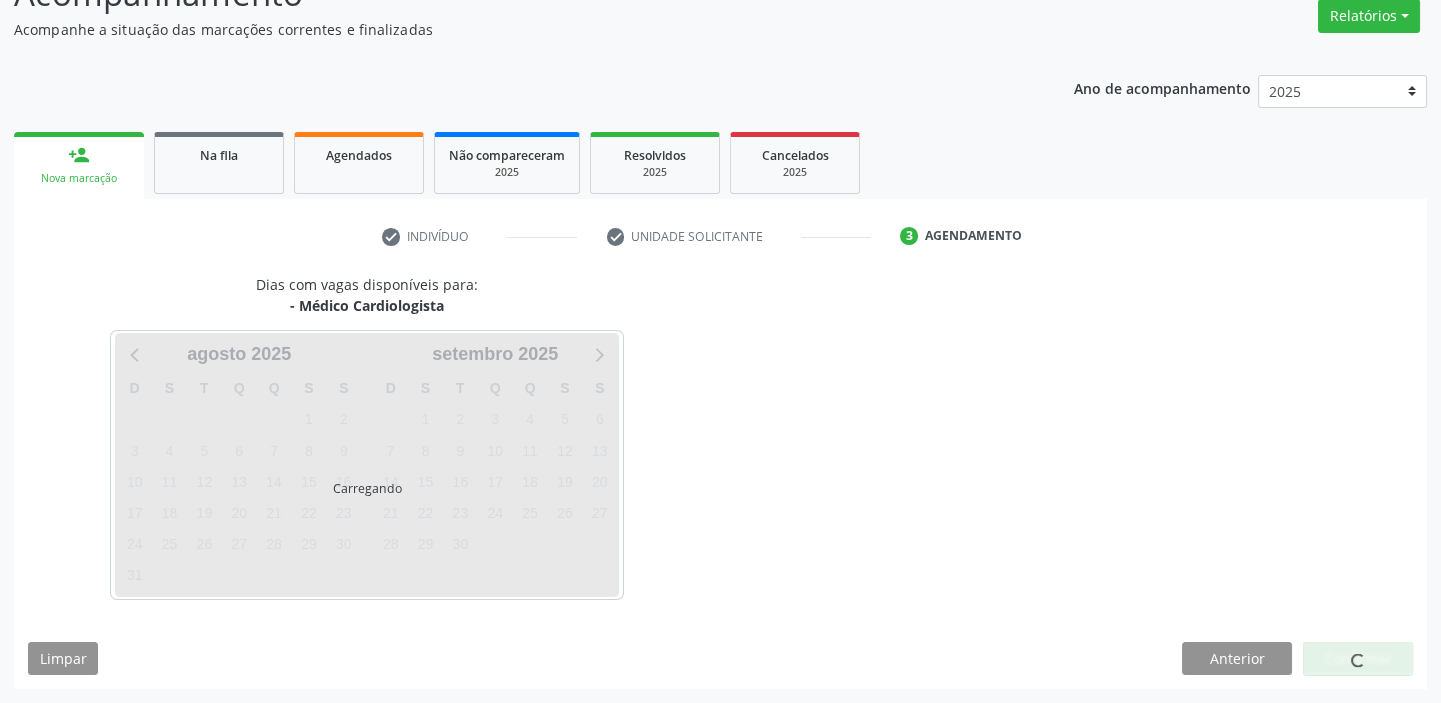 scroll, scrollTop: 166, scrollLeft: 0, axis: vertical 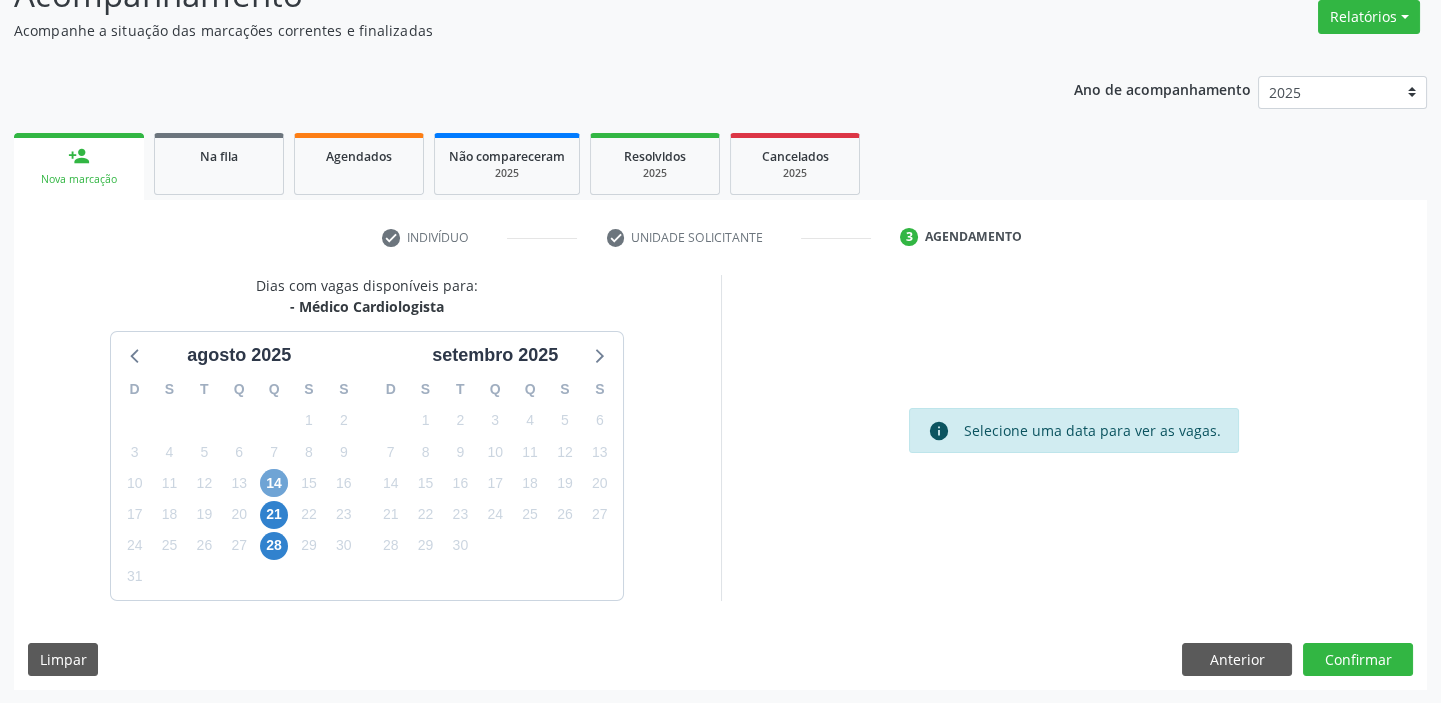 click on "14" at bounding box center (274, 483) 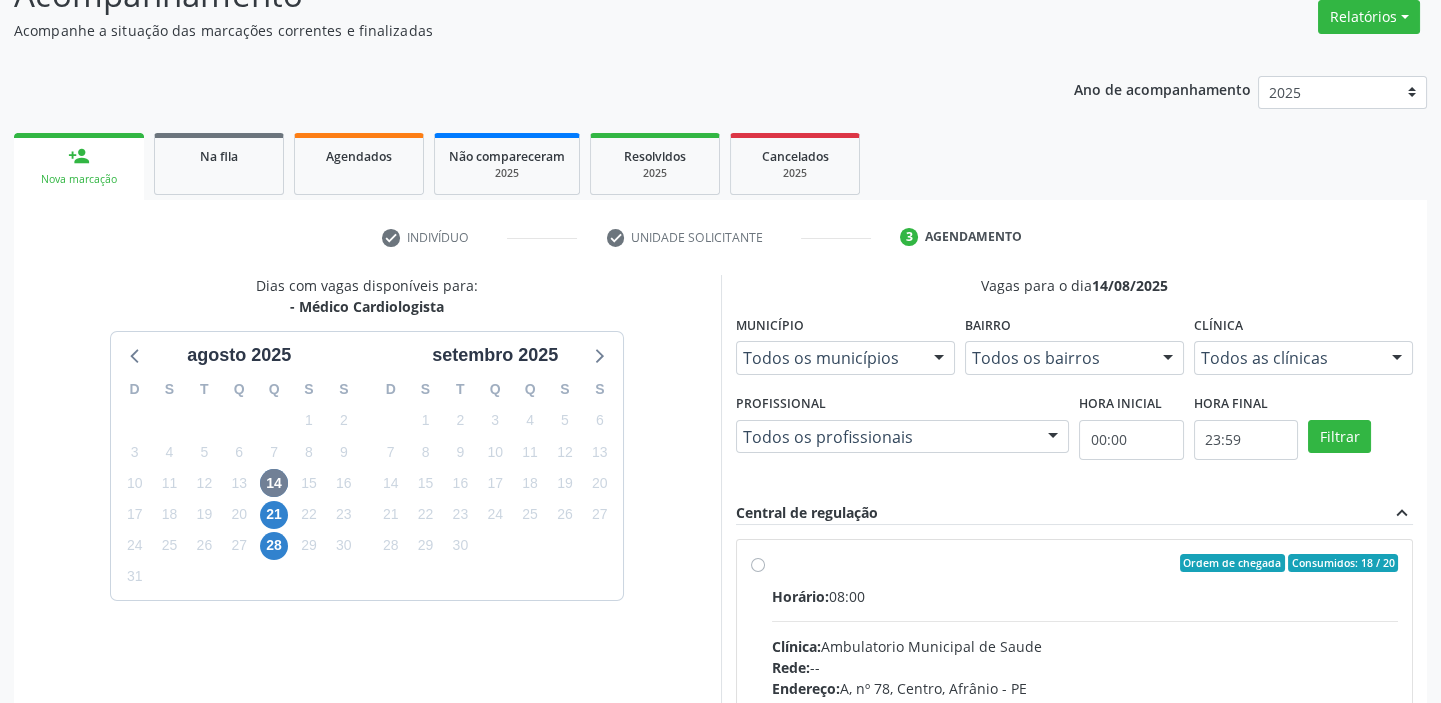 click on "Clínica:  Ambulatorio Municipal de Saude" at bounding box center (1085, 646) 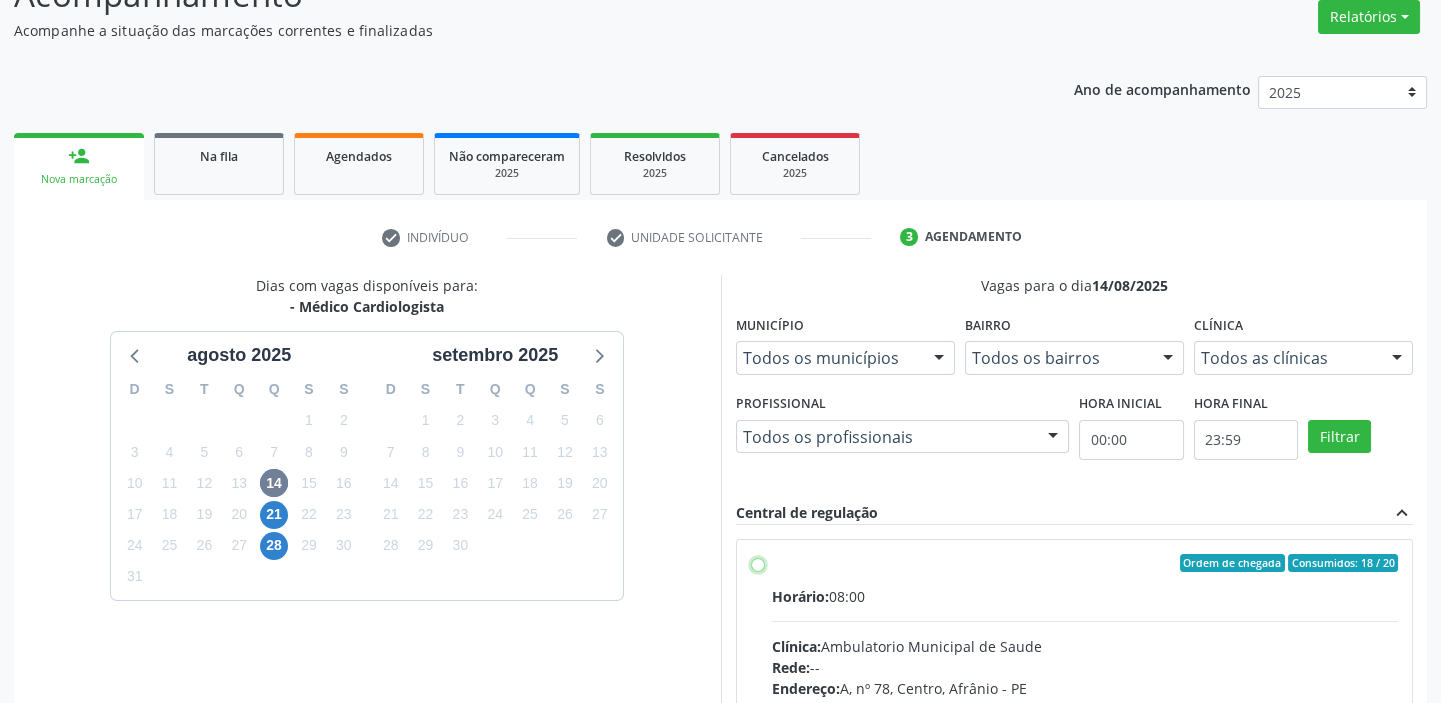 click on "Ordem de chegada
Consumidos: 18 / 20
Horário:   08:00
Clínica:  Ambulatorio Municipal de Saude
Rede:
--
Endereço:   A, nº 78, Centro, Afrânio - PE
Telefone:   --
Profissional:
--
Informações adicionais sobre o atendimento
Idade de atendimento:
Sem restrição
Gênero(s) atendido(s):
Sem restrição
Informações adicionais:
--" at bounding box center (758, 563) 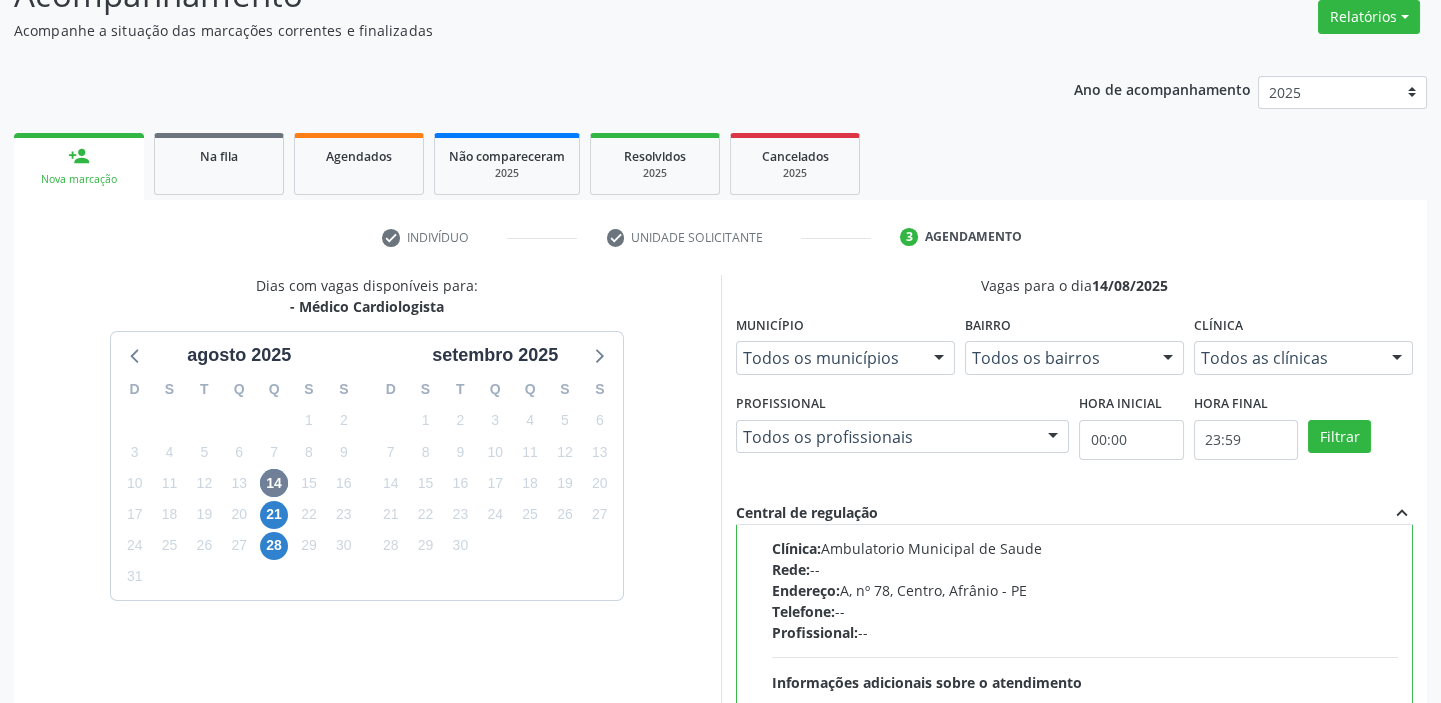 scroll, scrollTop: 99, scrollLeft: 0, axis: vertical 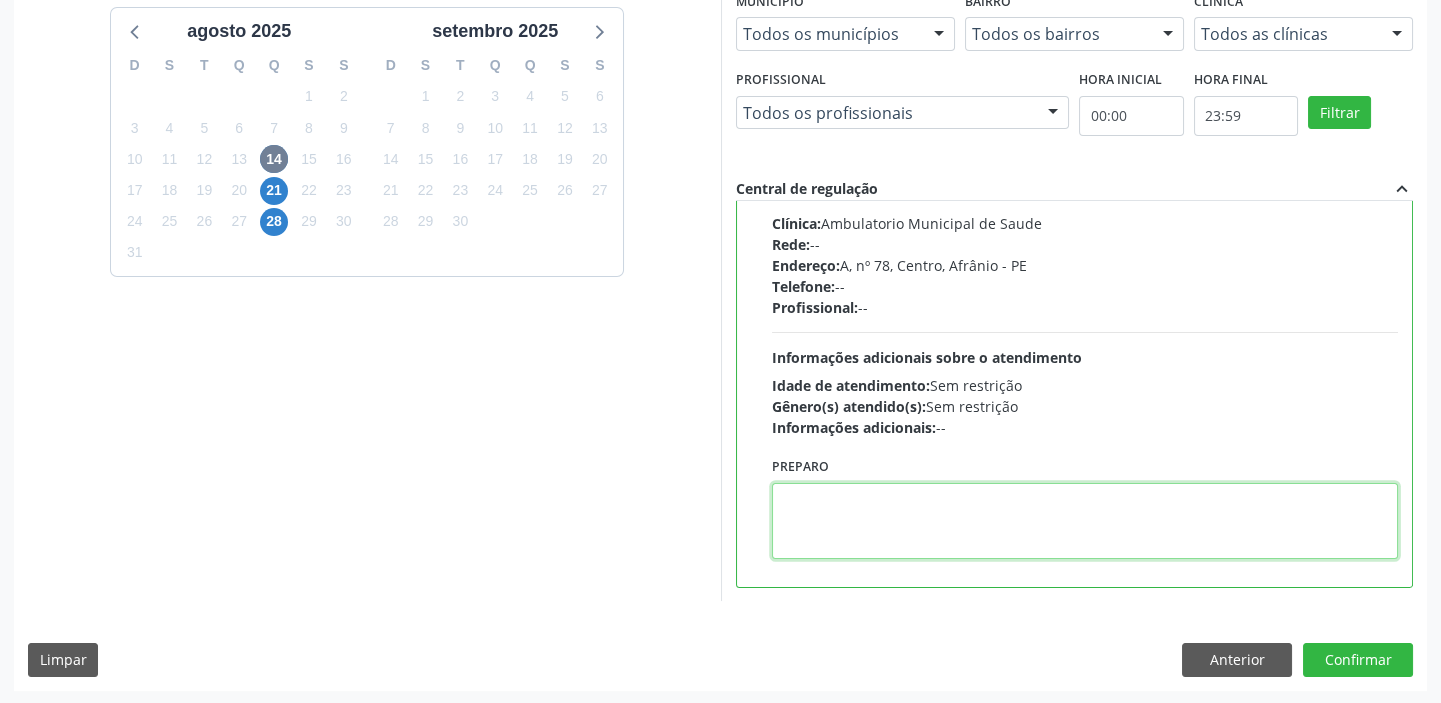 click at bounding box center (1085, 521) 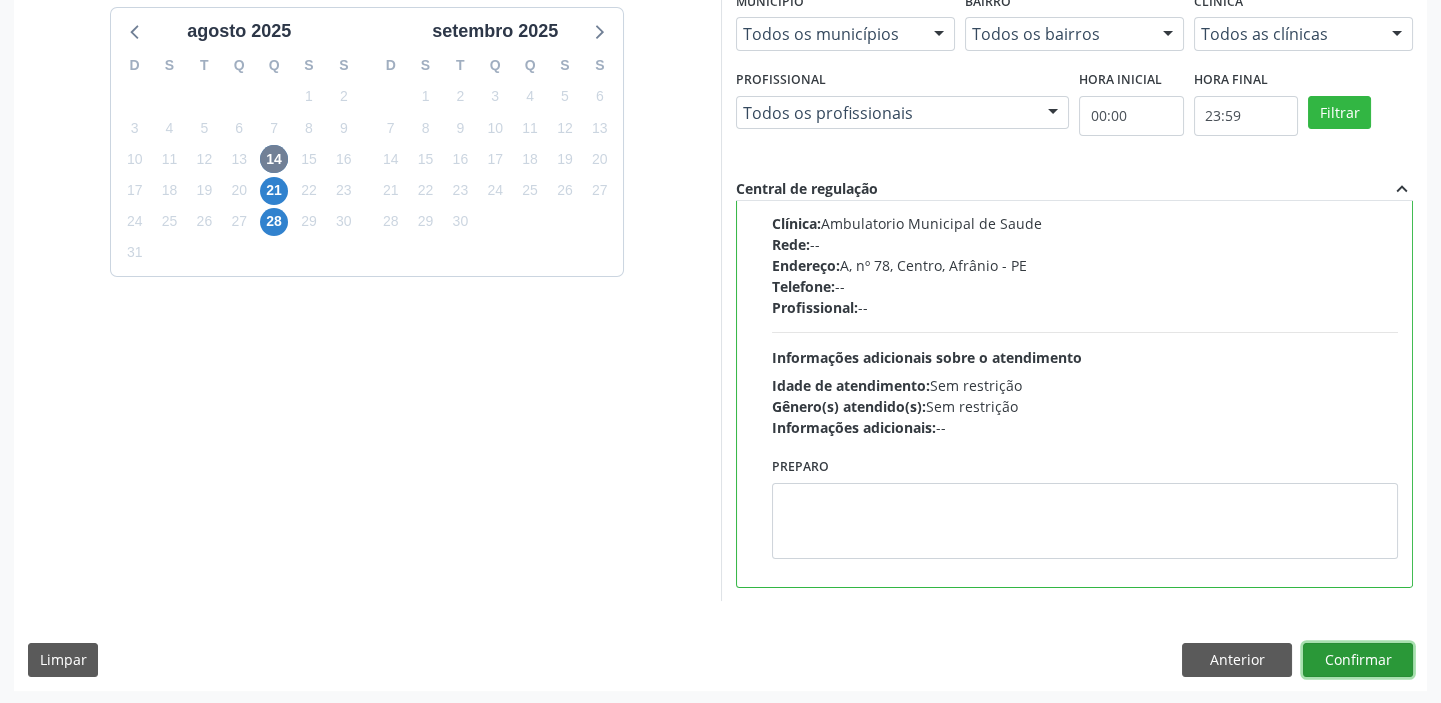 click on "Confirmar" at bounding box center [1358, 660] 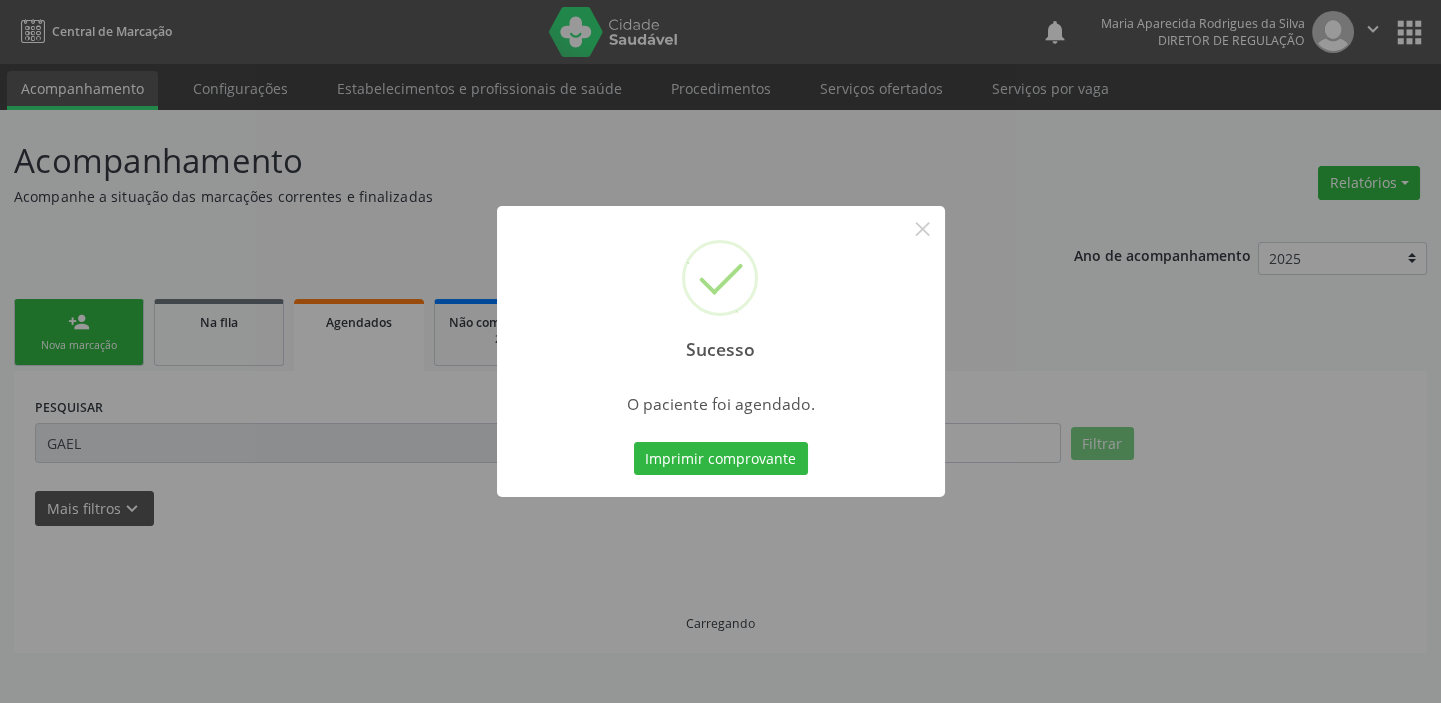 scroll, scrollTop: 0, scrollLeft: 0, axis: both 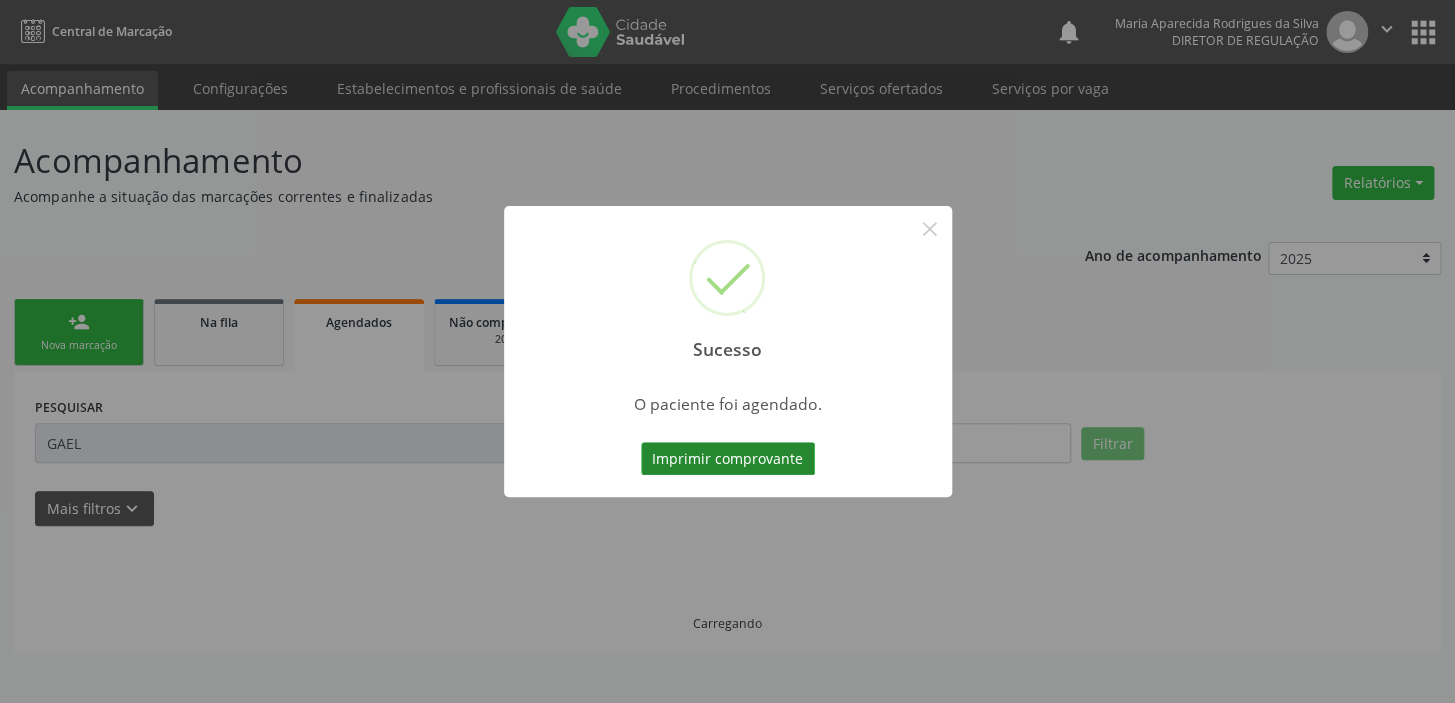 click on "Imprimir comprovante" at bounding box center [728, 459] 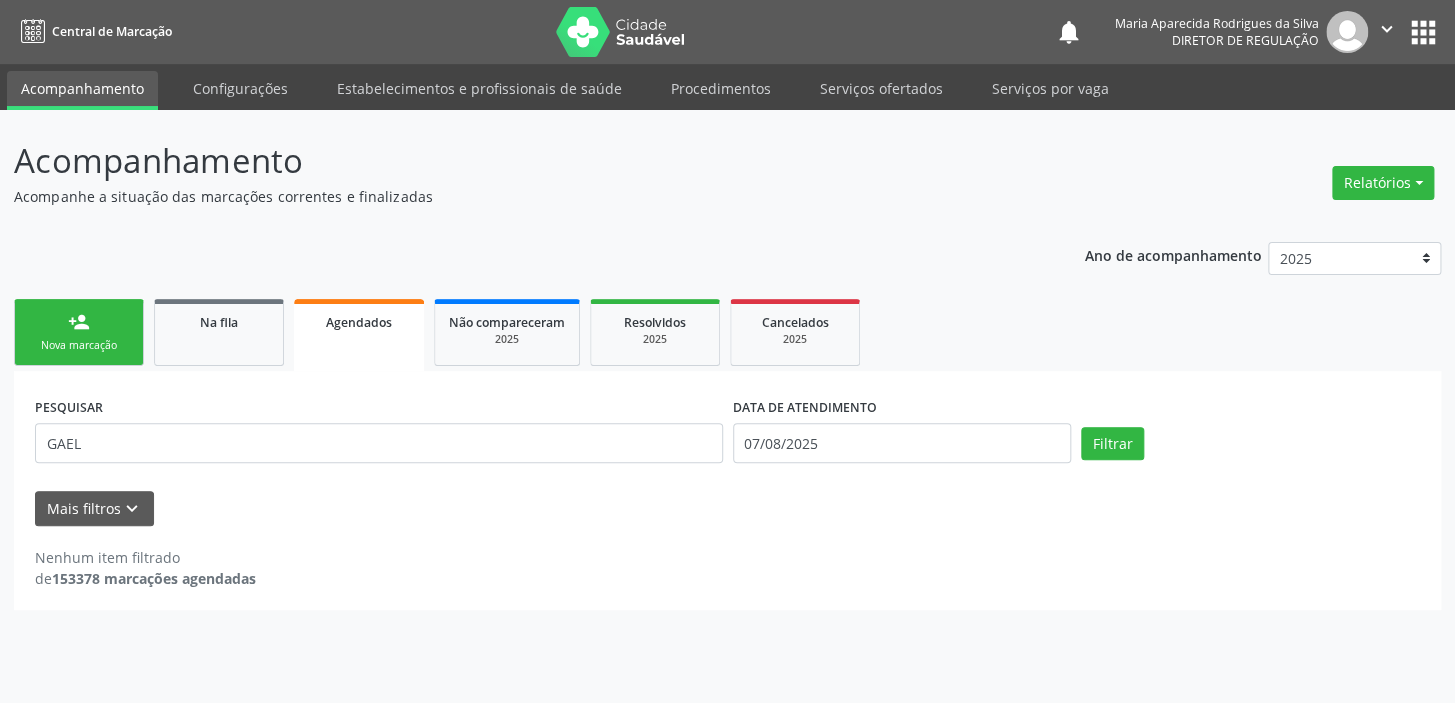 click on "person_add
Nova marcação" at bounding box center [79, 332] 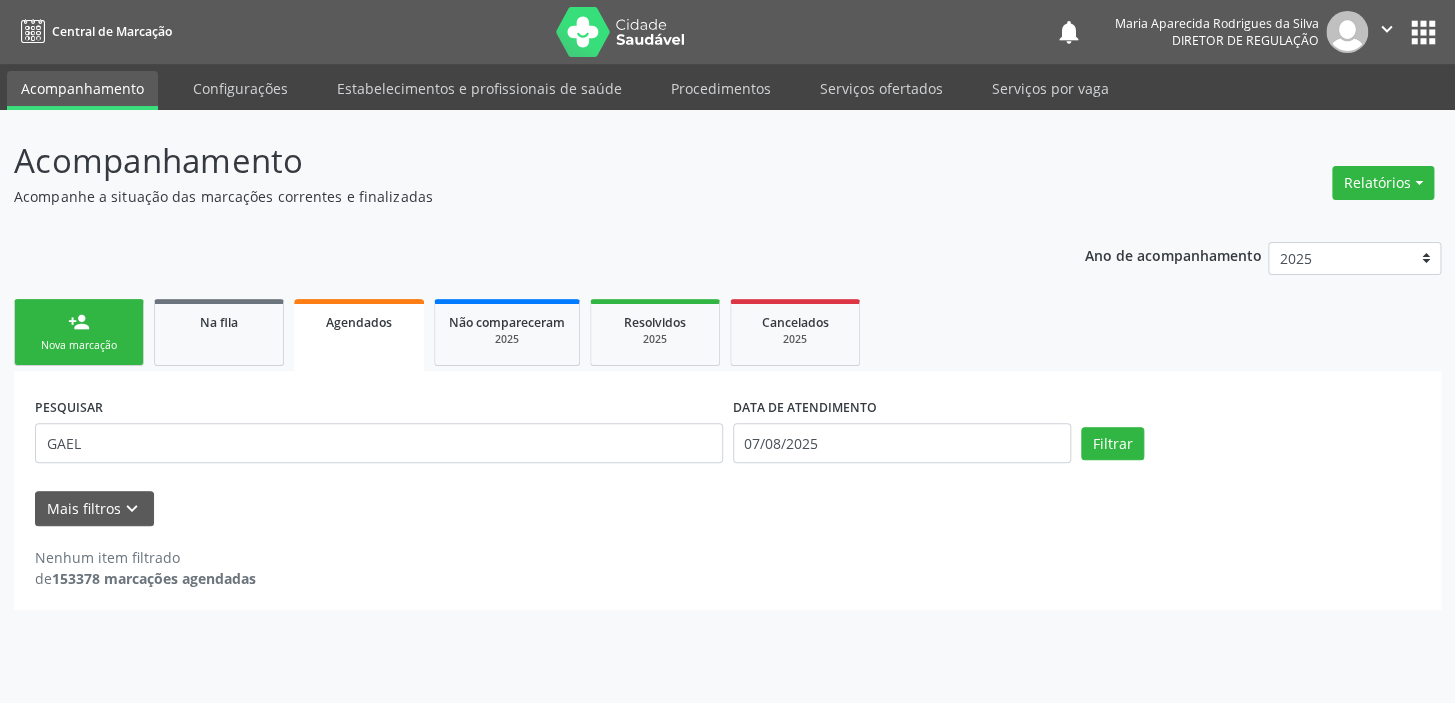 click on "person_add
Nova marcação" at bounding box center (79, 332) 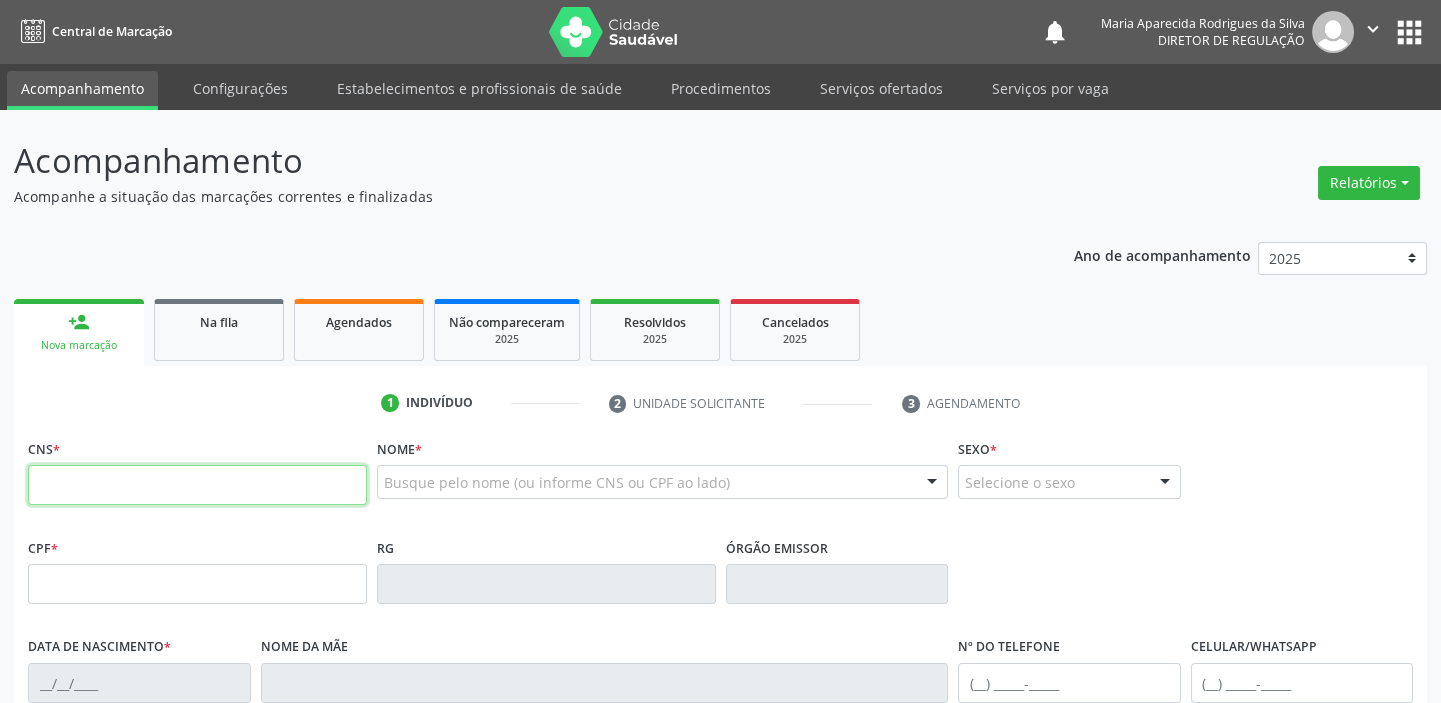click at bounding box center (197, 485) 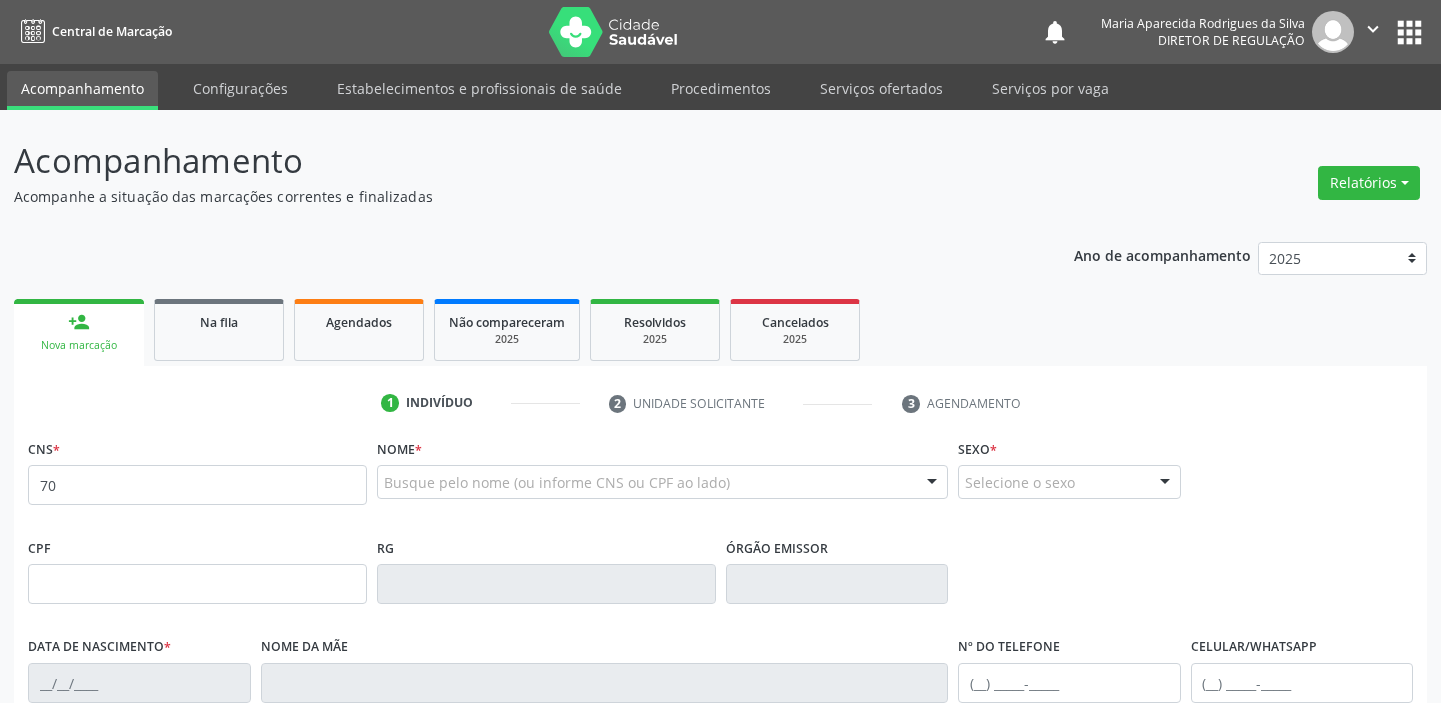 scroll, scrollTop: 0, scrollLeft: 0, axis: both 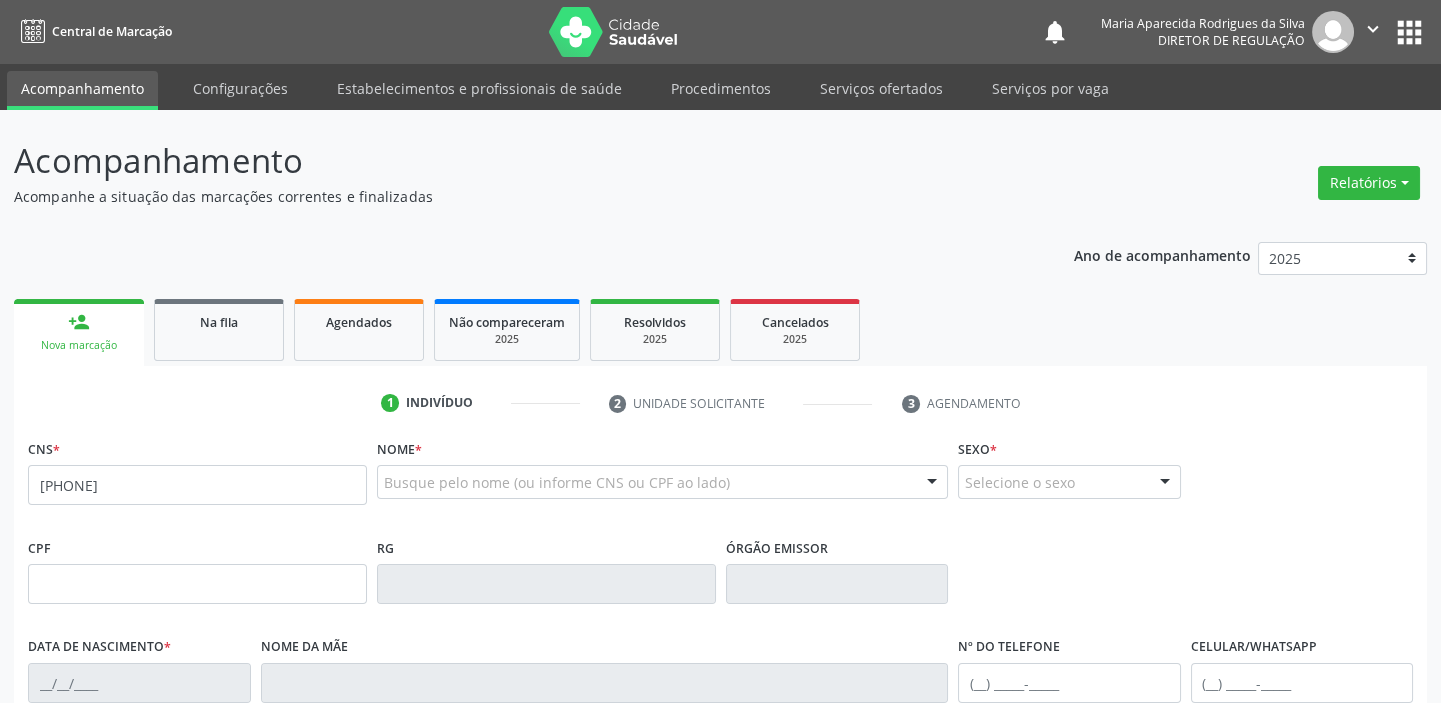 type on "[PHONE]" 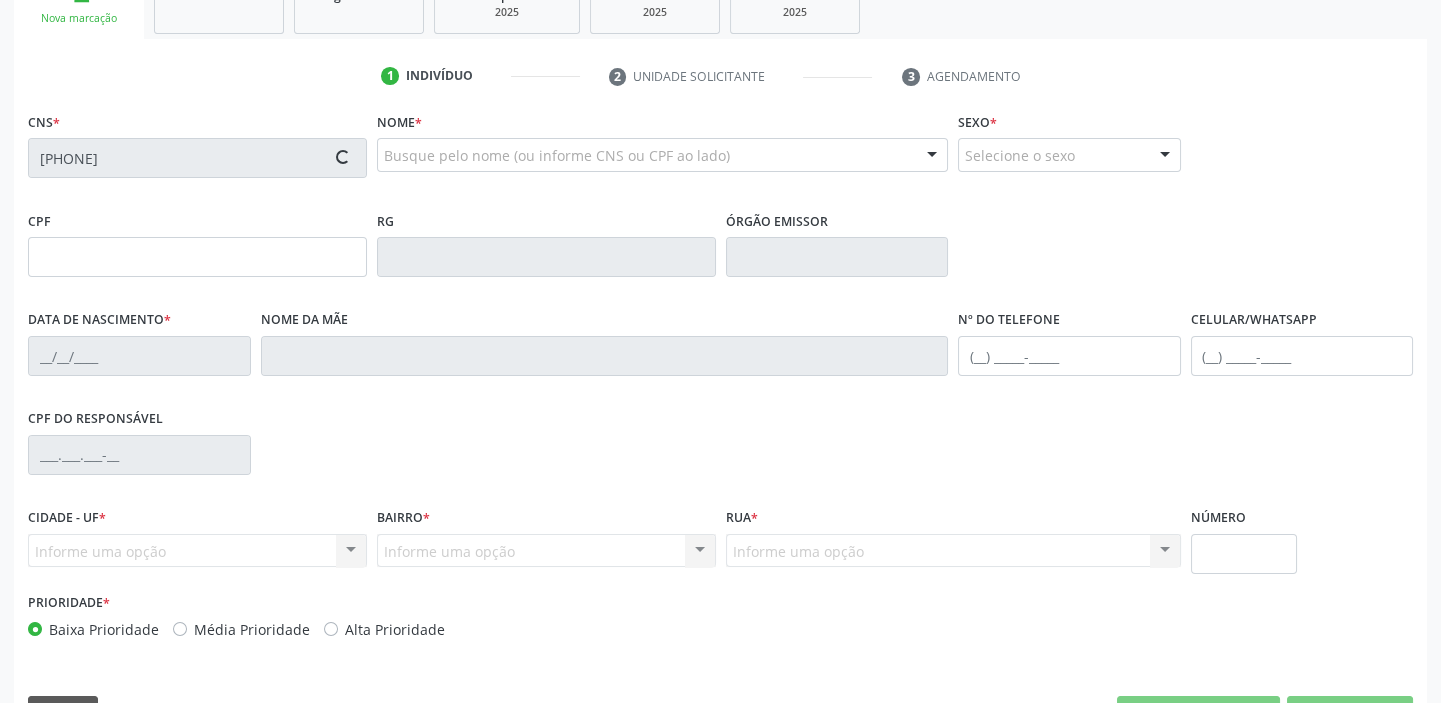scroll, scrollTop: 380, scrollLeft: 0, axis: vertical 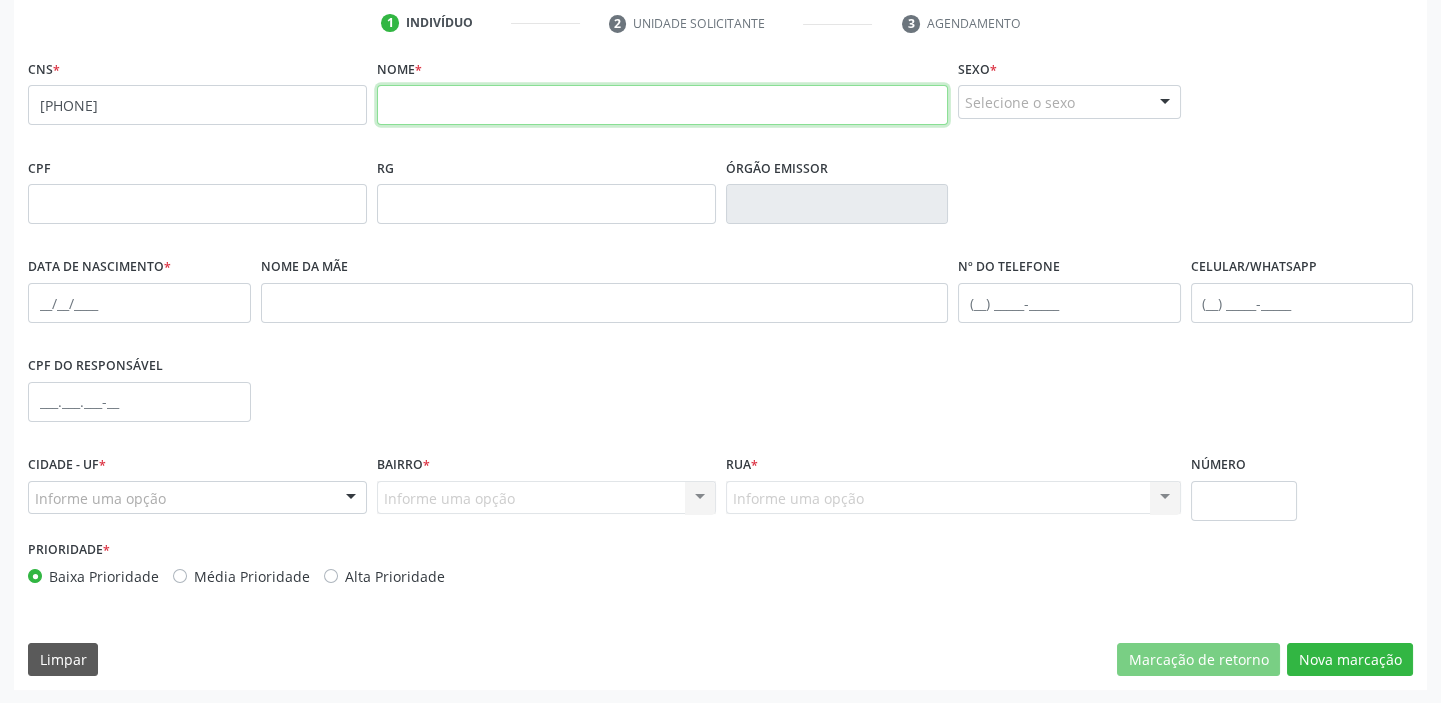 click at bounding box center (662, 105) 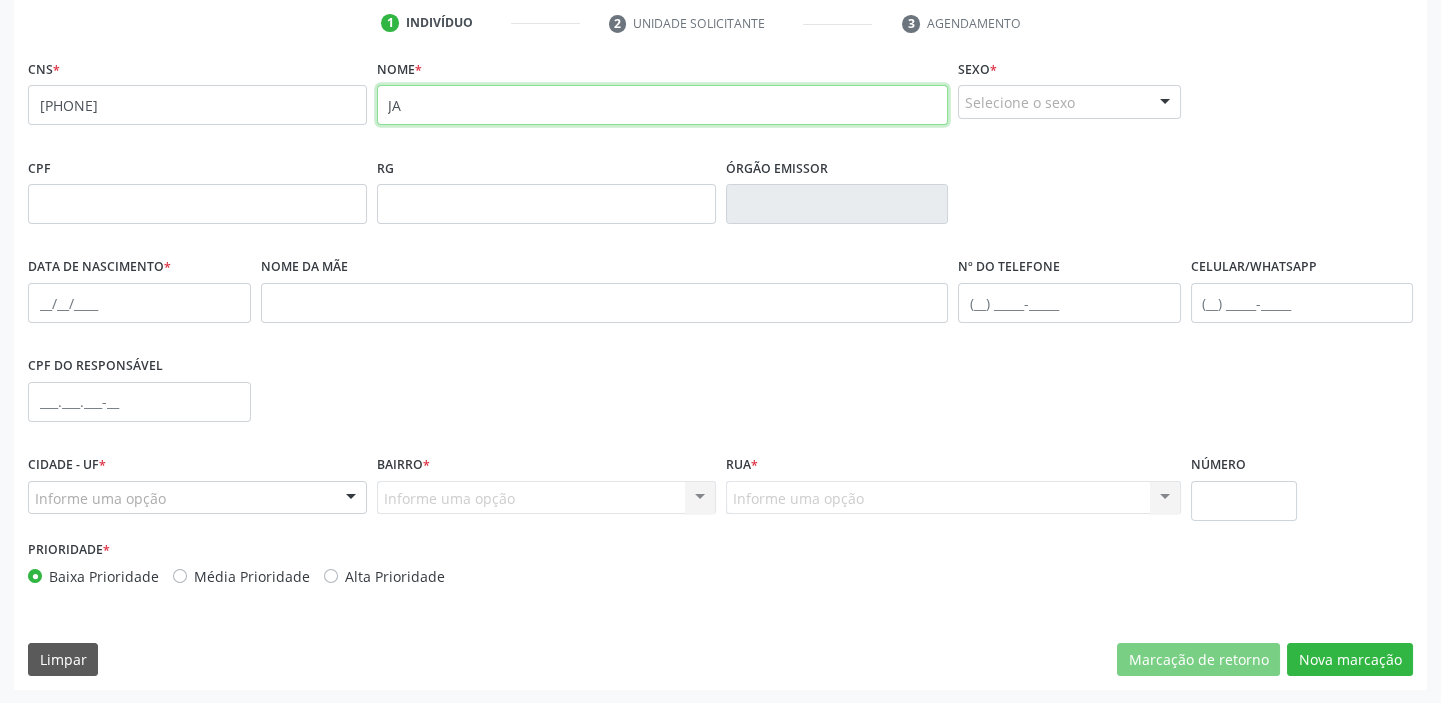 type on "J" 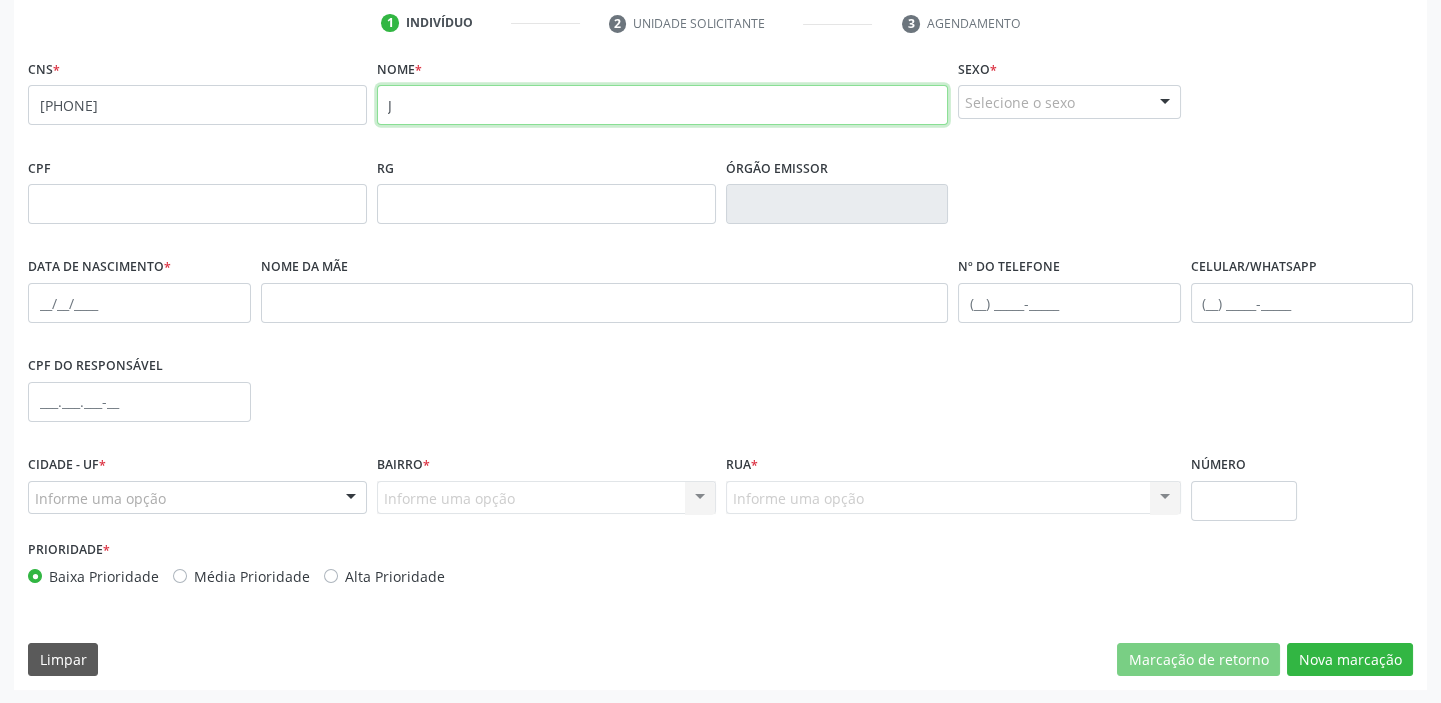 type 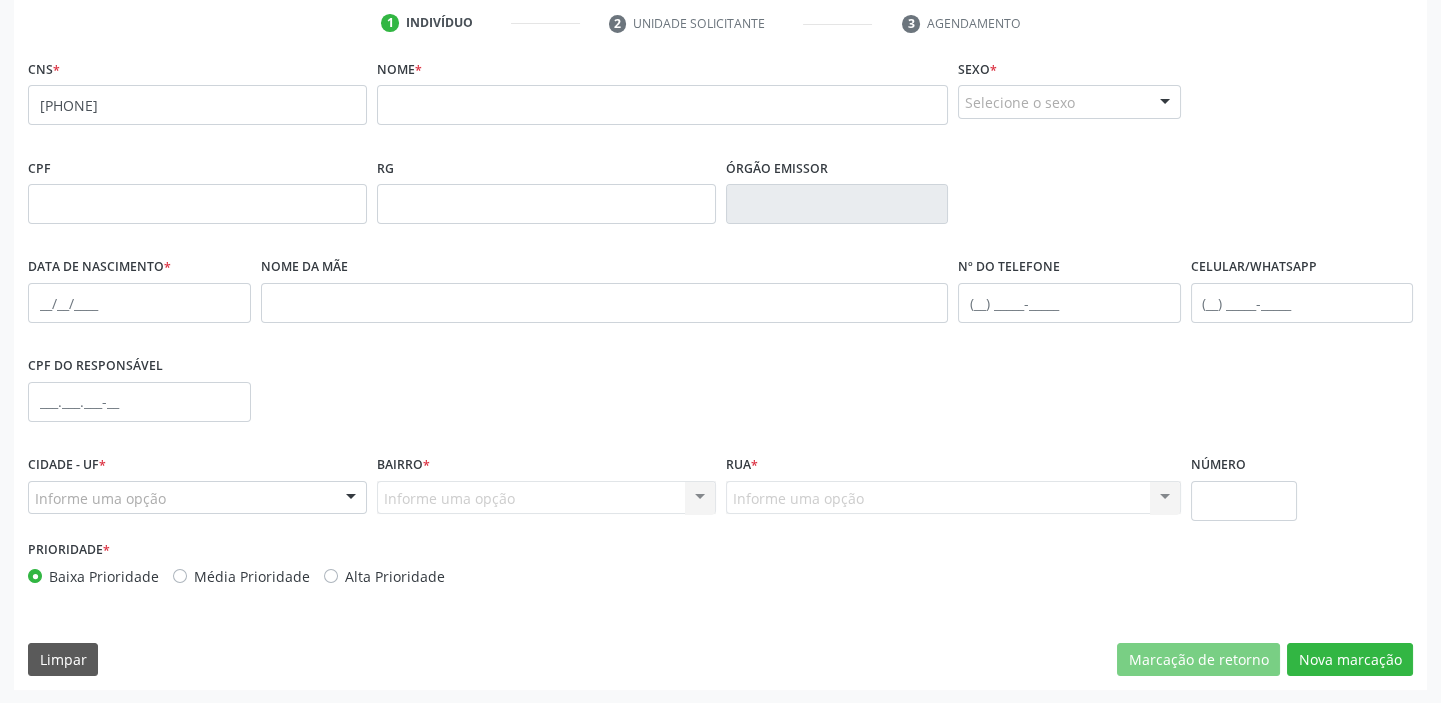 click on "none" at bounding box center [313, 102] 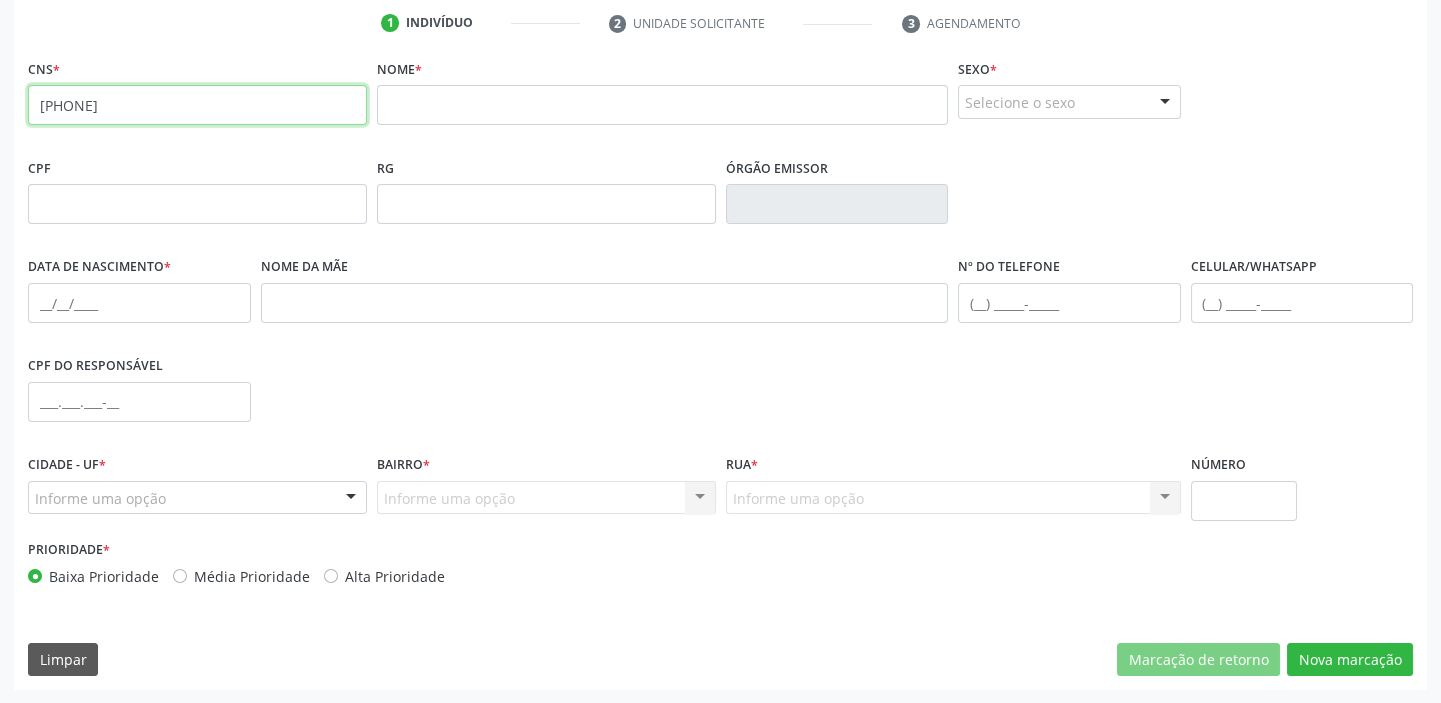 click on "703 4052 4562 3116" at bounding box center [197, 105] 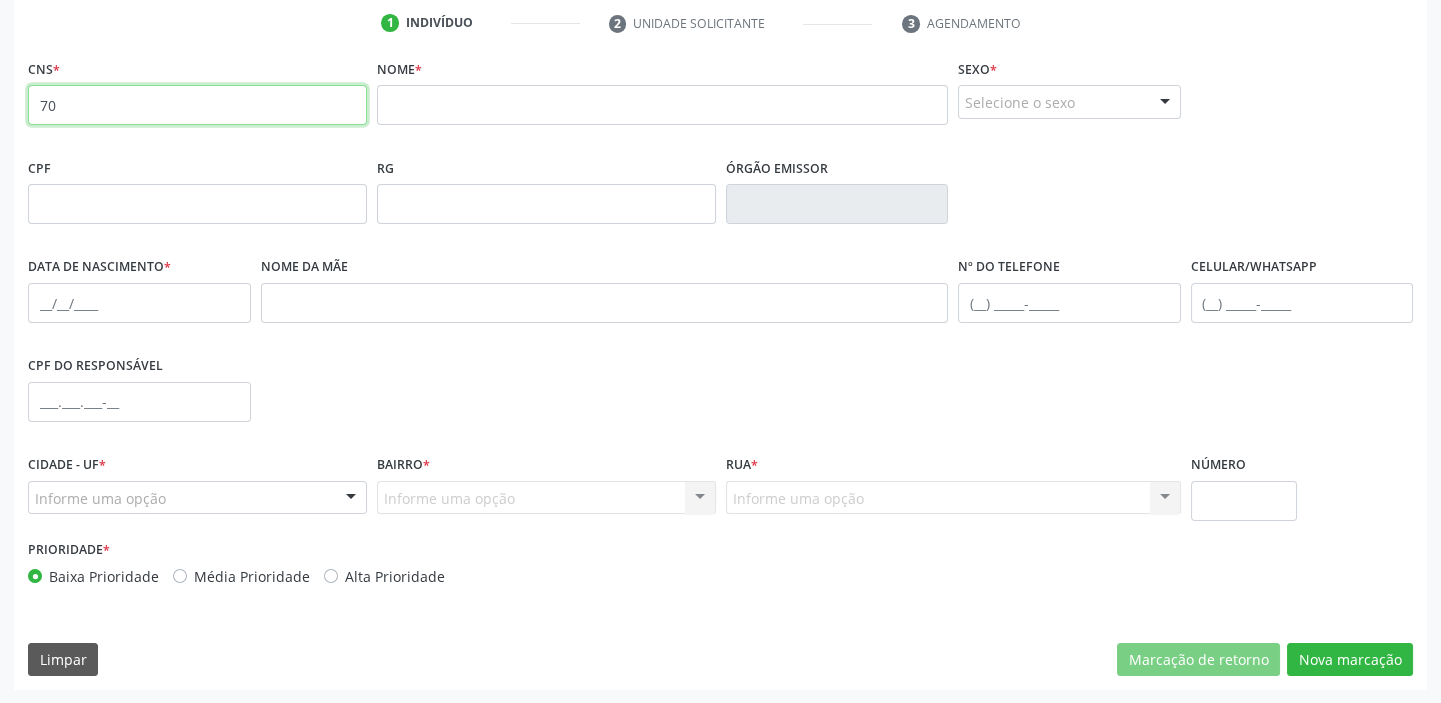 type on "7" 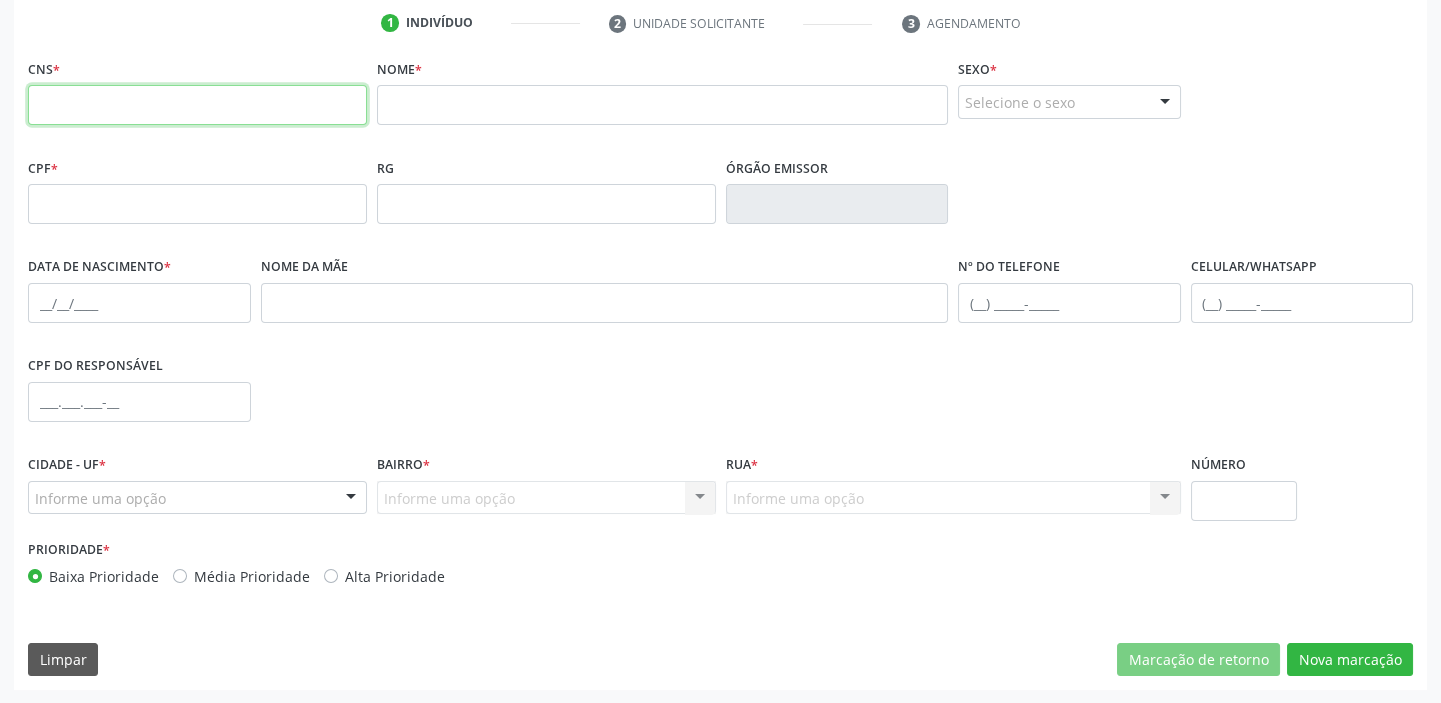 type 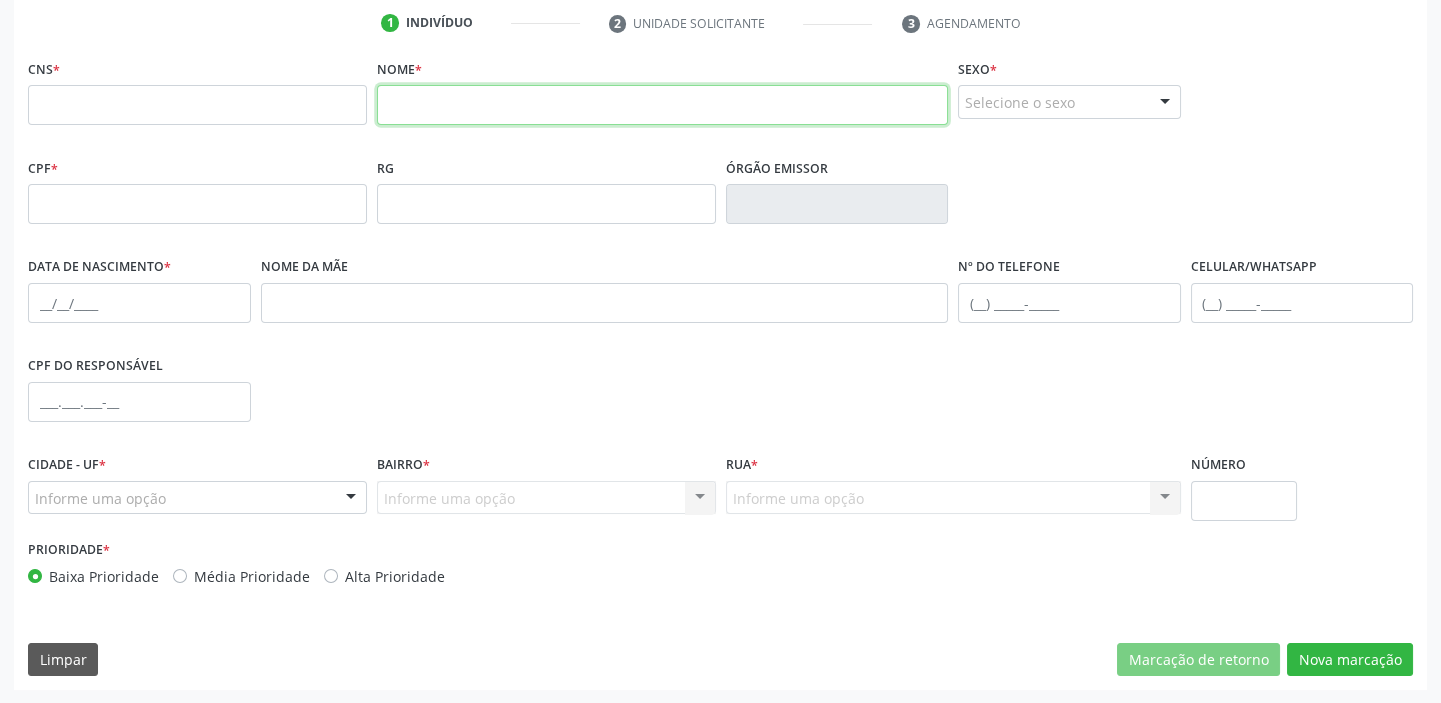 click at bounding box center [662, 105] 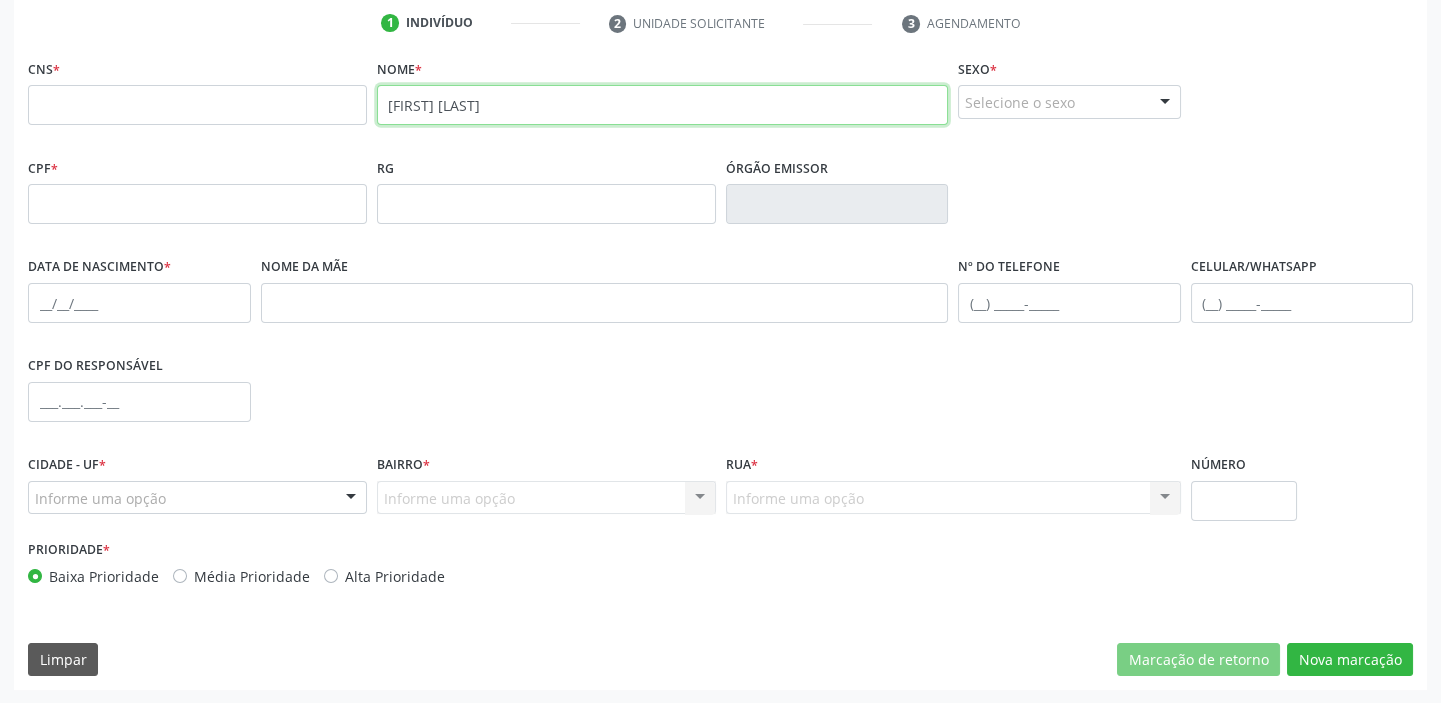 type on "JARBAS GOMES" 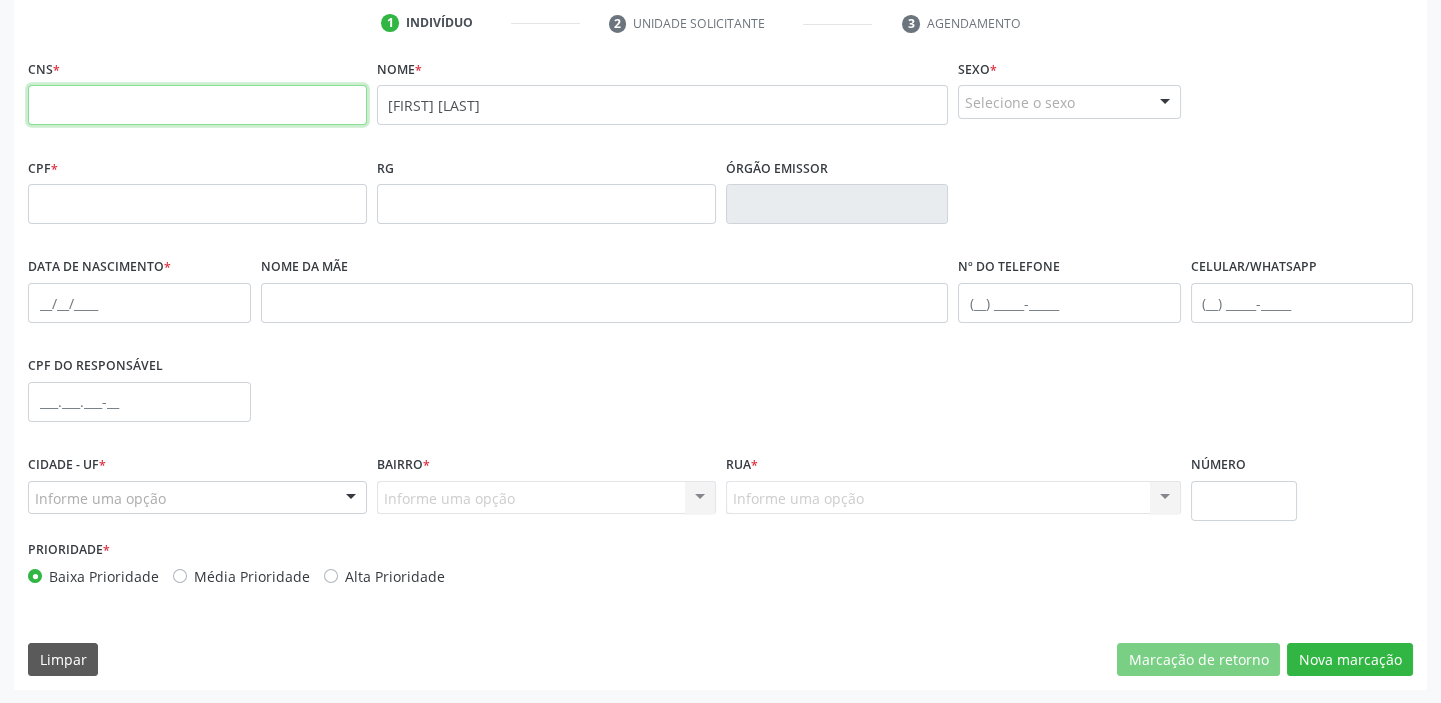 click at bounding box center (197, 105) 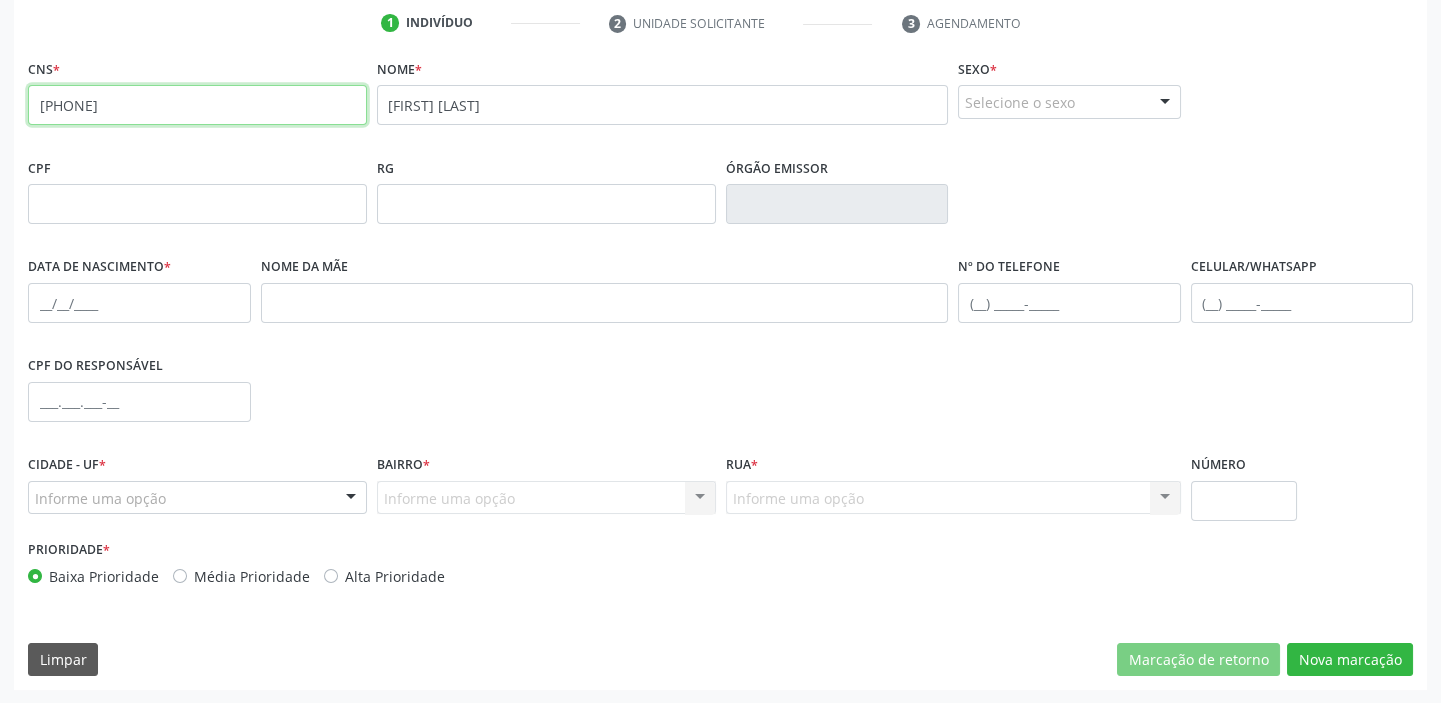 type on "703 4052 4562 3116" 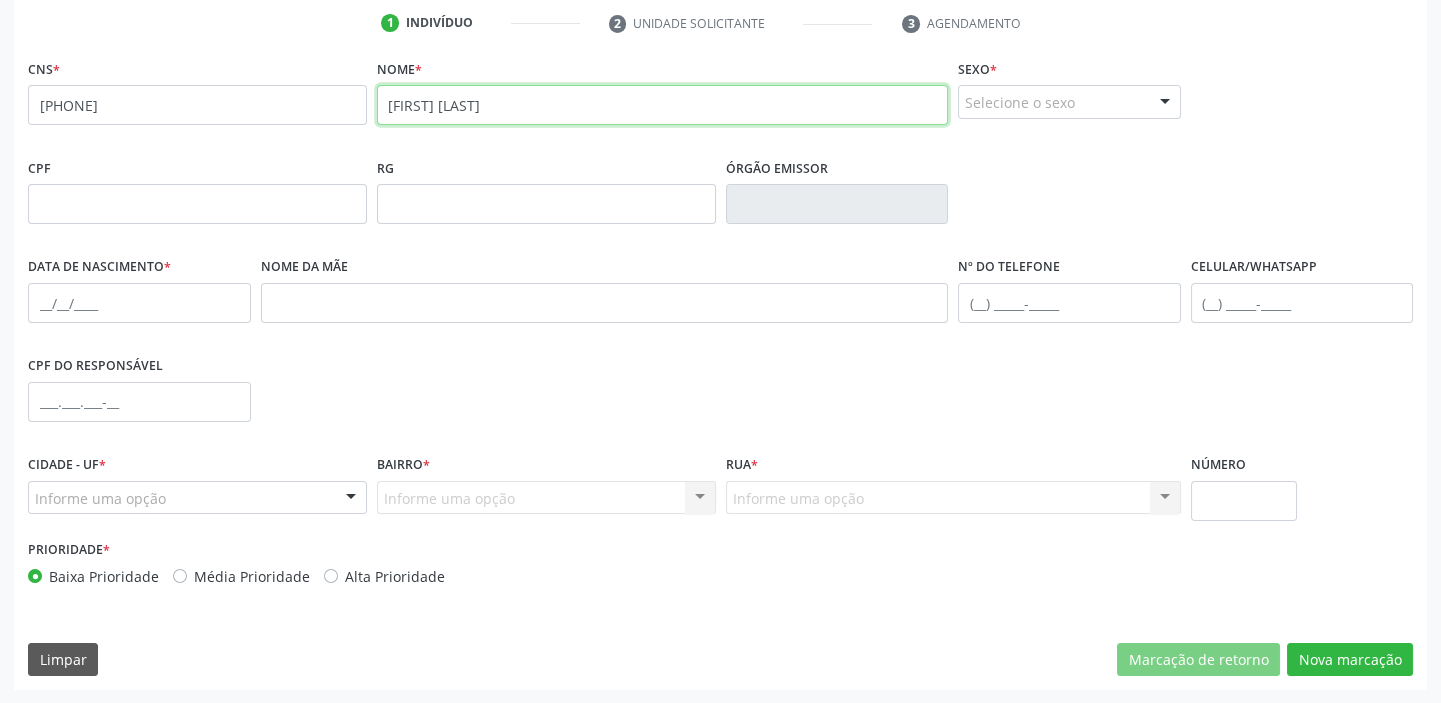 click on "JARBAS GOMES" at bounding box center [662, 105] 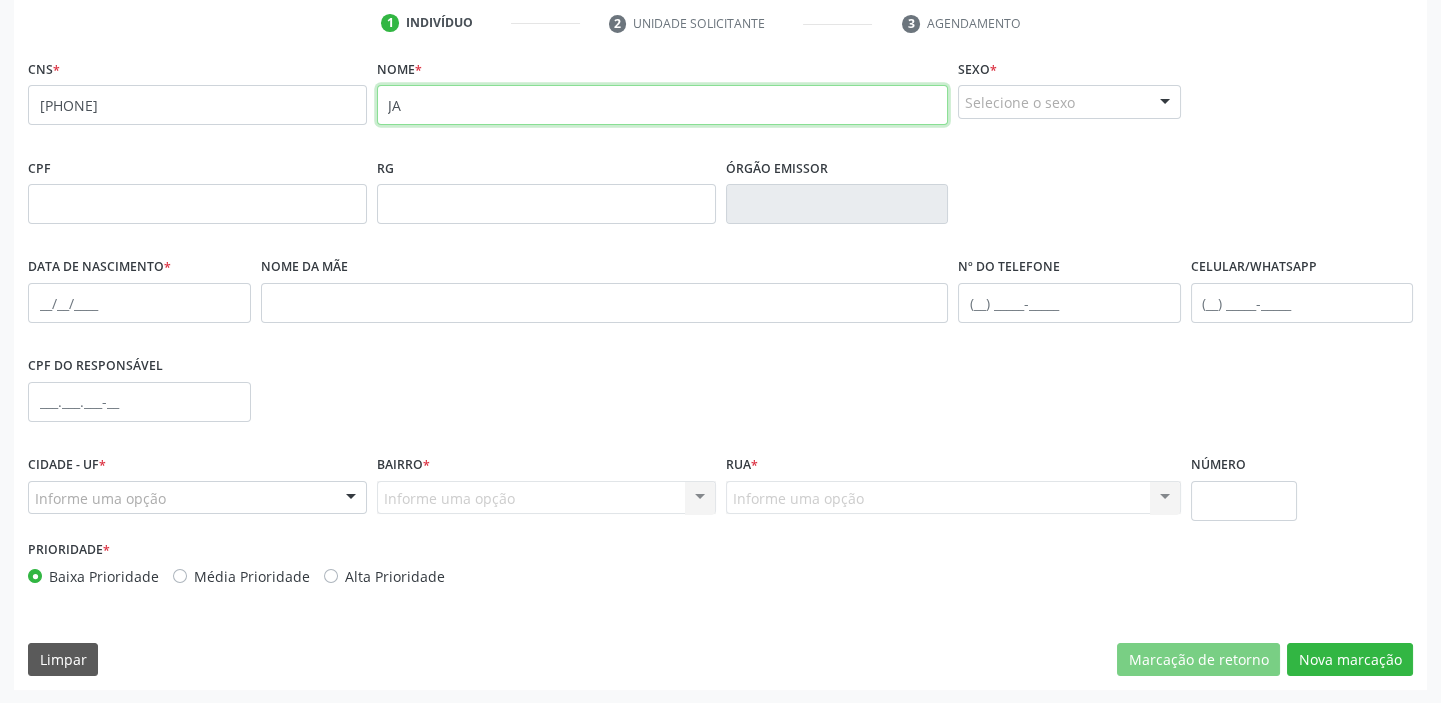 type on "J" 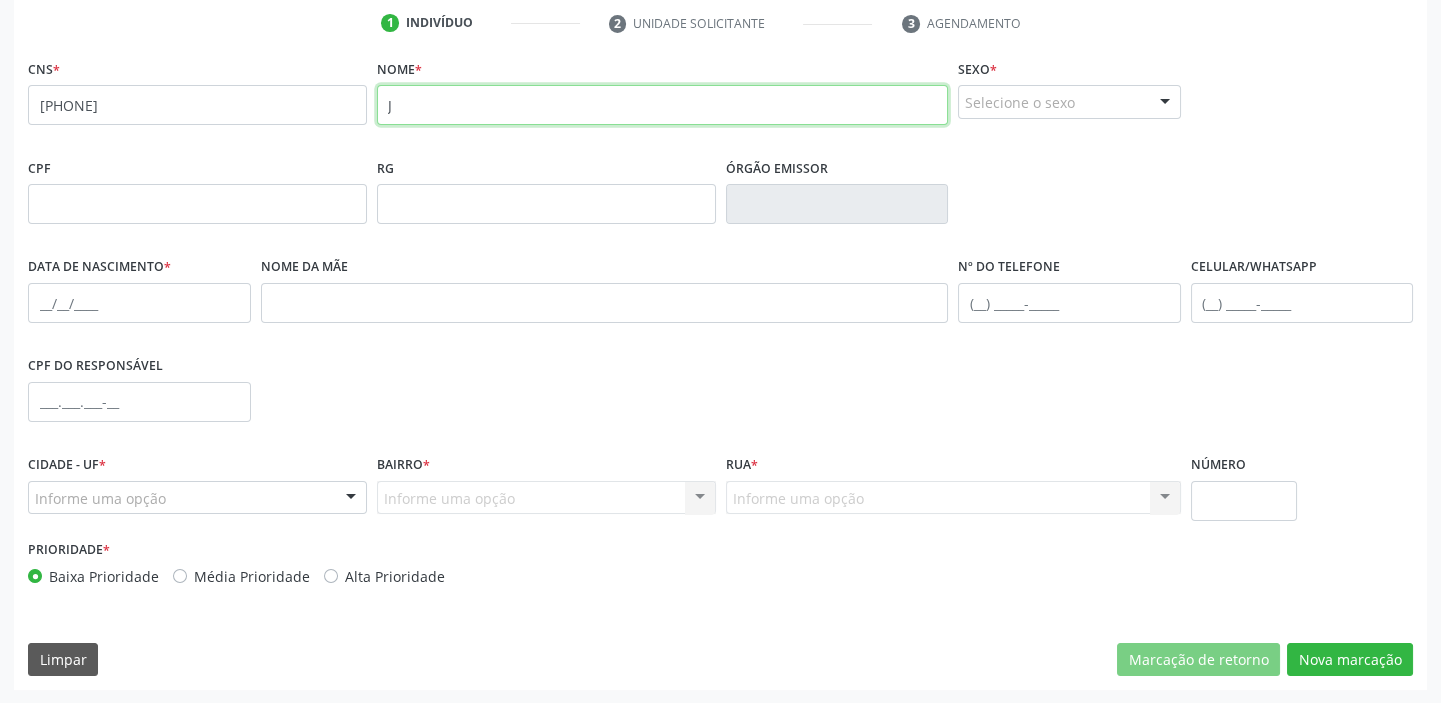 type 